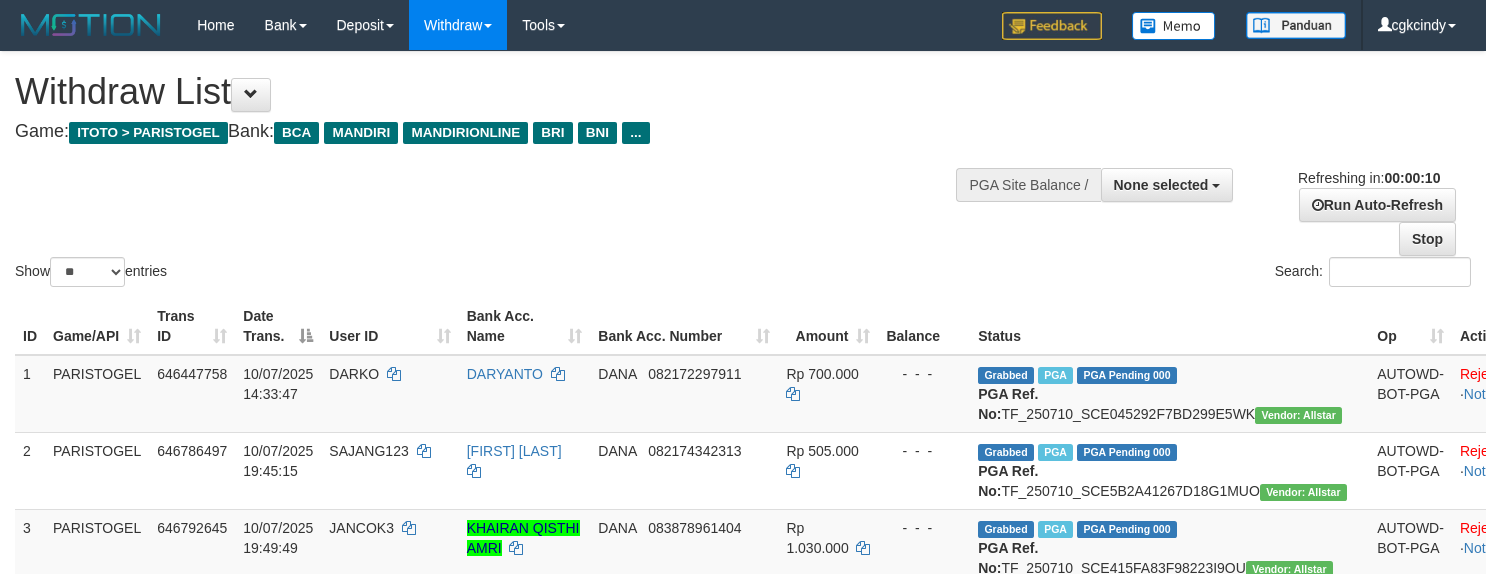select 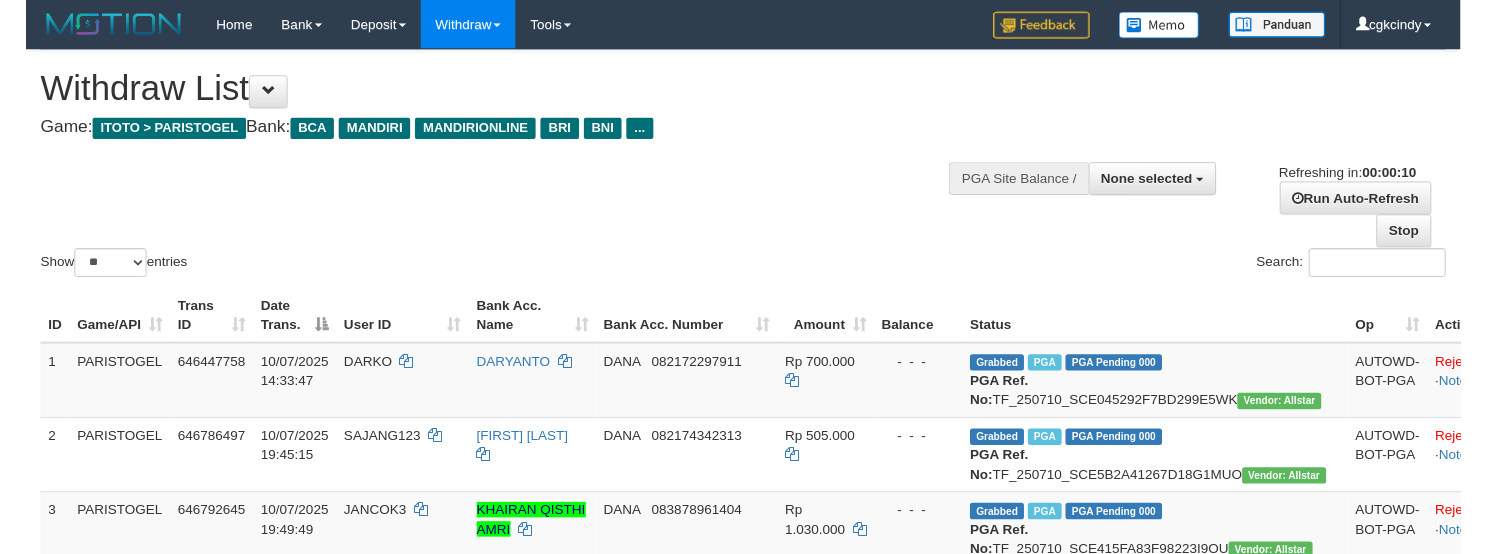 scroll, scrollTop: 0, scrollLeft: 0, axis: both 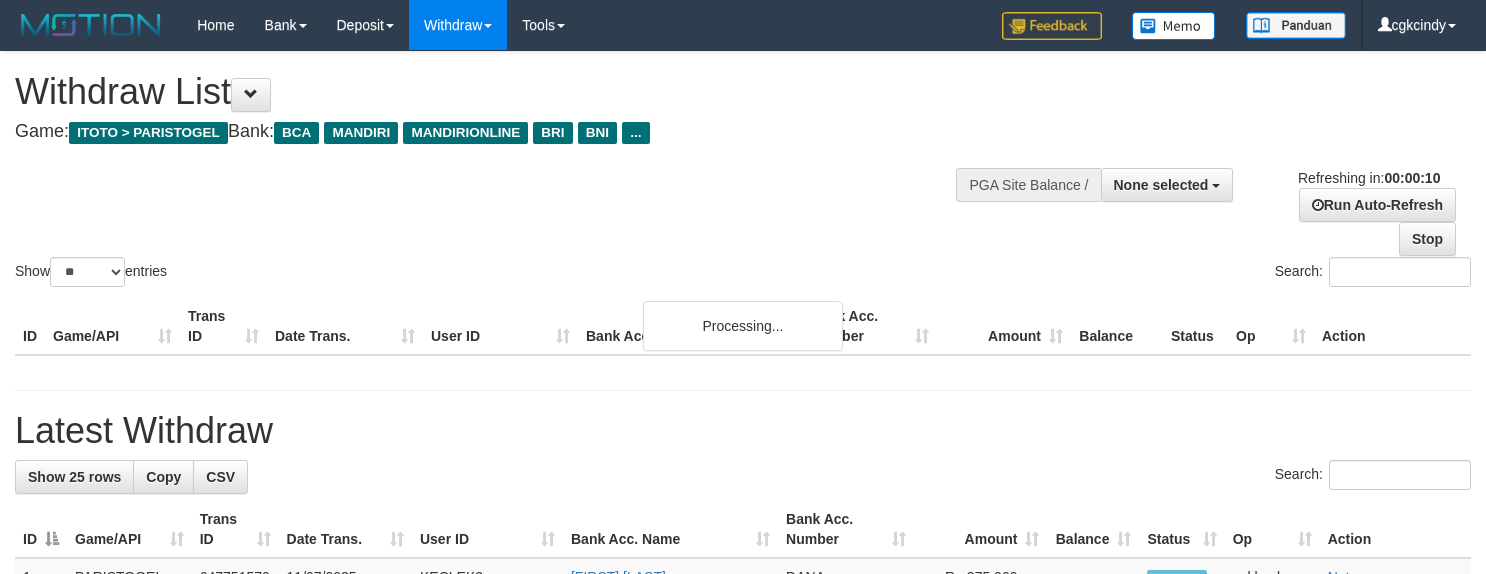 select 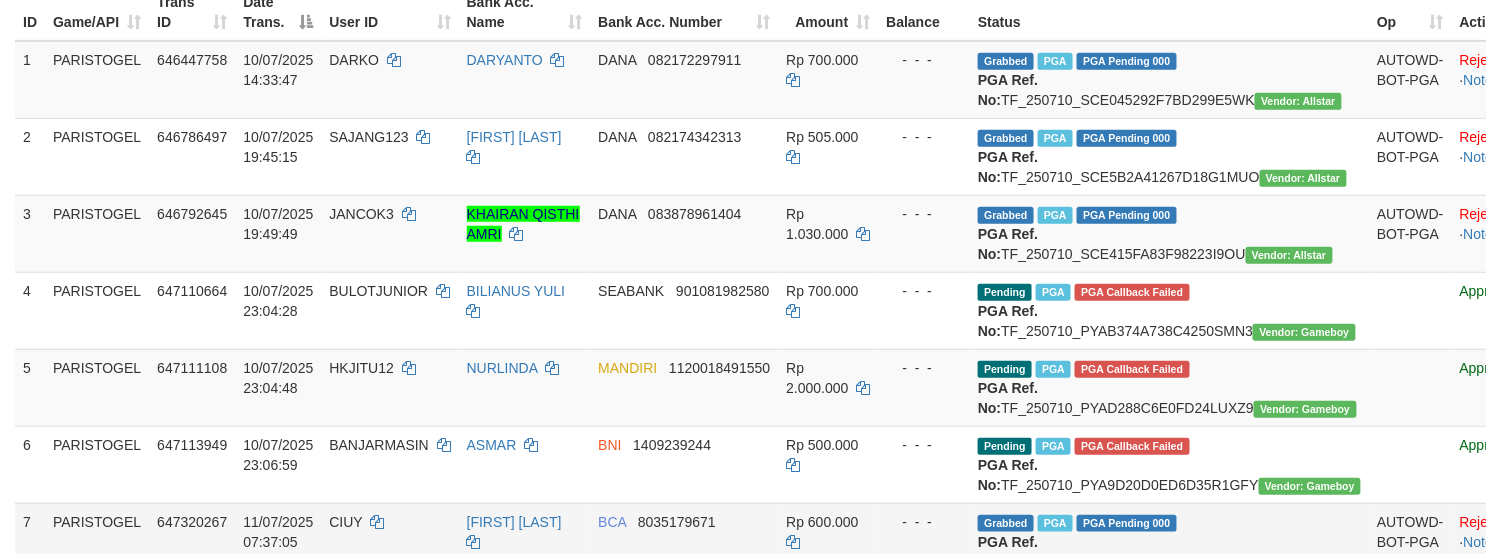 scroll, scrollTop: 666, scrollLeft: 0, axis: vertical 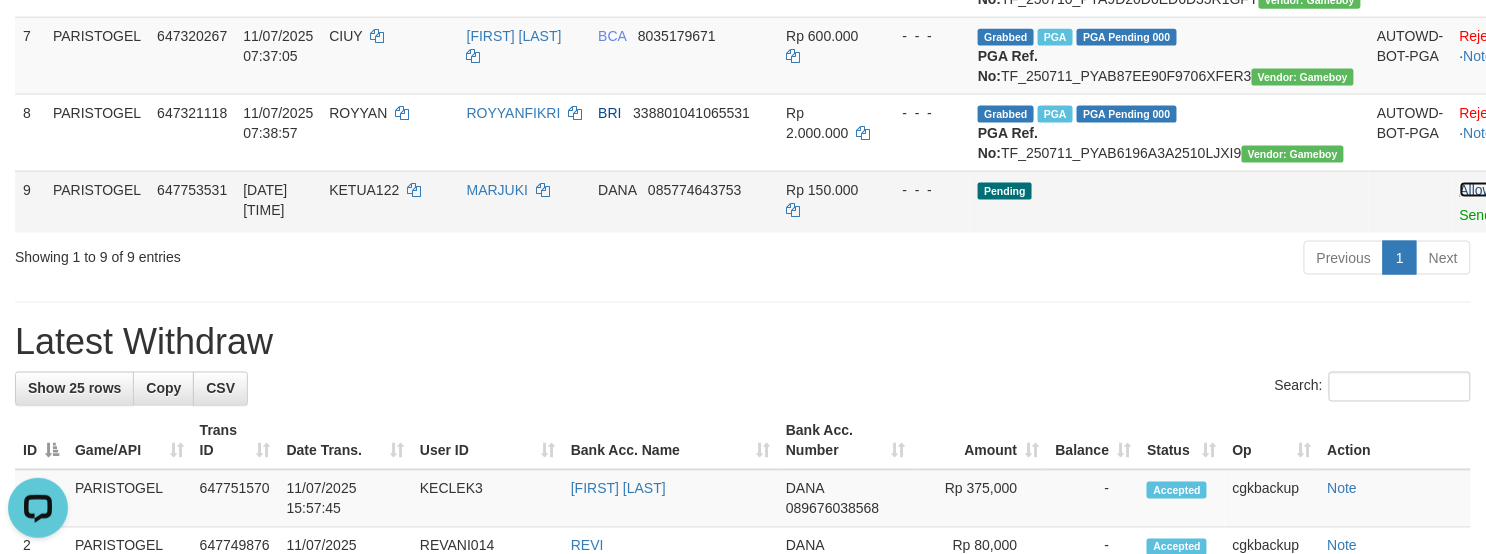 click on "Allow Grab" at bounding box center [1494, 190] 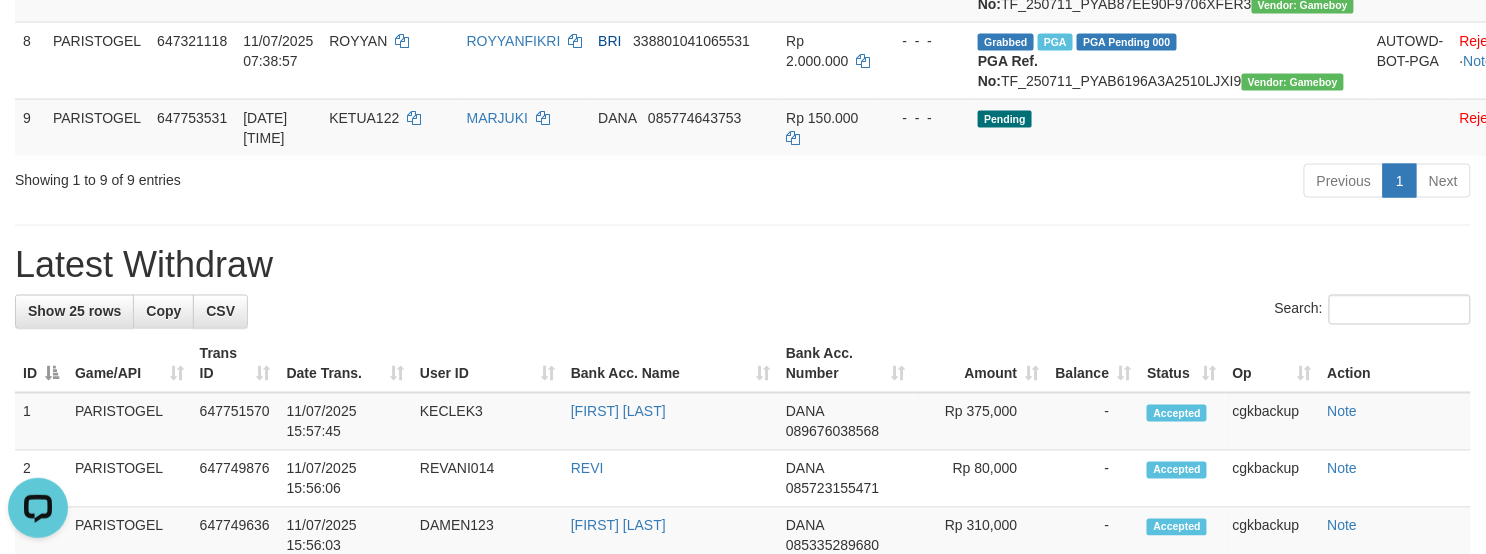 scroll, scrollTop: 933, scrollLeft: 0, axis: vertical 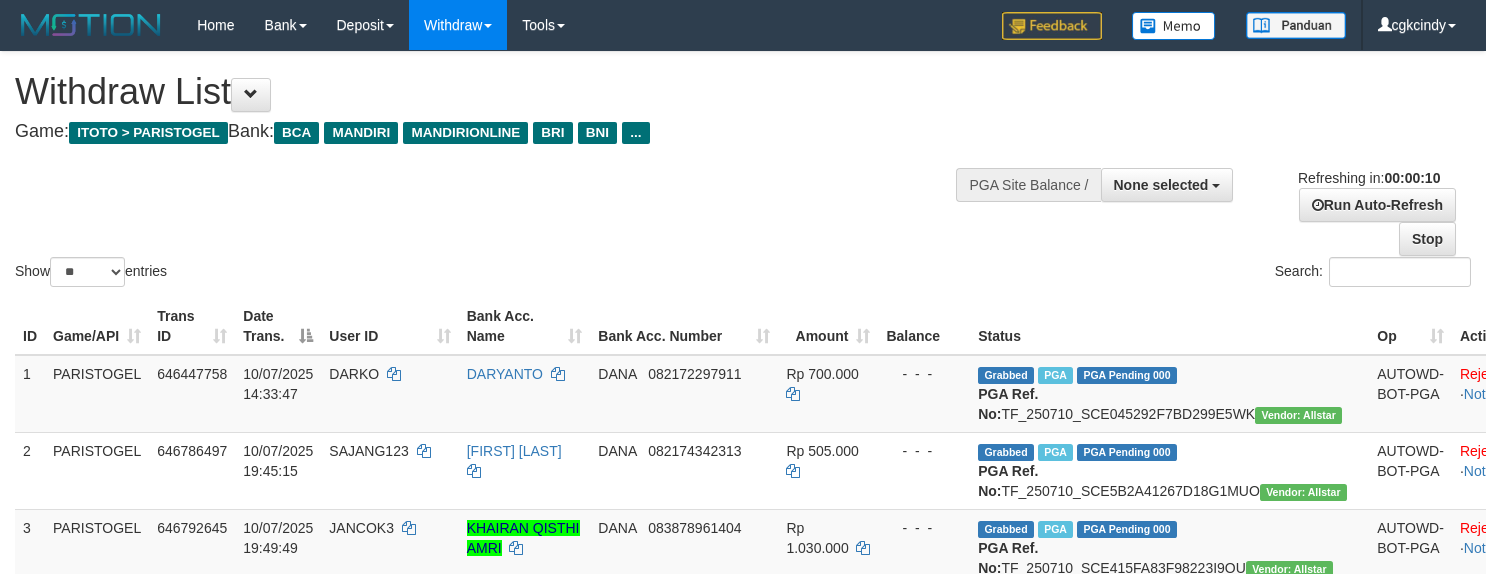 select 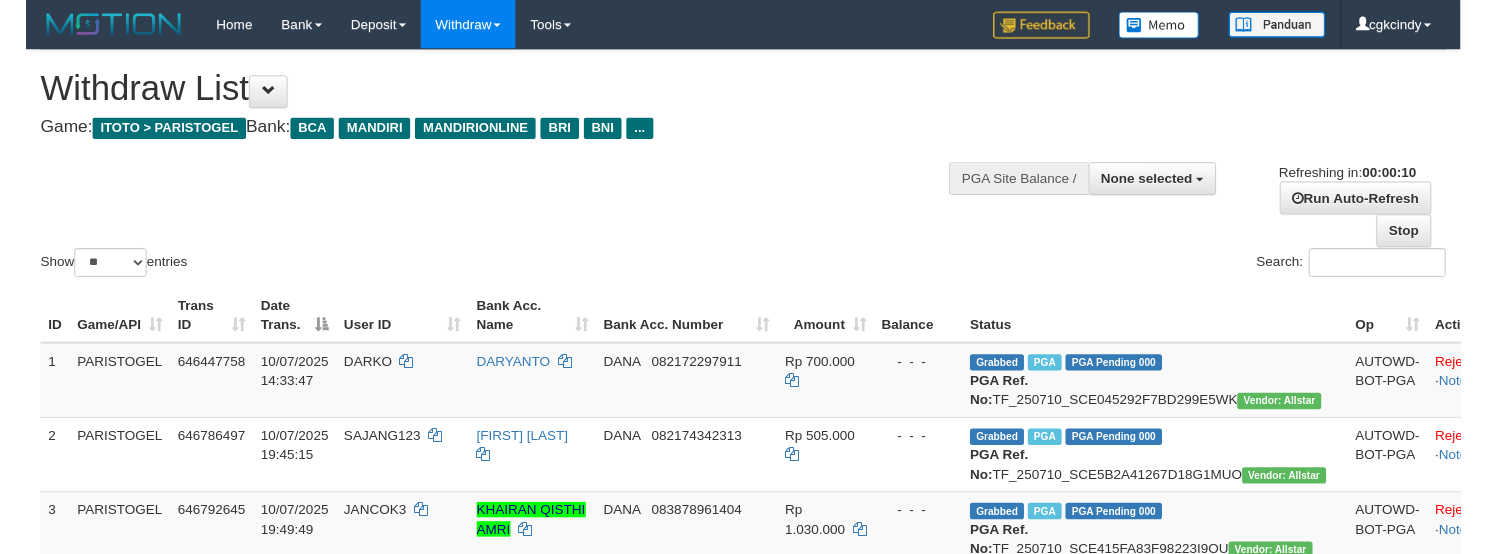 scroll, scrollTop: 0, scrollLeft: 0, axis: both 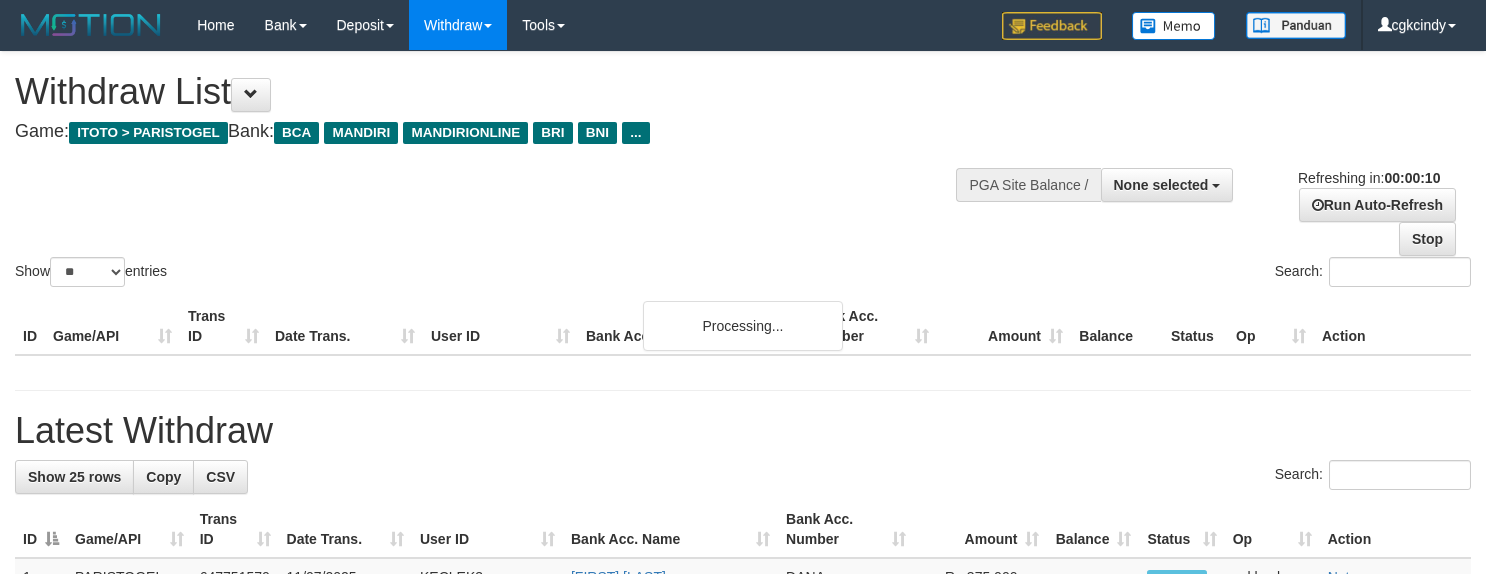 select 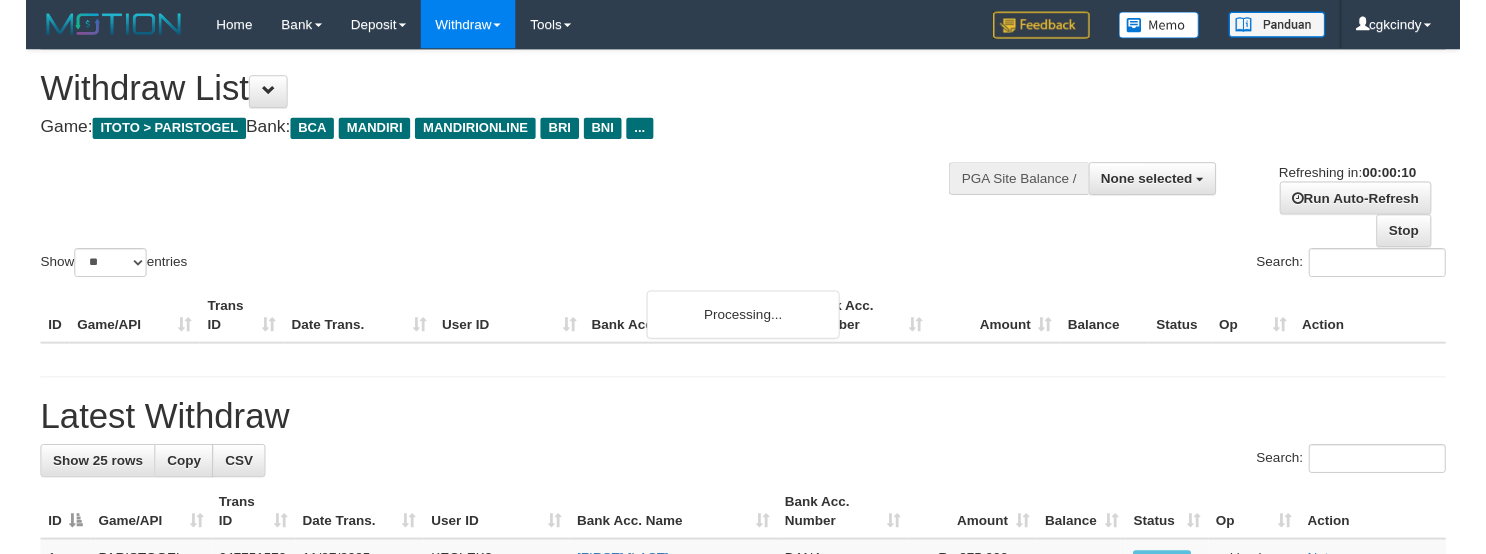 scroll, scrollTop: 0, scrollLeft: 0, axis: both 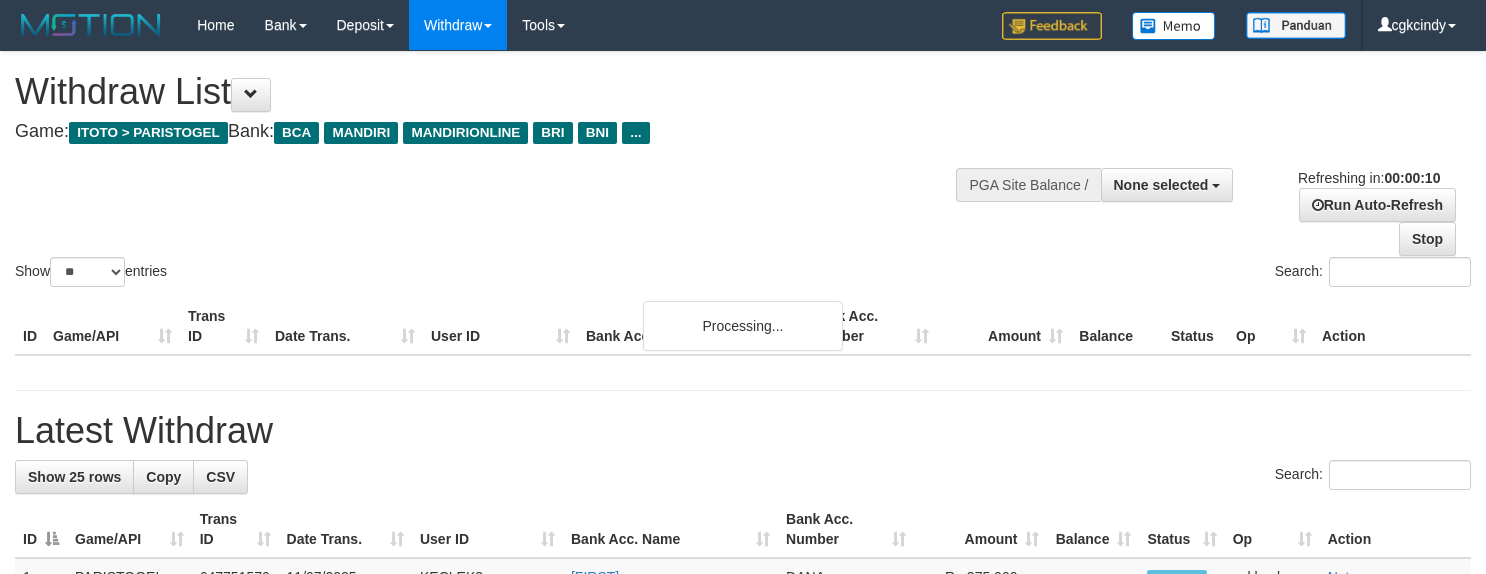 select 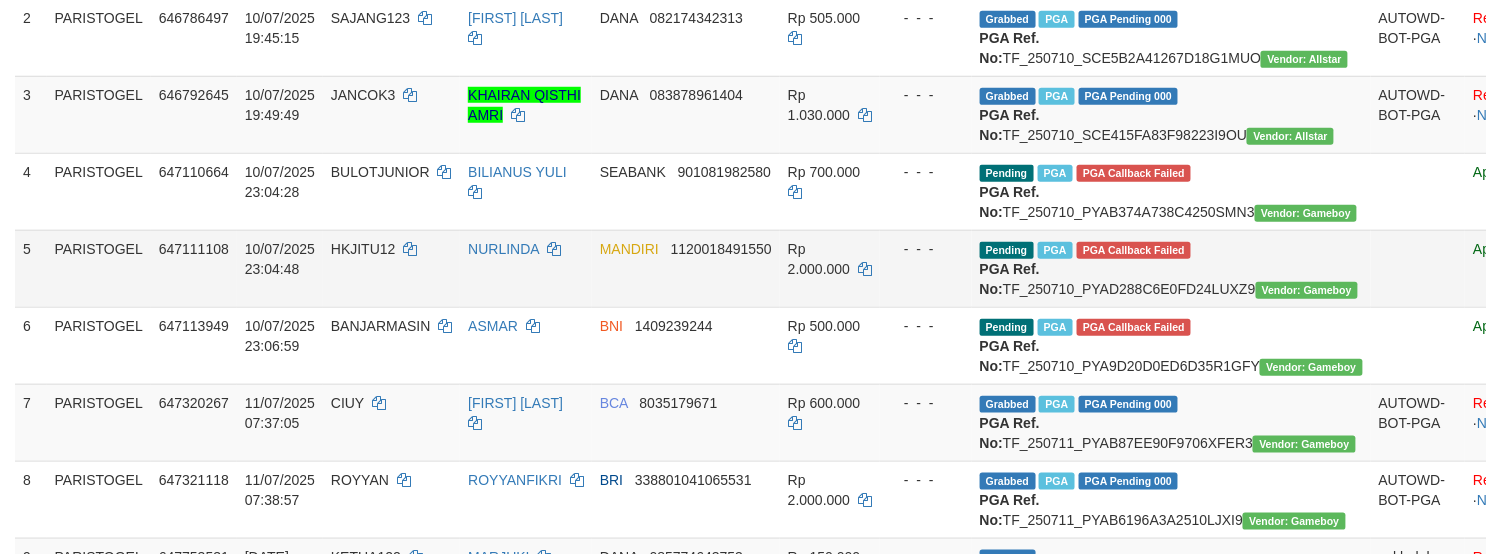 scroll, scrollTop: 933, scrollLeft: 0, axis: vertical 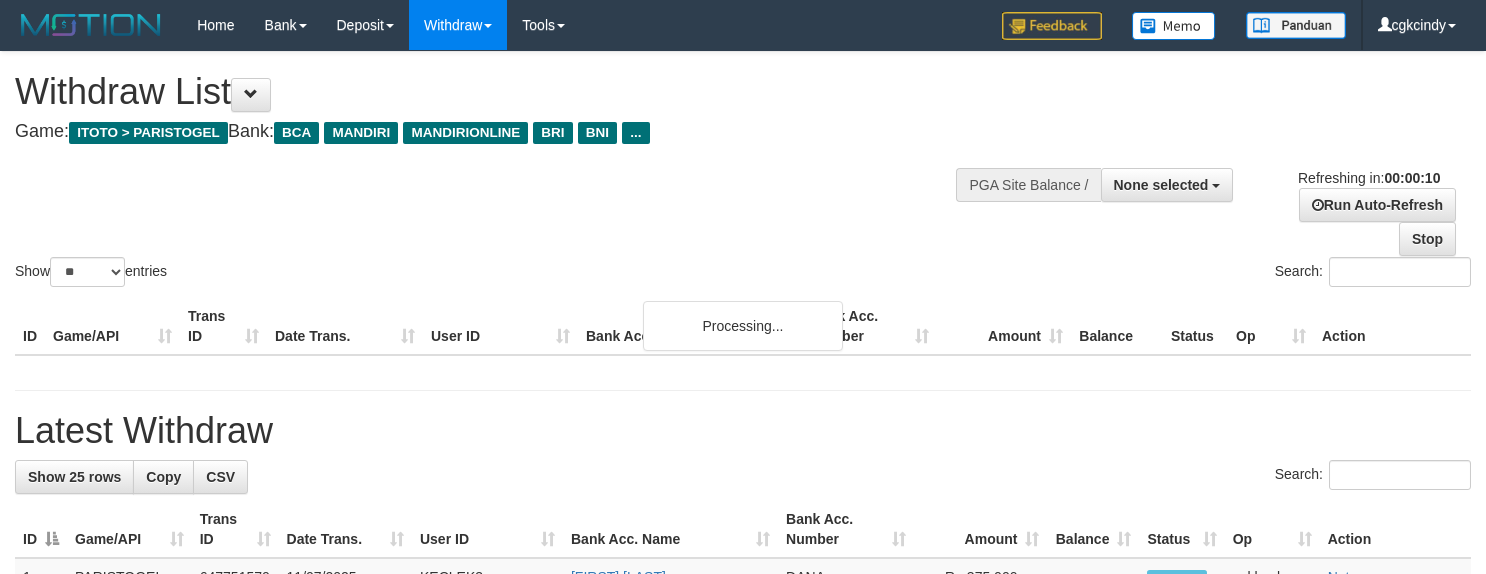 select 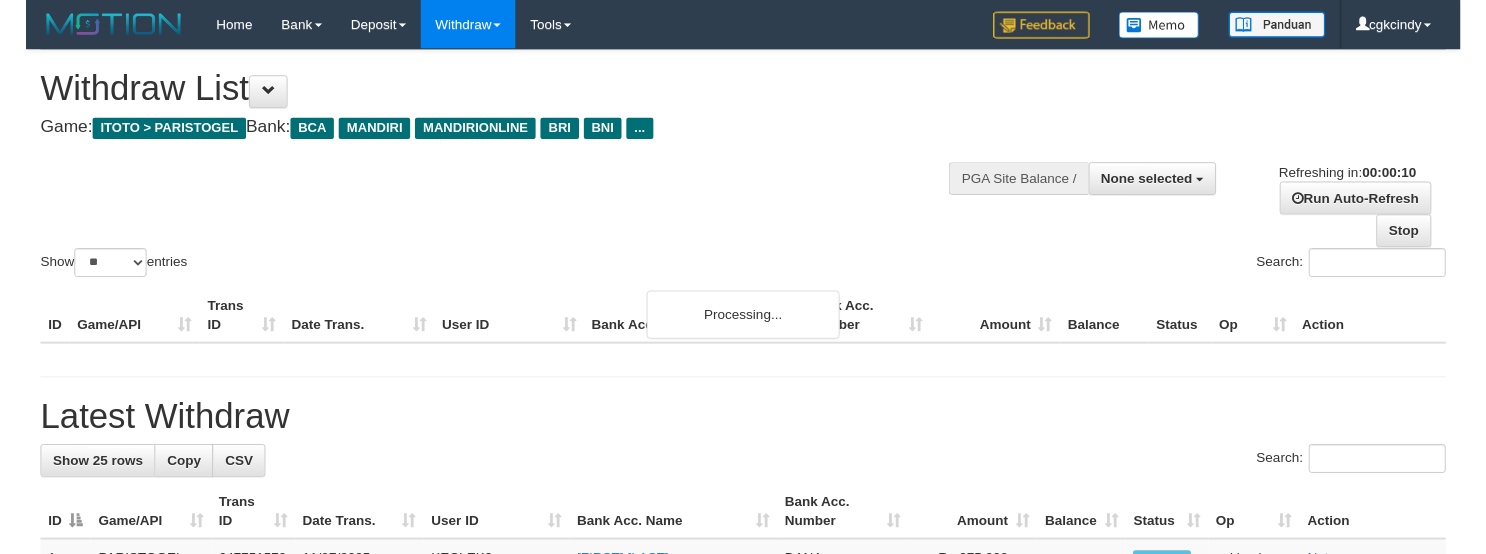 scroll, scrollTop: 0, scrollLeft: 0, axis: both 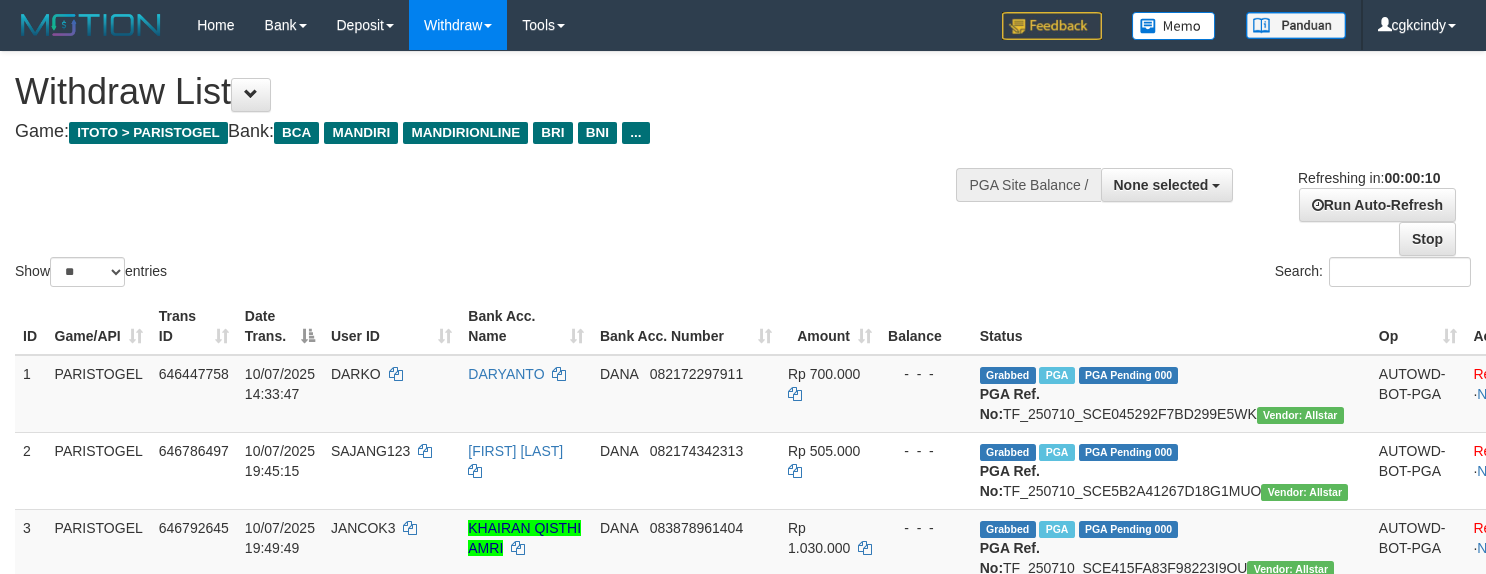 select 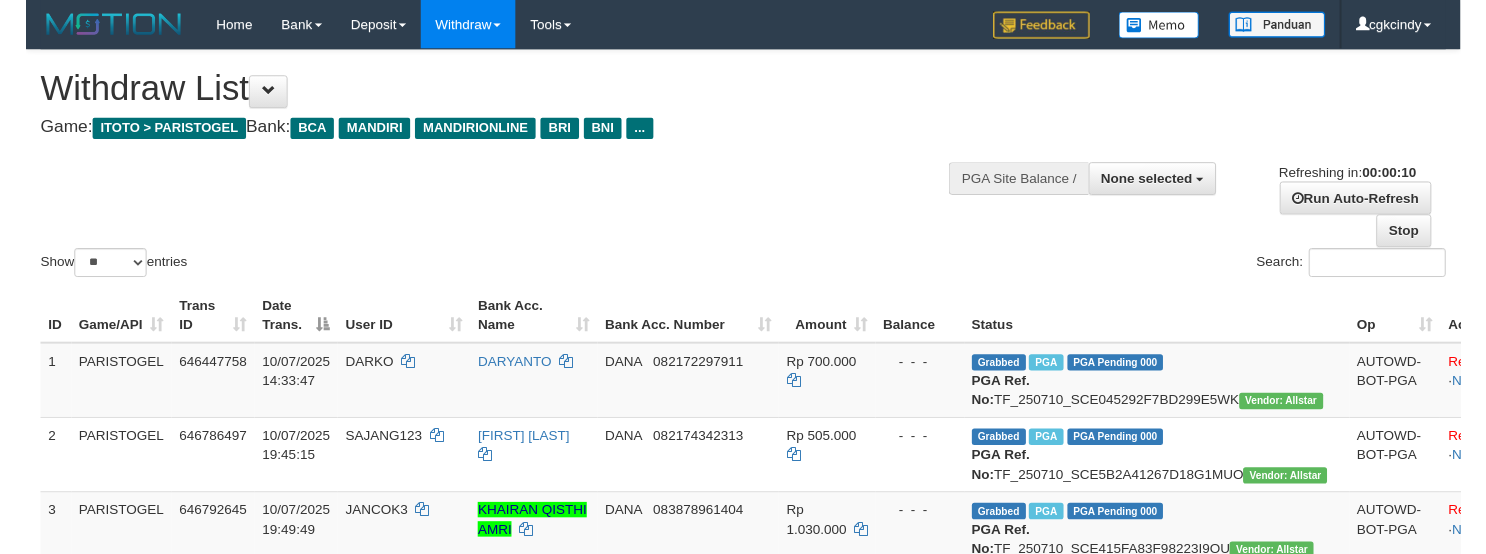 scroll, scrollTop: 0, scrollLeft: 0, axis: both 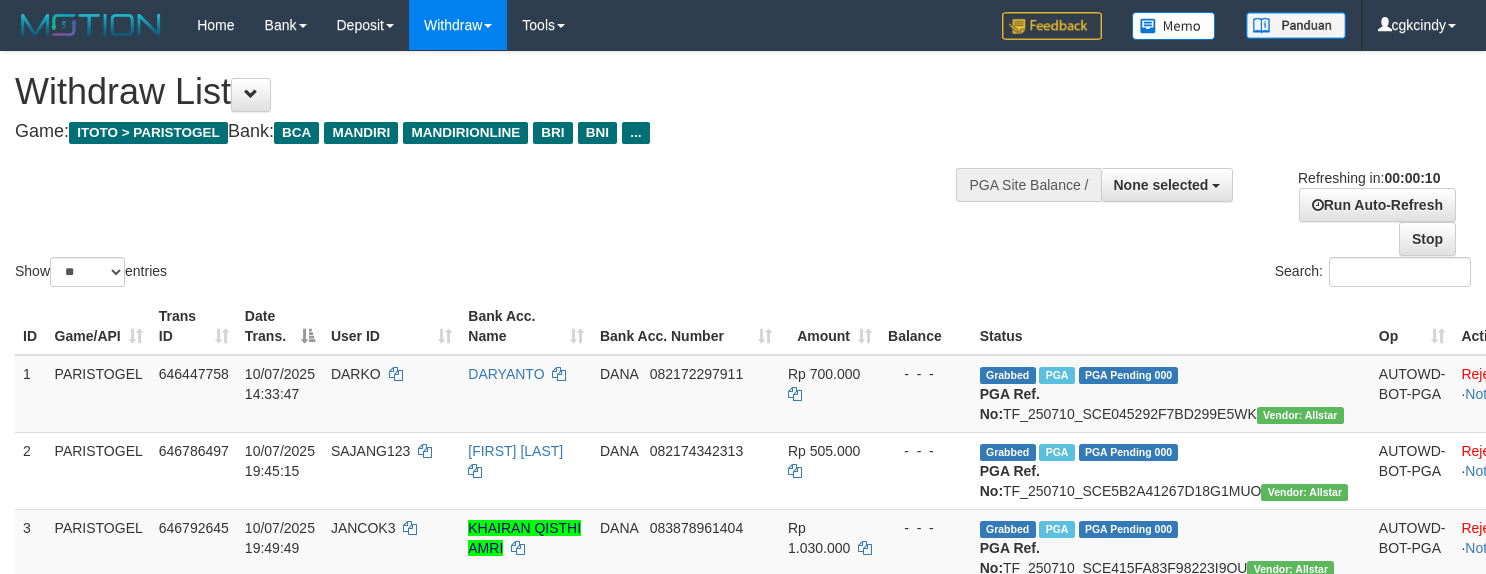 select 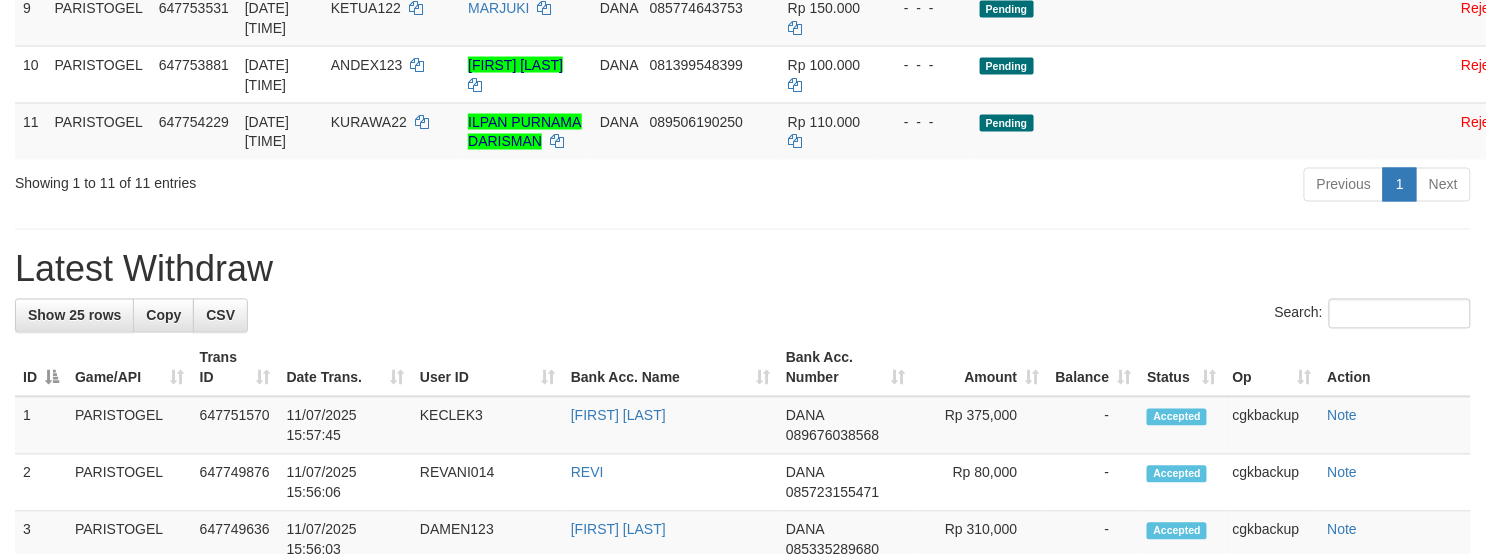 scroll, scrollTop: 1066, scrollLeft: 0, axis: vertical 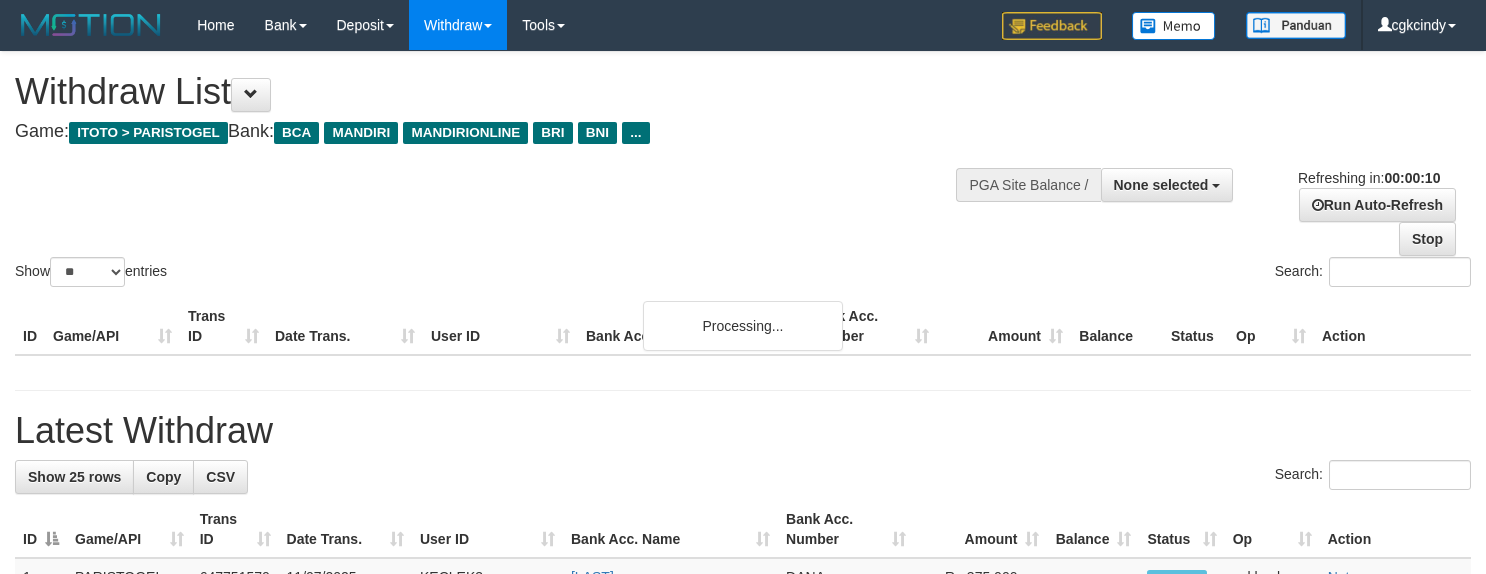 select 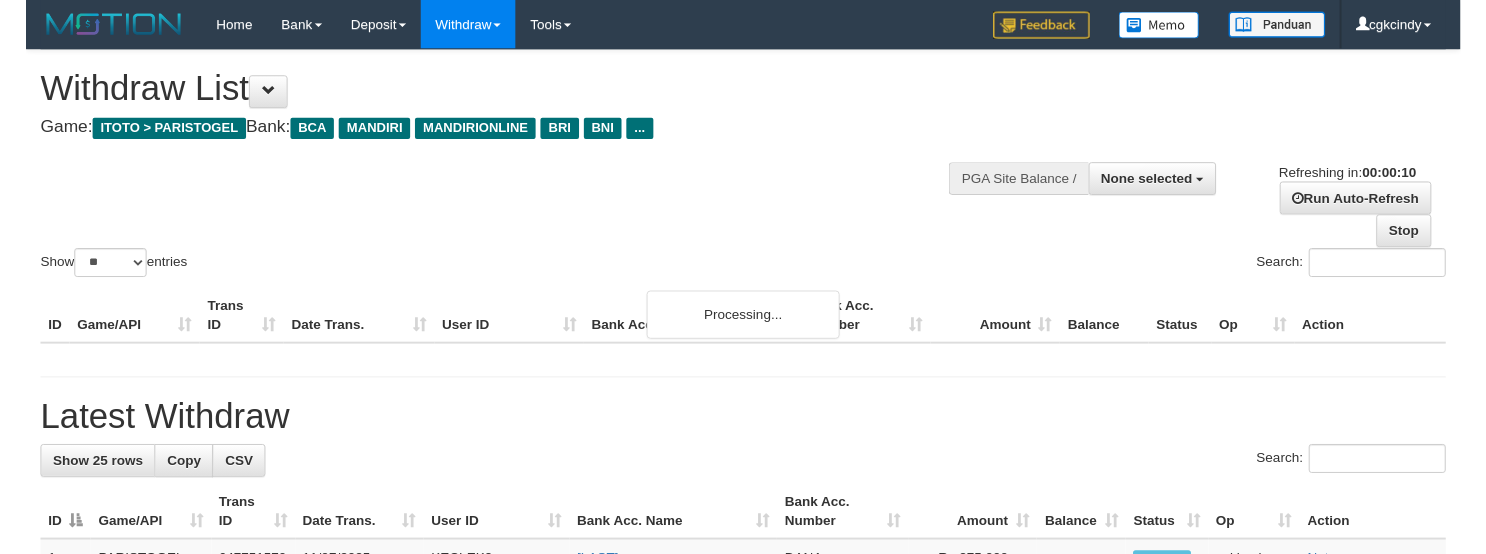 scroll, scrollTop: 0, scrollLeft: 0, axis: both 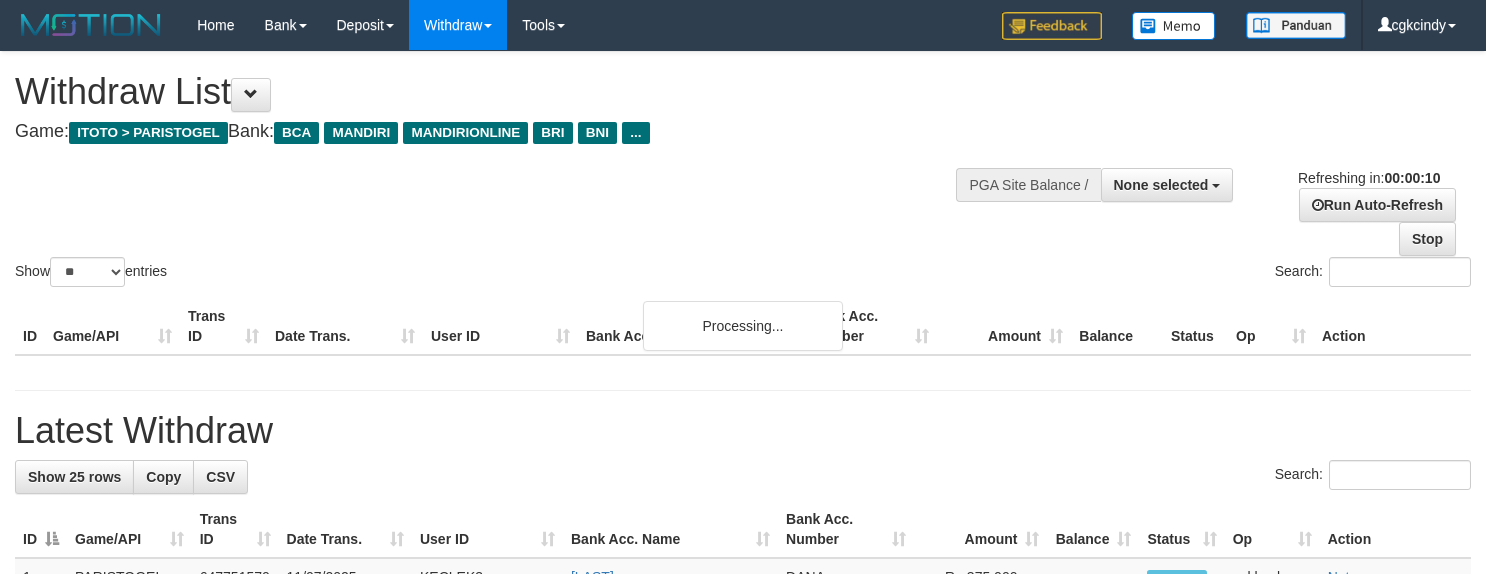 select 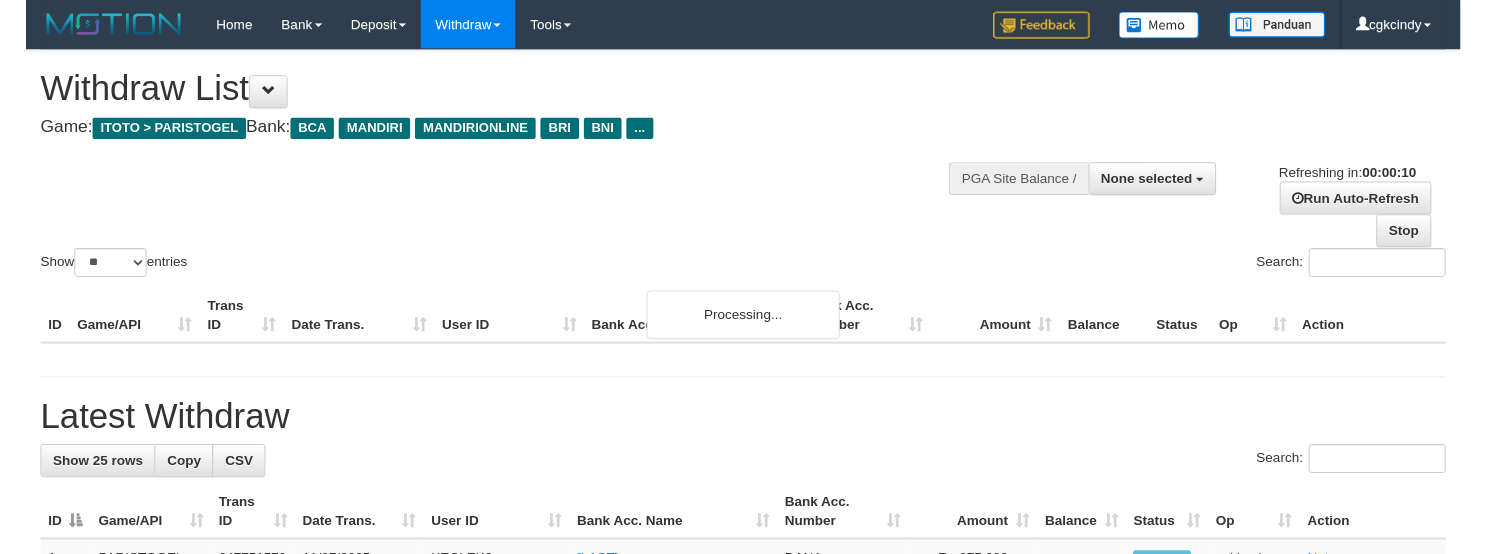 scroll, scrollTop: 0, scrollLeft: 0, axis: both 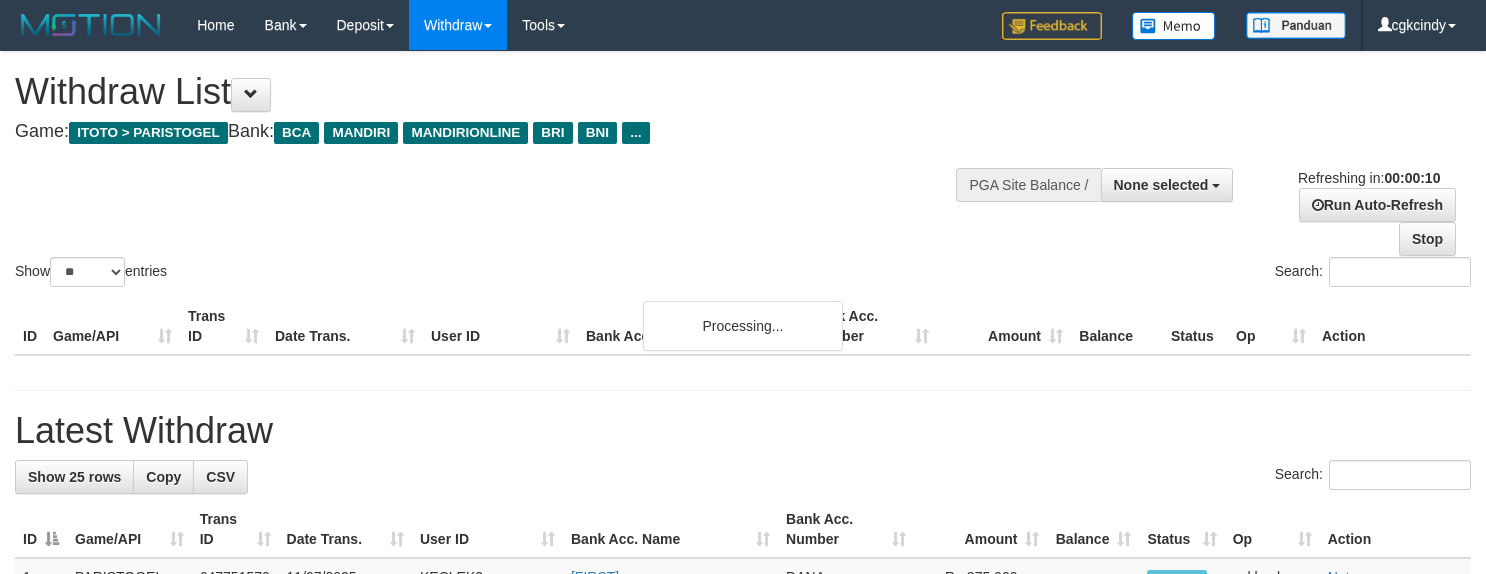 select 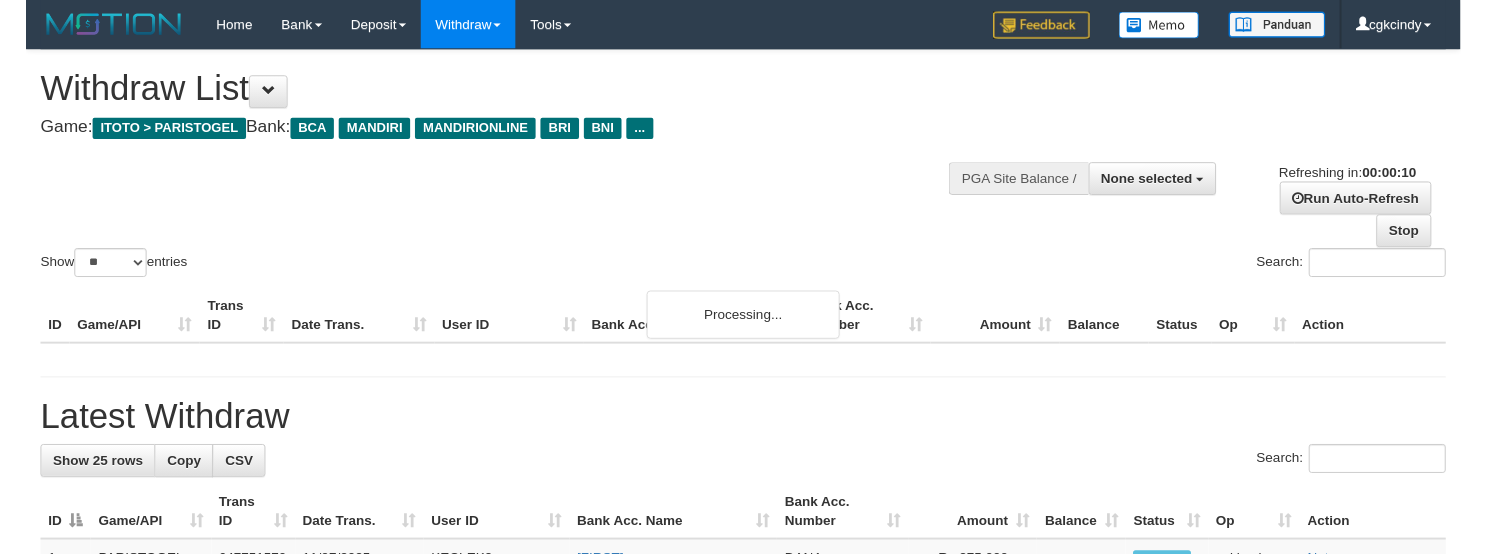 scroll, scrollTop: 0, scrollLeft: 0, axis: both 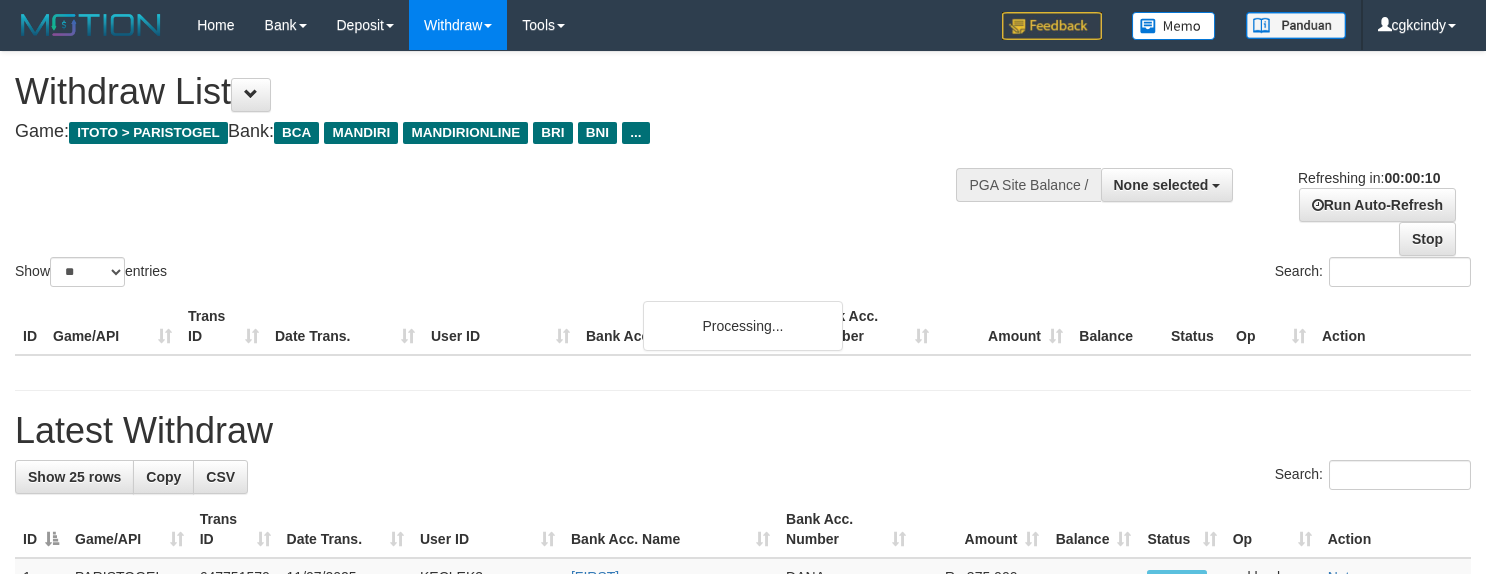 select 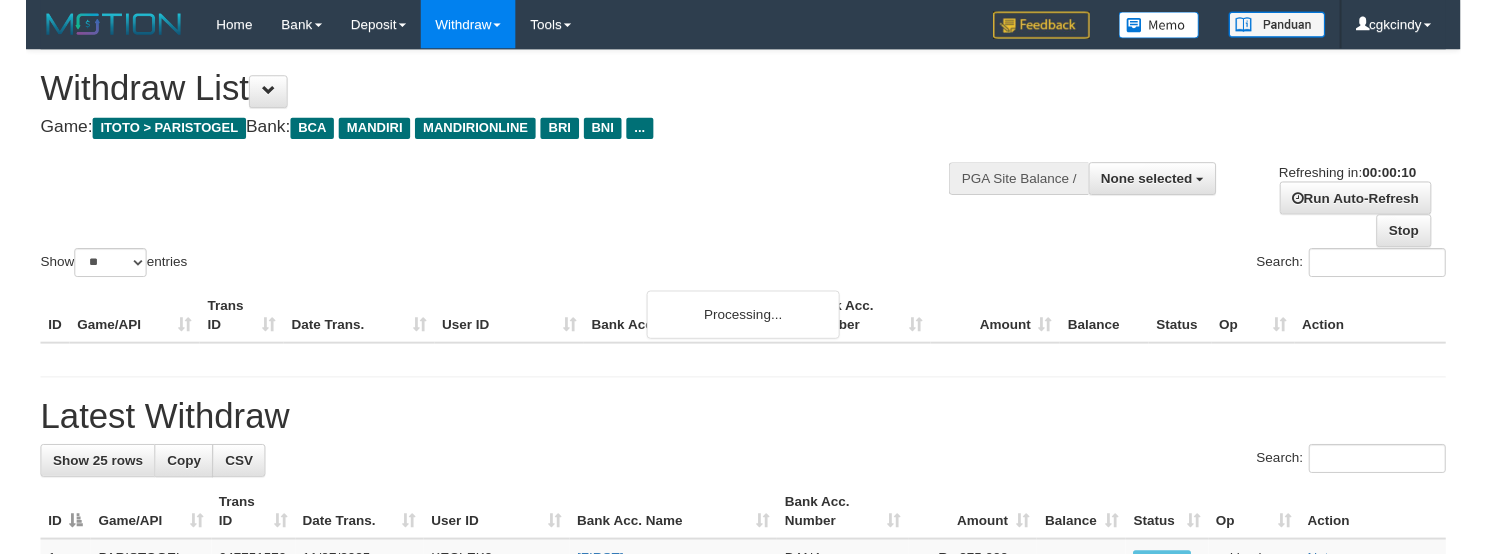 scroll, scrollTop: 0, scrollLeft: 0, axis: both 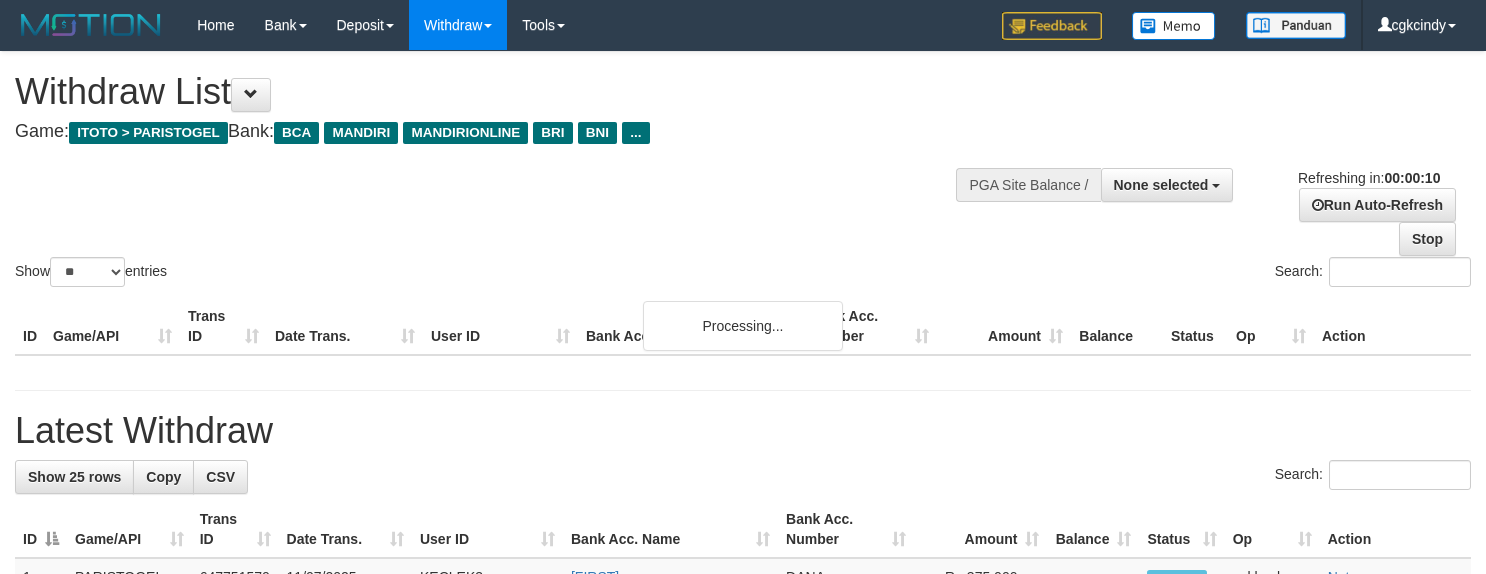 select 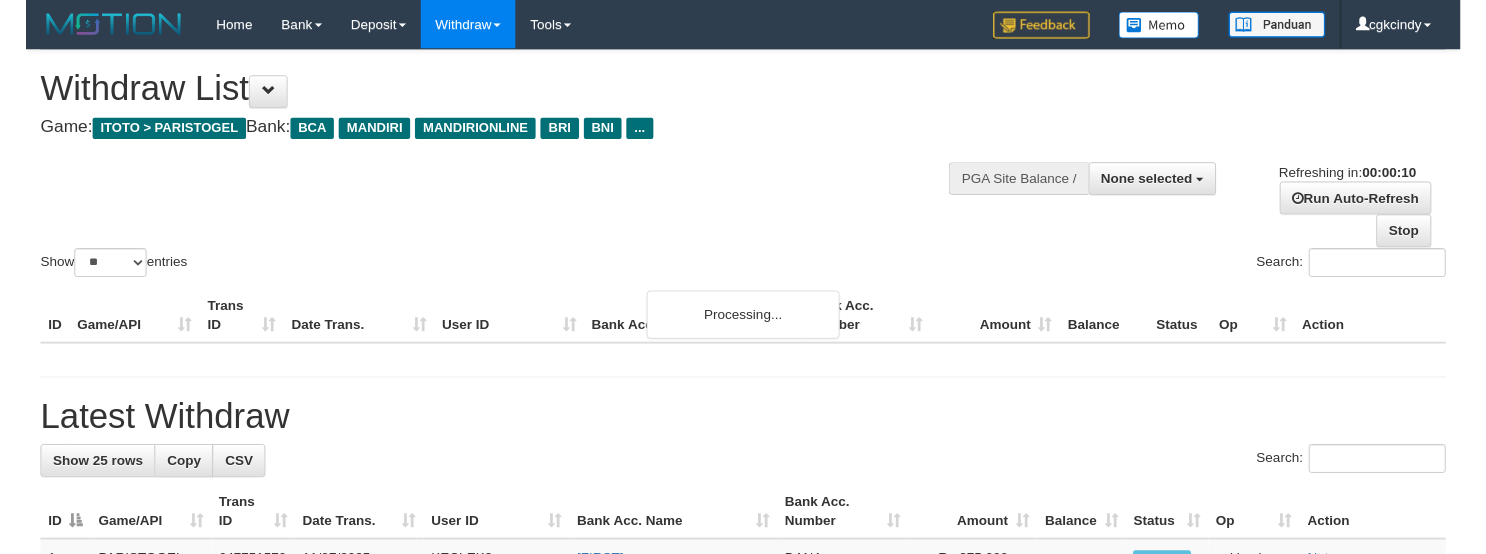 scroll, scrollTop: 0, scrollLeft: 0, axis: both 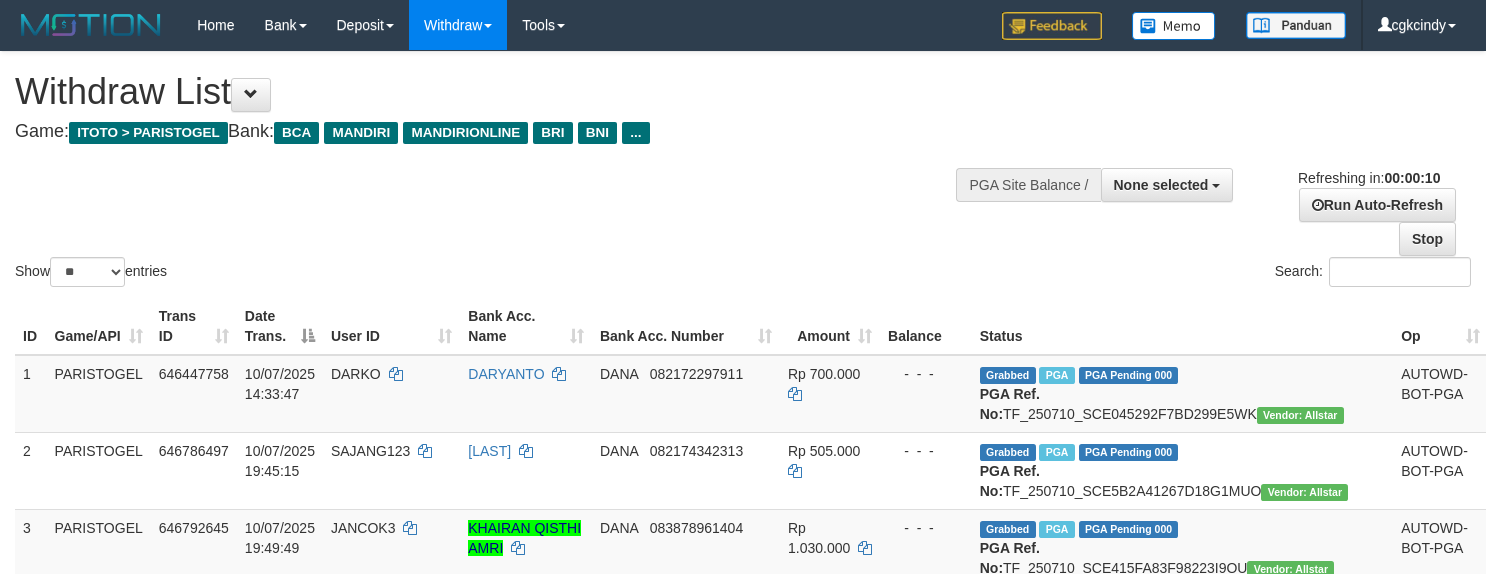 select 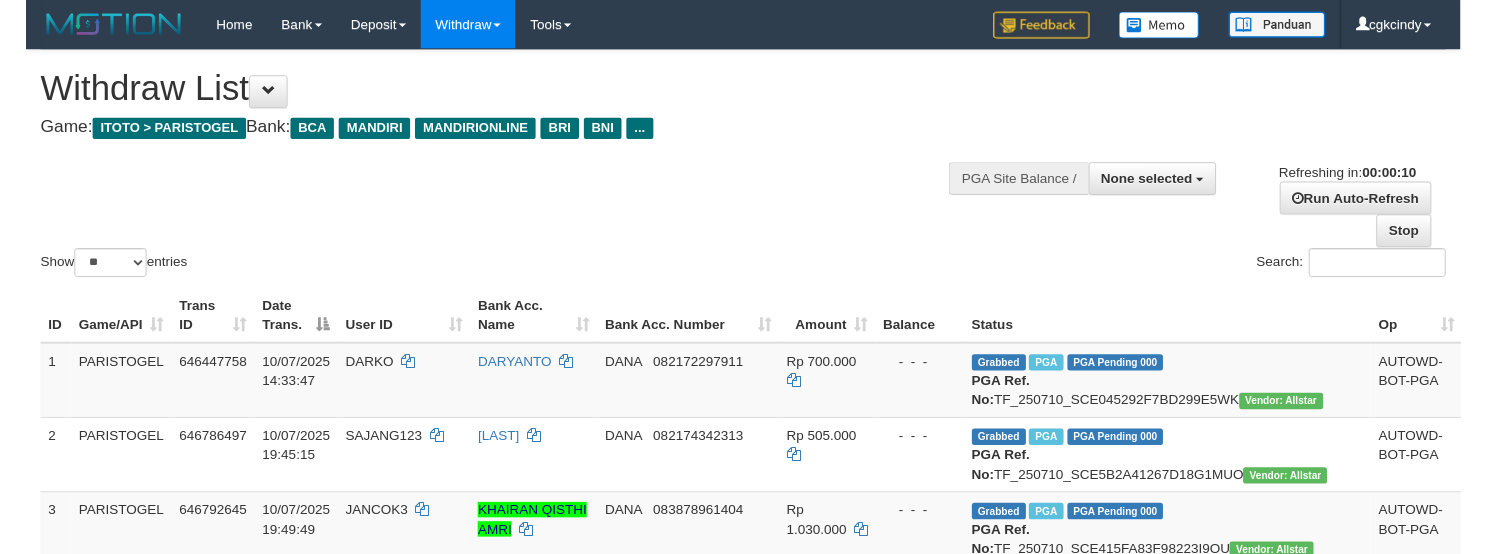 scroll, scrollTop: 0, scrollLeft: 0, axis: both 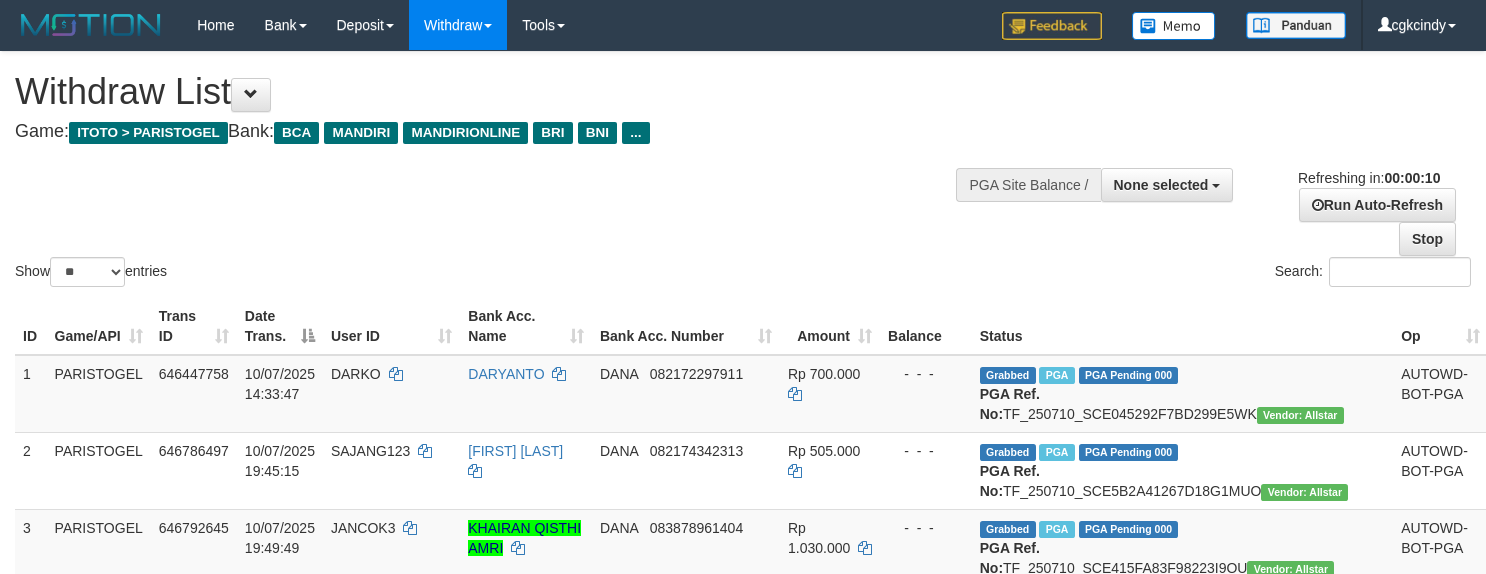 select 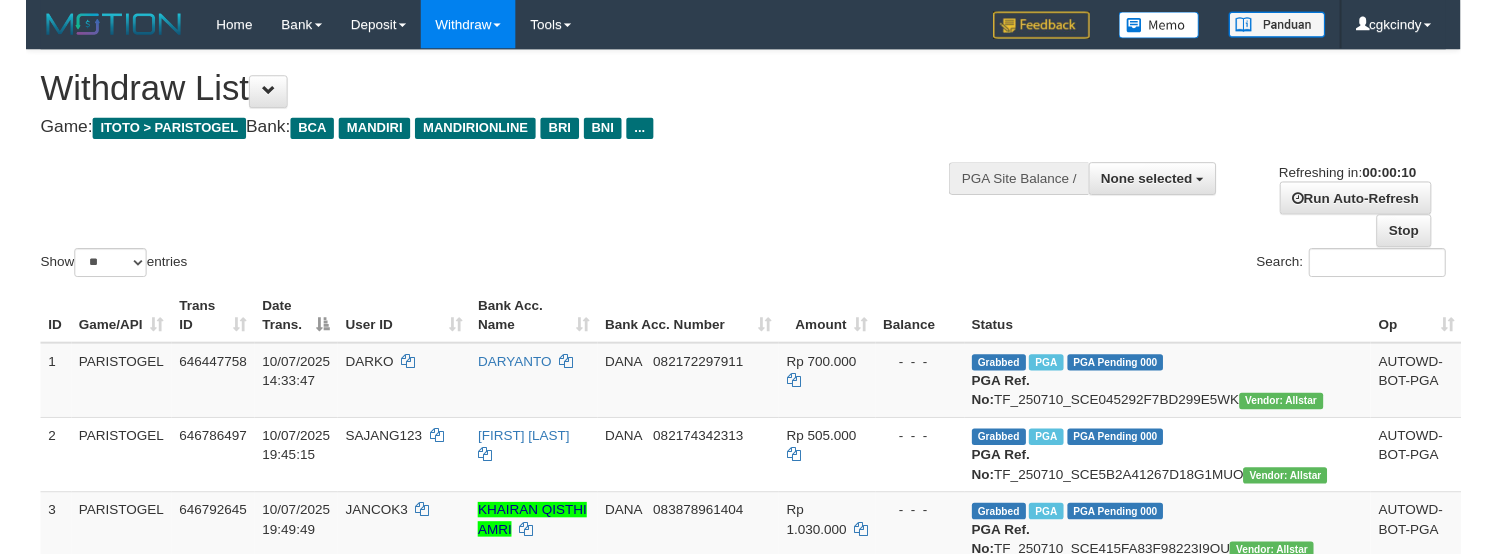 scroll, scrollTop: 0, scrollLeft: 0, axis: both 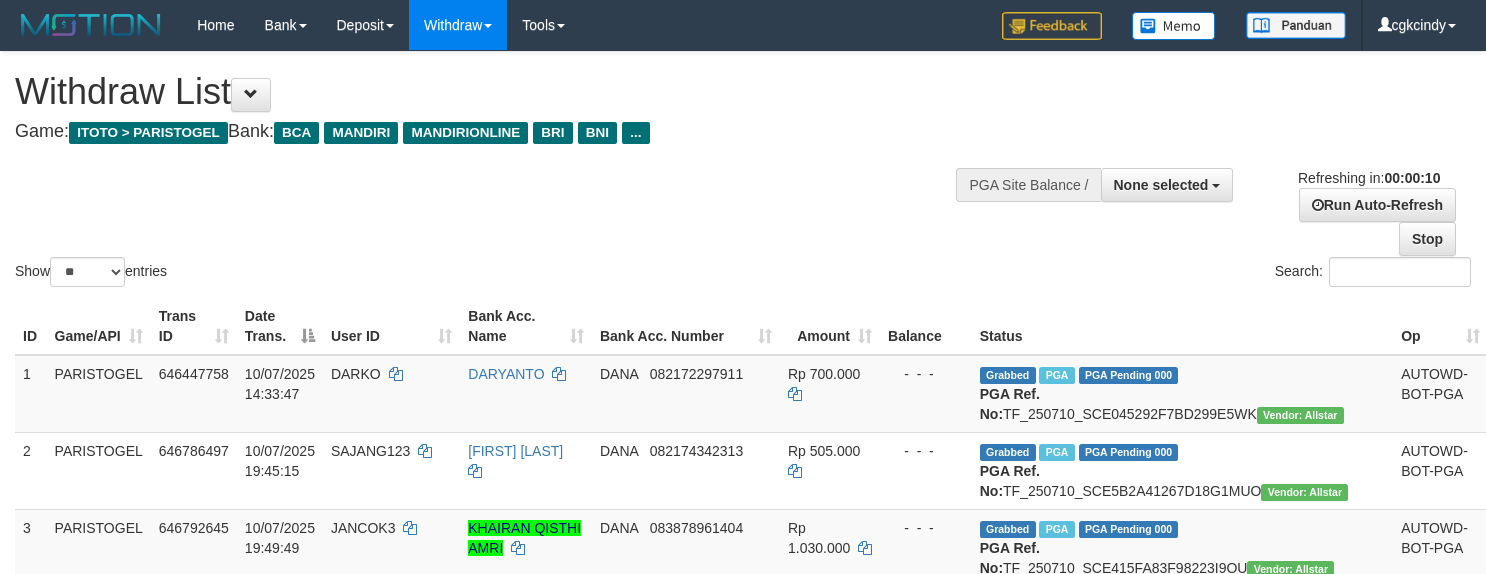 select 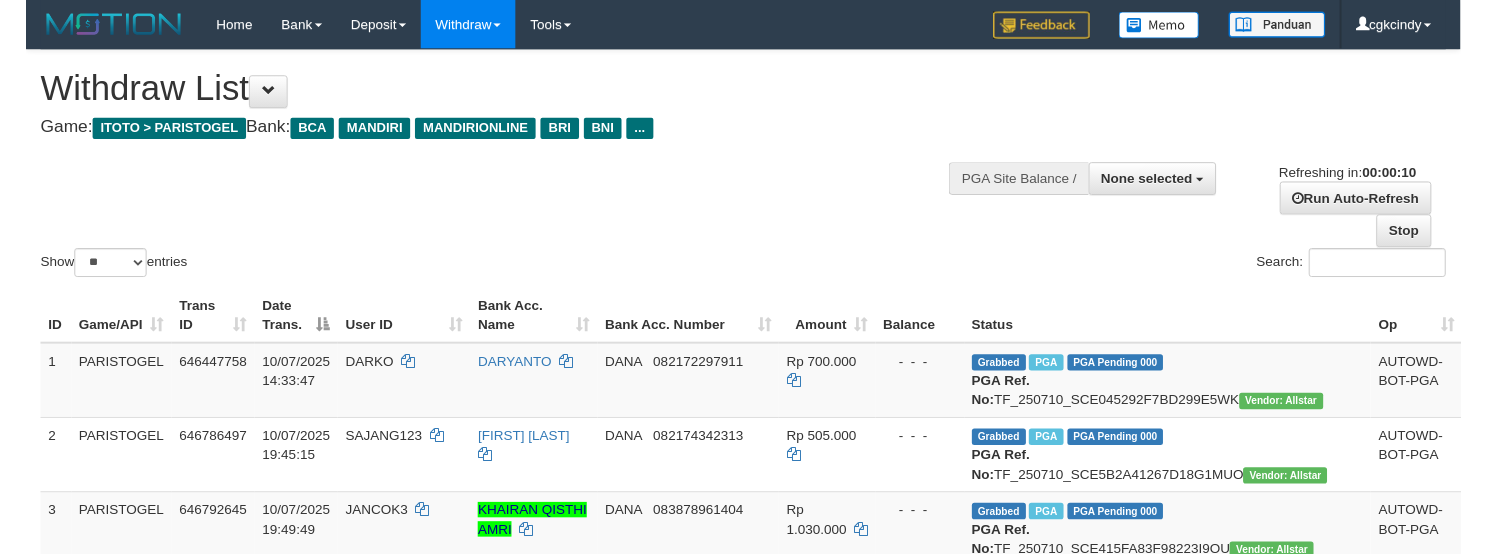 scroll, scrollTop: 0, scrollLeft: 0, axis: both 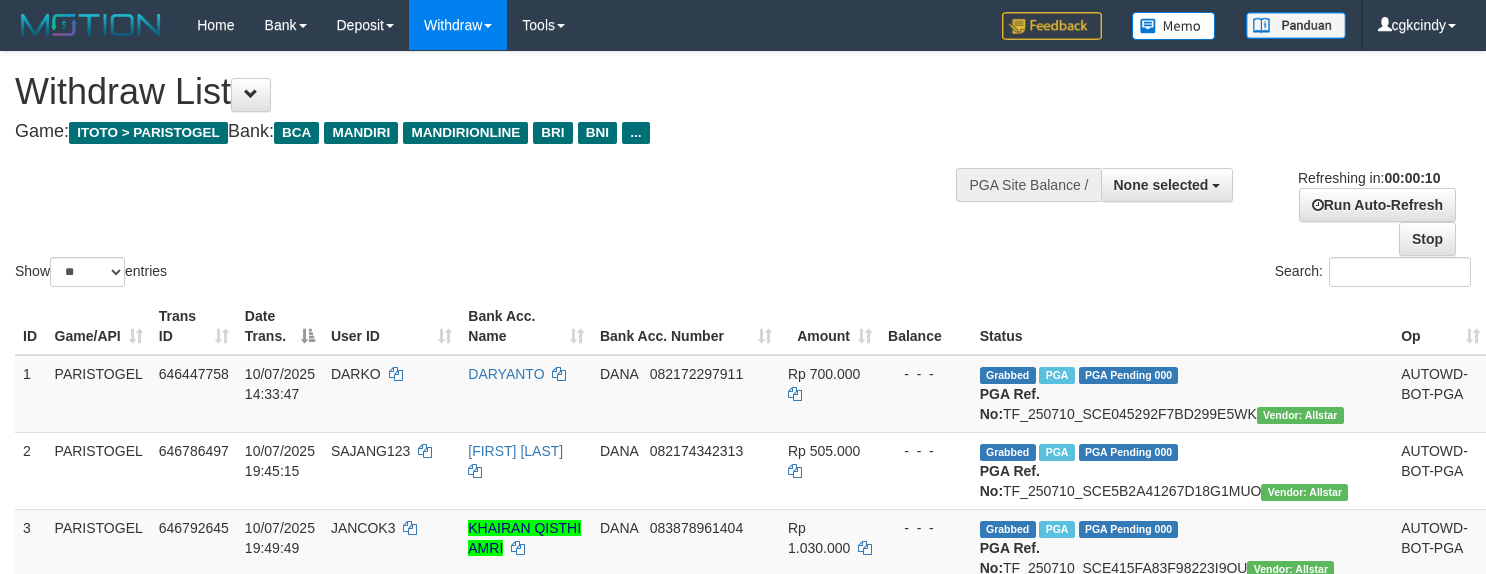 select 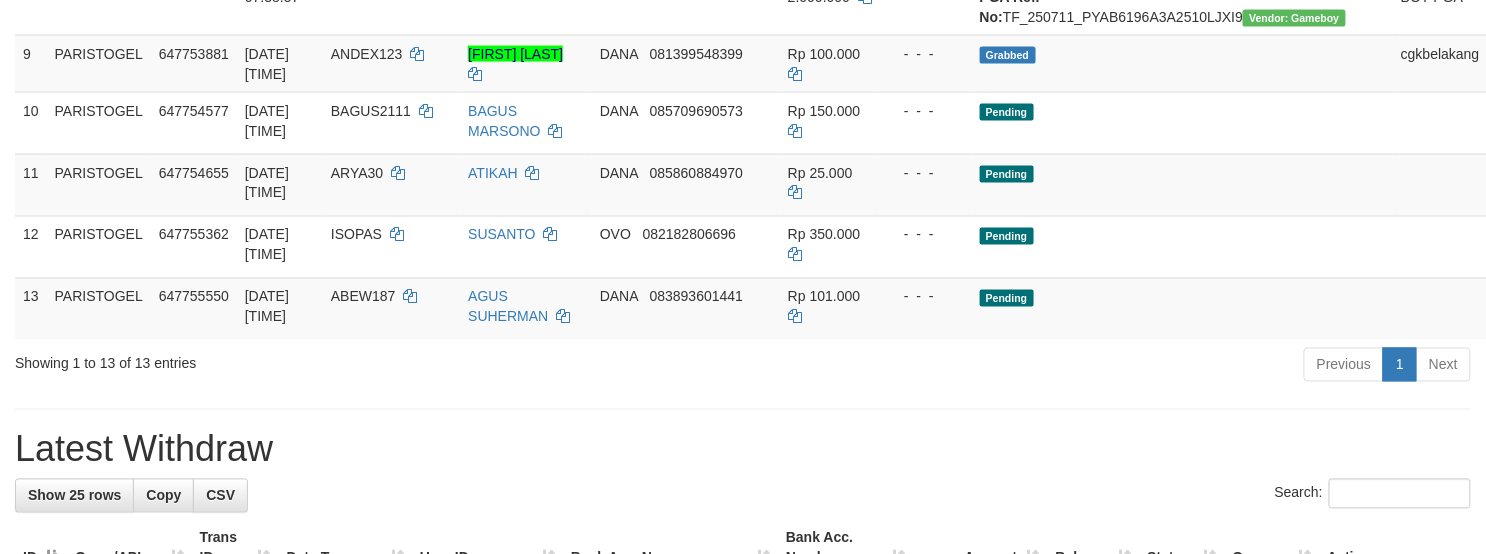 scroll, scrollTop: 1066, scrollLeft: 0, axis: vertical 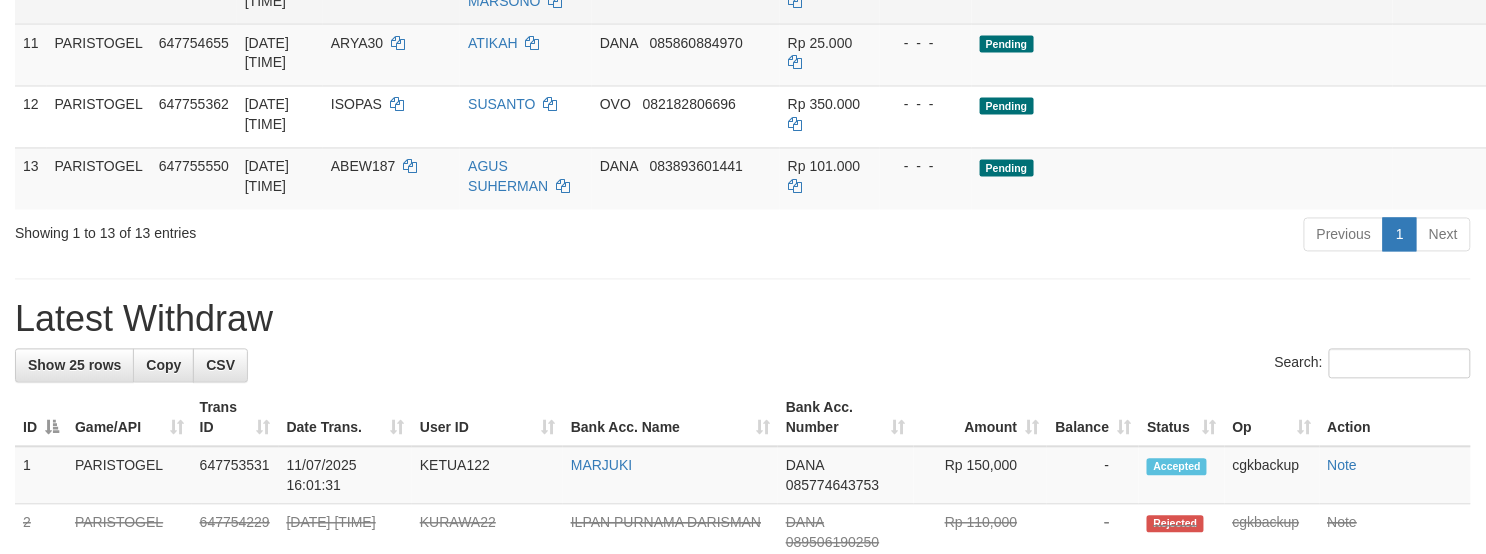 click on "Allow Grab   ·    Reject Send PGA     ·    Note" at bounding box center [1565, -7] 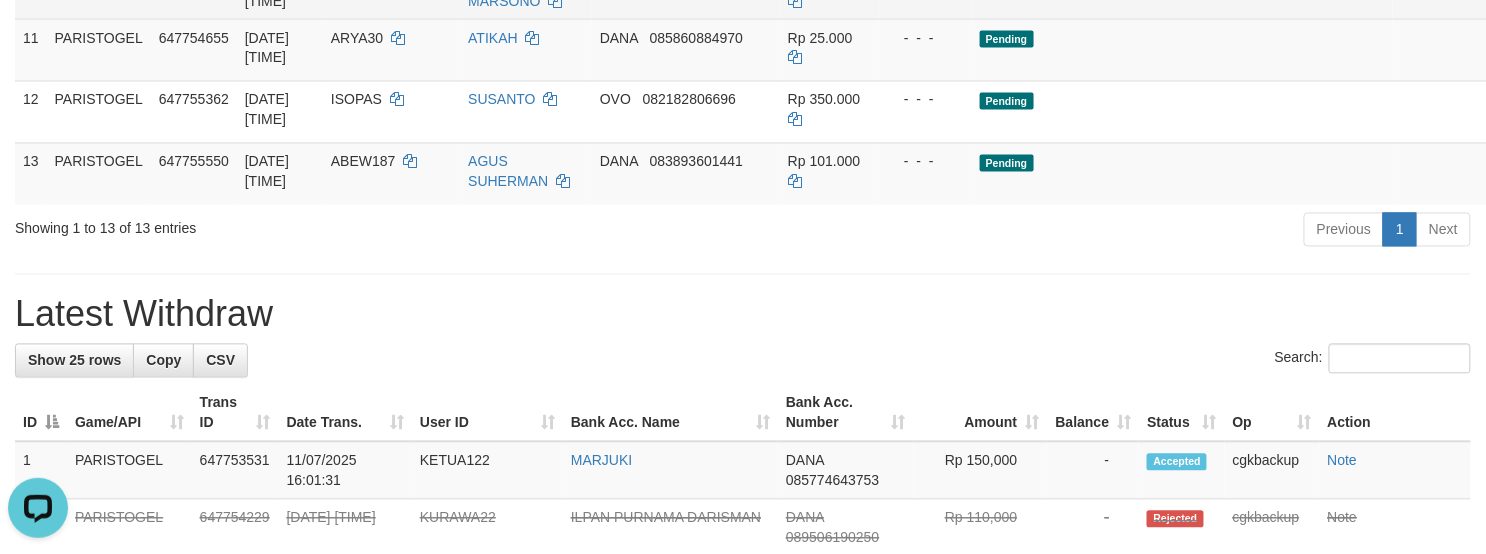 scroll, scrollTop: 0, scrollLeft: 0, axis: both 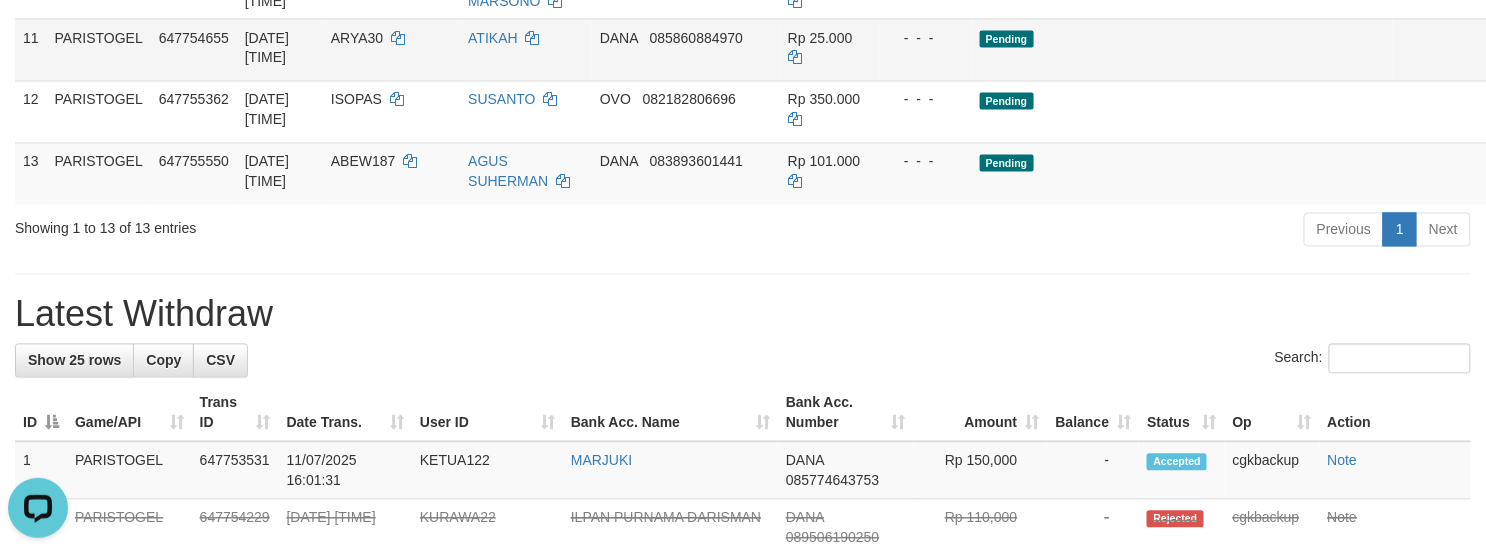 click on "Allow Grab" at bounding box center (1530, 38) 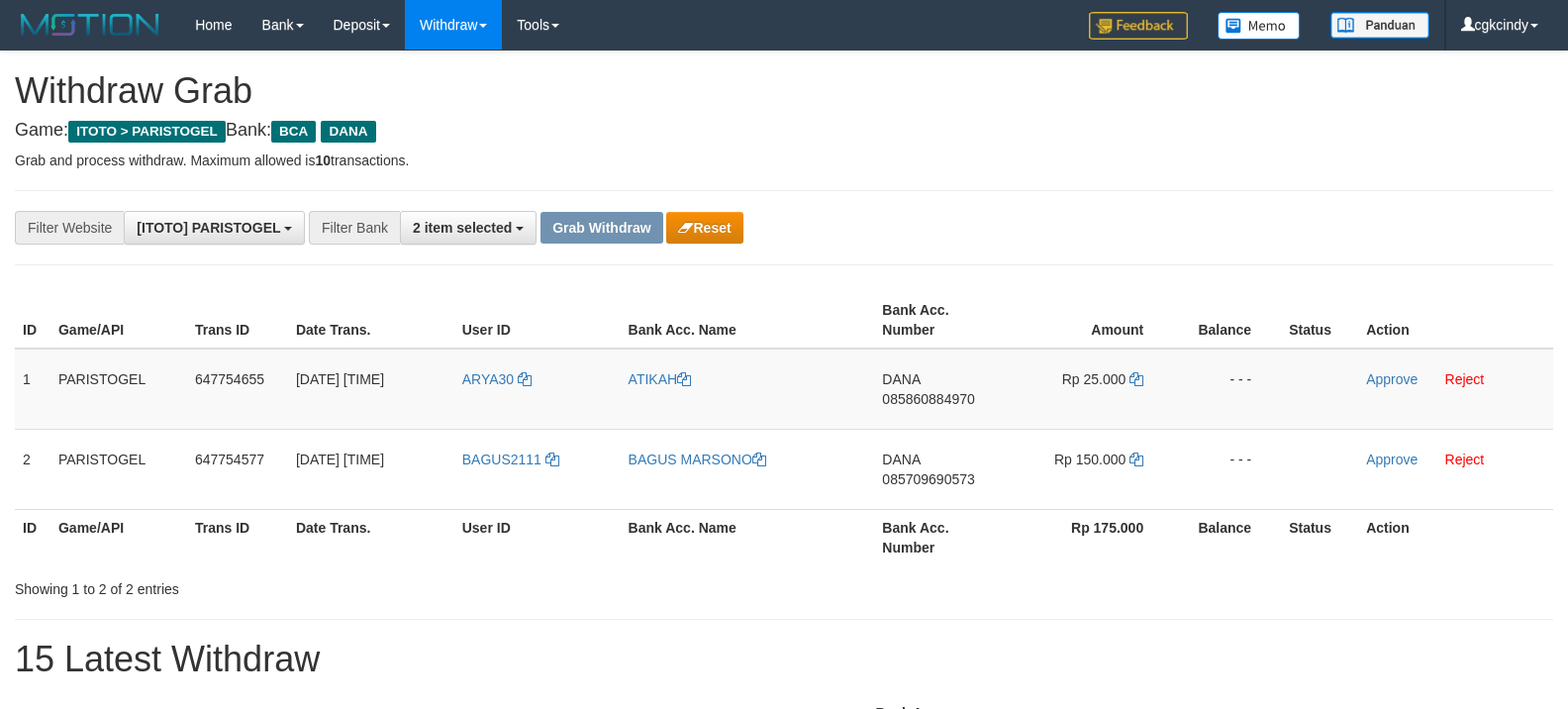 scroll, scrollTop: 0, scrollLeft: 0, axis: both 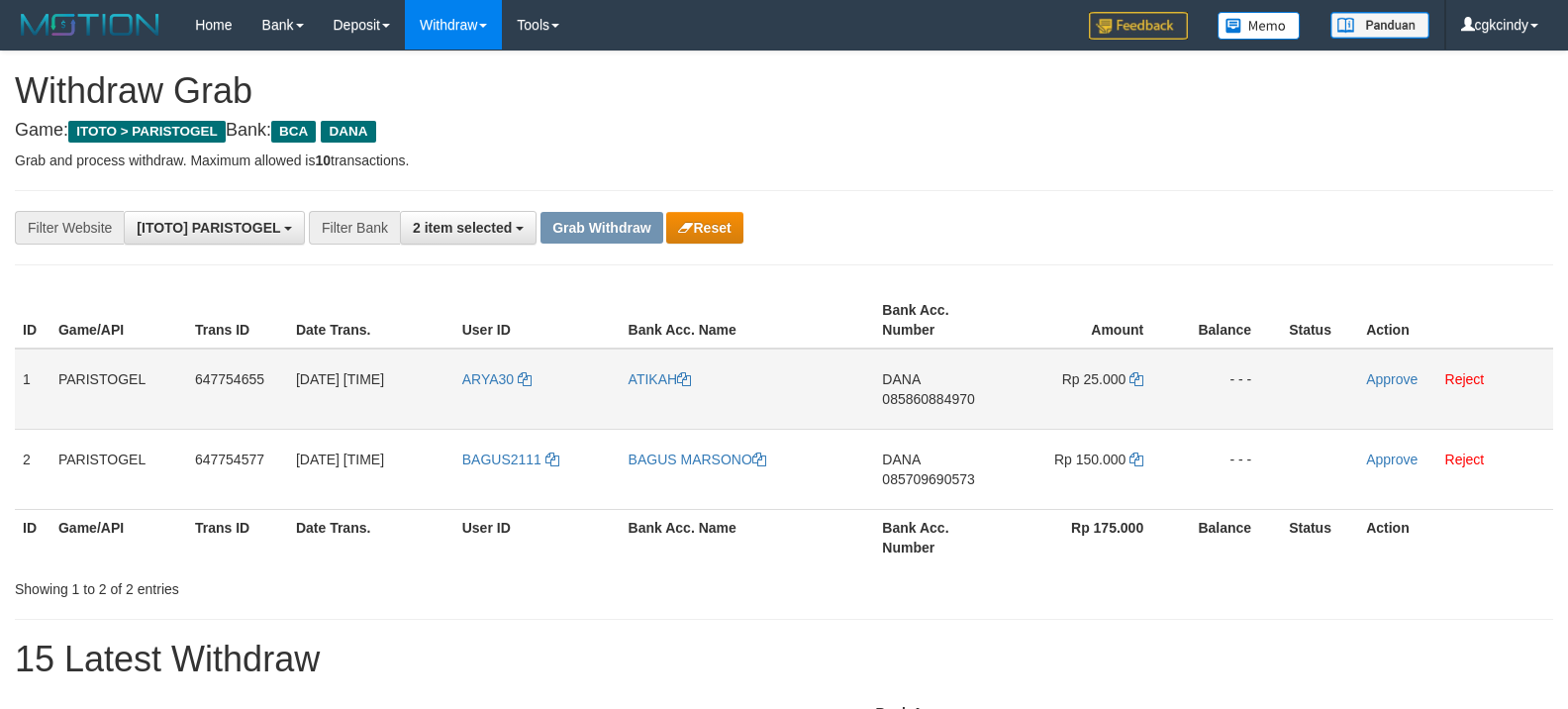 click on "ARYA30" at bounding box center (538, 389) 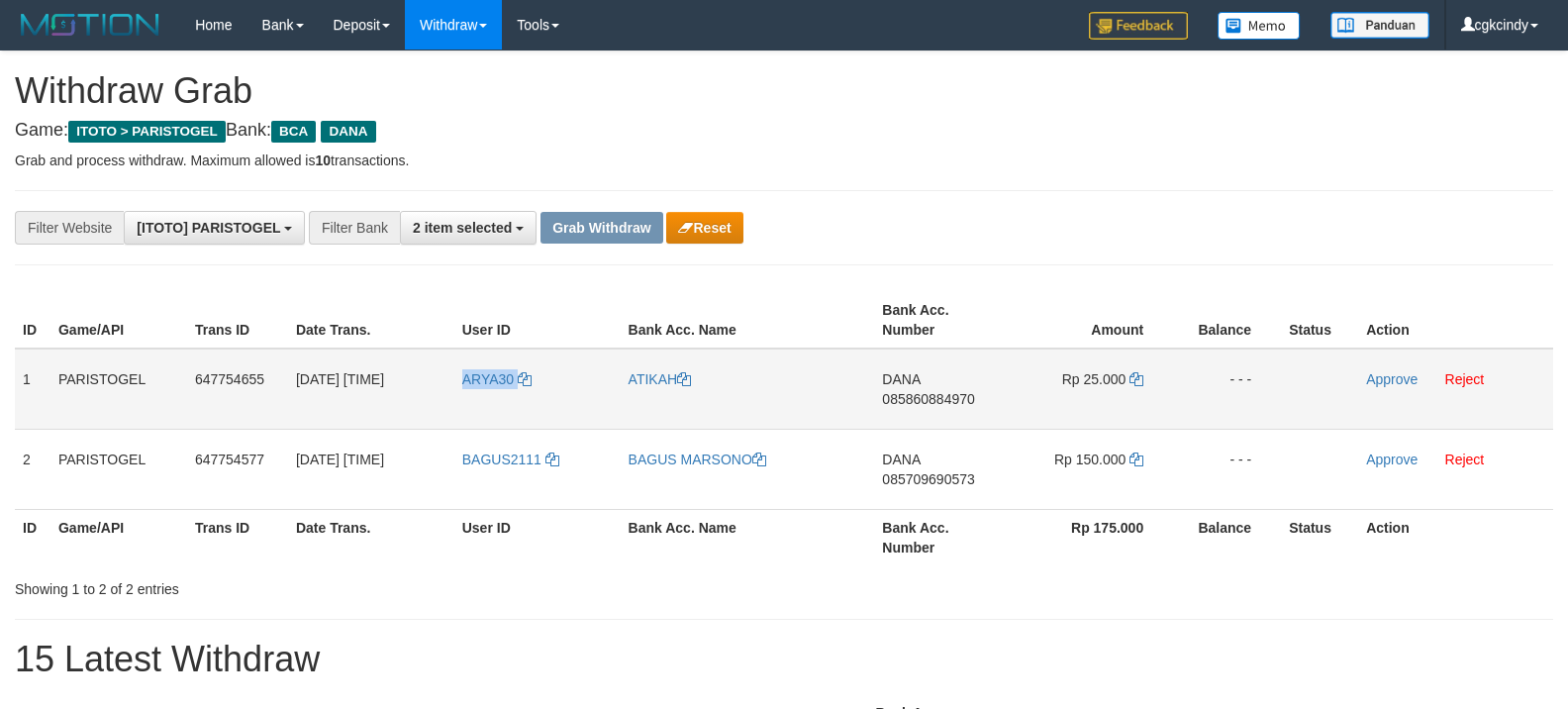 click on "ARYA30" at bounding box center [538, 389] 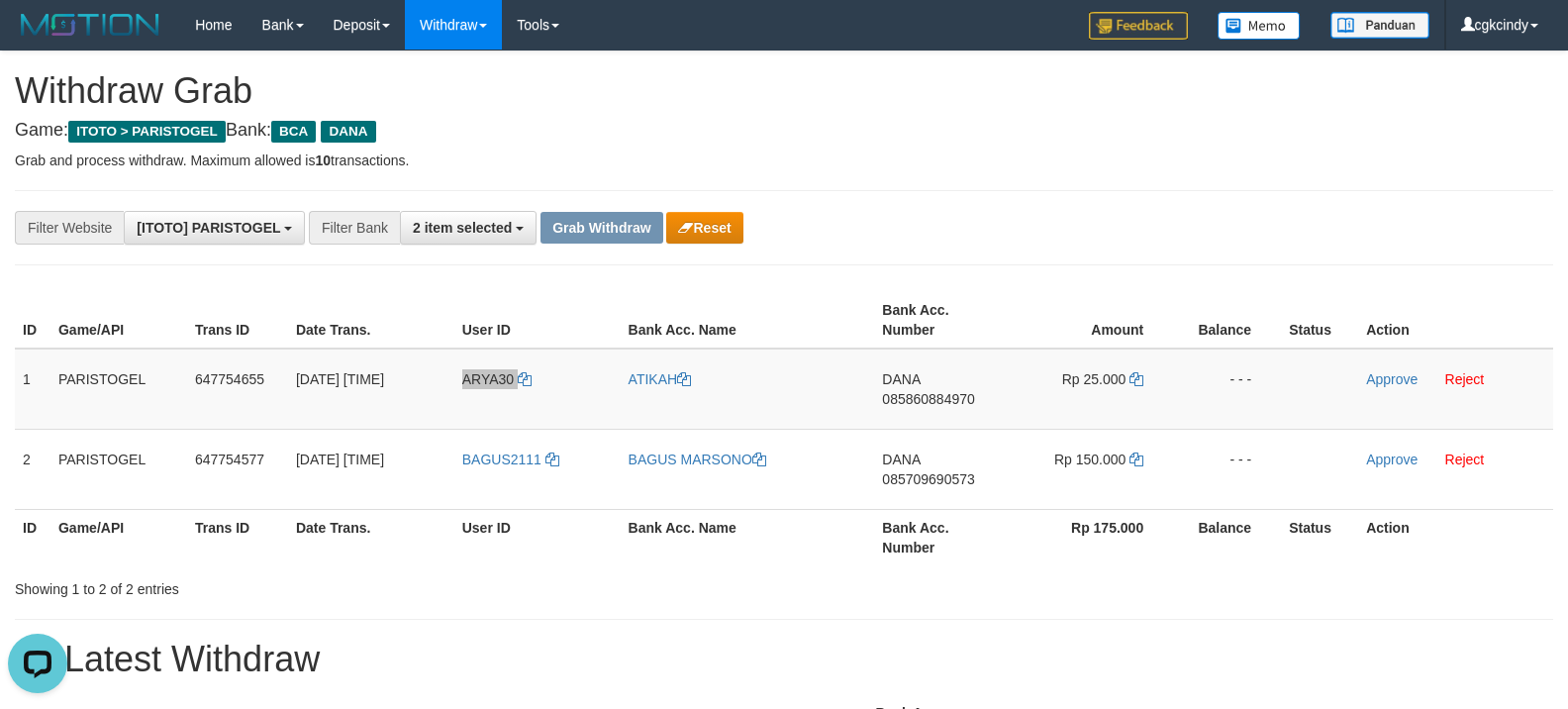 scroll, scrollTop: 0, scrollLeft: 0, axis: both 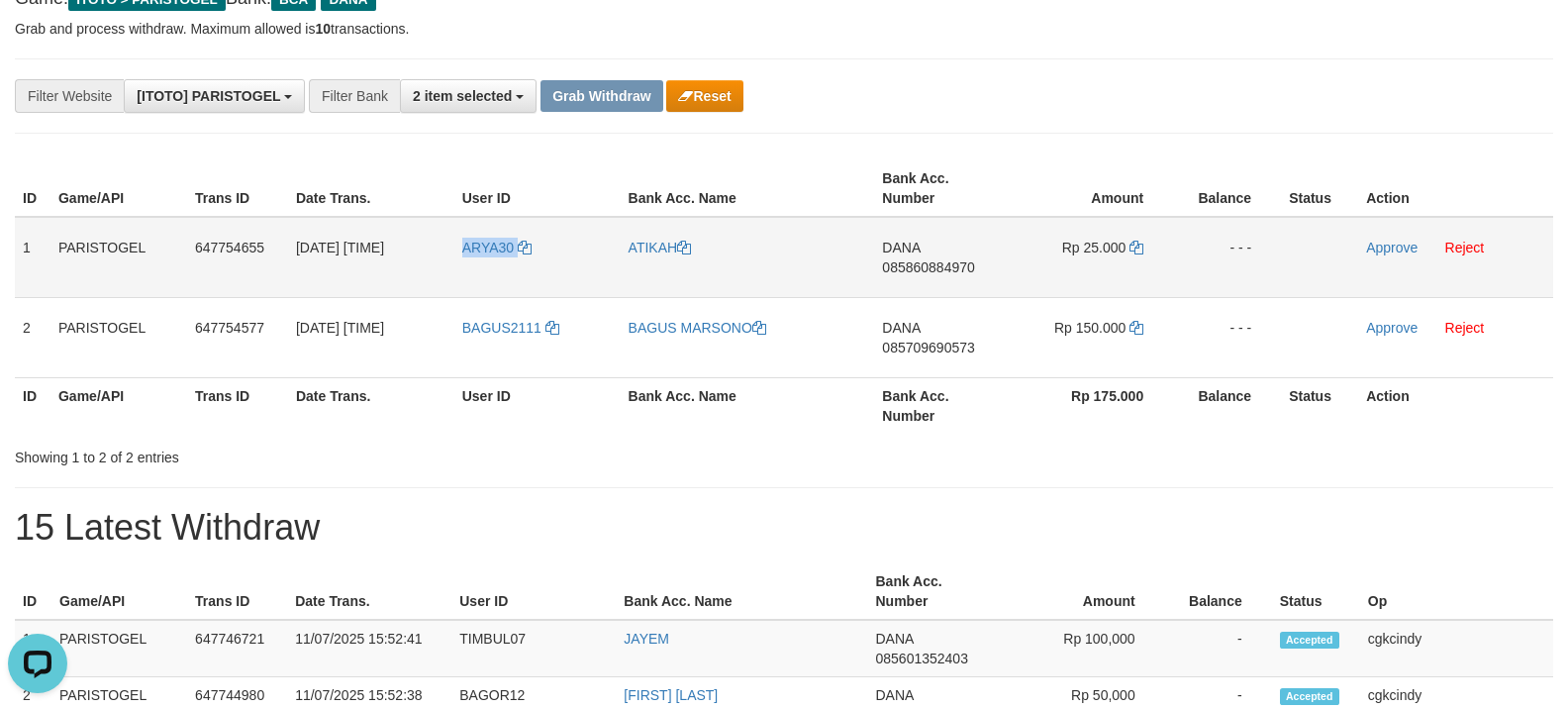 click on "ARYA30" at bounding box center [538, 257] 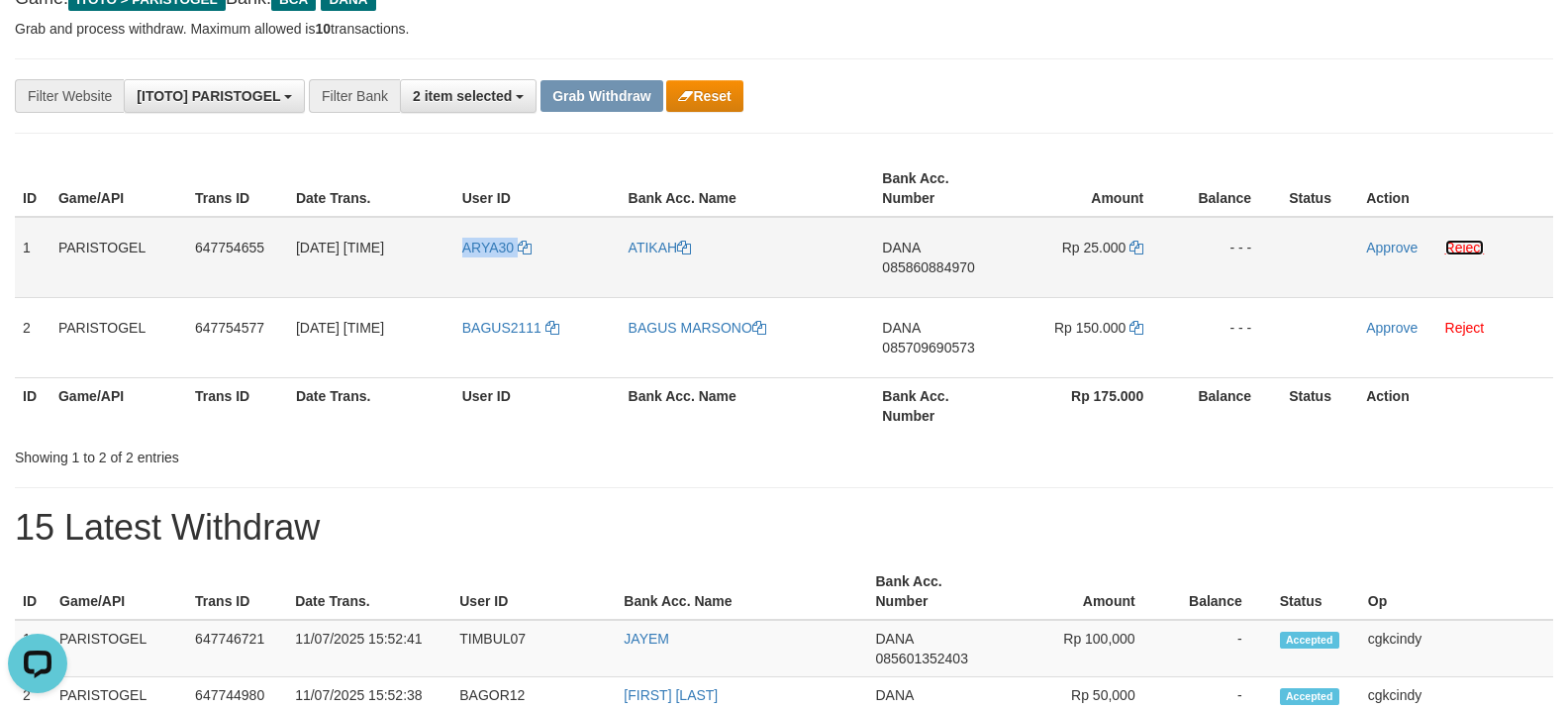 click on "Reject" at bounding box center [1465, 248] 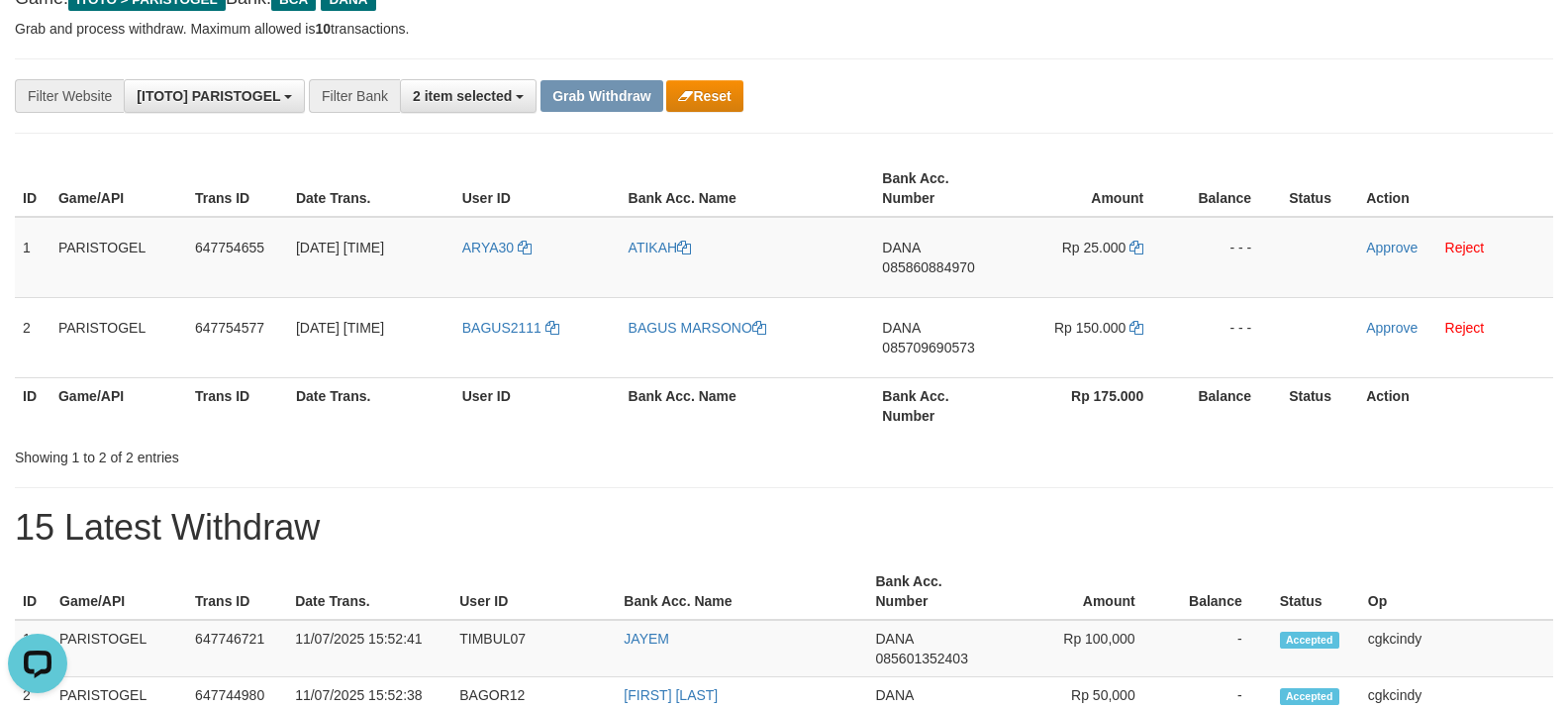 click on "User ID" at bounding box center (538, 405) 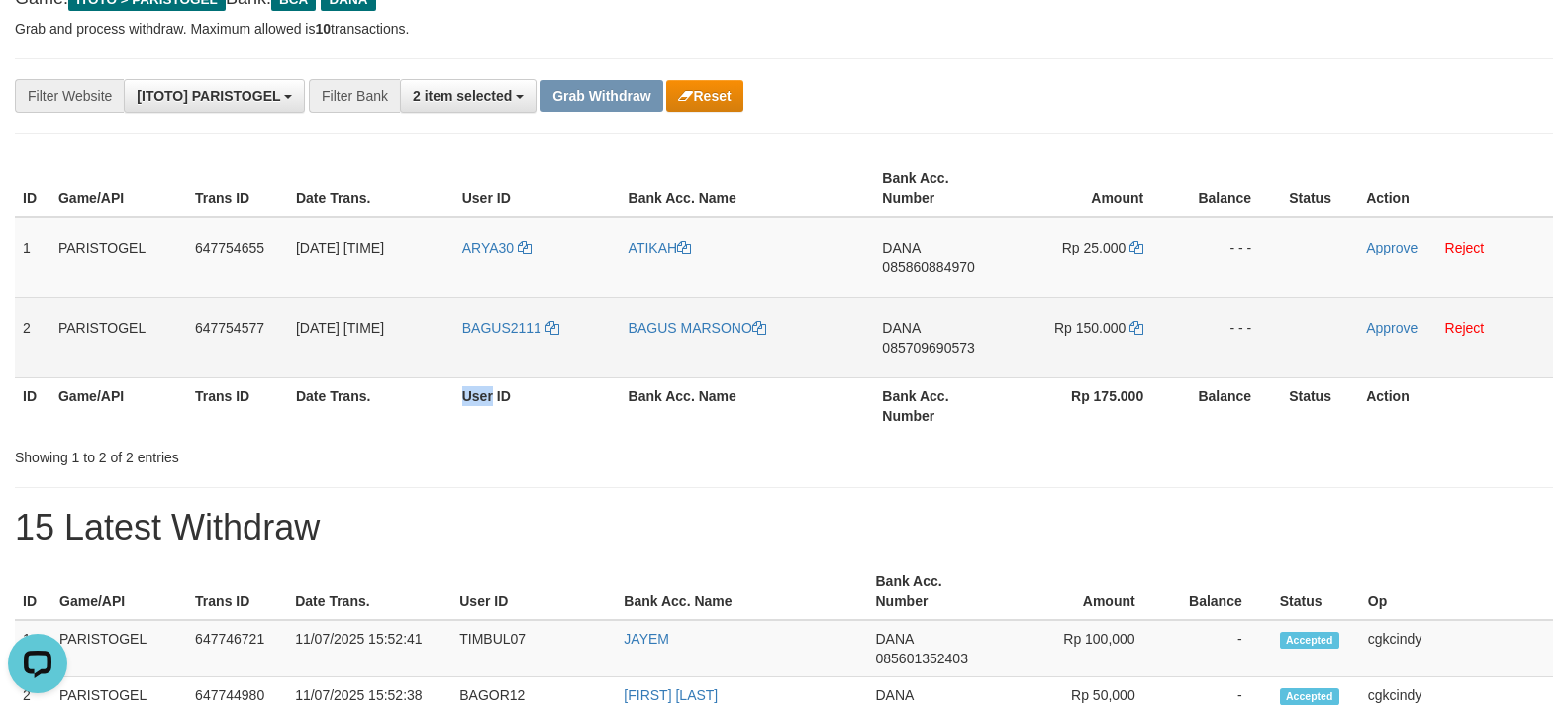 copy on "User" 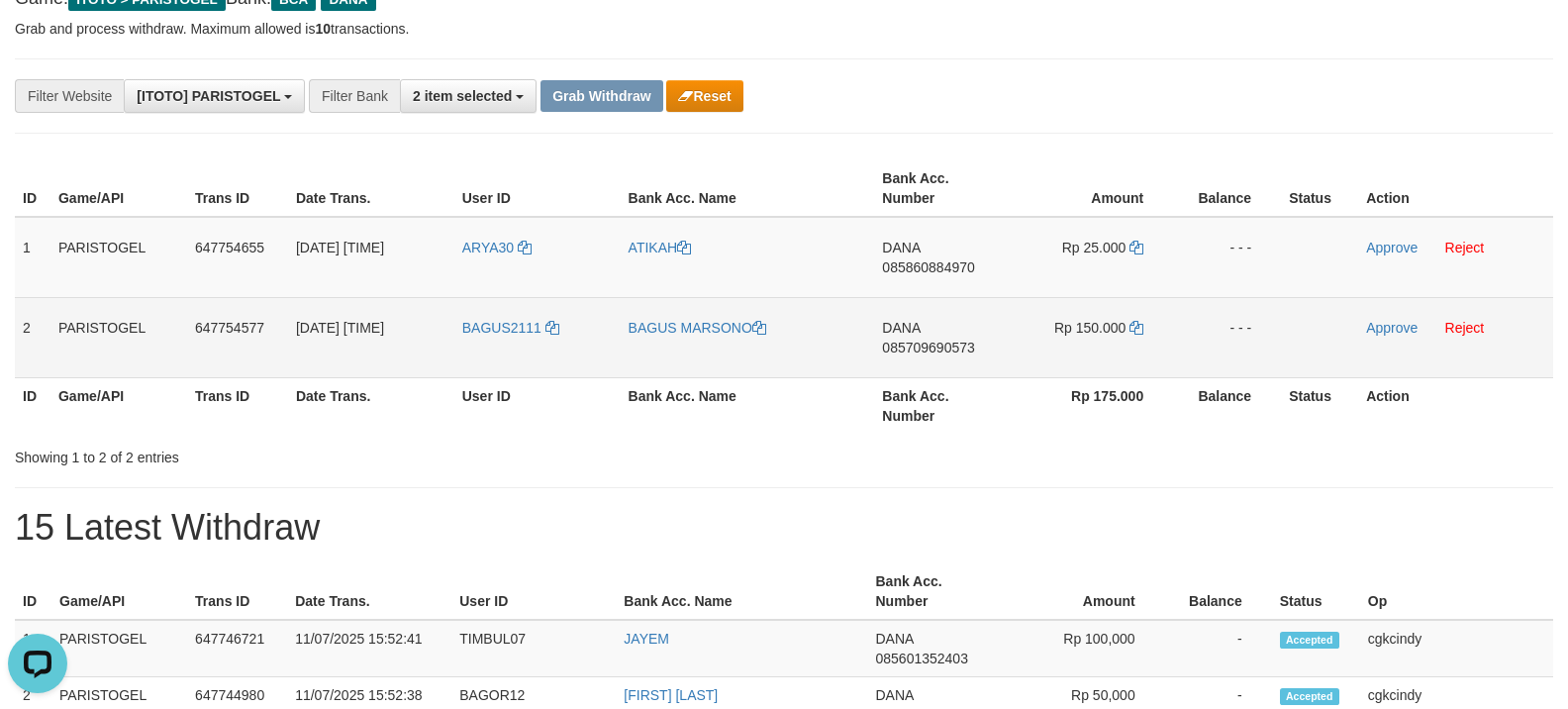 click on "BAGUS2111" at bounding box center [538, 337] 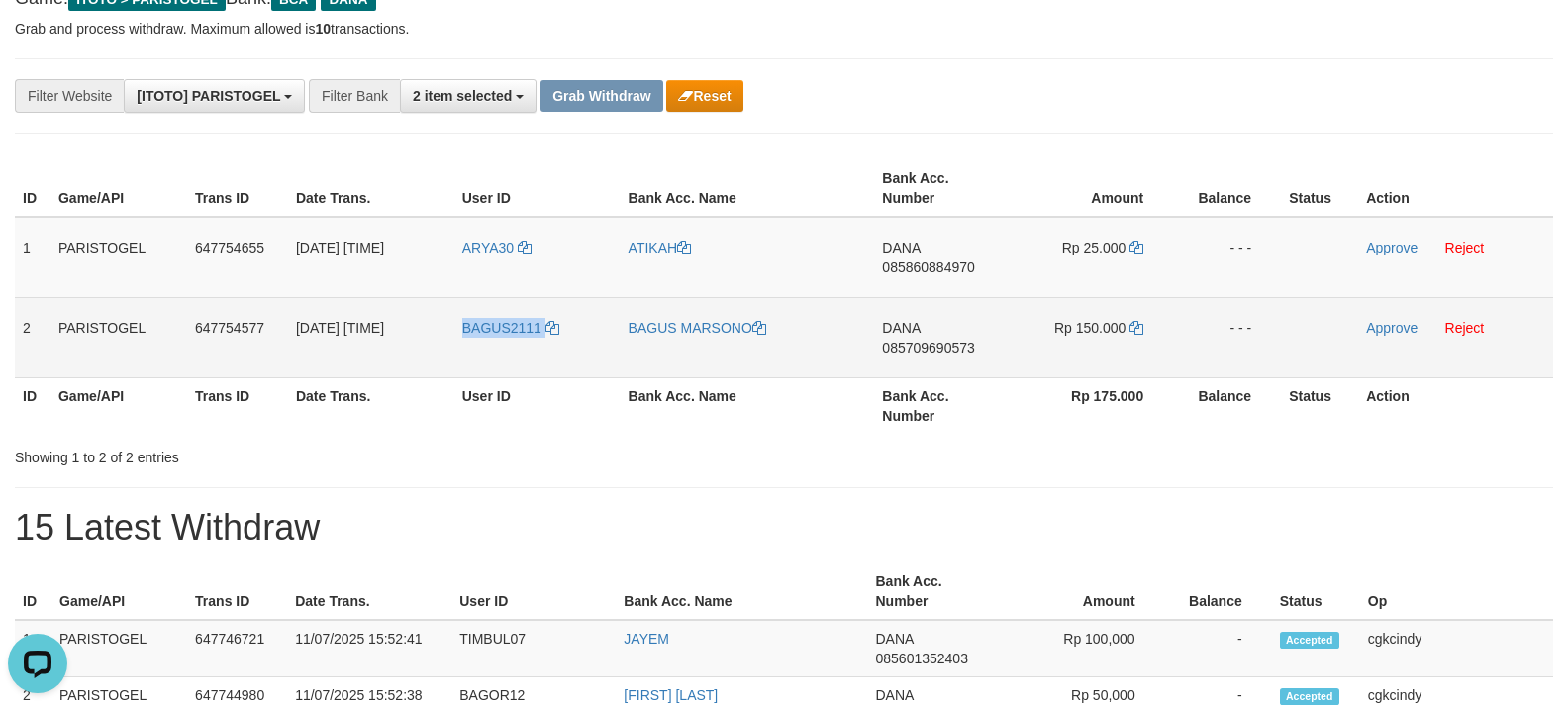click on "BAGUS2111" at bounding box center (538, 337) 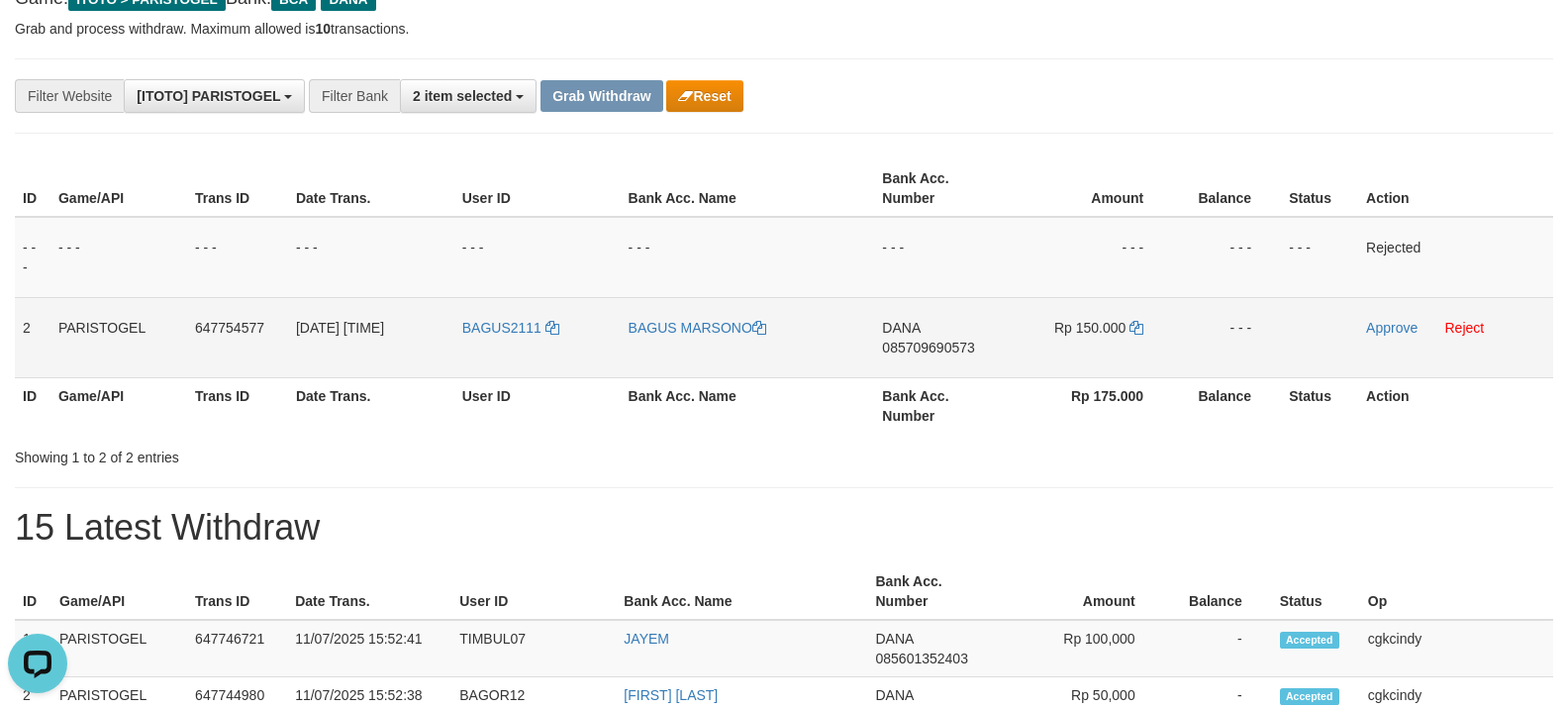 drag, startPoint x: 485, startPoint y: 377, endPoint x: 487, endPoint y: 361, distance: 16.124515 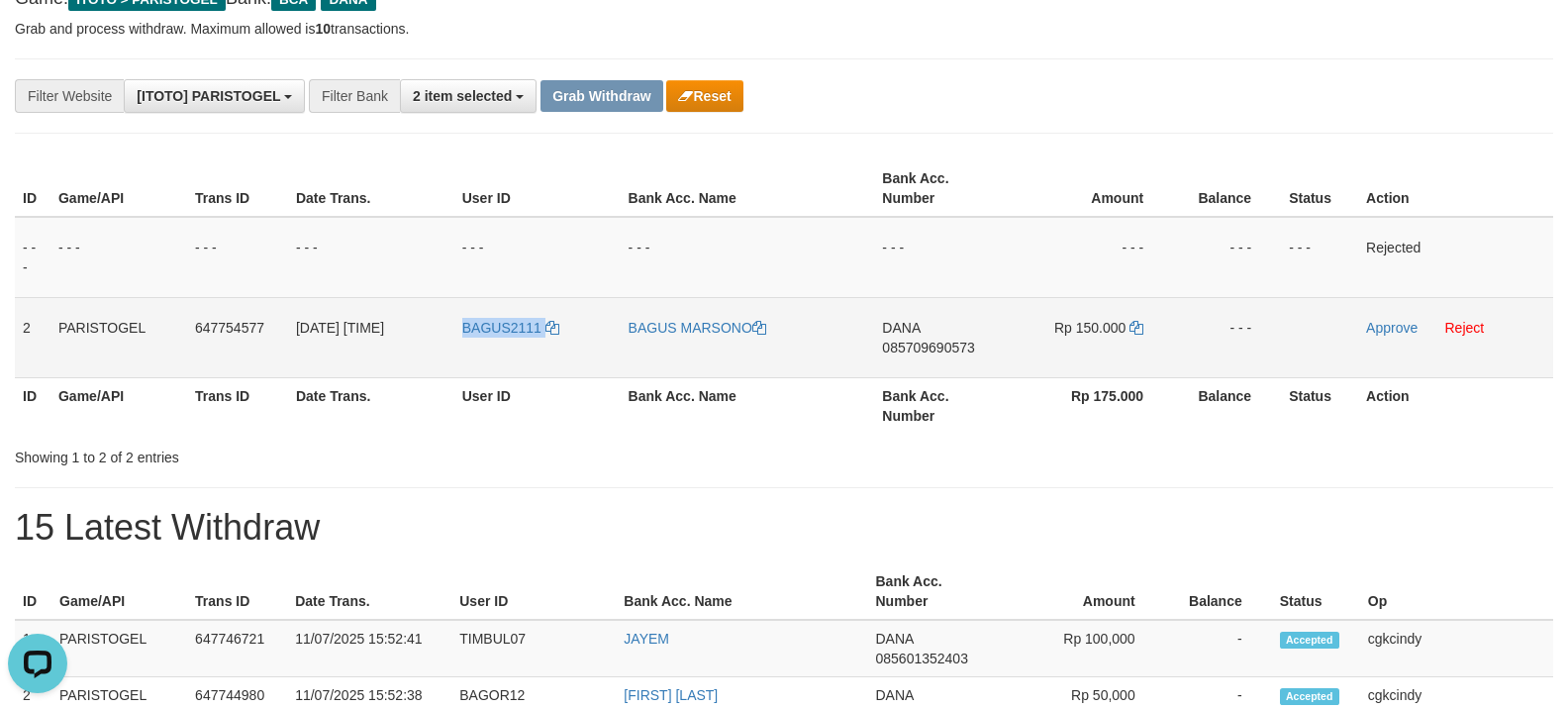 copy on "BAGUS2111" 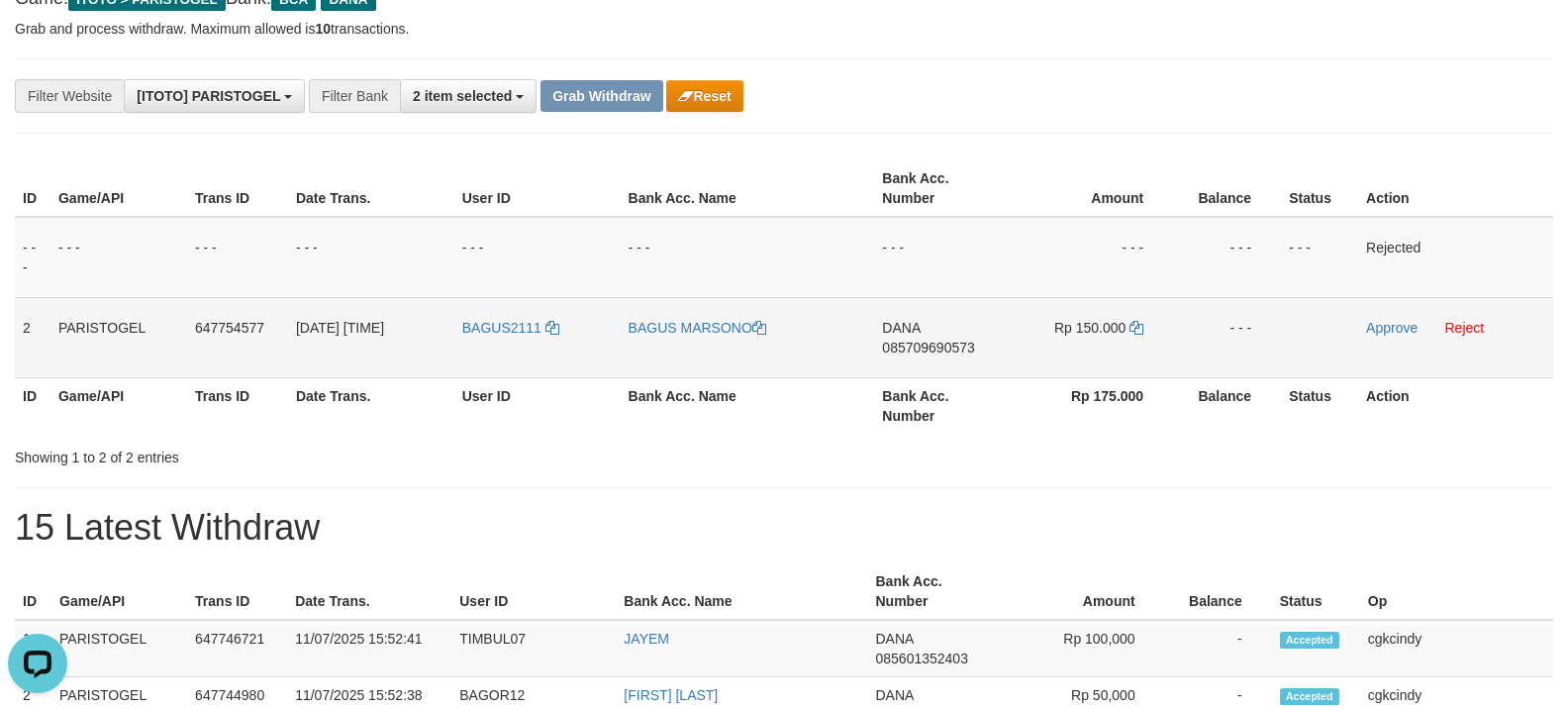 click on "BAGUS MARSONO" at bounding box center [747, 337] 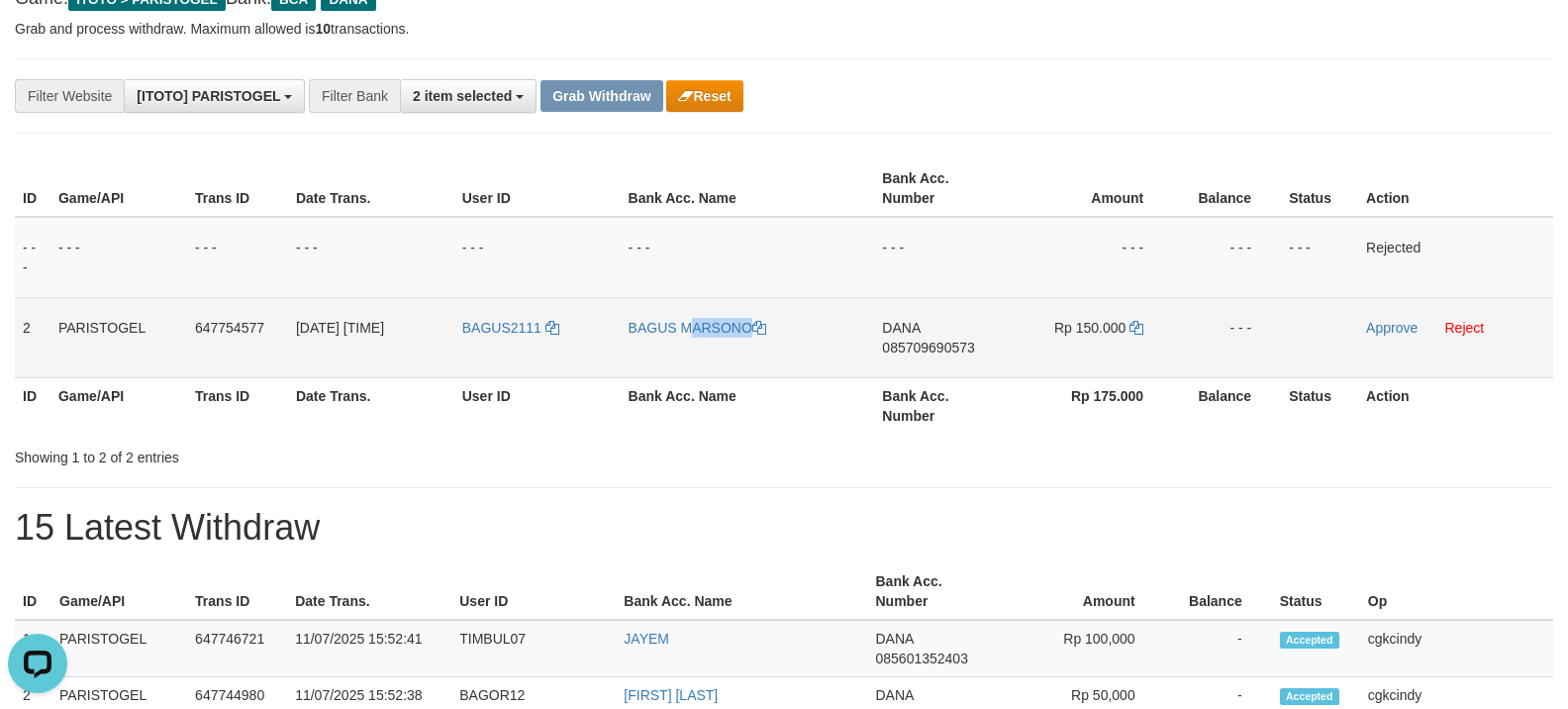 copy on "BAGUS MARSONO" 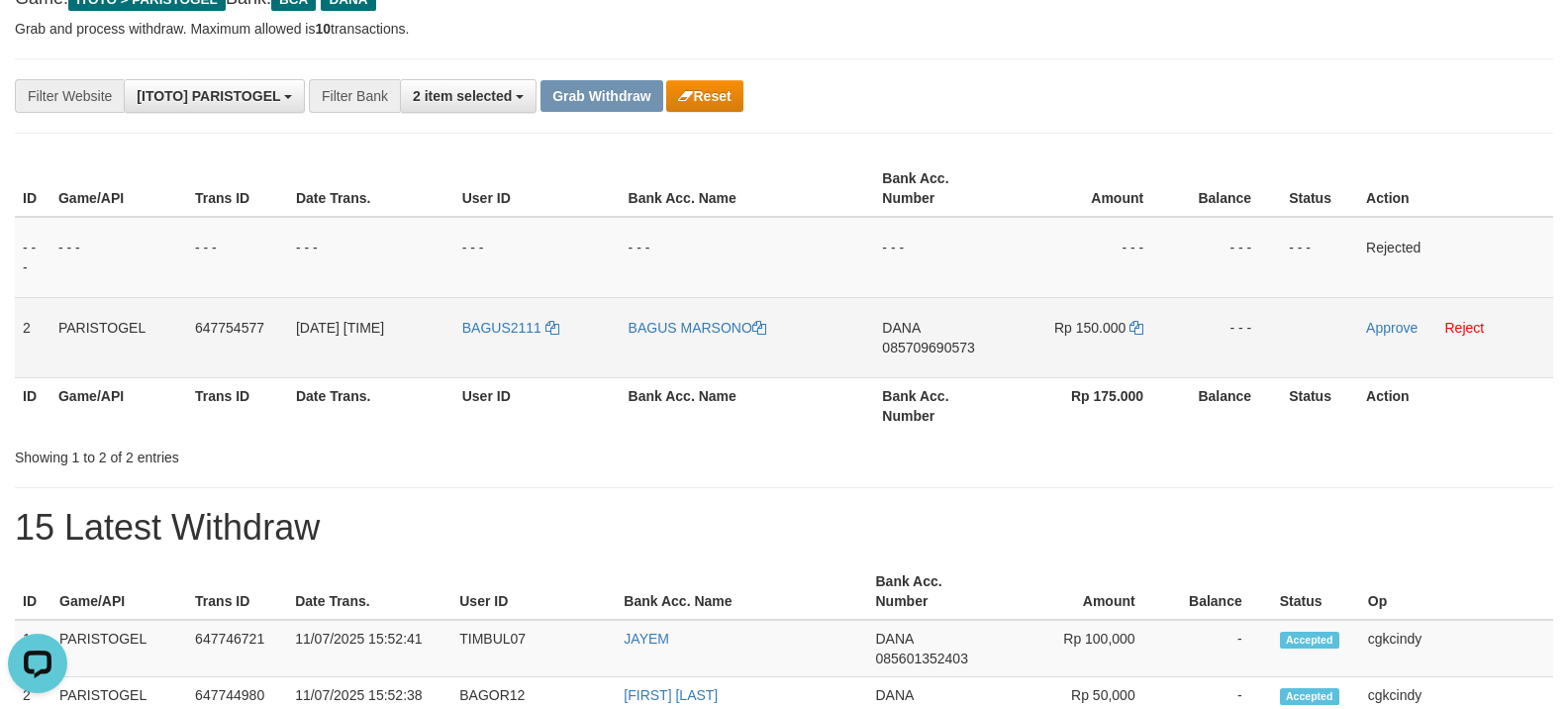click on "DANA
085709690573" at bounding box center (942, 337) 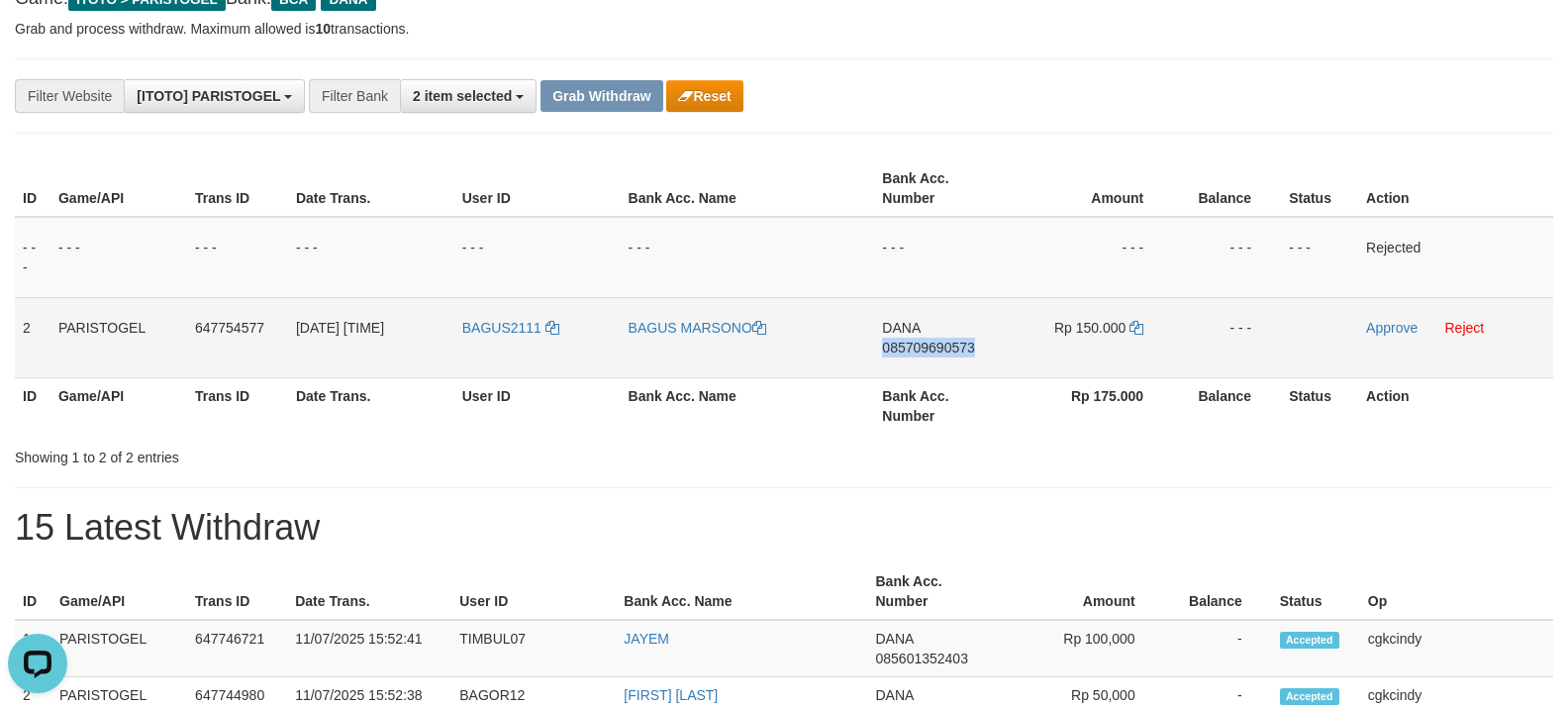 copy on "085709690573" 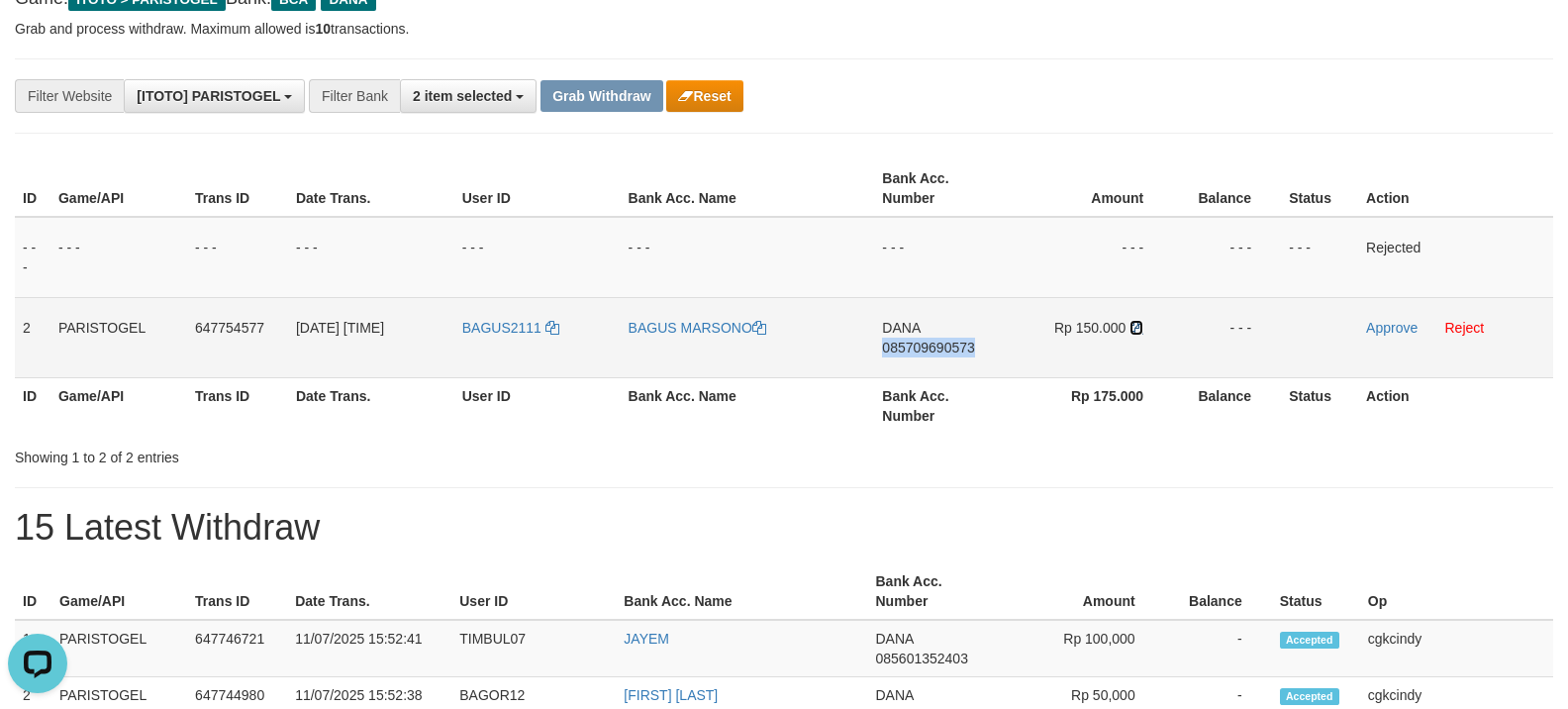click at bounding box center [1136, 328] 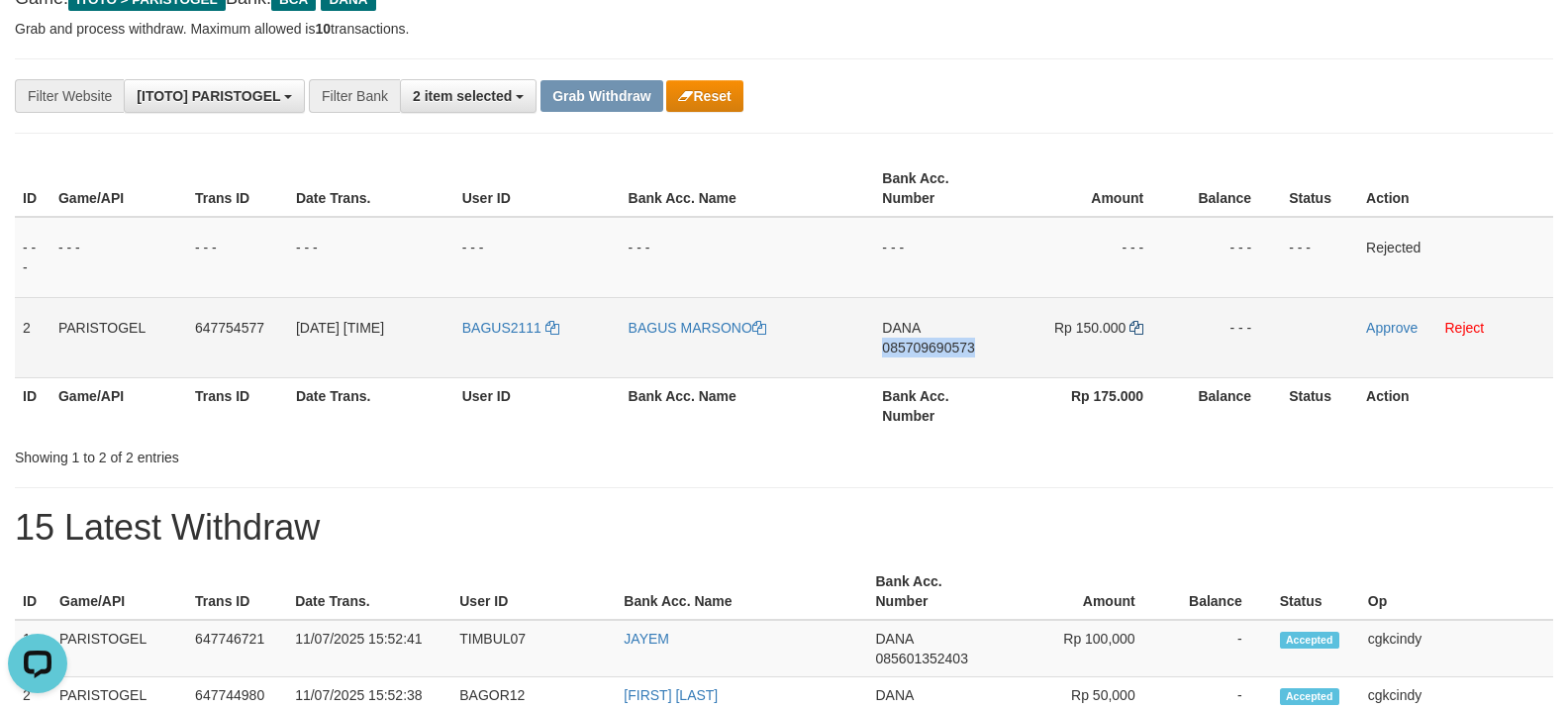 copy on "085709690573" 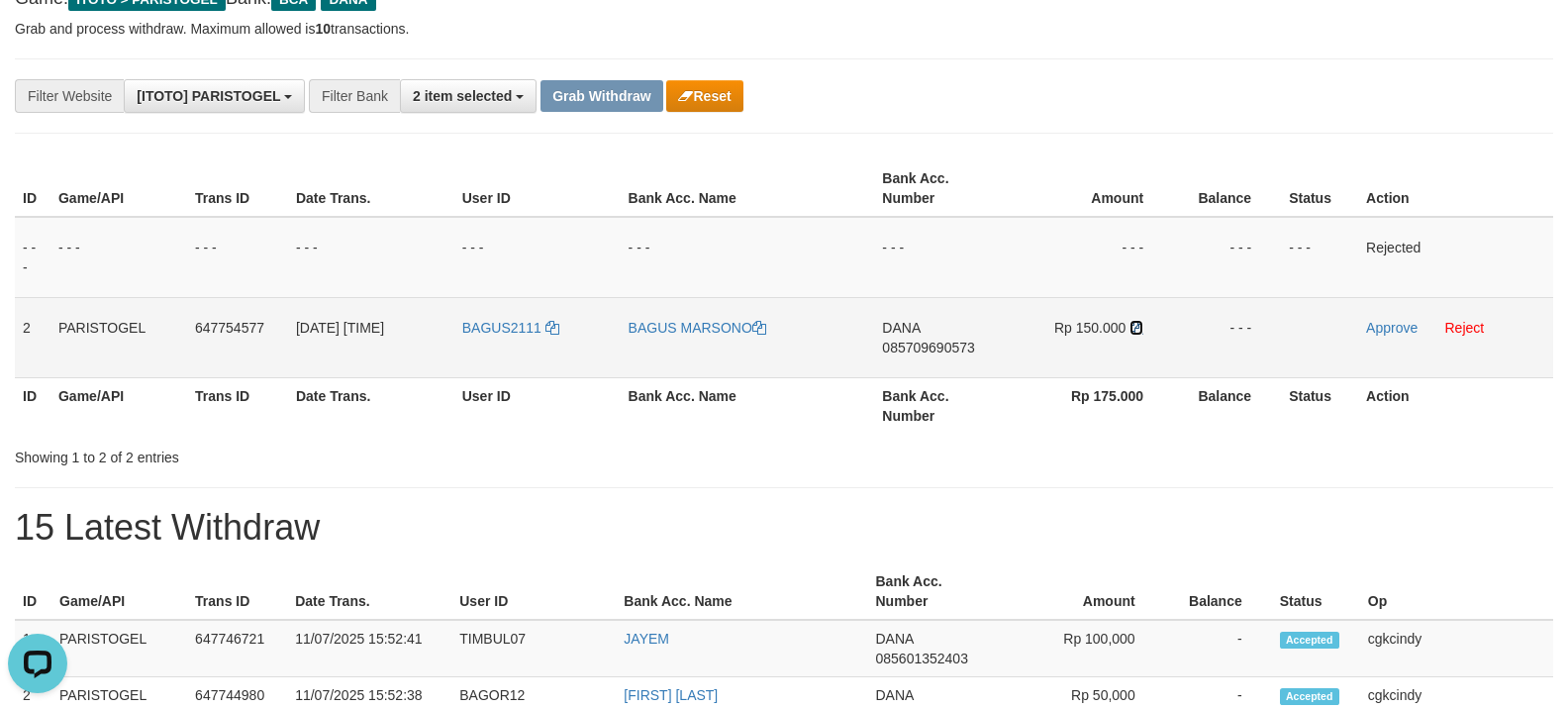 click at bounding box center (1136, 328) 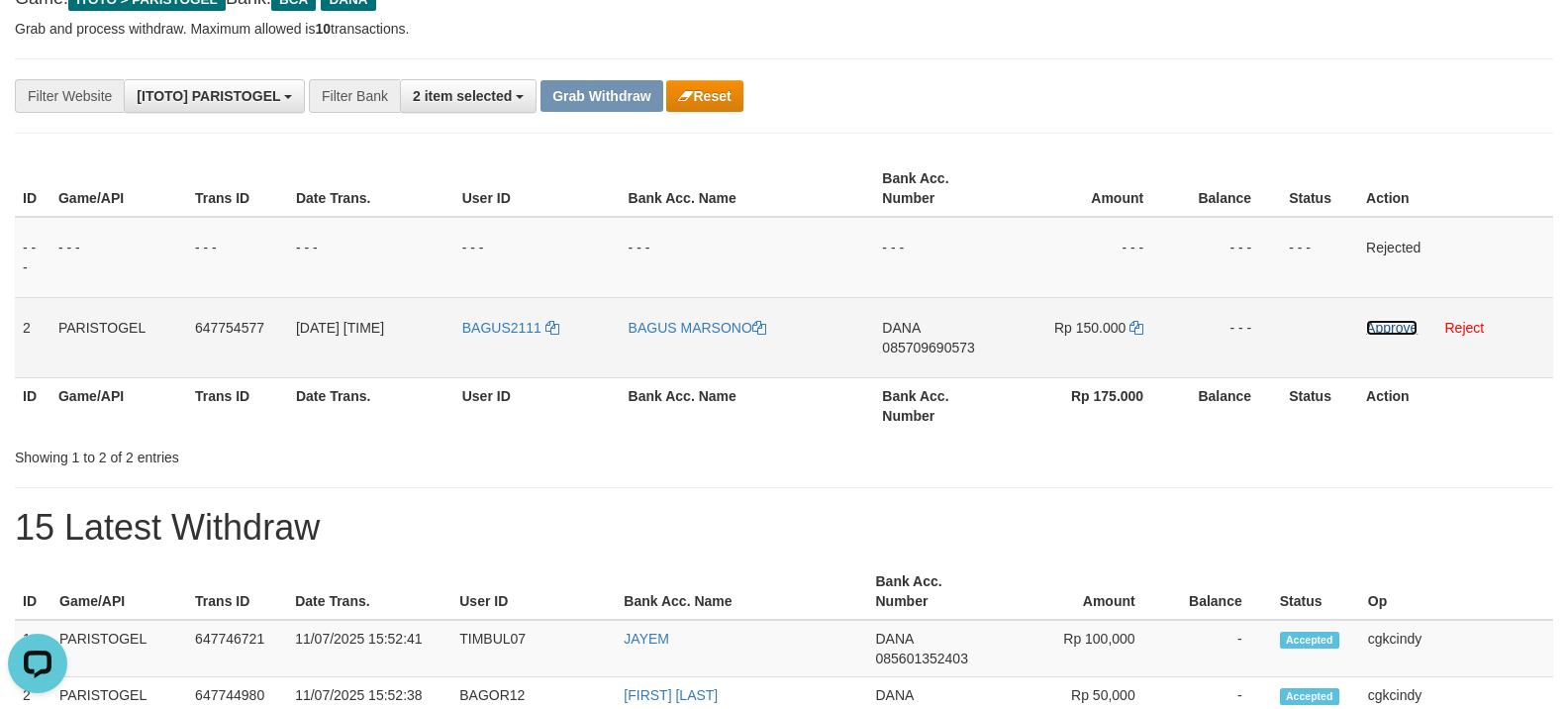 click on "Approve" at bounding box center (1392, 328) 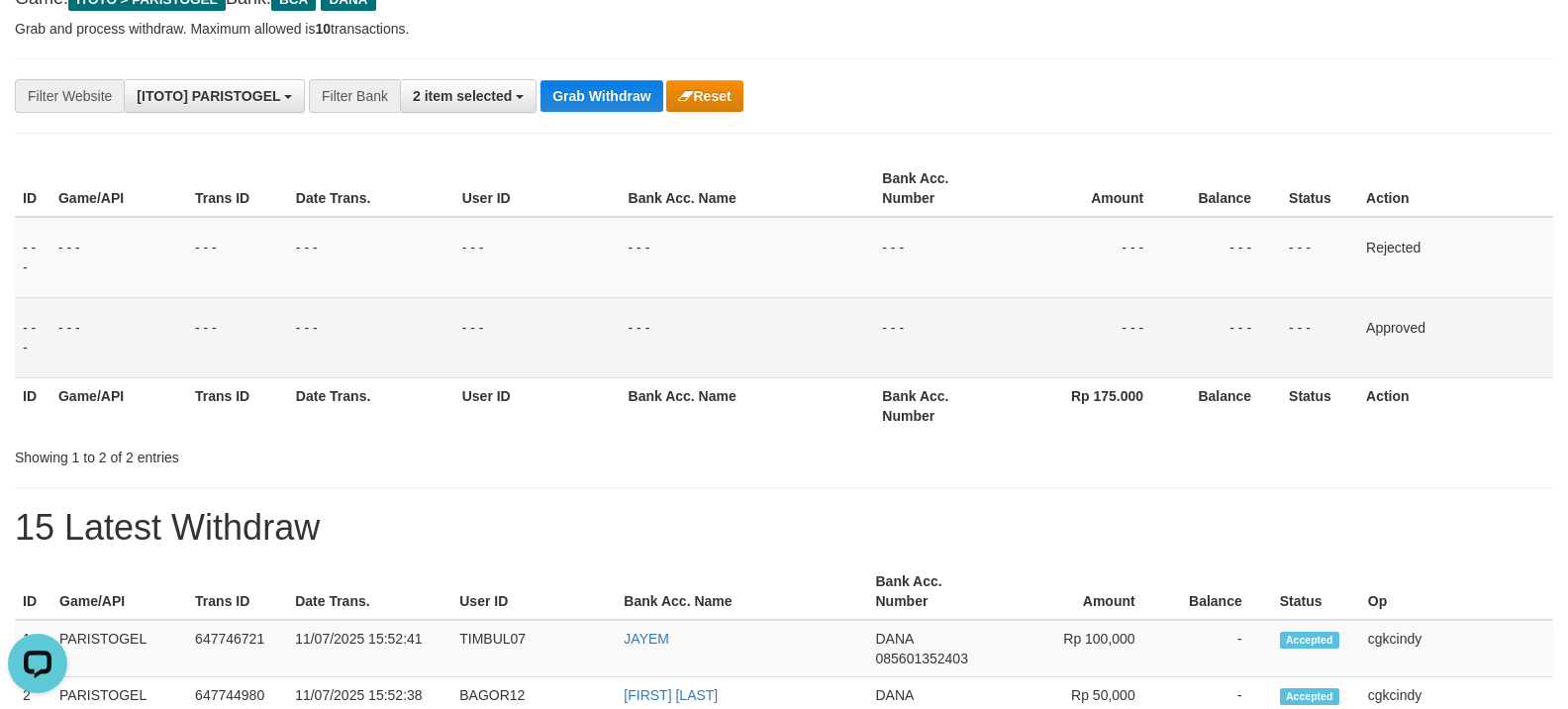 click on "**********" at bounding box center (784, 96) 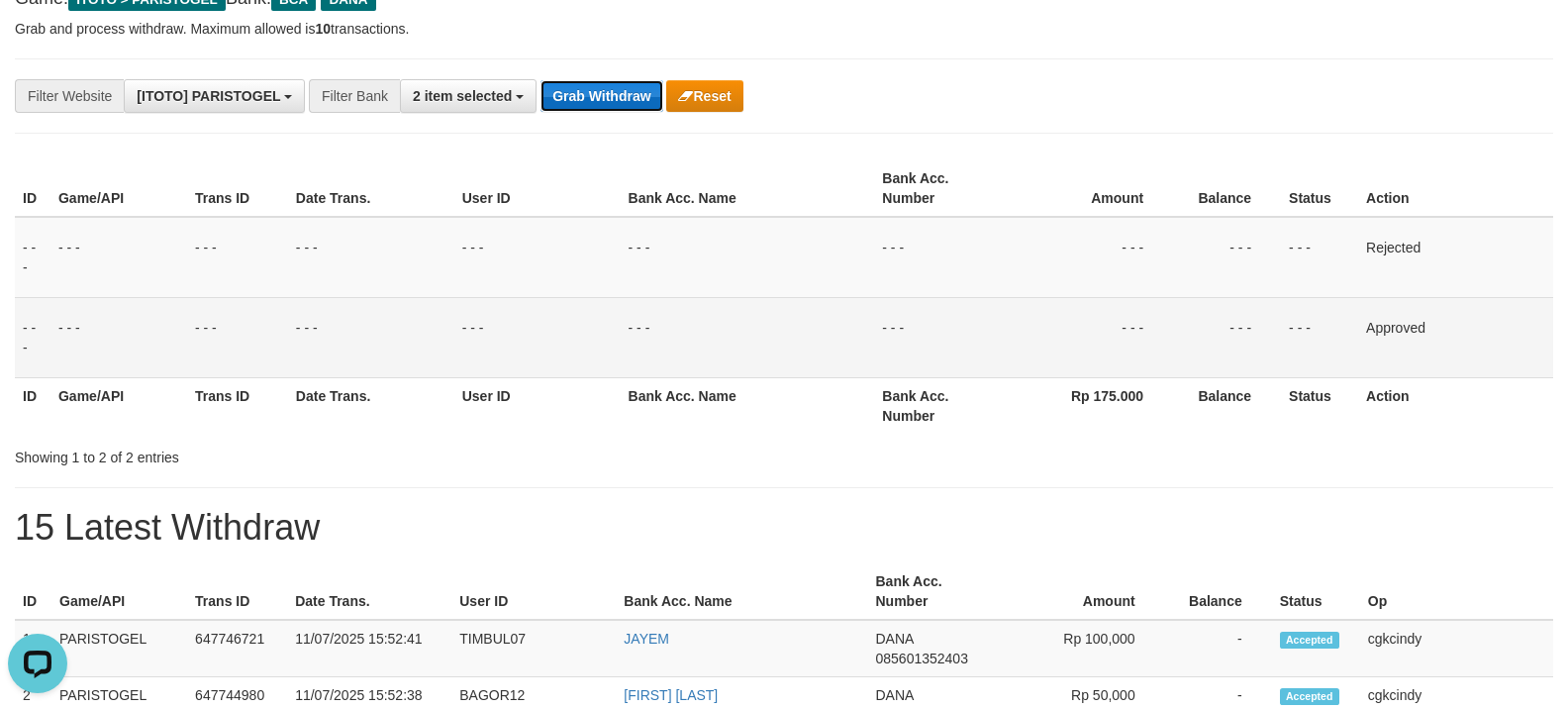 click on "Grab Withdraw" at bounding box center [601, 96] 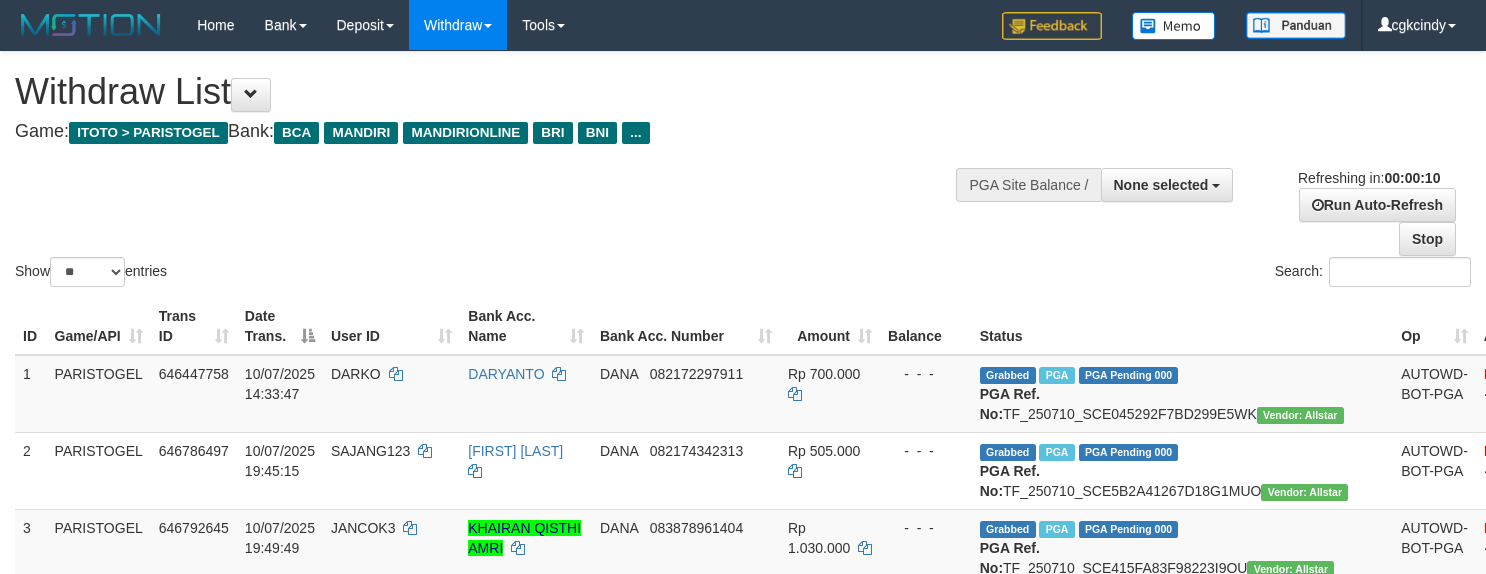 select 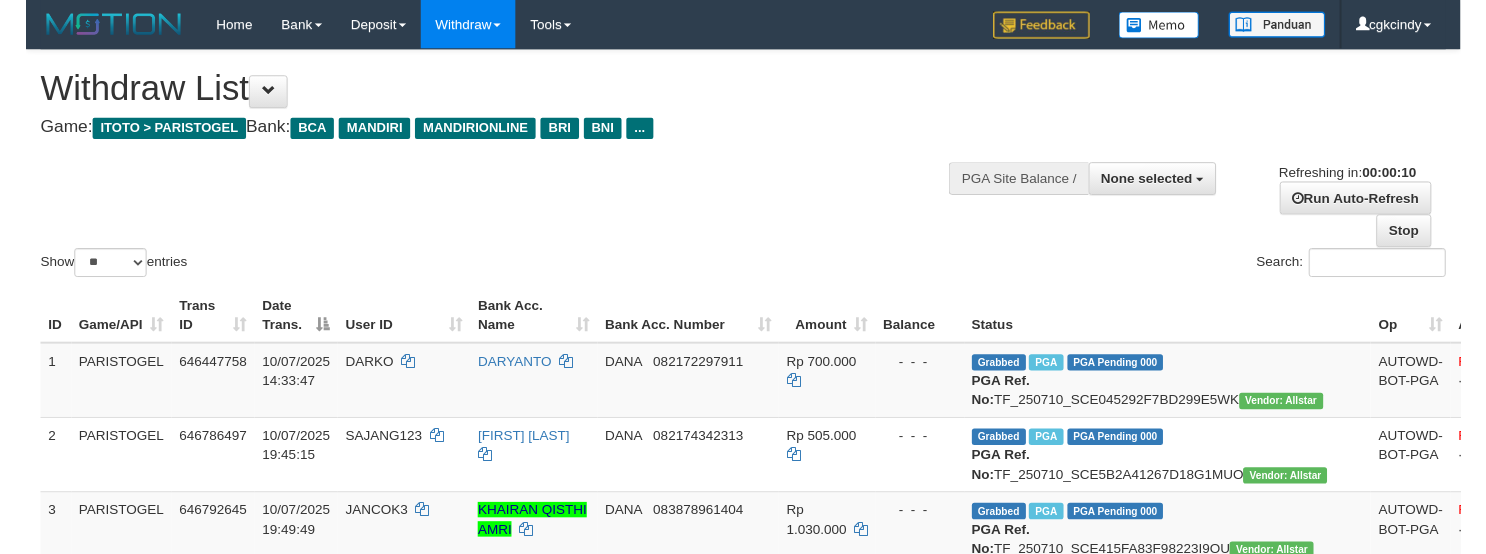 scroll, scrollTop: 0, scrollLeft: 0, axis: both 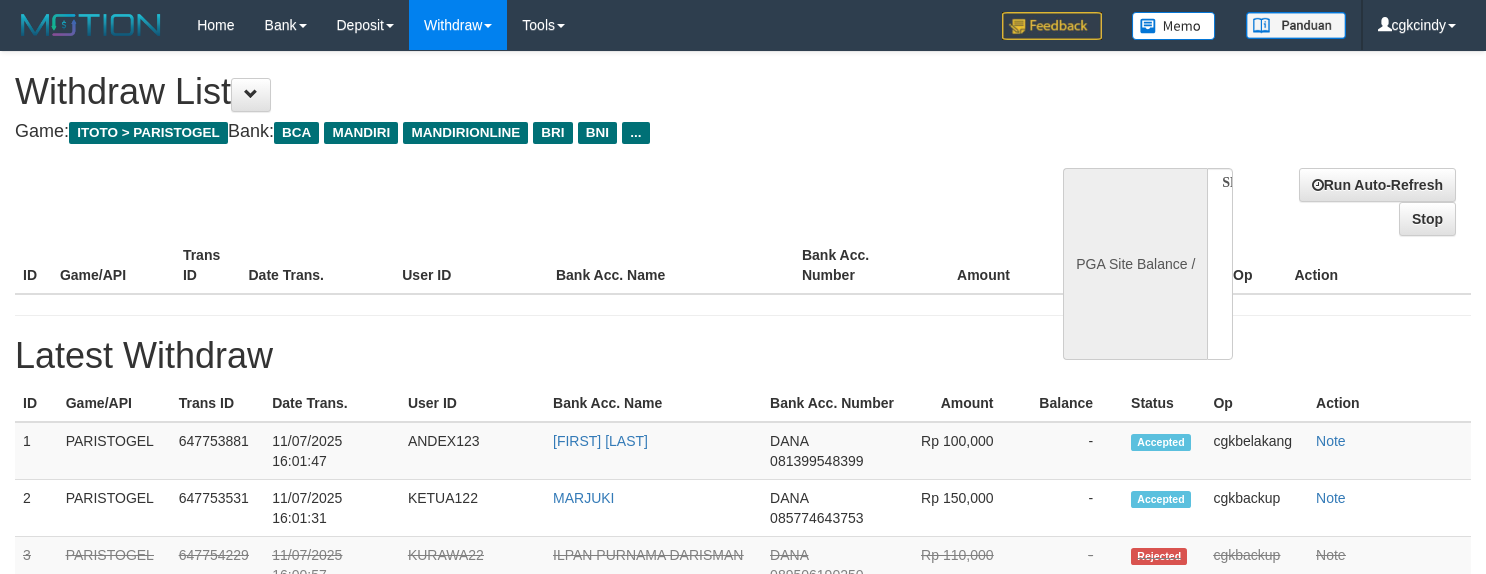 select 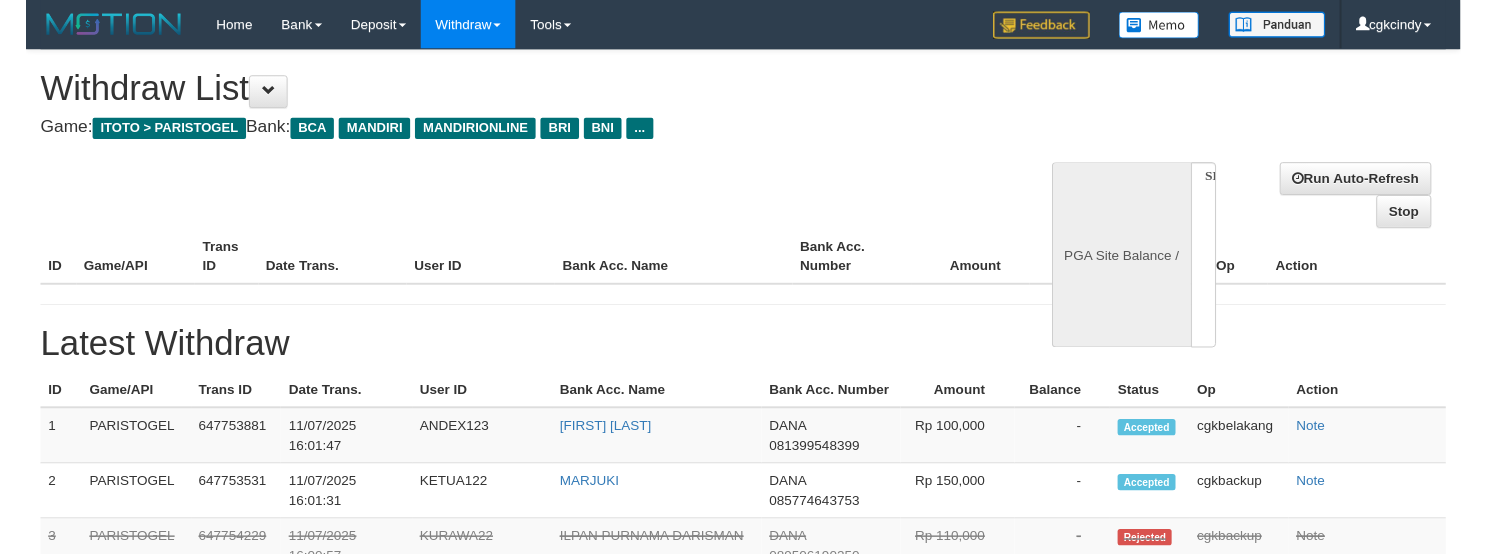 scroll, scrollTop: 0, scrollLeft: 0, axis: both 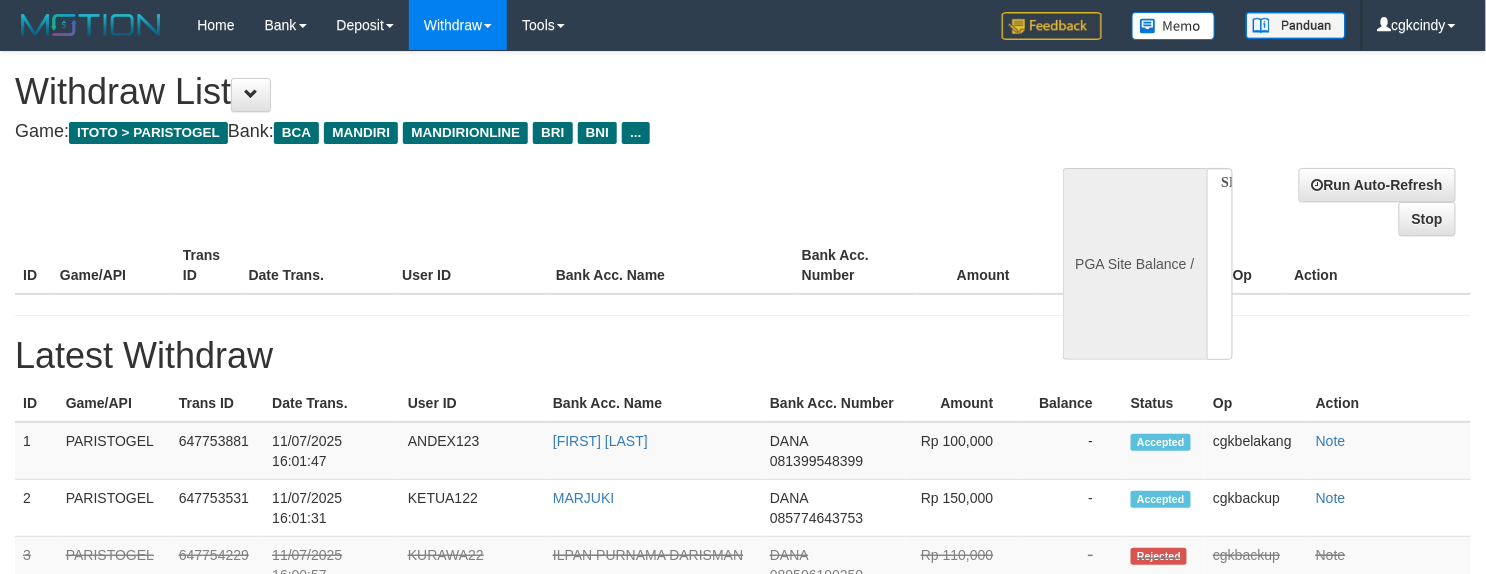 select on "**" 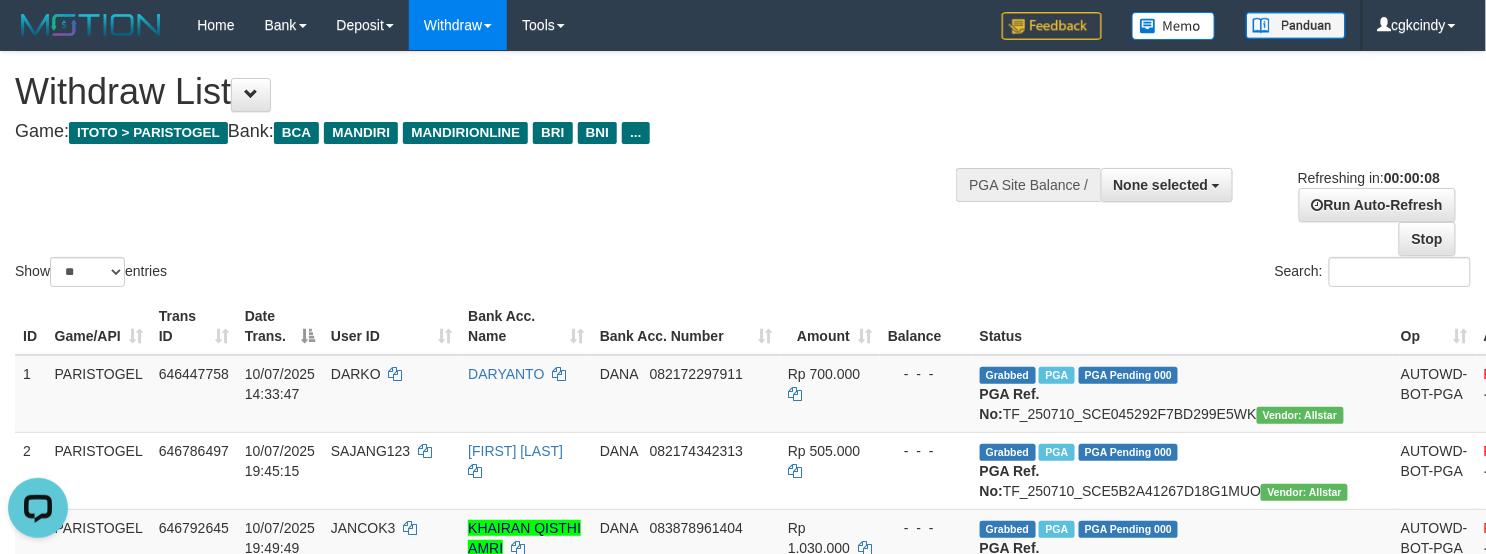 scroll, scrollTop: 0, scrollLeft: 0, axis: both 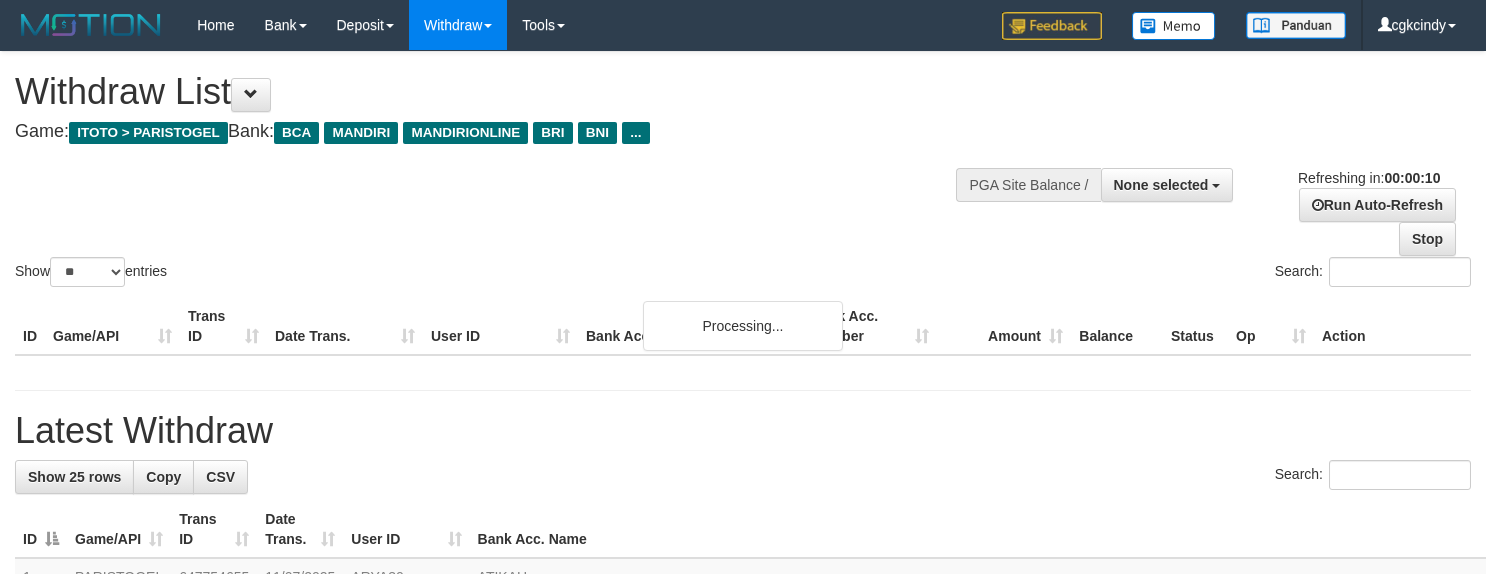 select 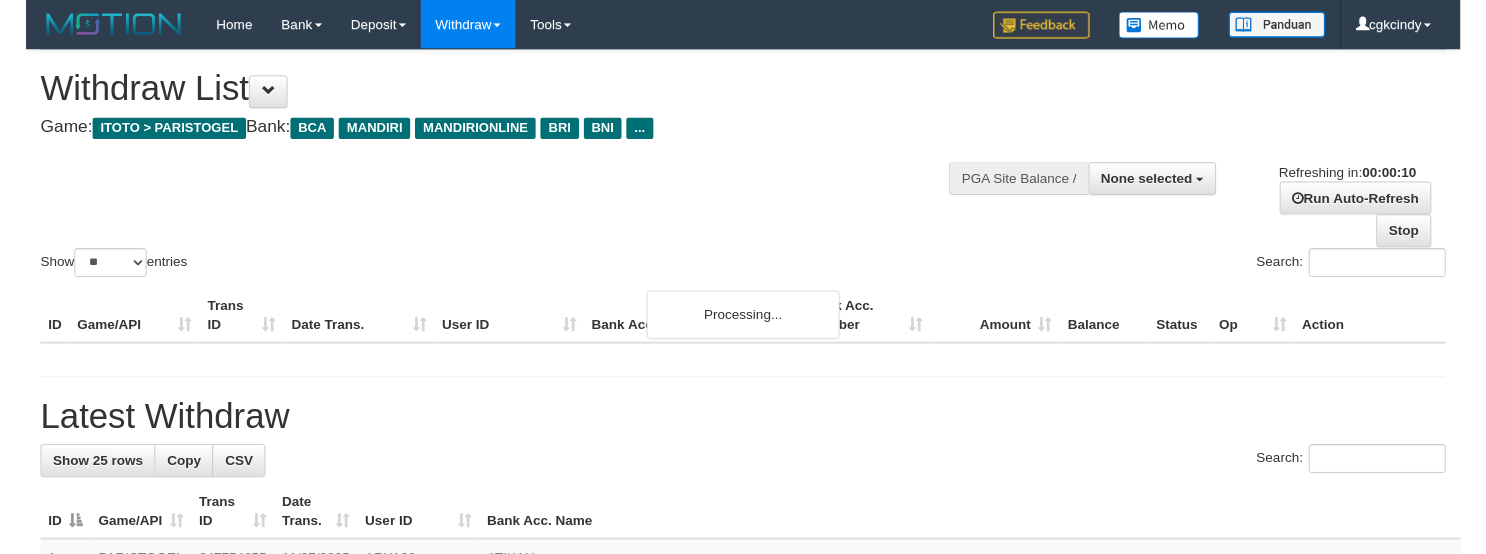 scroll, scrollTop: 0, scrollLeft: 0, axis: both 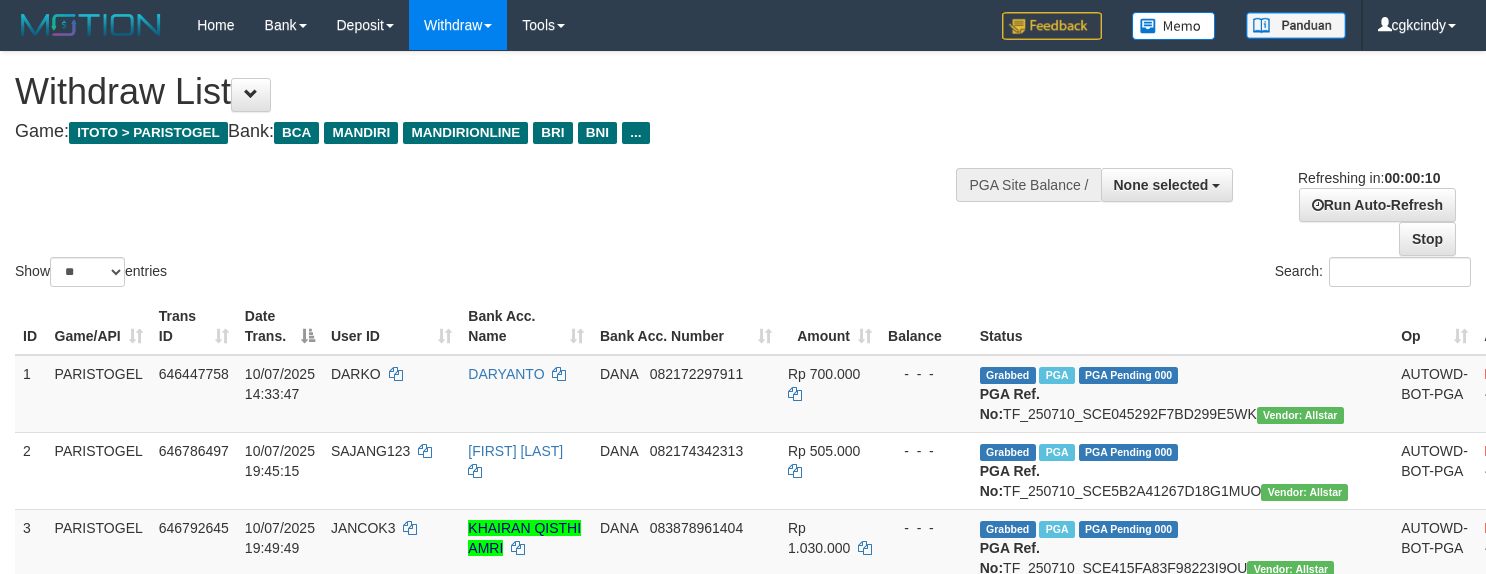 select 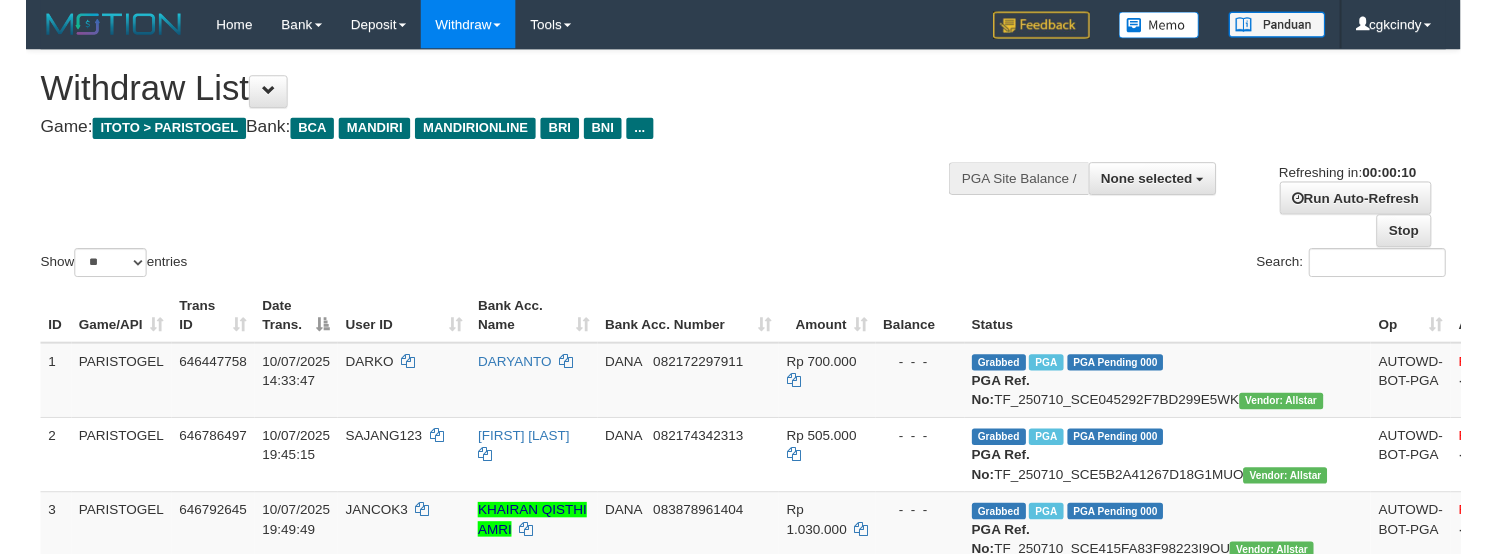 scroll, scrollTop: 0, scrollLeft: 0, axis: both 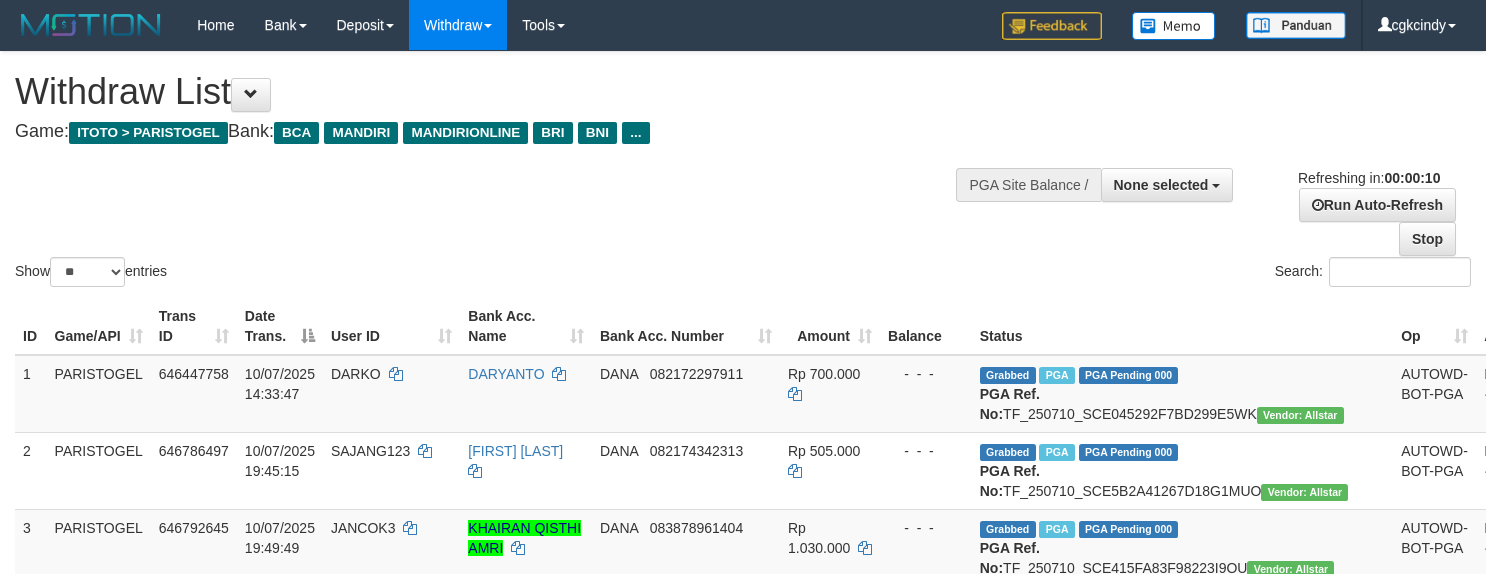 select 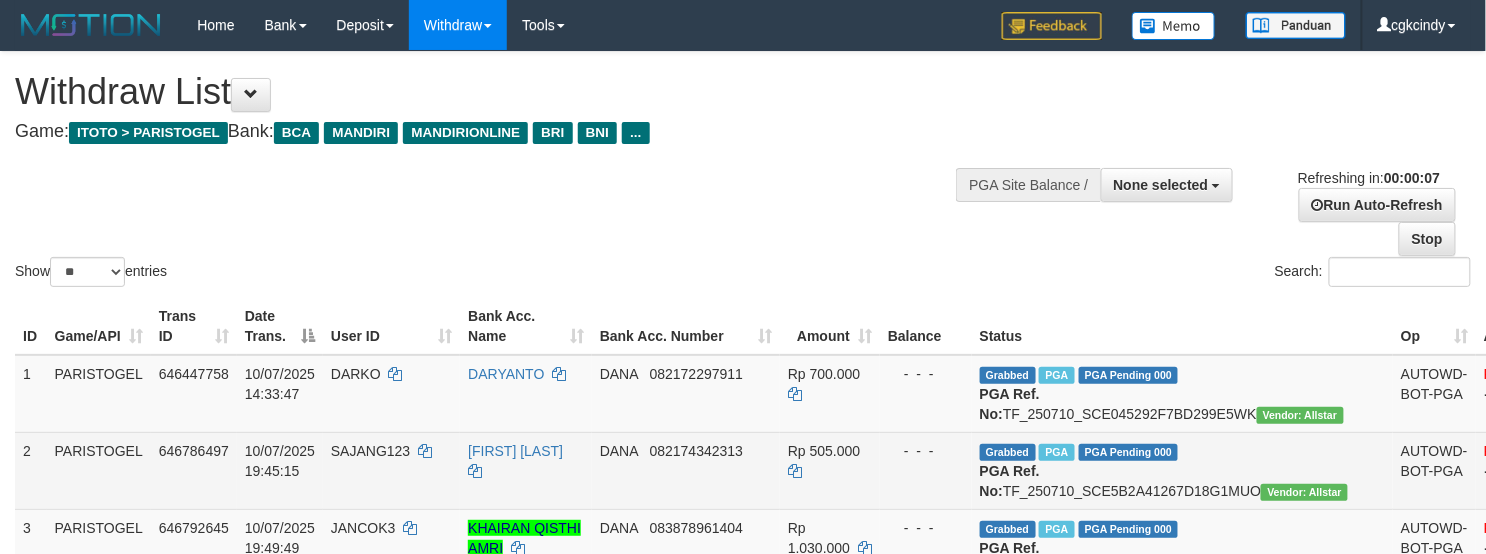 scroll, scrollTop: 200, scrollLeft: 0, axis: vertical 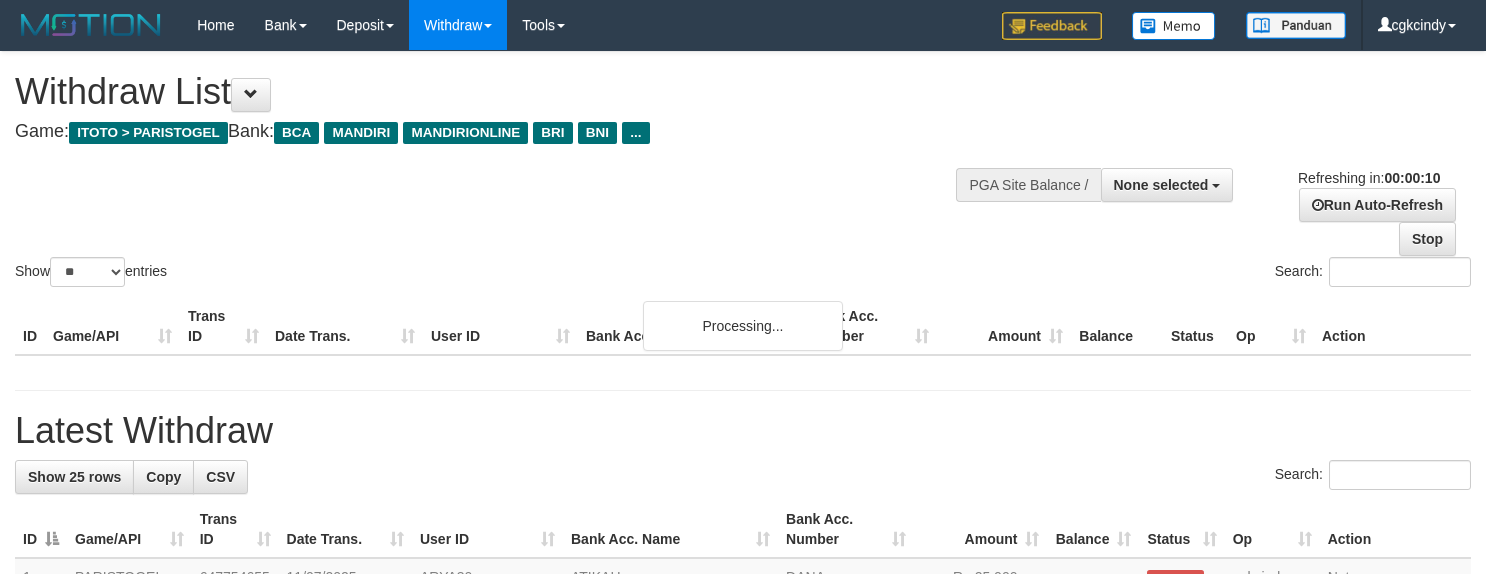 select 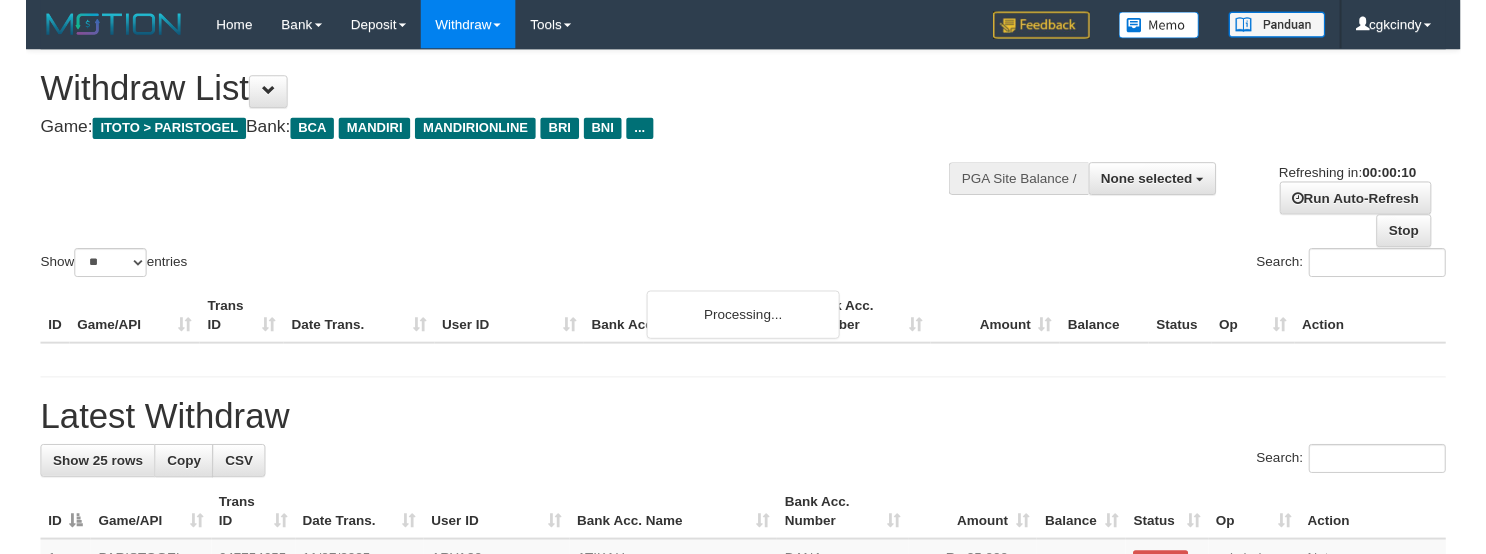 scroll, scrollTop: 0, scrollLeft: 0, axis: both 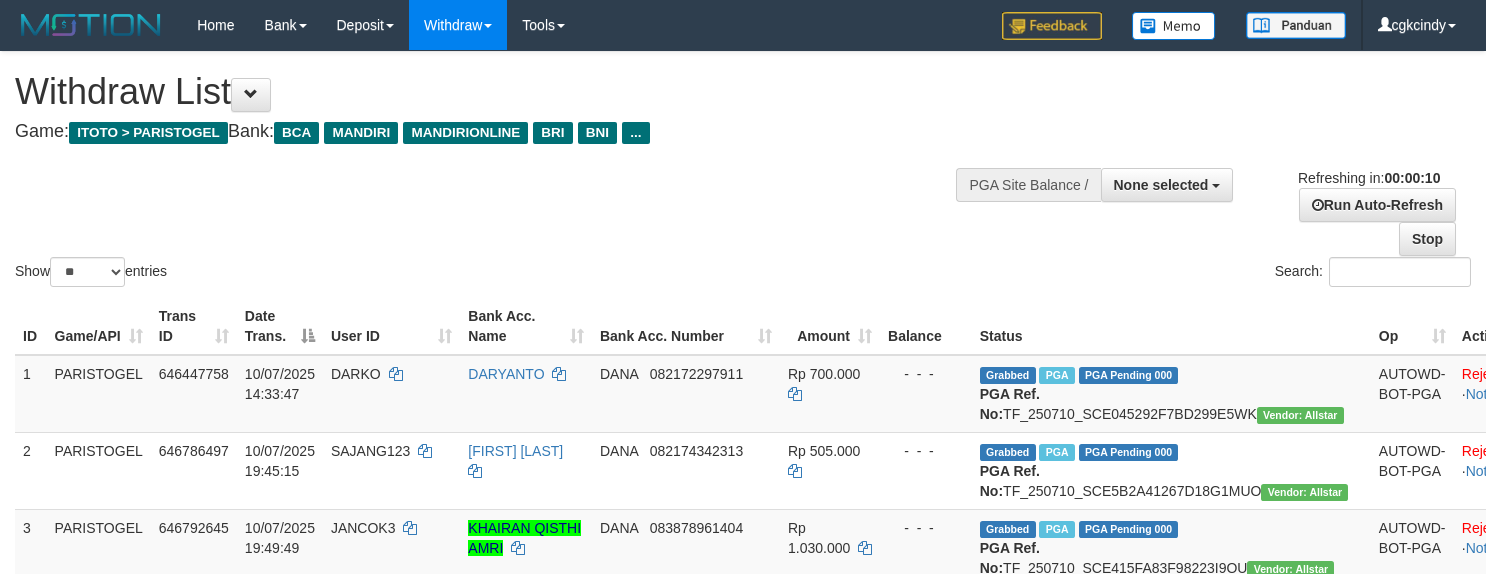 select 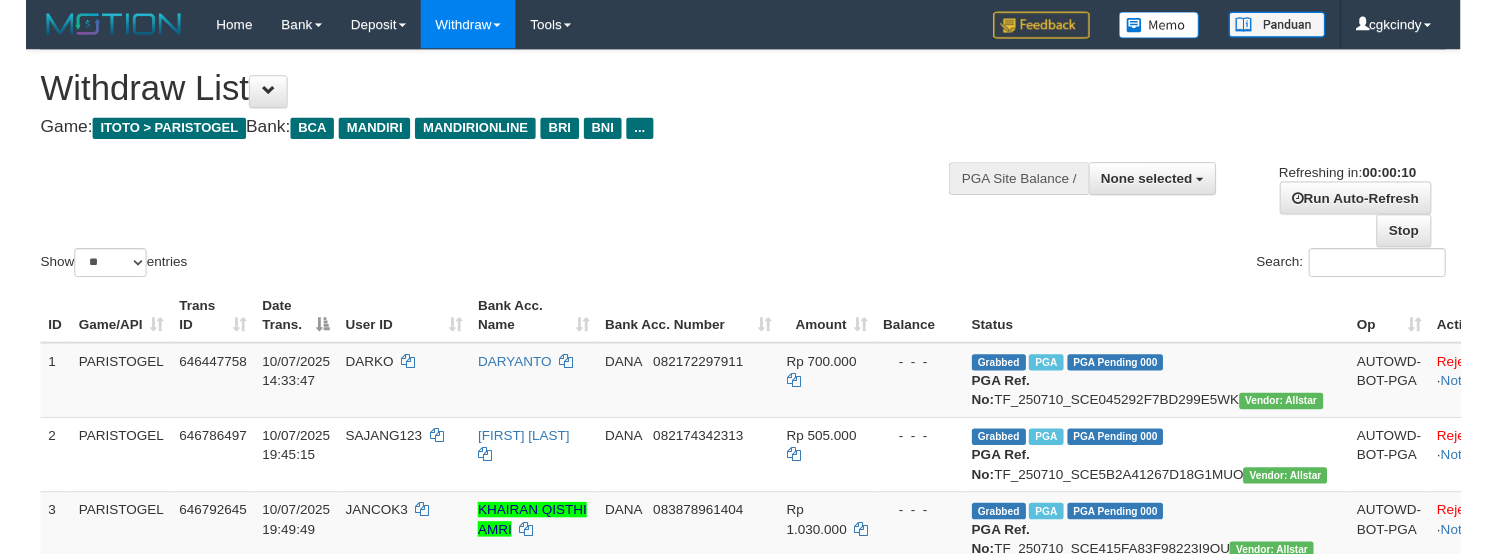 scroll, scrollTop: 0, scrollLeft: 0, axis: both 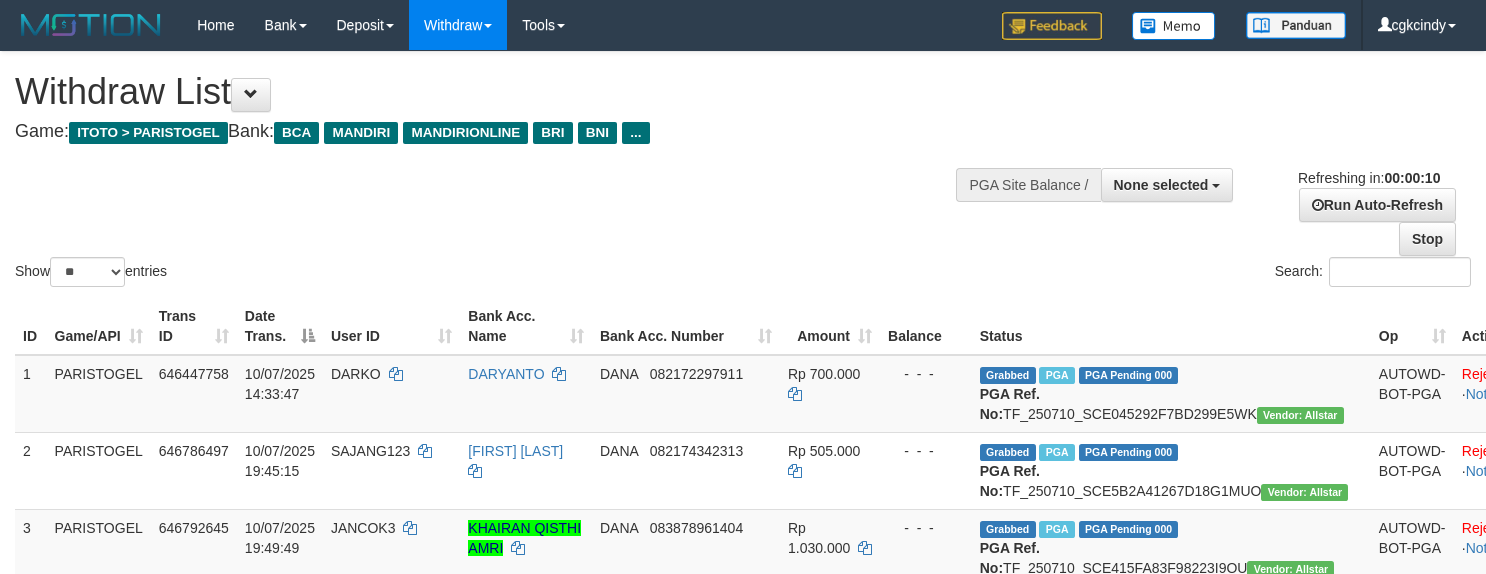 select 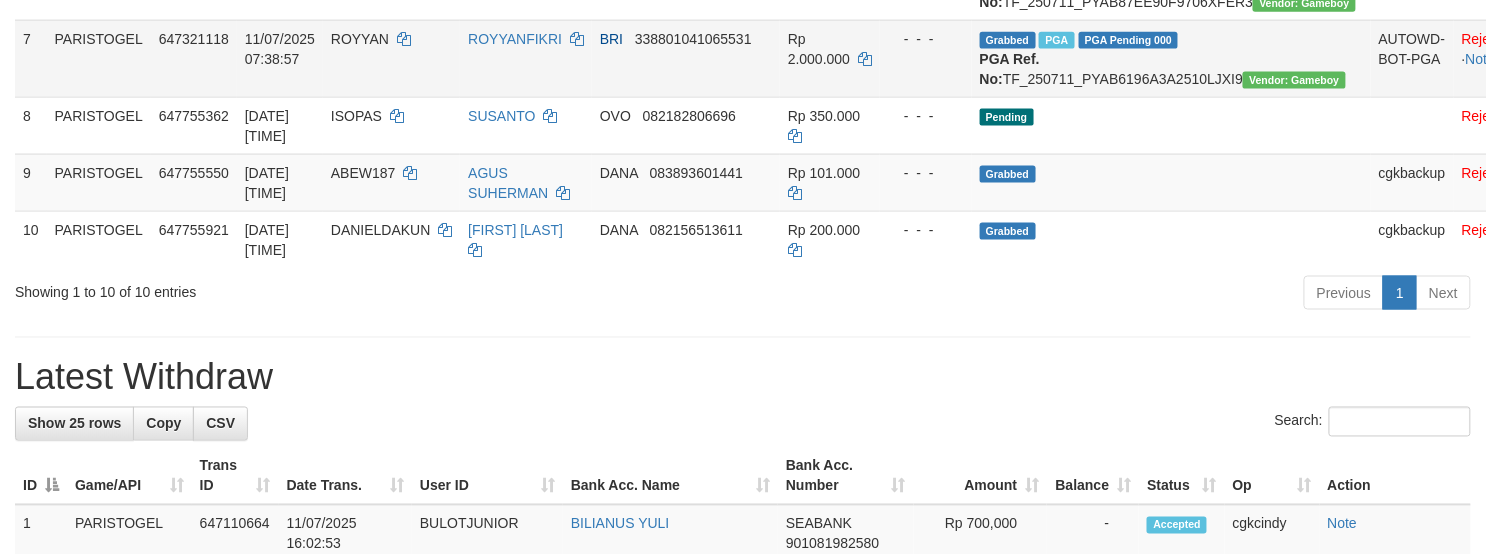 scroll, scrollTop: 800, scrollLeft: 0, axis: vertical 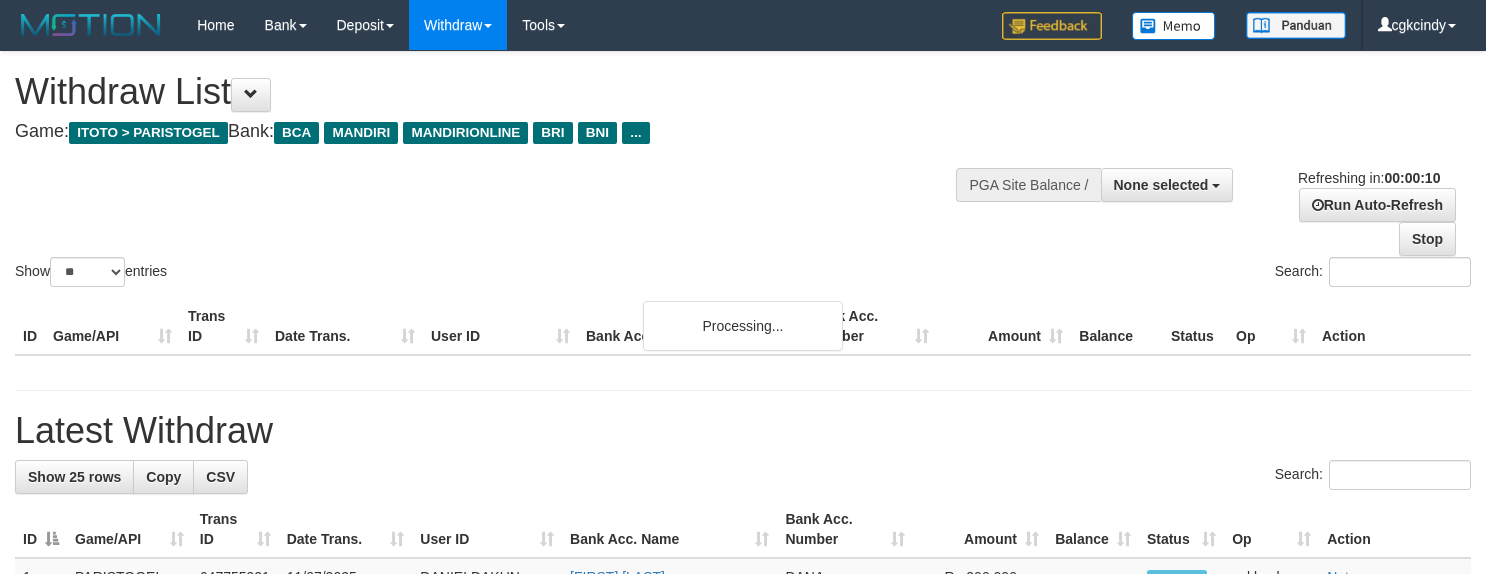 select 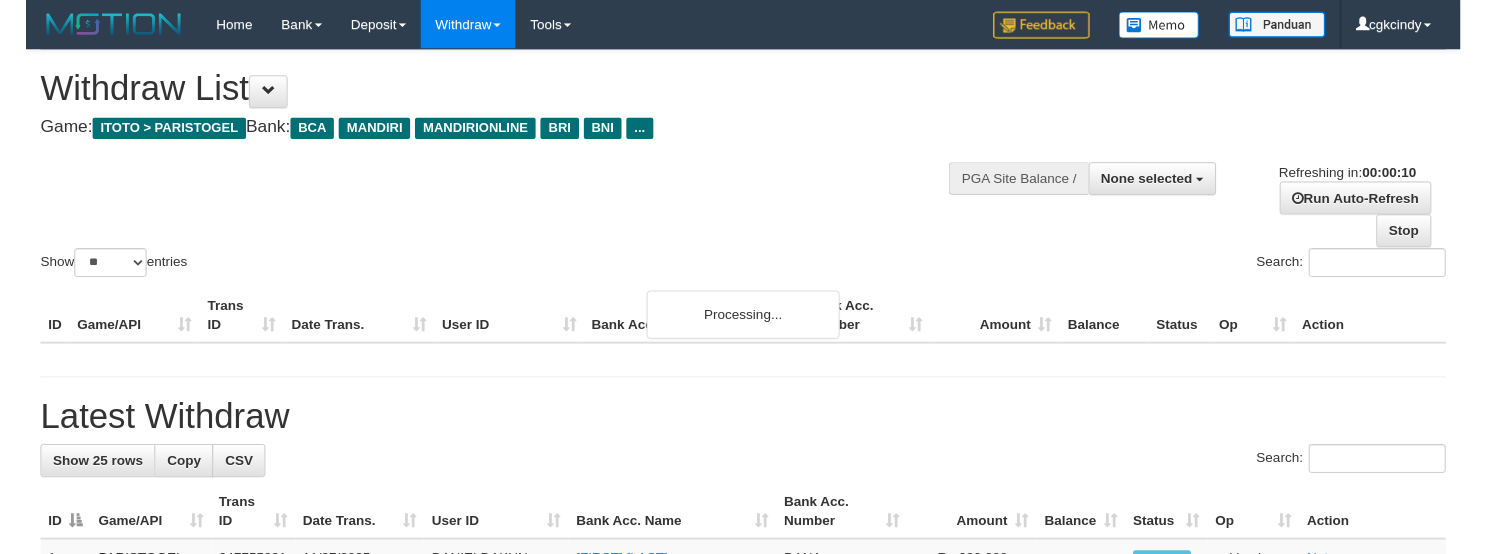 scroll, scrollTop: 0, scrollLeft: 0, axis: both 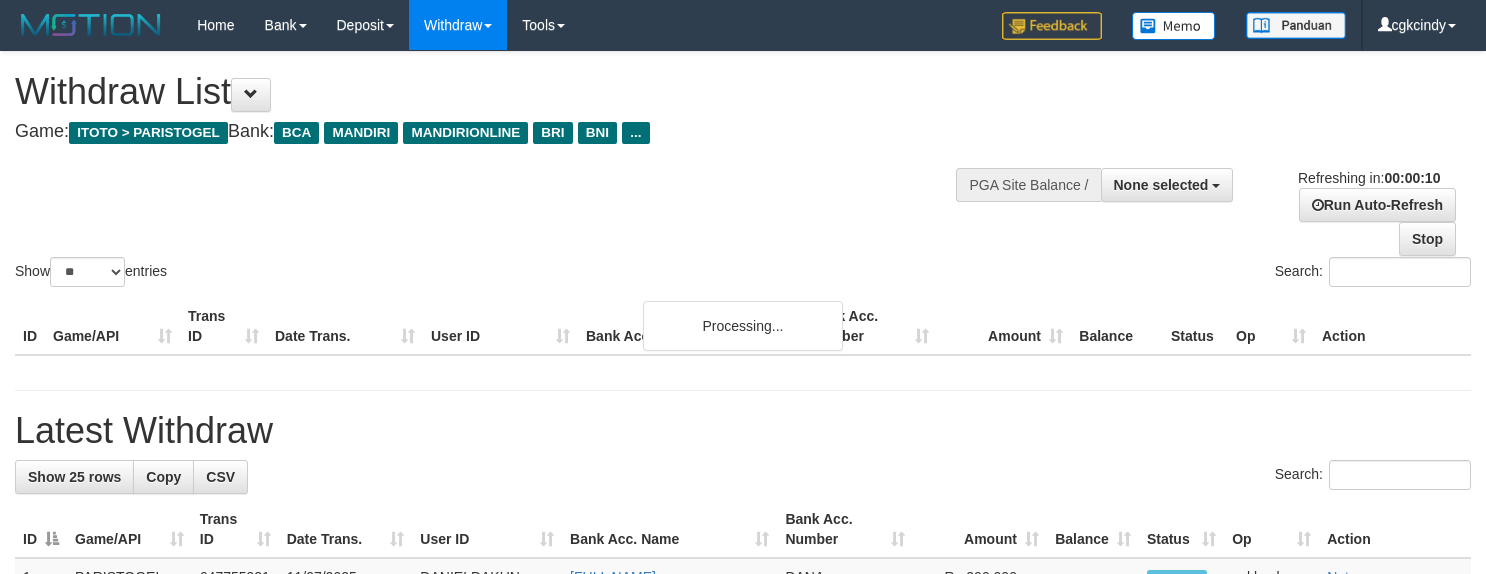select 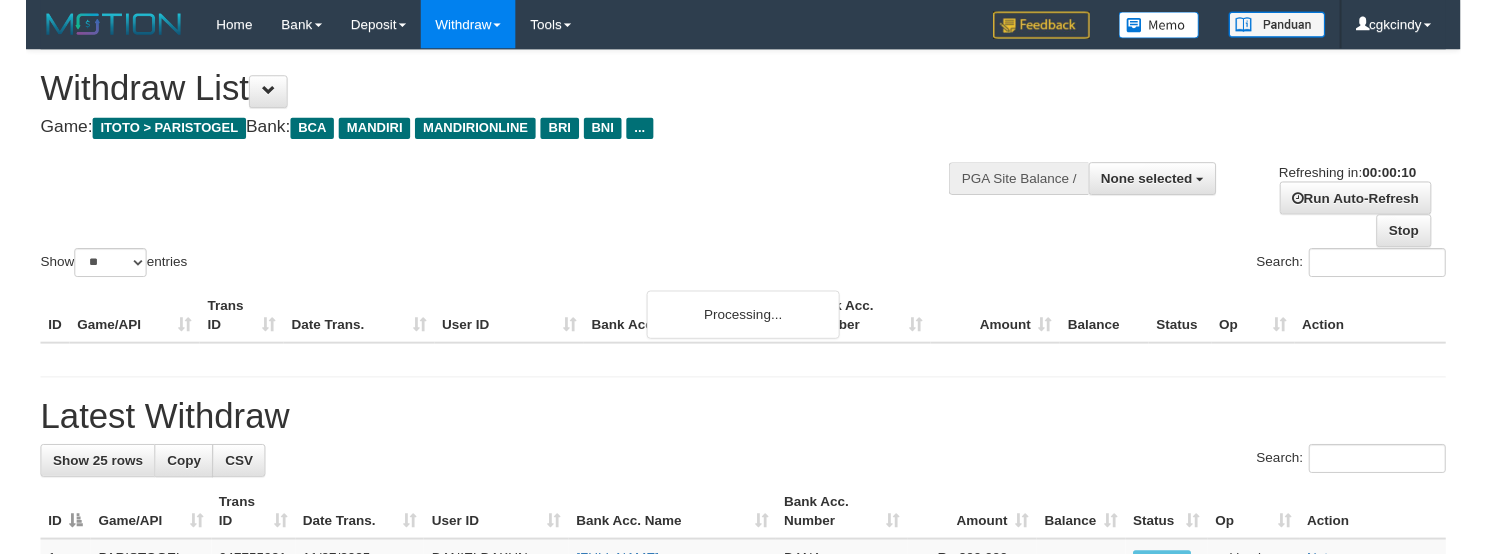 scroll, scrollTop: 0, scrollLeft: 0, axis: both 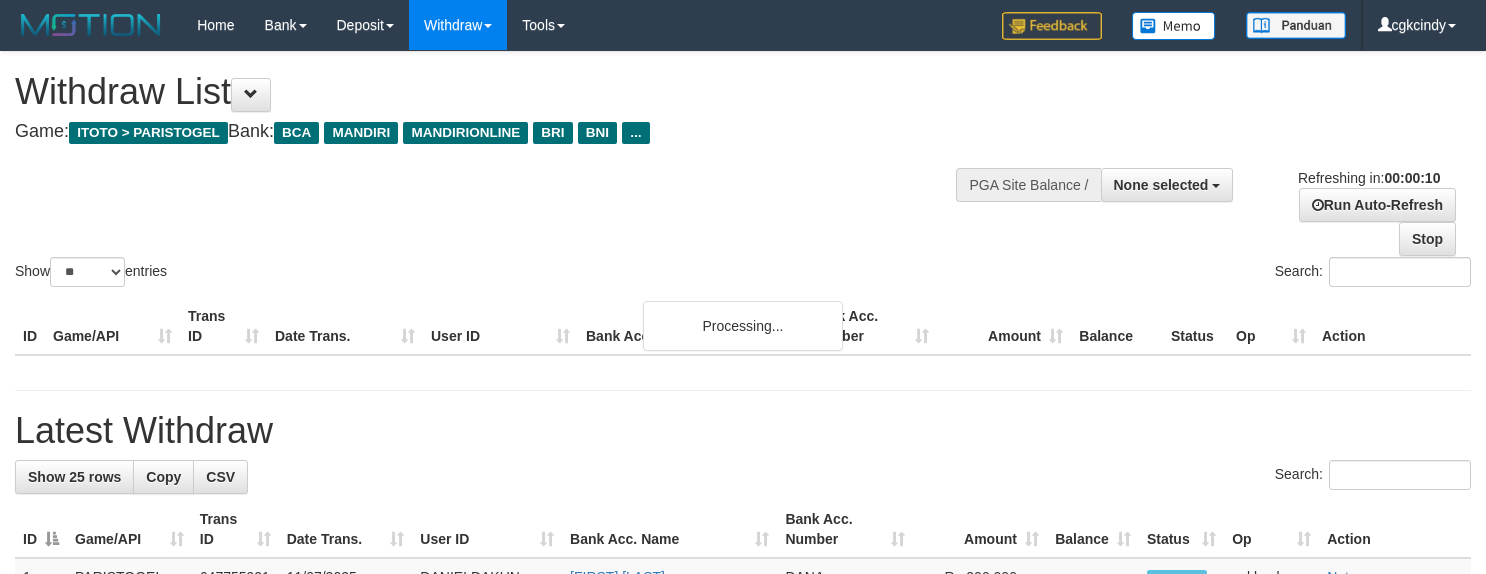 select 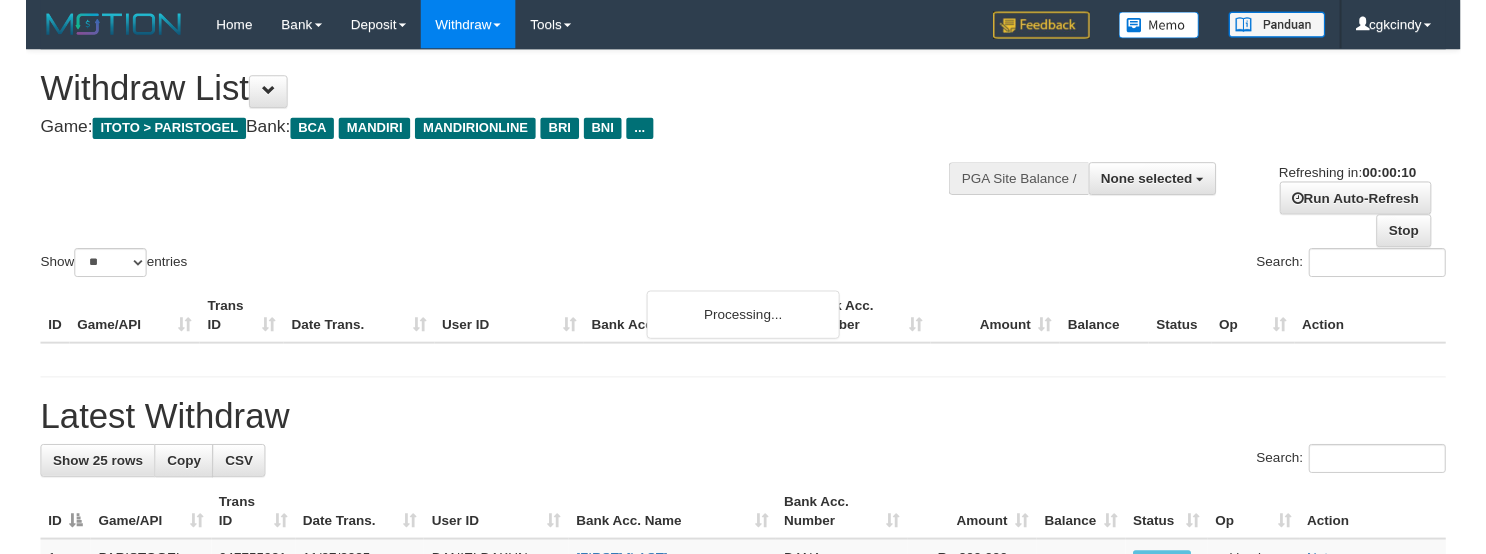 scroll, scrollTop: 0, scrollLeft: 0, axis: both 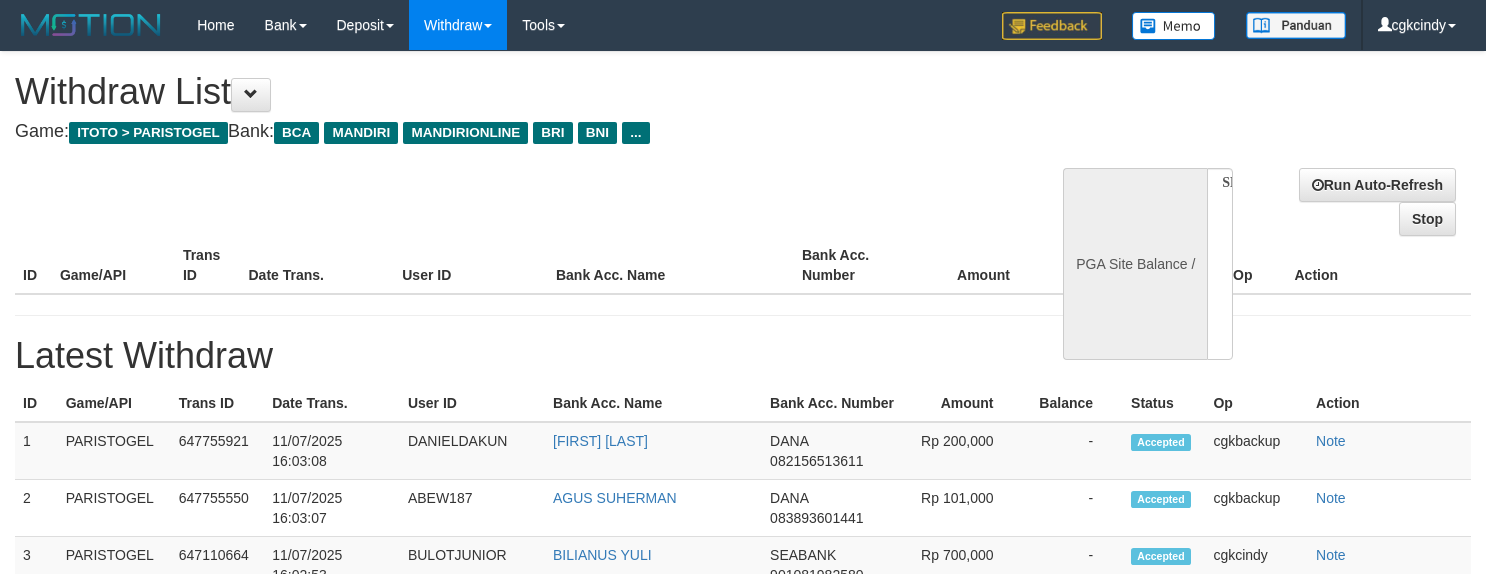 select 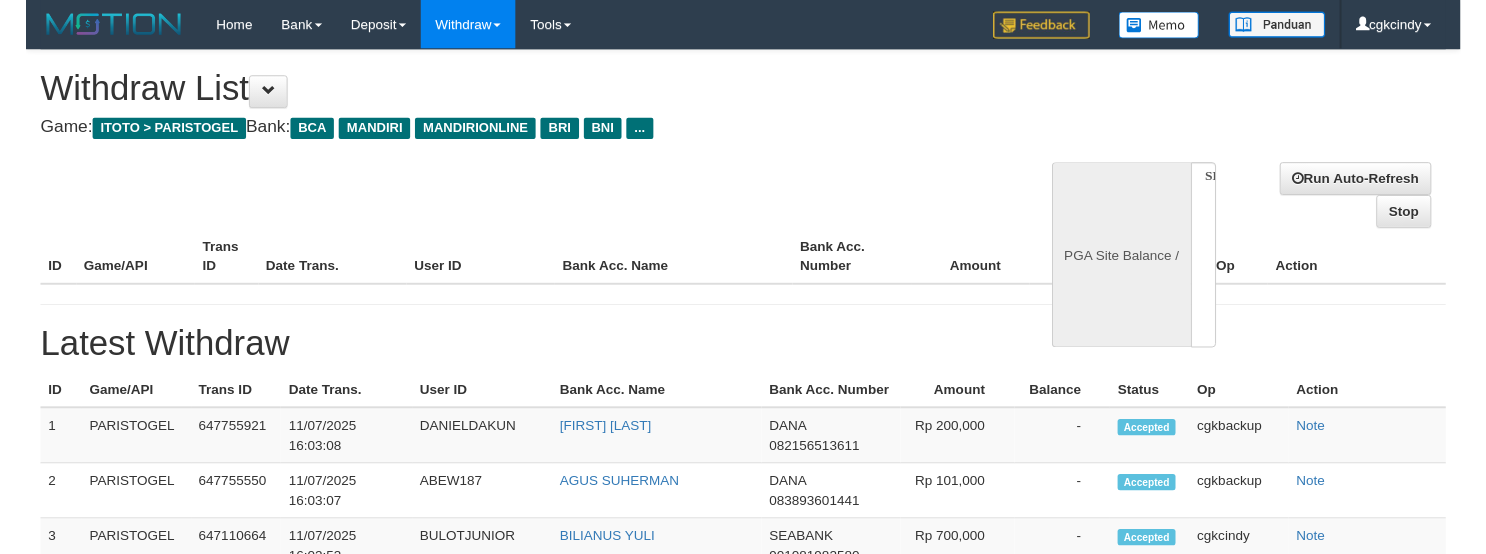 scroll, scrollTop: 0, scrollLeft: 0, axis: both 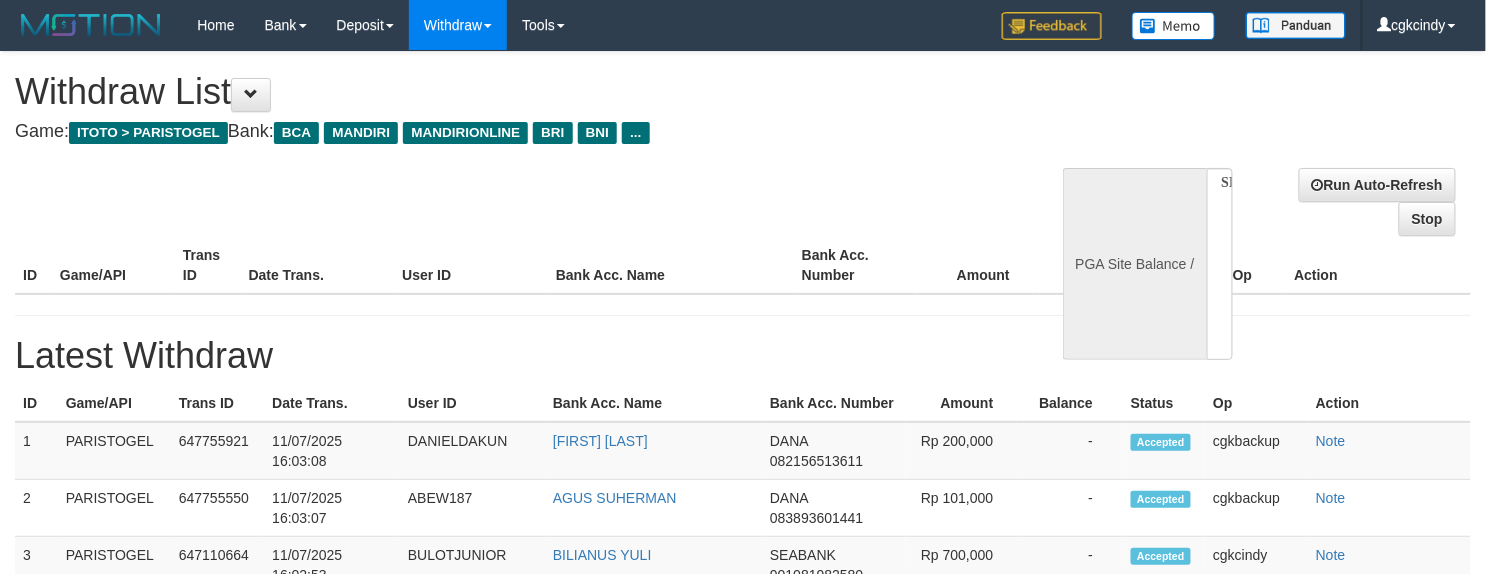 select 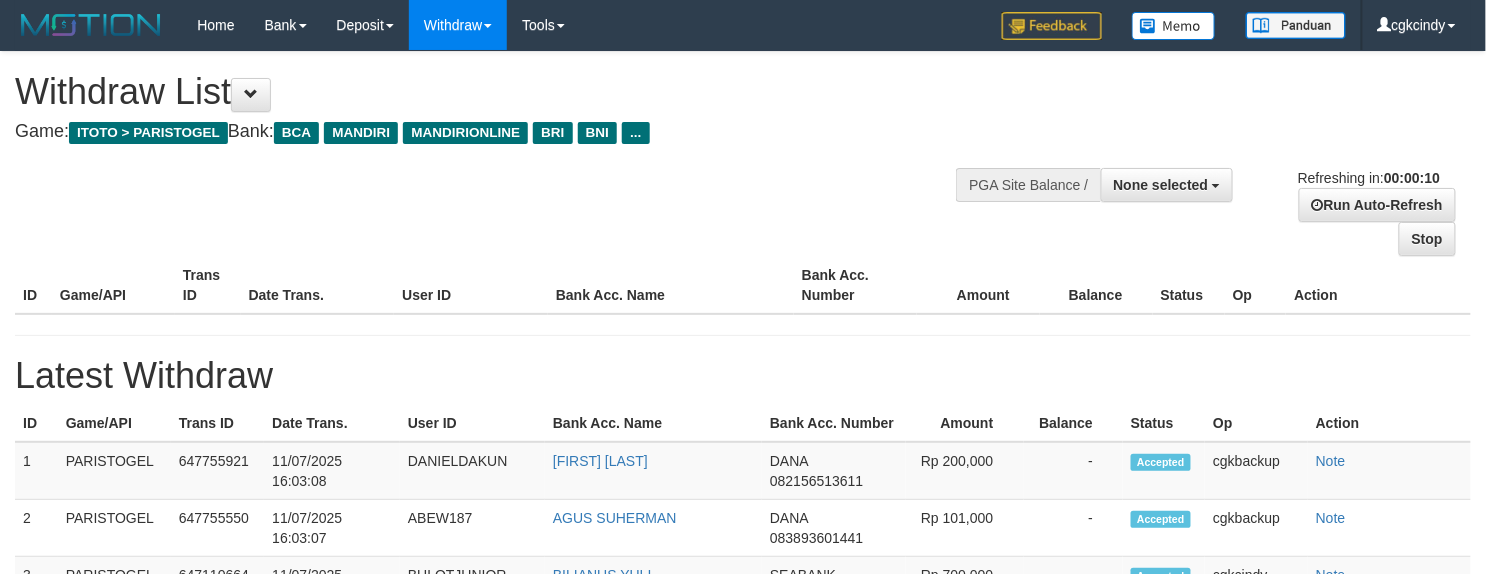 select on "**" 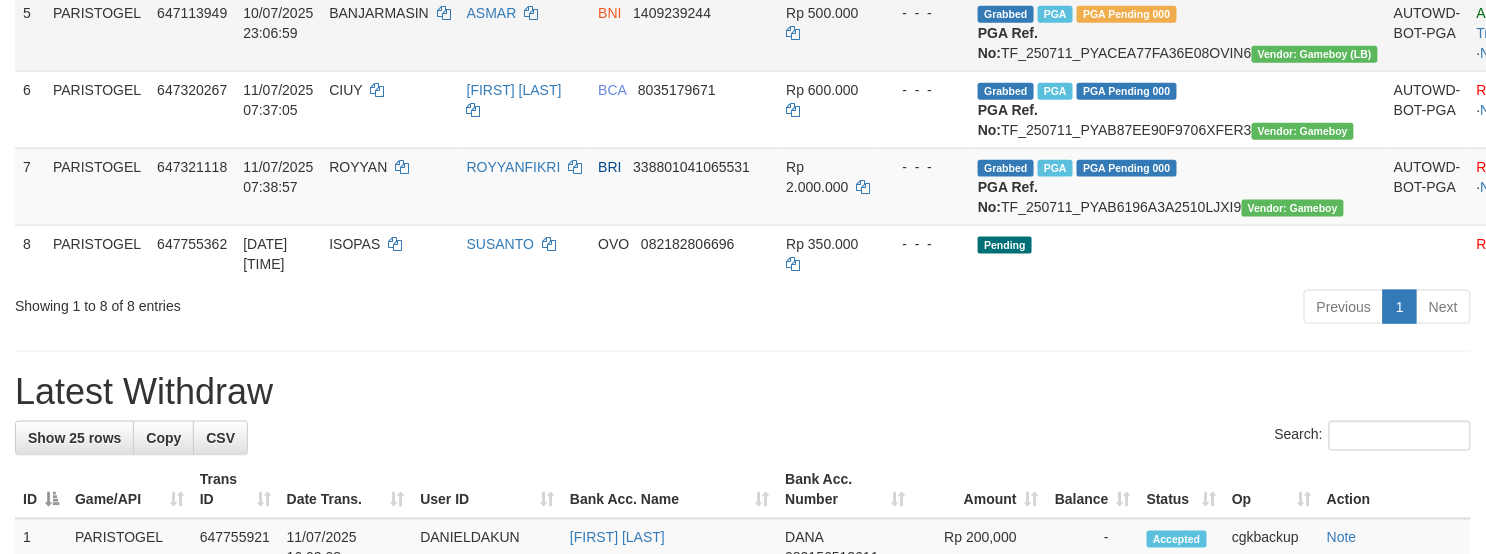 scroll, scrollTop: 800, scrollLeft: 0, axis: vertical 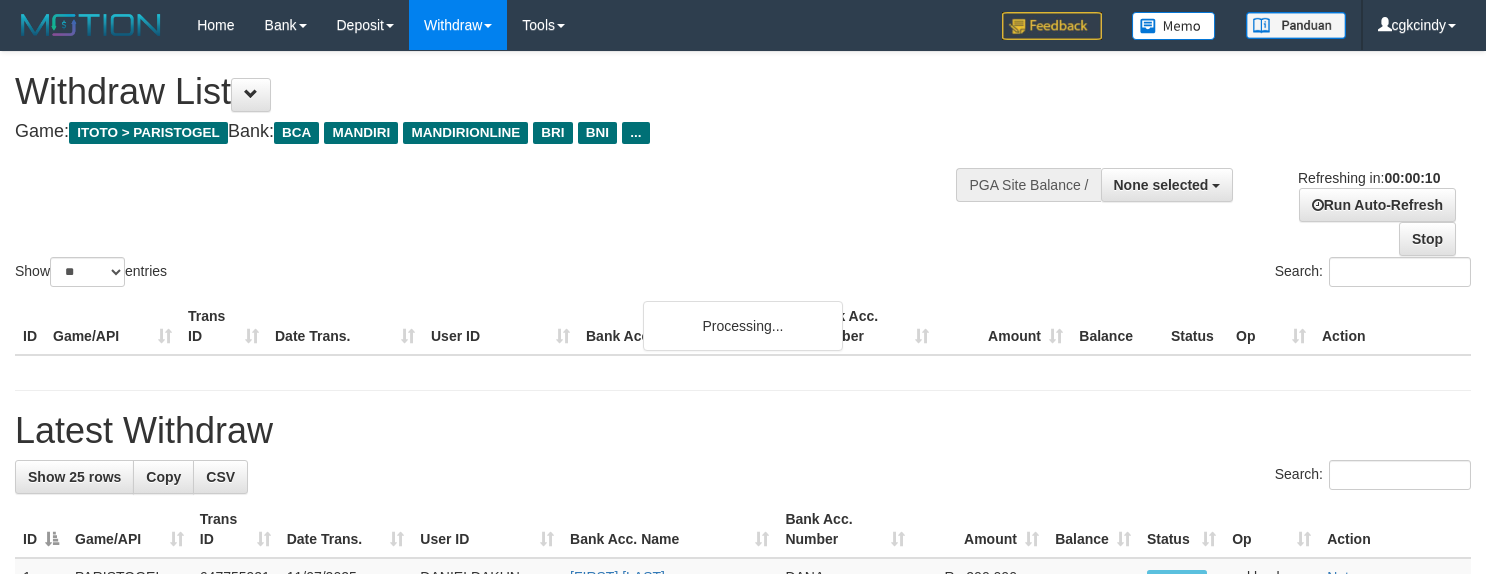 select 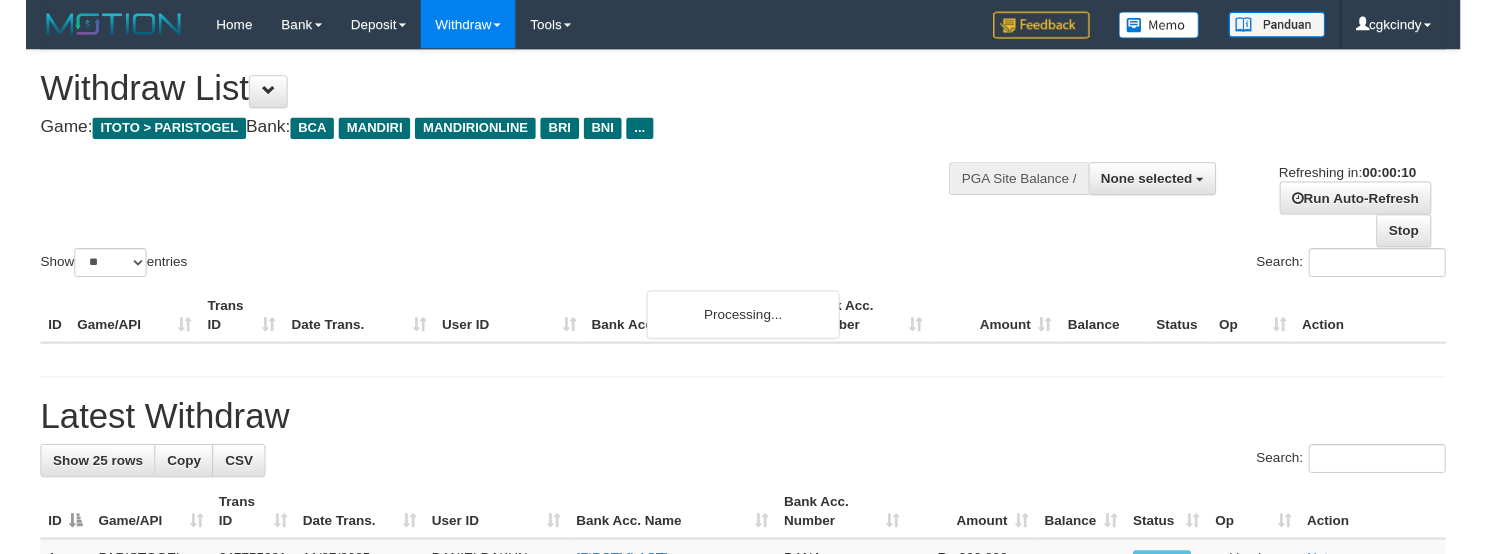 scroll, scrollTop: 0, scrollLeft: 0, axis: both 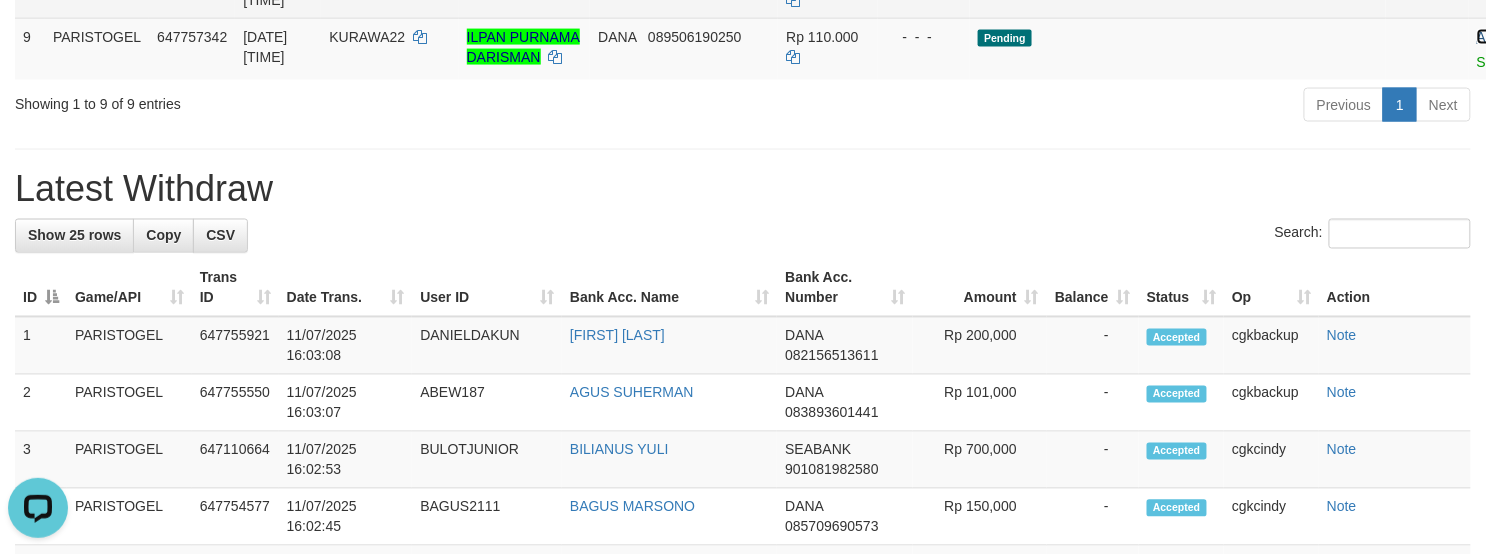drag, startPoint x: 1357, startPoint y: 180, endPoint x: 877, endPoint y: 137, distance: 481.92218 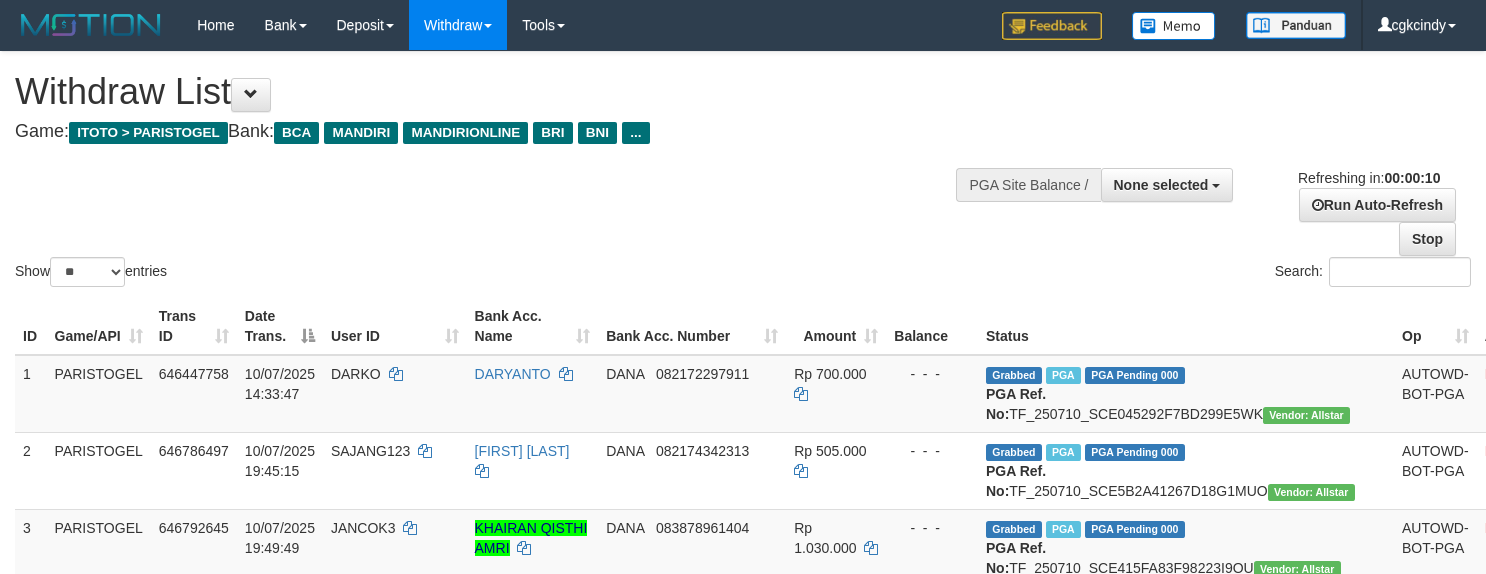 select 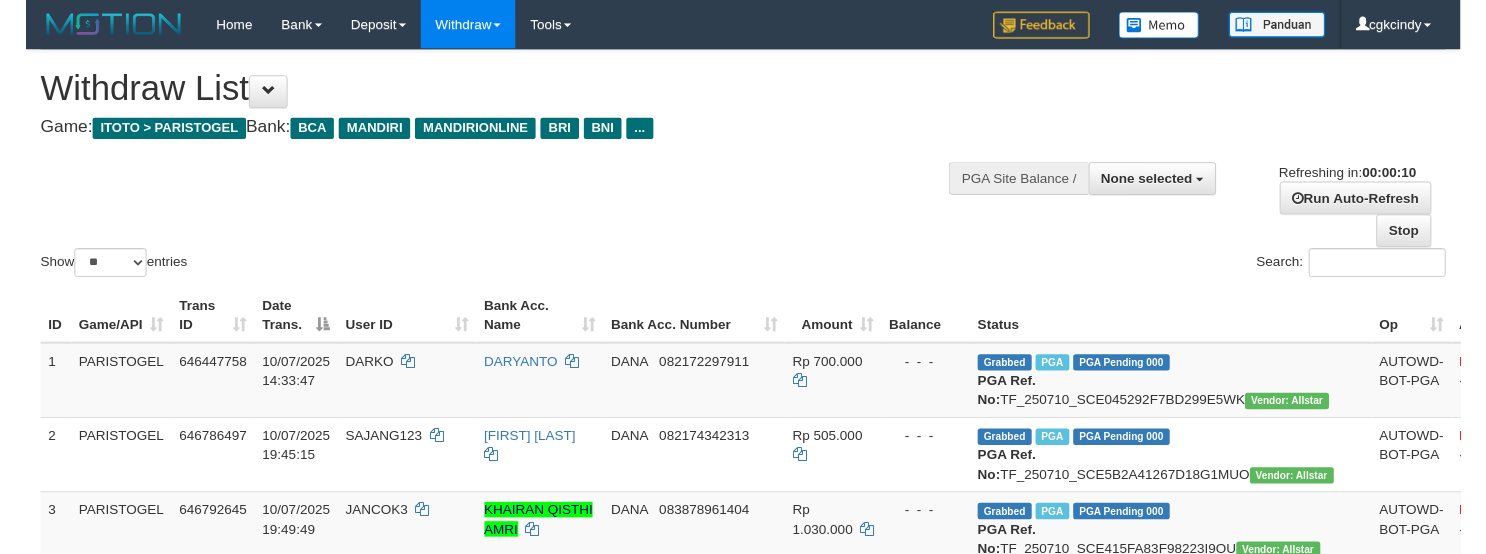 scroll, scrollTop: 0, scrollLeft: 0, axis: both 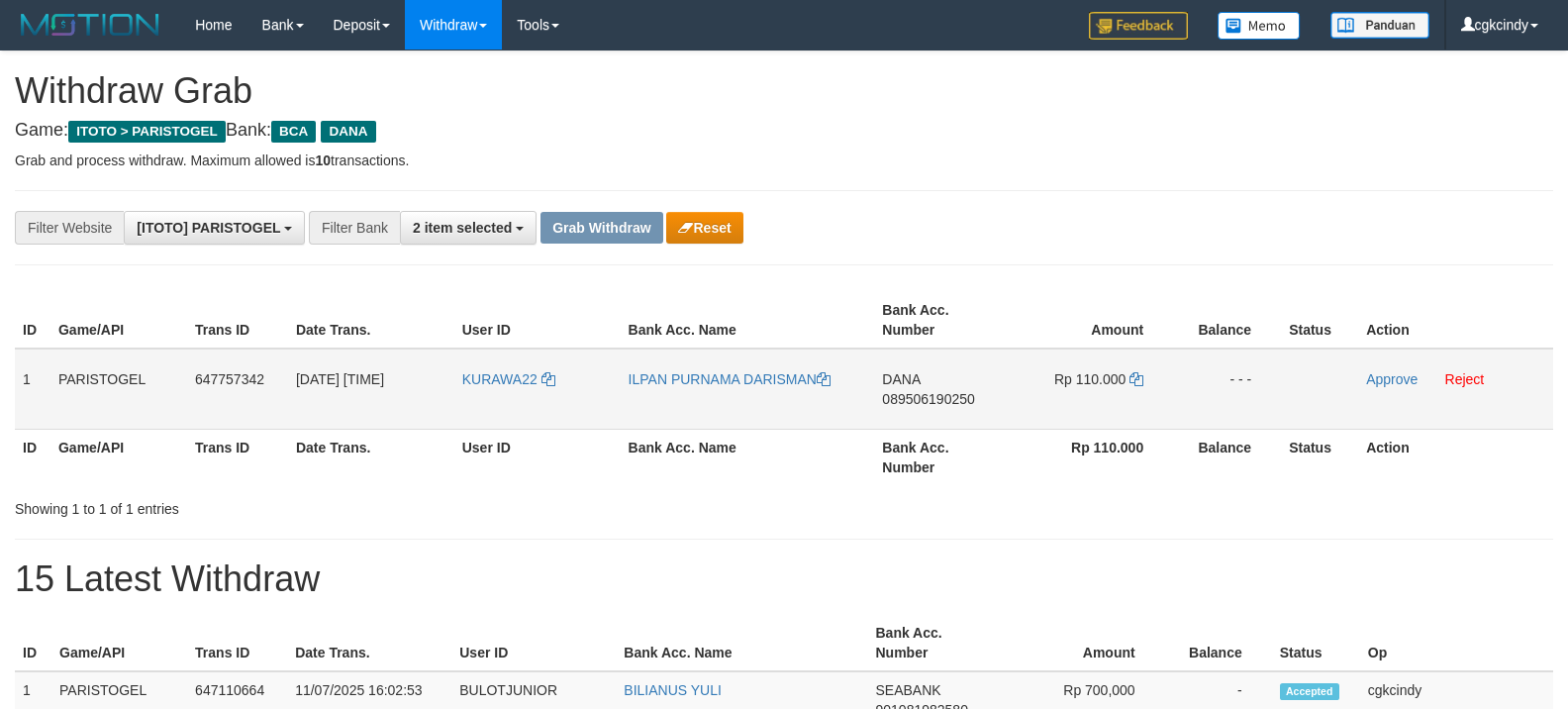 click on "KURAWA22" at bounding box center [538, 389] 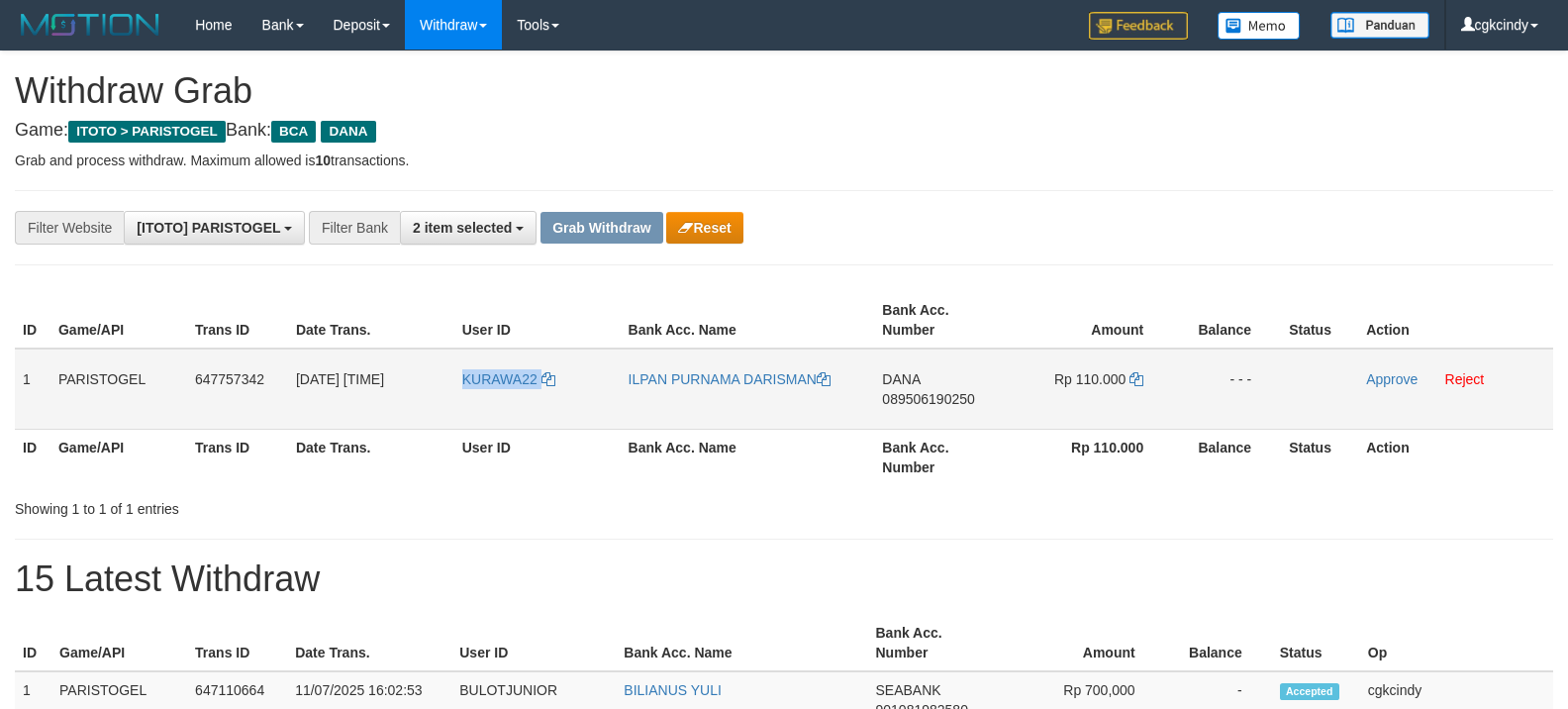 click on "KURAWA22" at bounding box center [538, 389] 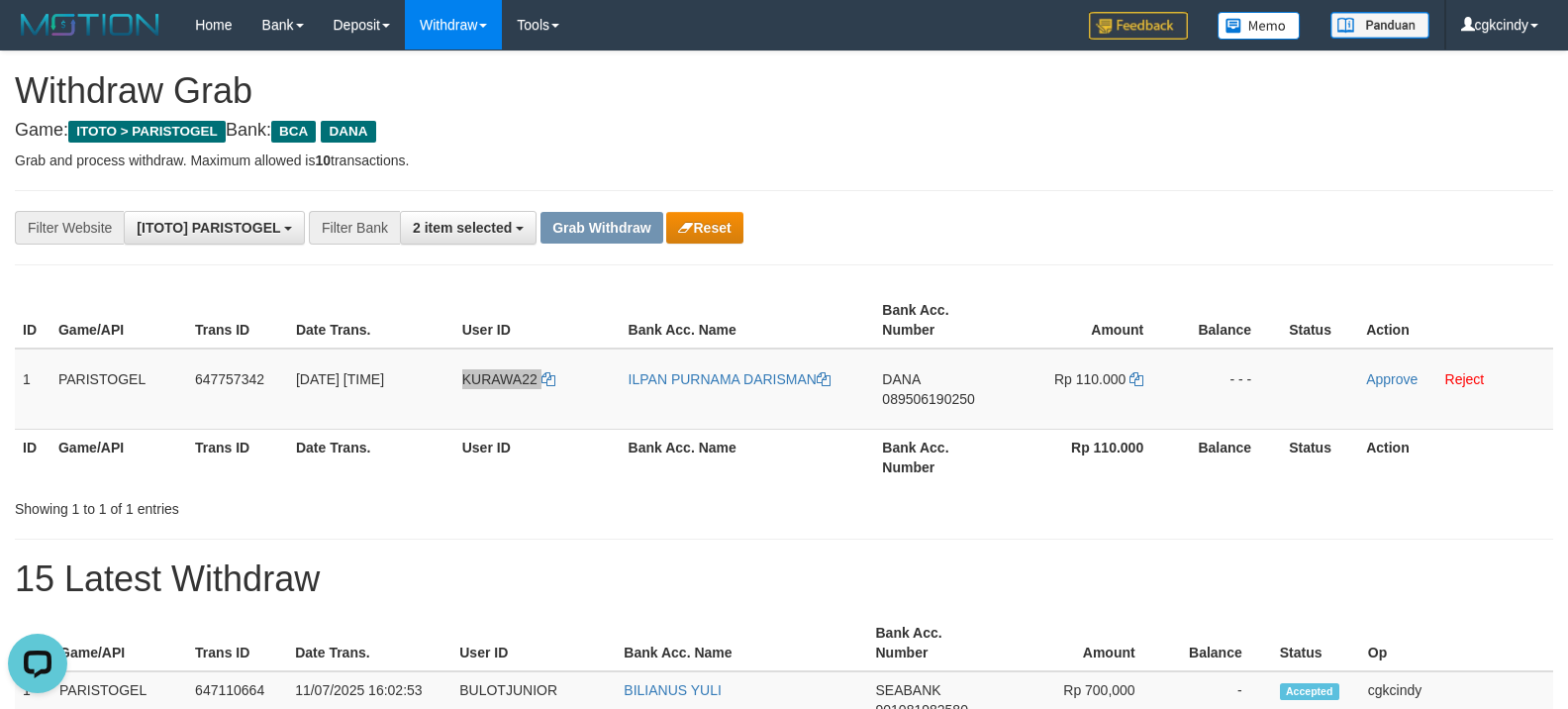 scroll, scrollTop: 0, scrollLeft: 0, axis: both 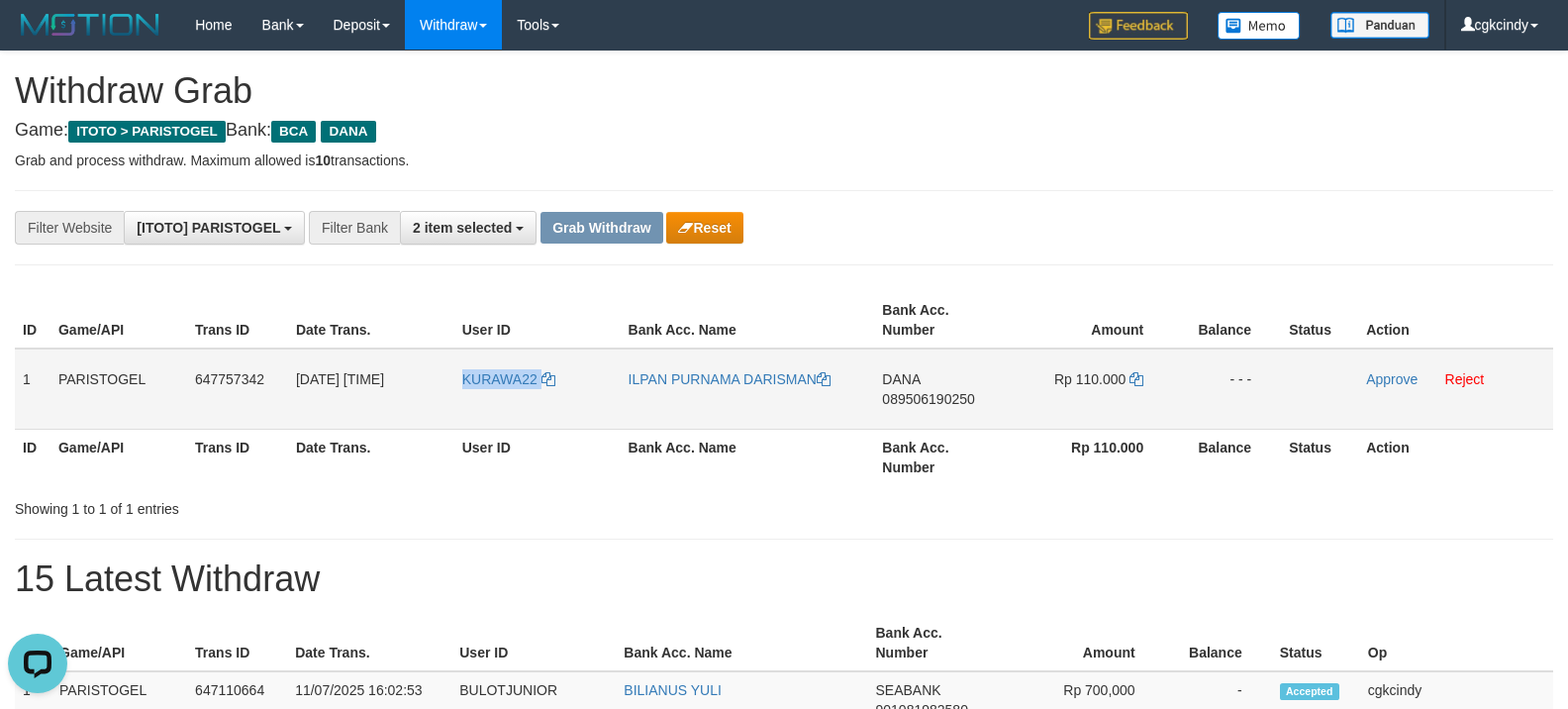 click on "KURAWA22" at bounding box center (538, 389) 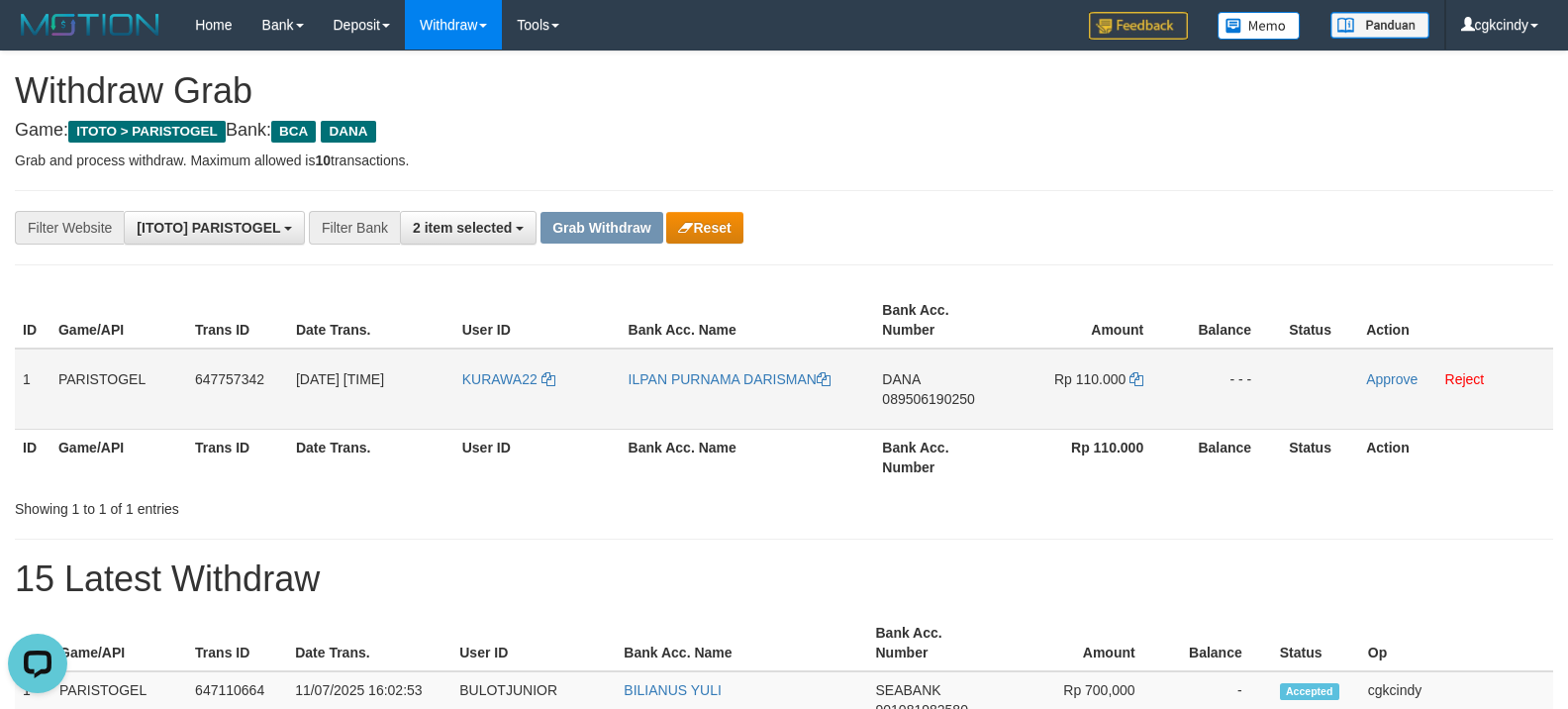 click on "ILPAN PURNAMA DARISMAN" at bounding box center (747, 389) 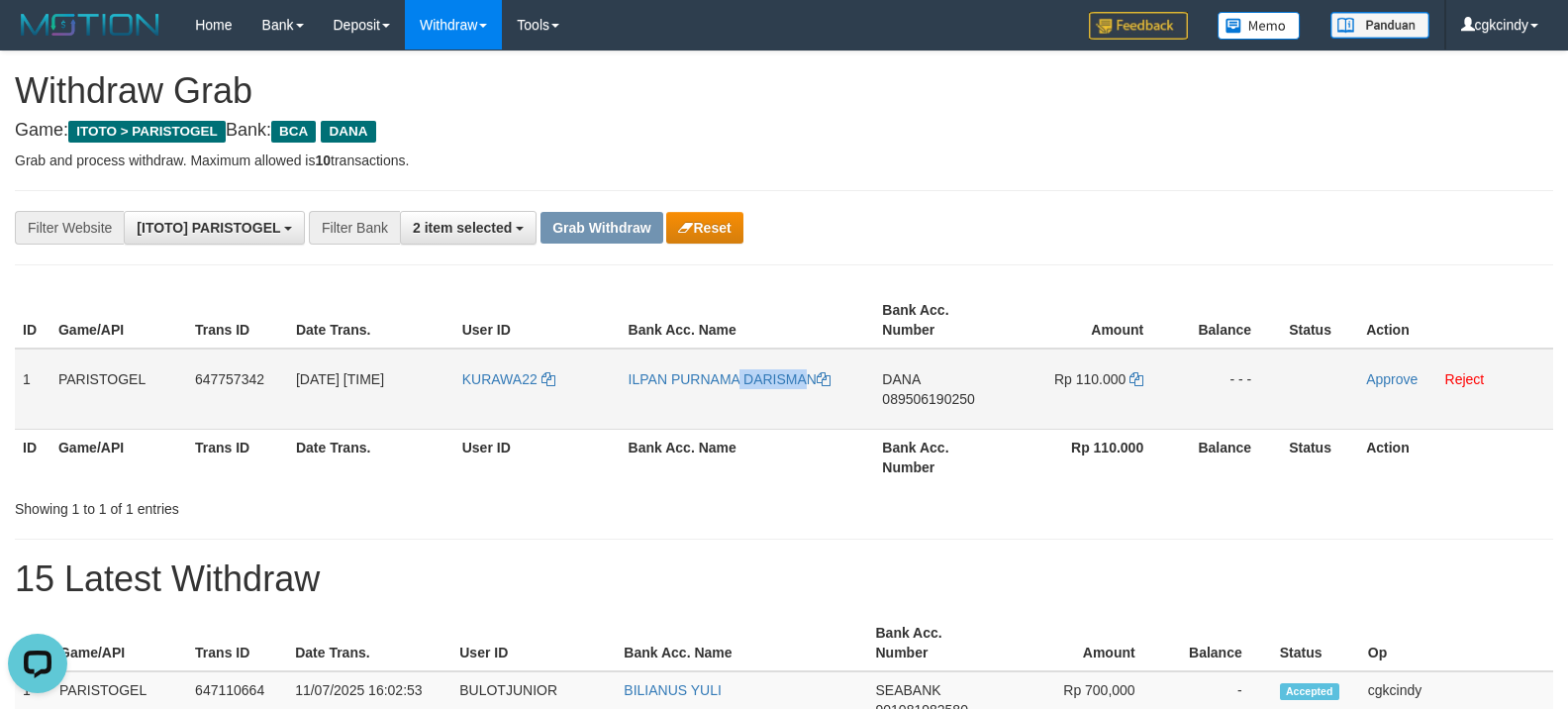 click on "ILPAN PURNAMA DARISMAN" at bounding box center [747, 389] 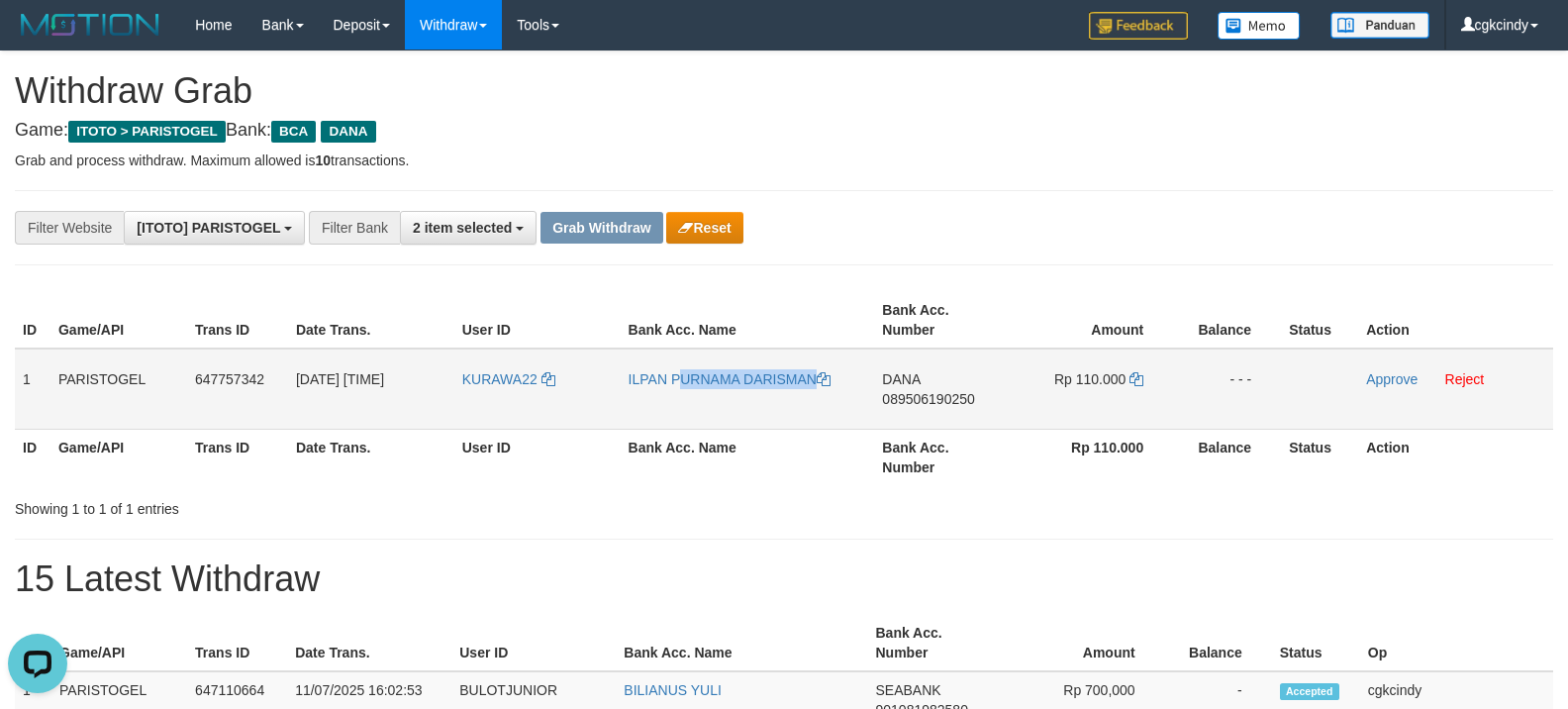 click on "ILPAN PURNAMA DARISMAN" at bounding box center [747, 389] 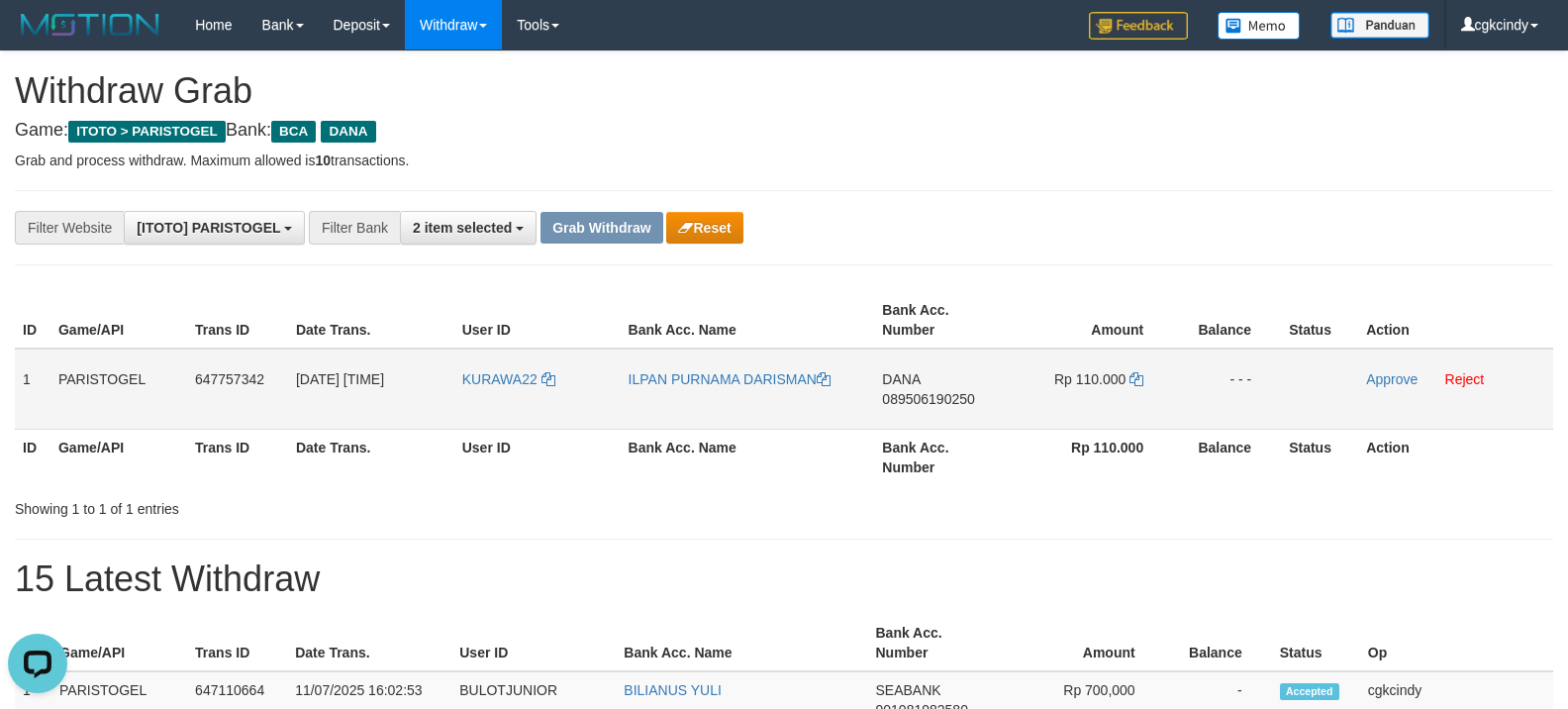 click on "DANA
089506190250" at bounding box center (942, 389) 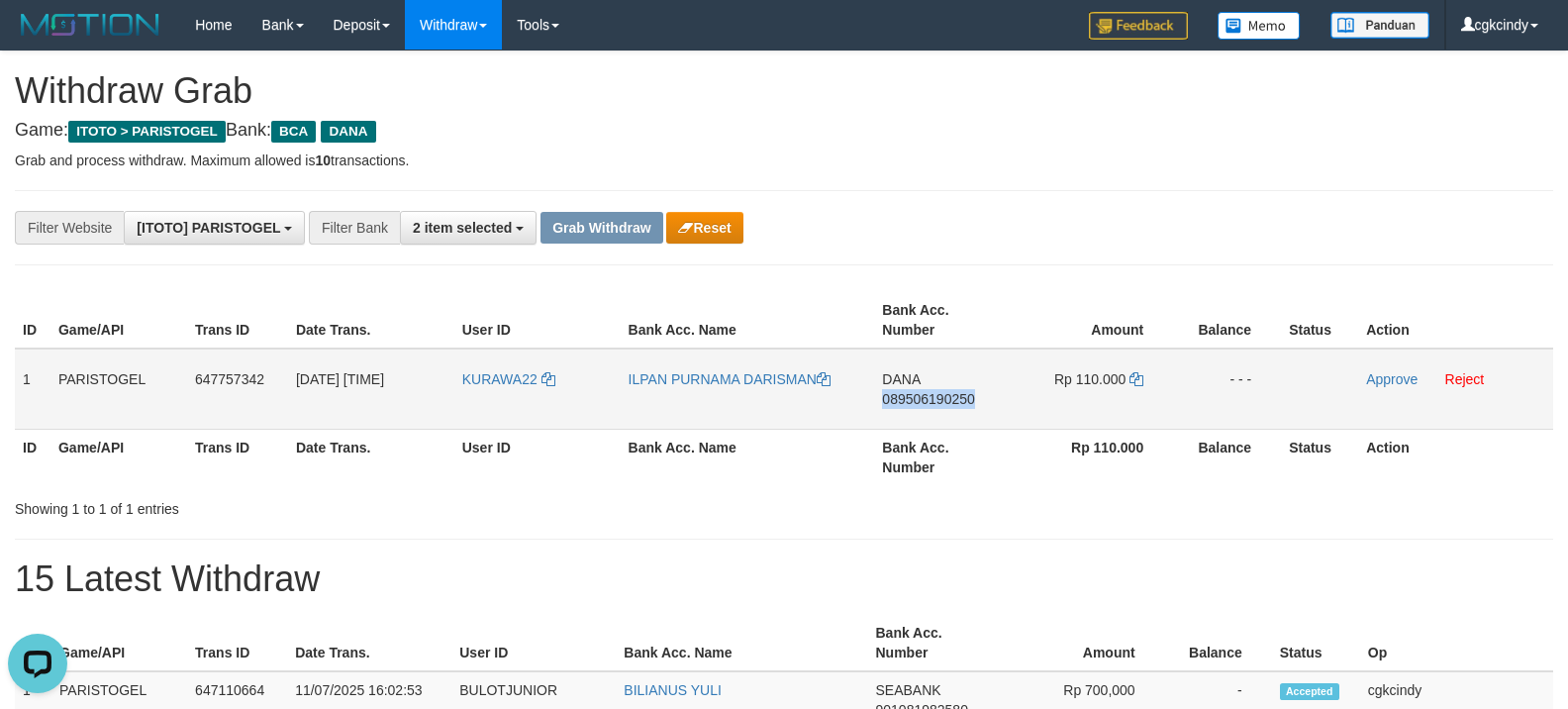 click on "DANA
089506190250" at bounding box center [942, 389] 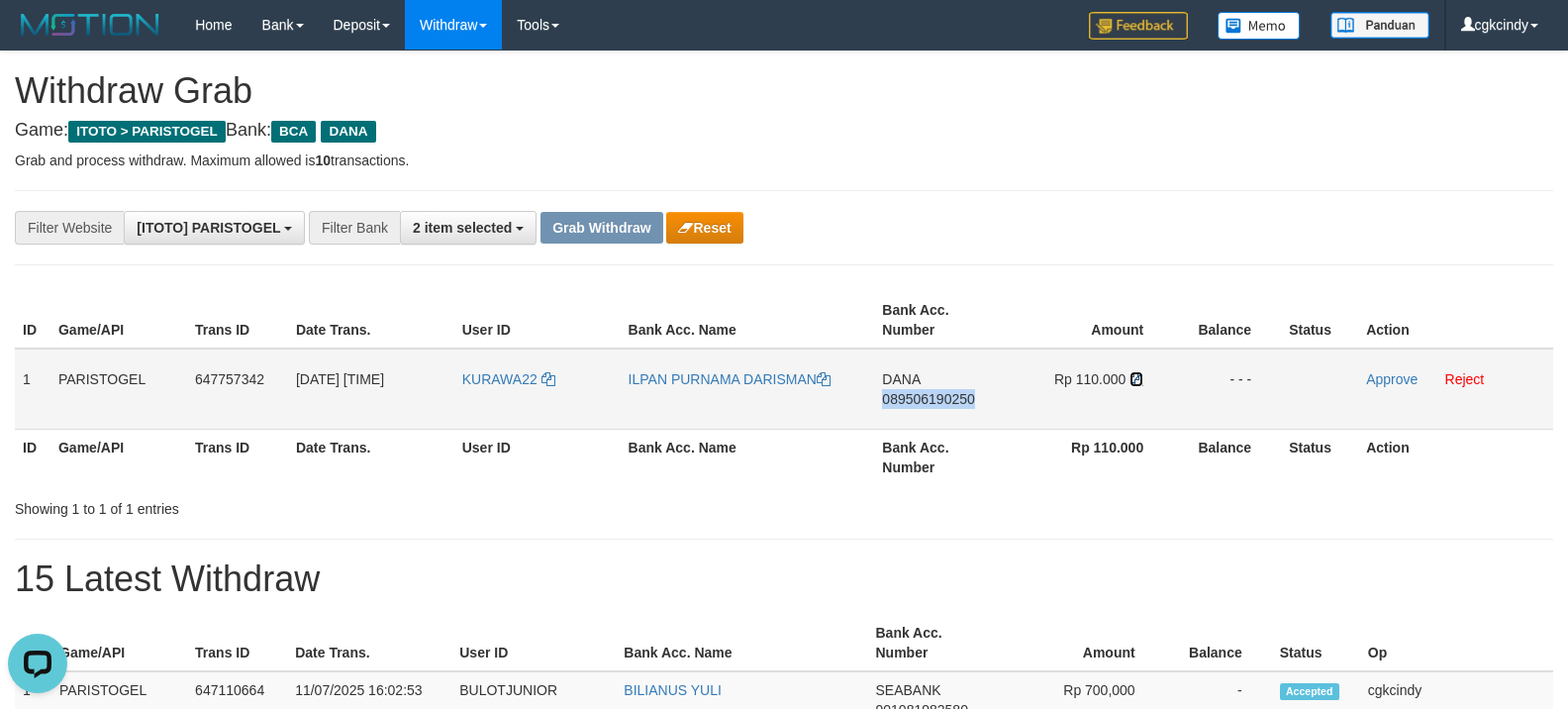 click at bounding box center [1136, 379] 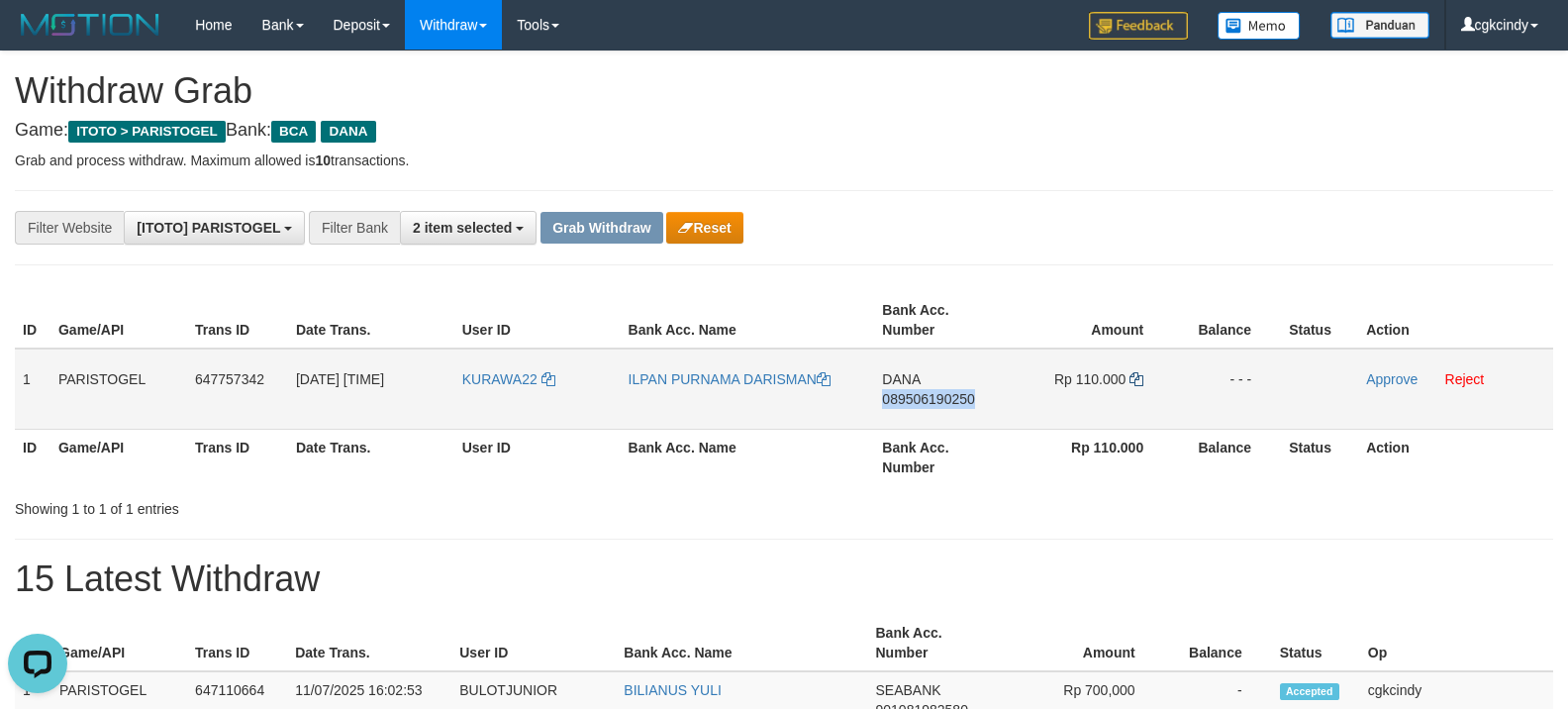 copy on "089506190250" 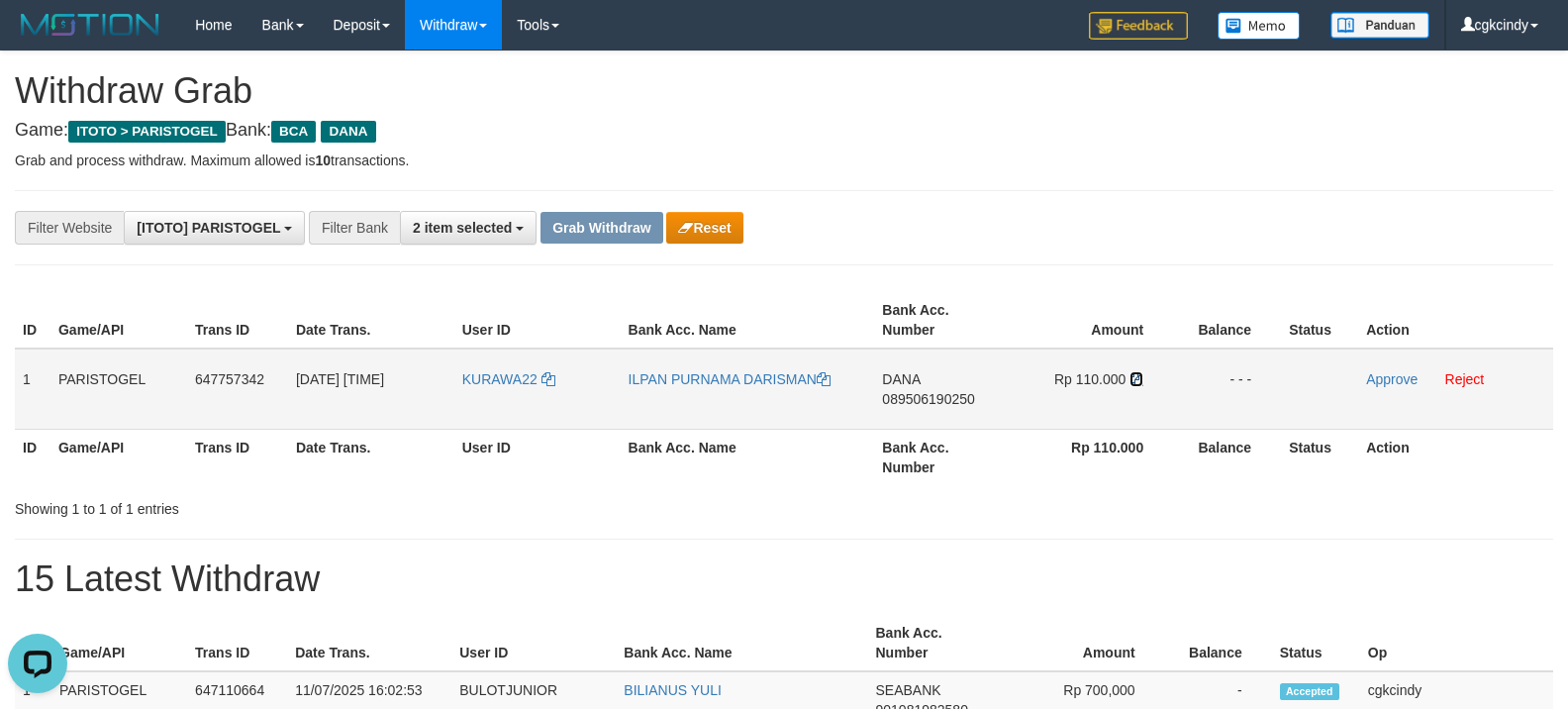 click at bounding box center [1136, 379] 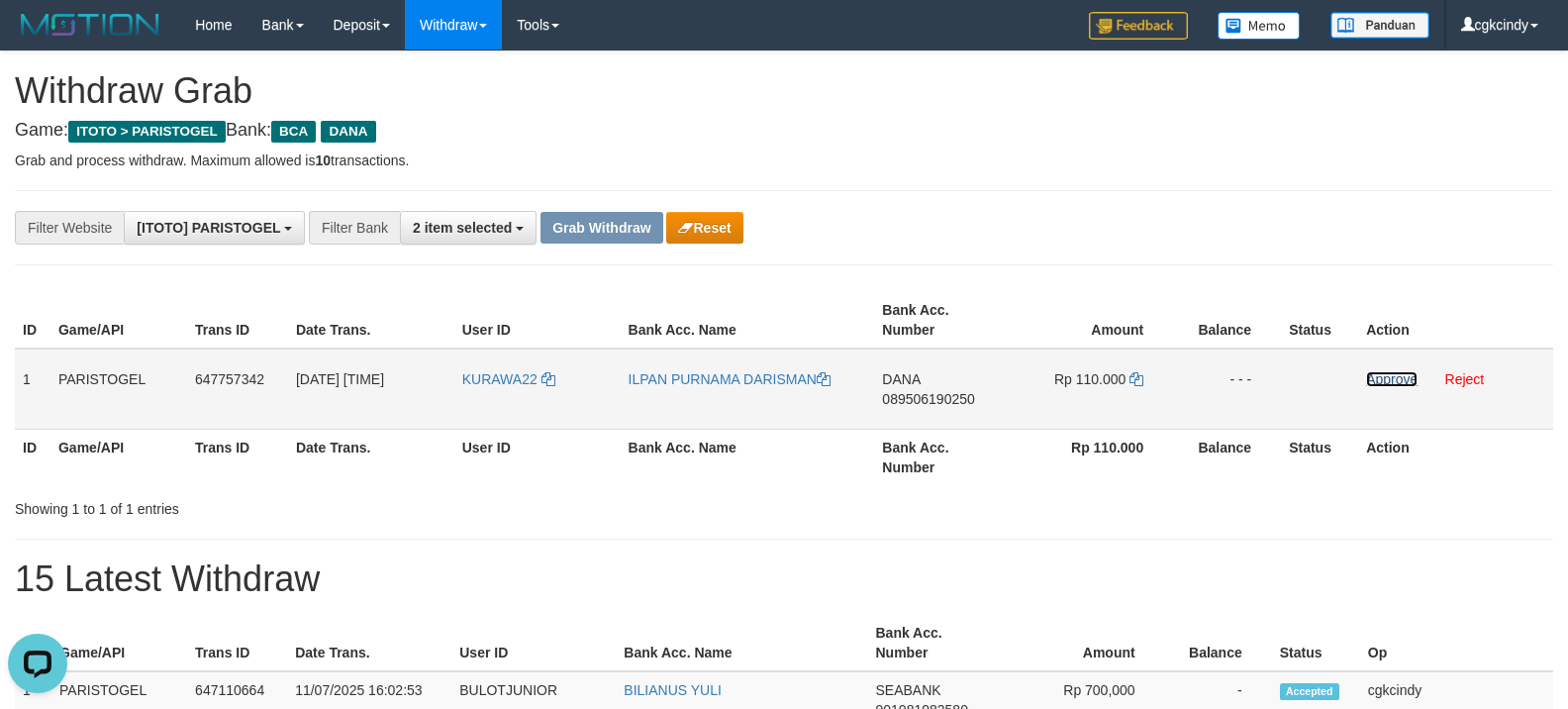 click on "Approve" at bounding box center (1392, 379) 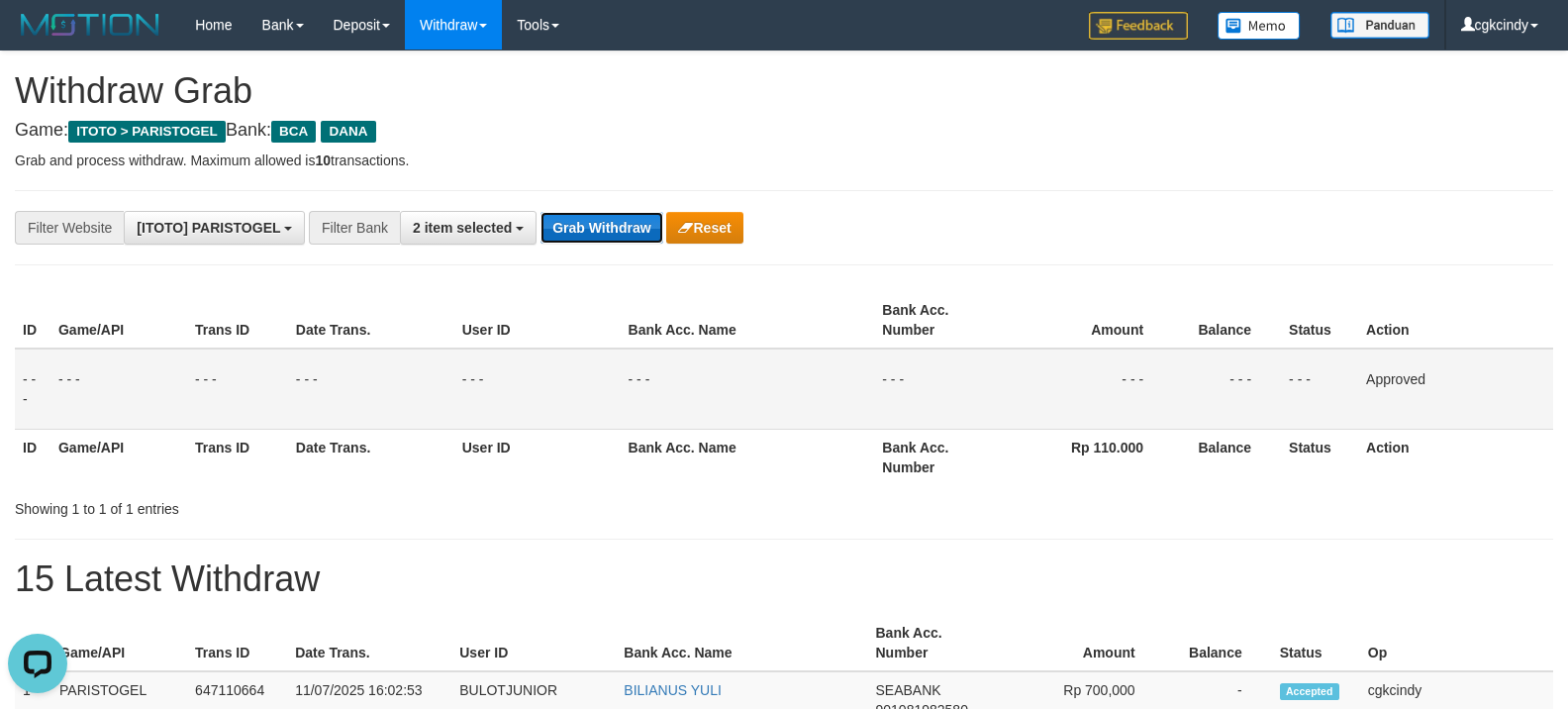 click on "Grab Withdraw" at bounding box center [601, 228] 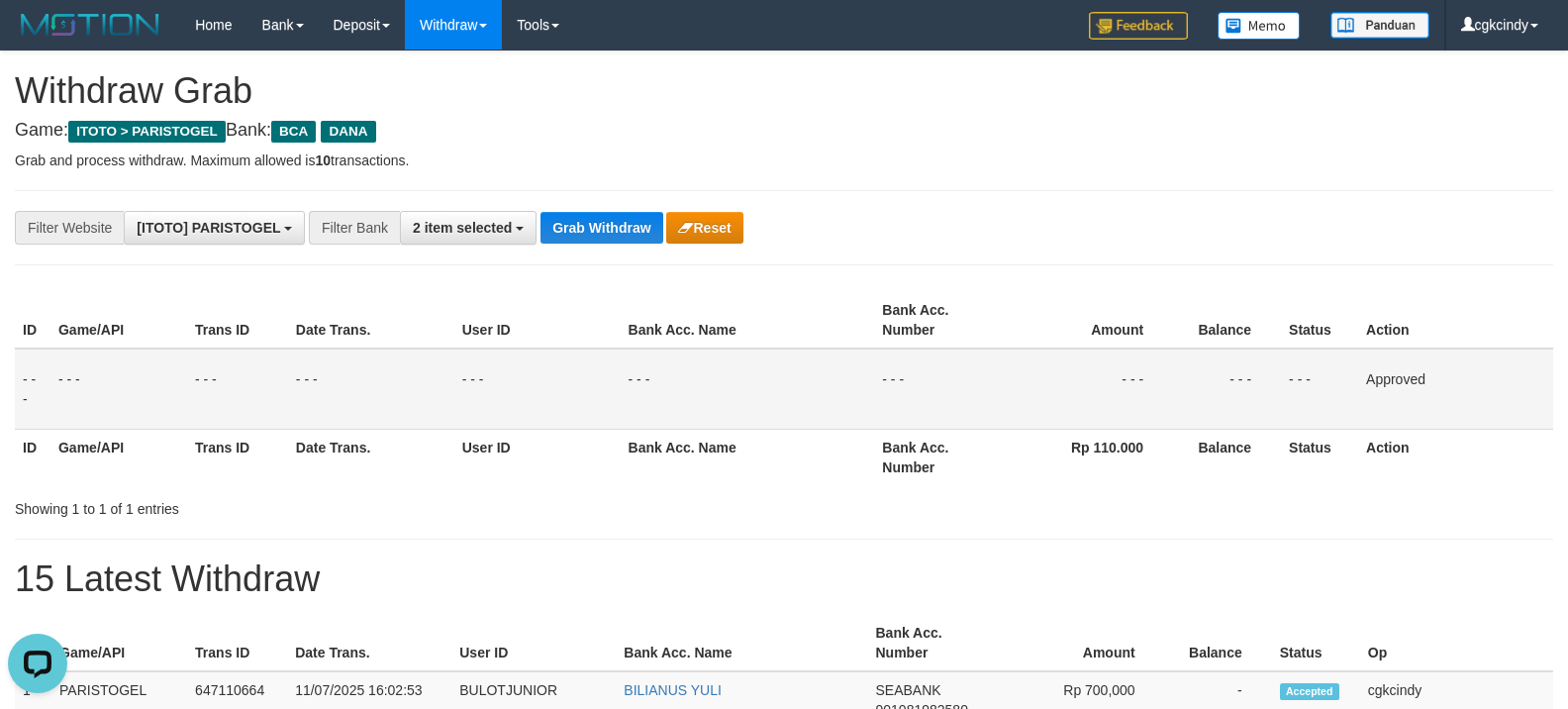 click on "Grab and process withdraw.
Maximum allowed is  10  transactions." at bounding box center [784, 160] 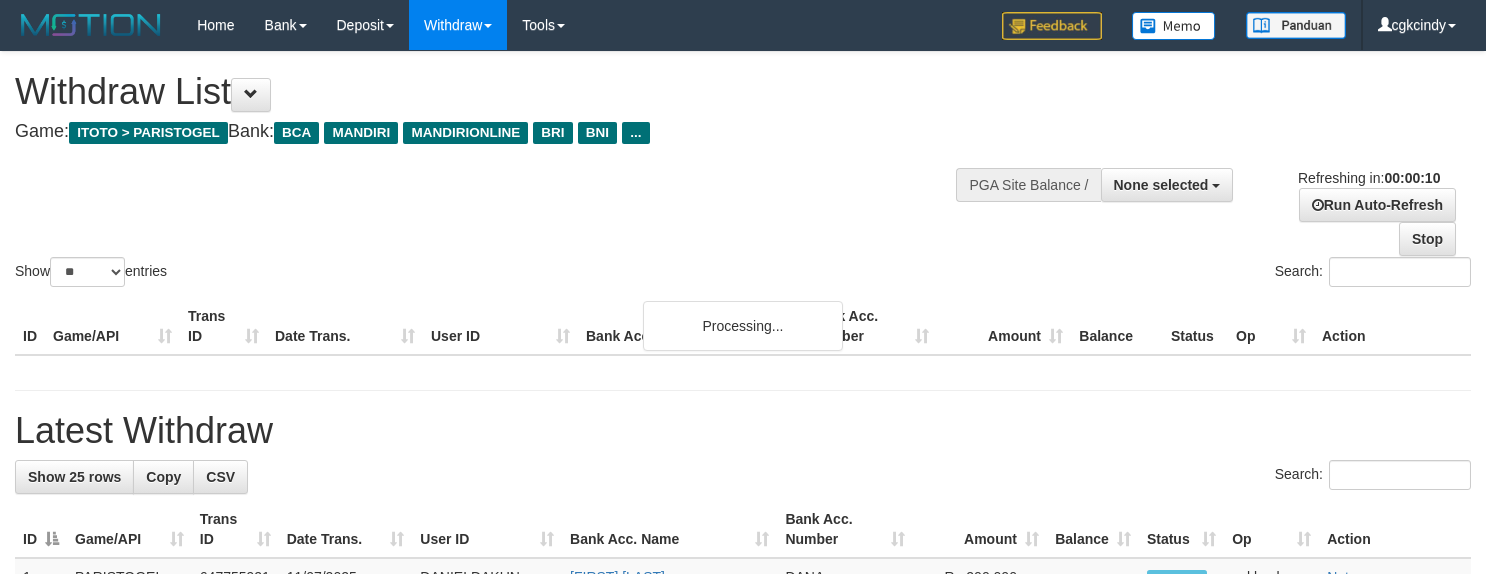select 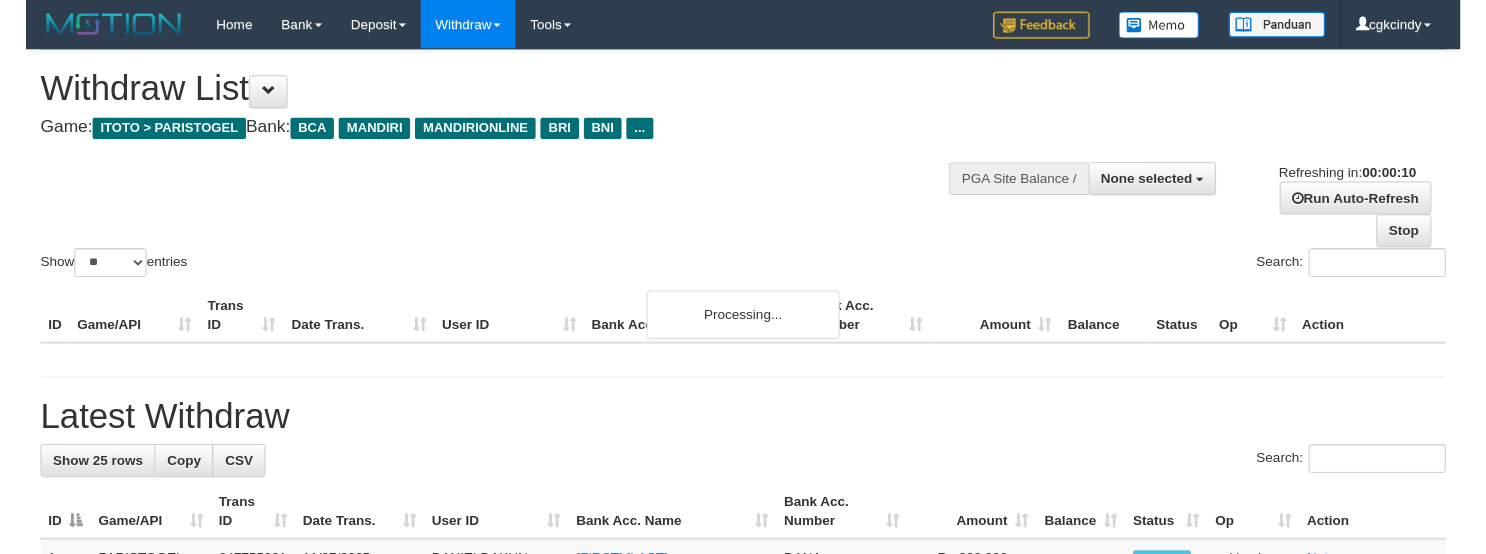 scroll, scrollTop: 0, scrollLeft: 0, axis: both 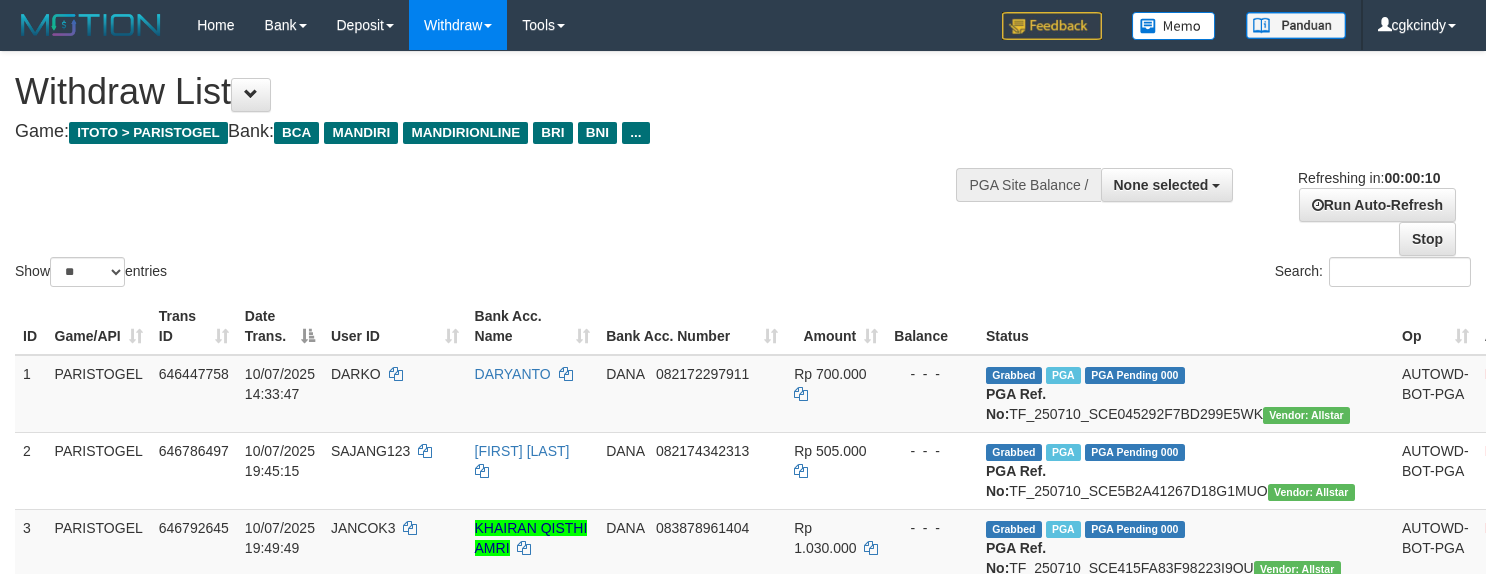 select 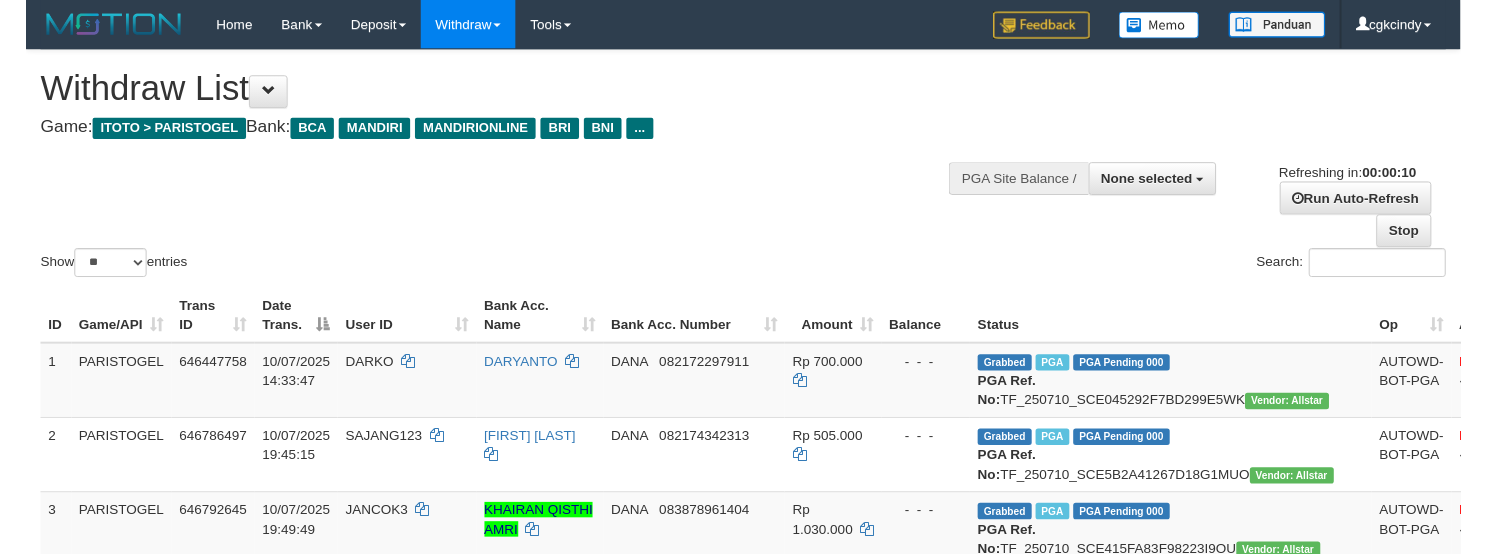scroll, scrollTop: 0, scrollLeft: 0, axis: both 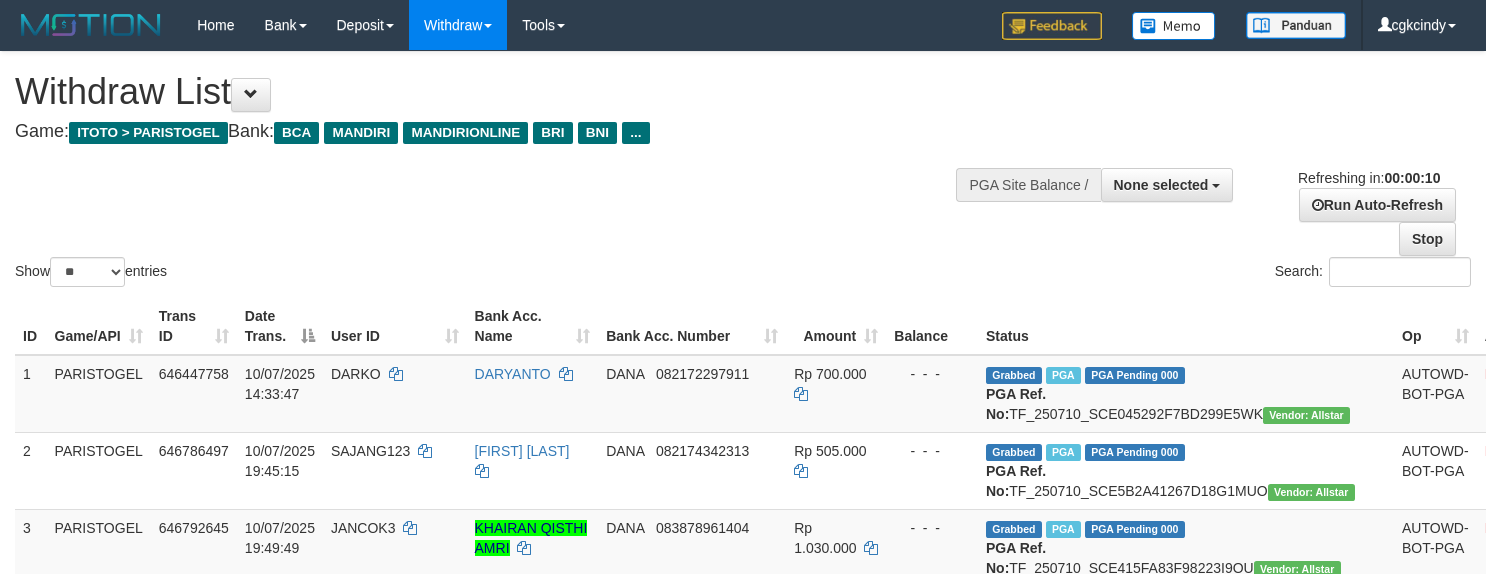 select 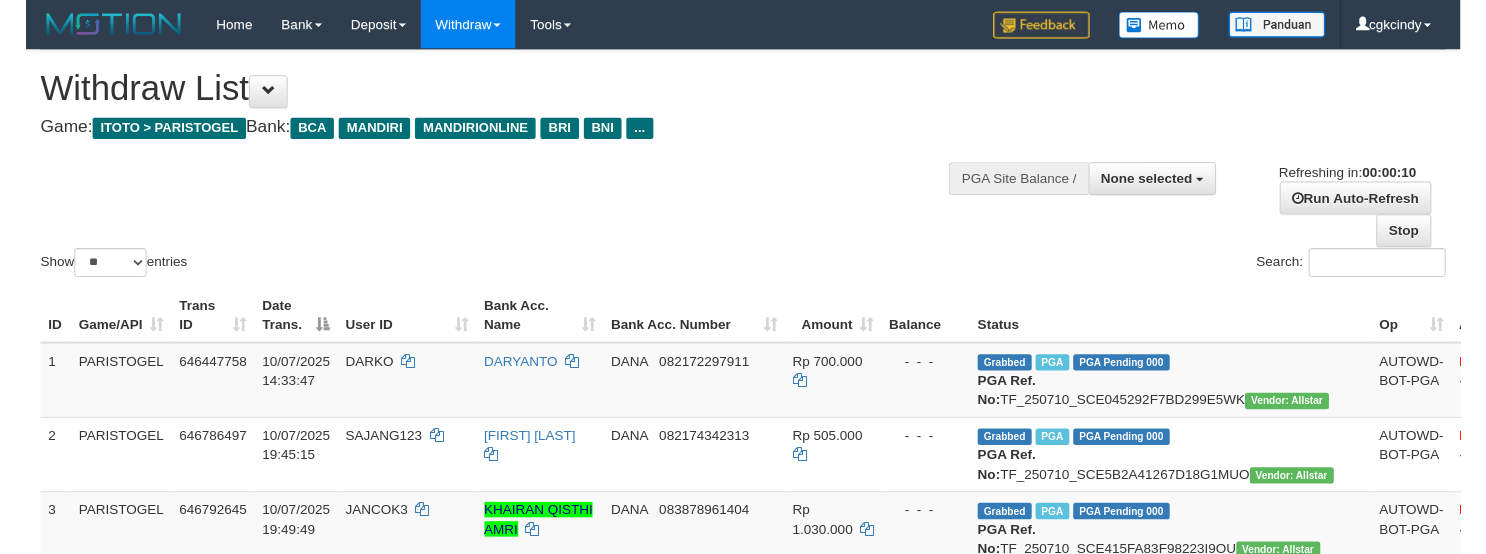 scroll, scrollTop: 0, scrollLeft: 0, axis: both 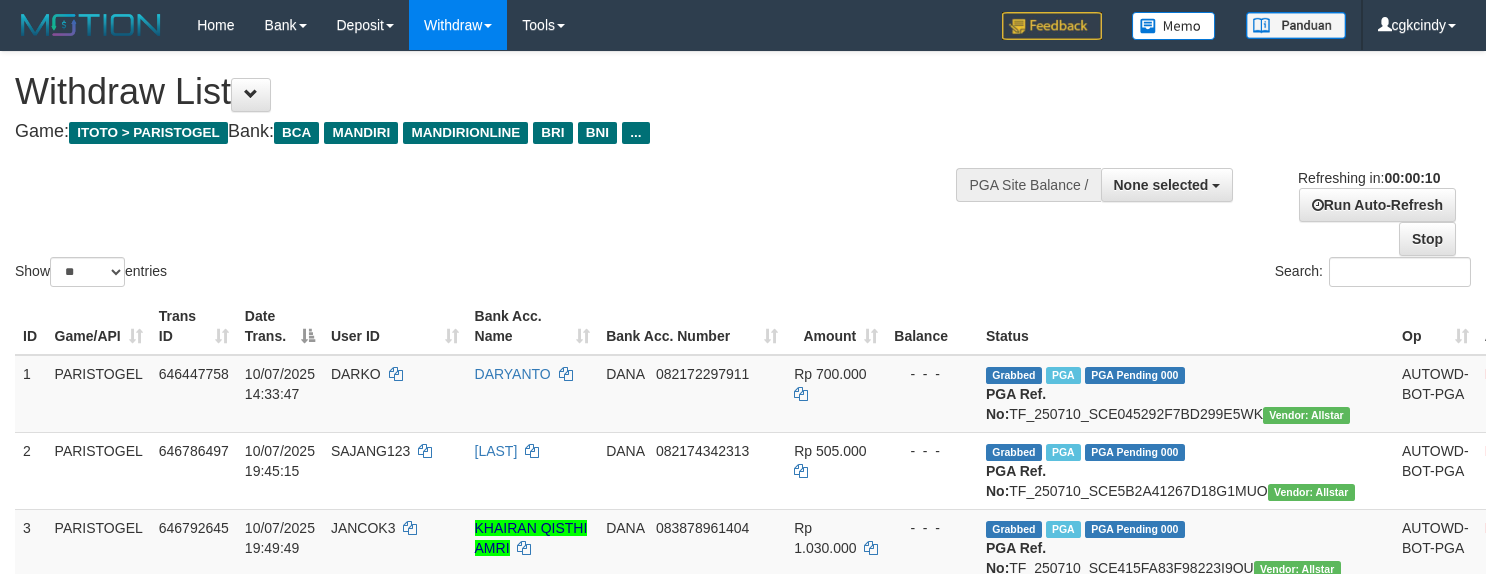 select 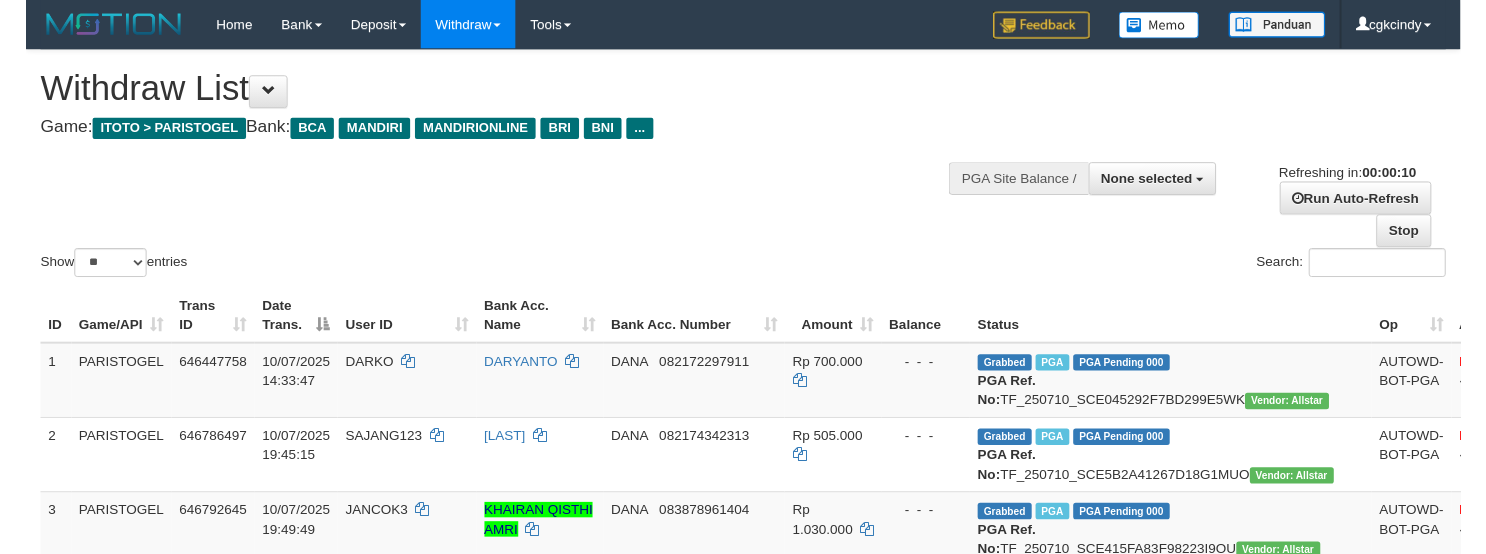 scroll, scrollTop: 0, scrollLeft: 0, axis: both 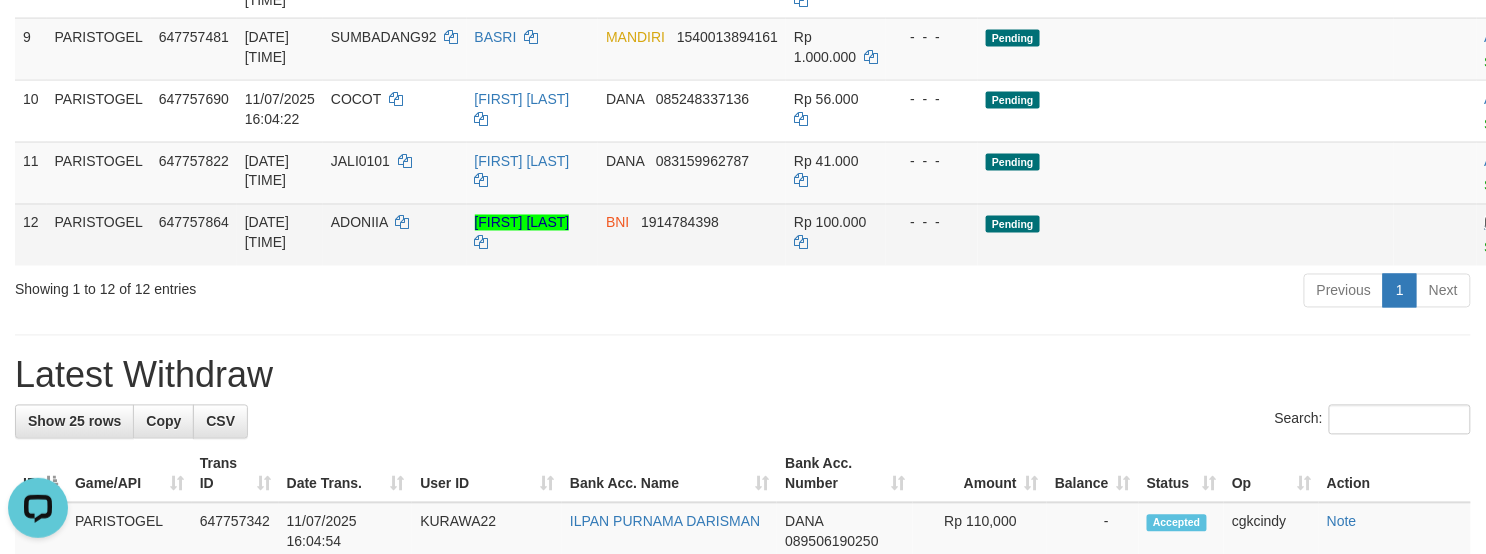 click on "Allow Grab" at bounding box center [1519, 223] 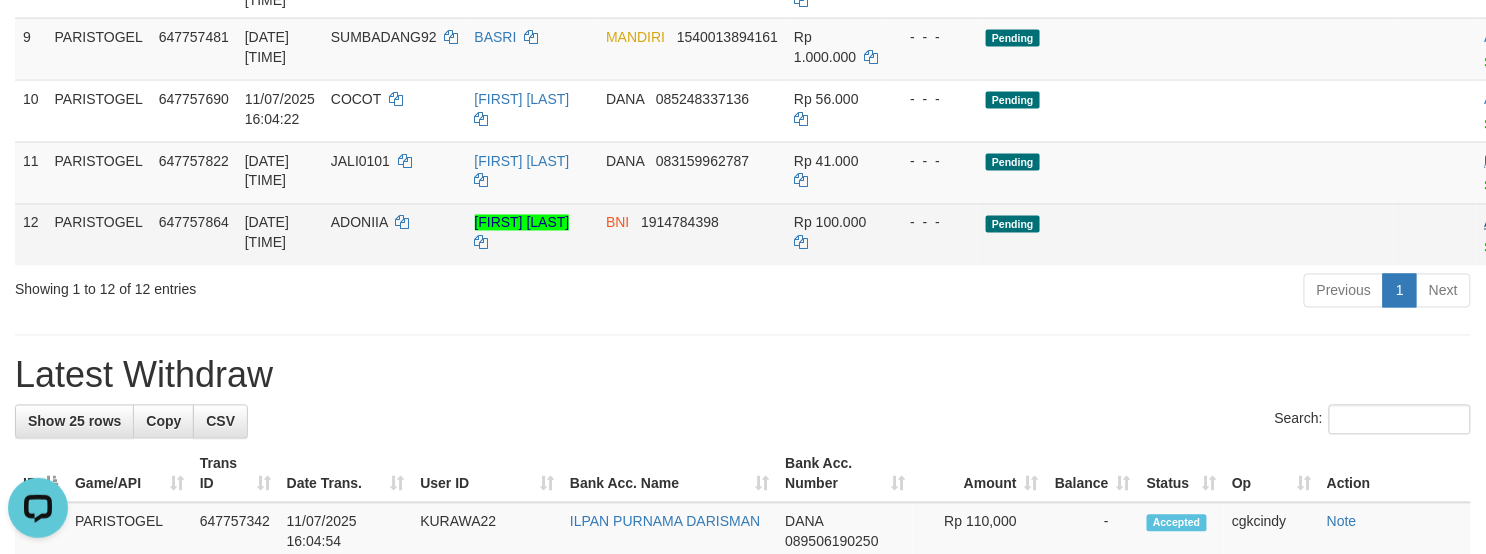 click on "Allow Grab" at bounding box center (1519, 161) 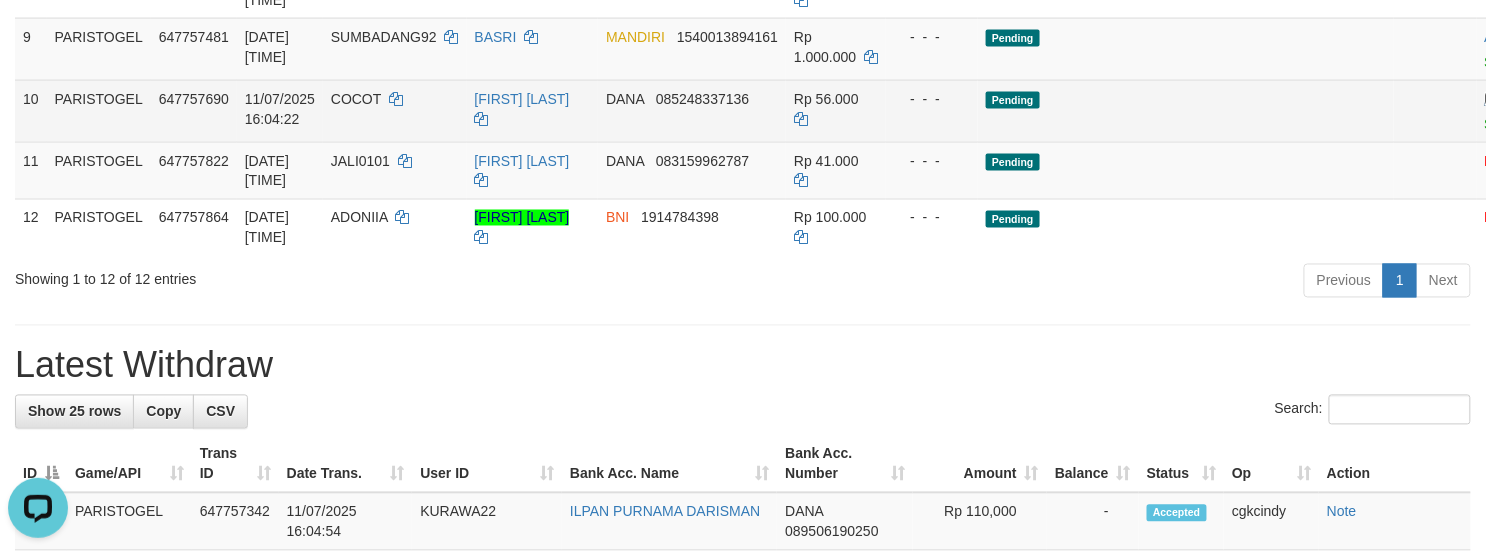 click on "Allow Grab" at bounding box center (1519, 99) 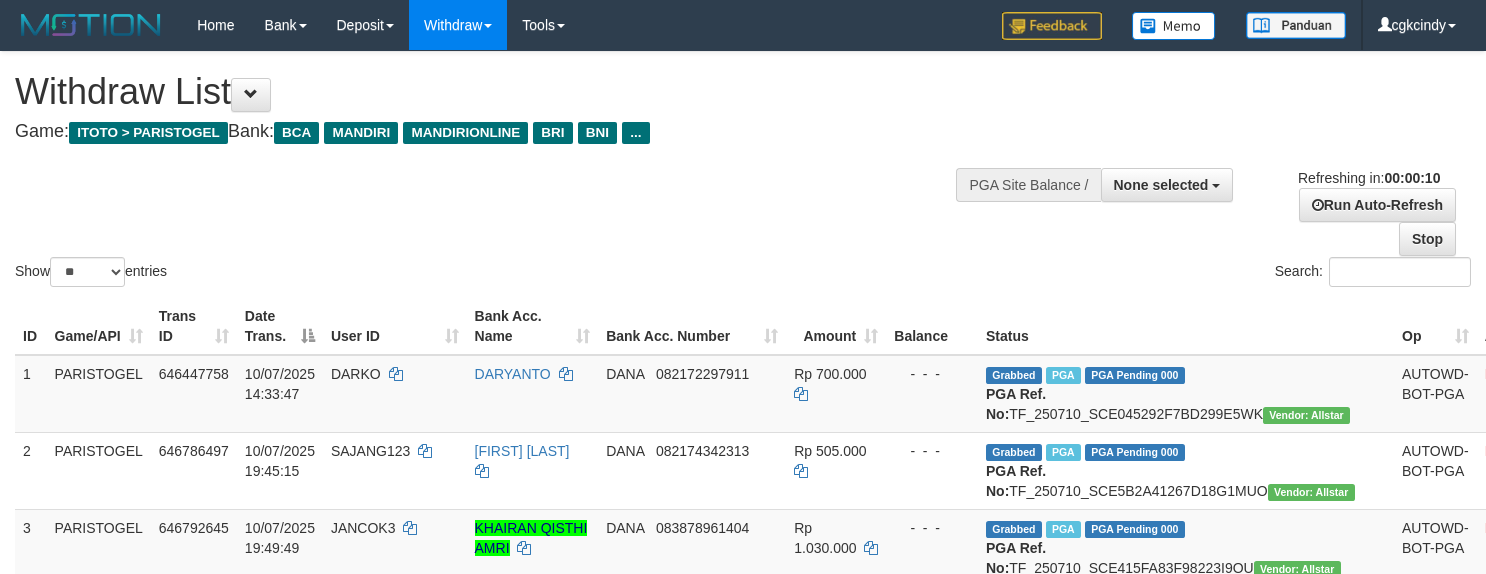 select 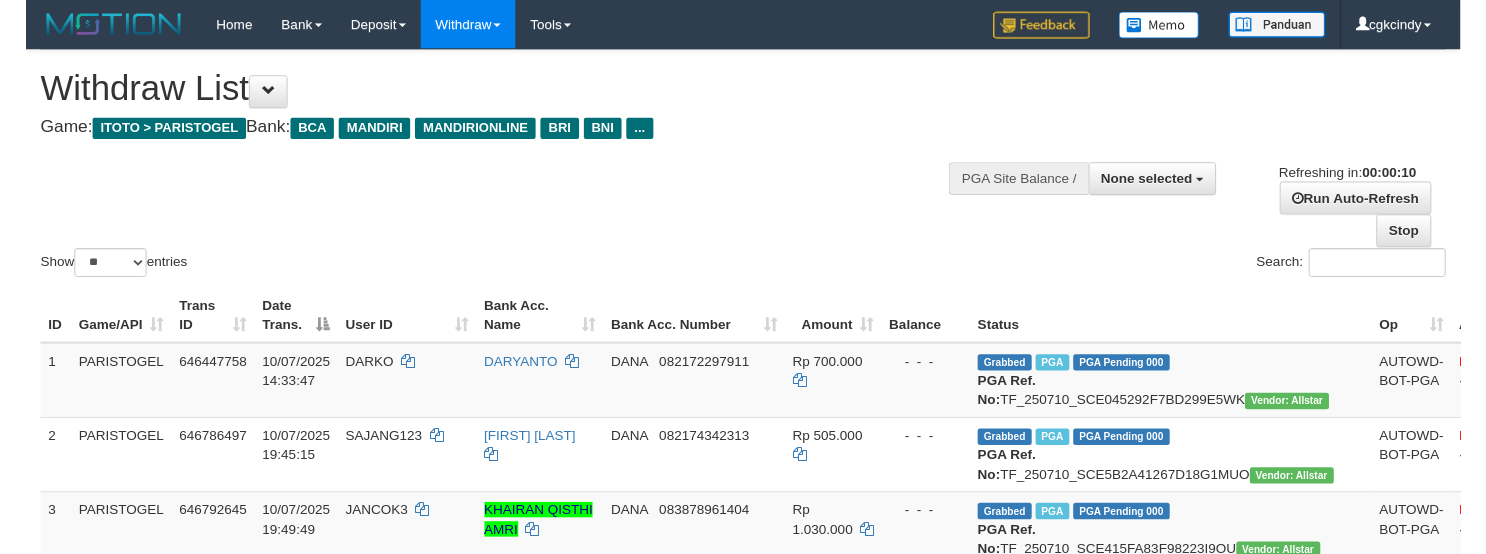 scroll, scrollTop: 0, scrollLeft: 0, axis: both 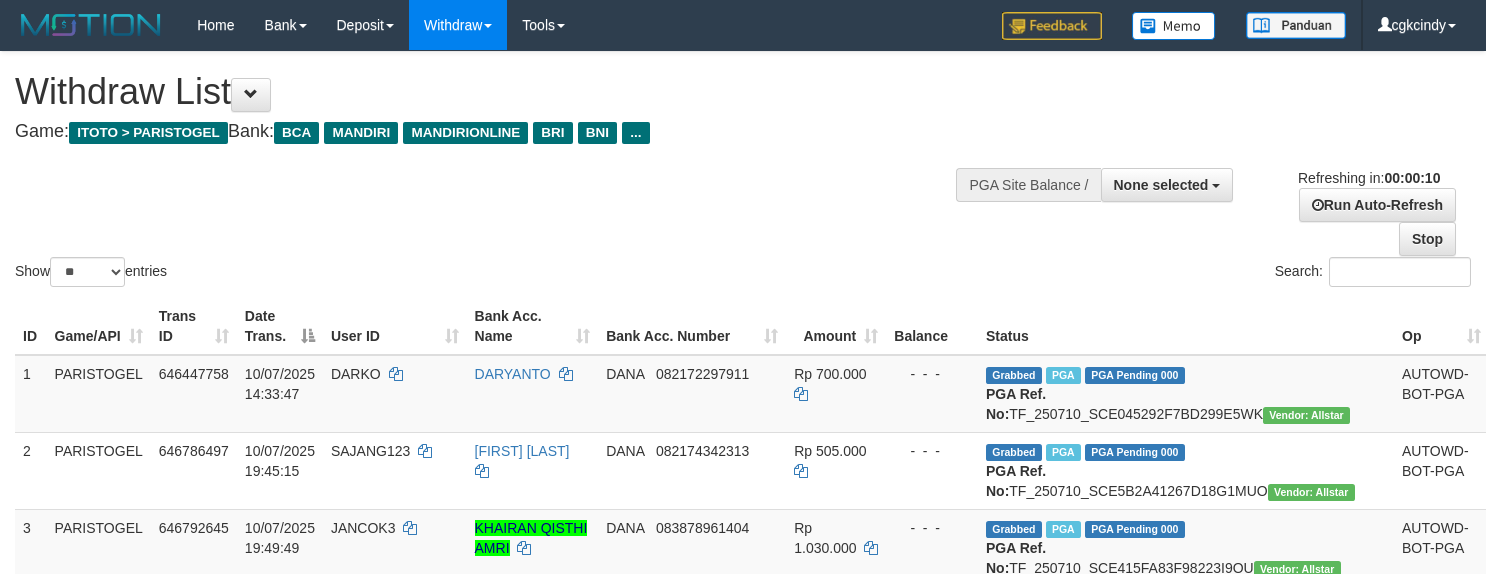 select 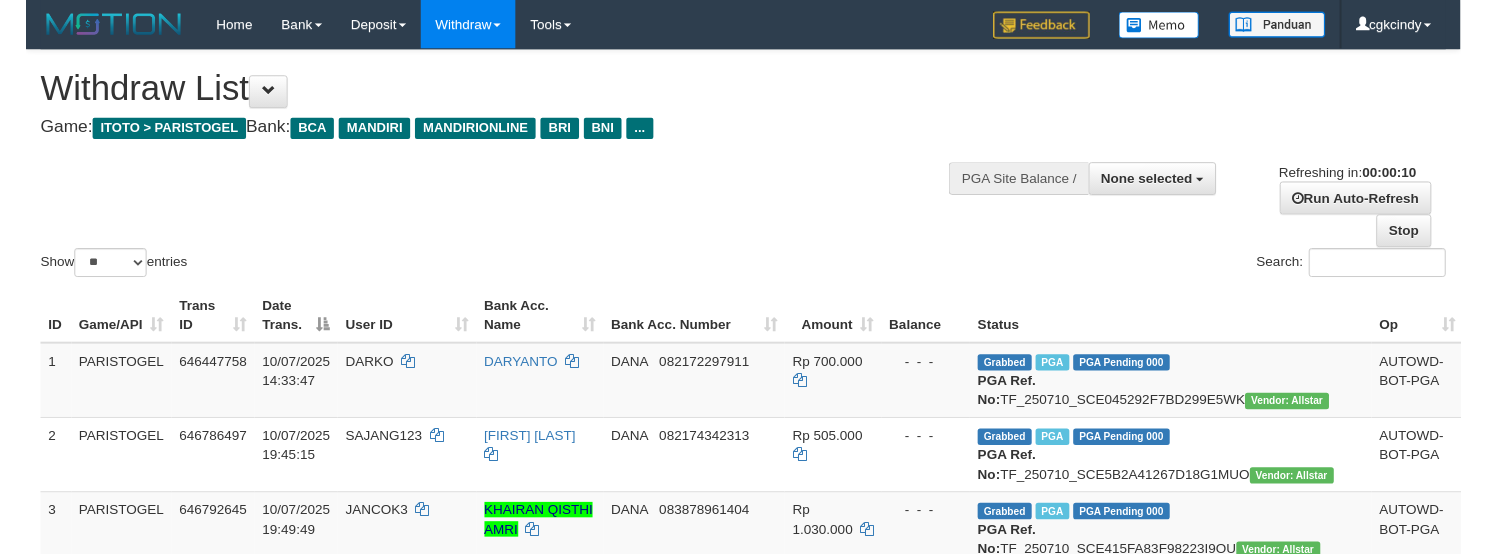 scroll, scrollTop: 0, scrollLeft: 0, axis: both 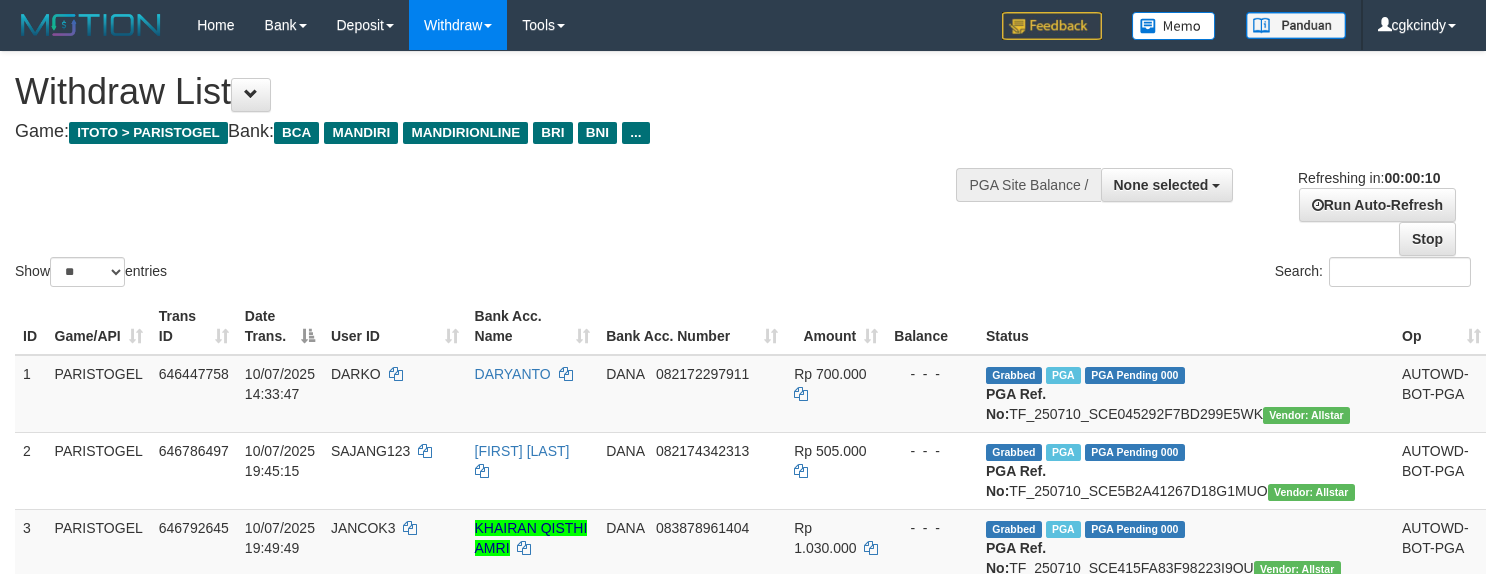 select 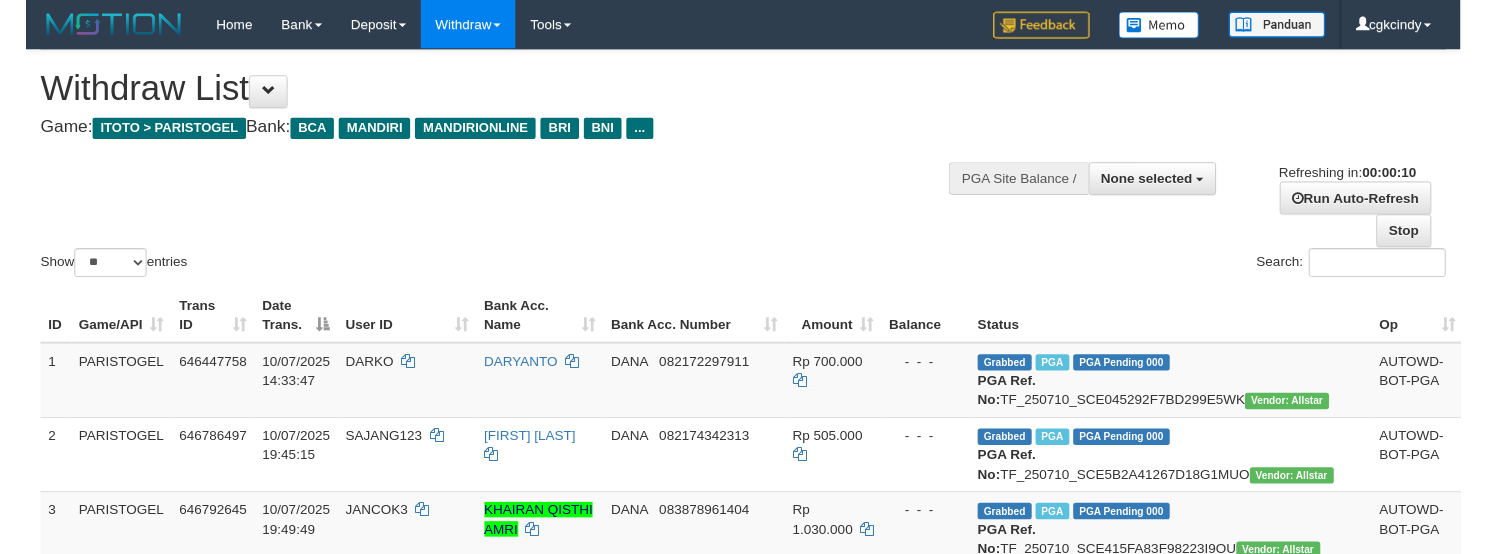 scroll, scrollTop: 0, scrollLeft: 0, axis: both 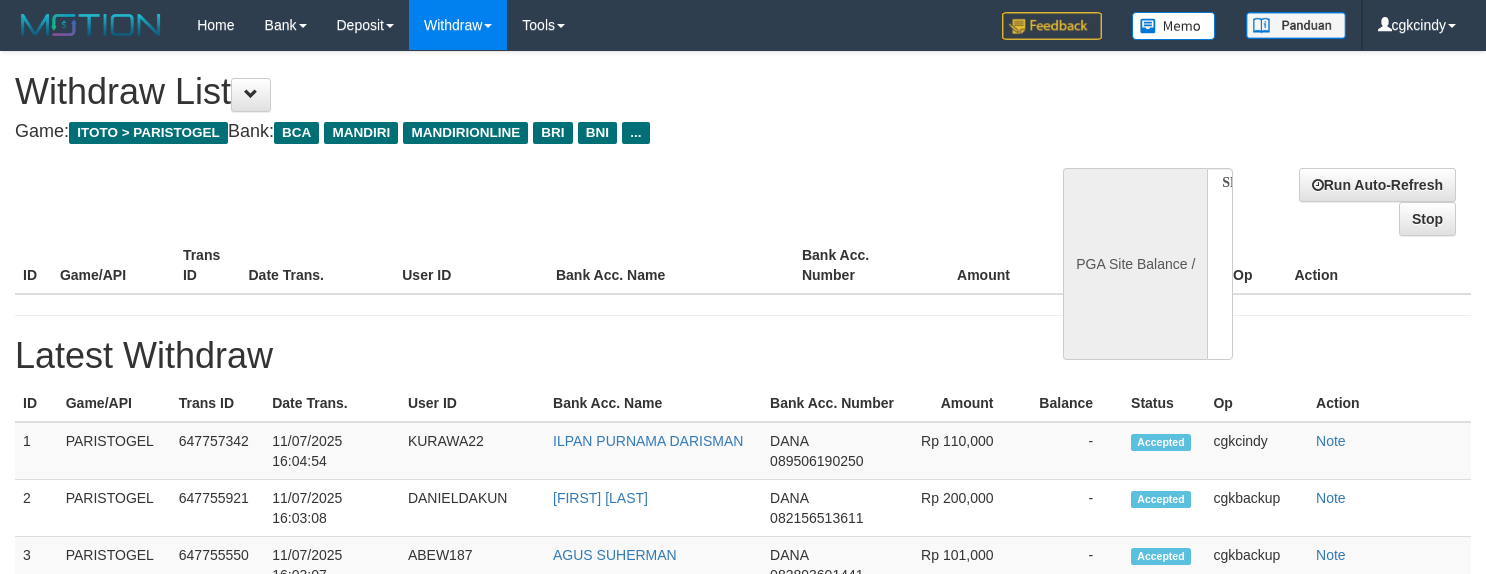 select 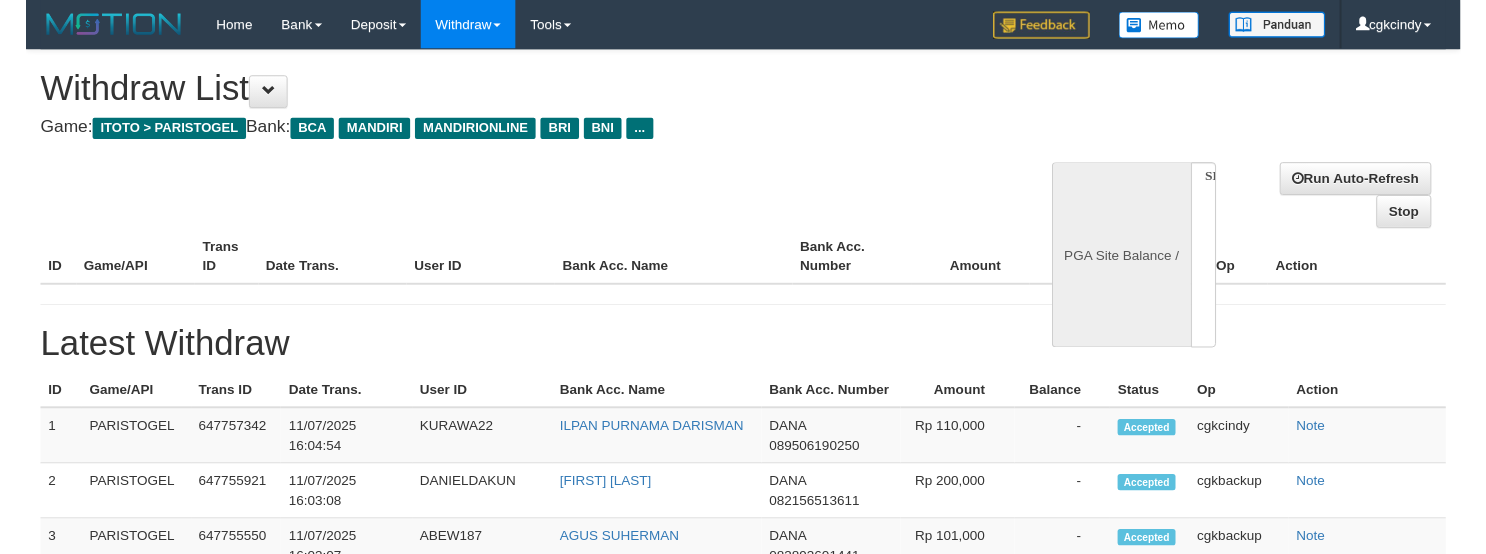 scroll, scrollTop: 0, scrollLeft: 0, axis: both 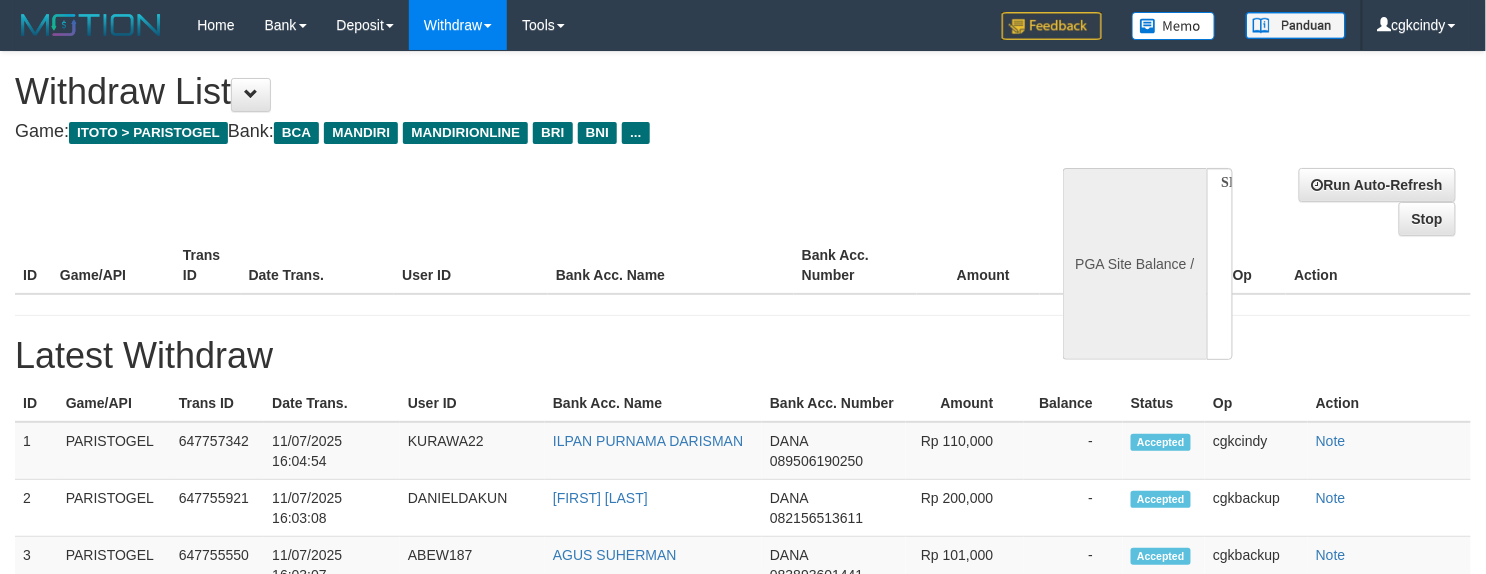 select on "**" 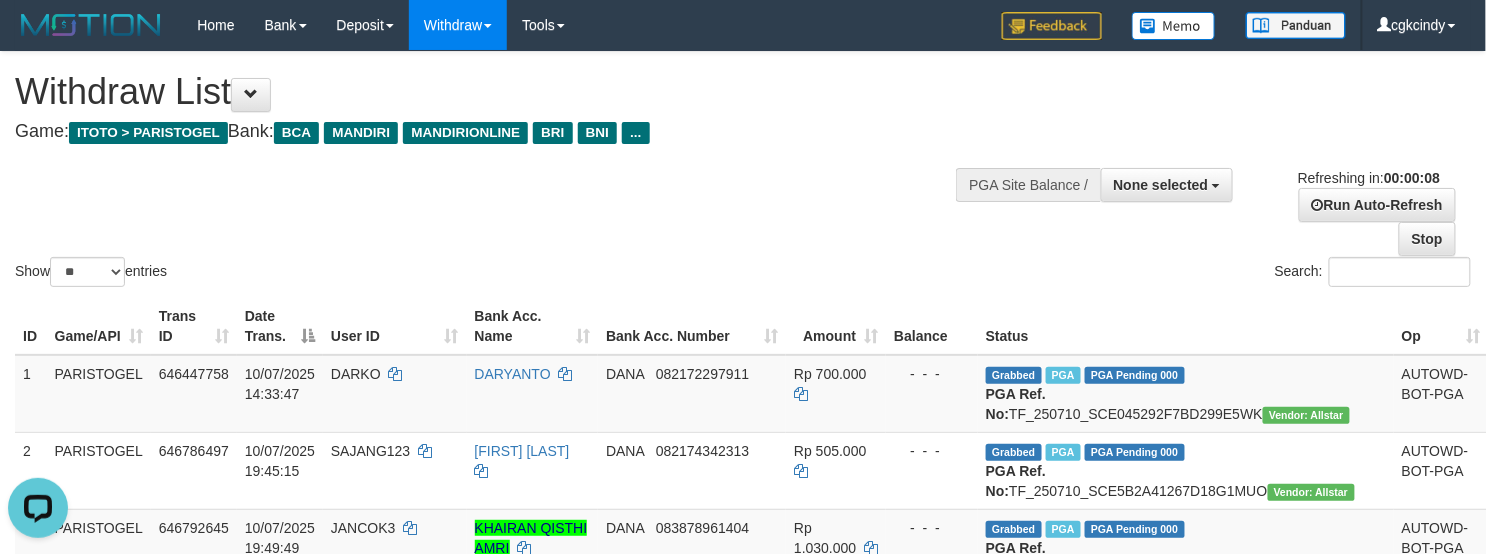 scroll, scrollTop: 0, scrollLeft: 0, axis: both 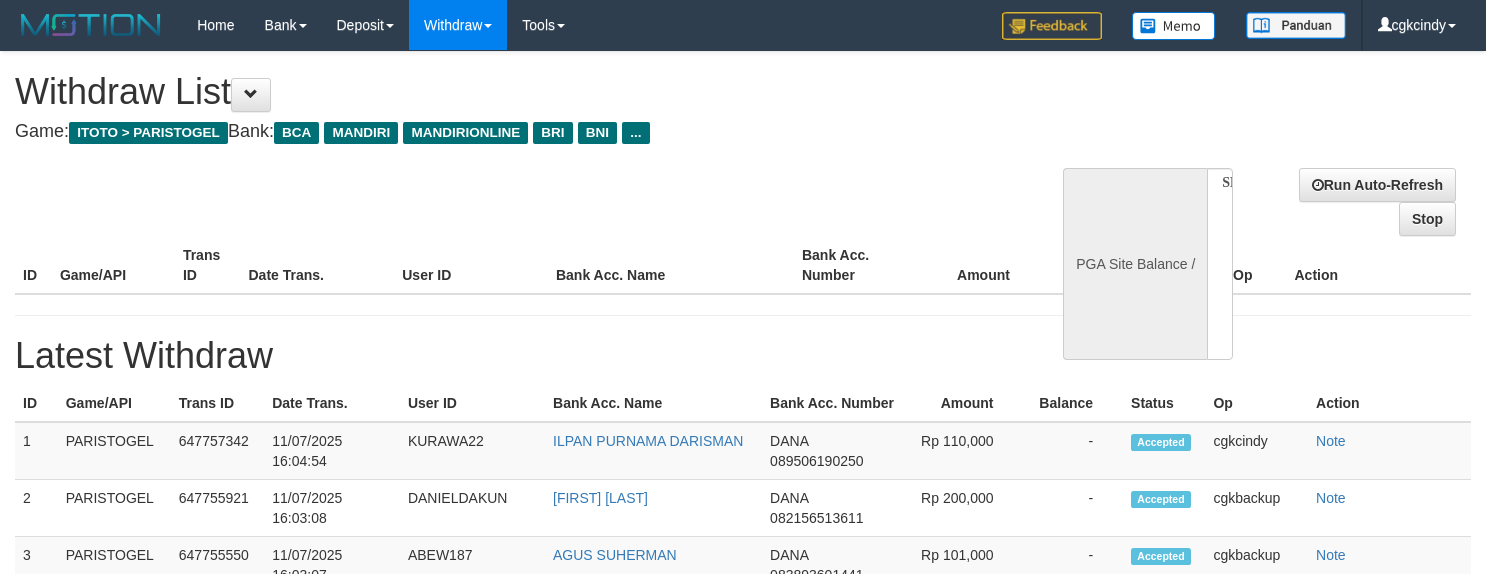 select 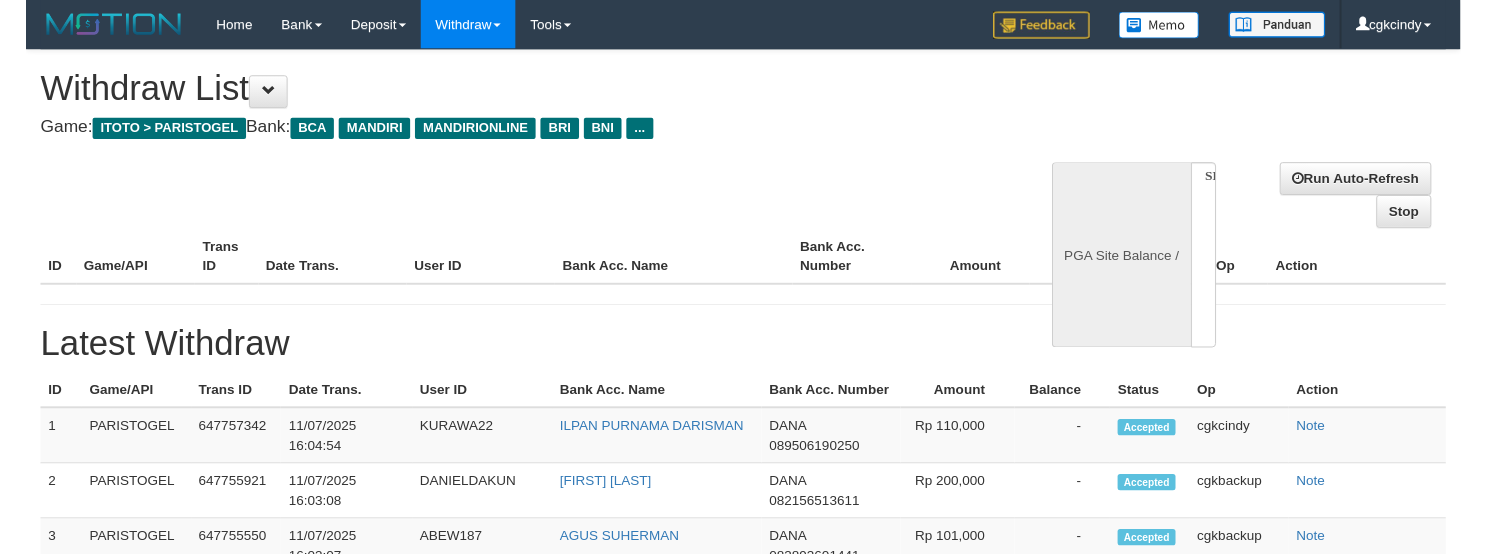 scroll, scrollTop: 0, scrollLeft: 0, axis: both 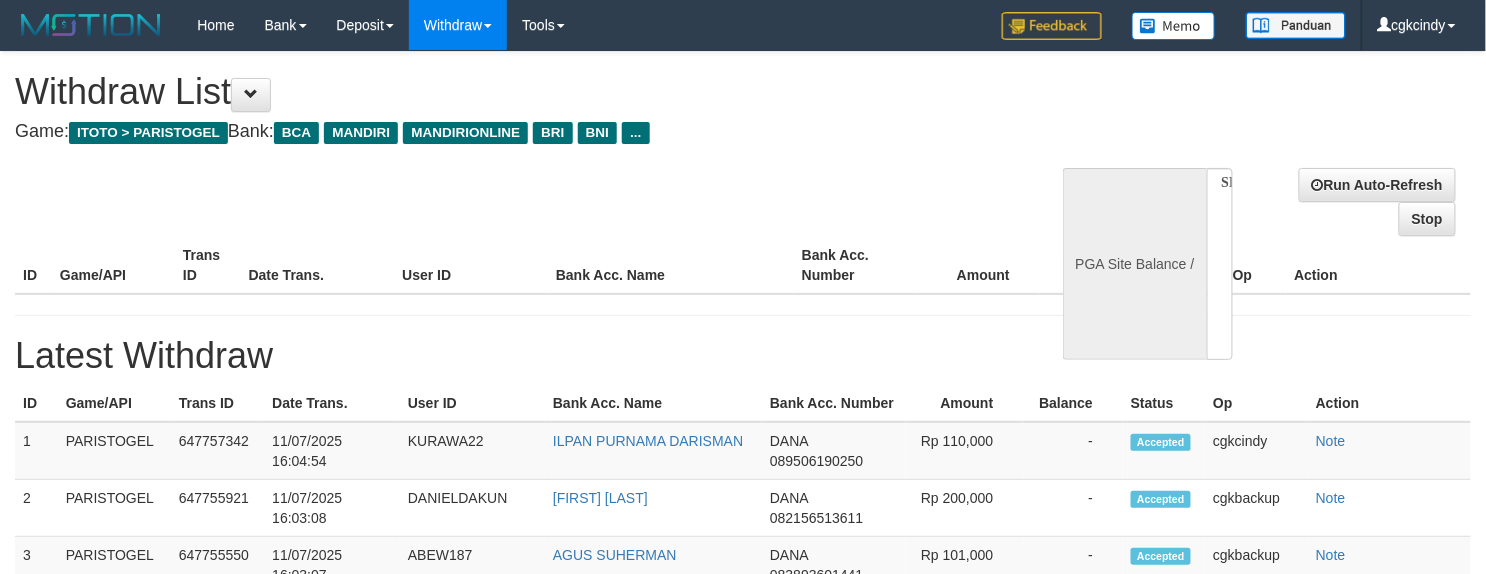 select on "**" 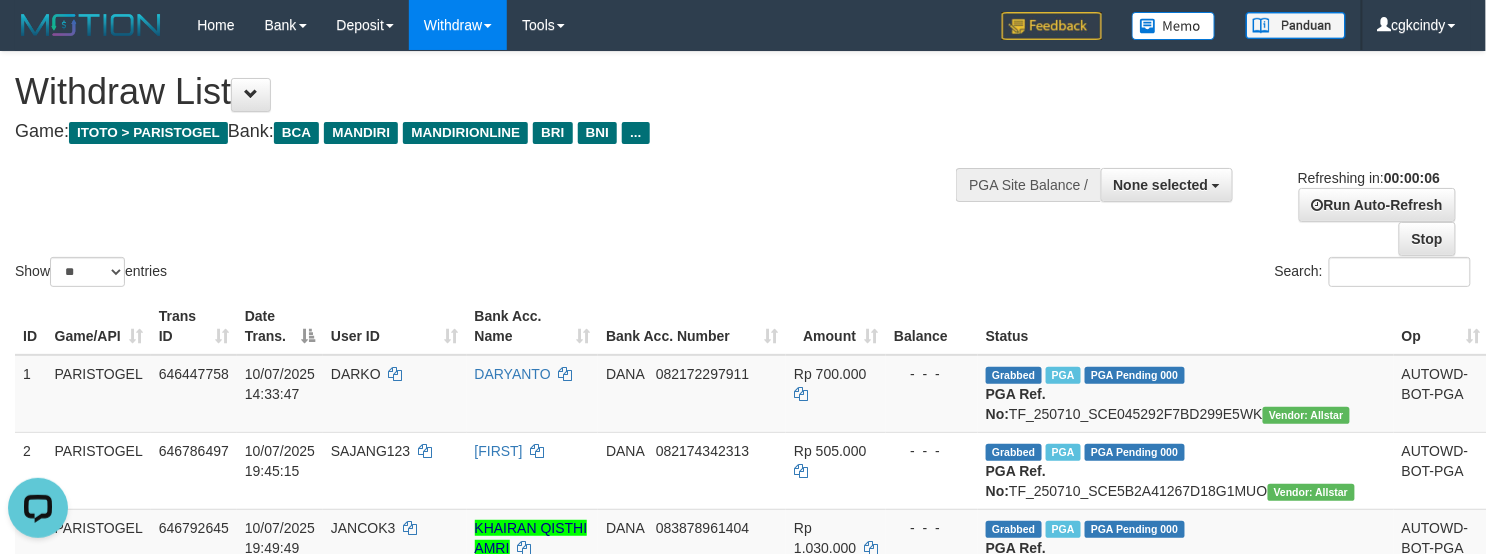 scroll, scrollTop: 0, scrollLeft: 0, axis: both 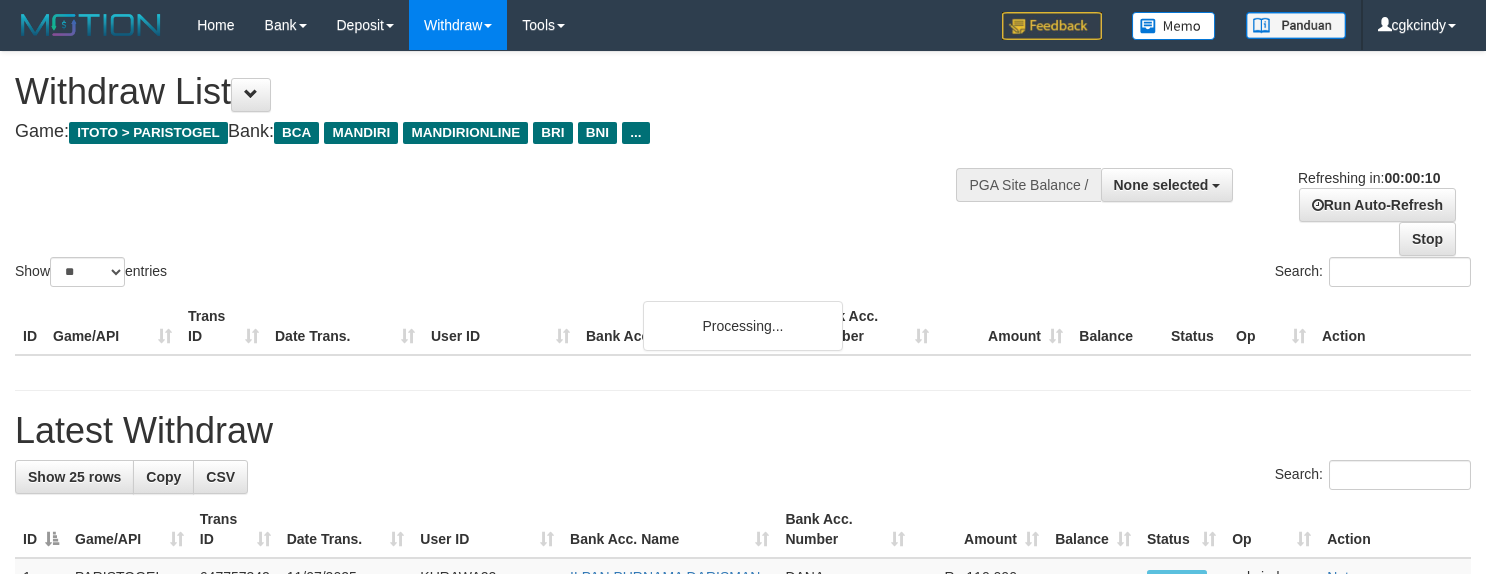 select 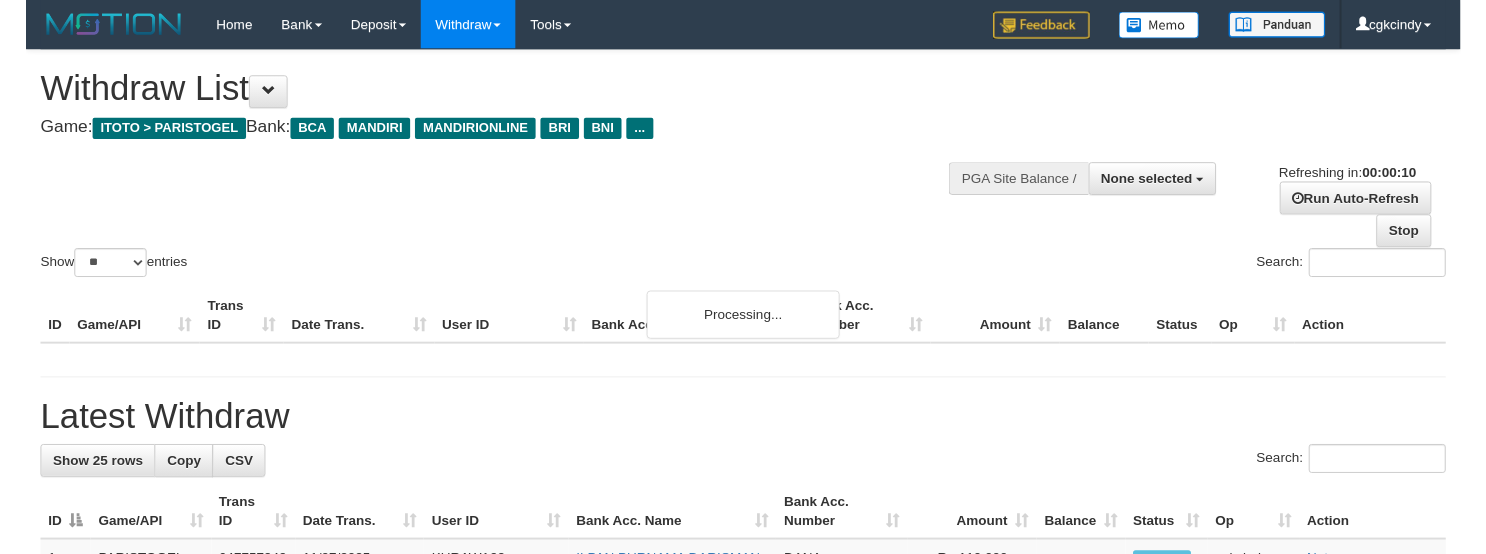 scroll, scrollTop: 0, scrollLeft: 0, axis: both 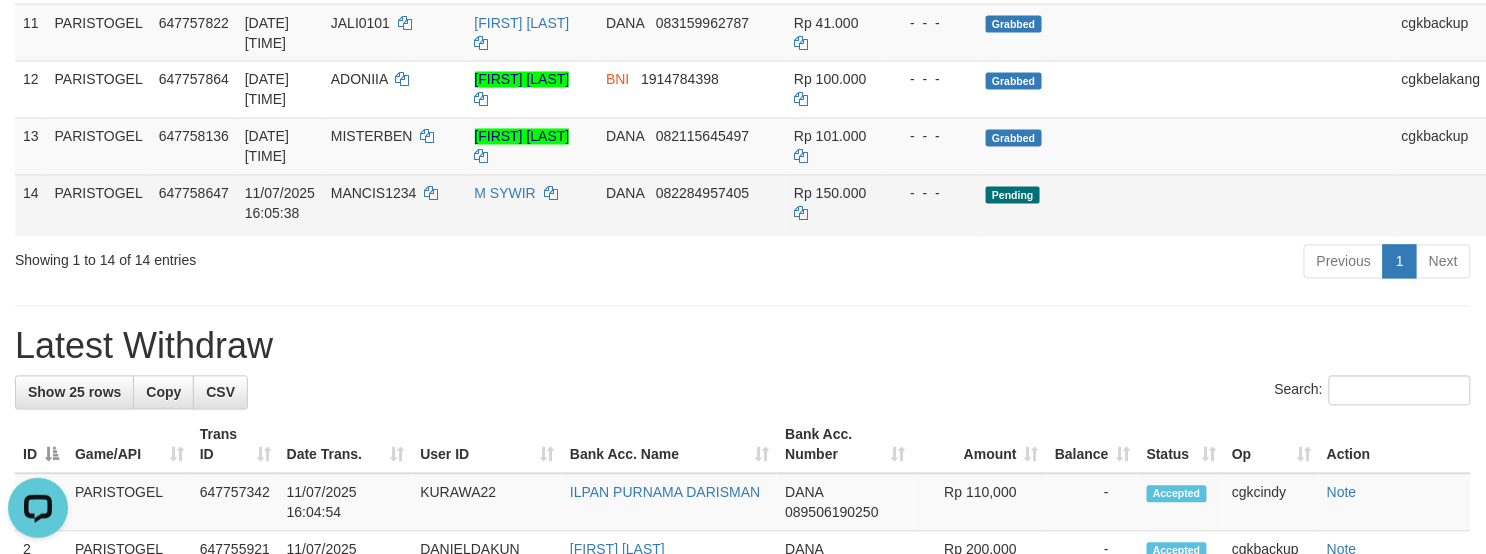 drag, startPoint x: 1408, startPoint y: 338, endPoint x: 1377, endPoint y: 334, distance: 31.257 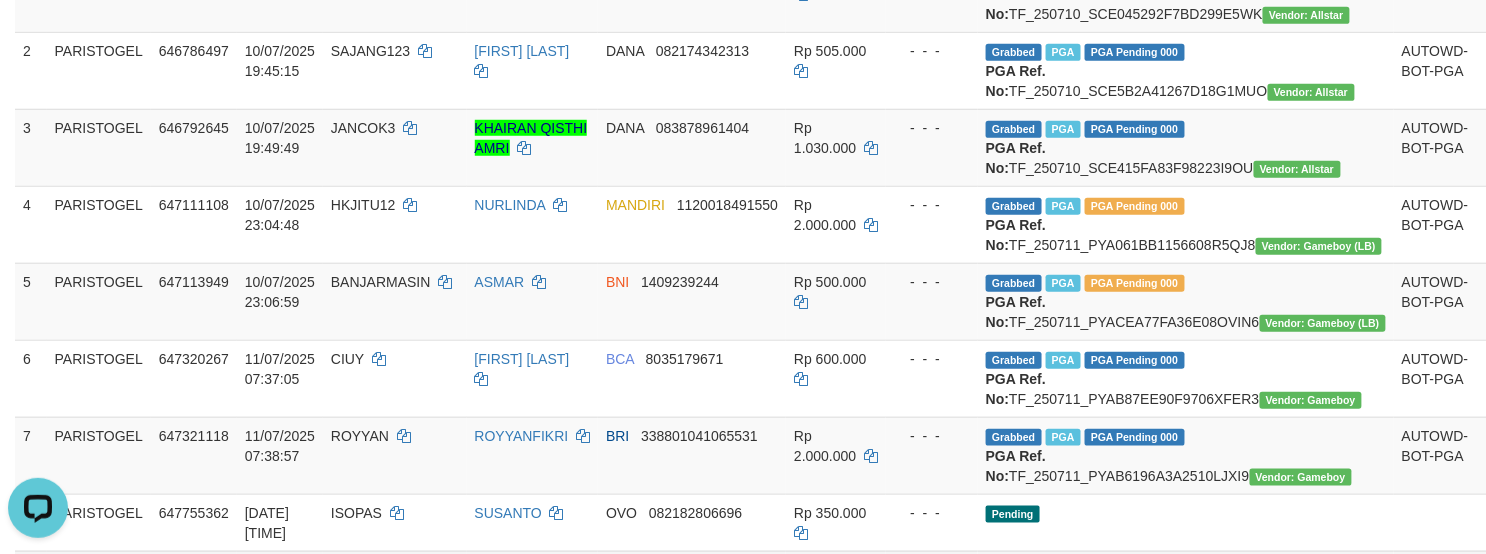 scroll, scrollTop: 1200, scrollLeft: 0, axis: vertical 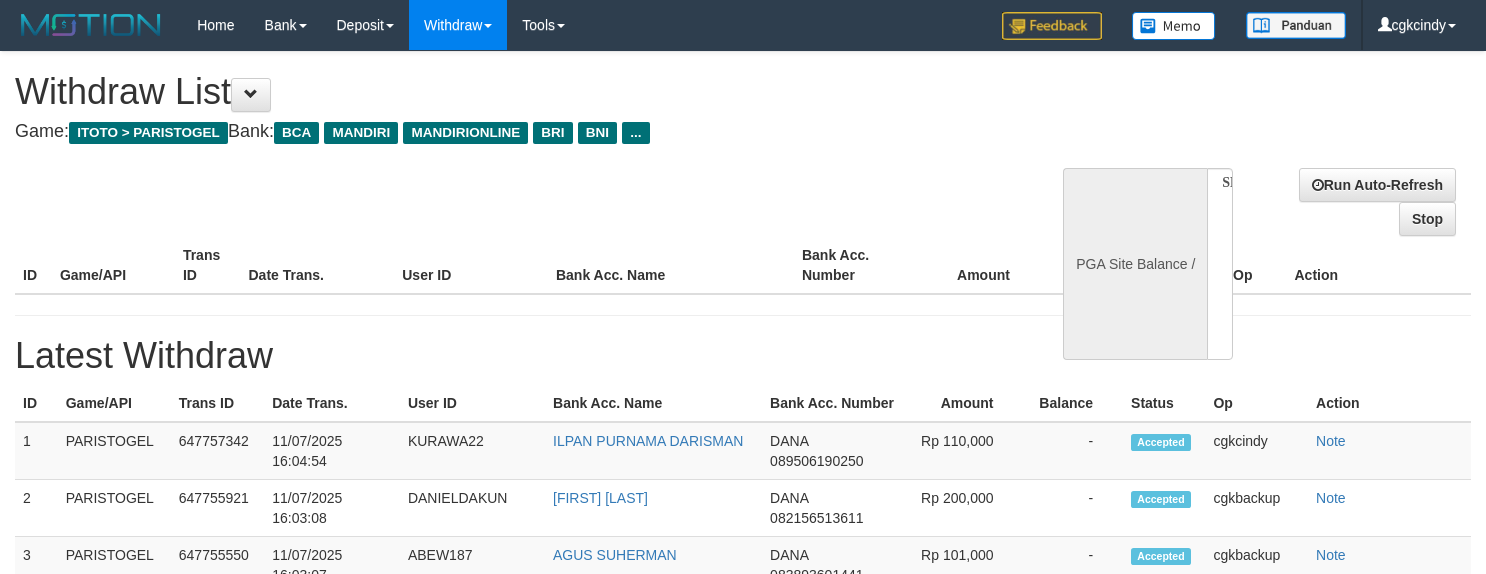 select 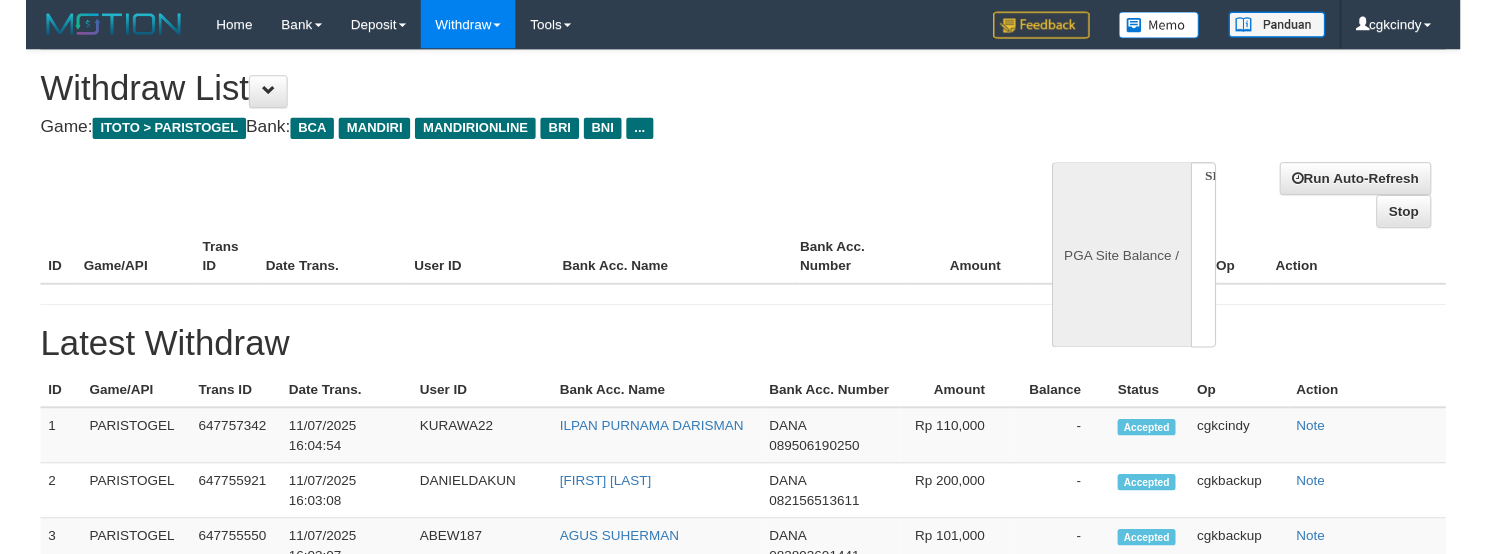 scroll, scrollTop: 0, scrollLeft: 0, axis: both 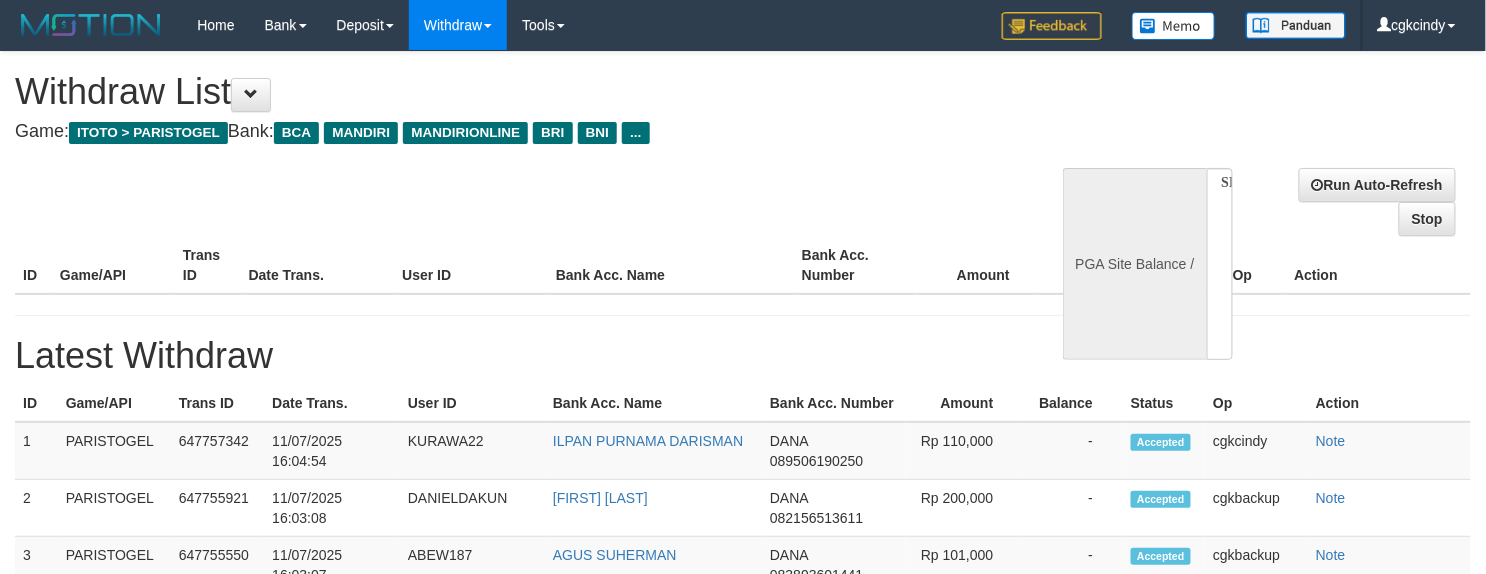 select on "**" 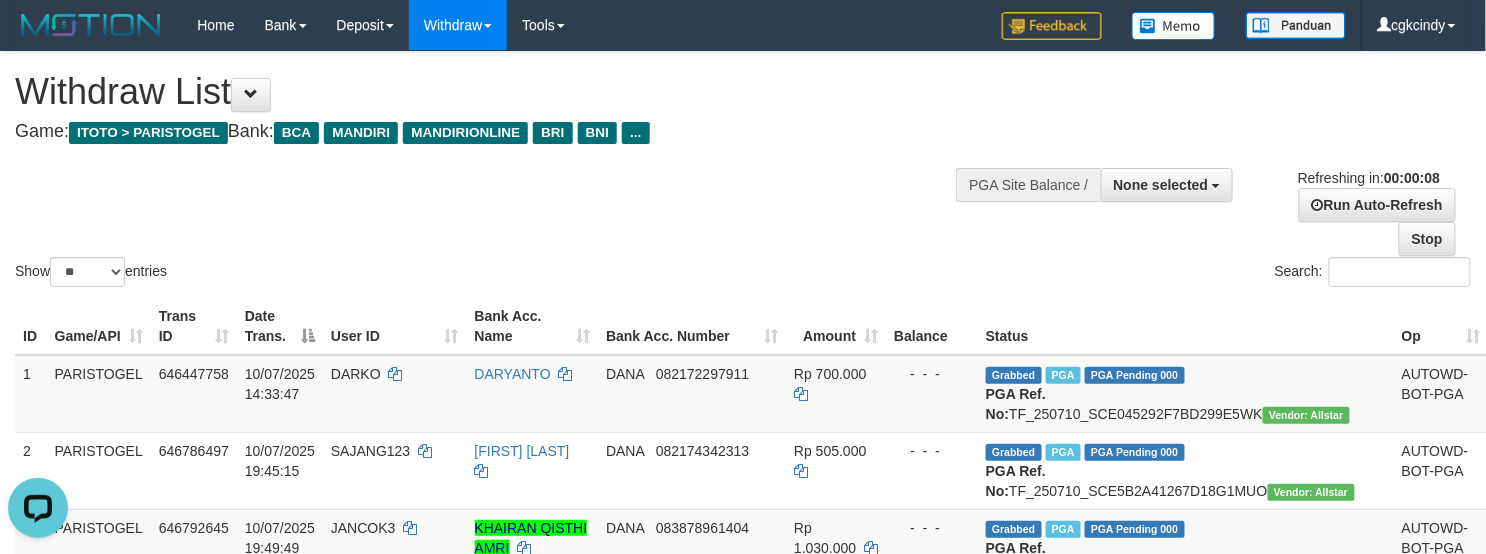 scroll, scrollTop: 0, scrollLeft: 0, axis: both 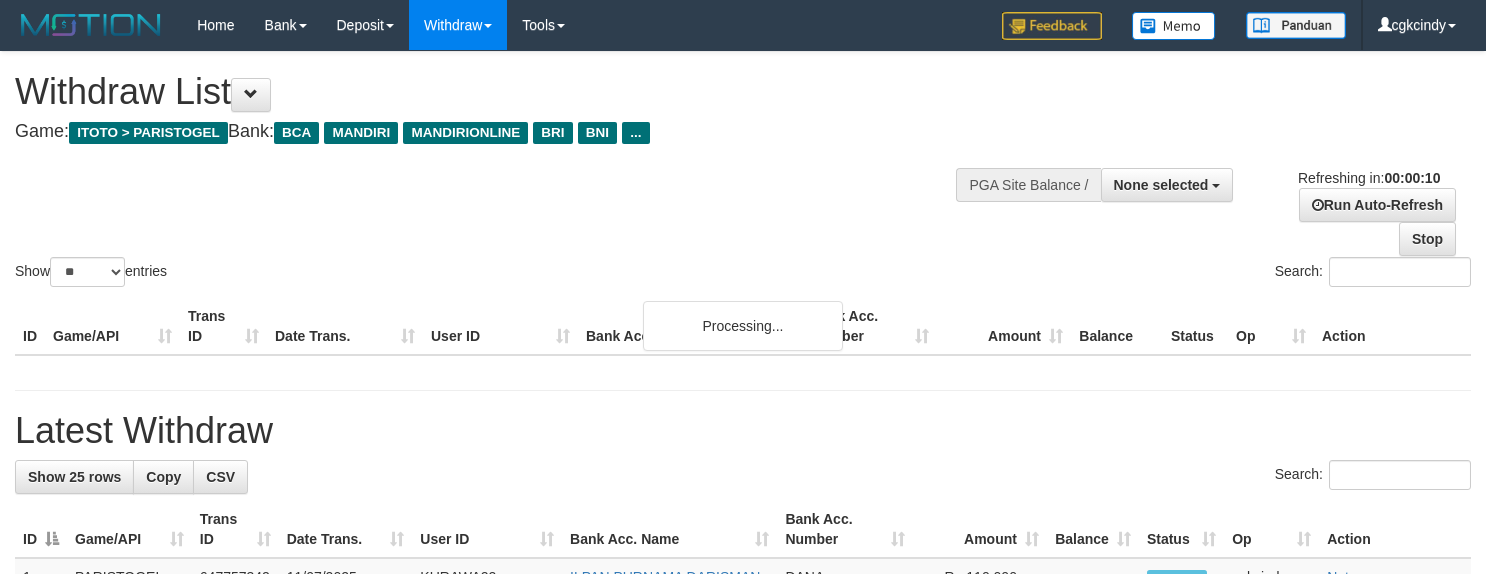 select 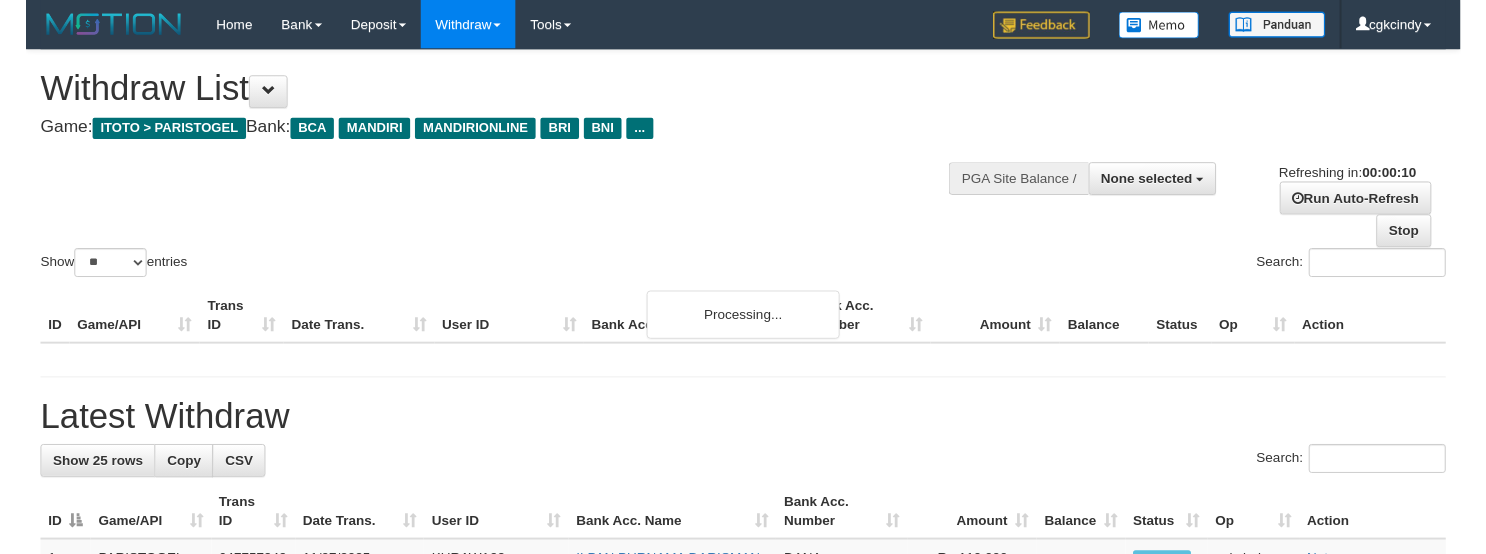 scroll, scrollTop: 0, scrollLeft: 0, axis: both 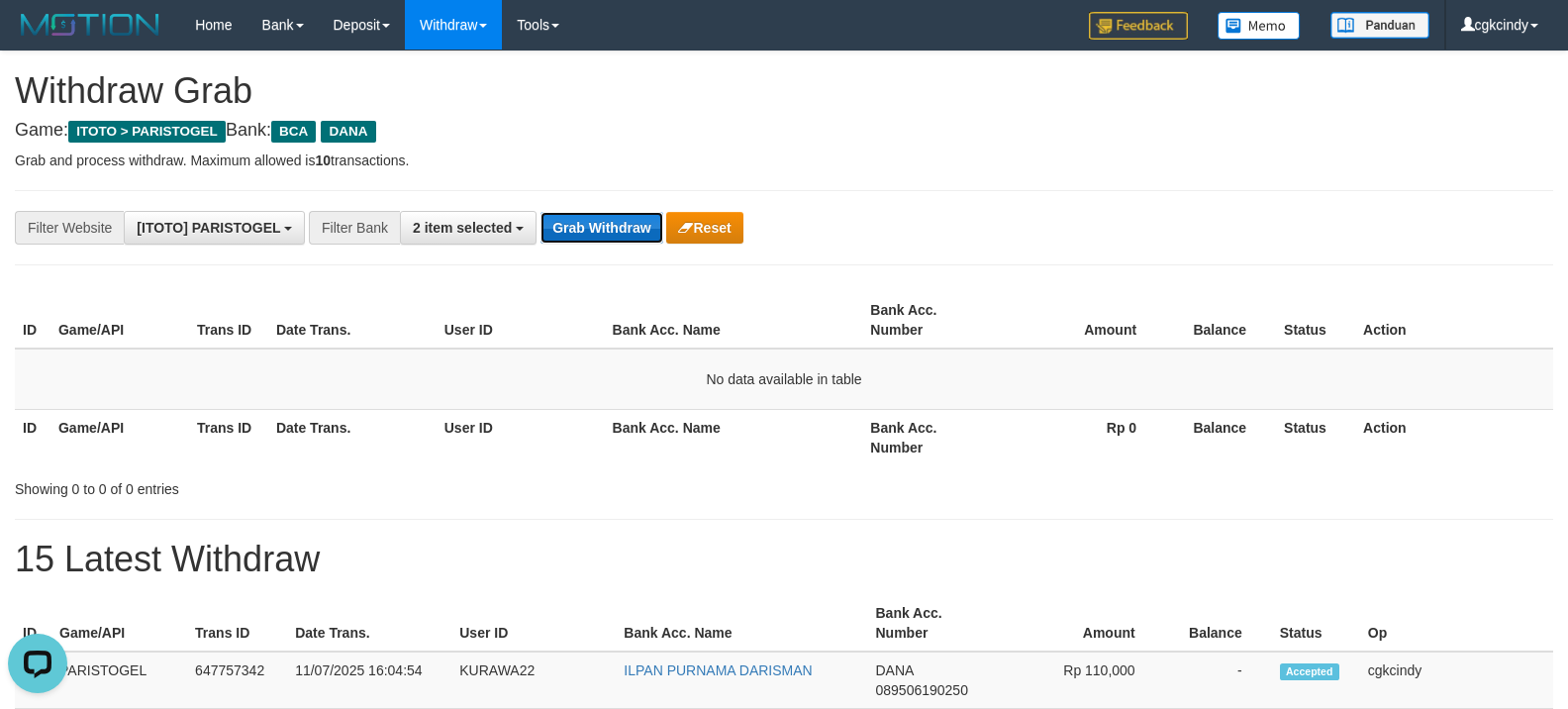 click on "Grab Withdraw" at bounding box center [601, 228] 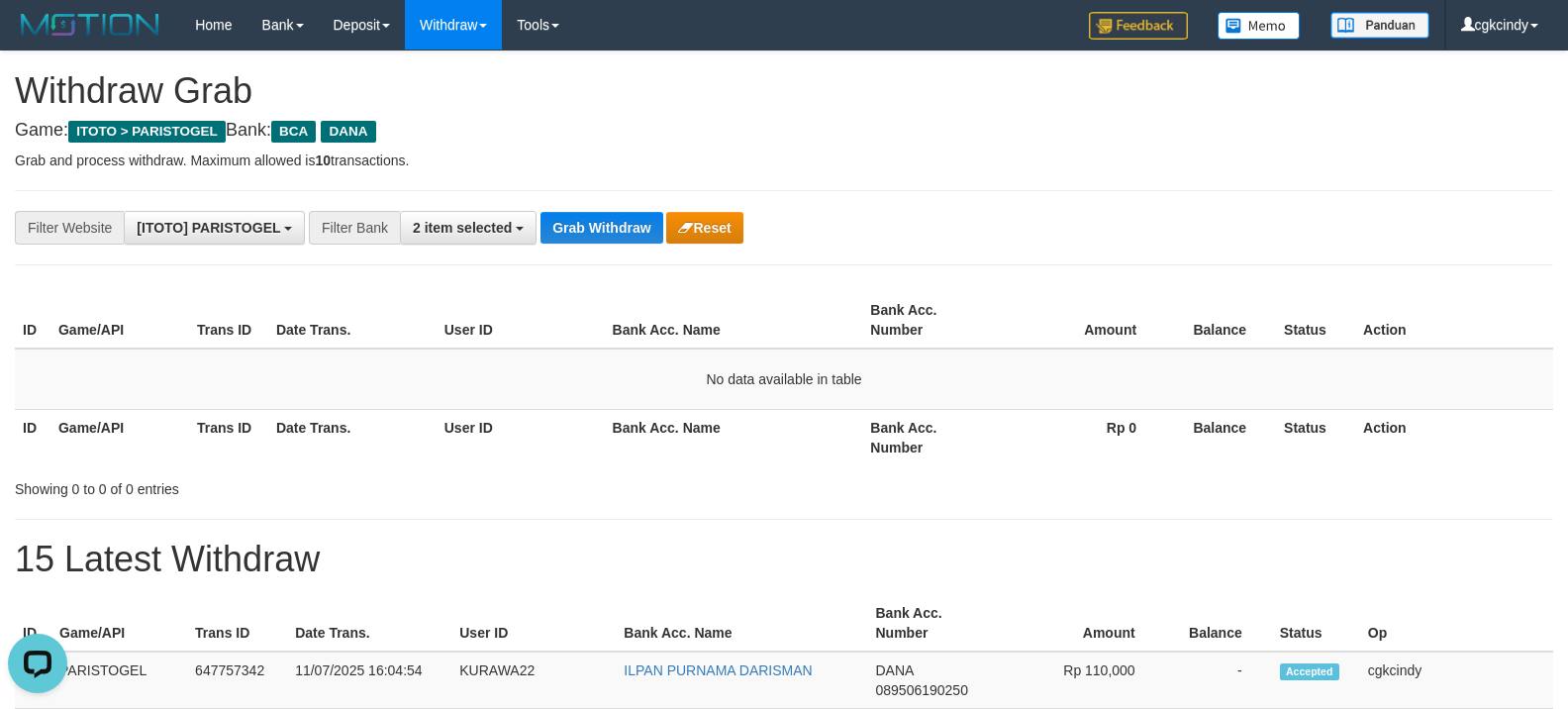 click on "**********" at bounding box center (784, 1033) 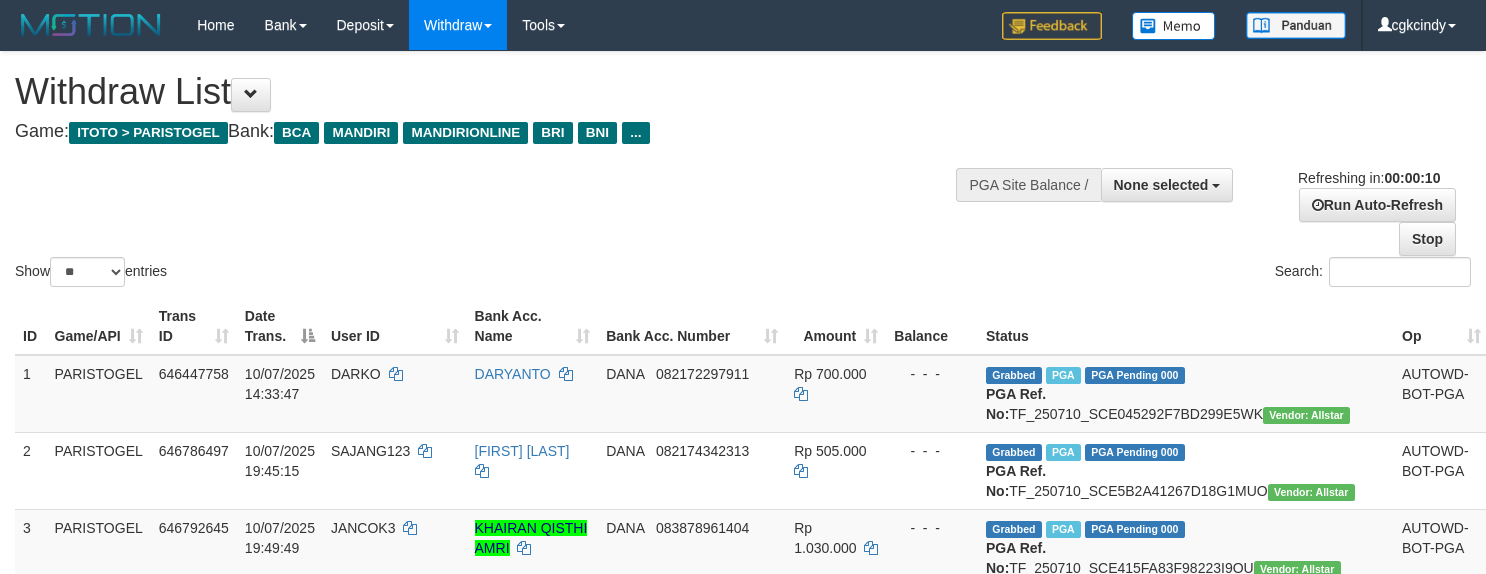 select 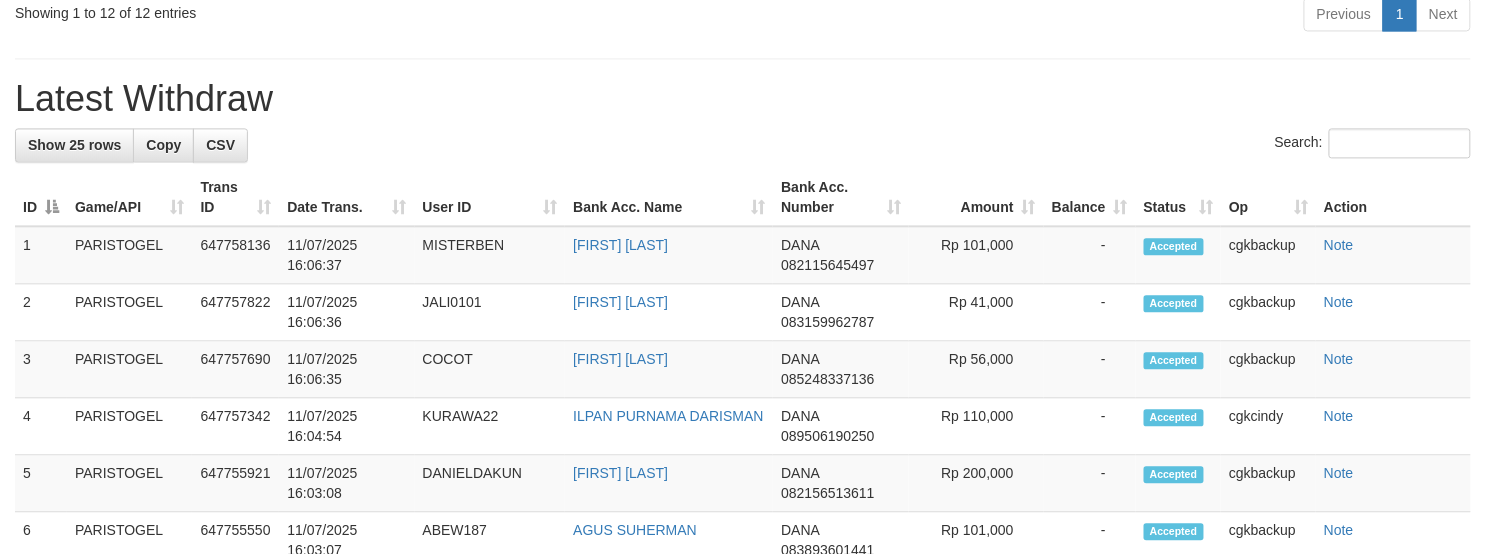 scroll, scrollTop: 933, scrollLeft: 0, axis: vertical 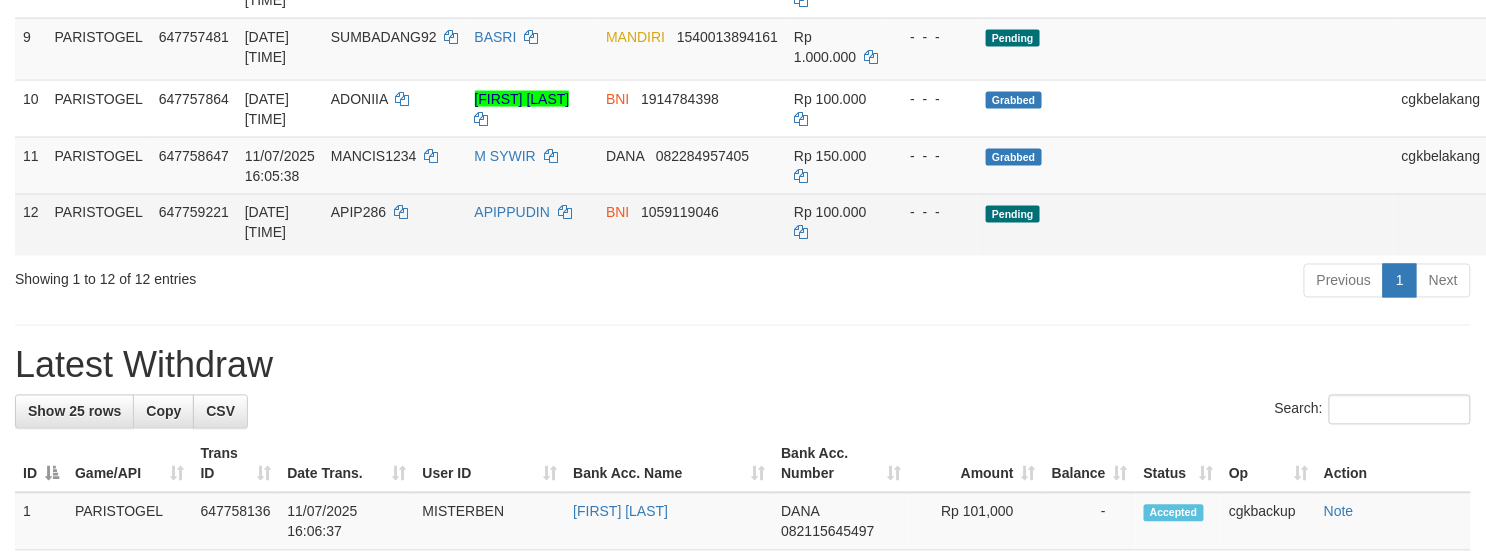 click on "Allow Grab" at bounding box center [1531, 213] 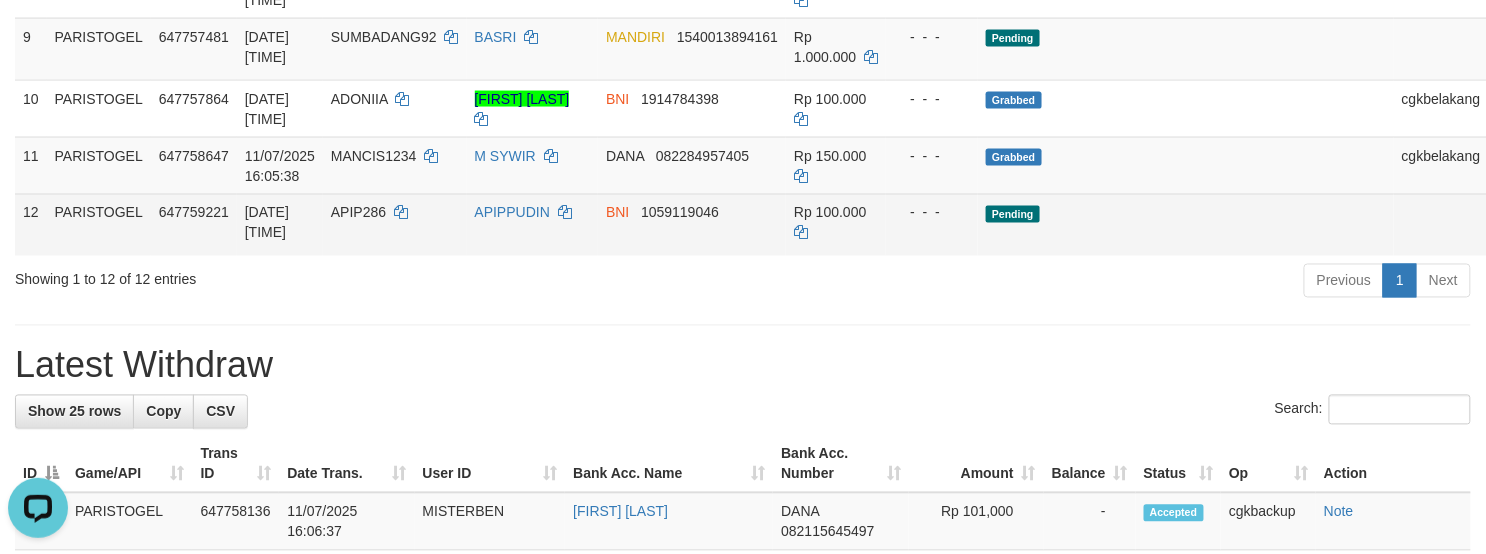 scroll, scrollTop: 0, scrollLeft: 0, axis: both 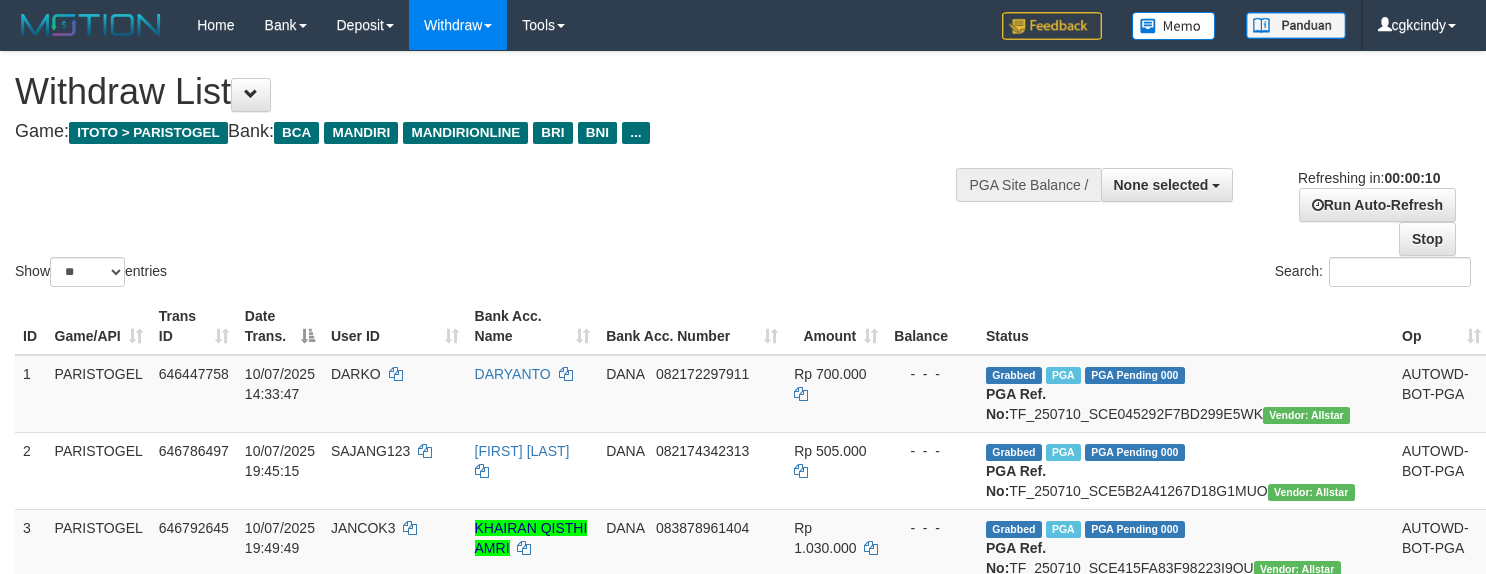 select 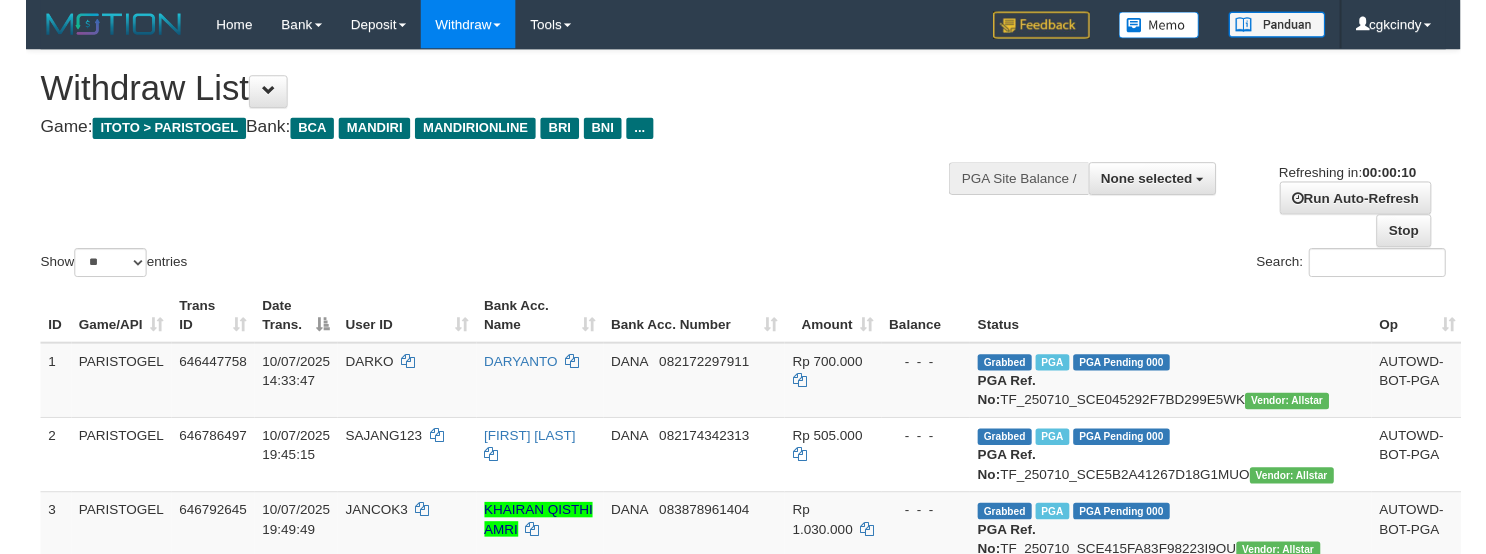 scroll, scrollTop: 0, scrollLeft: 0, axis: both 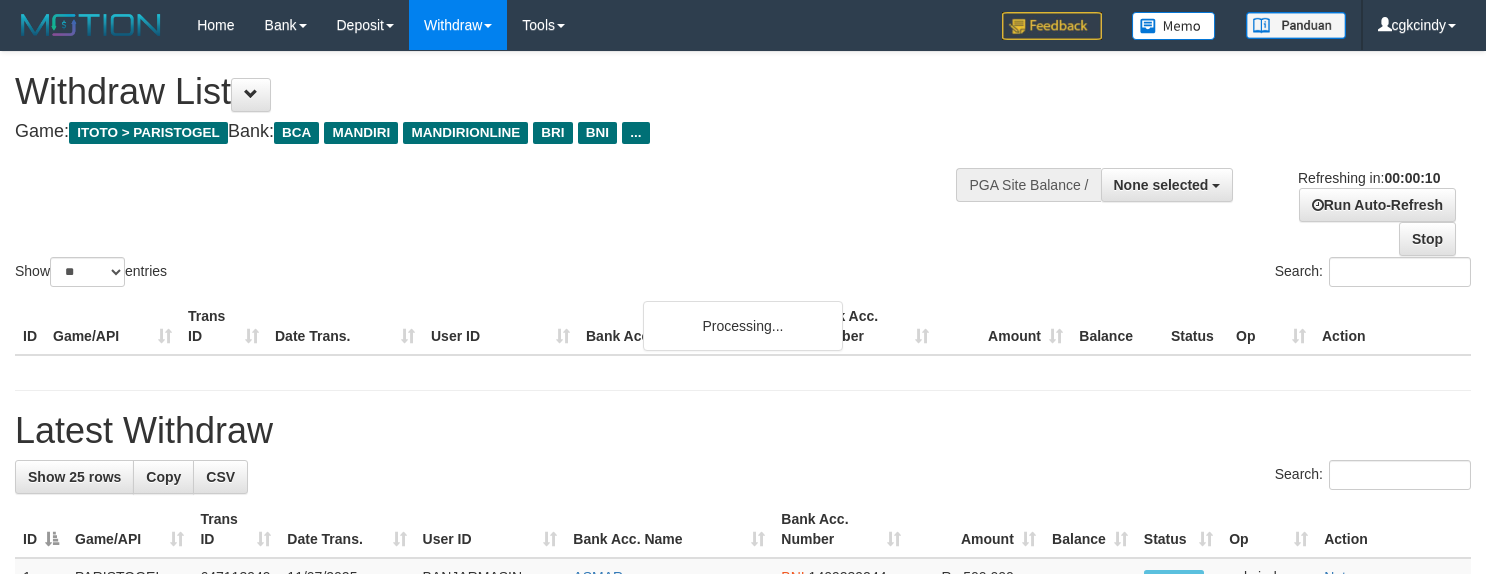 select 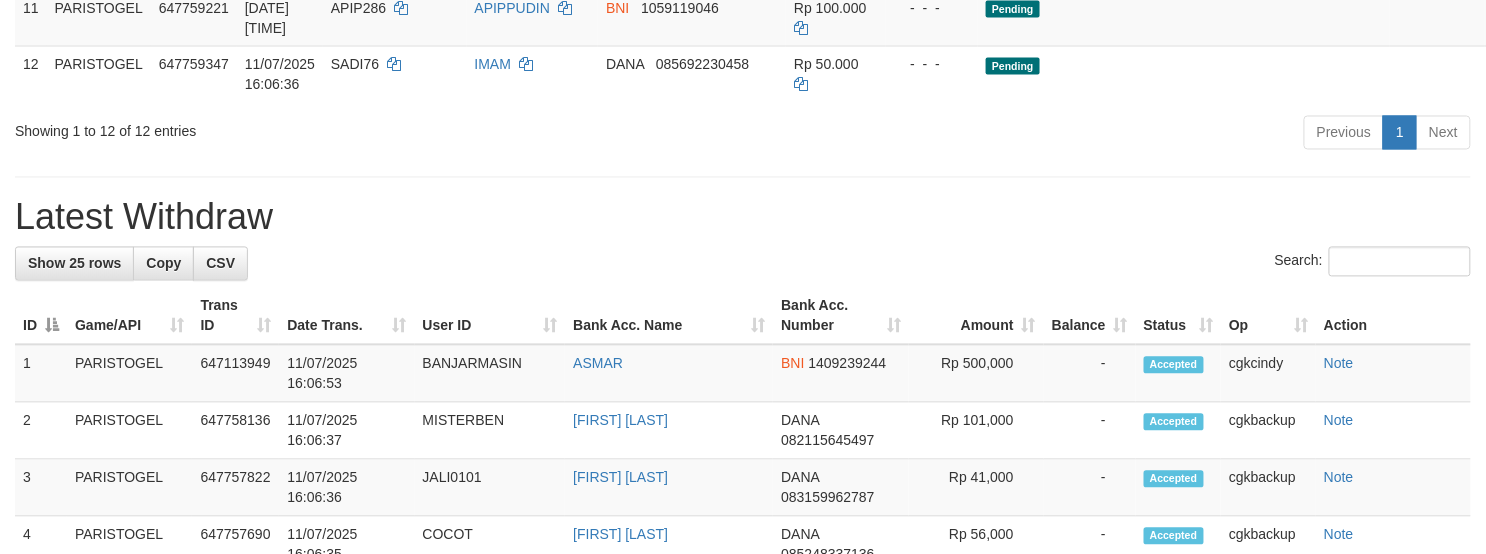 scroll, scrollTop: 1066, scrollLeft: 0, axis: vertical 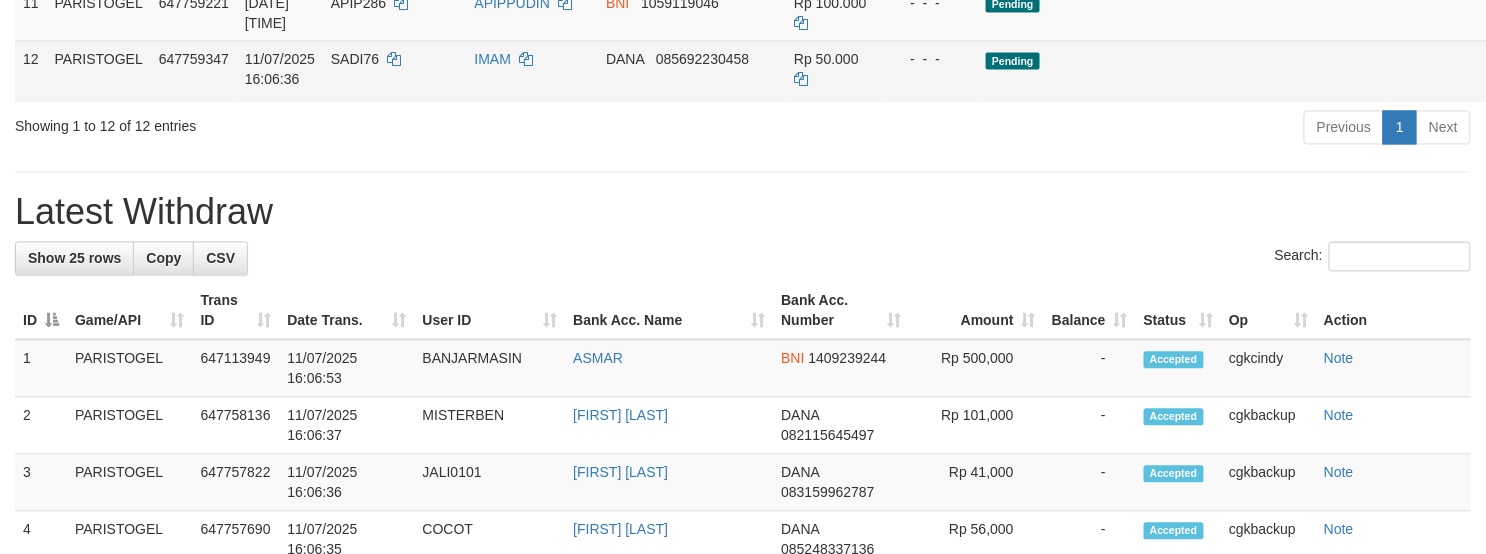 click on "Allow Grab" at bounding box center (1527, 60) 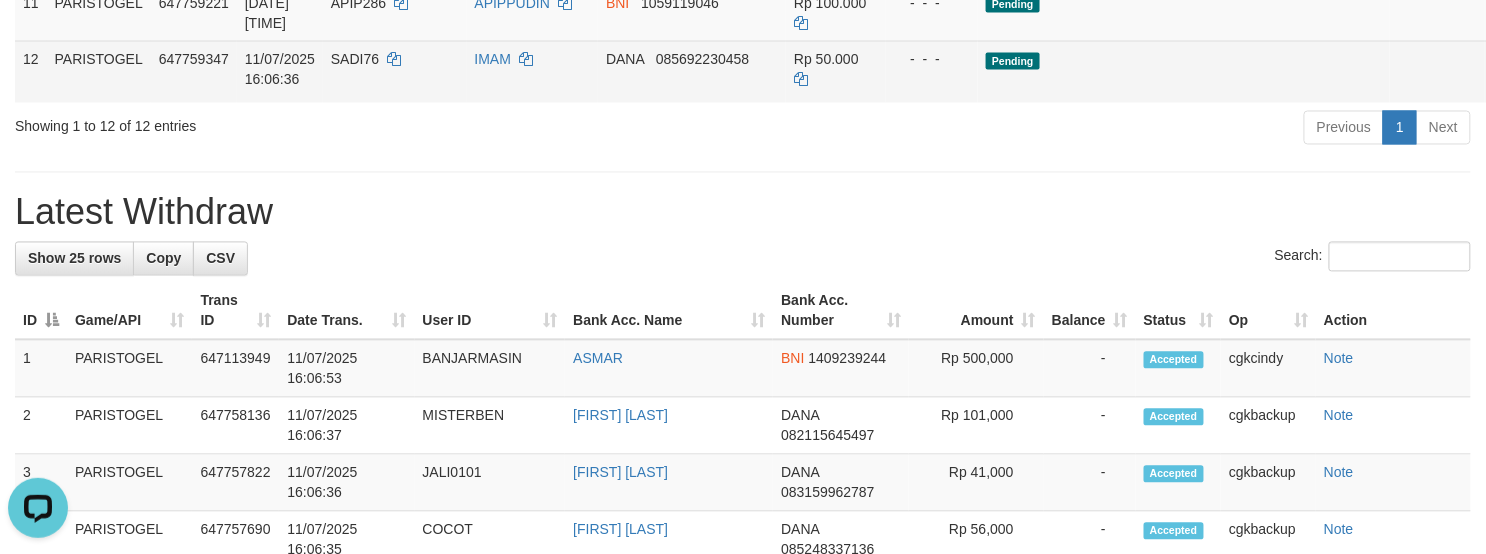 scroll, scrollTop: 0, scrollLeft: 0, axis: both 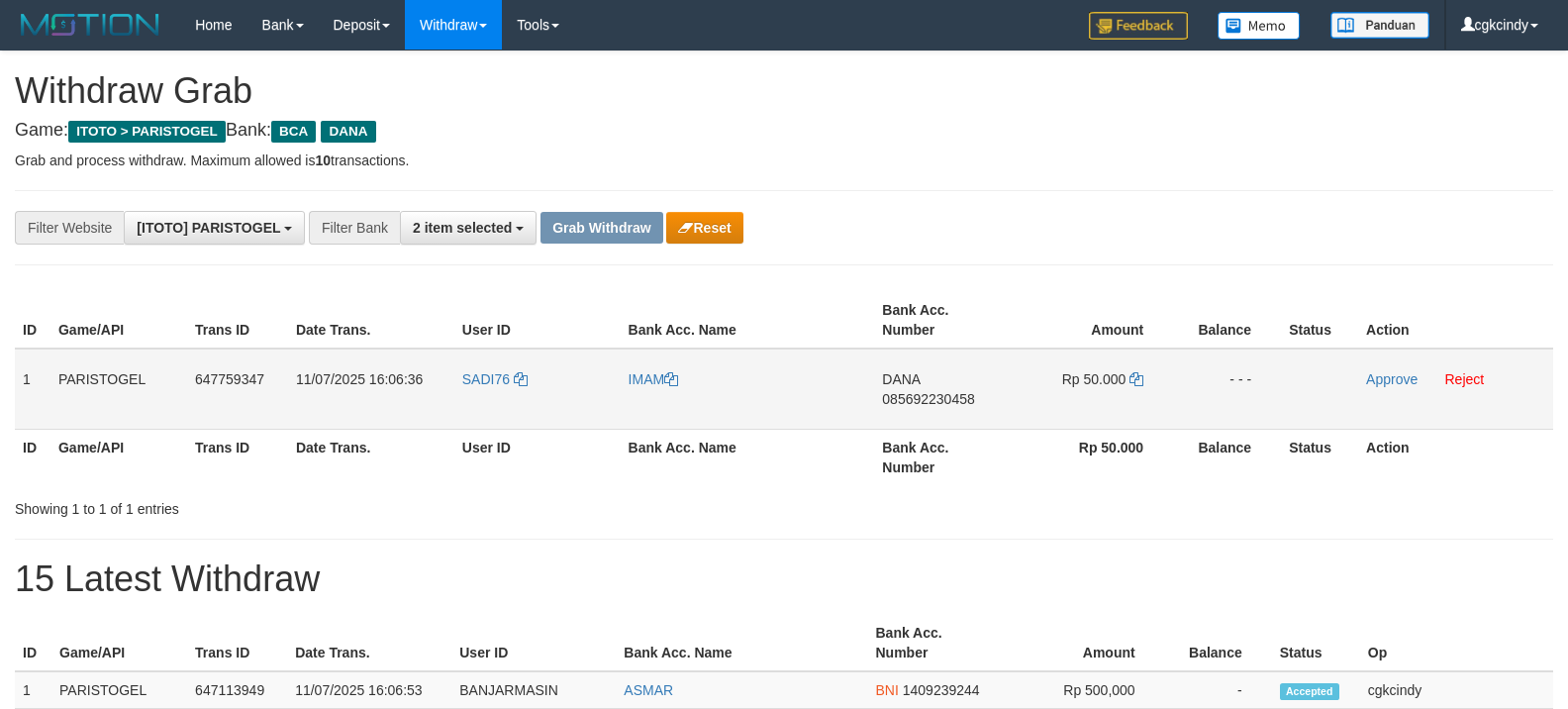 click on "SADI76" at bounding box center [538, 389] 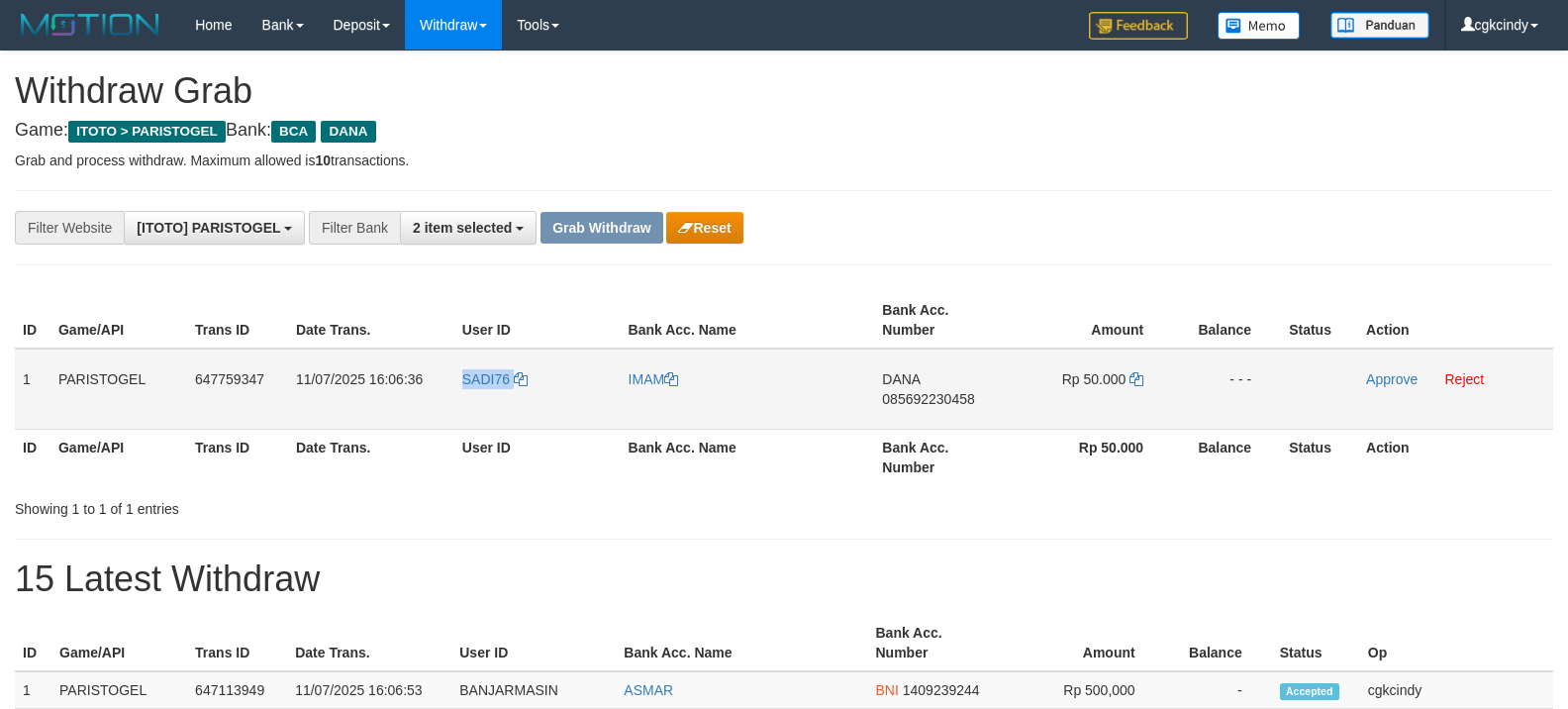 click on "SADI76" at bounding box center (538, 389) 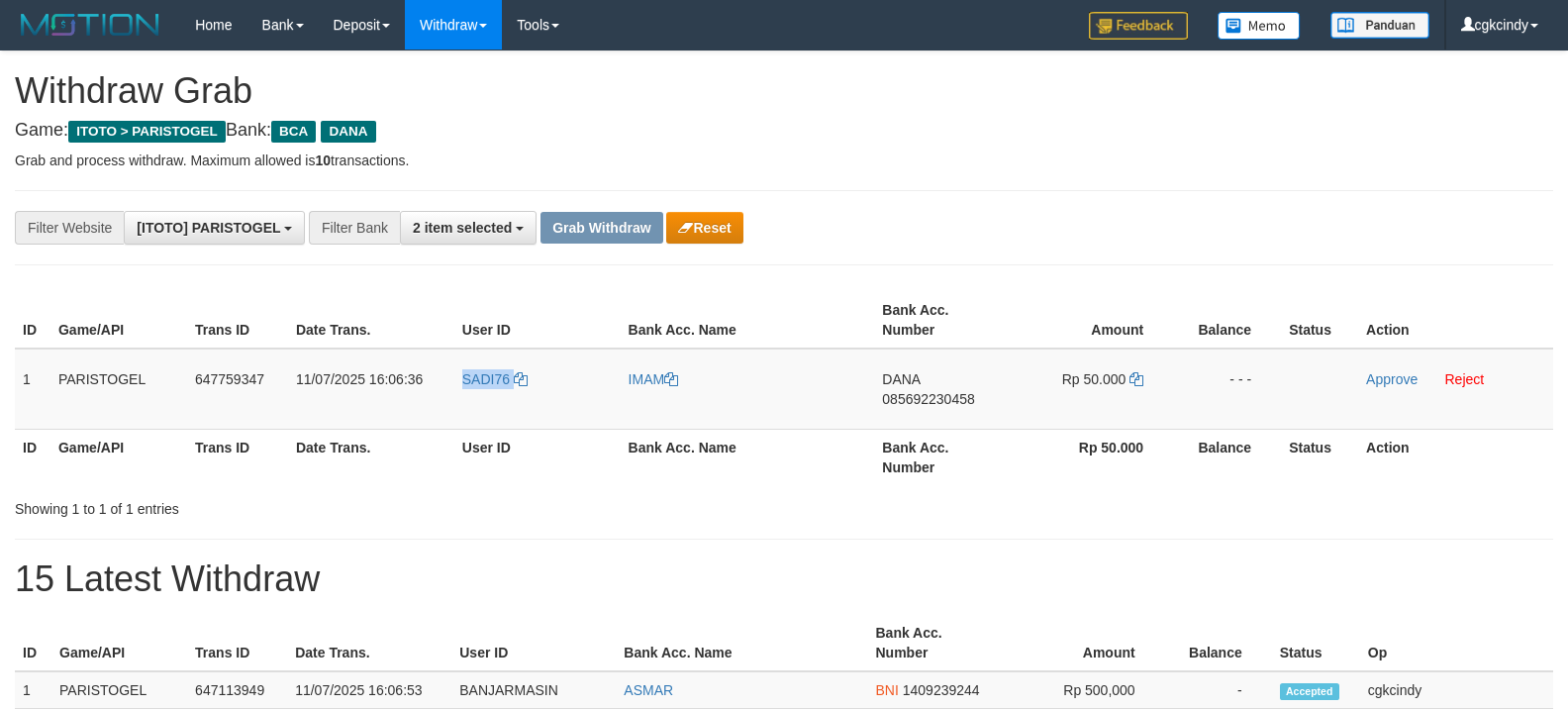 copy on "SADI76" 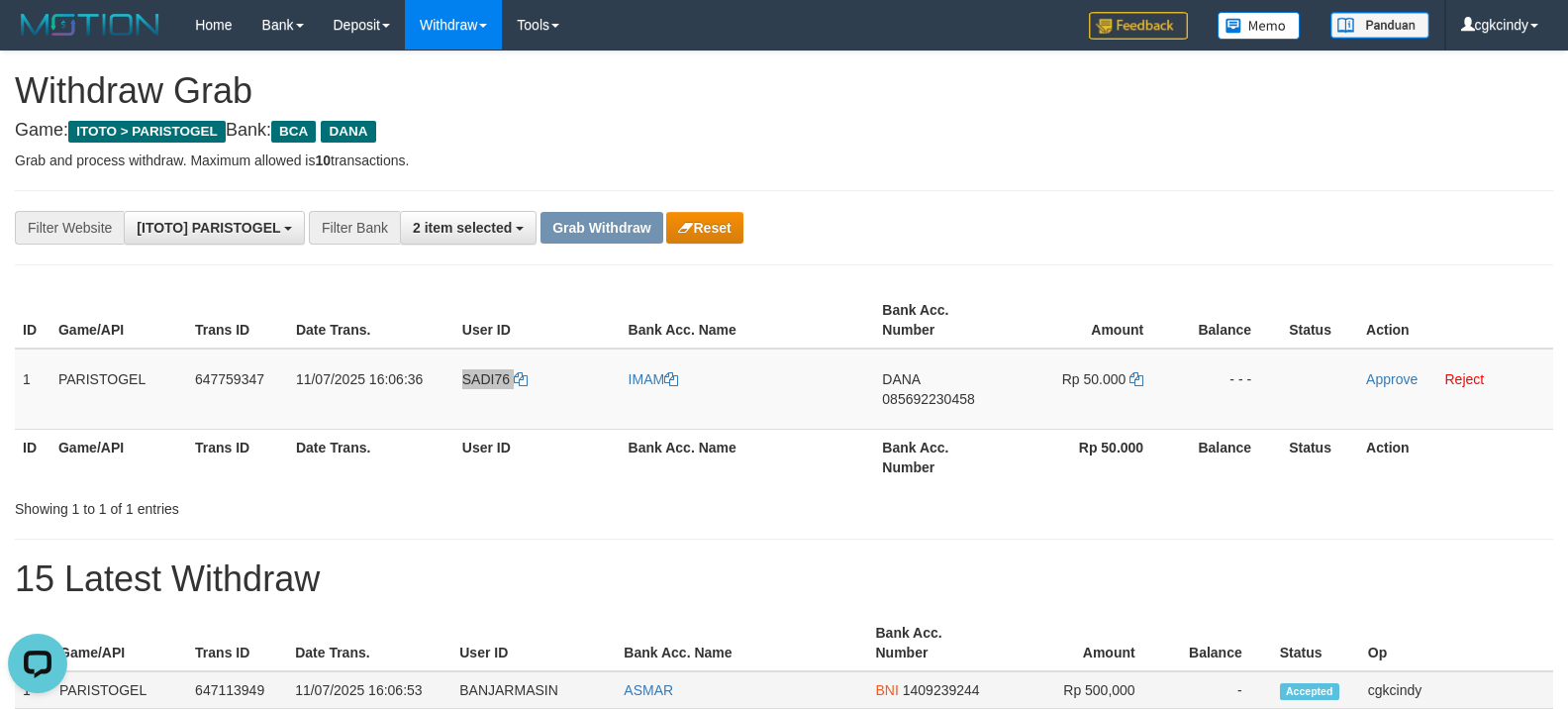 scroll, scrollTop: 0, scrollLeft: 0, axis: both 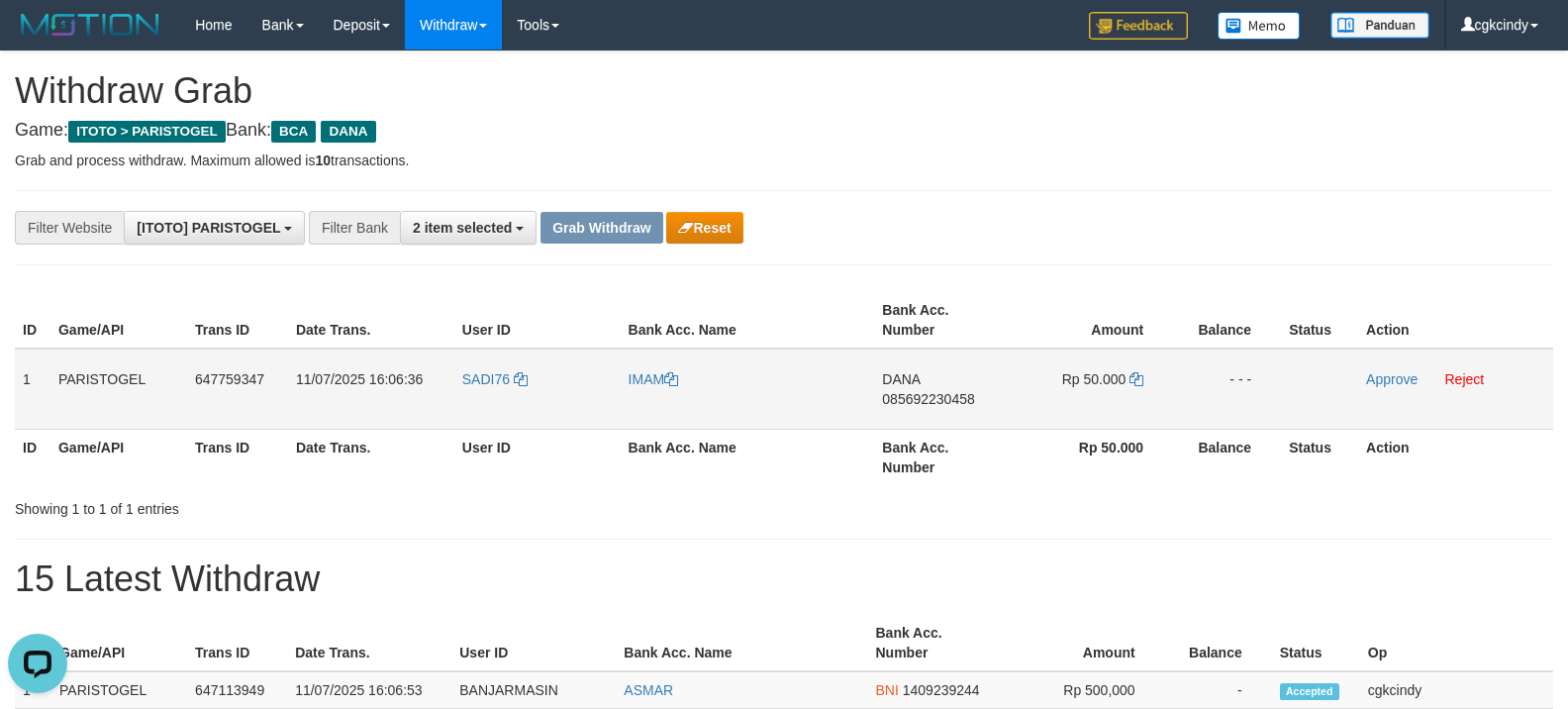 click on "IMAM" at bounding box center [747, 389] 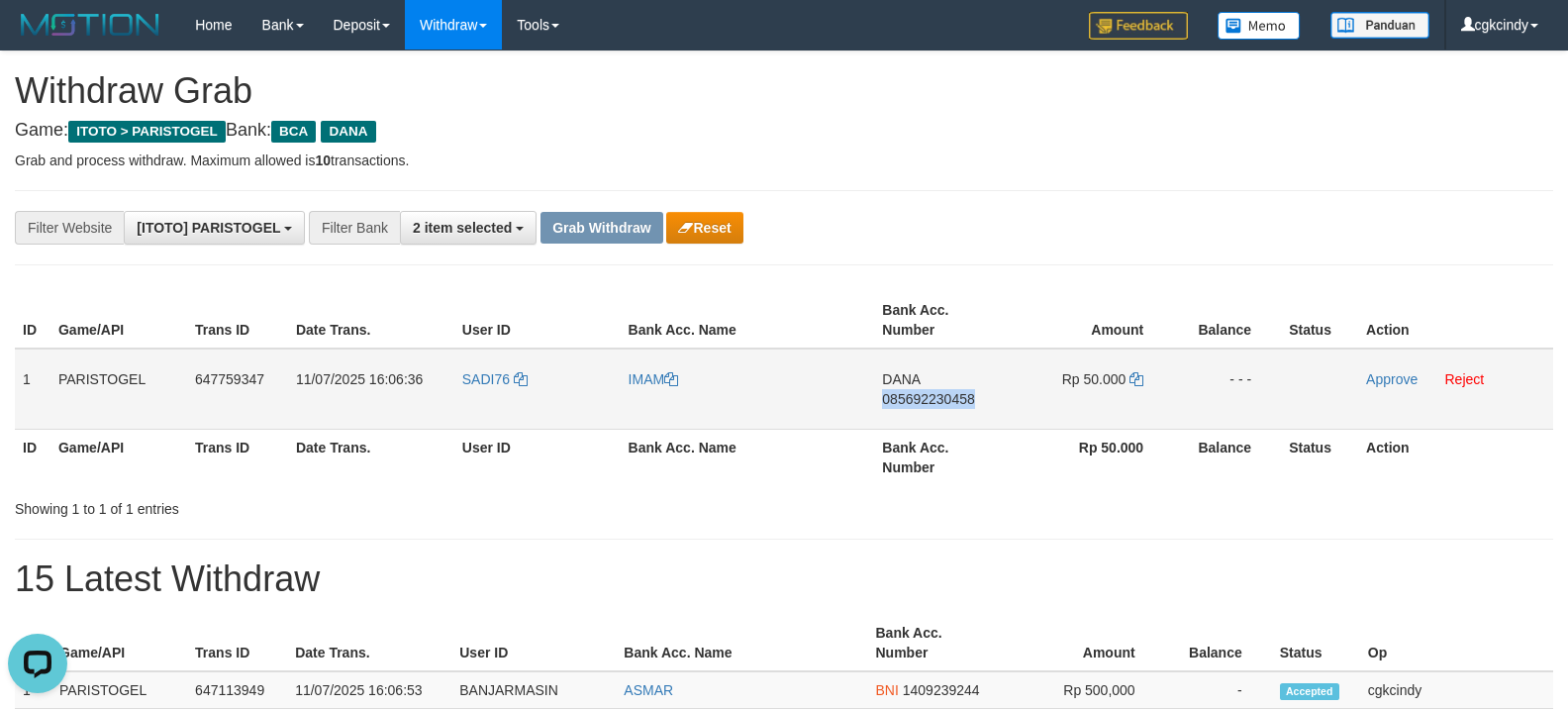 click on "DANA
085692230458" at bounding box center (942, 389) 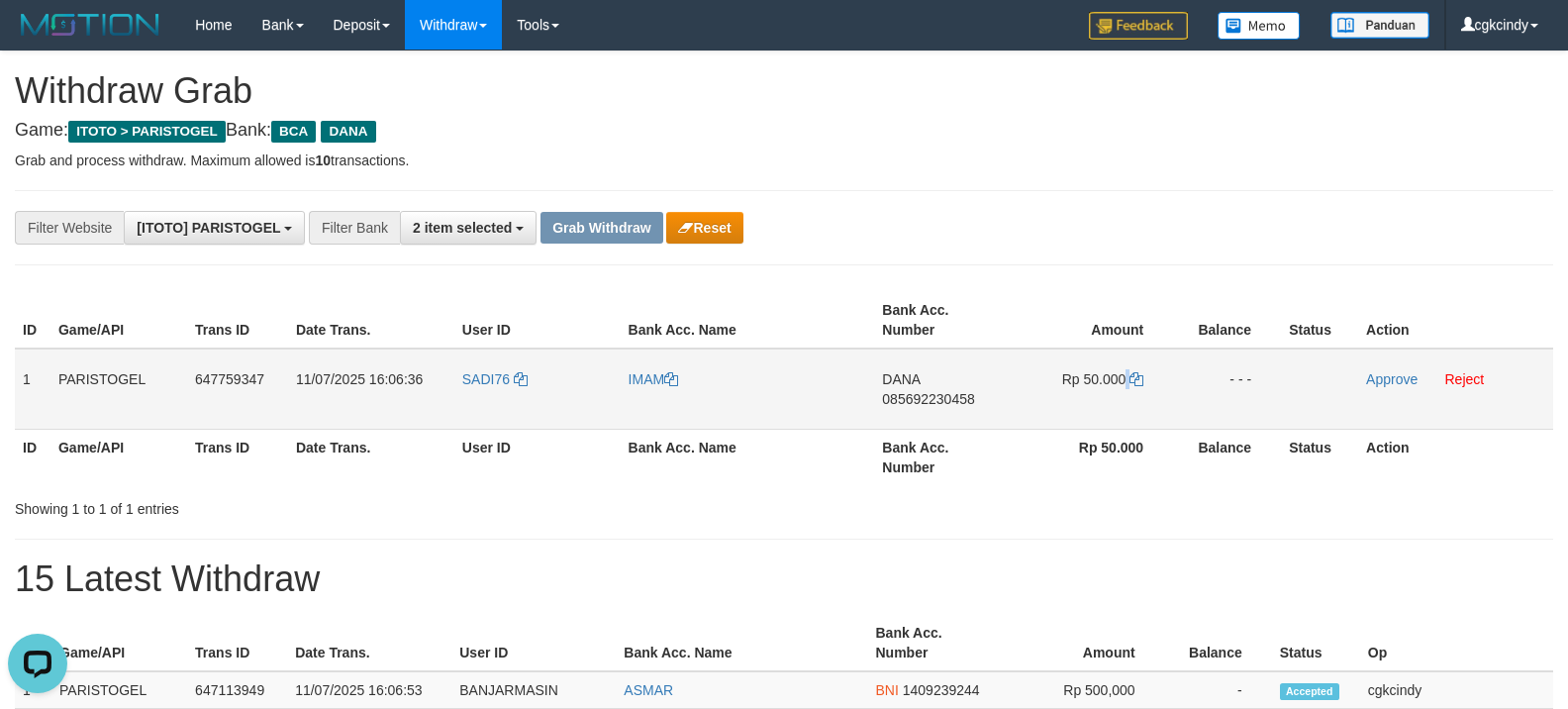 drag, startPoint x: 1141, startPoint y: 378, endPoint x: 1126, endPoint y: 382, distance: 15.524175 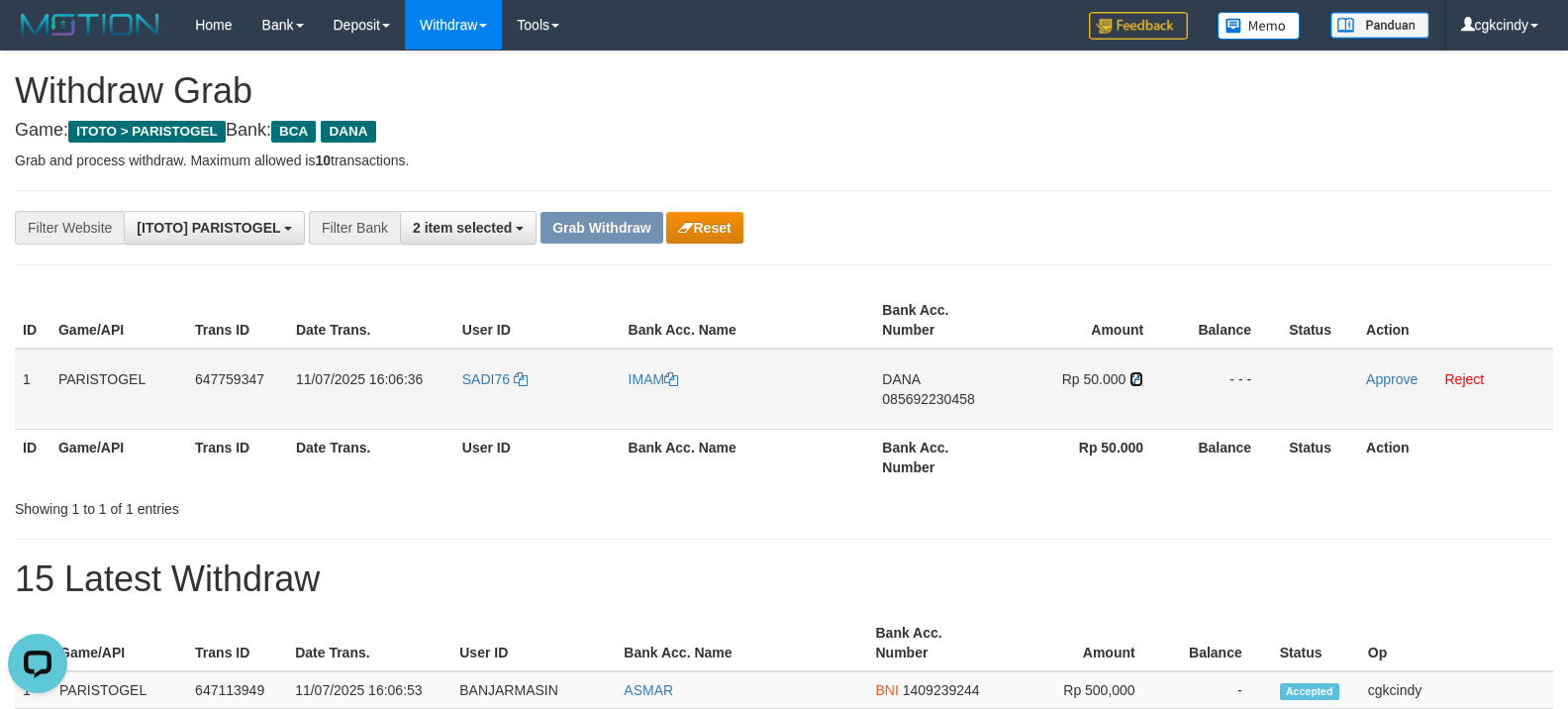 click at bounding box center (1136, 379) 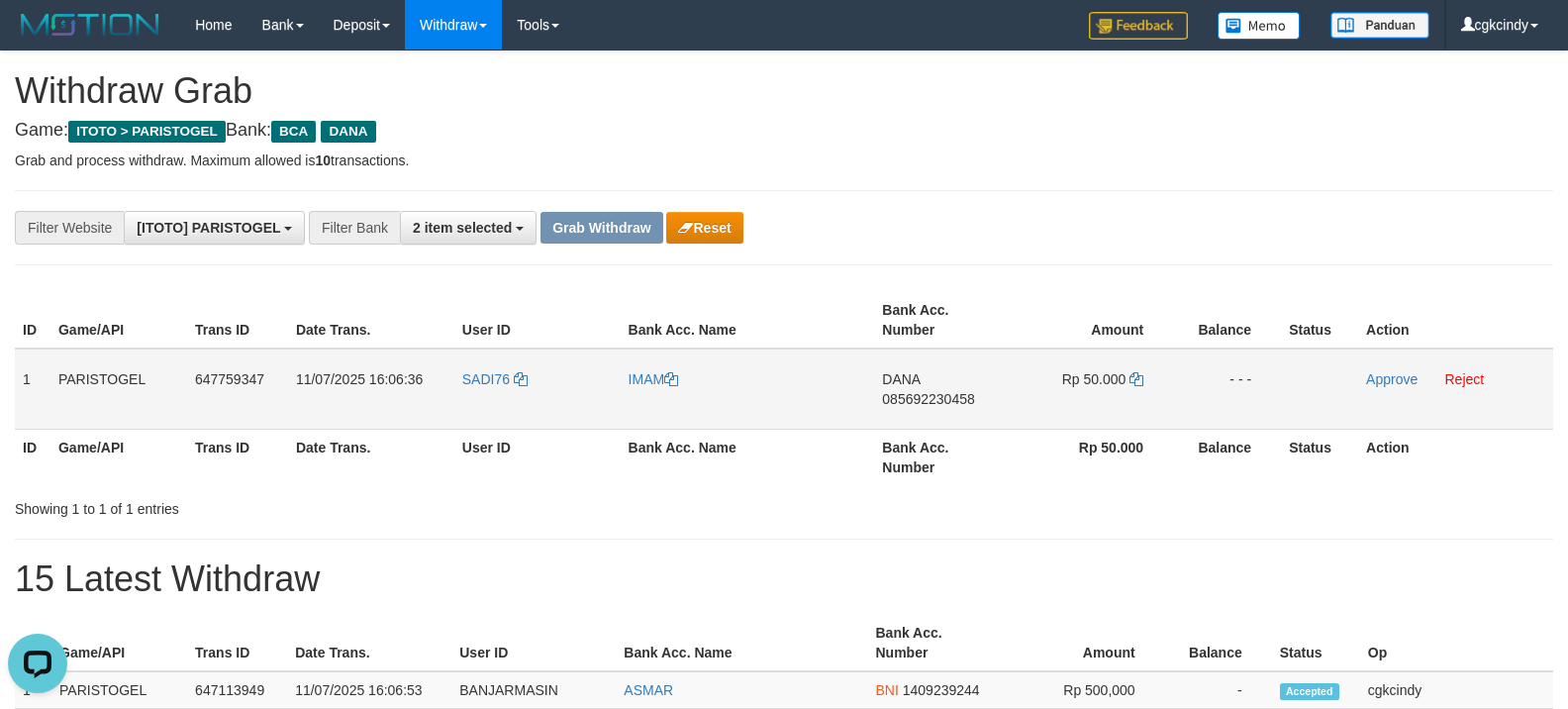 drag, startPoint x: 1414, startPoint y: 364, endPoint x: 1359, endPoint y: 392, distance: 61.7171 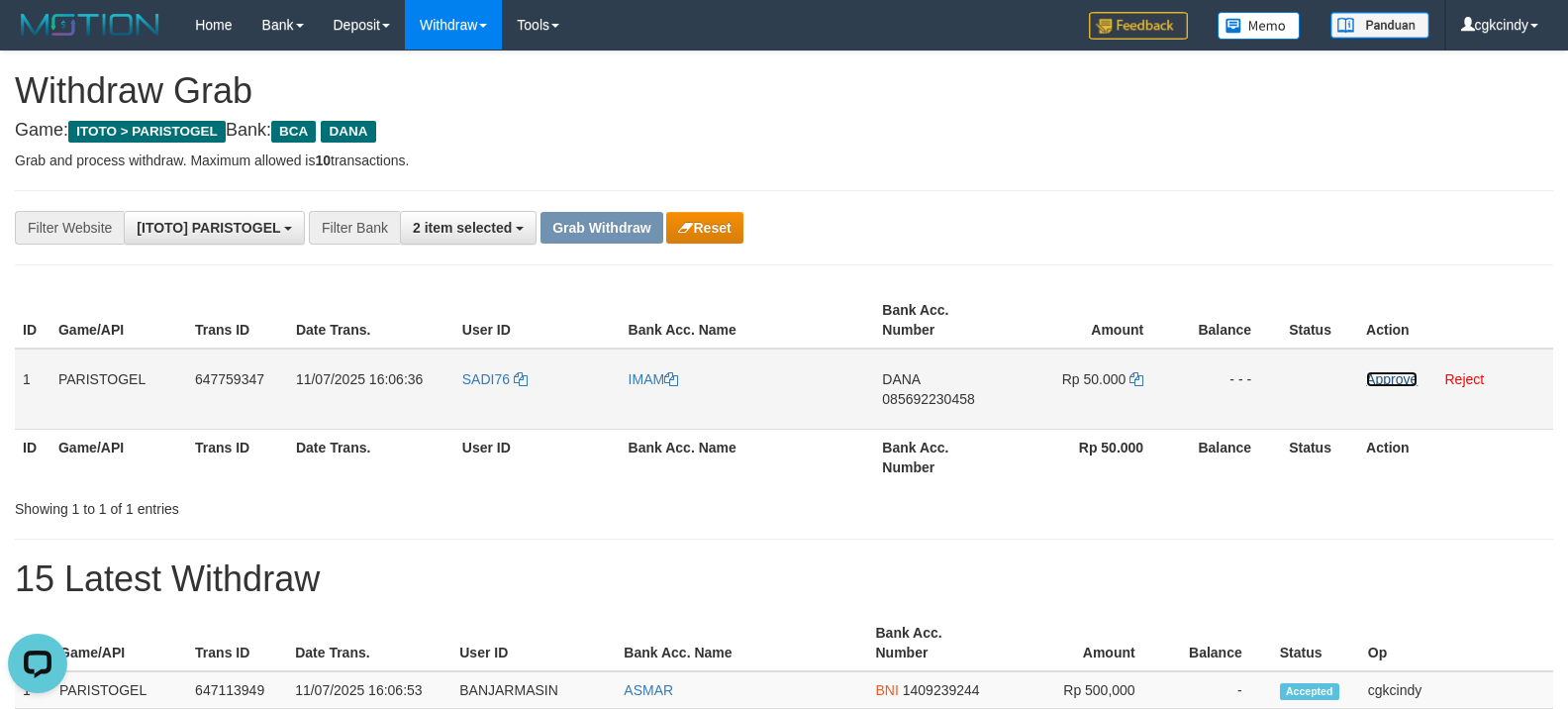 click on "Approve" at bounding box center (1392, 379) 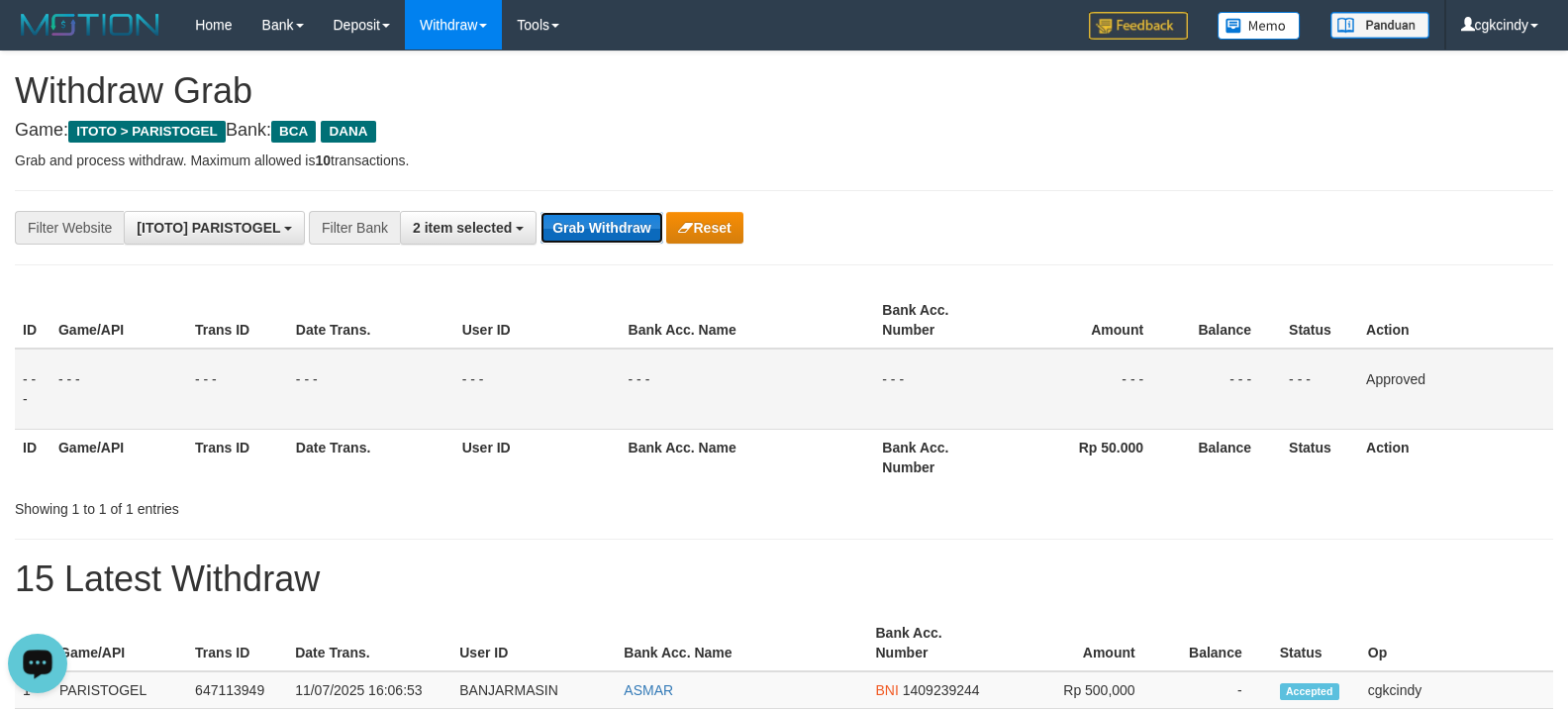 click on "Grab Withdraw" at bounding box center [601, 228] 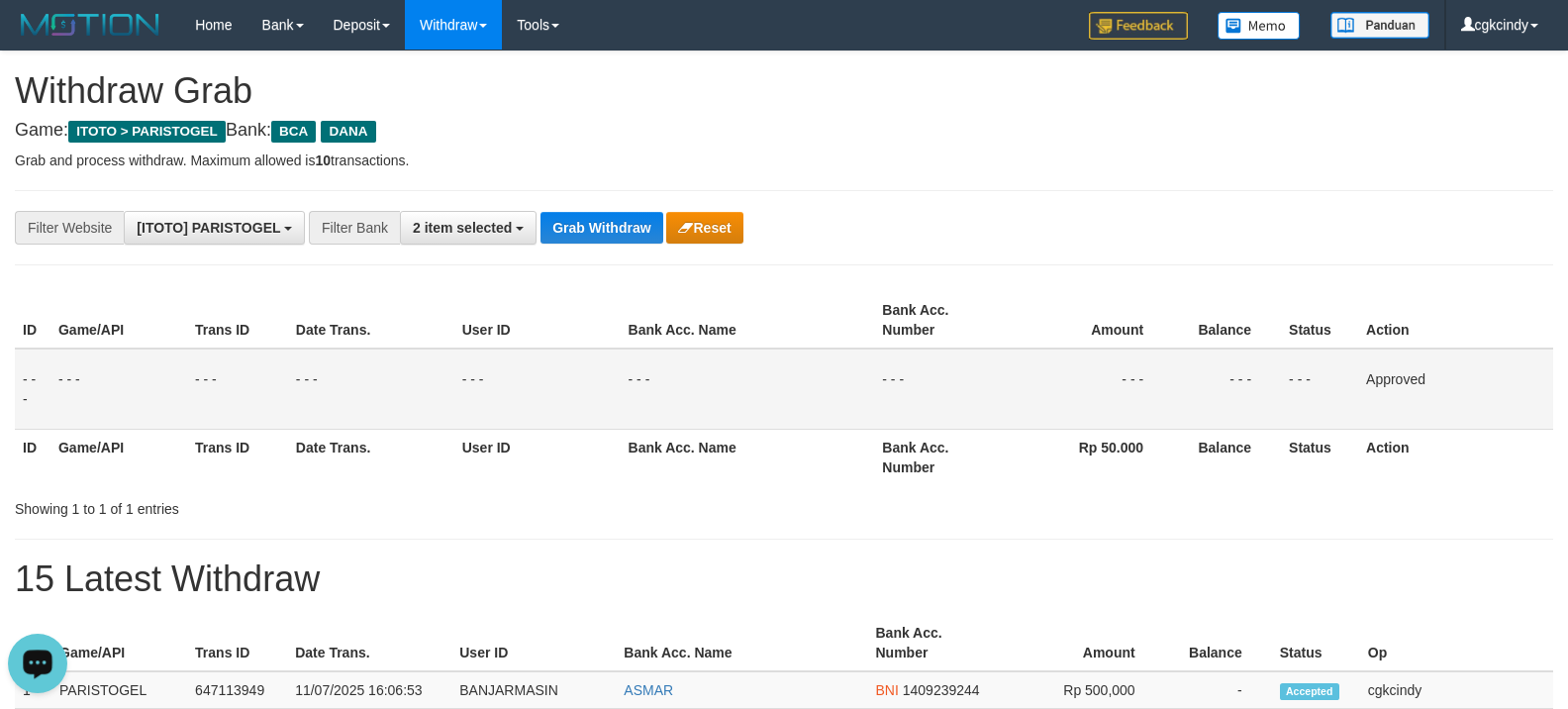 click on "**********" at bounding box center (784, 1033) 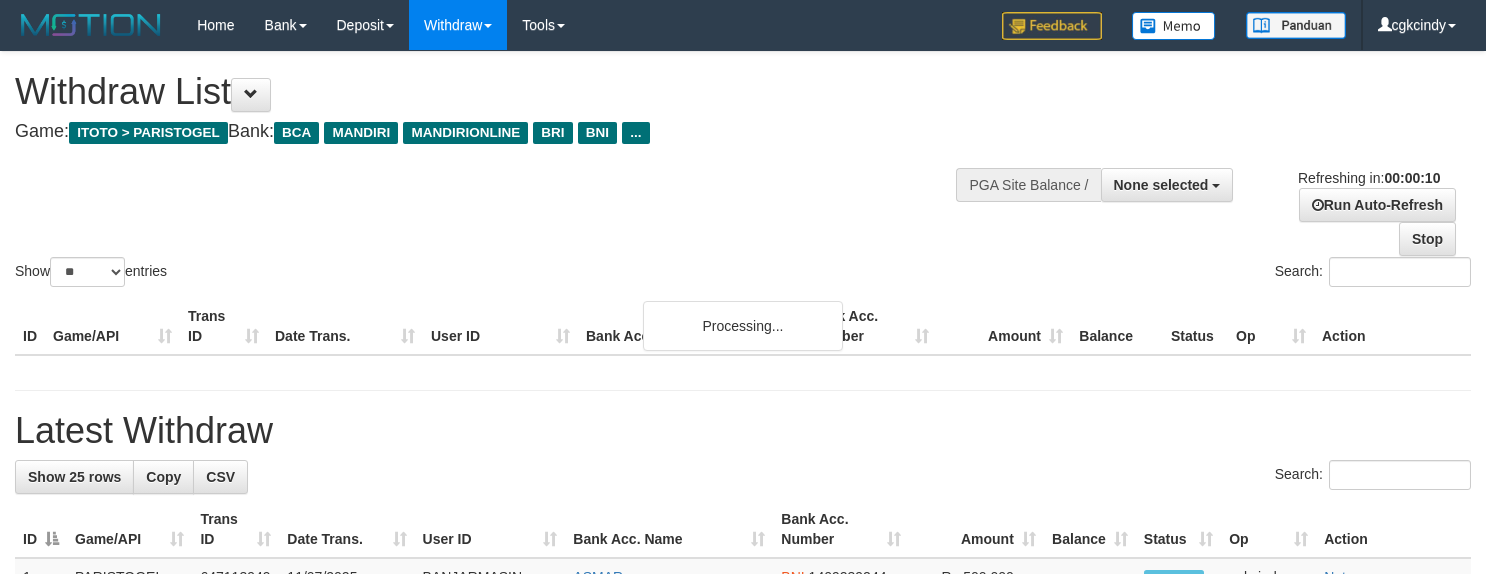select 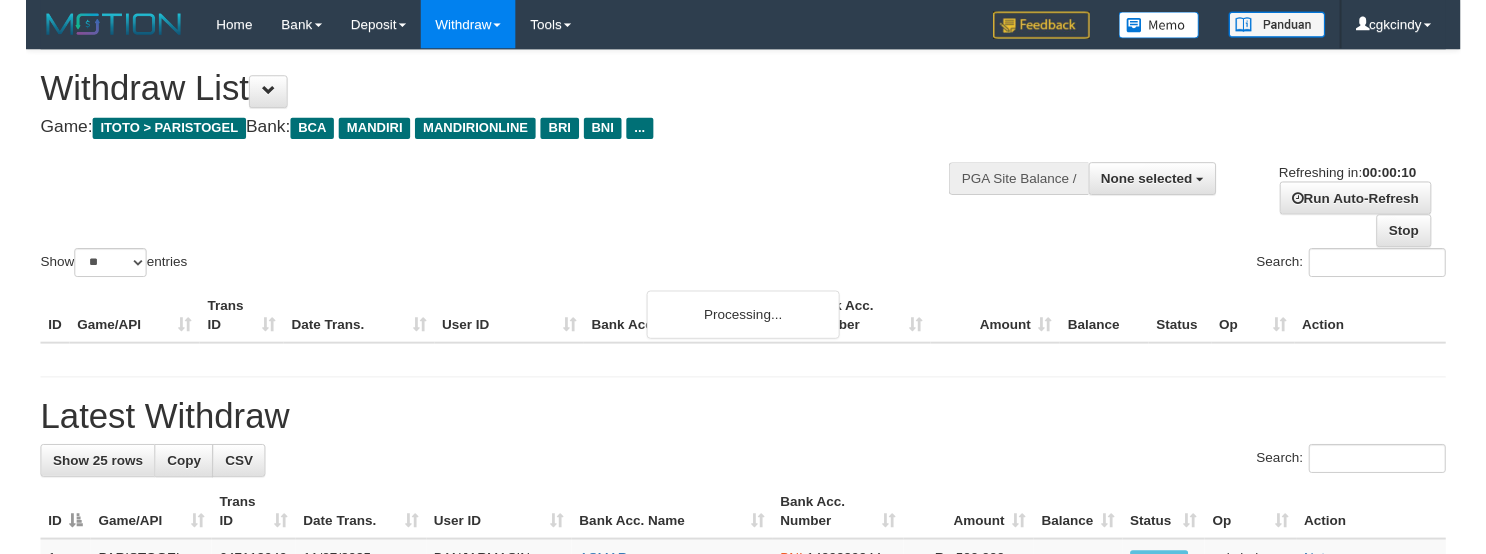 scroll, scrollTop: 0, scrollLeft: 0, axis: both 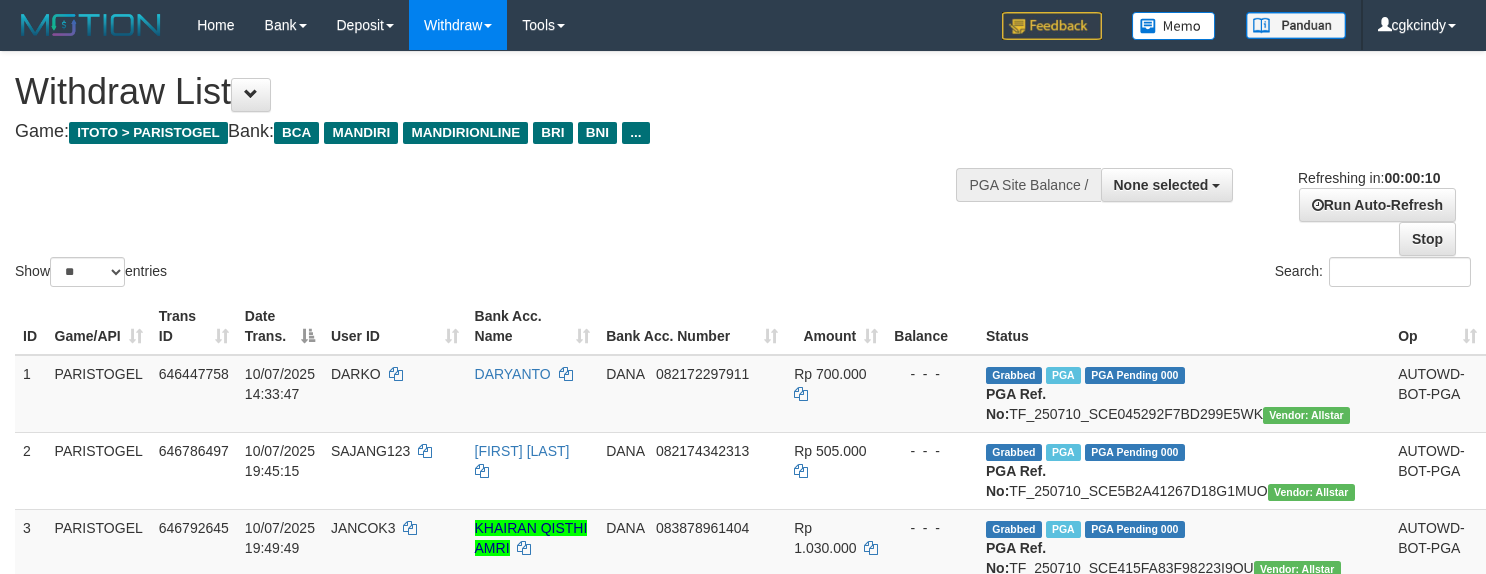 select 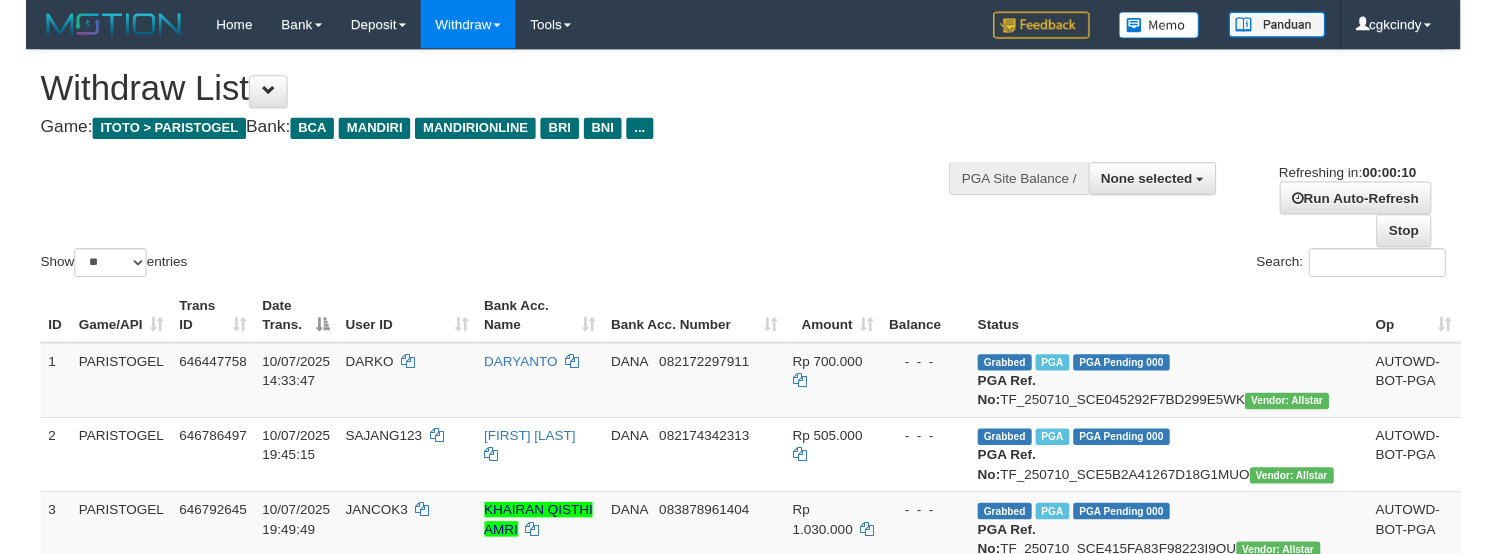 scroll, scrollTop: 0, scrollLeft: 0, axis: both 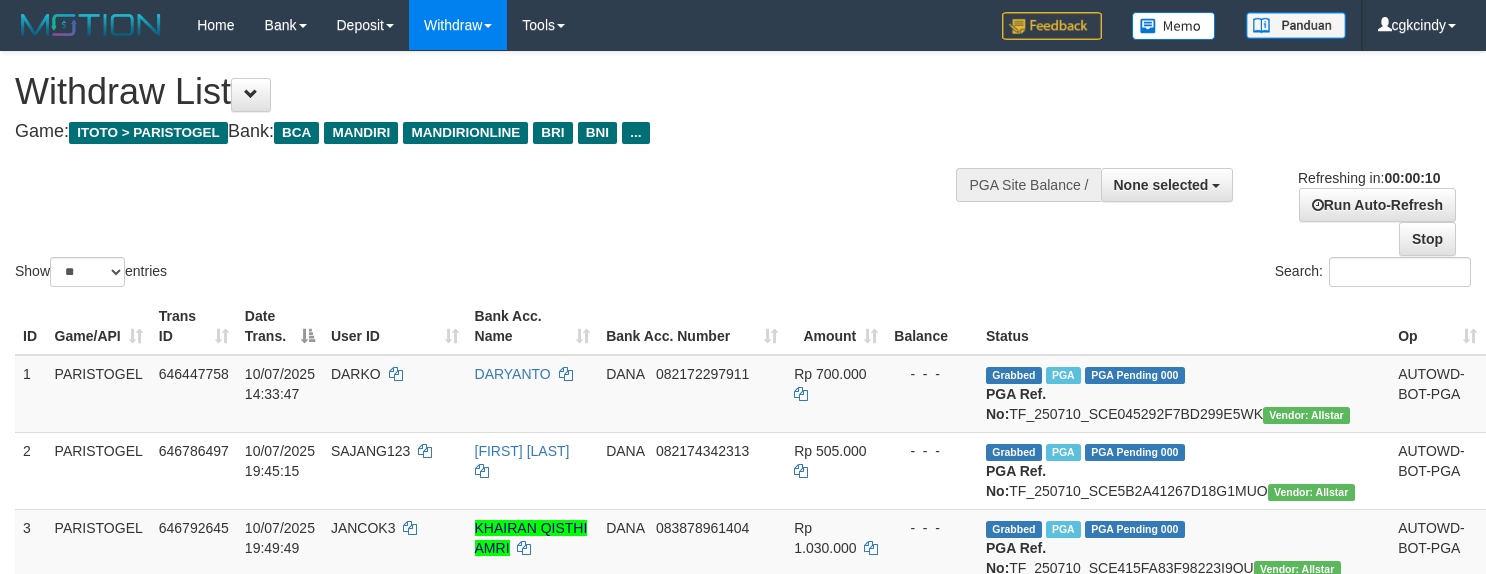 select 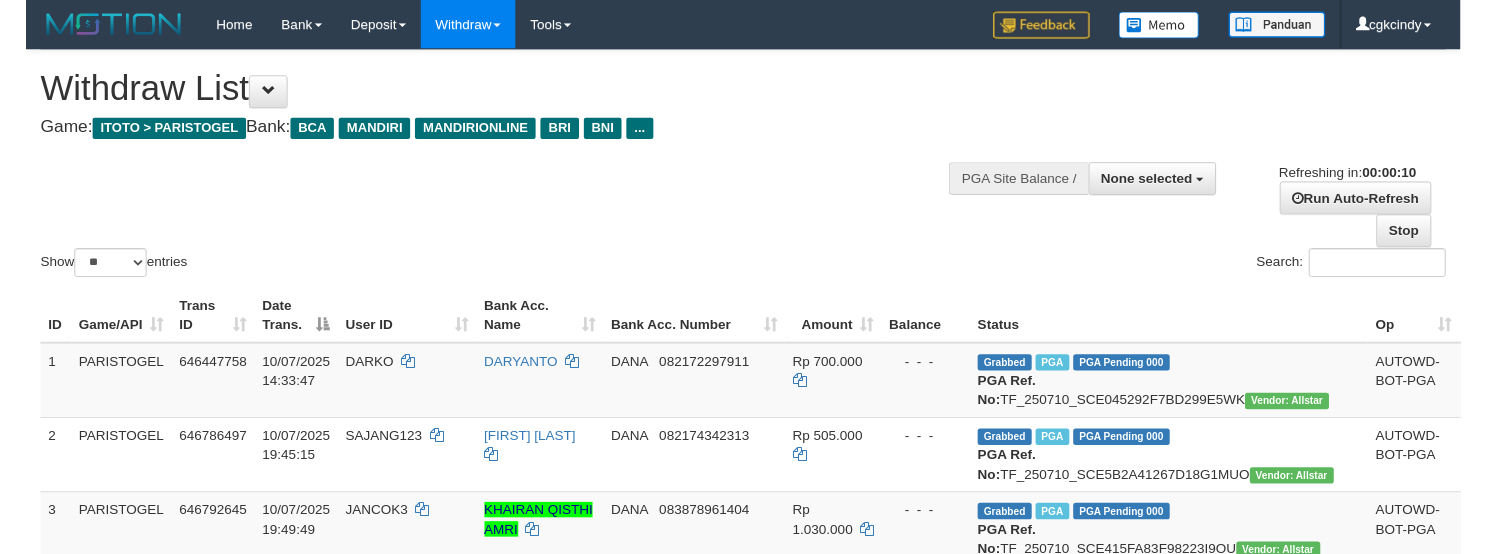 scroll, scrollTop: 0, scrollLeft: 0, axis: both 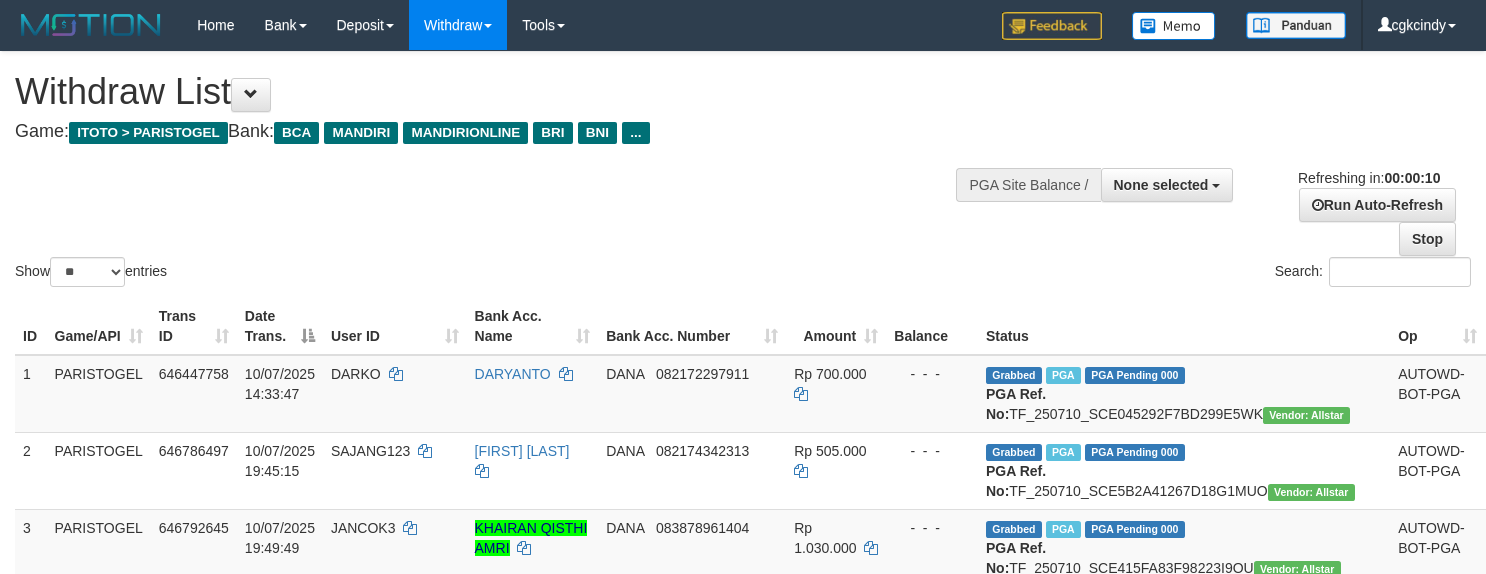 select 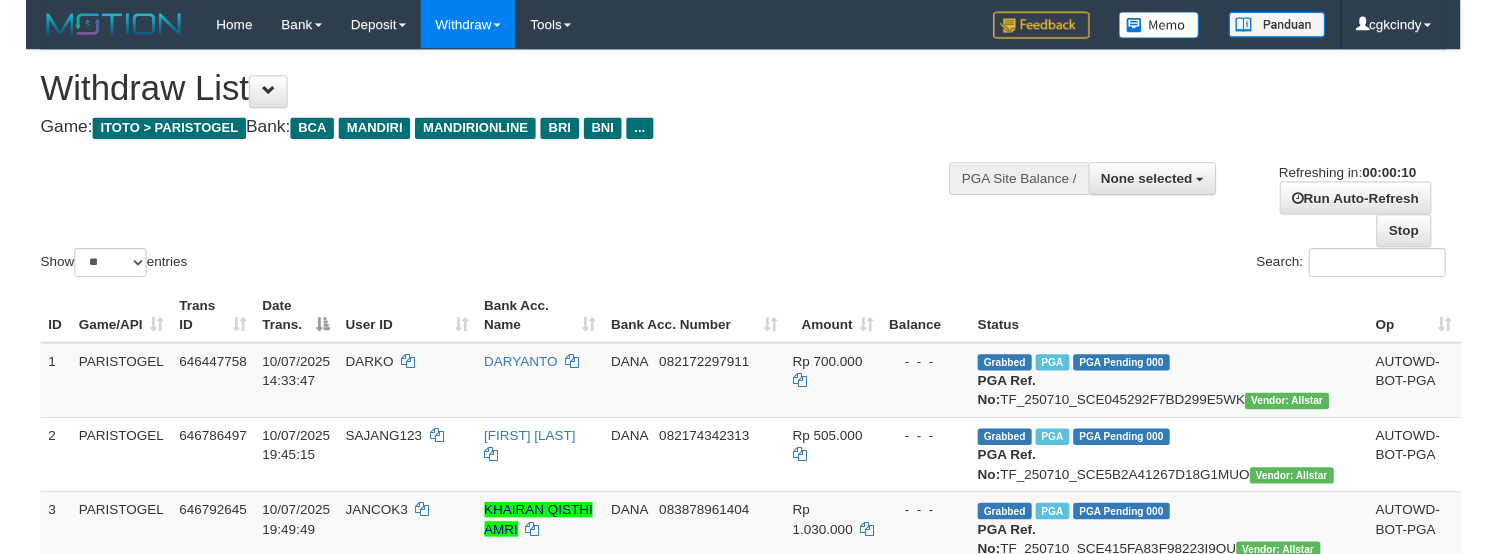 scroll, scrollTop: 0, scrollLeft: 0, axis: both 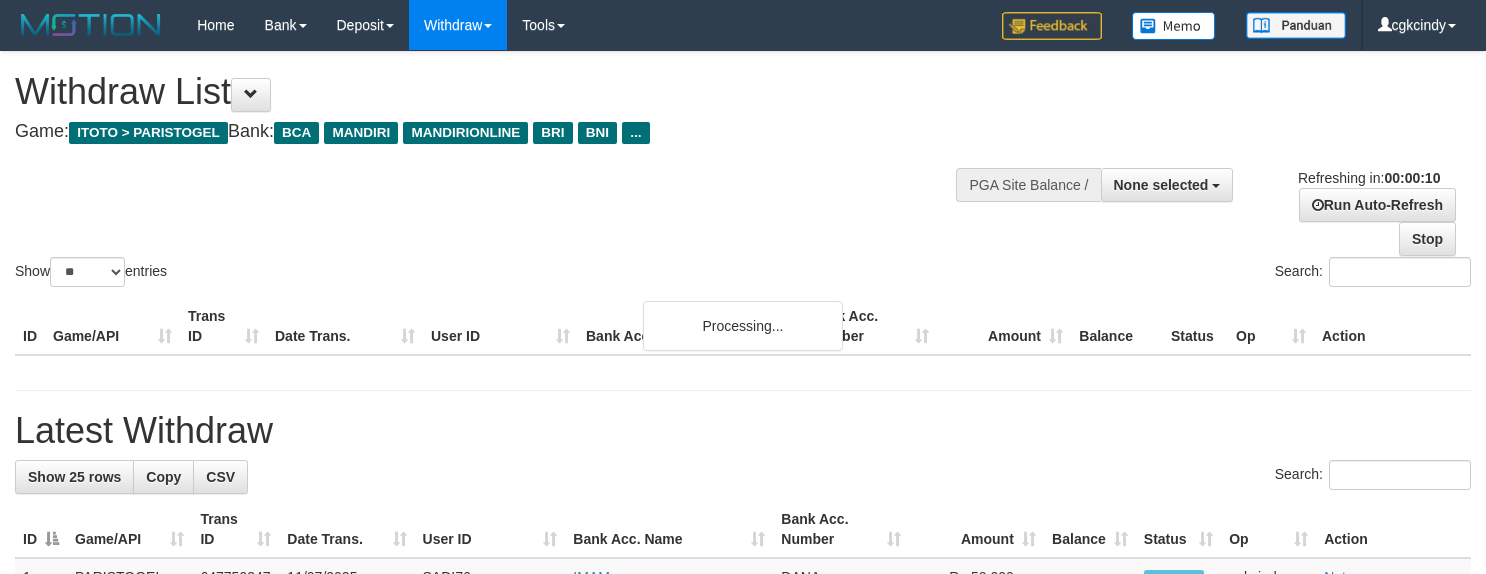 select 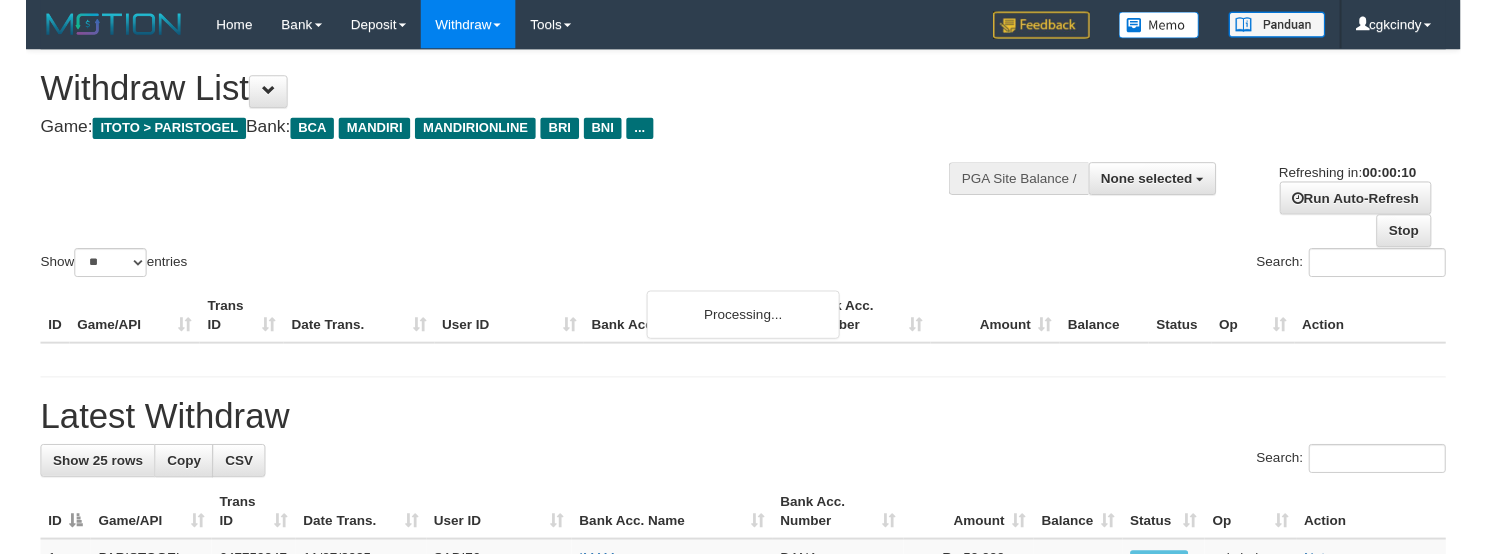 scroll, scrollTop: 0, scrollLeft: 0, axis: both 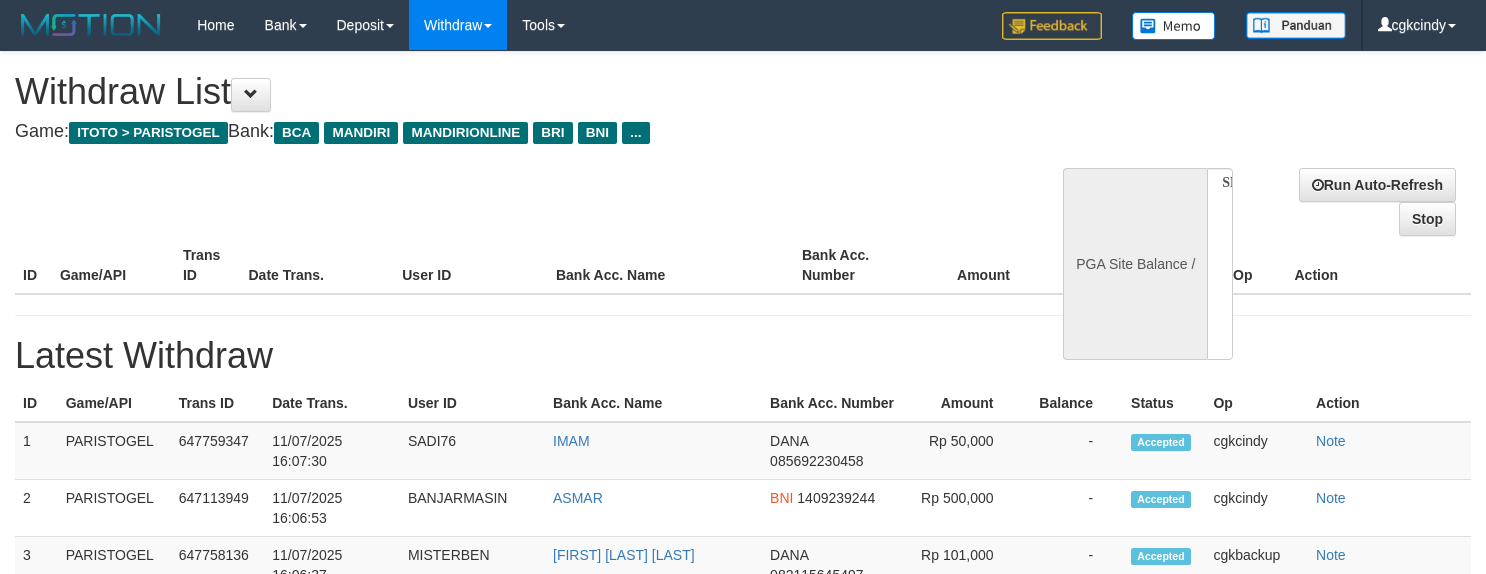 select 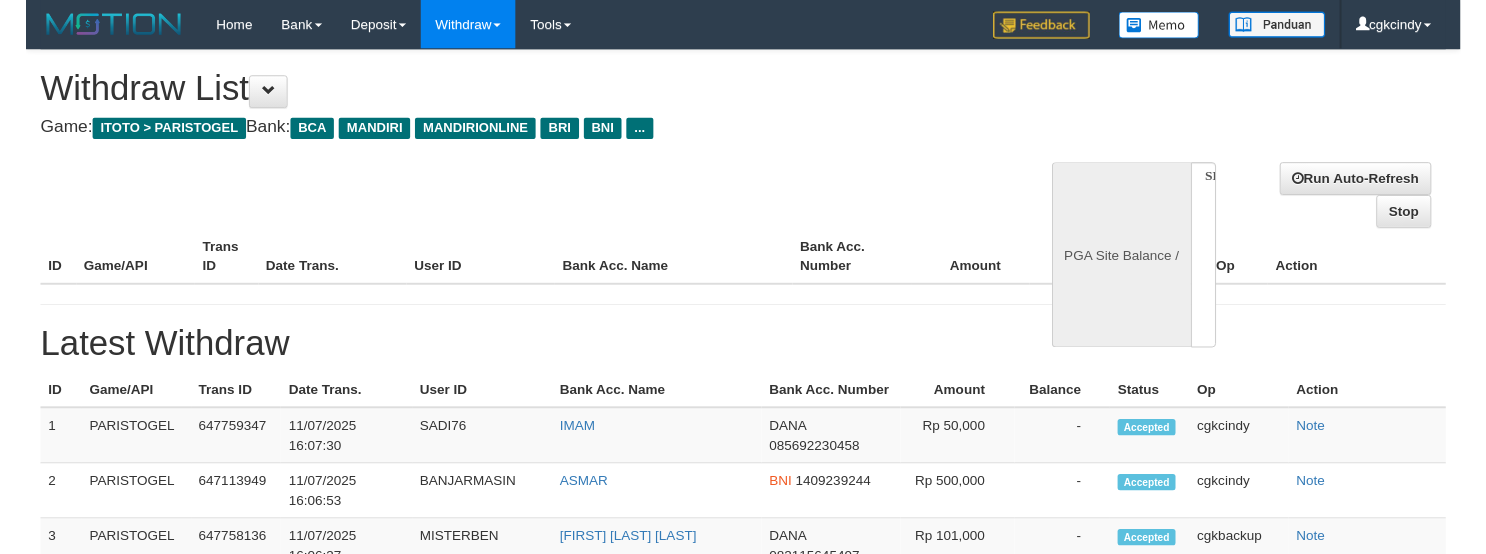 scroll, scrollTop: 0, scrollLeft: 0, axis: both 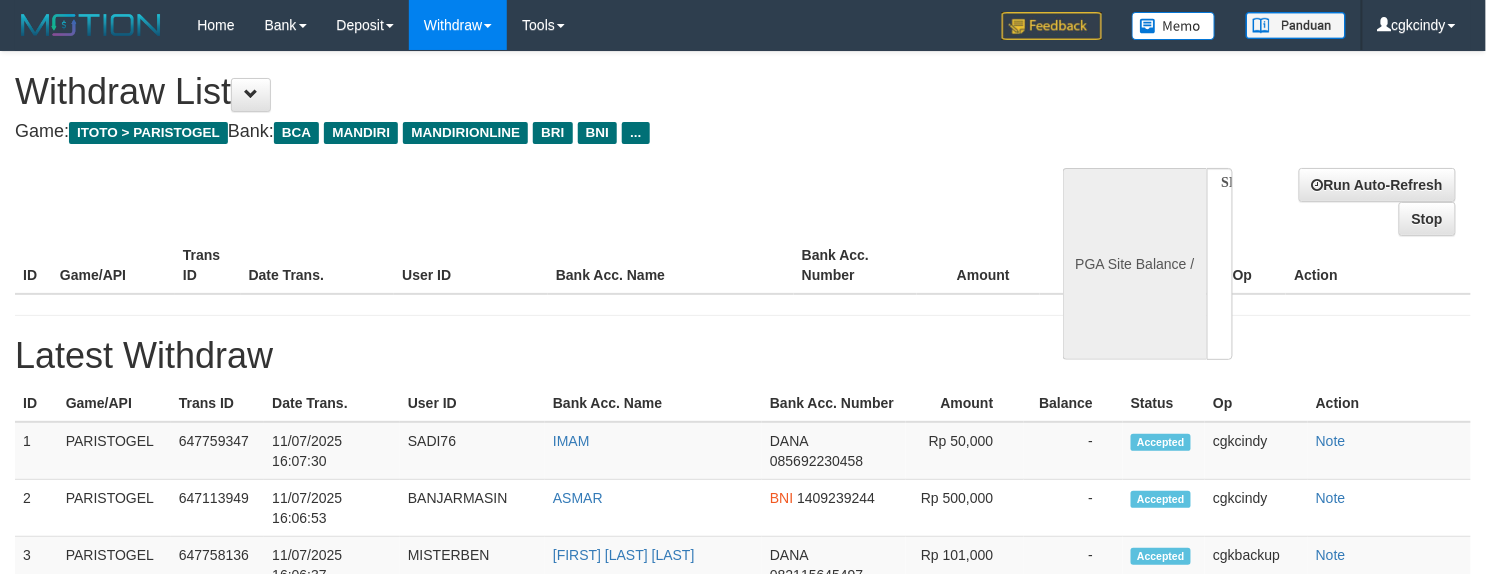 select on "**" 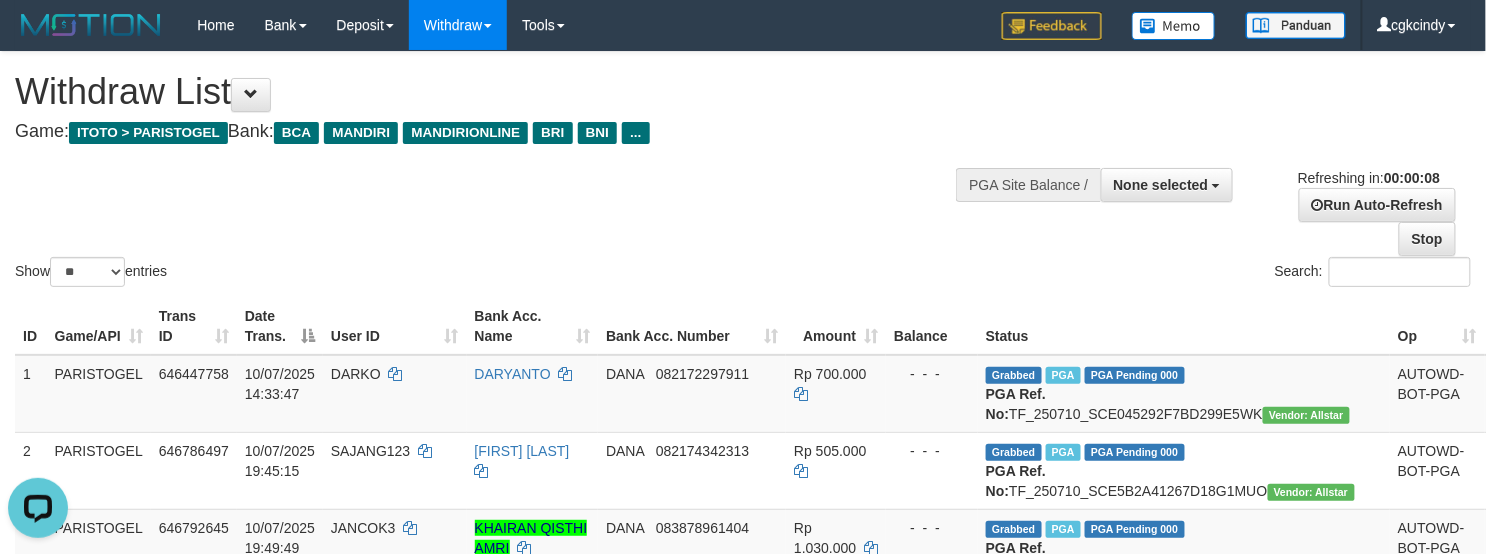 scroll, scrollTop: 0, scrollLeft: 0, axis: both 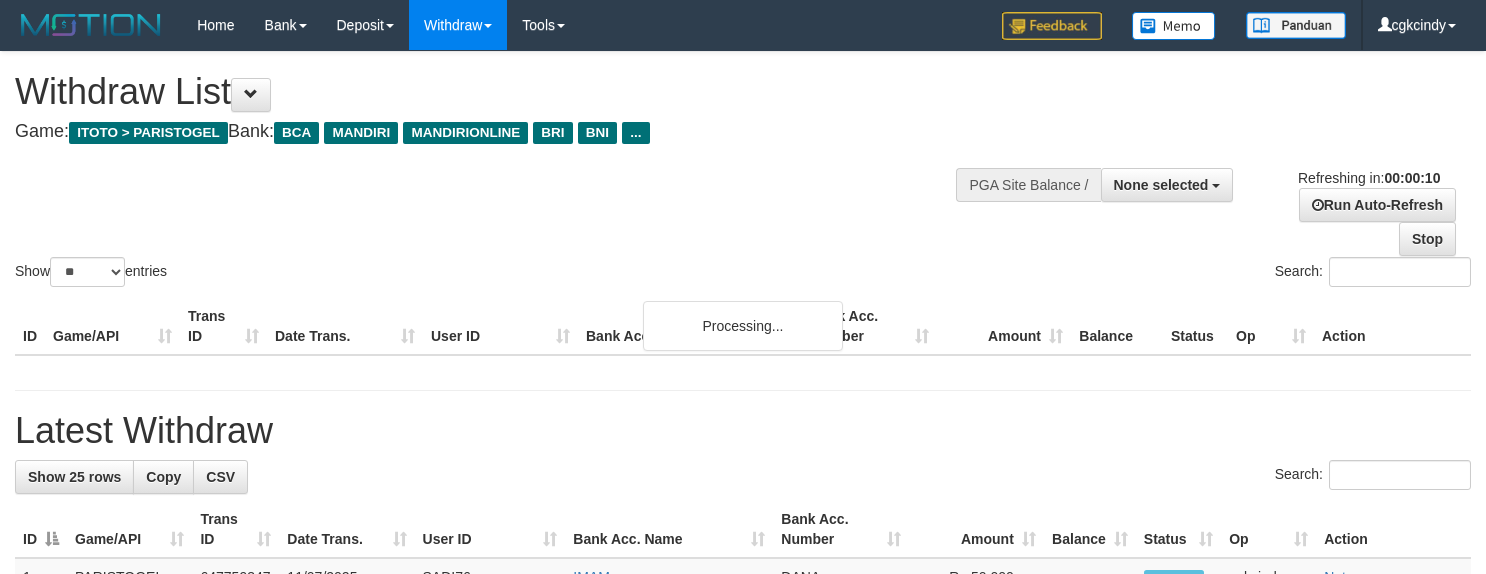 select 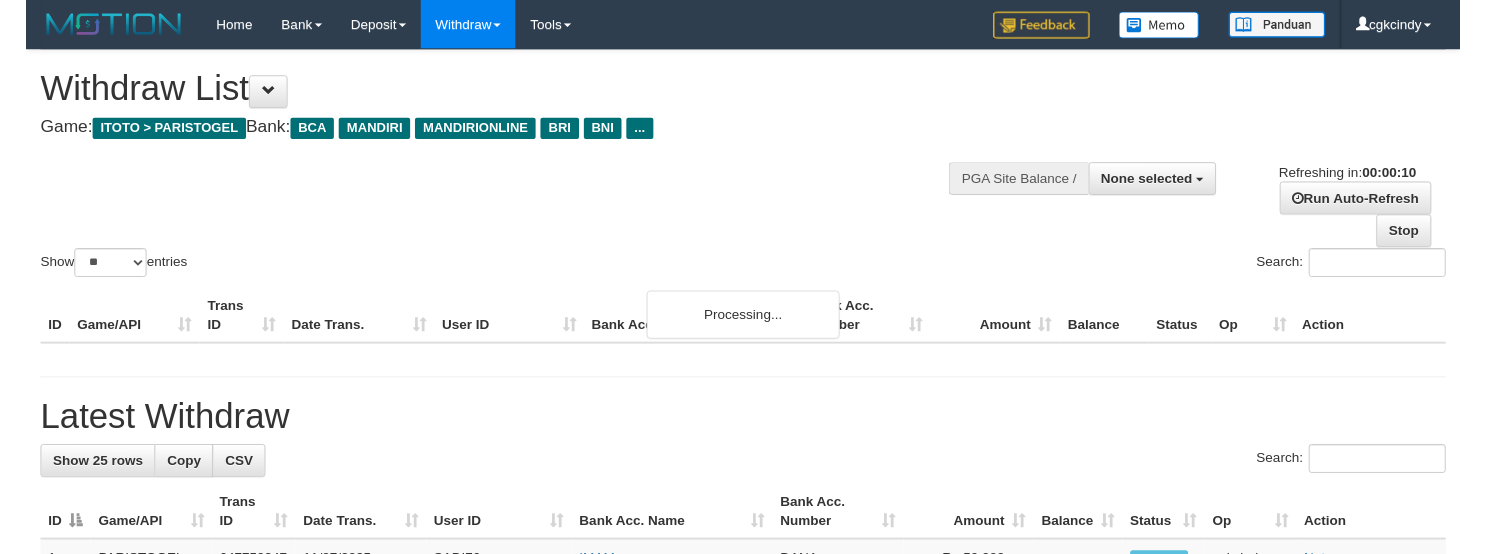 scroll, scrollTop: 0, scrollLeft: 0, axis: both 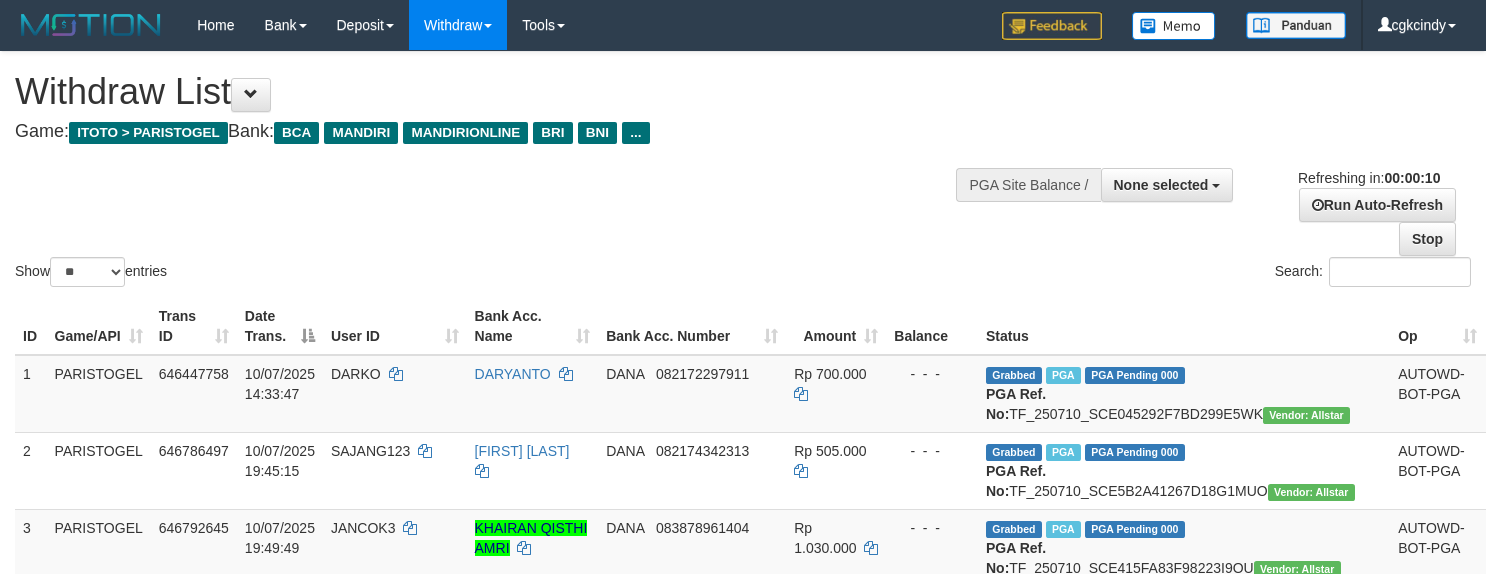 select 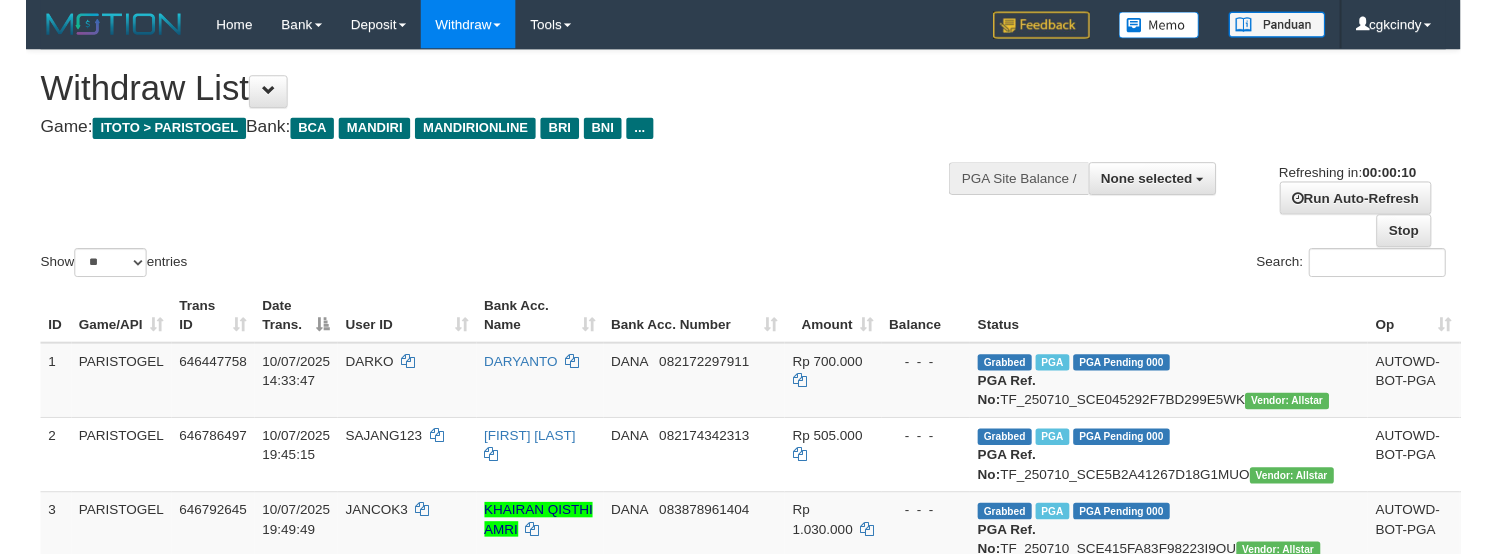 scroll, scrollTop: 0, scrollLeft: 0, axis: both 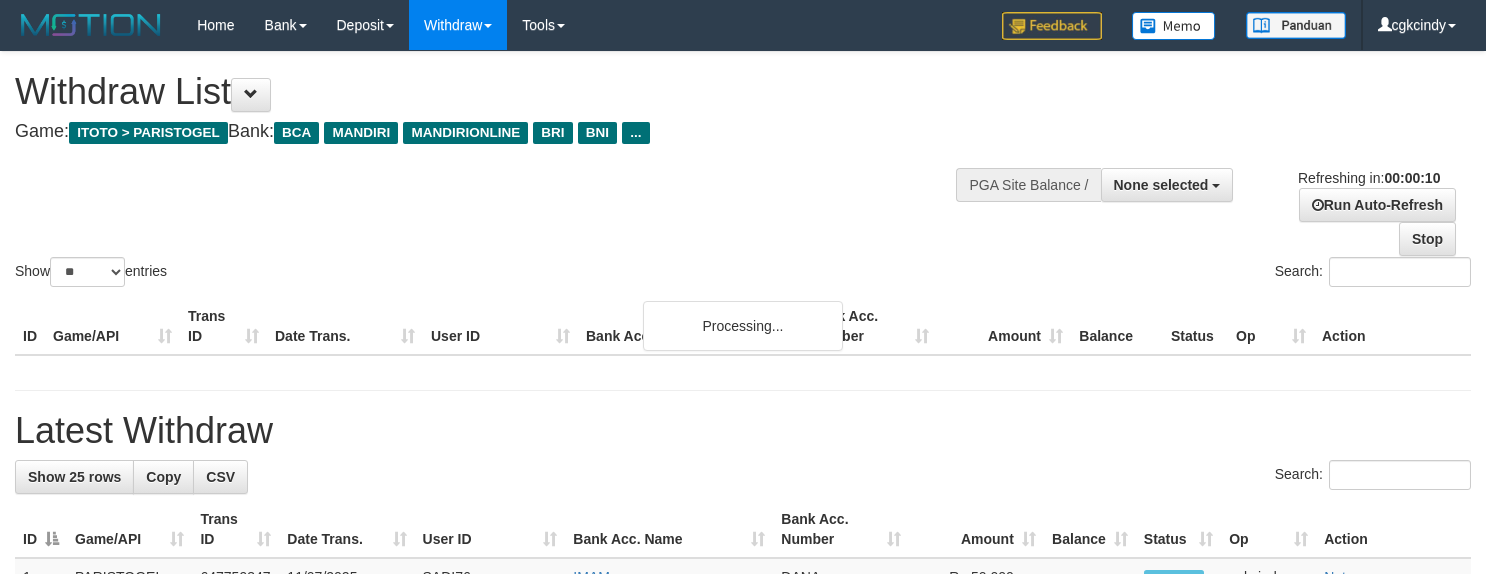 select 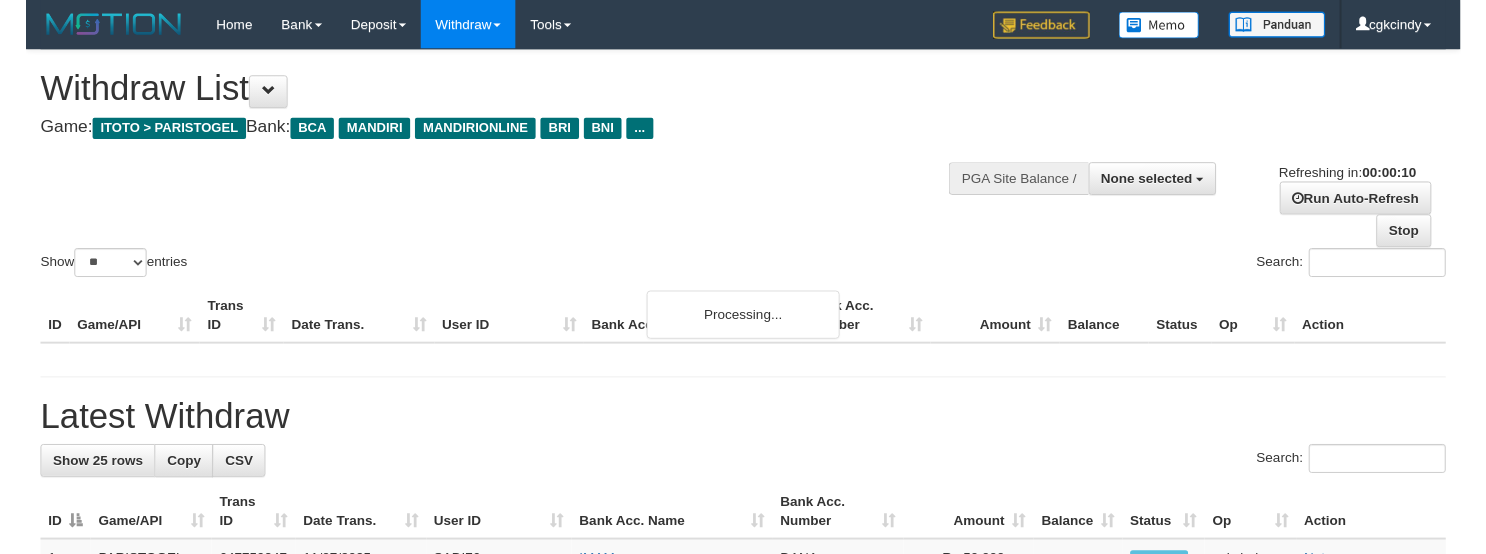 scroll, scrollTop: 0, scrollLeft: 0, axis: both 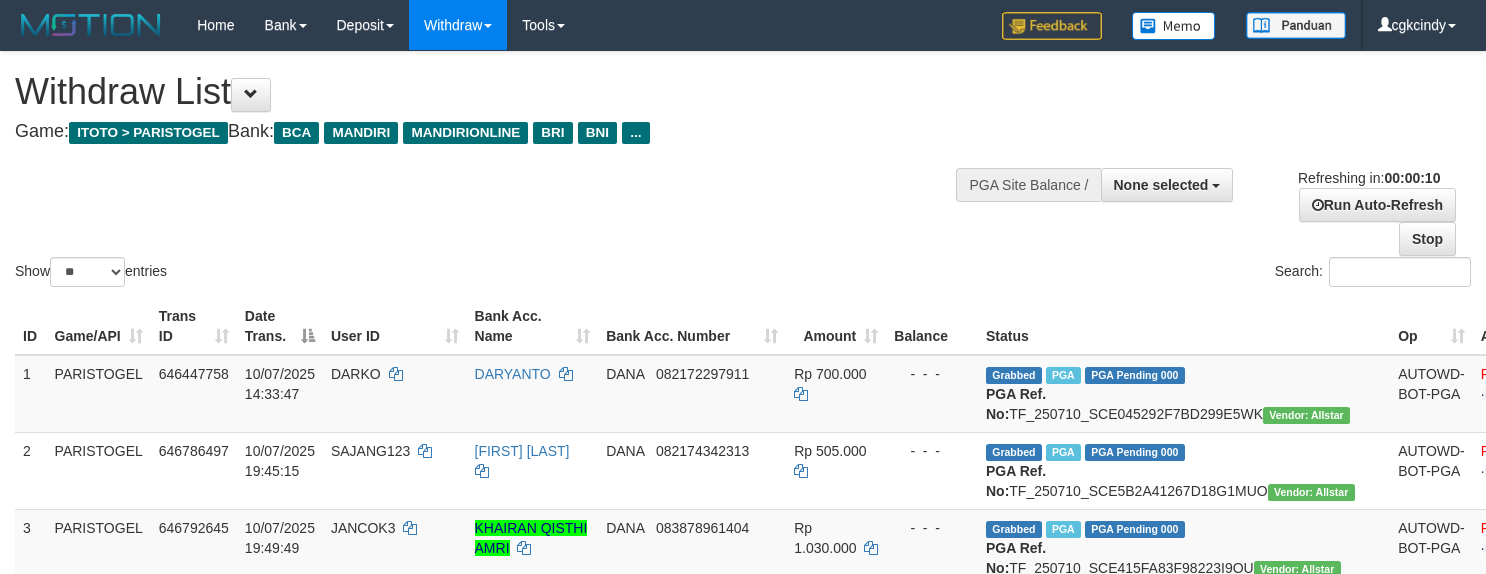 select 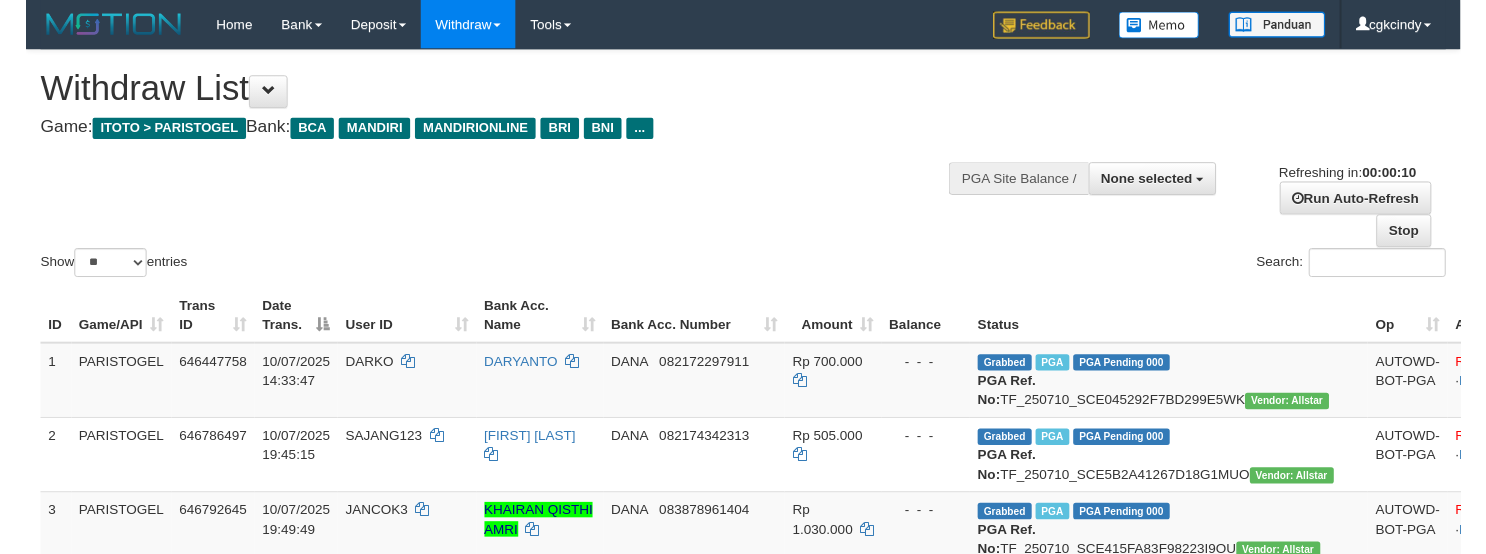 scroll, scrollTop: 0, scrollLeft: 0, axis: both 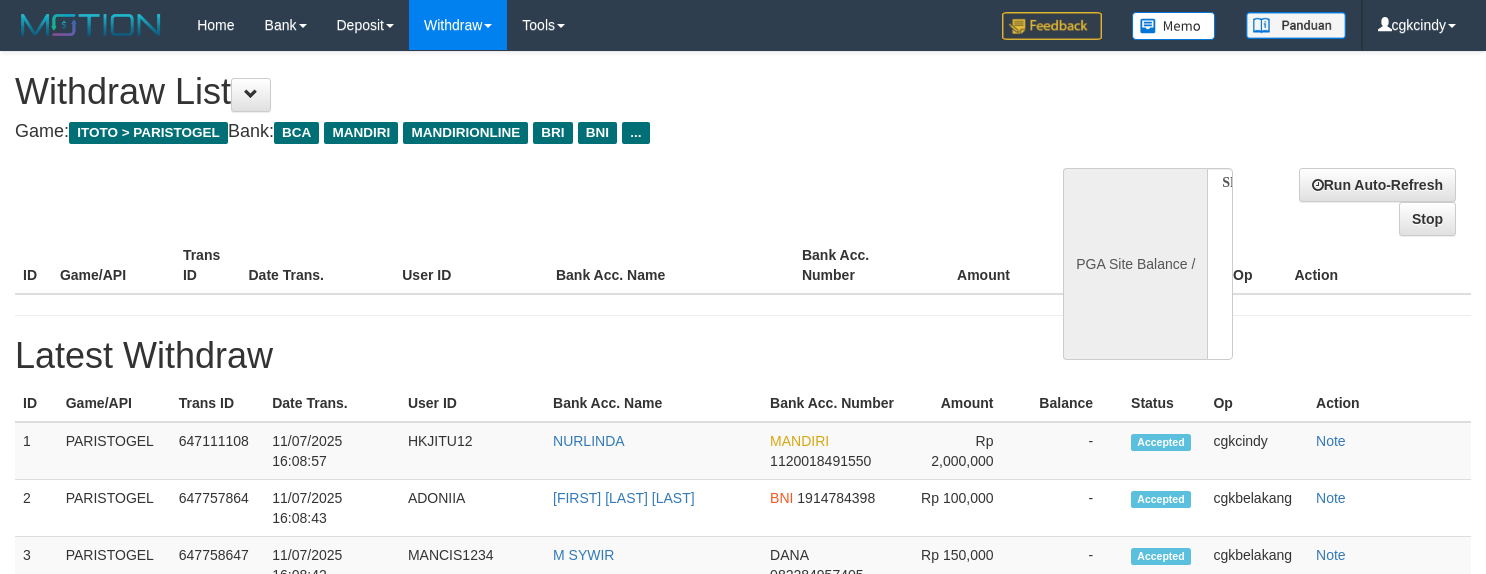select 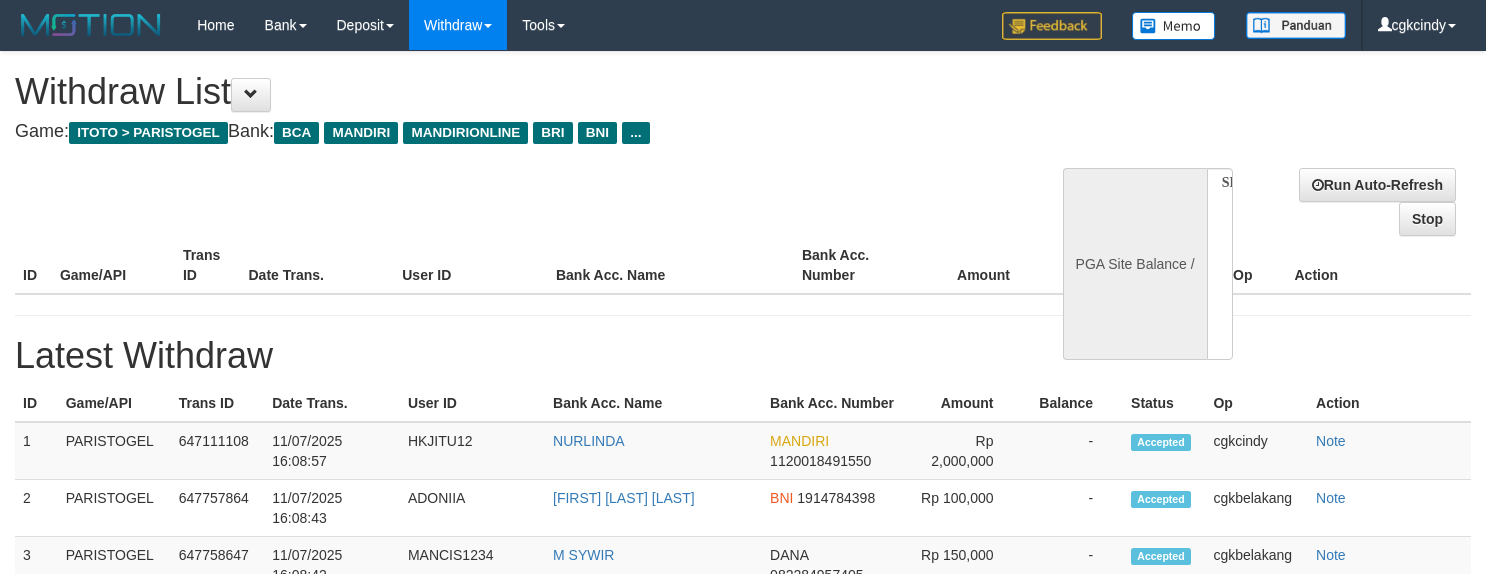 scroll, scrollTop: 0, scrollLeft: 0, axis: both 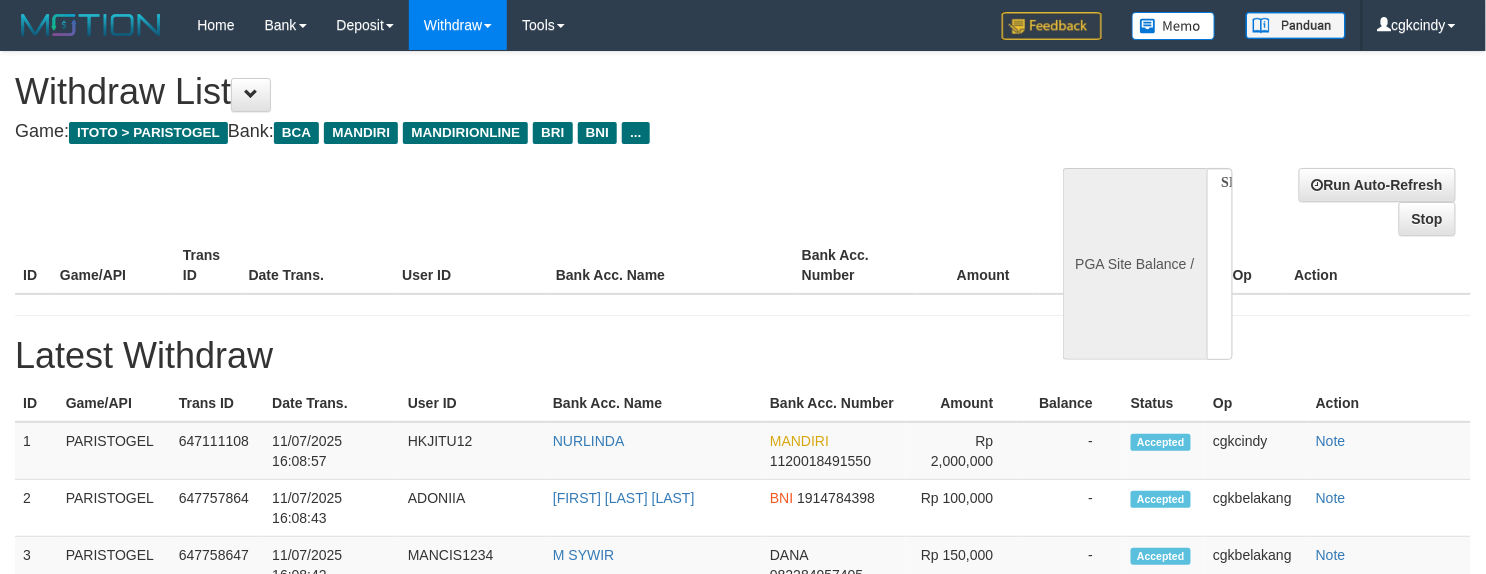 select on "**" 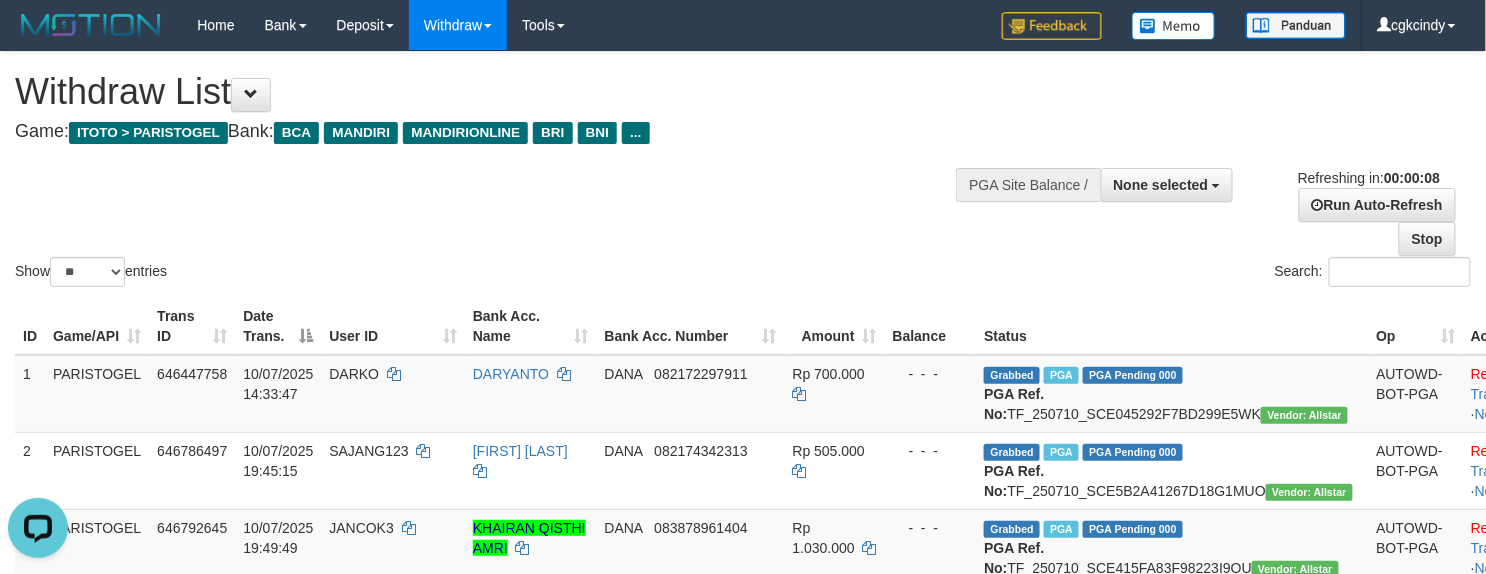 scroll, scrollTop: 0, scrollLeft: 0, axis: both 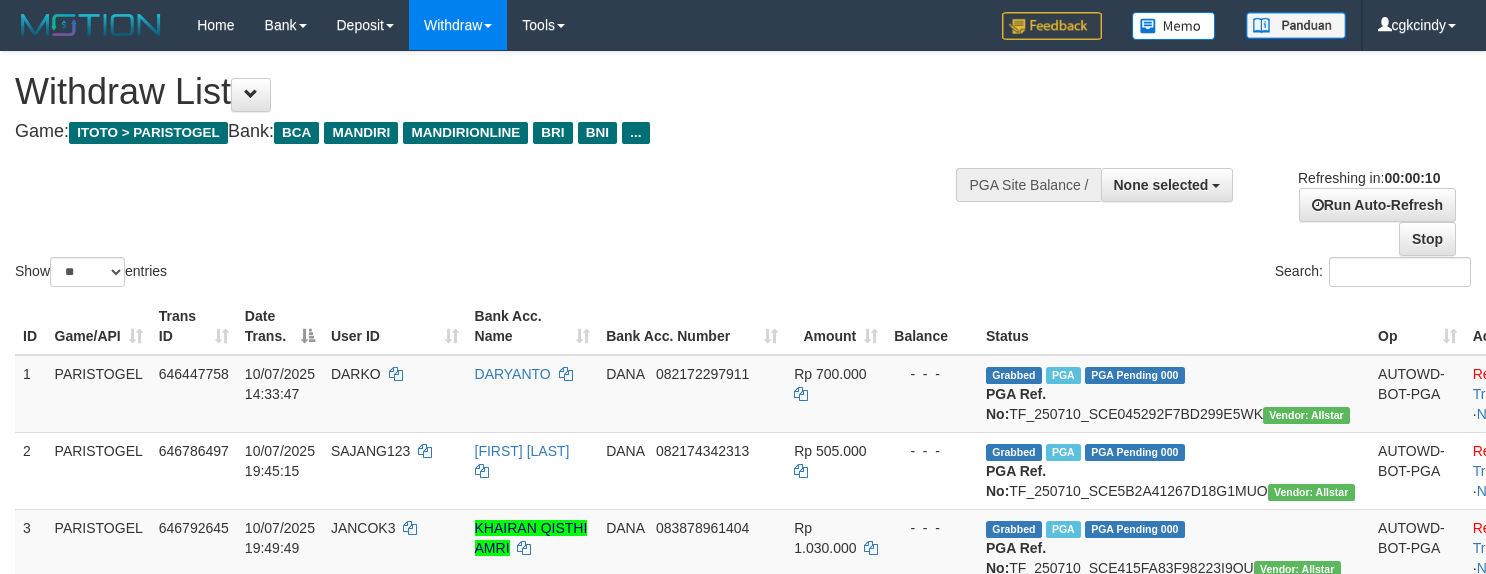 select 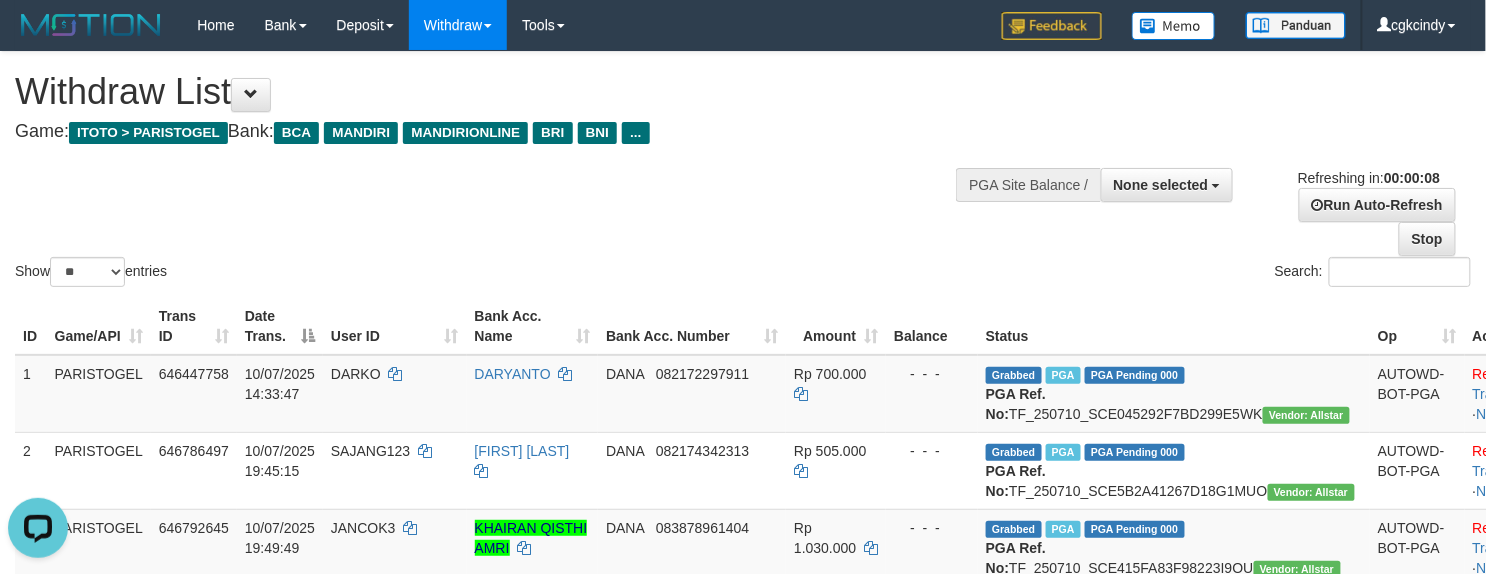 scroll, scrollTop: 0, scrollLeft: 0, axis: both 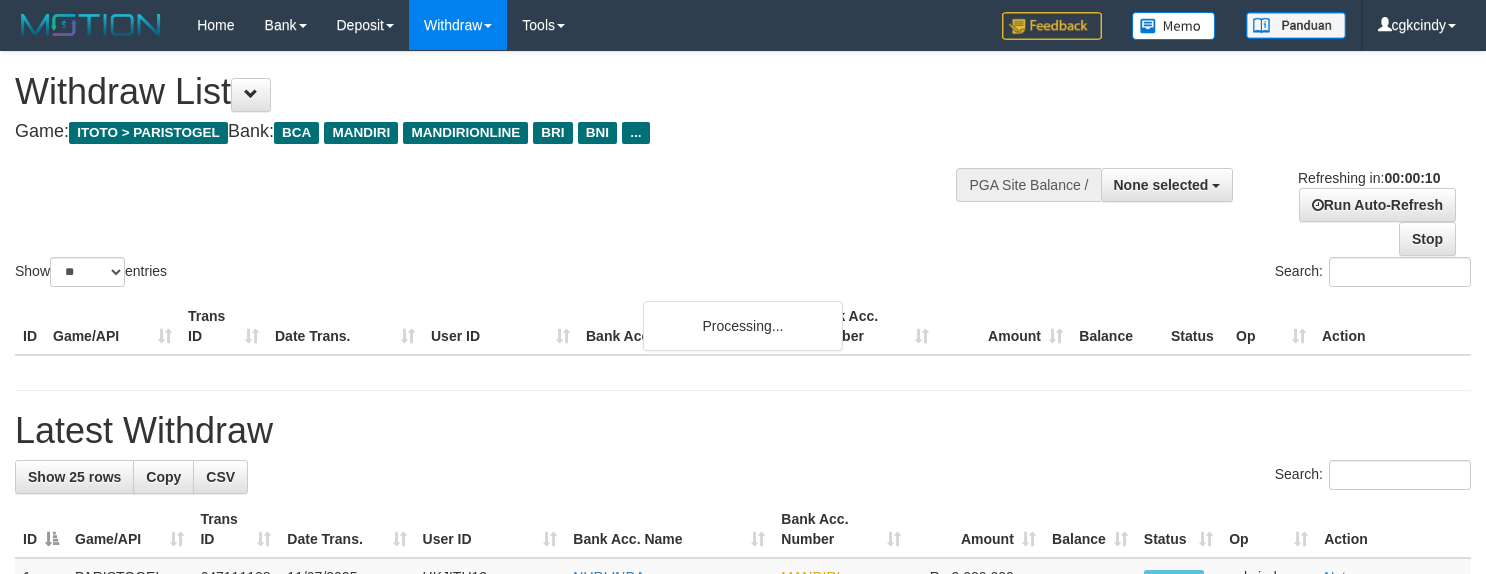 select 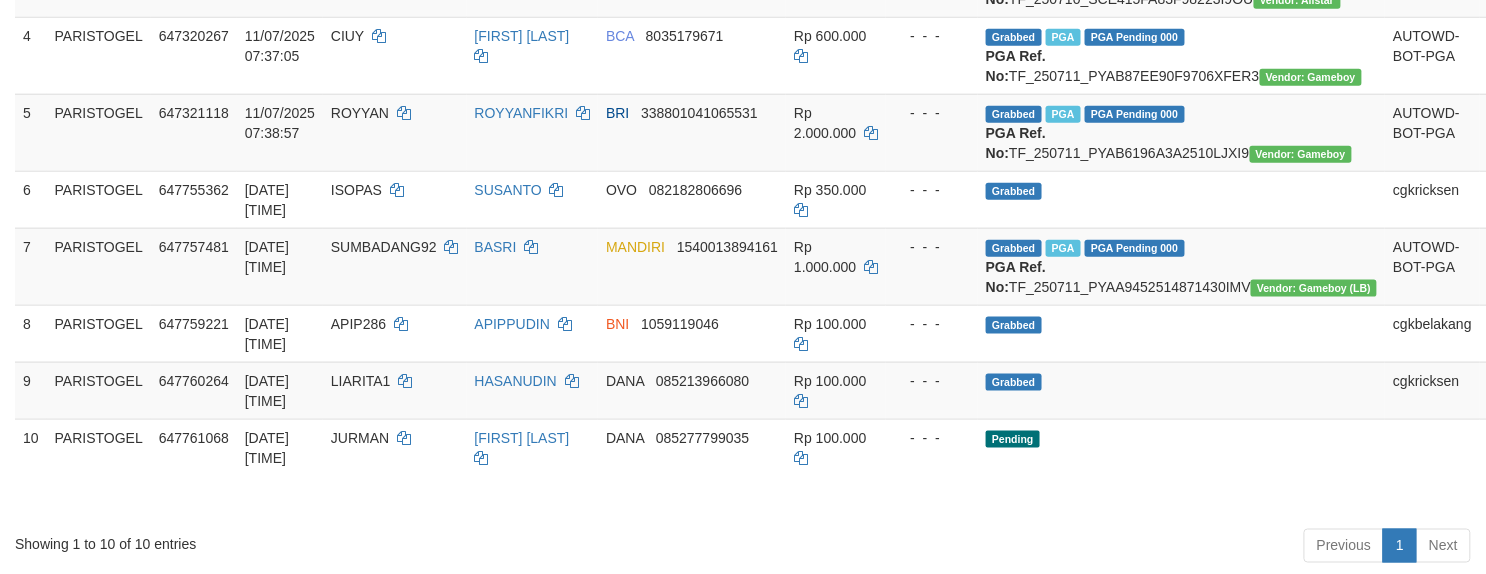 scroll, scrollTop: 800, scrollLeft: 0, axis: vertical 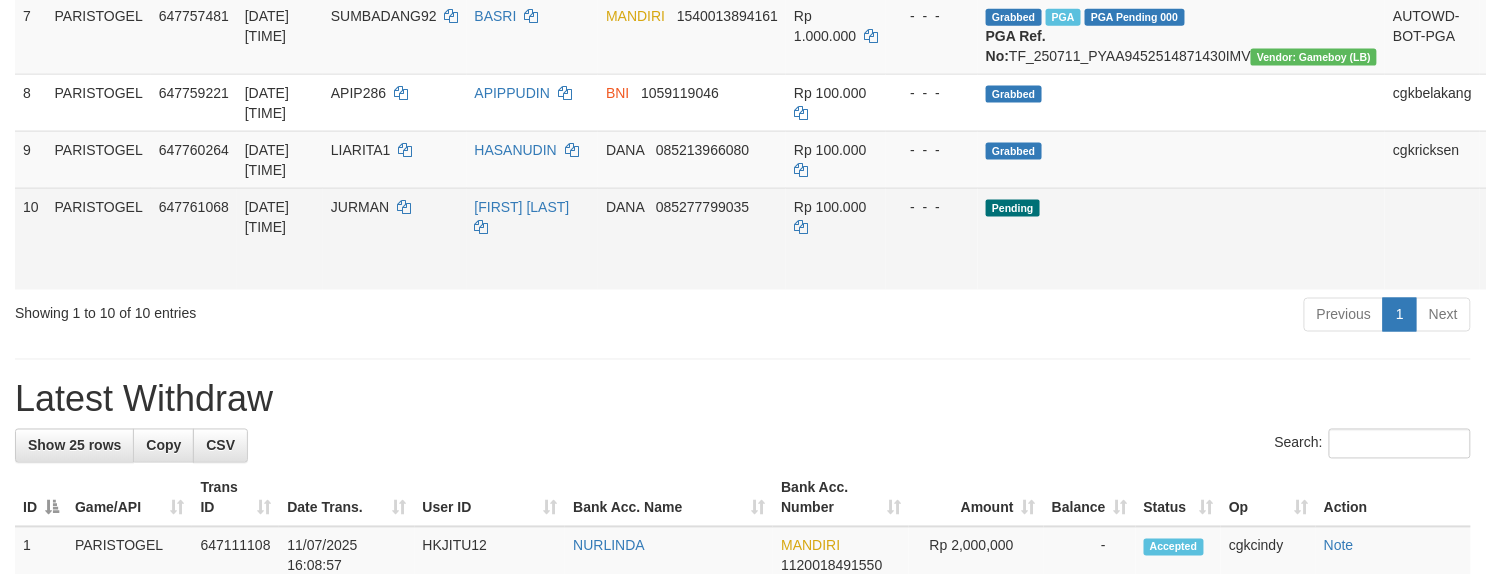click on "Allow Grab" at bounding box center [1504, 217] 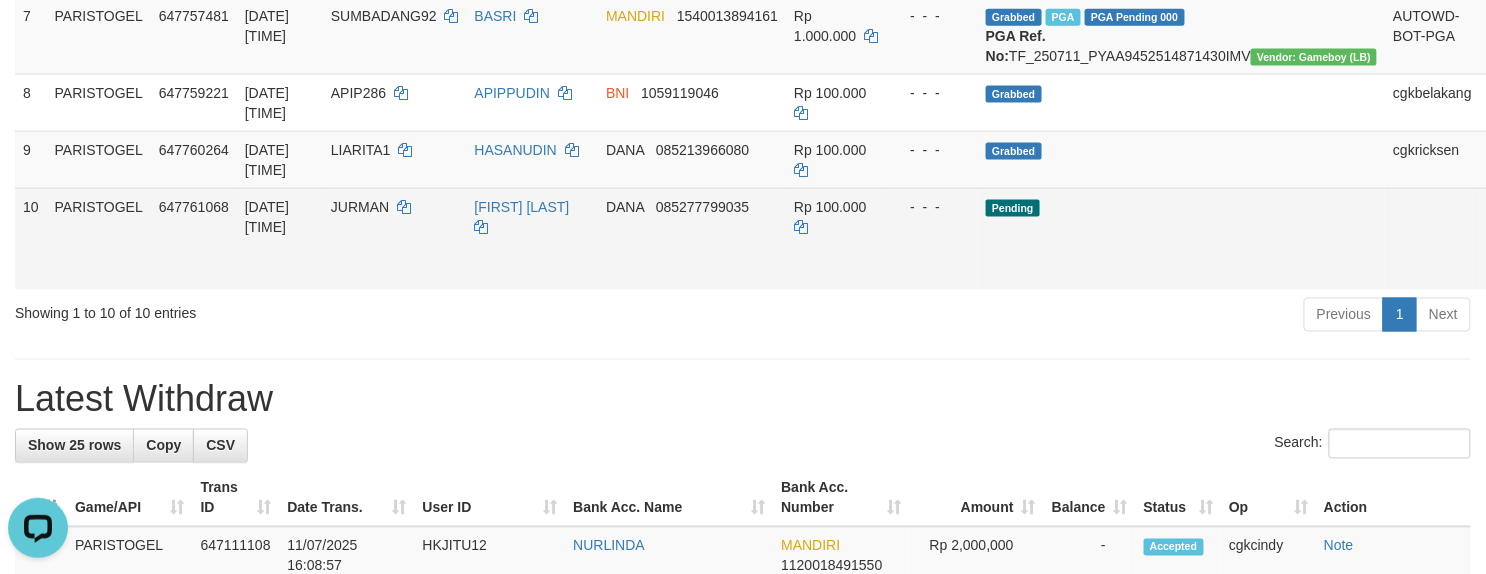 scroll, scrollTop: 0, scrollLeft: 0, axis: both 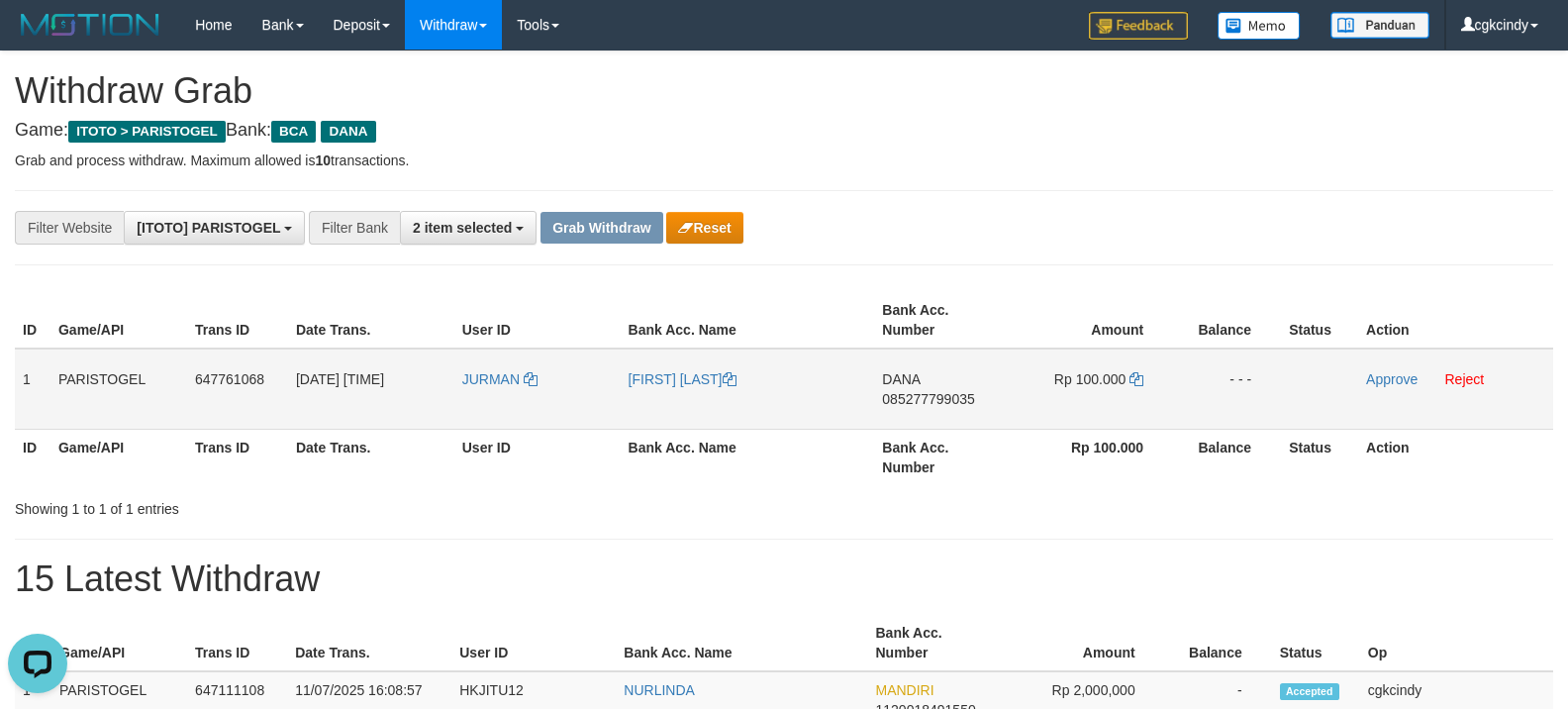 click on "JURMAN" at bounding box center (538, 389) 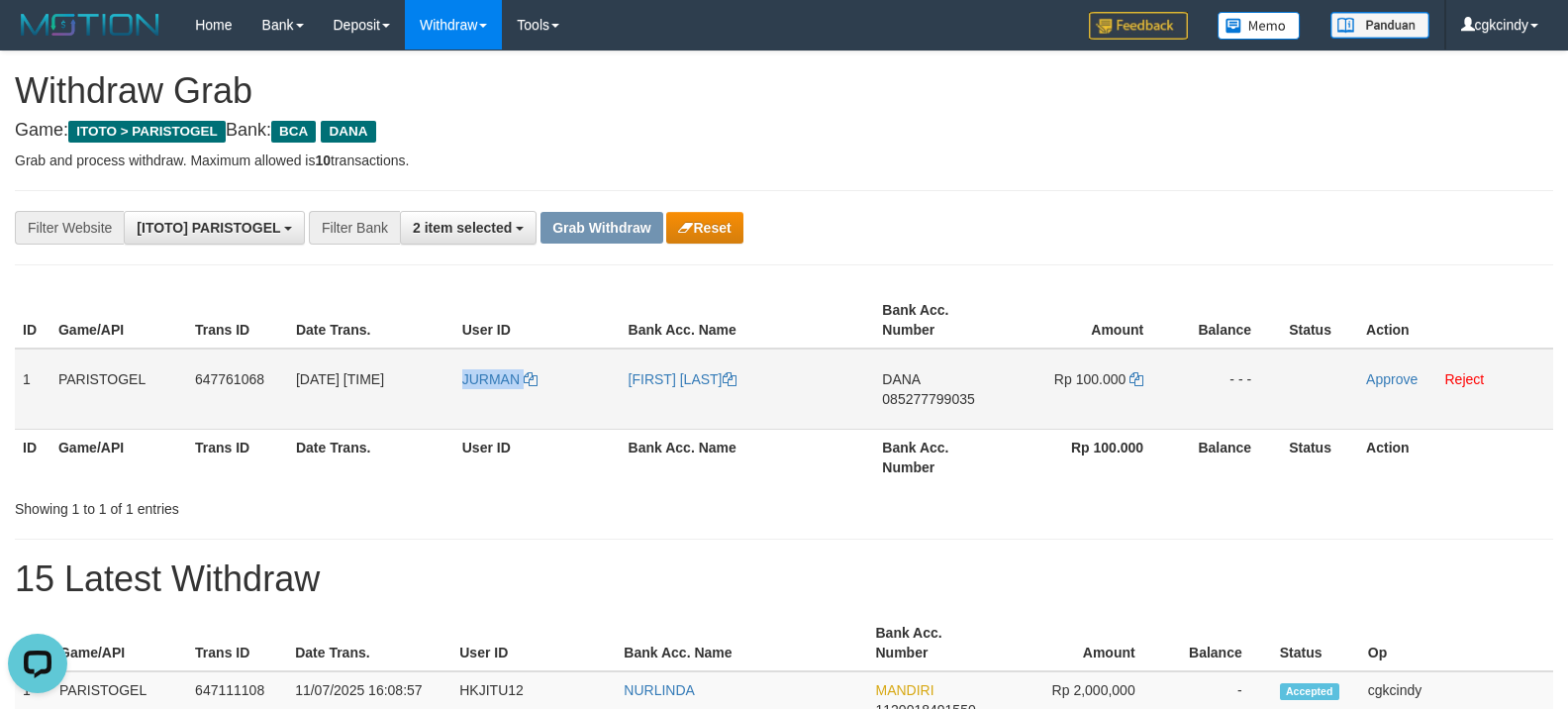 copy on "JURMAN" 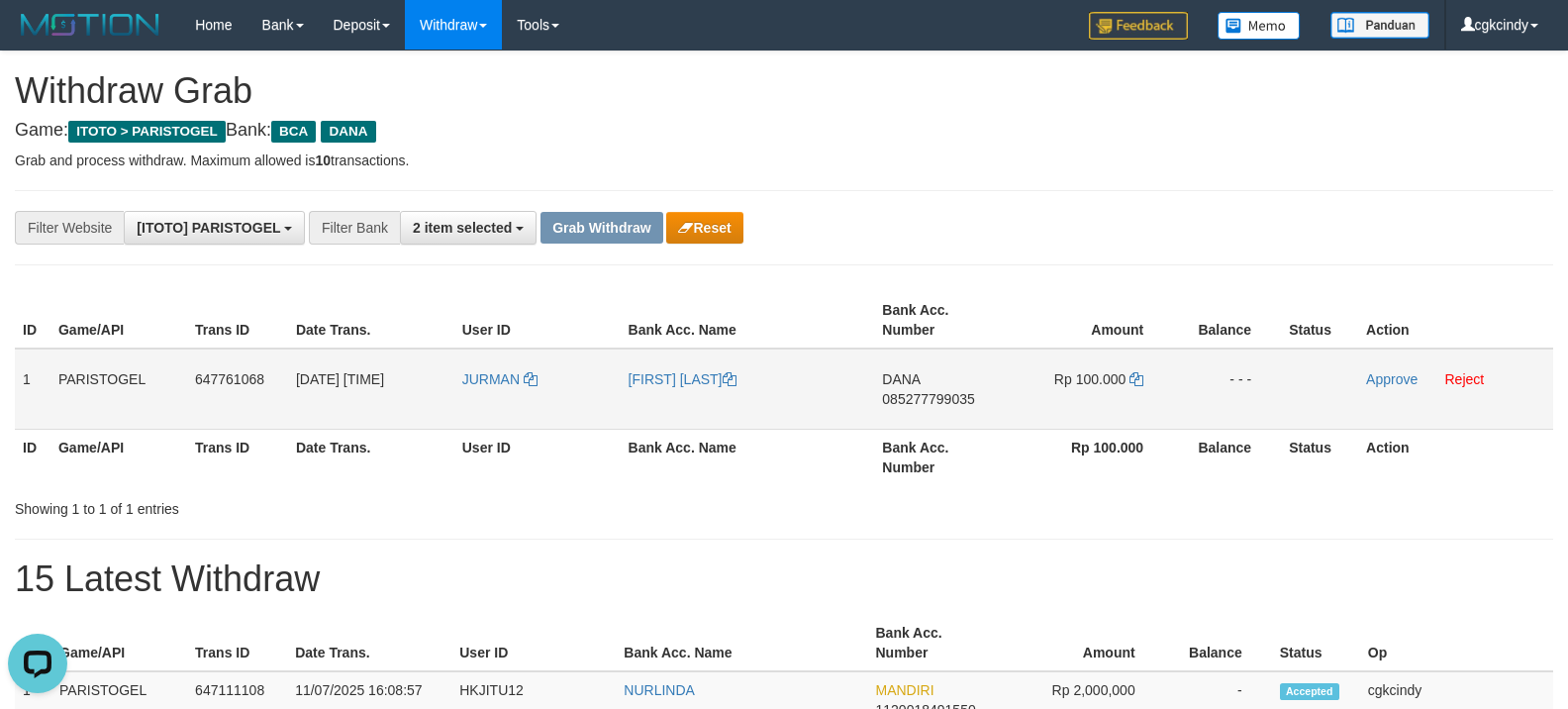 click on "[FIRST] [LAST]" at bounding box center [747, 389] 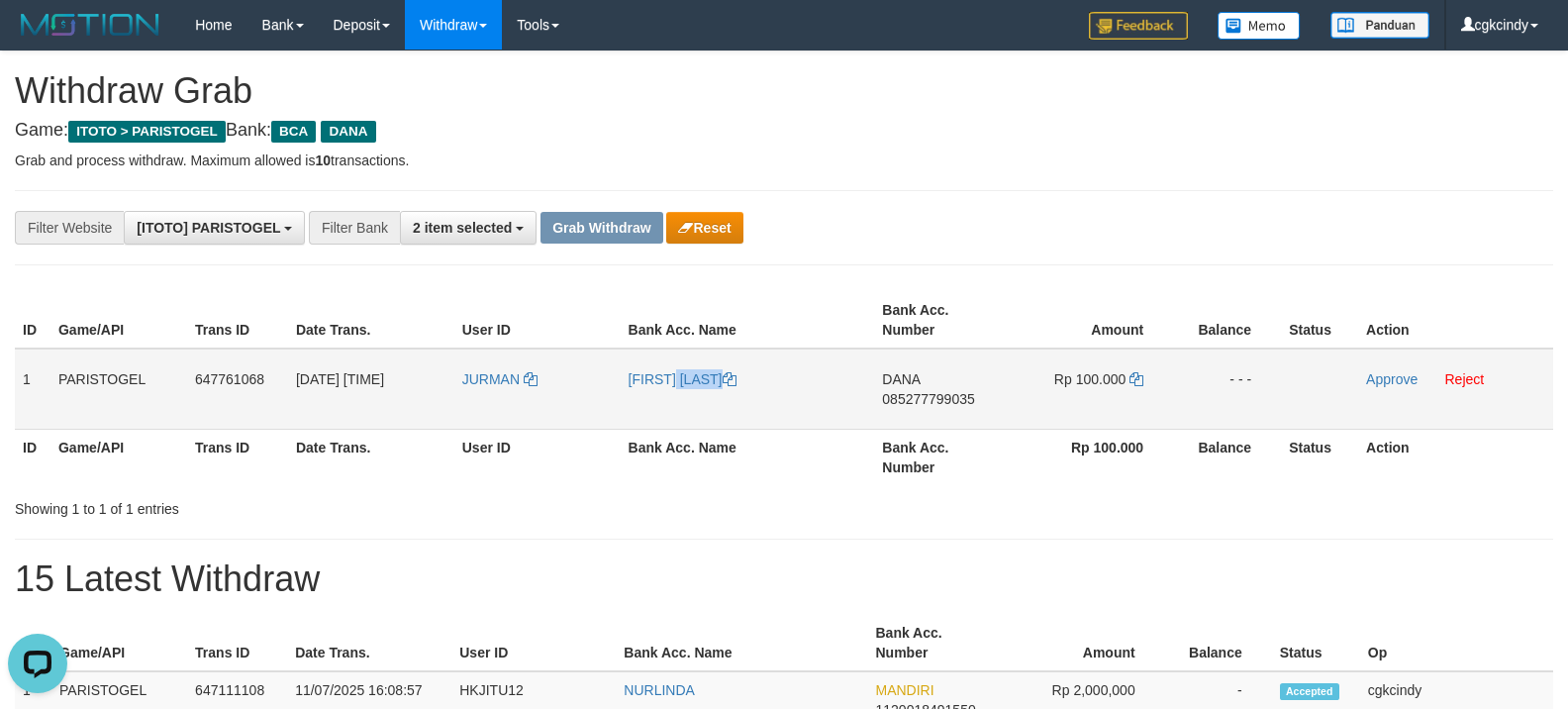 click on "[FIRST] [LAST]" at bounding box center (747, 389) 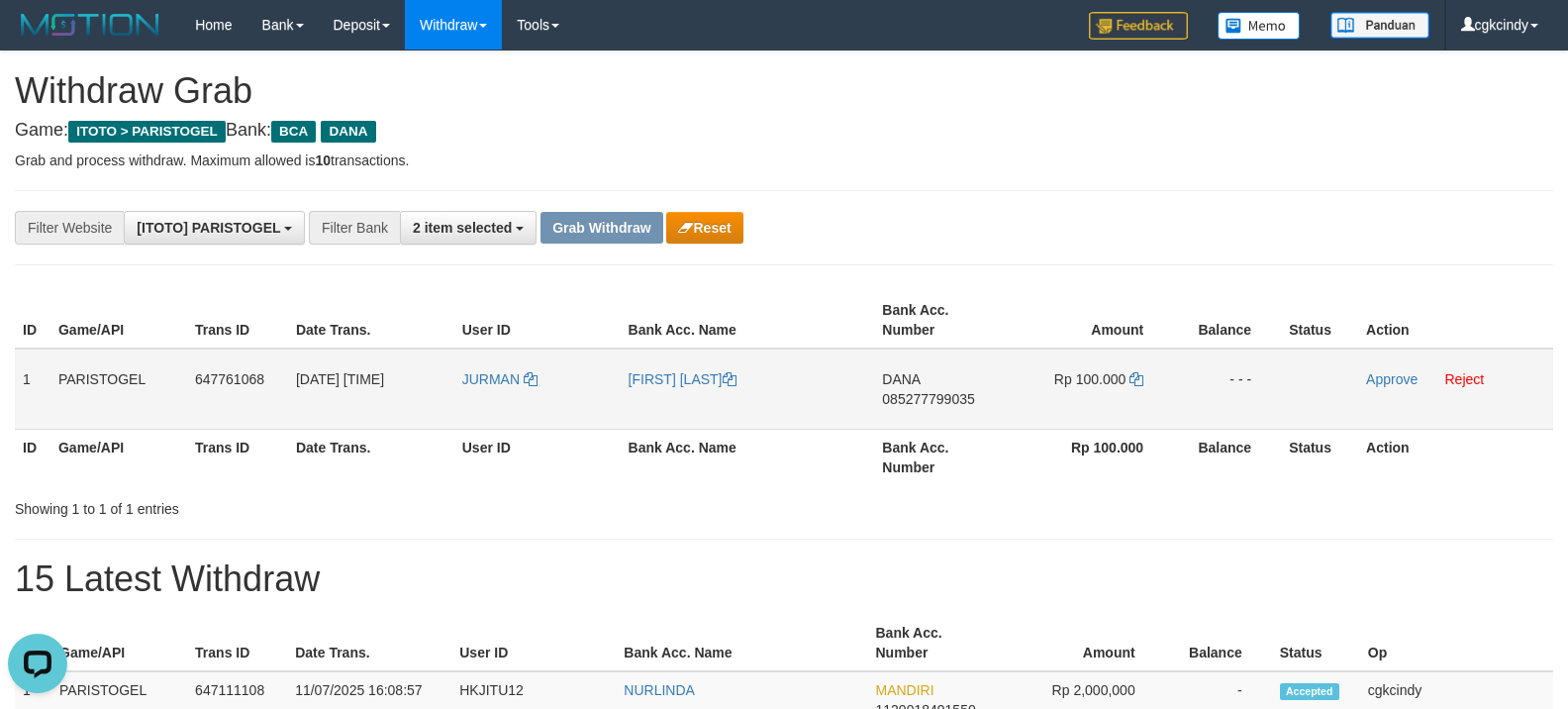 drag, startPoint x: 921, startPoint y: 397, endPoint x: 919, endPoint y: 414, distance: 17.117243 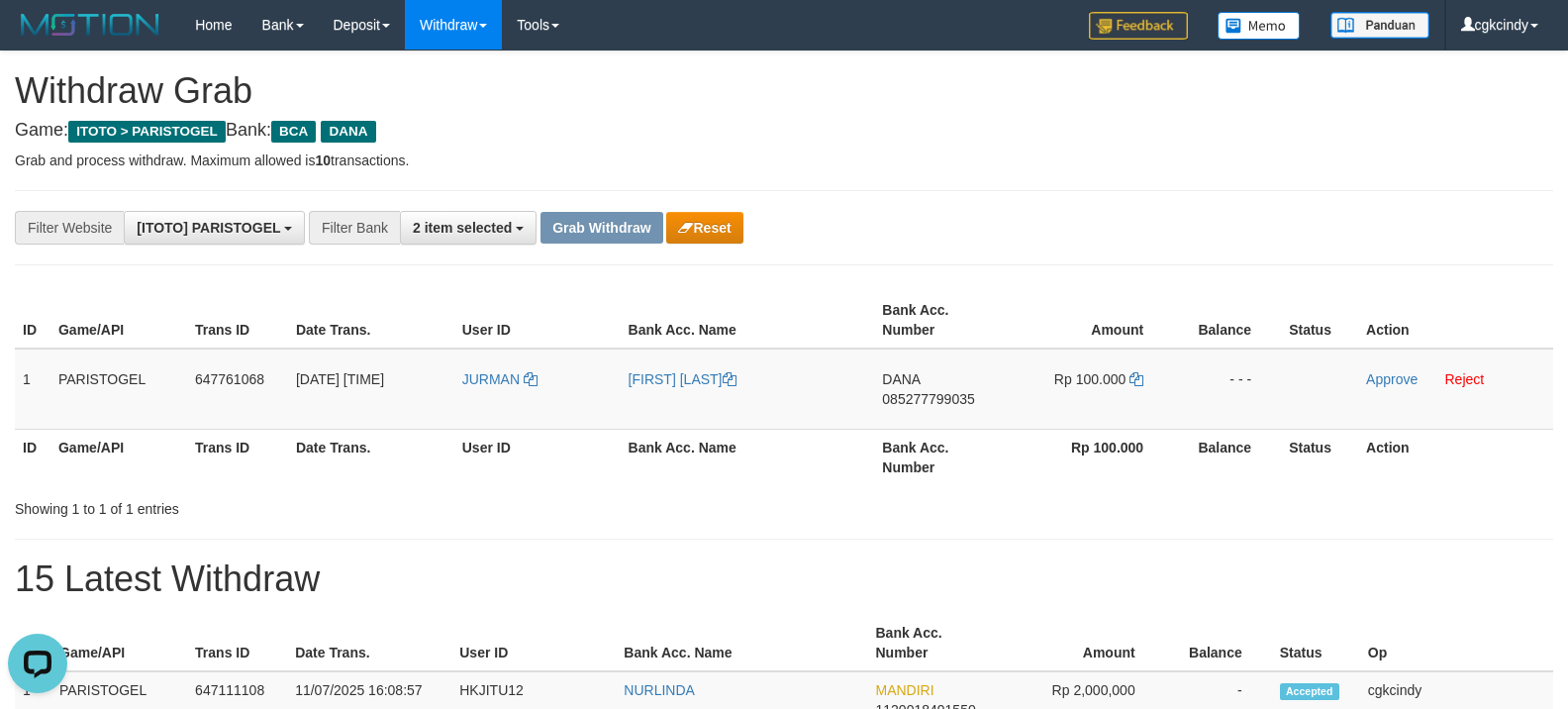 drag, startPoint x: 919, startPoint y: 437, endPoint x: 921, endPoint y: 417, distance: 20.09975 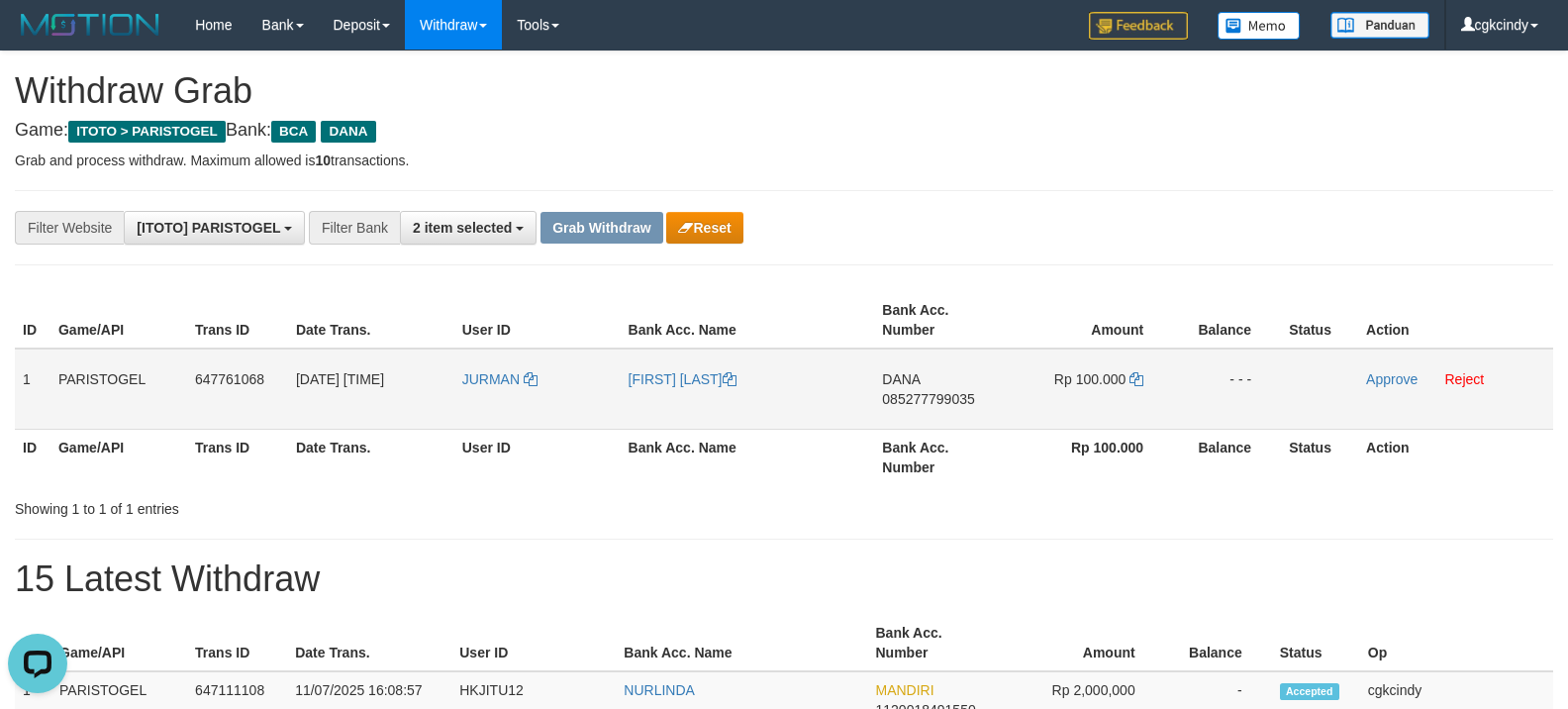 click on "DANA
085277799035" at bounding box center [942, 389] 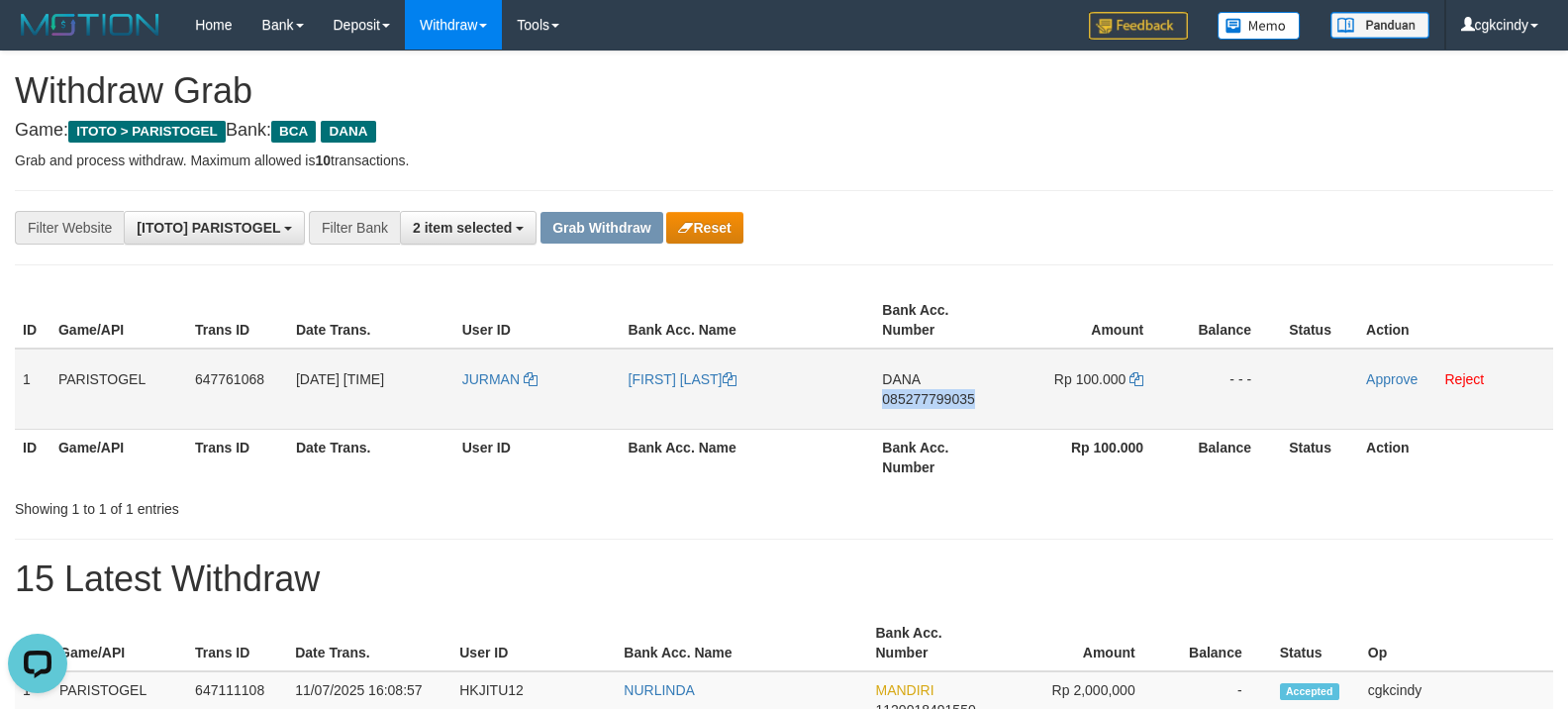 click on "DANA
085277799035" at bounding box center (942, 389) 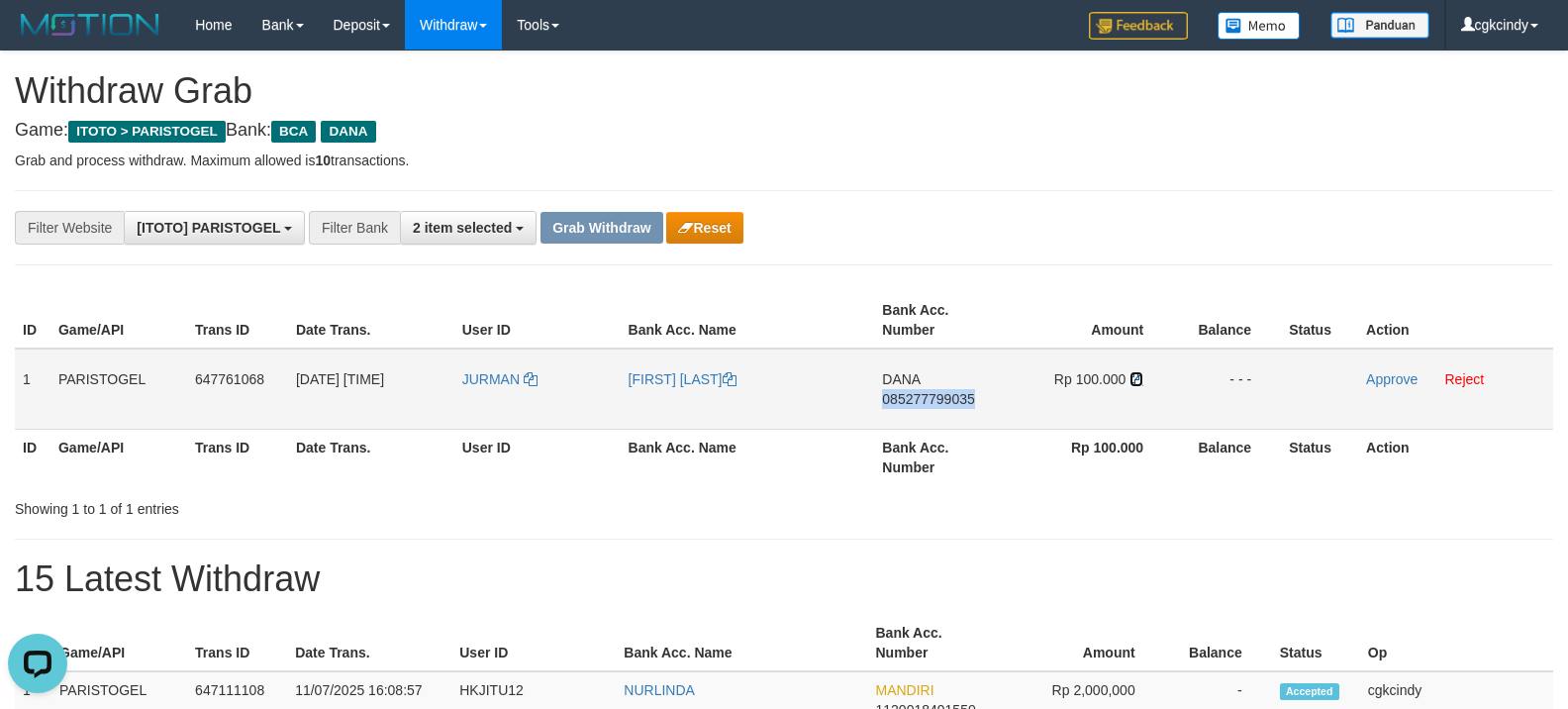 click at bounding box center (1136, 379) 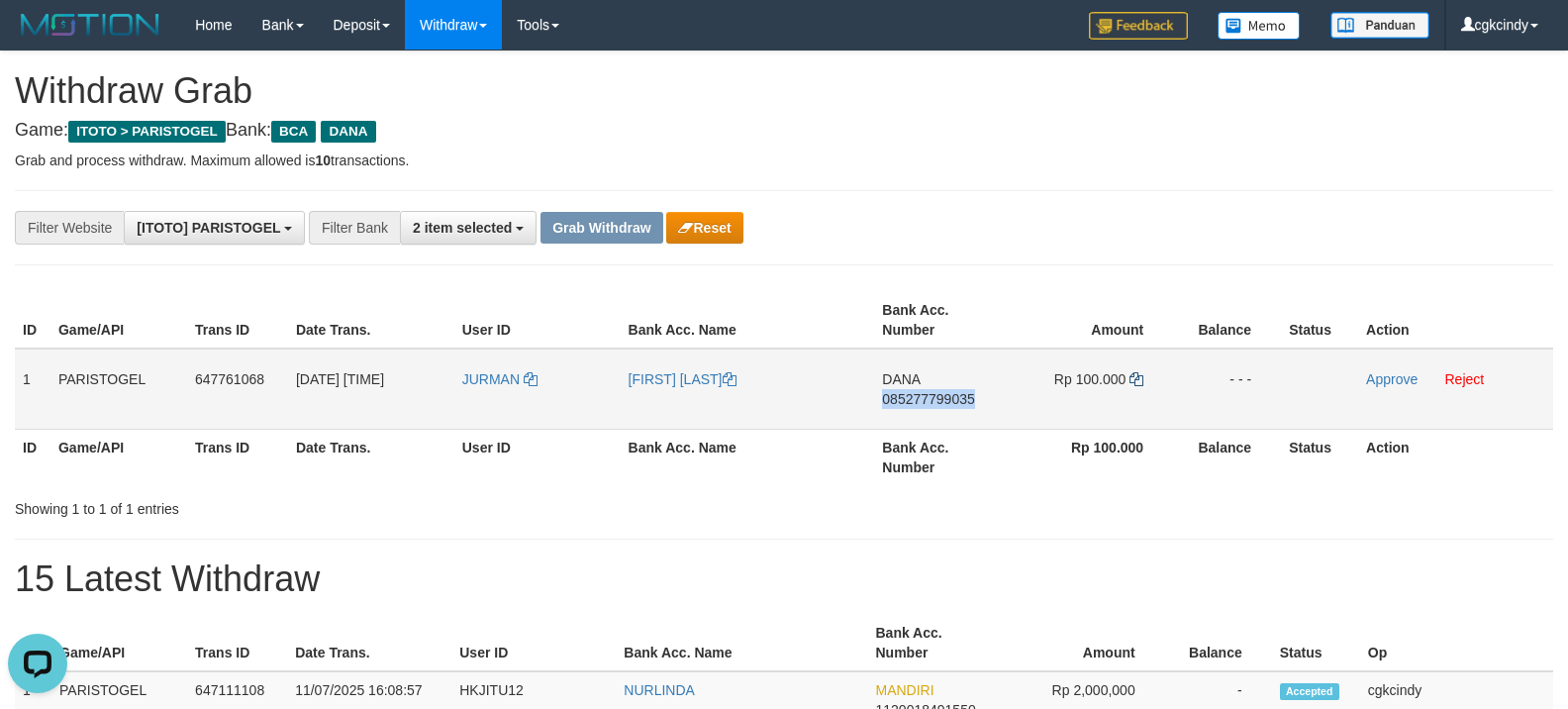 copy on "085277799035" 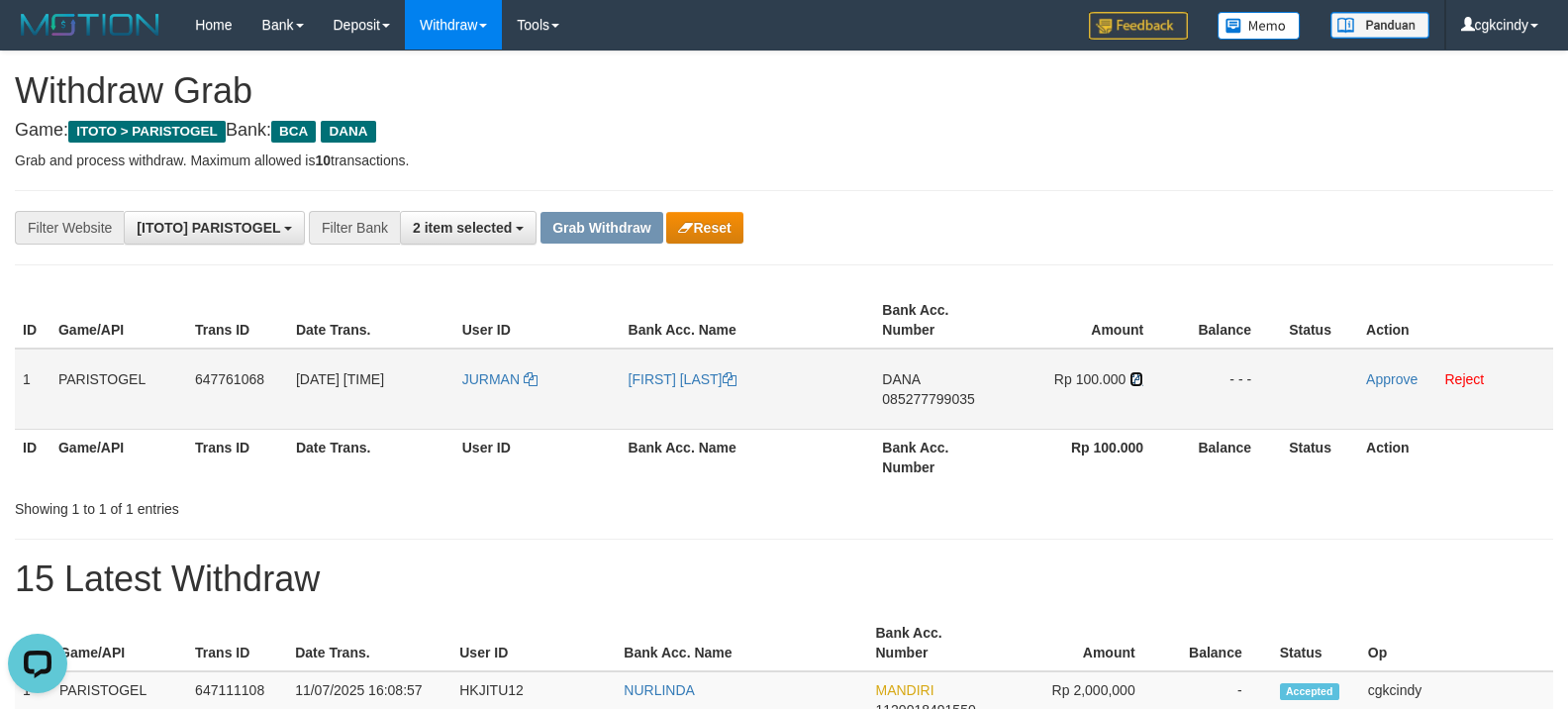 click at bounding box center [1136, 379] 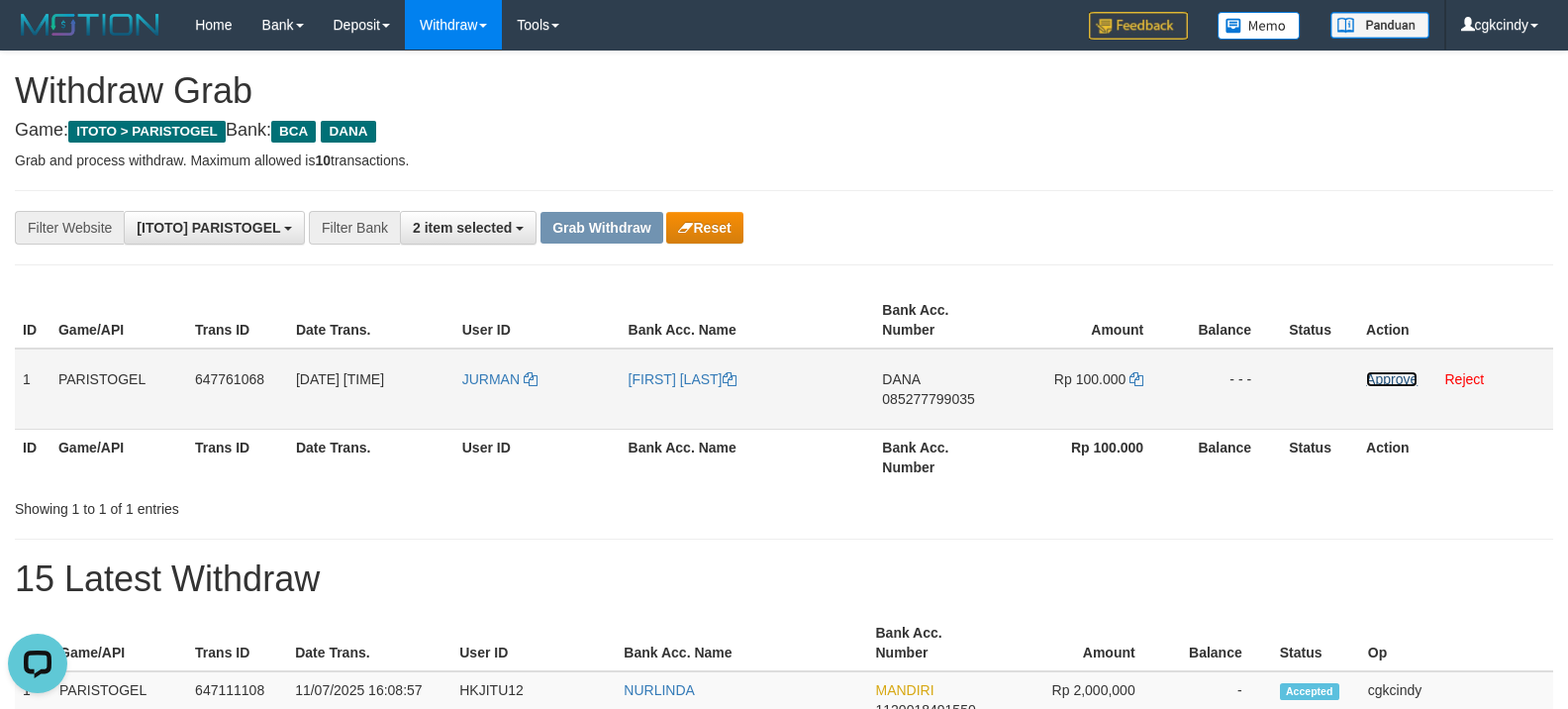click on "Approve" at bounding box center [1392, 379] 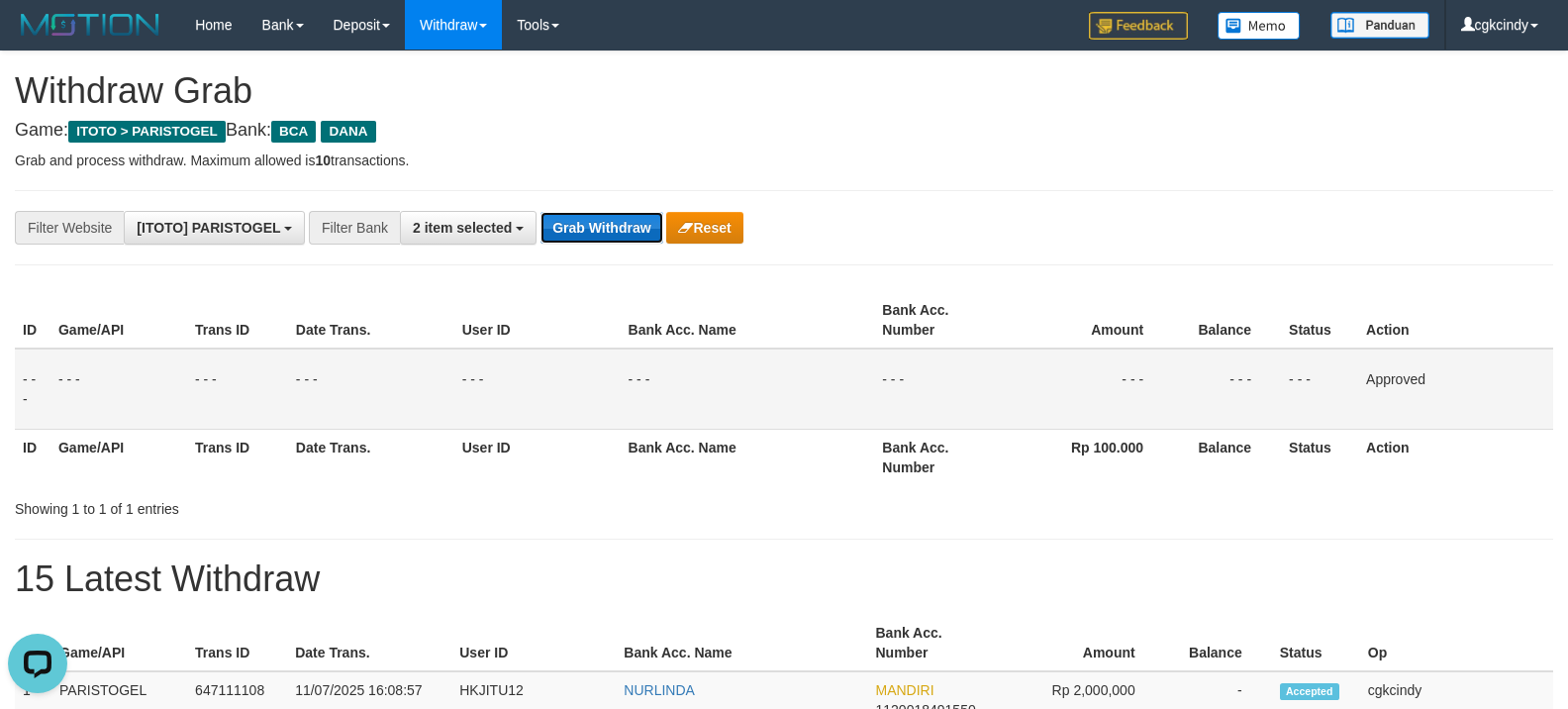 click on "Grab Withdraw" at bounding box center (601, 228) 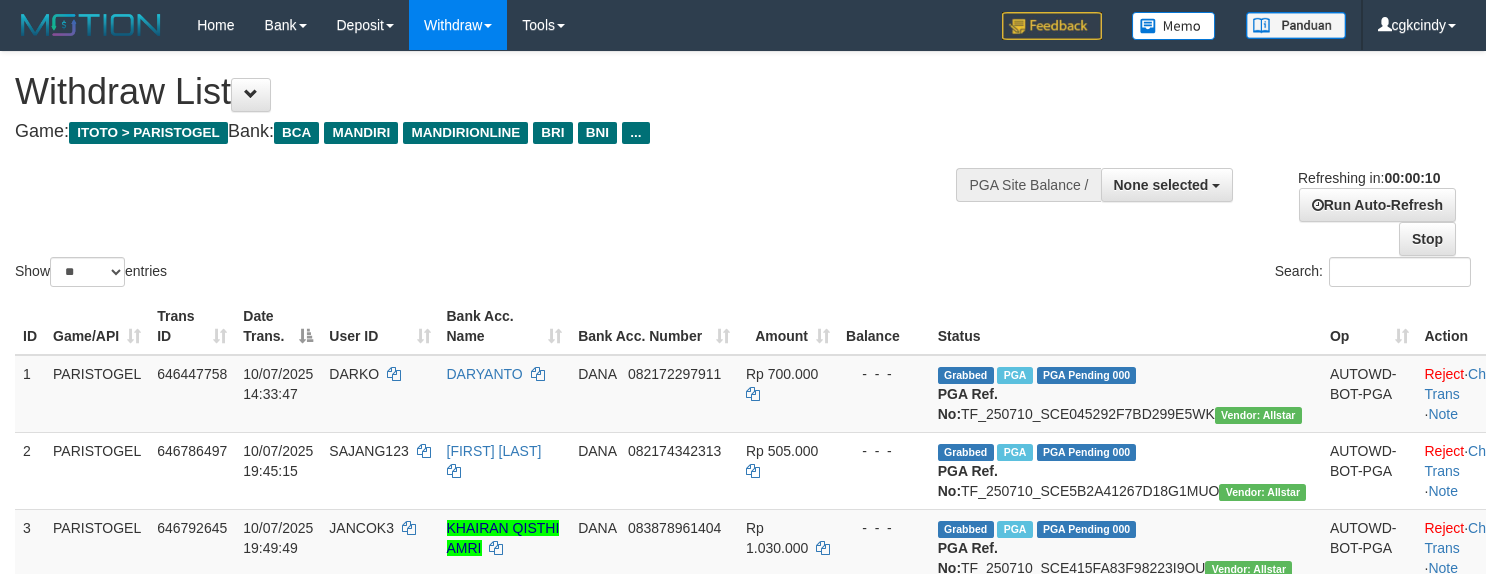 select 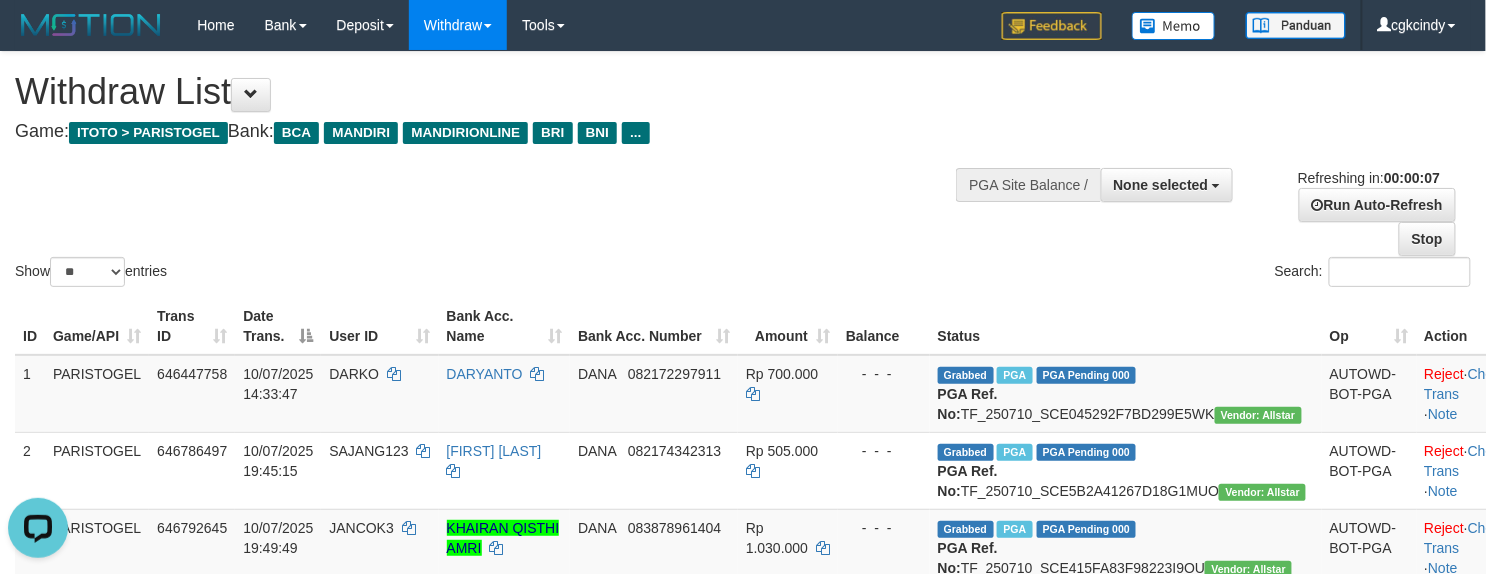 scroll, scrollTop: 0, scrollLeft: 0, axis: both 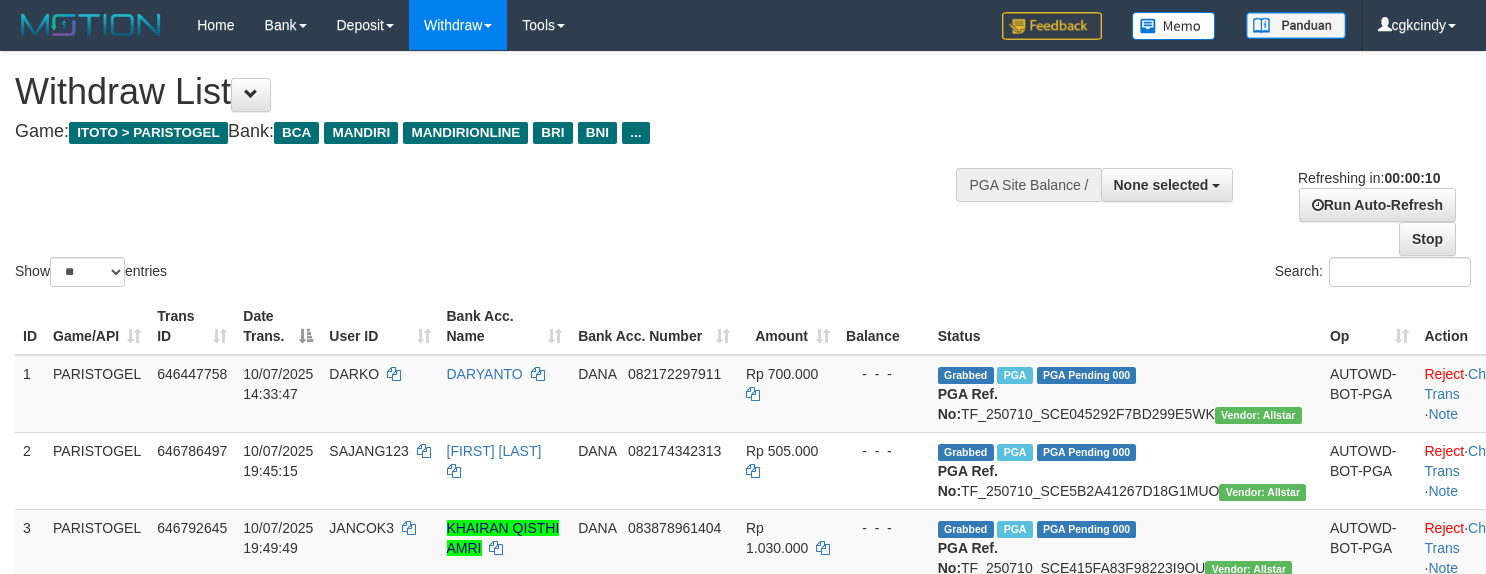 select 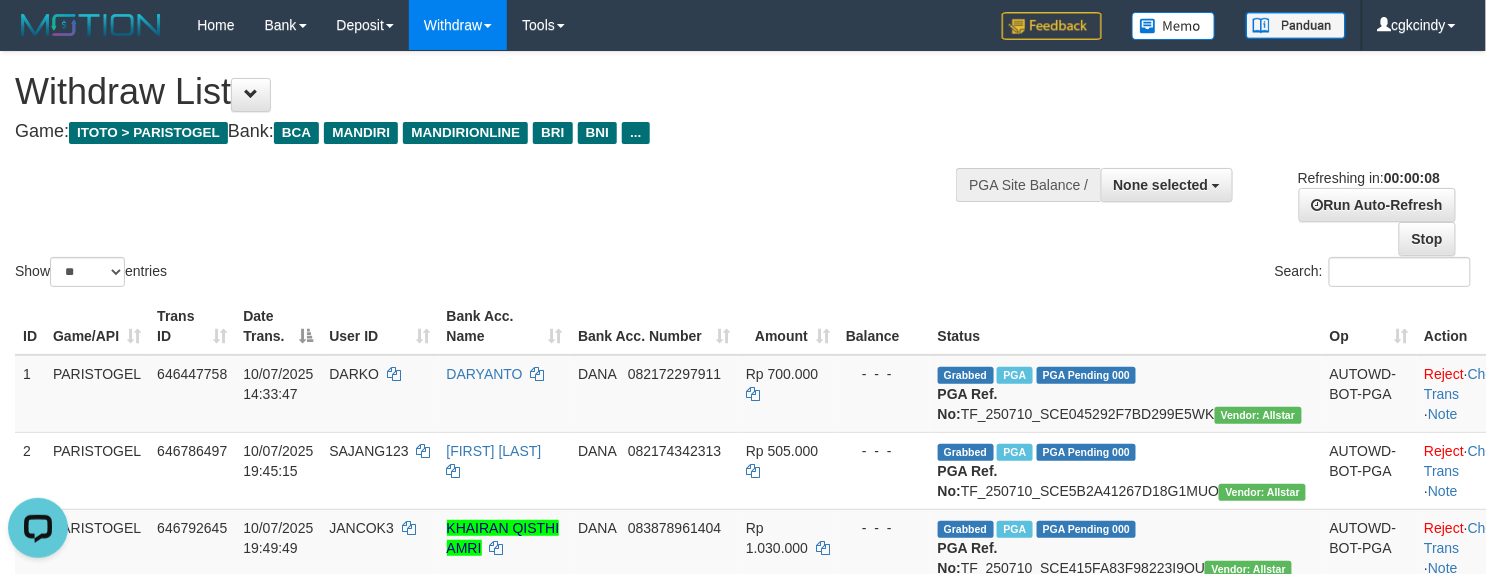 scroll, scrollTop: 0, scrollLeft: 0, axis: both 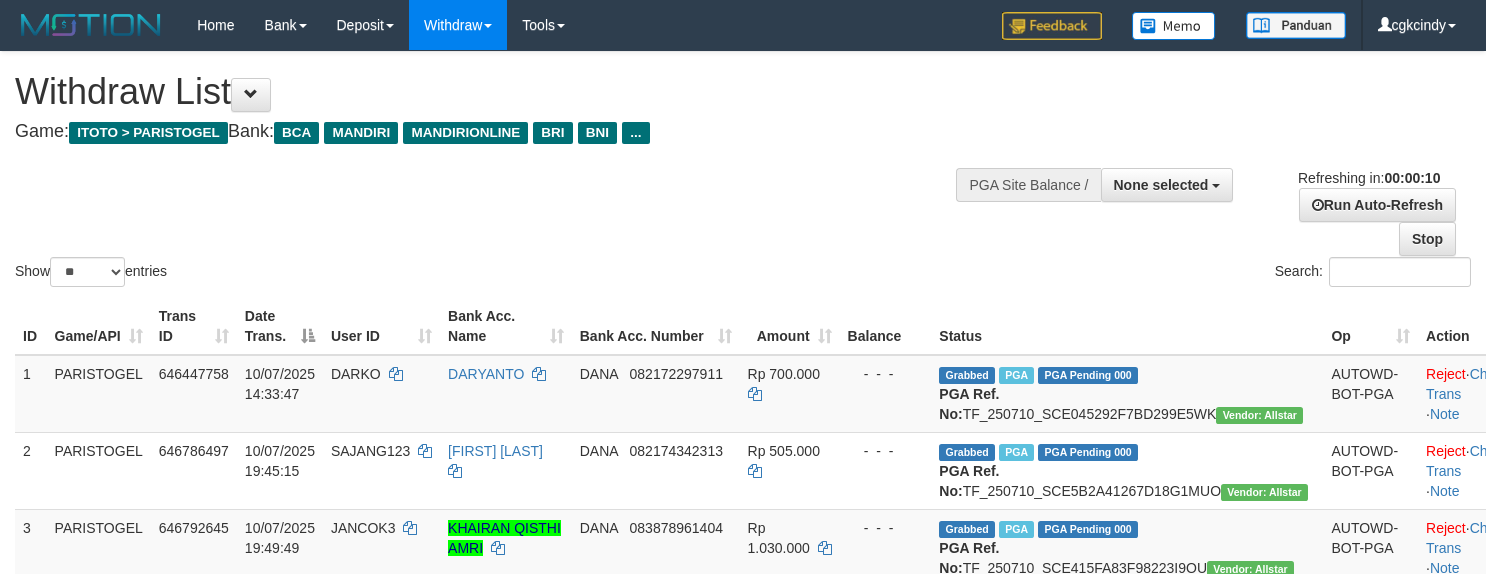 select 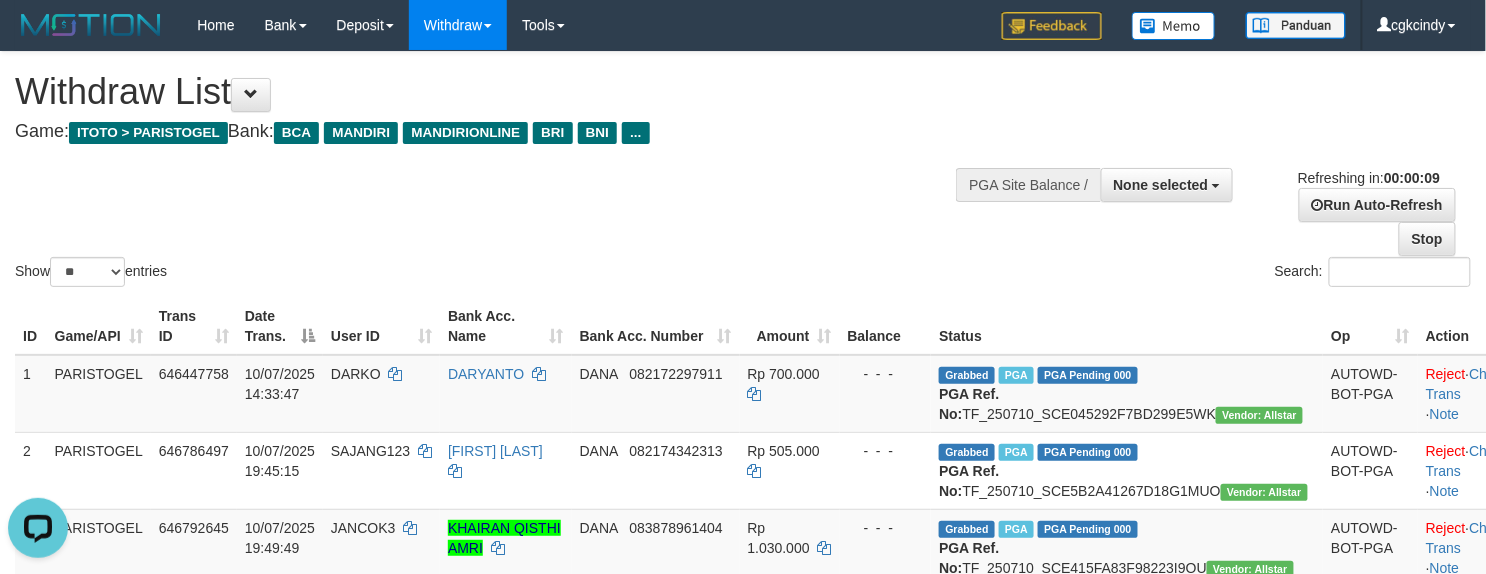scroll, scrollTop: 0, scrollLeft: 0, axis: both 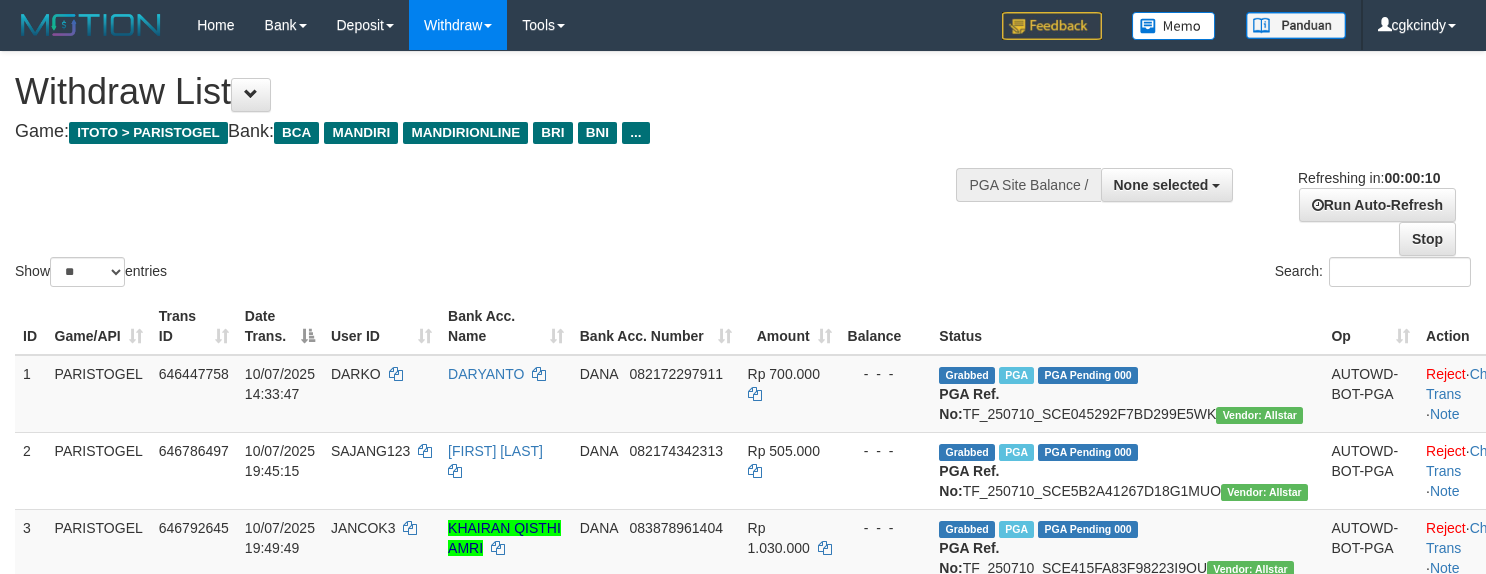 select 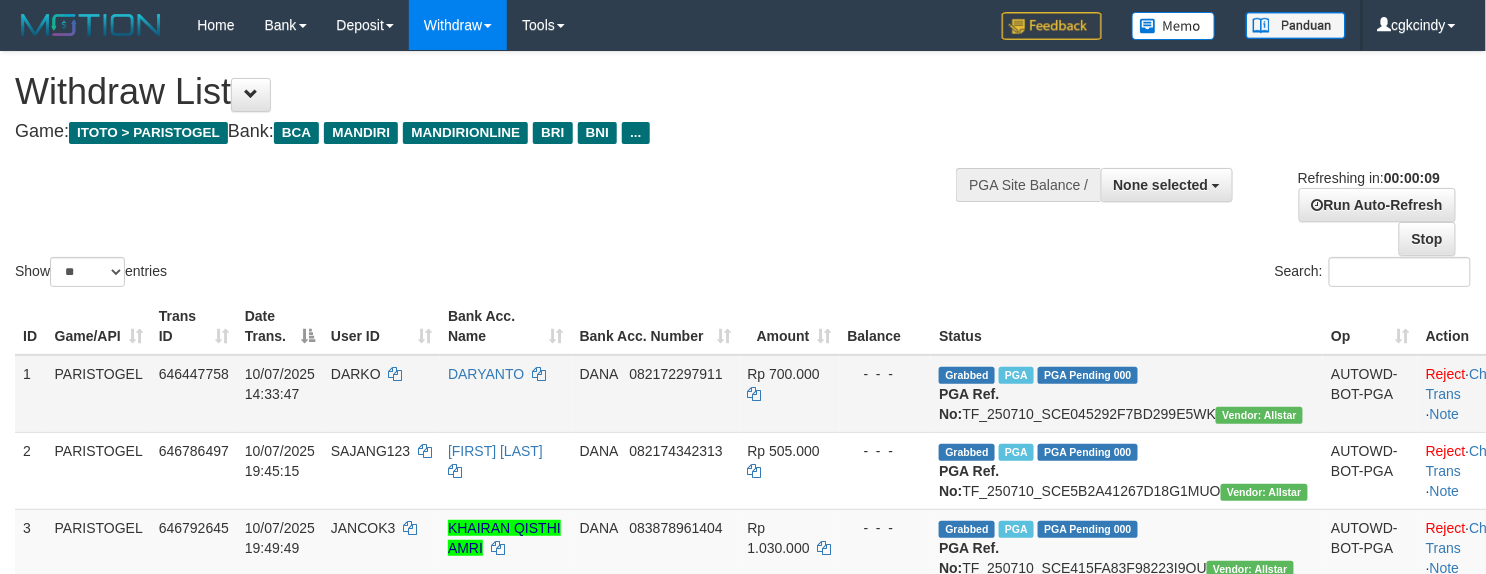 scroll, scrollTop: 800, scrollLeft: 0, axis: vertical 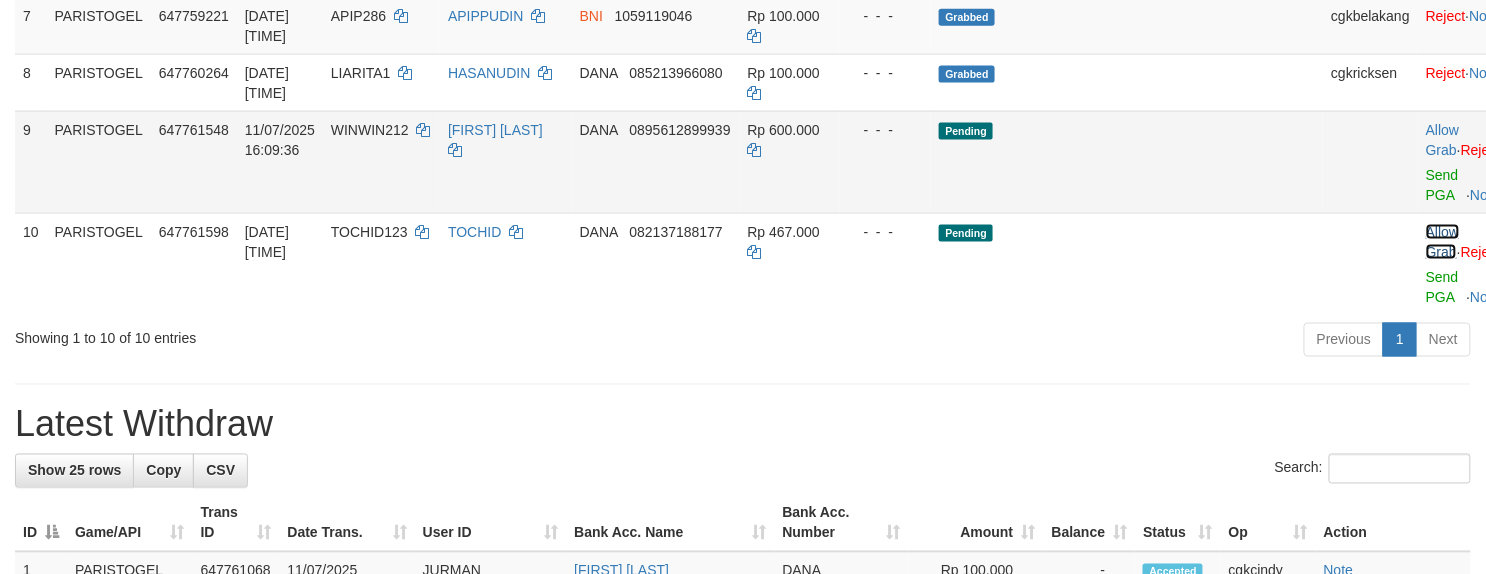drag, startPoint x: 1369, startPoint y: 328, endPoint x: 1282, endPoint y: 233, distance: 128.8177 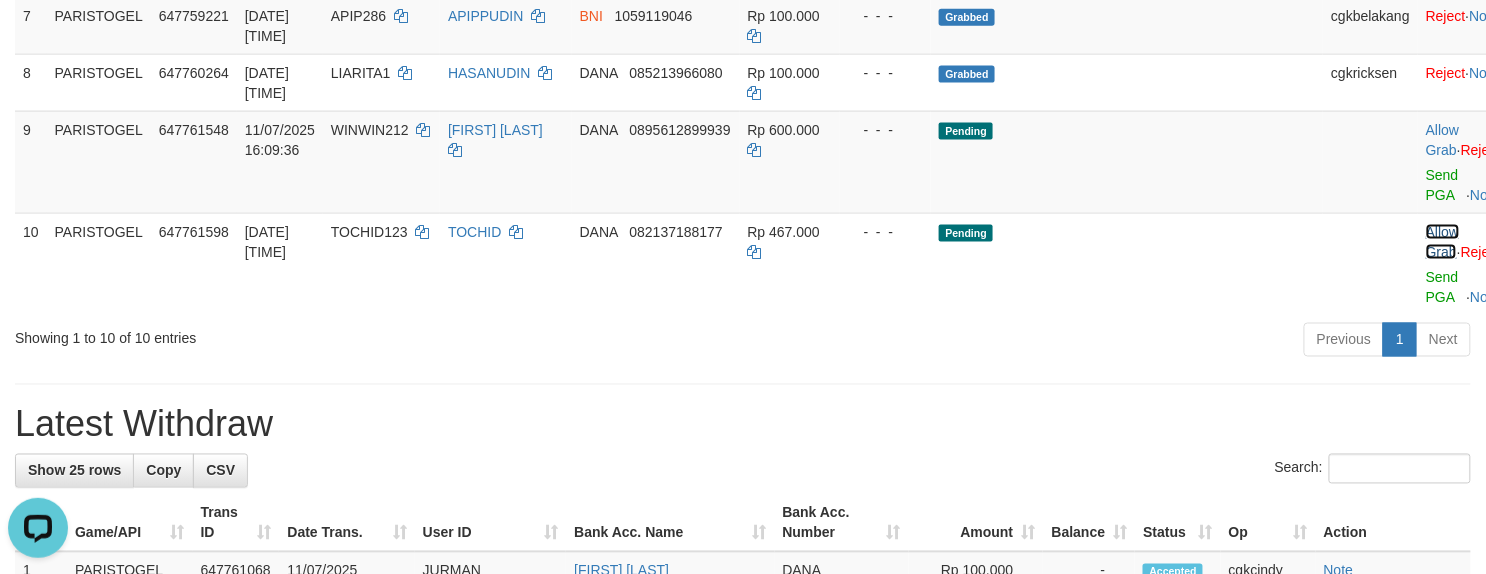 scroll, scrollTop: 0, scrollLeft: 0, axis: both 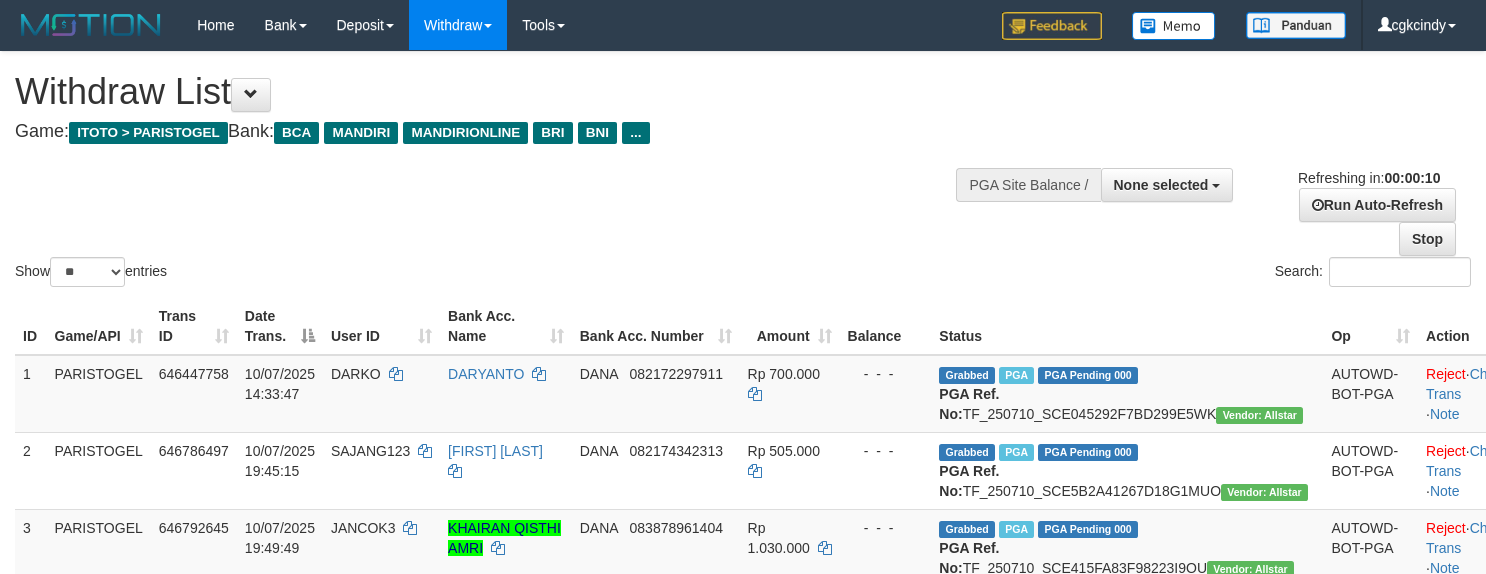 select 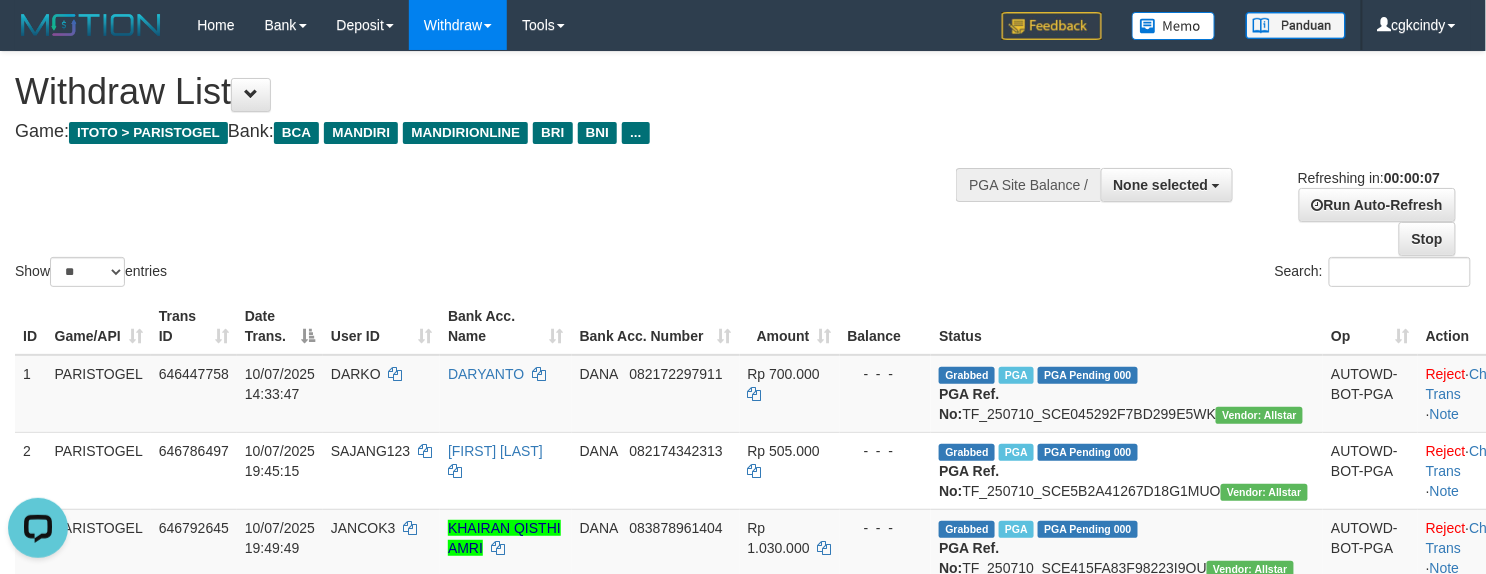 scroll, scrollTop: 0, scrollLeft: 0, axis: both 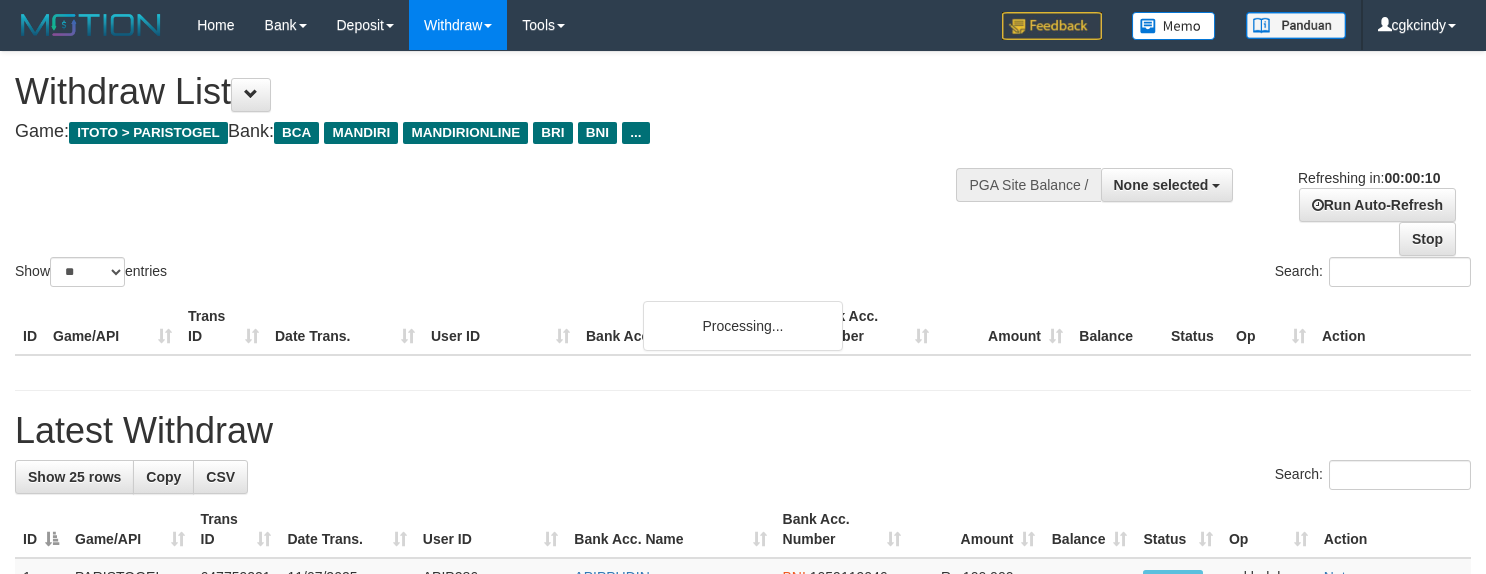 select 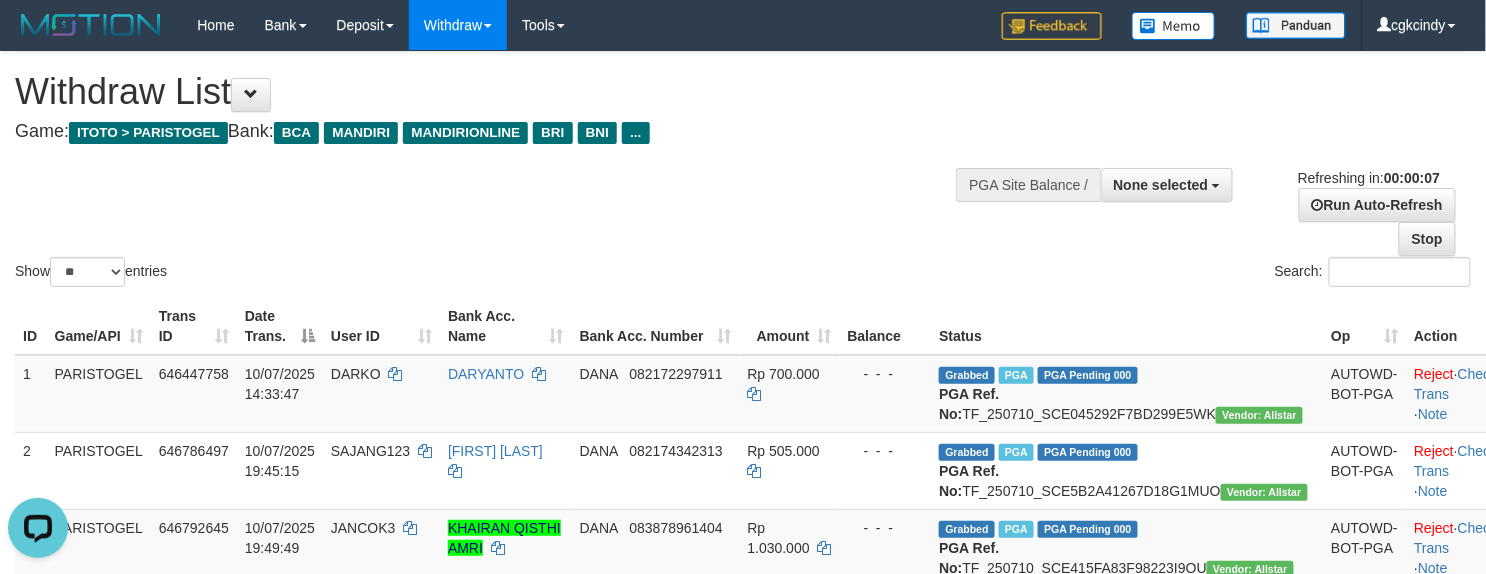 scroll, scrollTop: 0, scrollLeft: 0, axis: both 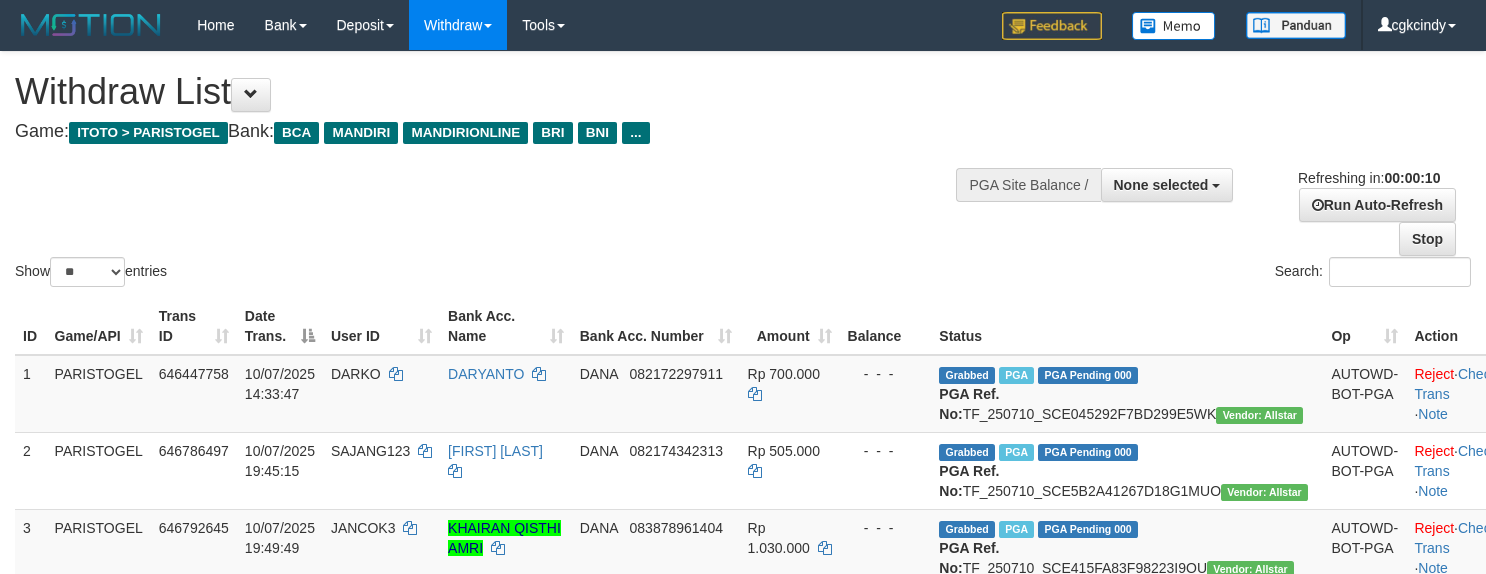 select 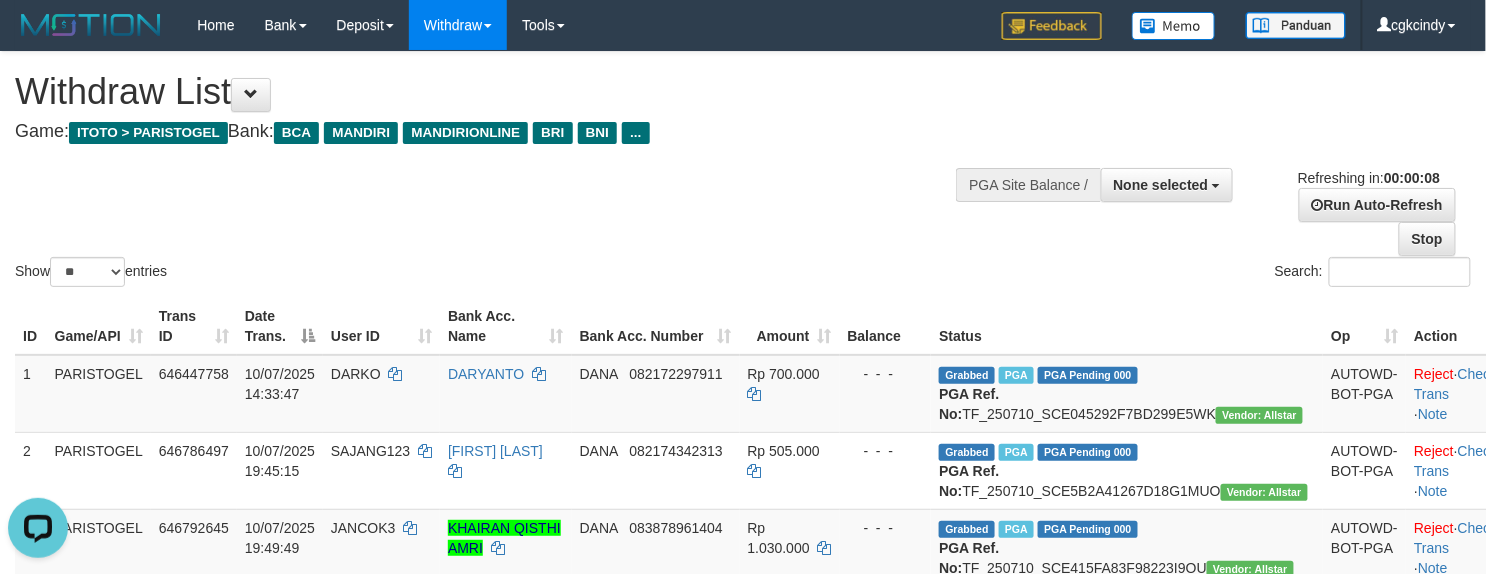 scroll, scrollTop: 0, scrollLeft: 0, axis: both 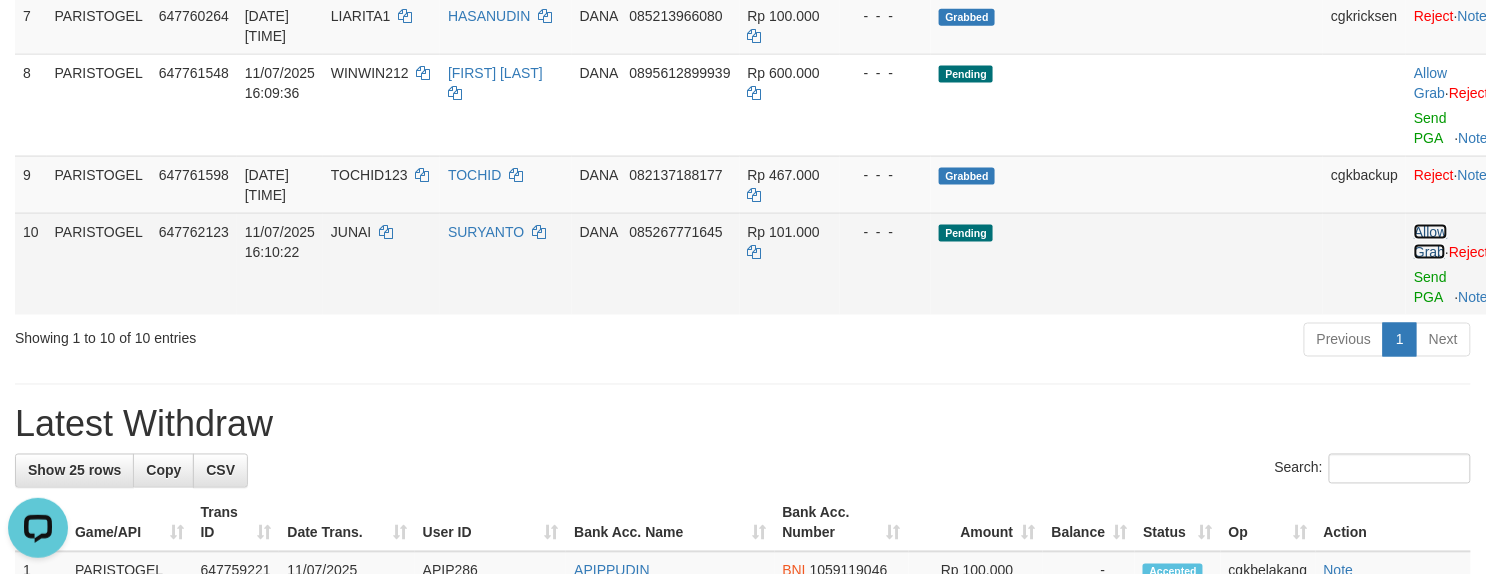click on "Allow Grab" at bounding box center (1430, 242) 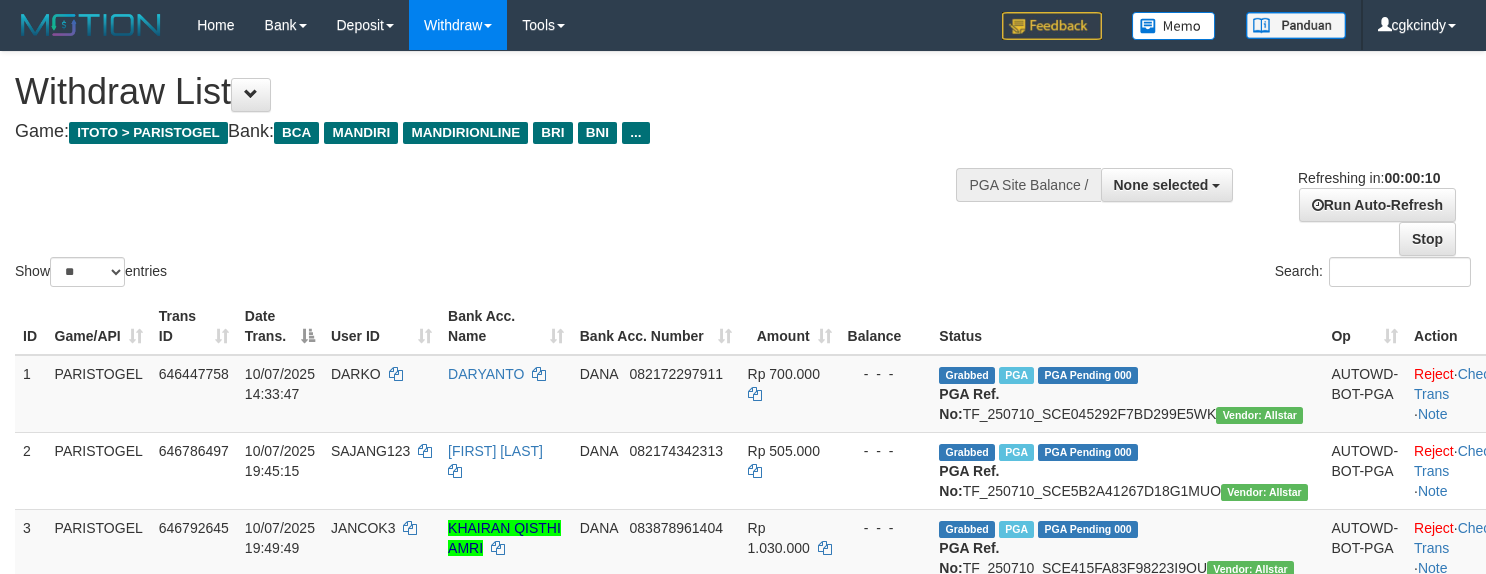 select 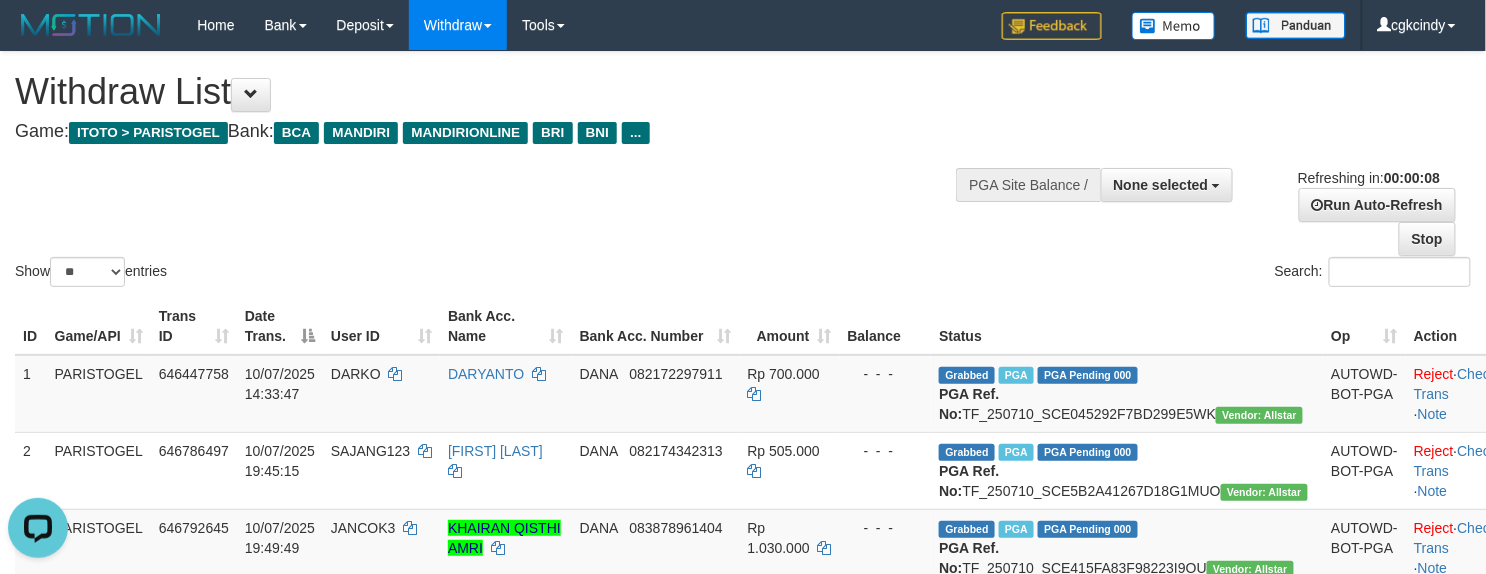 scroll, scrollTop: 0, scrollLeft: 0, axis: both 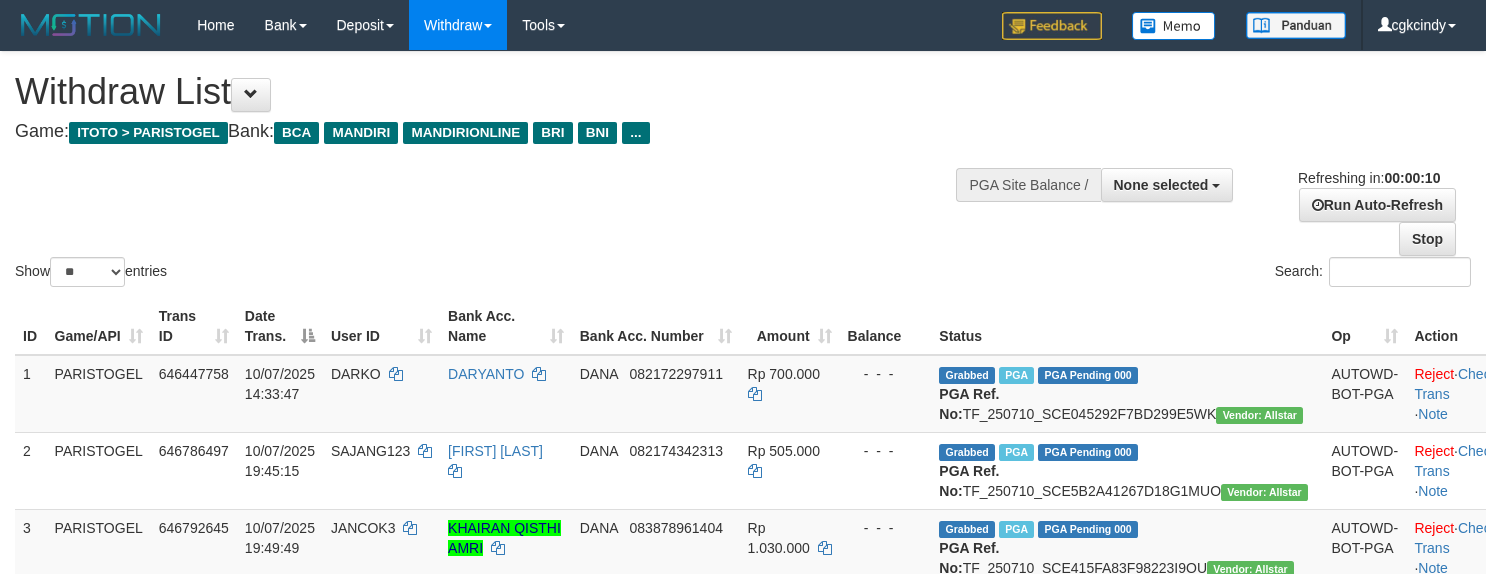 select 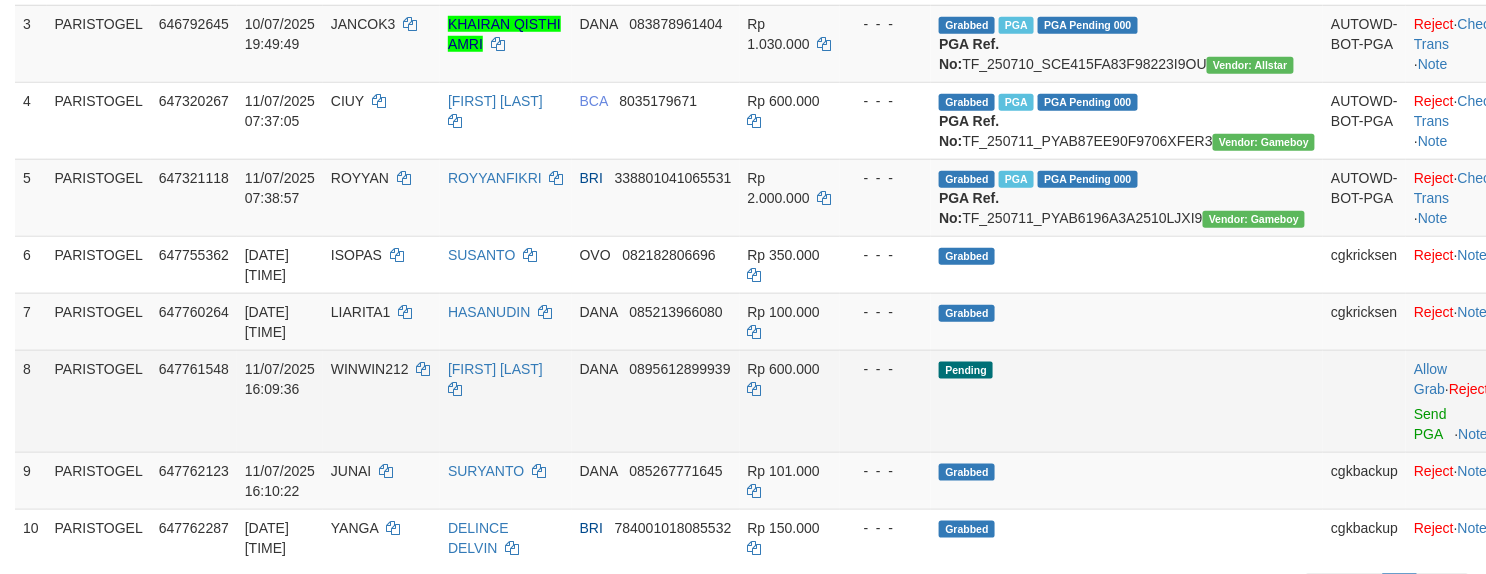 scroll, scrollTop: 666, scrollLeft: 0, axis: vertical 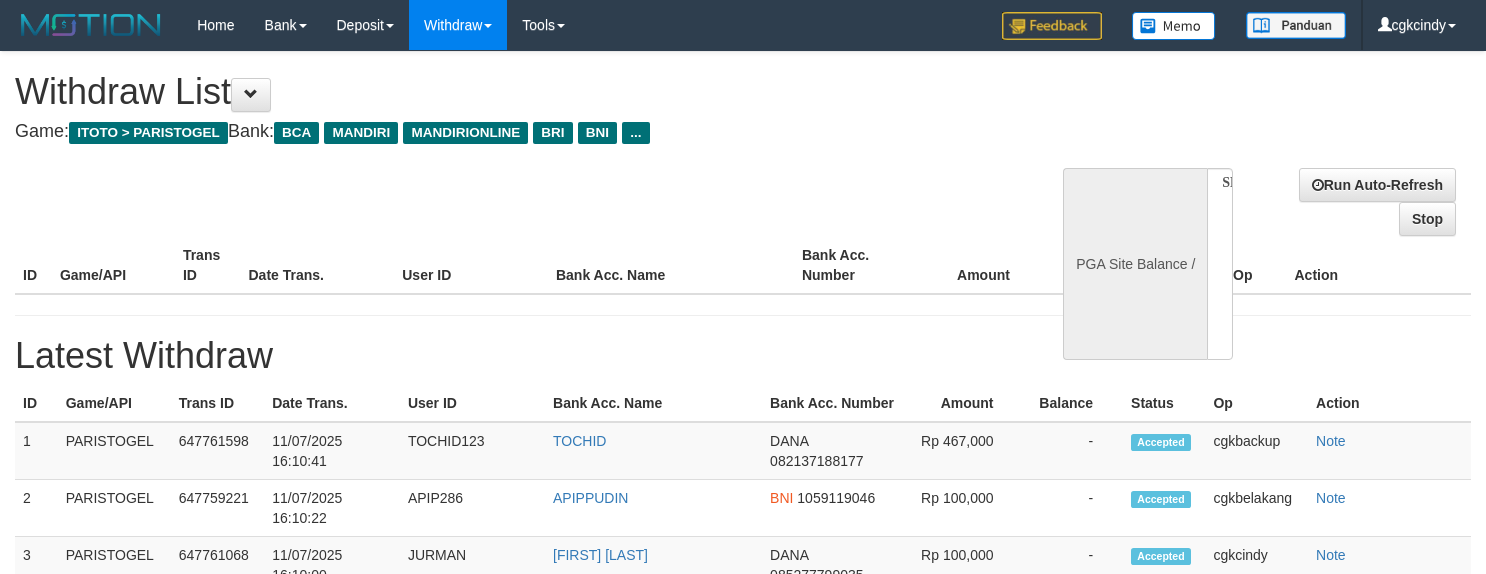 select 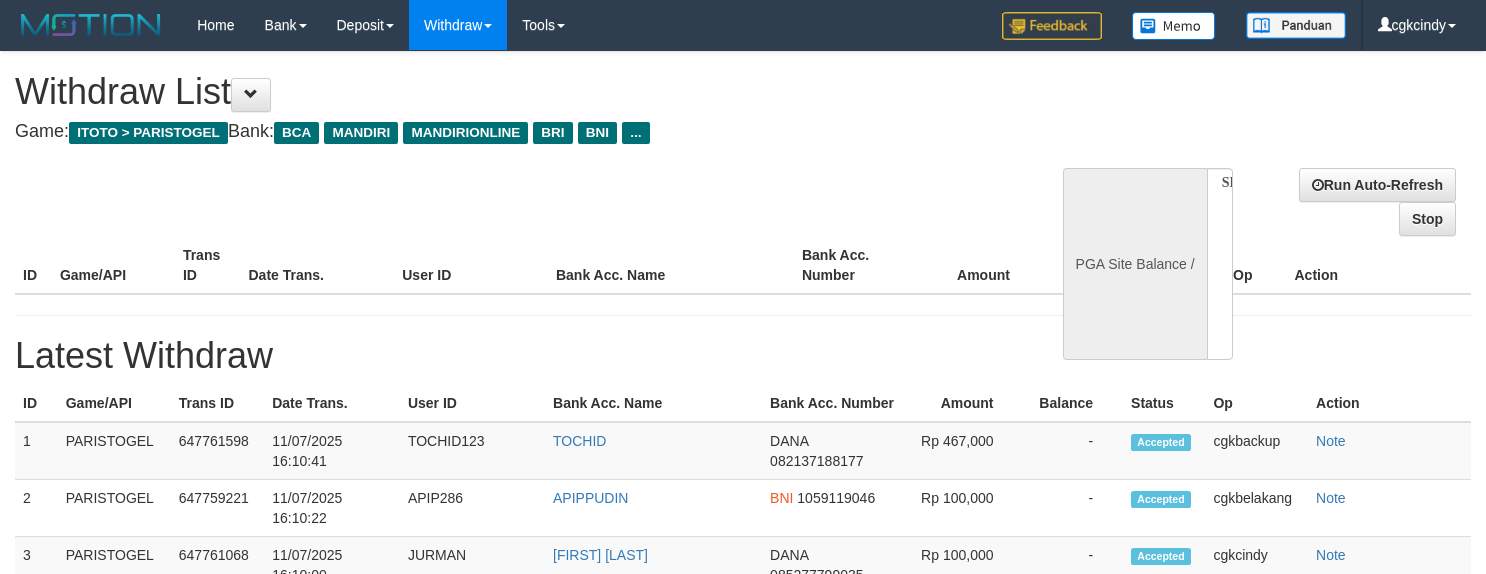 scroll, scrollTop: 0, scrollLeft: 0, axis: both 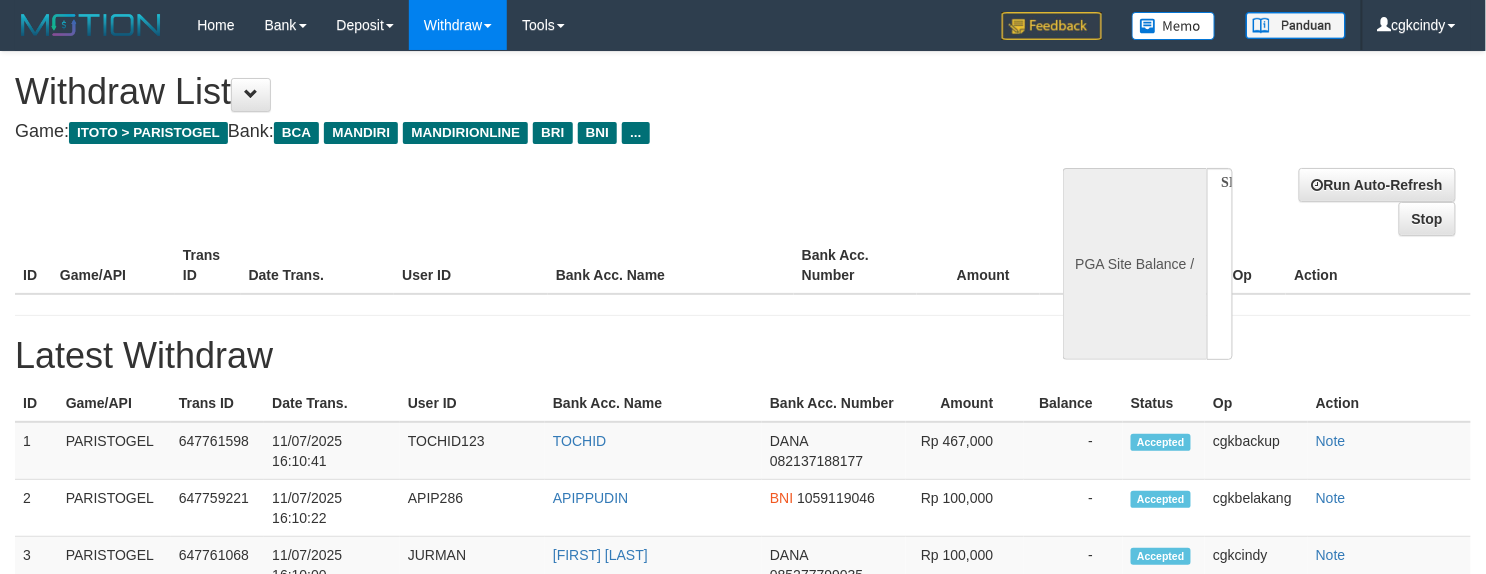 select on "**" 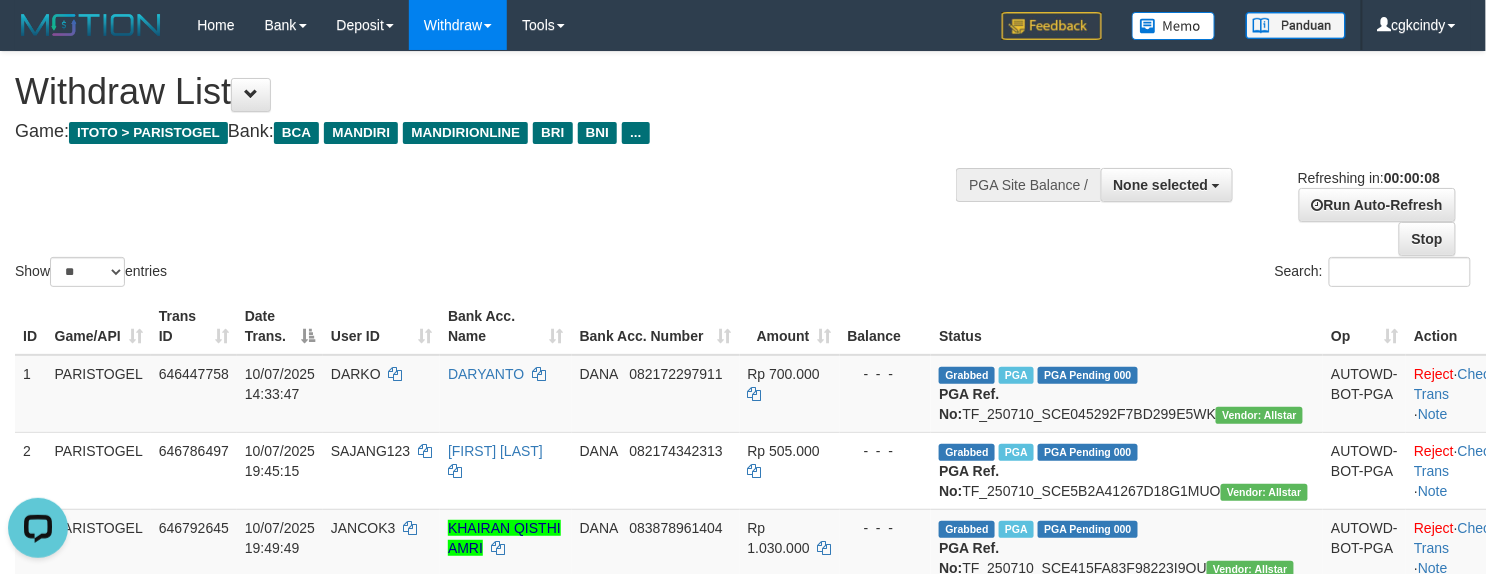 scroll, scrollTop: 0, scrollLeft: 0, axis: both 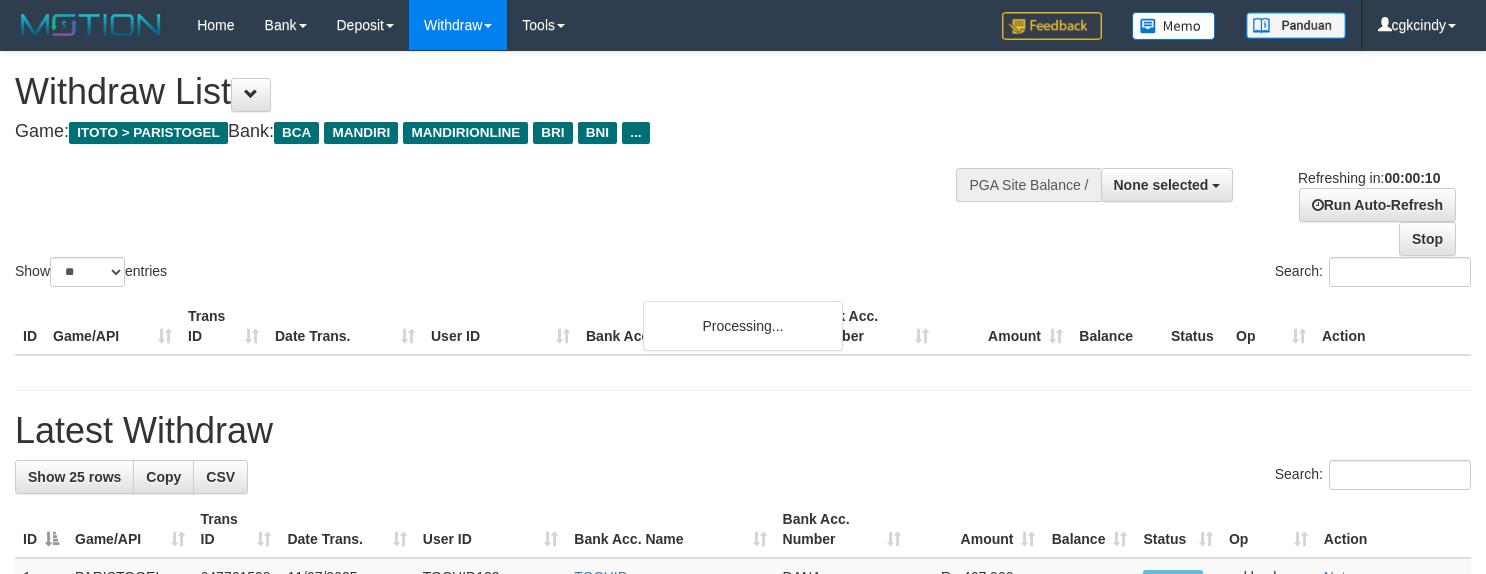 select 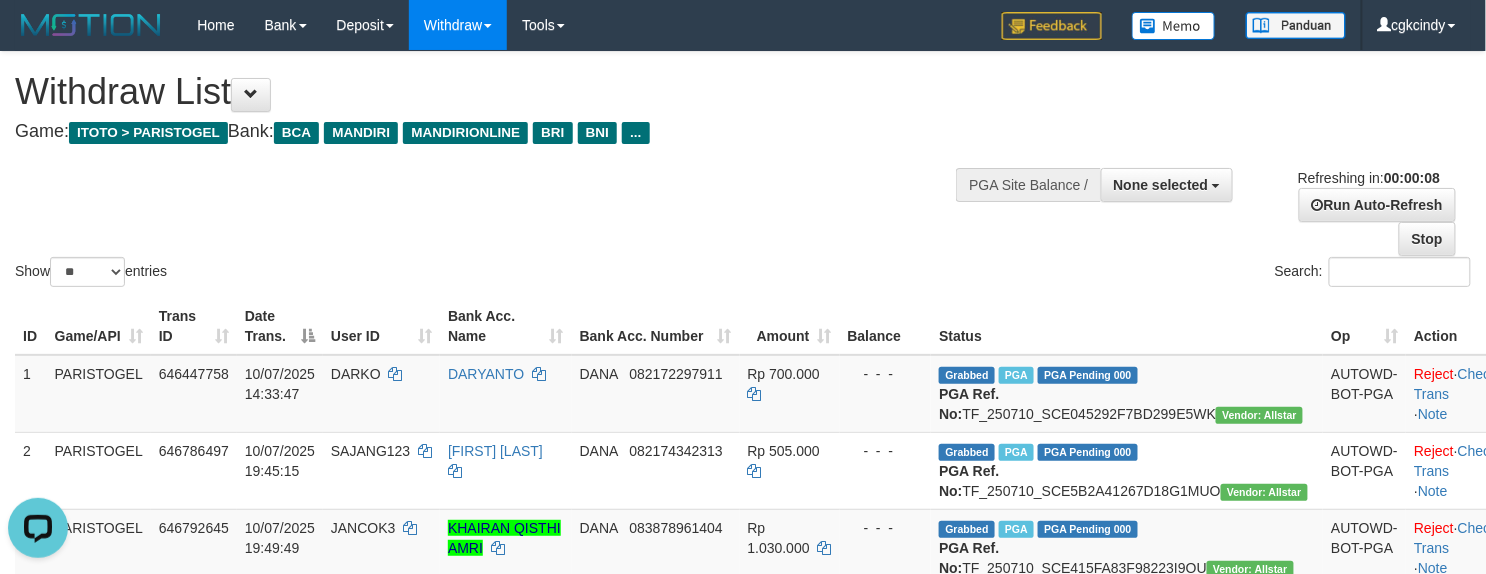 scroll, scrollTop: 0, scrollLeft: 0, axis: both 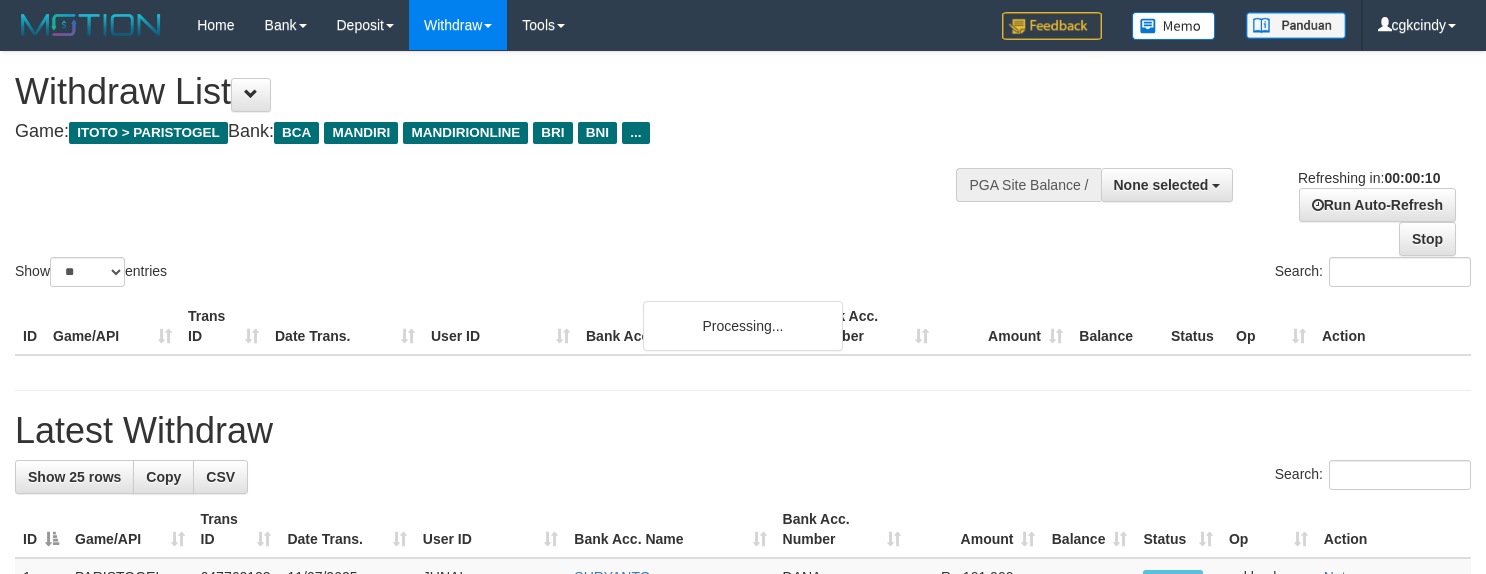 select 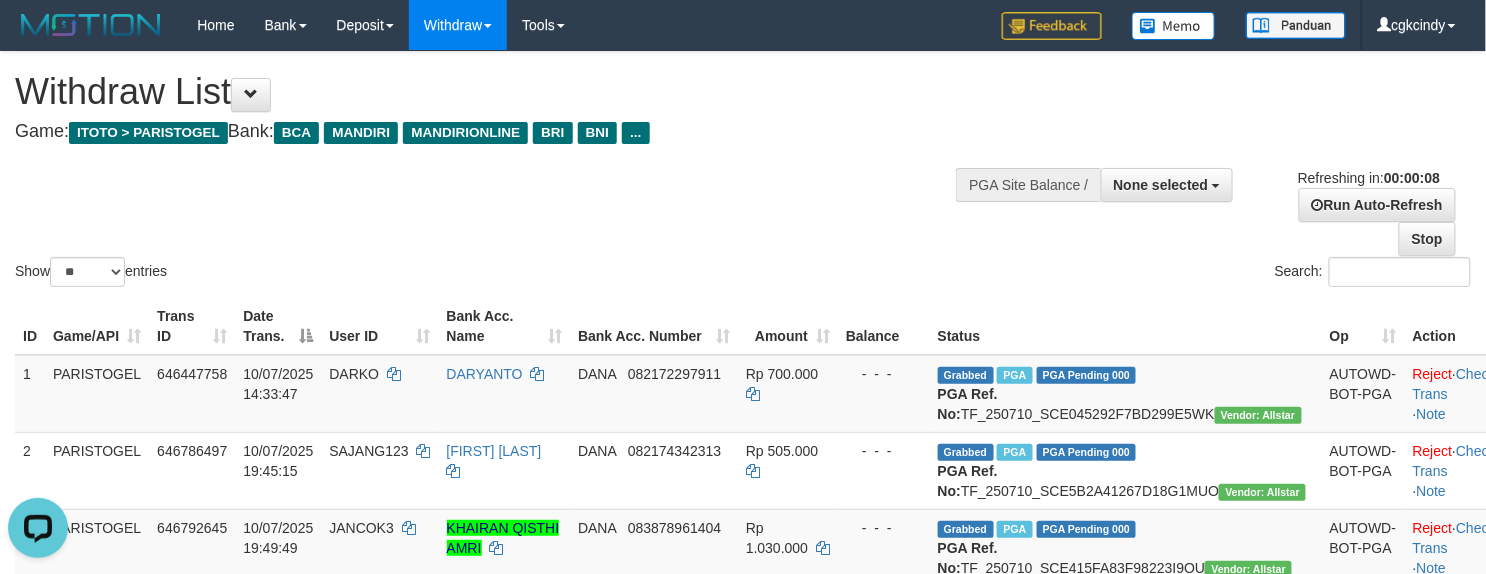 scroll, scrollTop: 0, scrollLeft: 0, axis: both 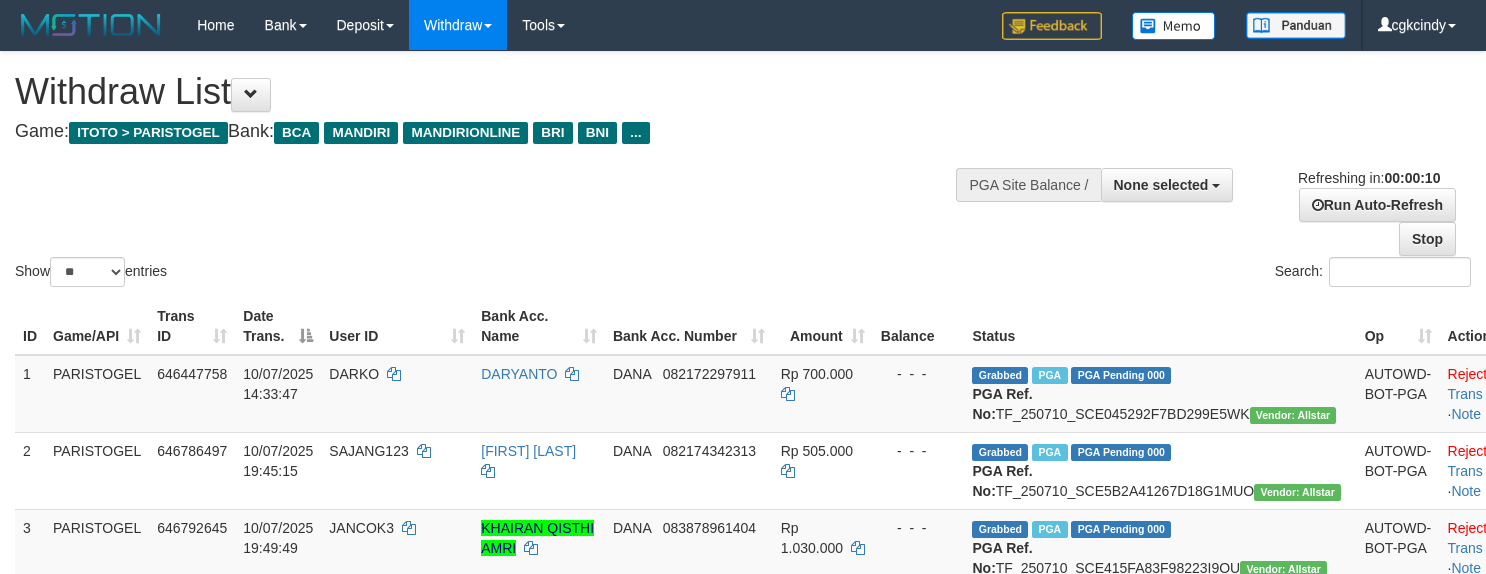 select 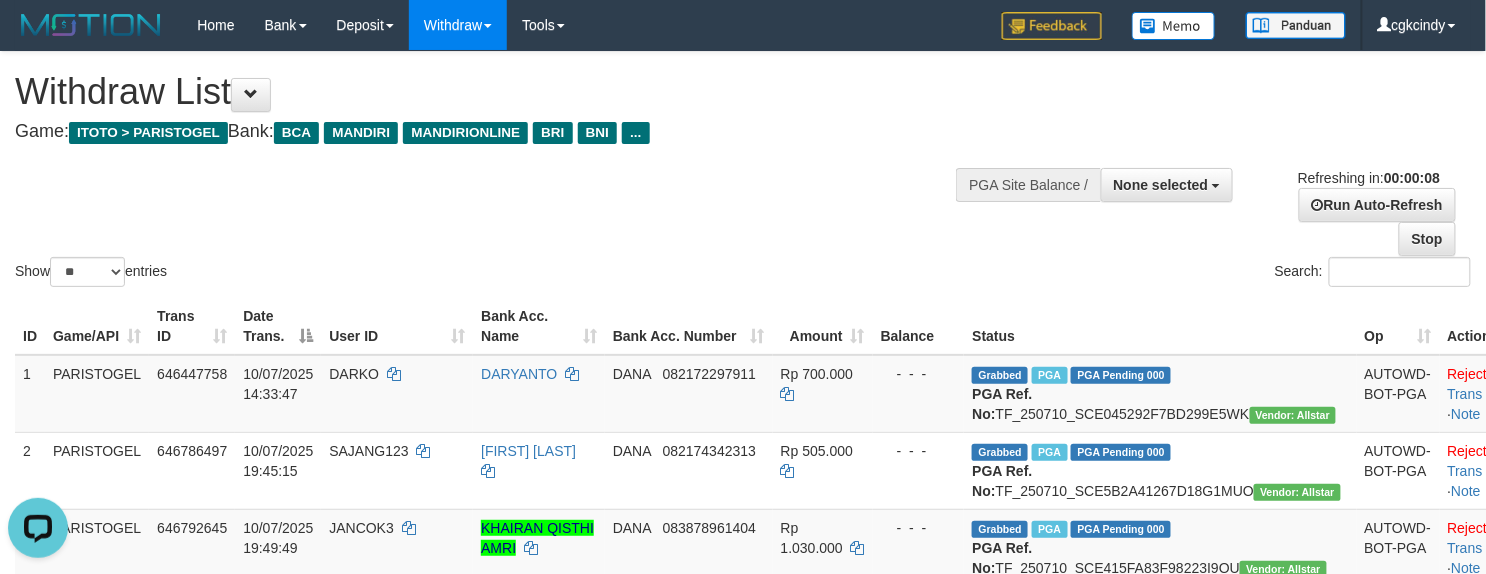 scroll, scrollTop: 0, scrollLeft: 0, axis: both 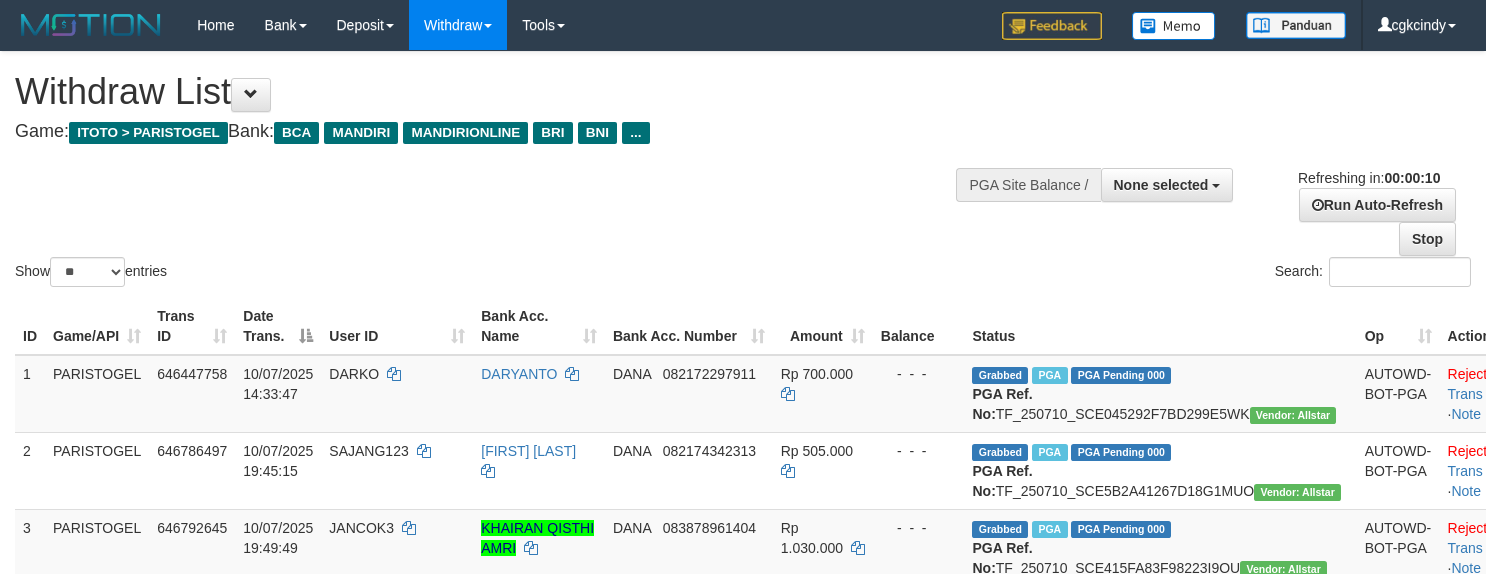 select 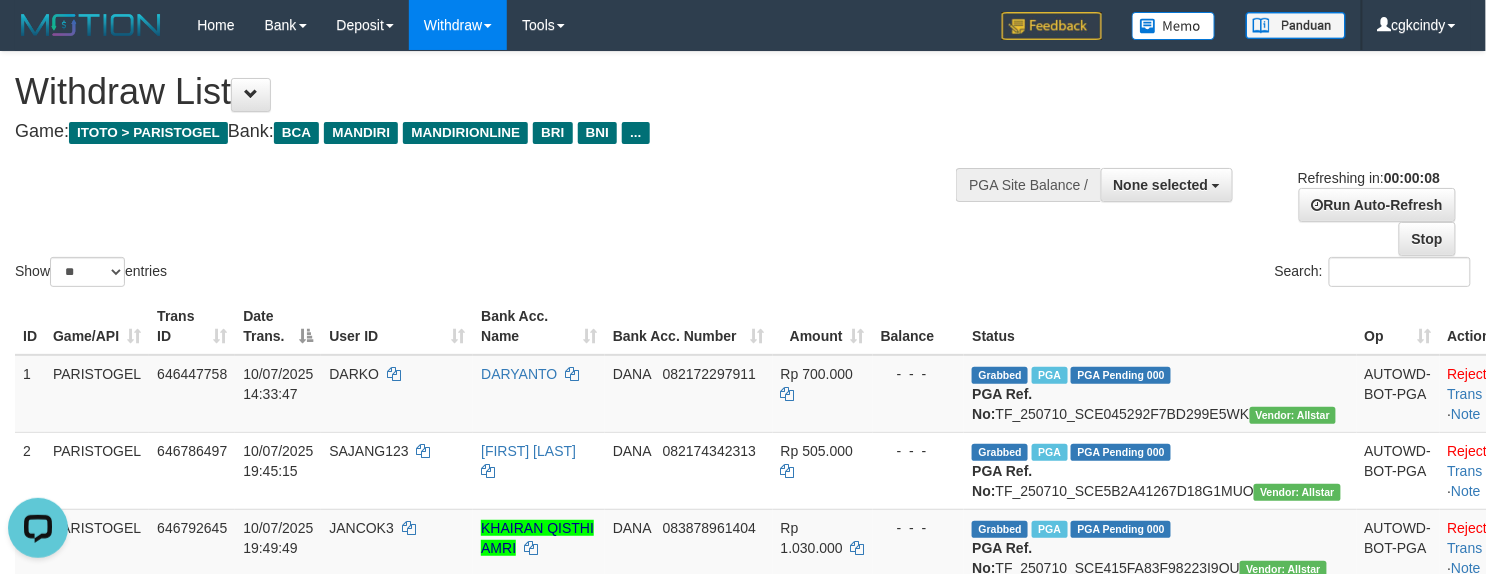 scroll, scrollTop: 0, scrollLeft: 0, axis: both 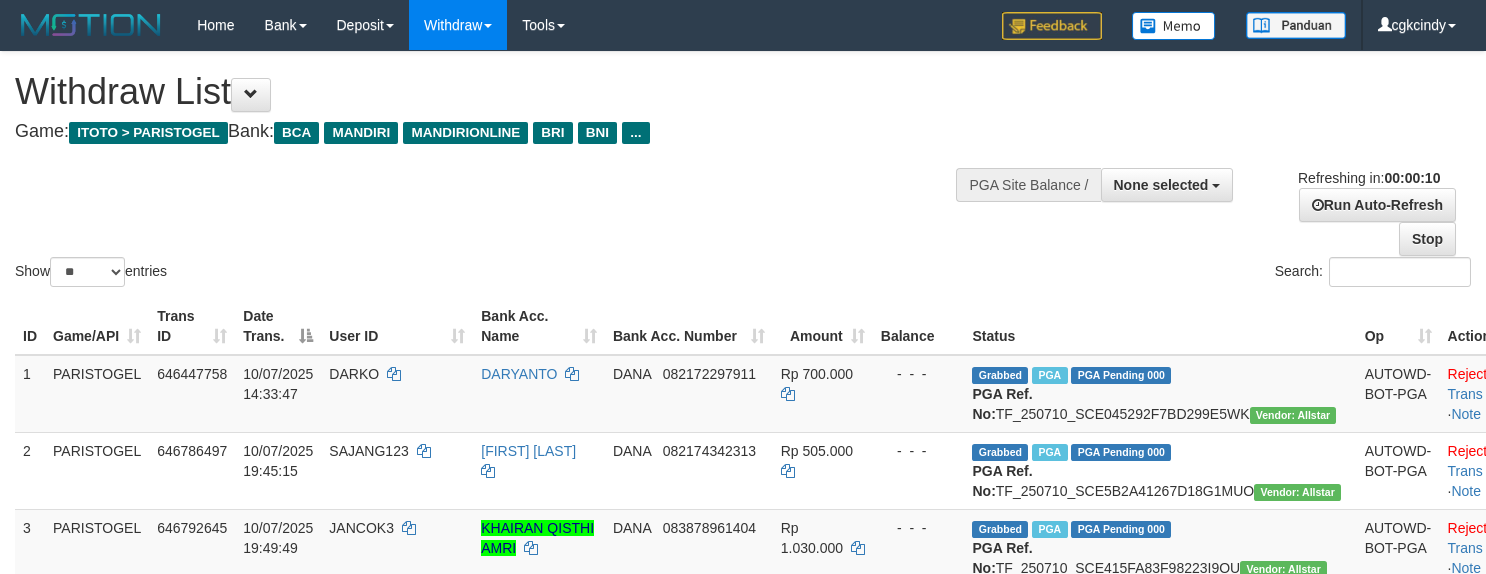 select 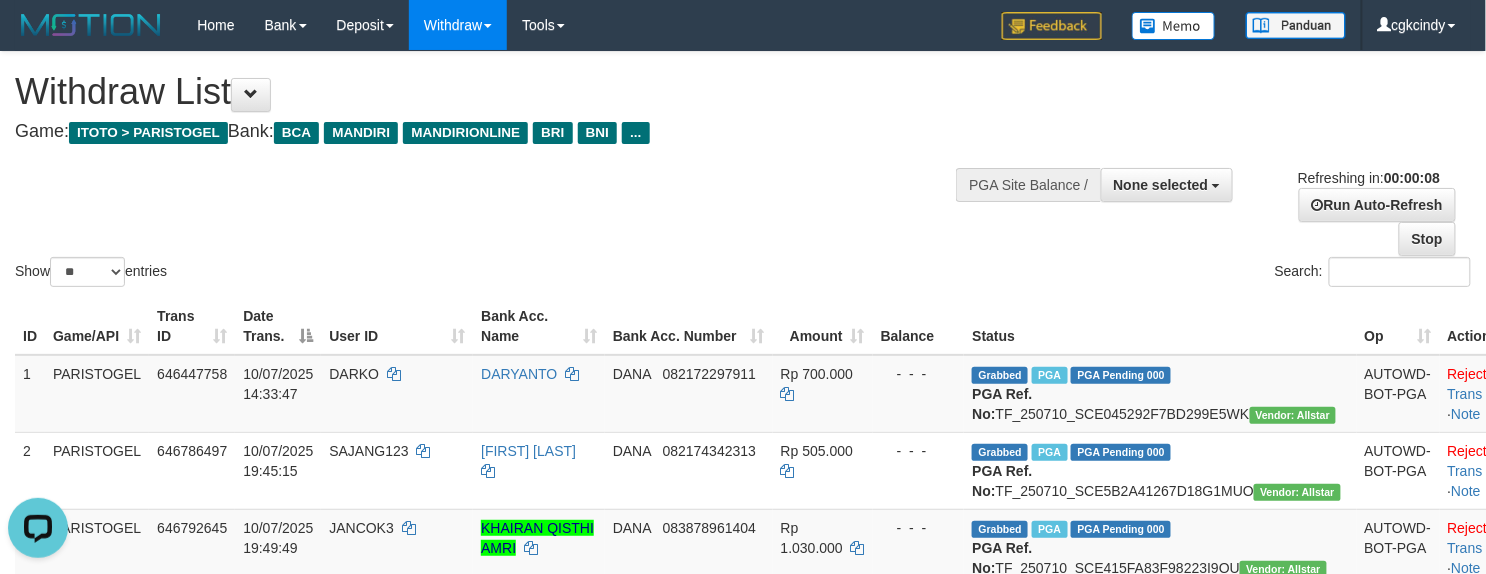 scroll, scrollTop: 0, scrollLeft: 0, axis: both 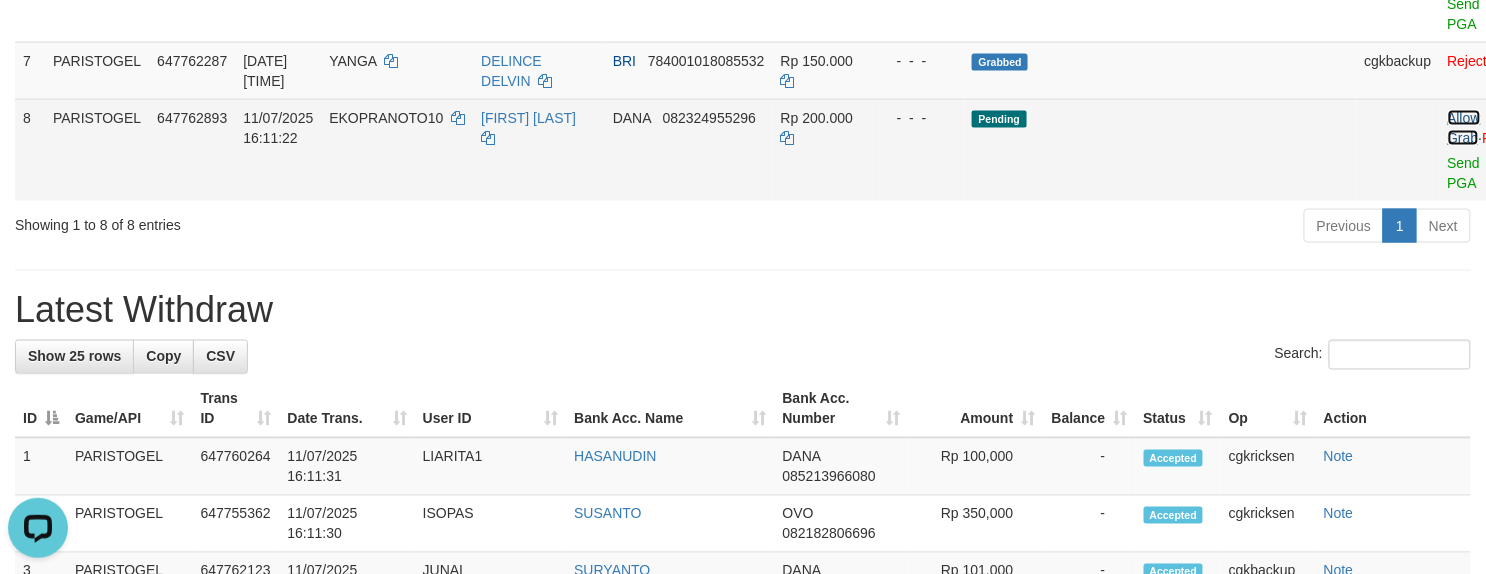 click on "Allow Grab" at bounding box center (1464, 128) 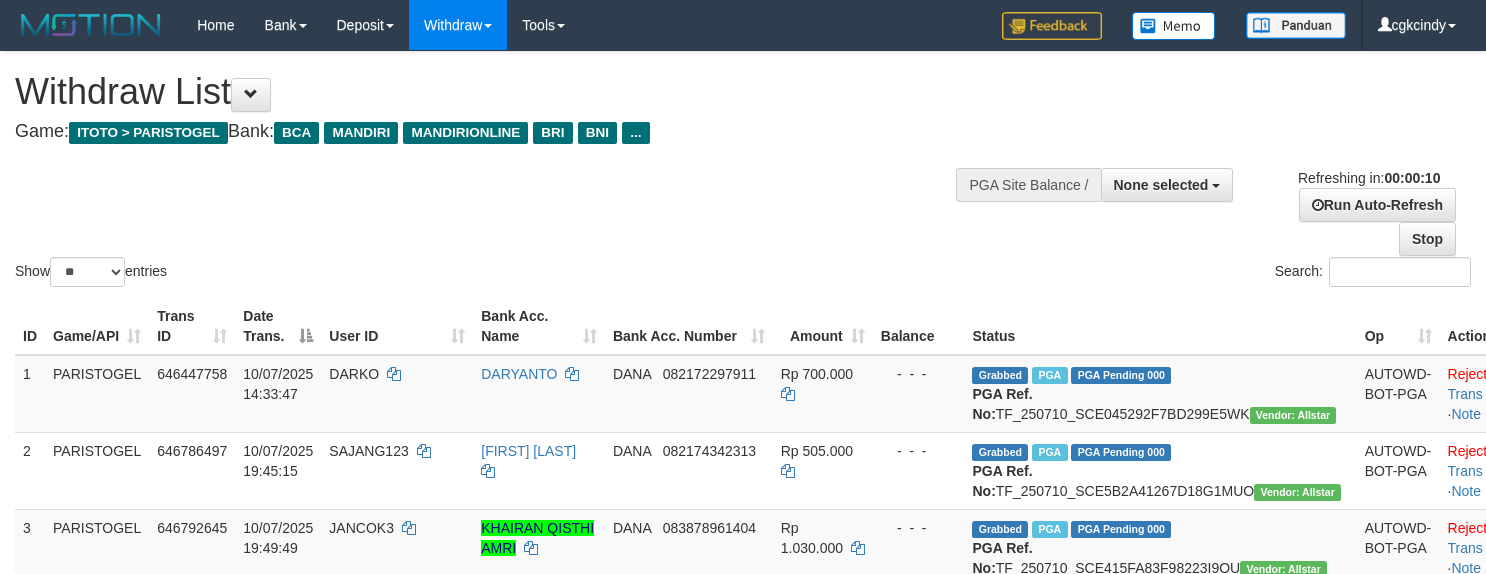 select 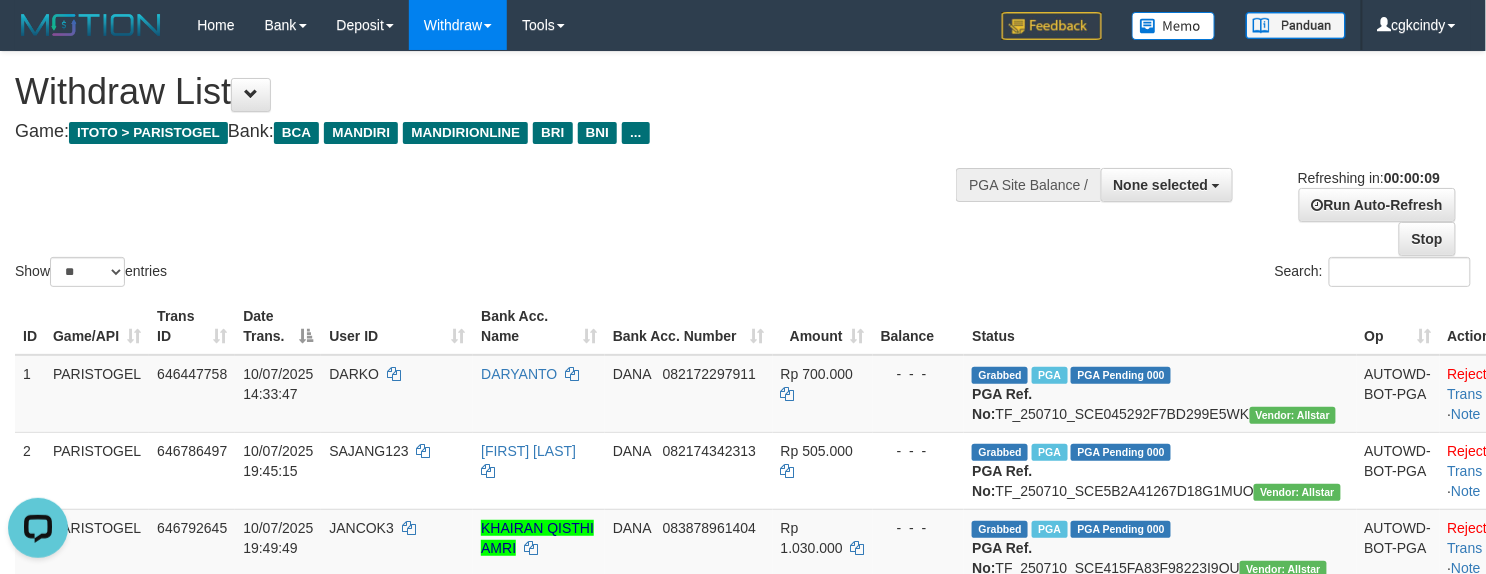 scroll, scrollTop: 0, scrollLeft: 0, axis: both 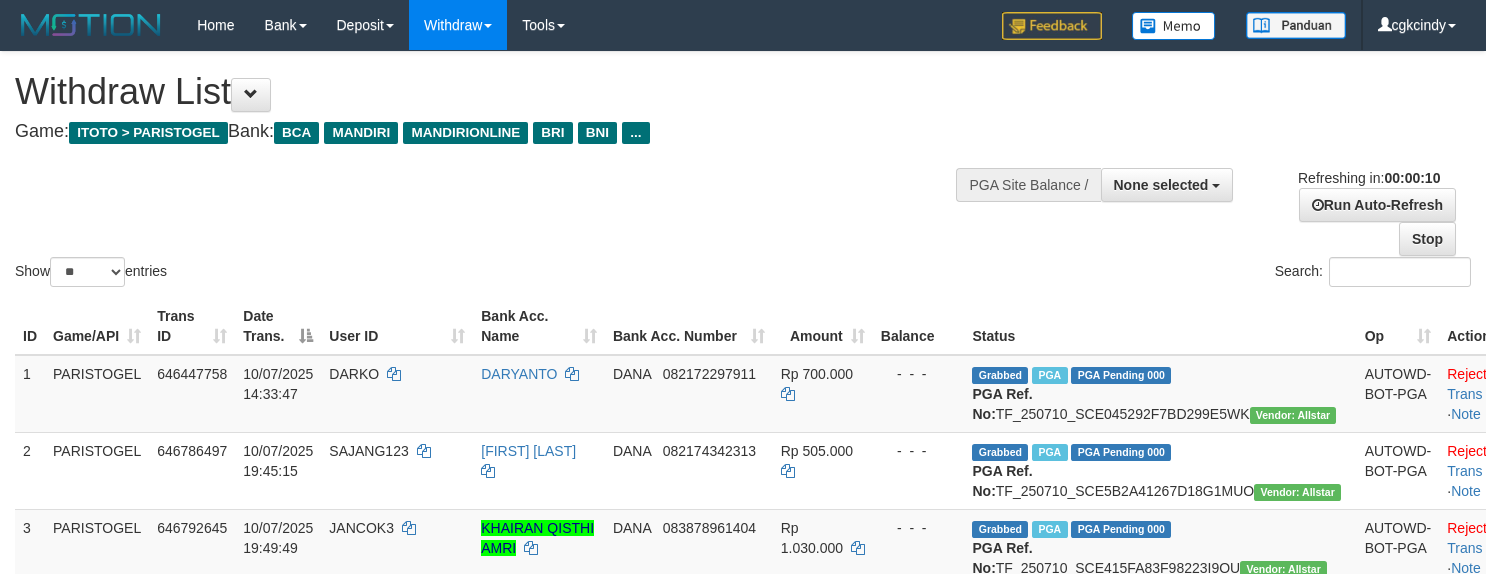 select 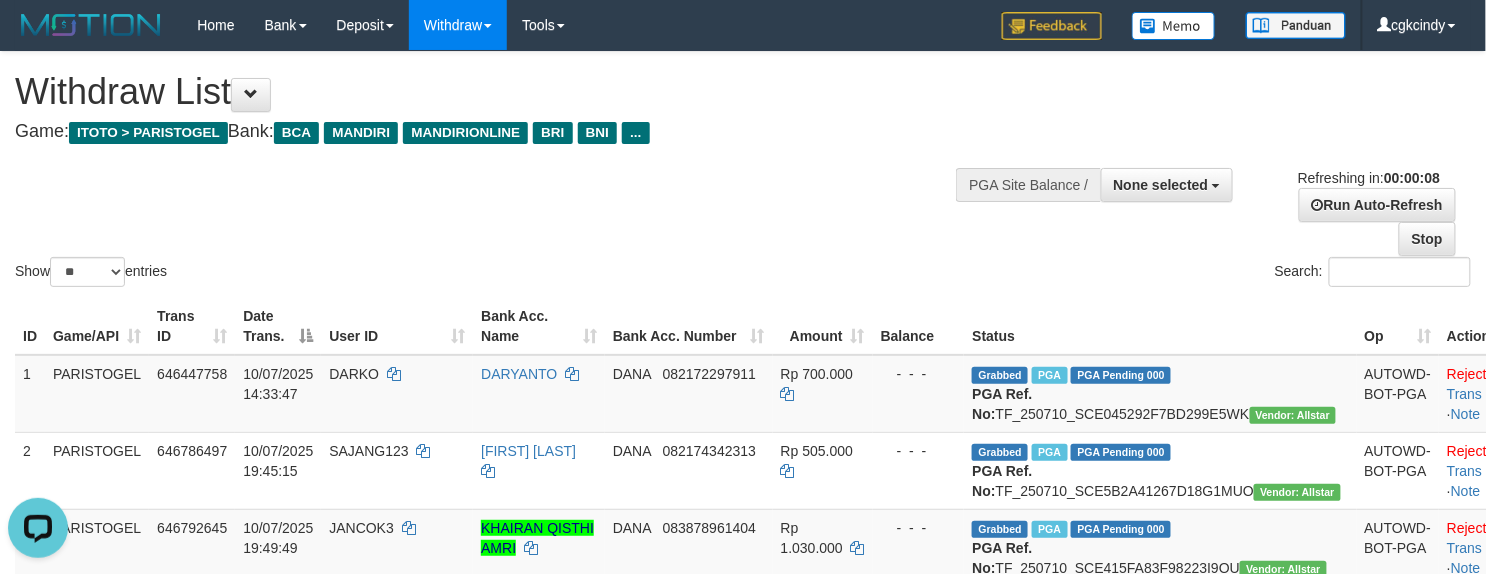 scroll, scrollTop: 0, scrollLeft: 0, axis: both 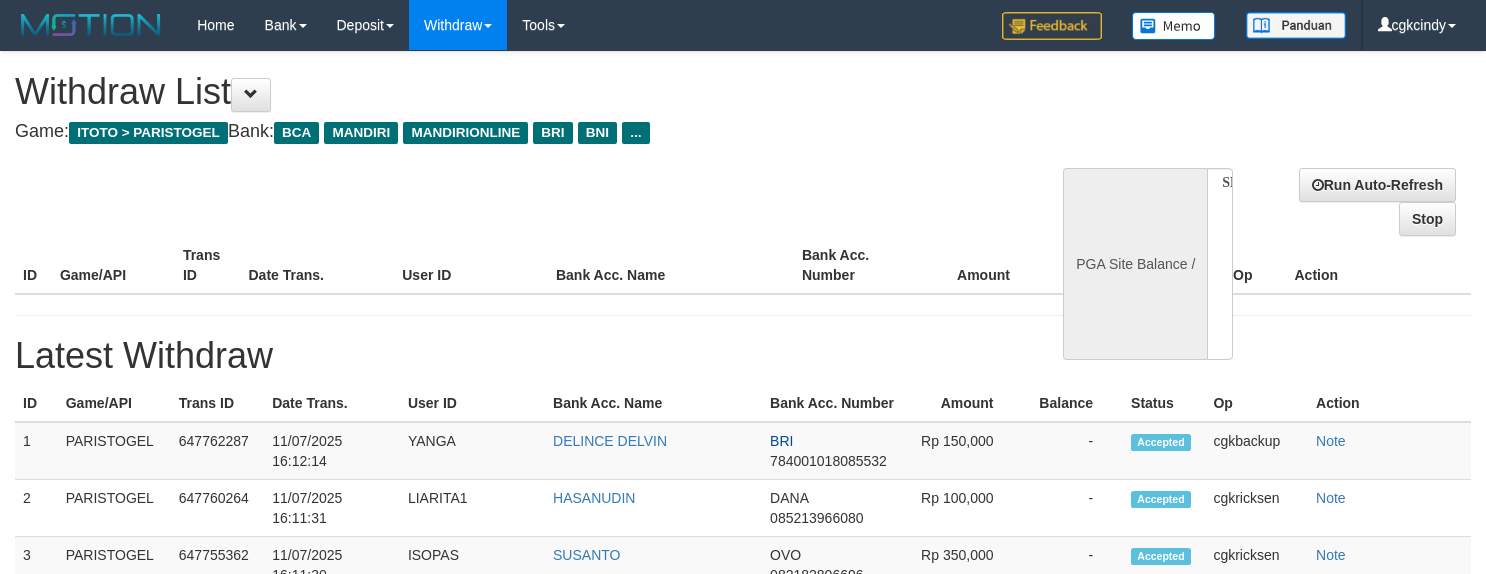 select 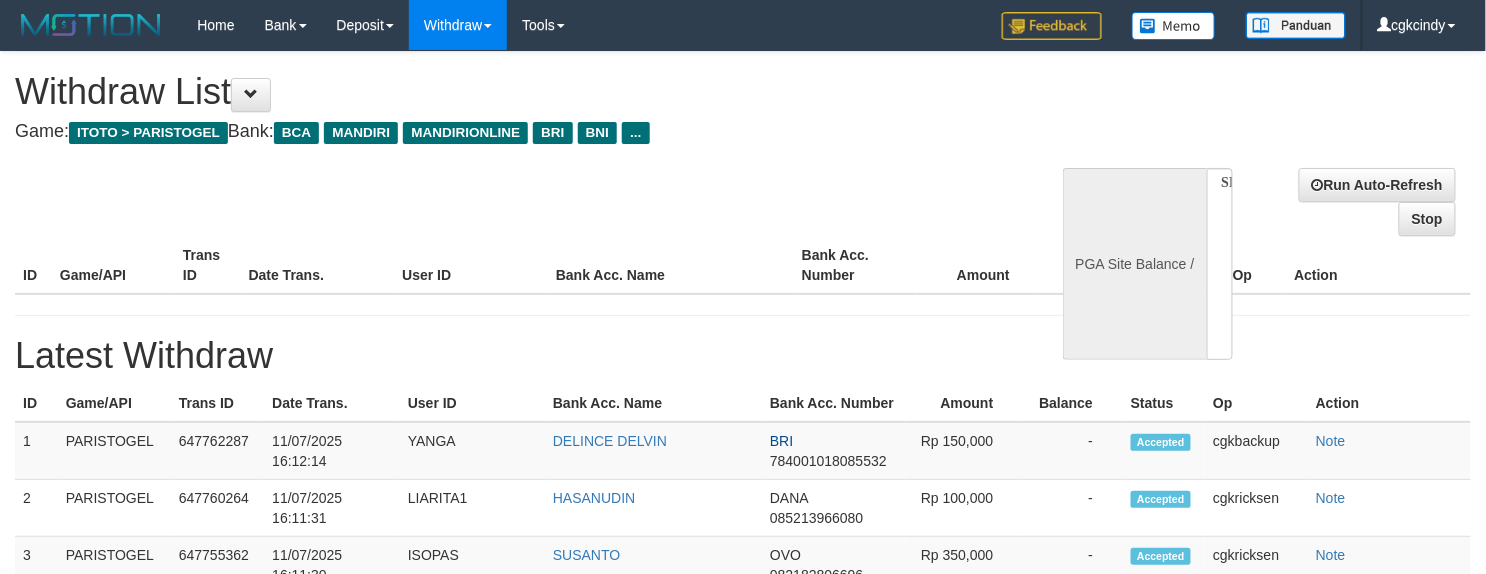 select on "**" 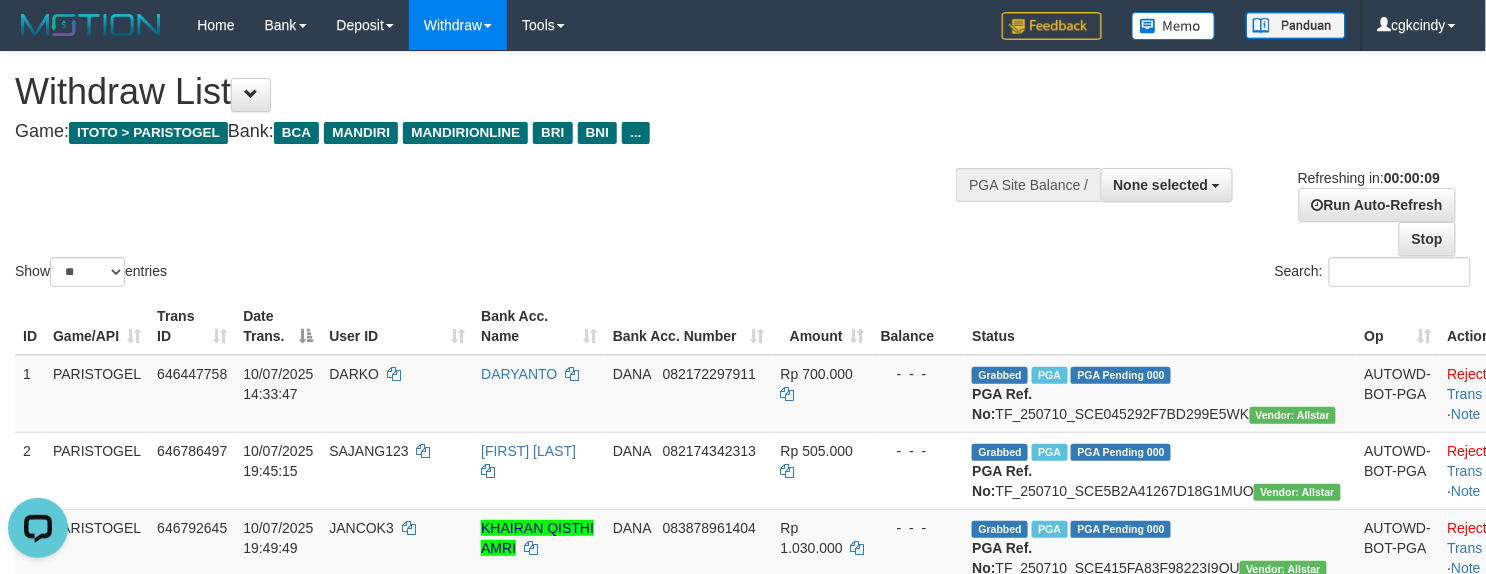 scroll, scrollTop: 0, scrollLeft: 0, axis: both 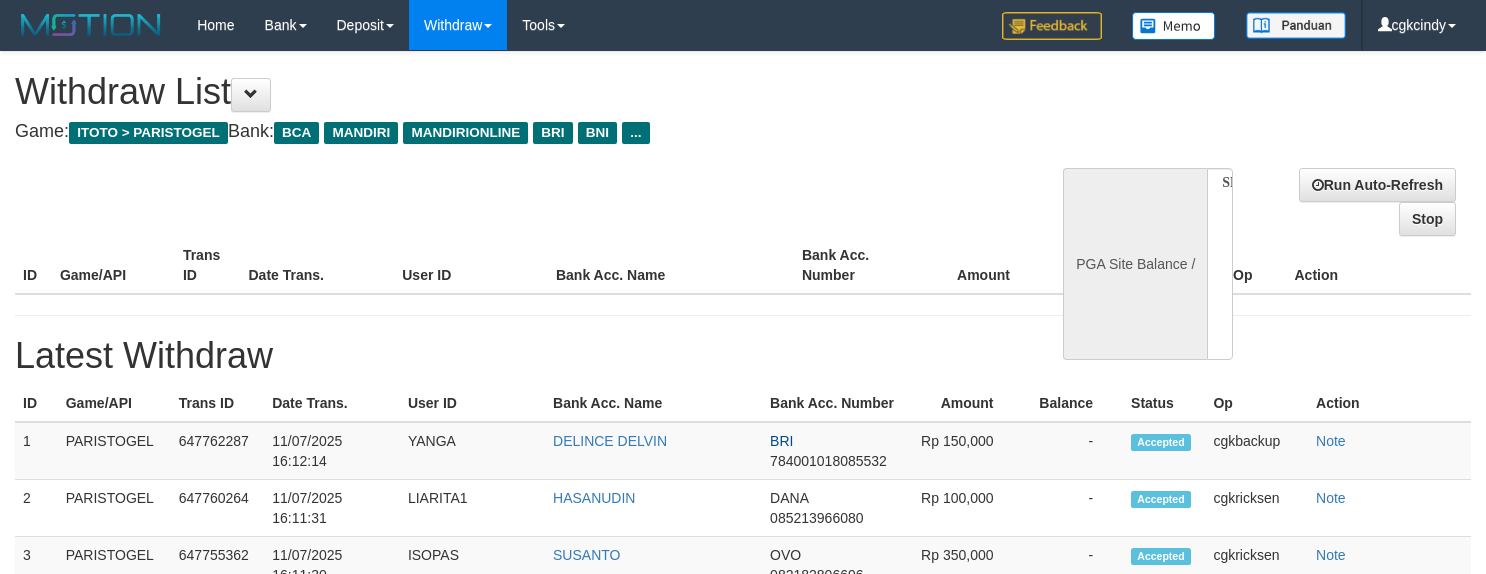 select 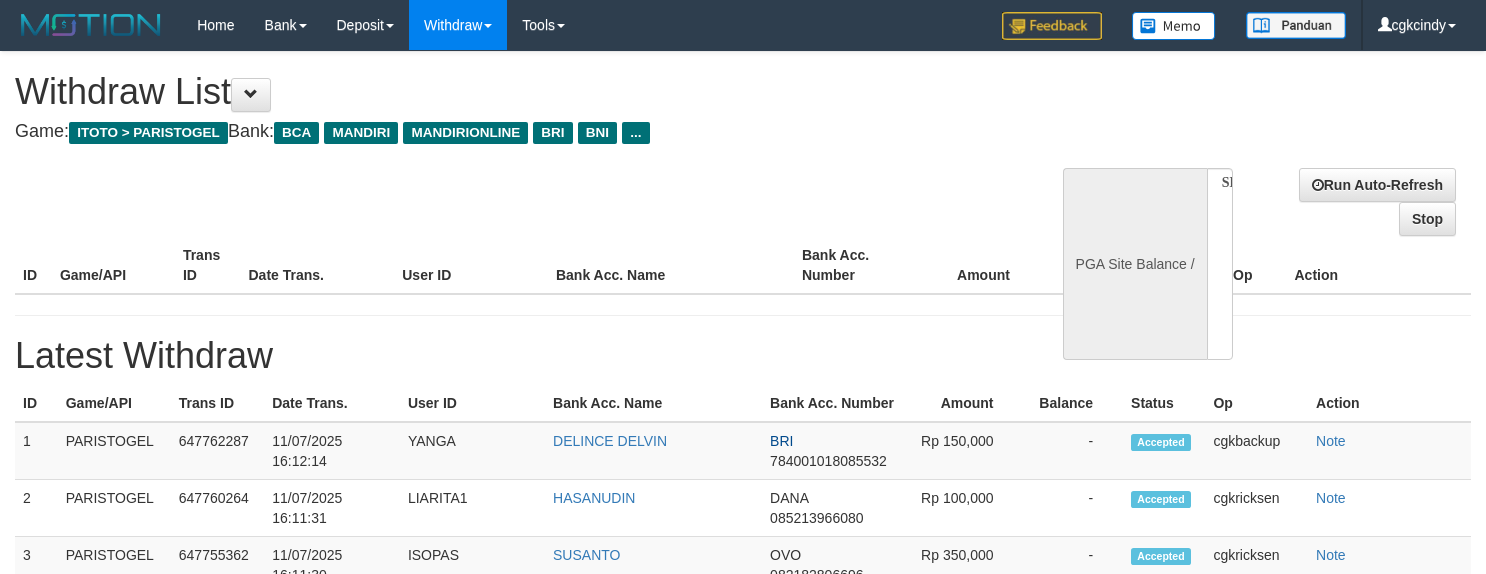 scroll, scrollTop: 0, scrollLeft: 0, axis: both 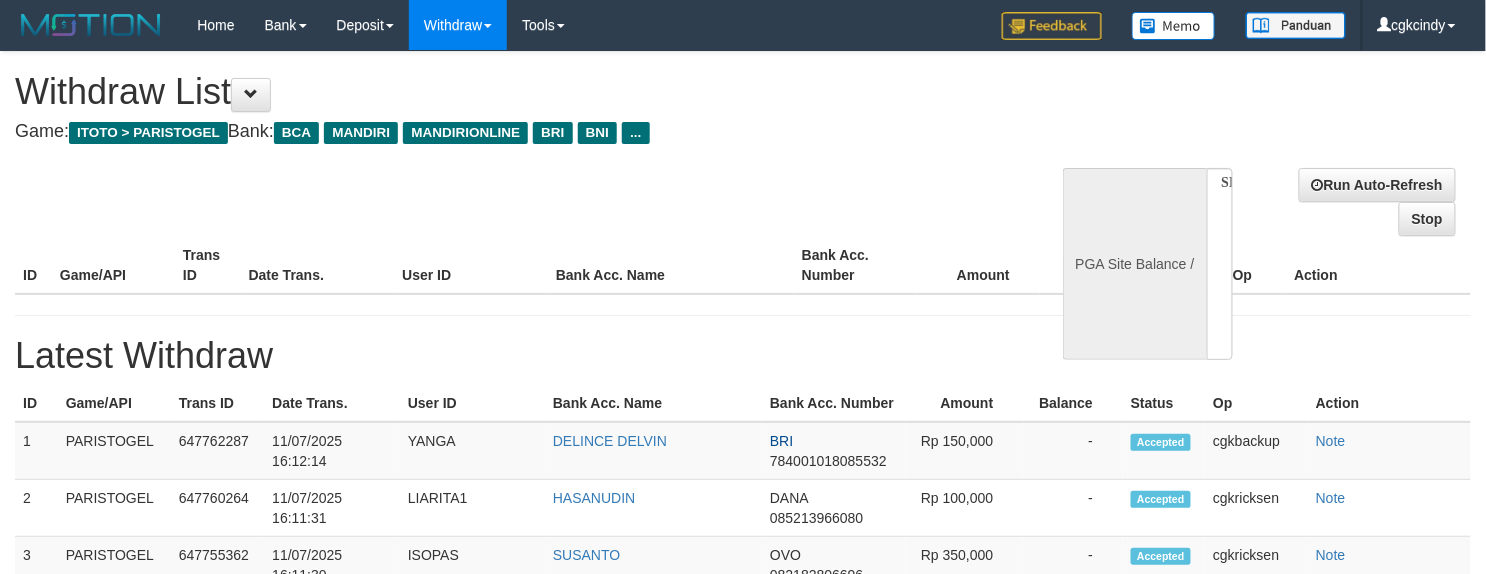 select on "**" 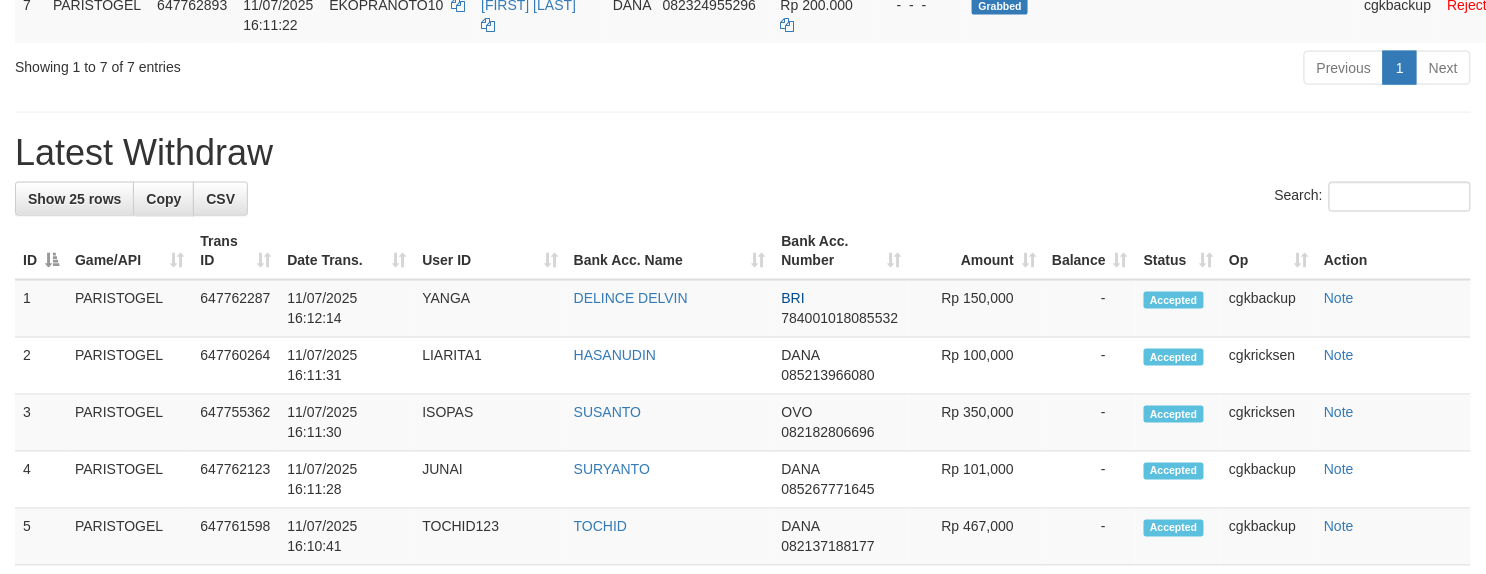 scroll, scrollTop: 533, scrollLeft: 0, axis: vertical 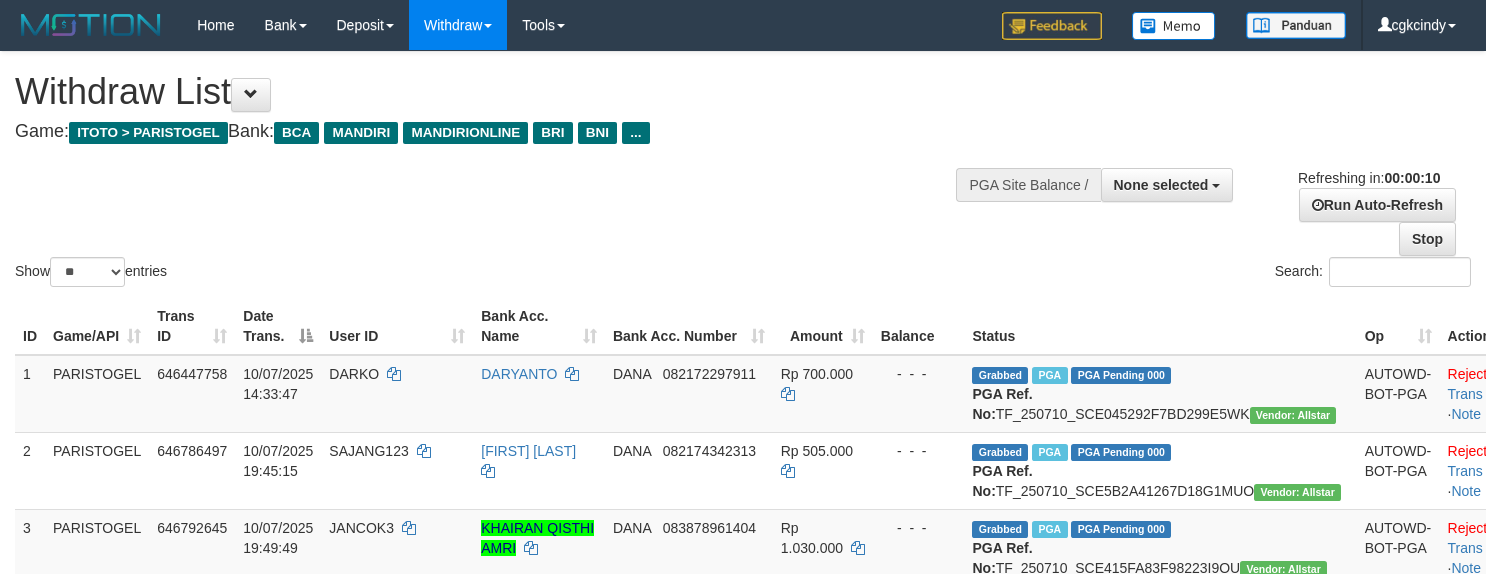 select 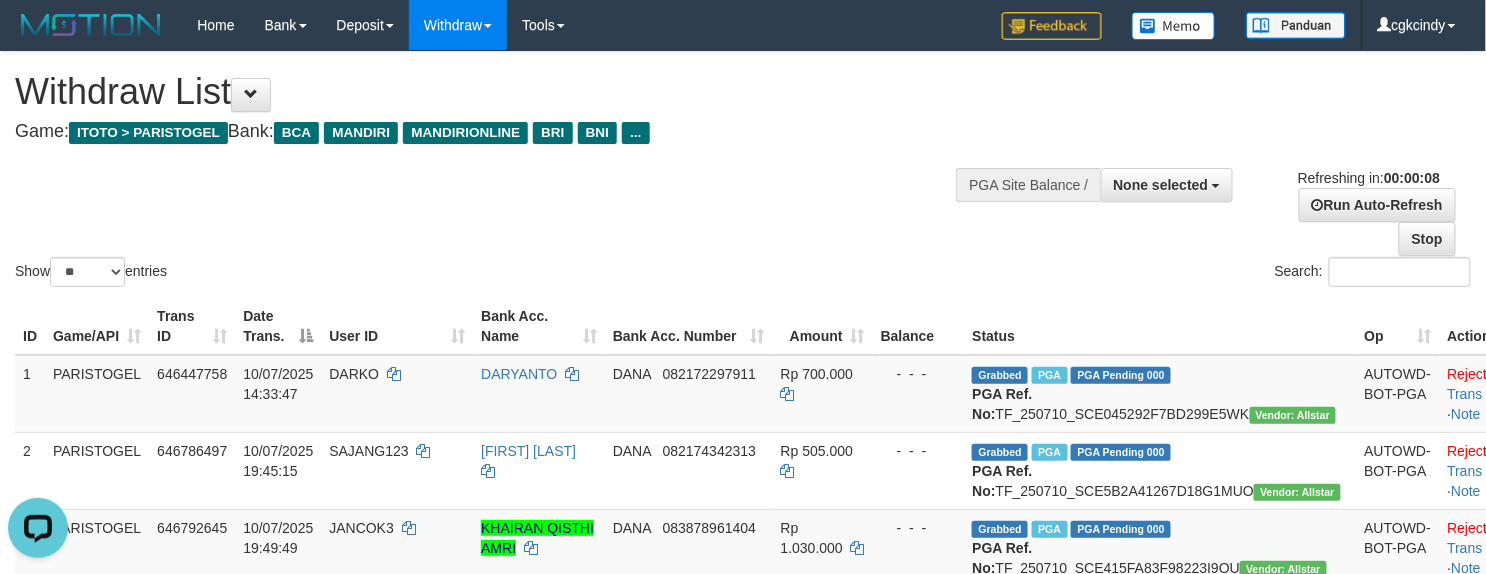 scroll, scrollTop: 0, scrollLeft: 0, axis: both 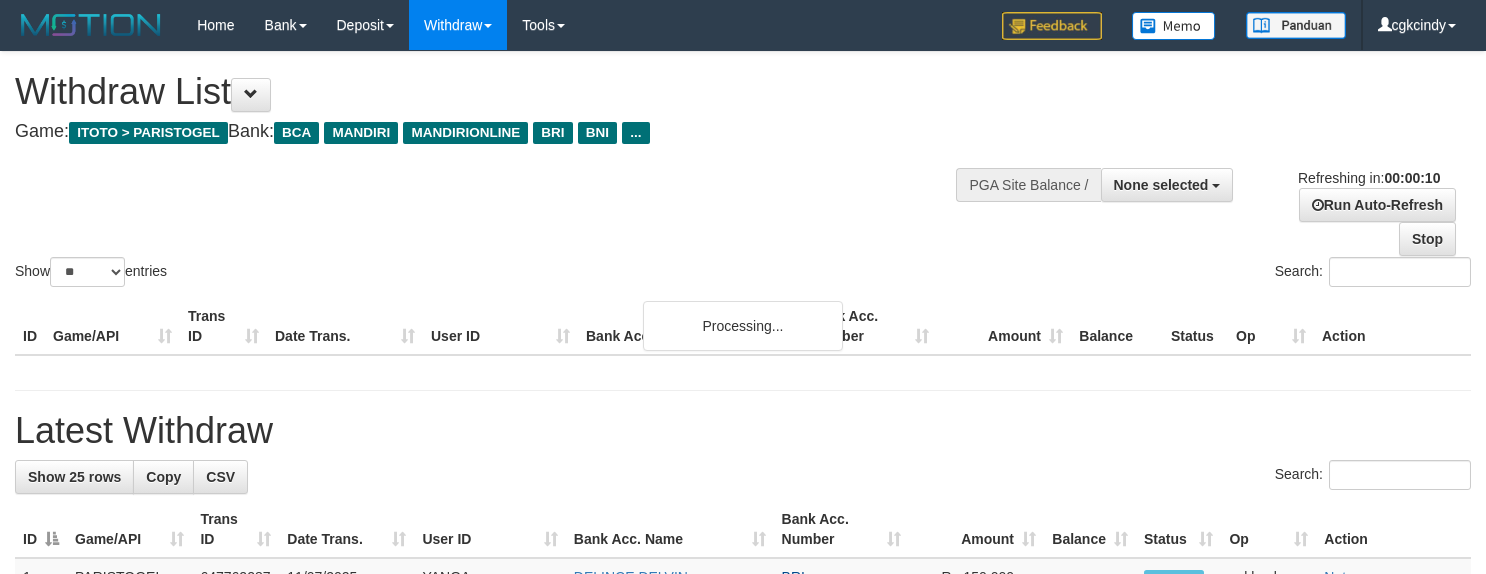 select 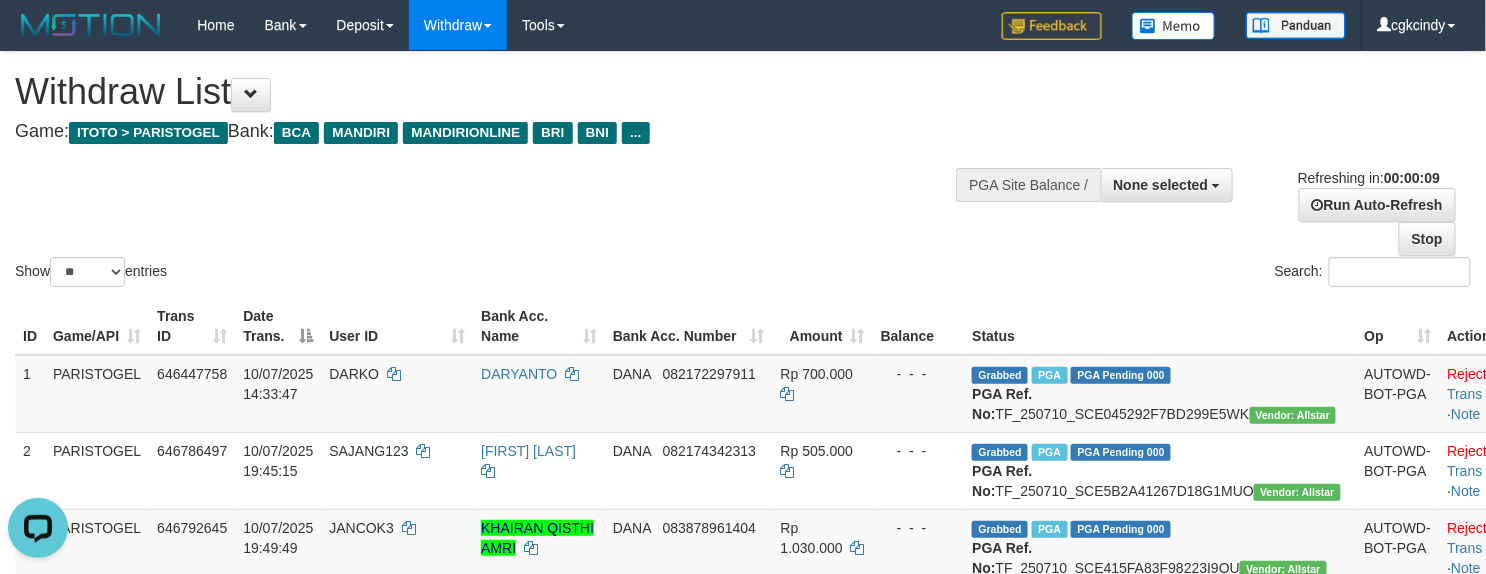 scroll, scrollTop: 0, scrollLeft: 0, axis: both 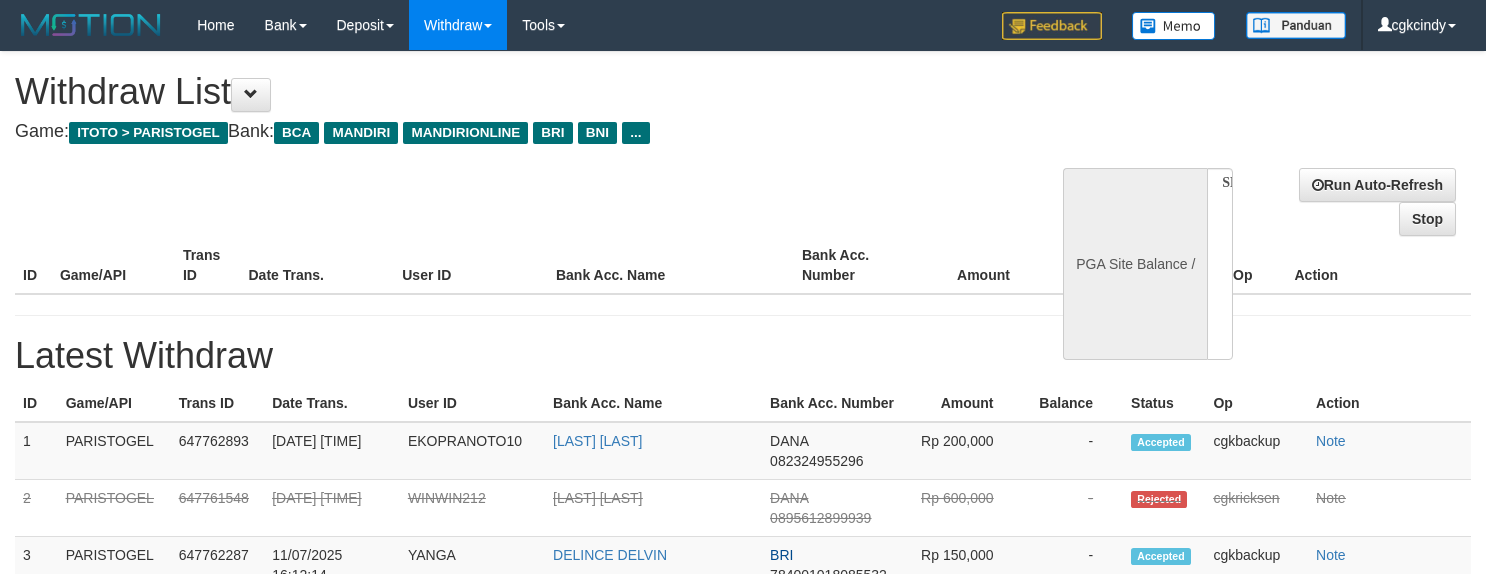 select 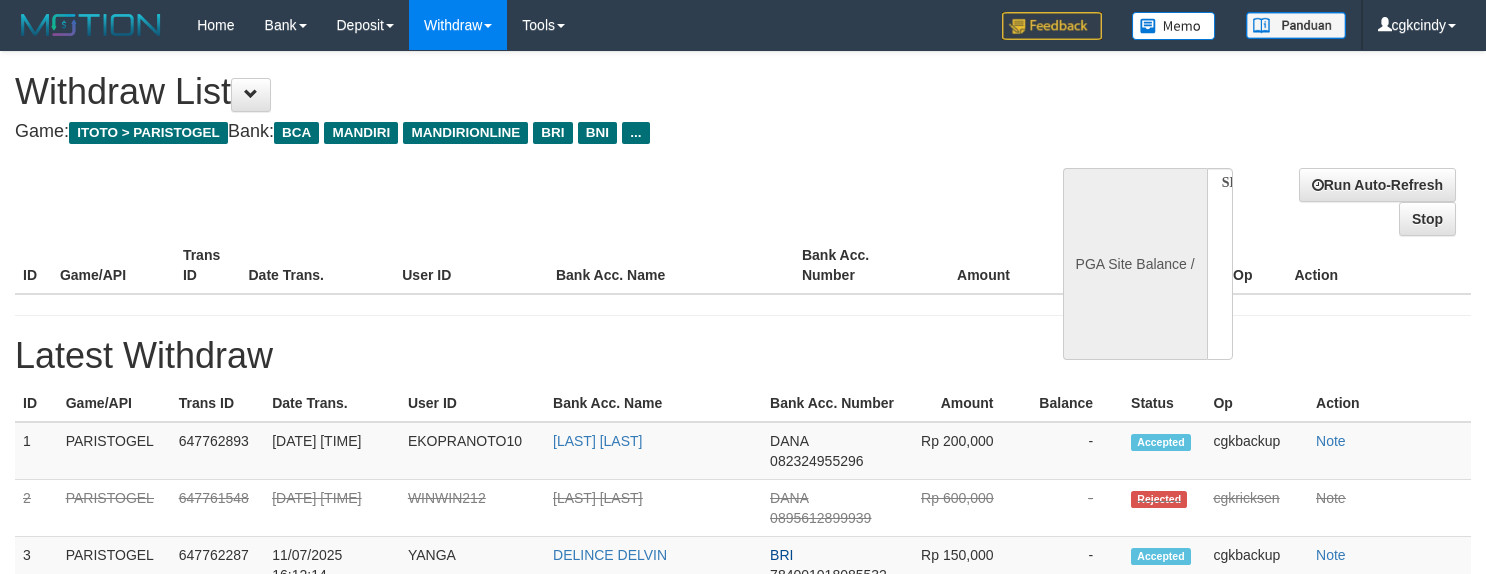 scroll, scrollTop: 0, scrollLeft: 0, axis: both 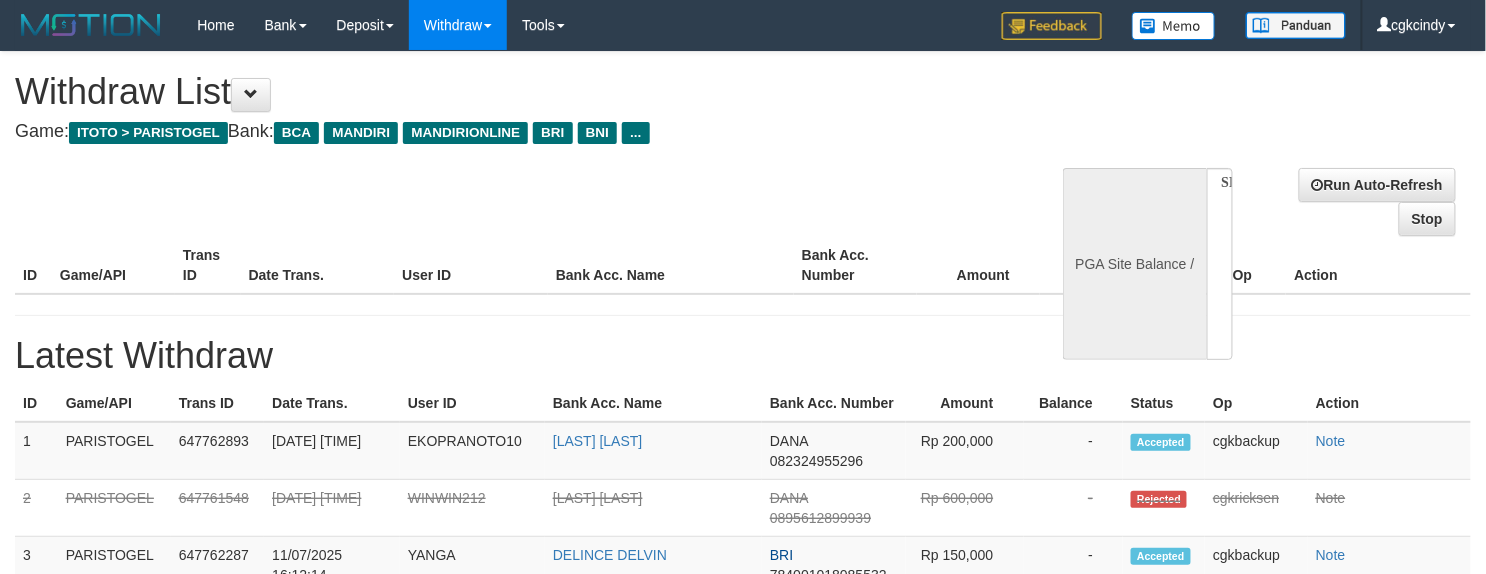 select on "**" 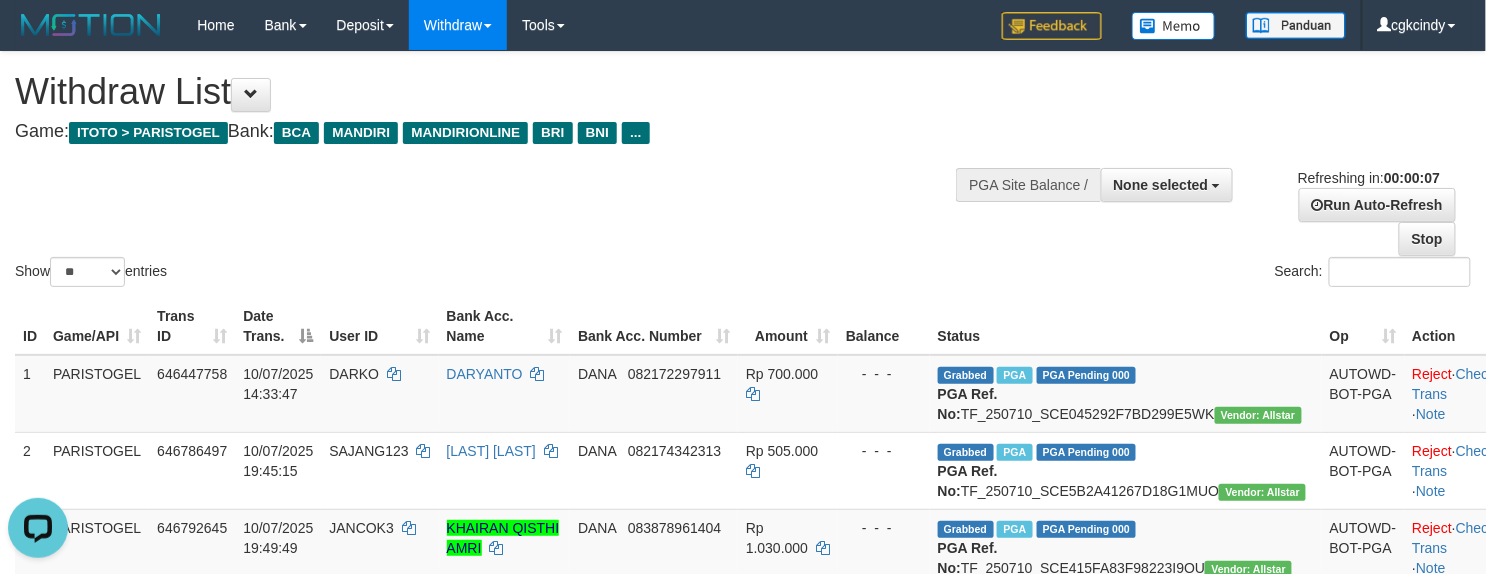 scroll, scrollTop: 0, scrollLeft: 0, axis: both 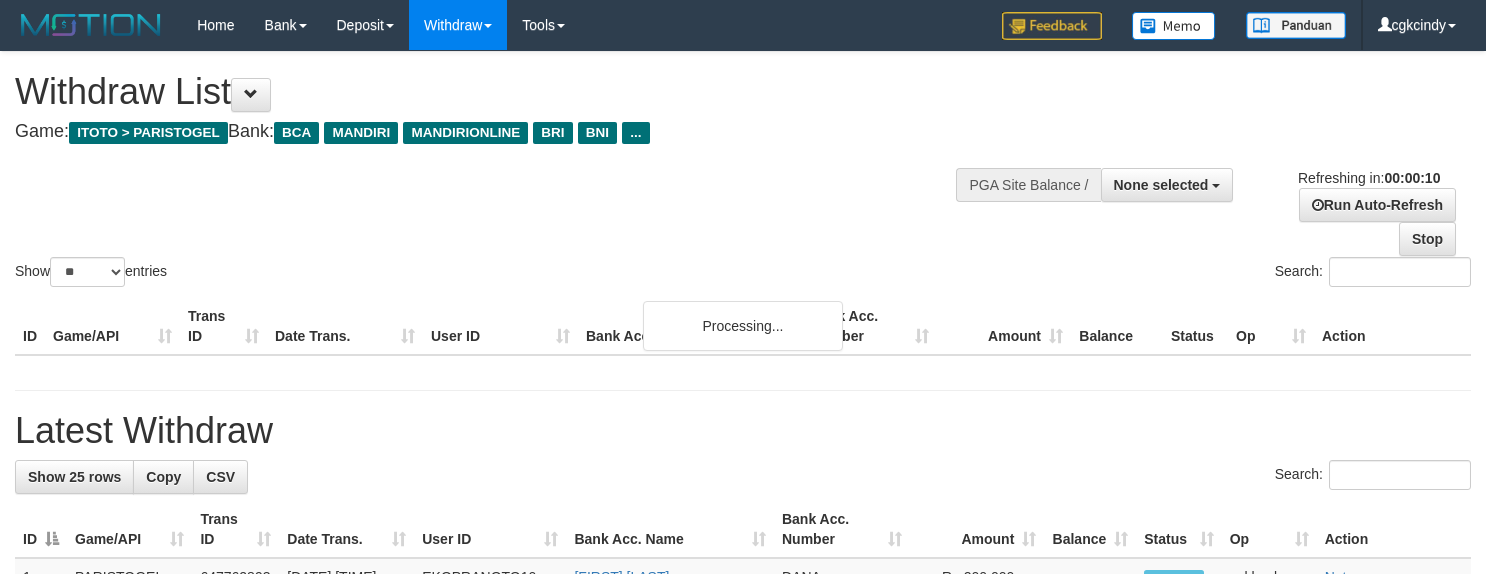 select 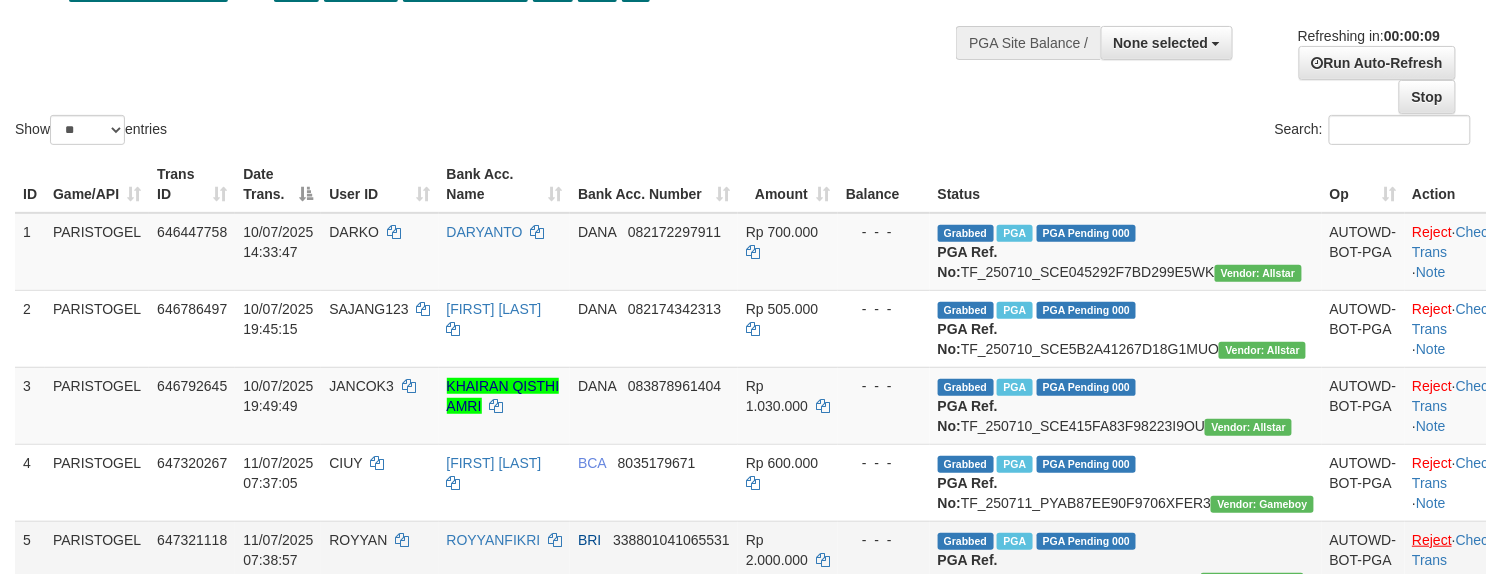 scroll, scrollTop: 133, scrollLeft: 0, axis: vertical 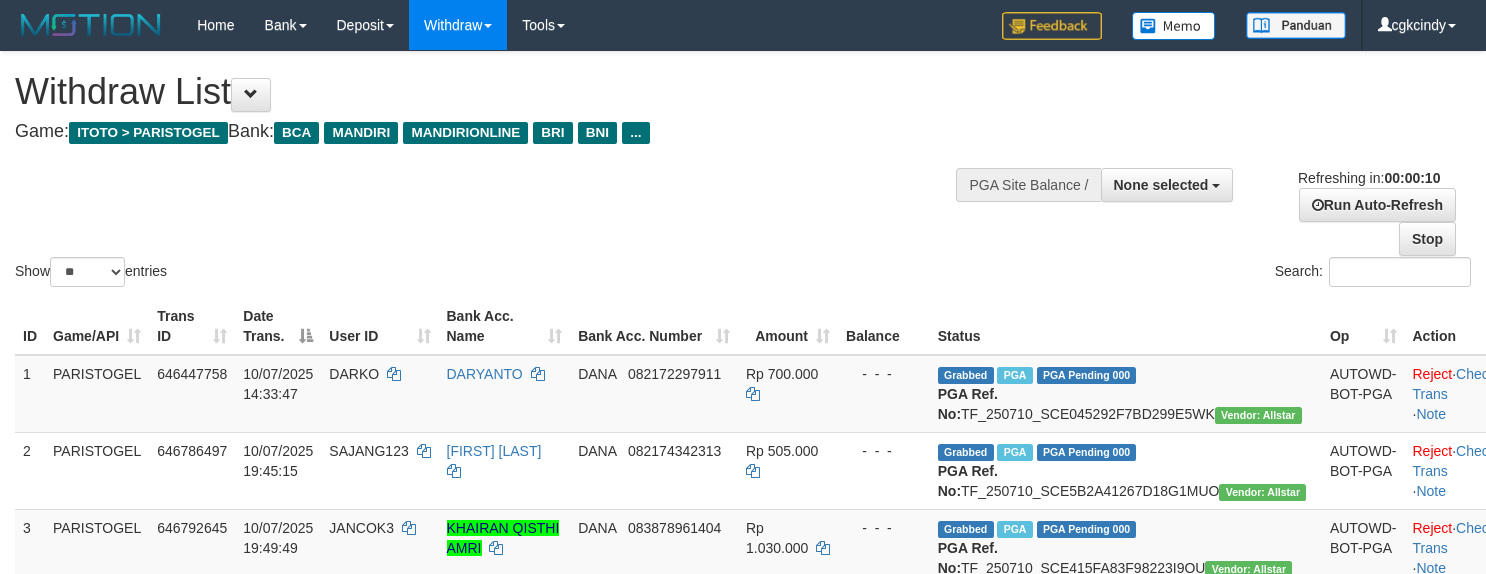 select 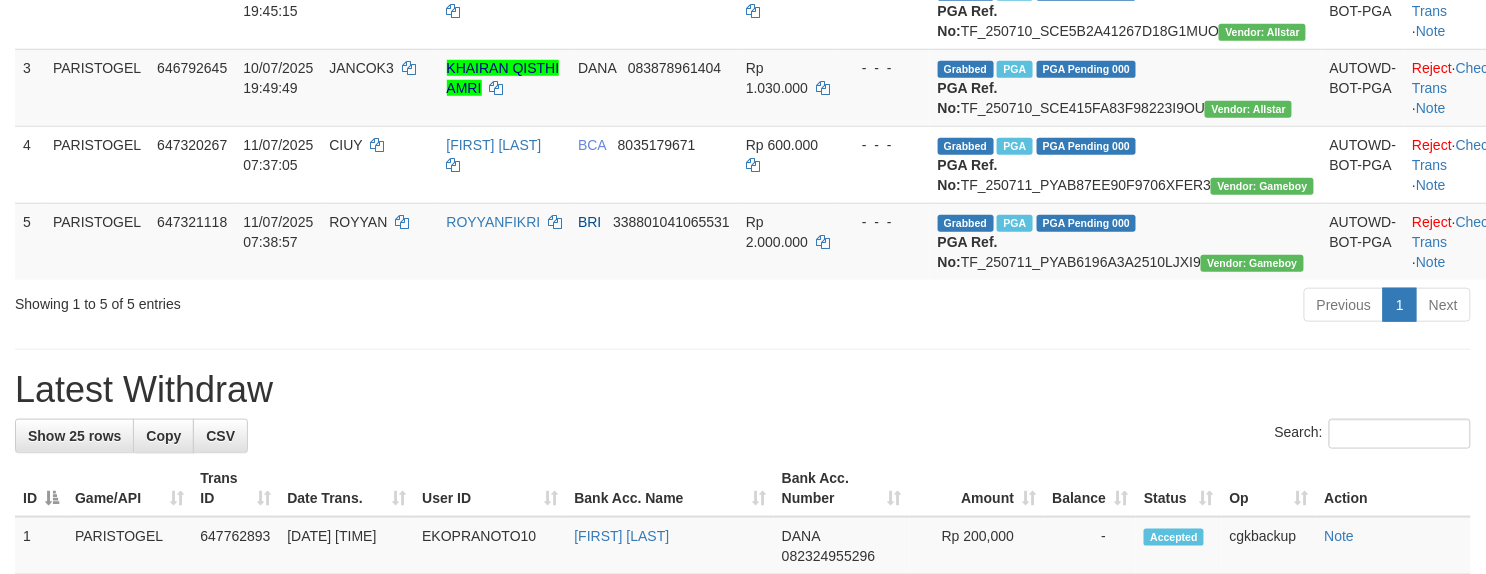 scroll, scrollTop: 666, scrollLeft: 0, axis: vertical 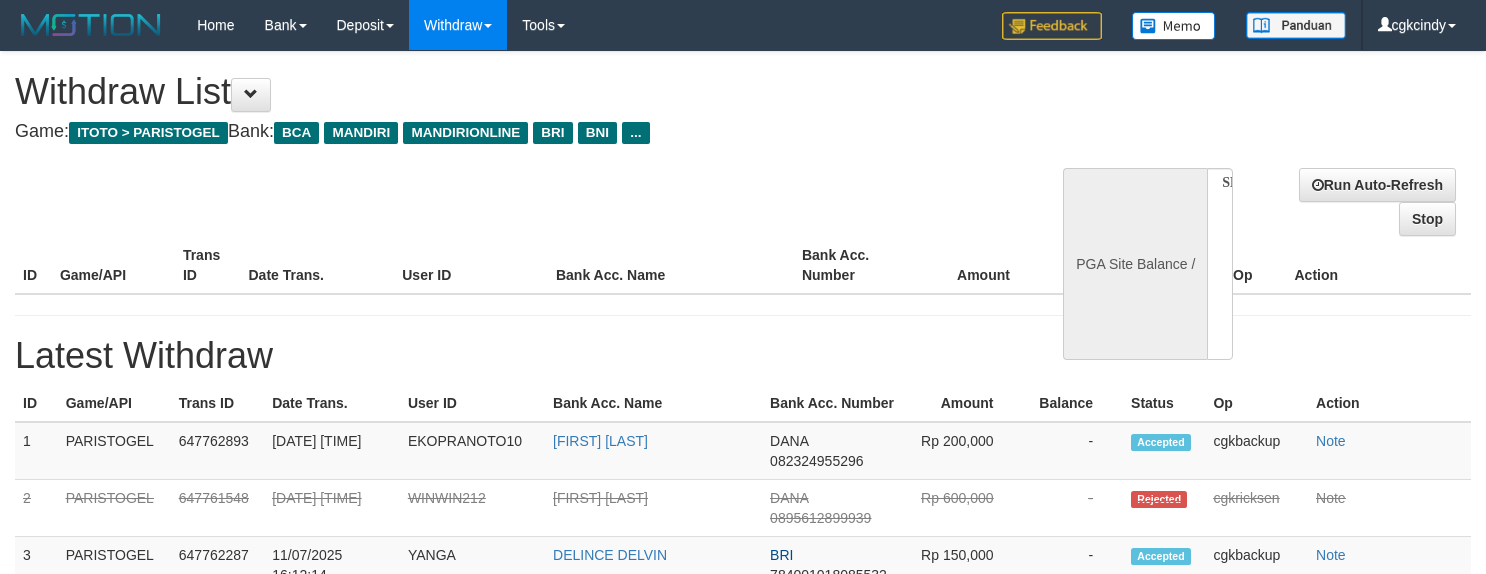 select 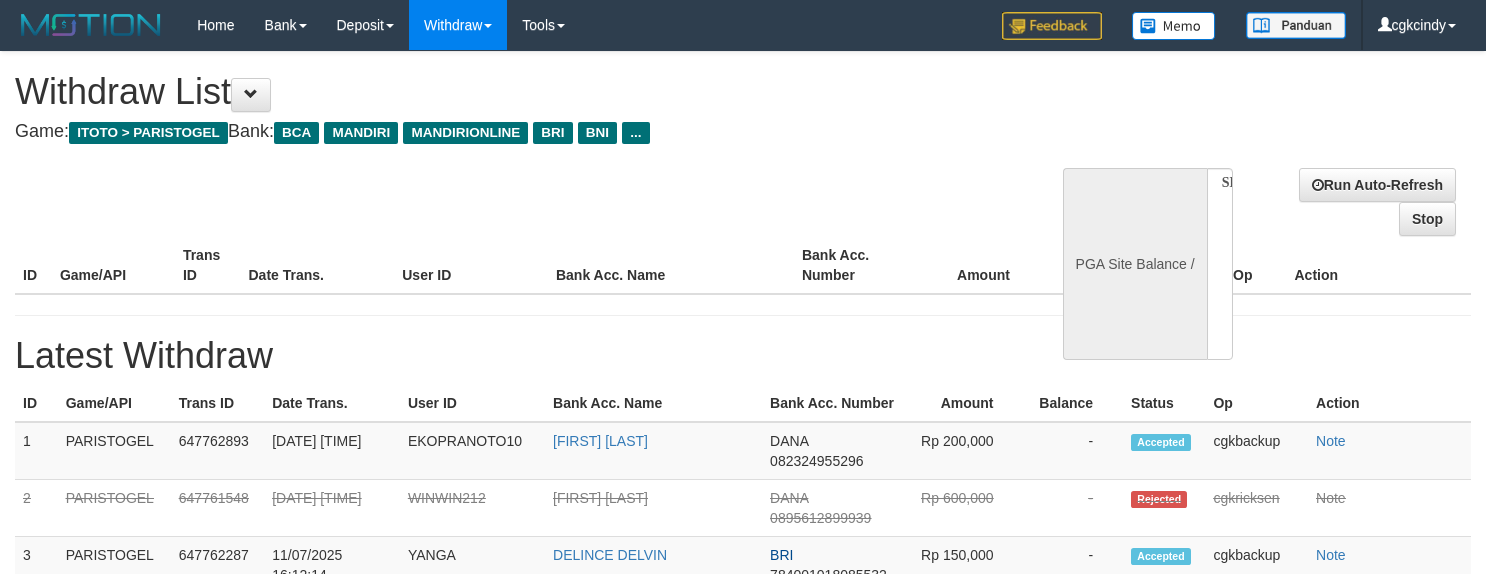 scroll, scrollTop: 0, scrollLeft: 0, axis: both 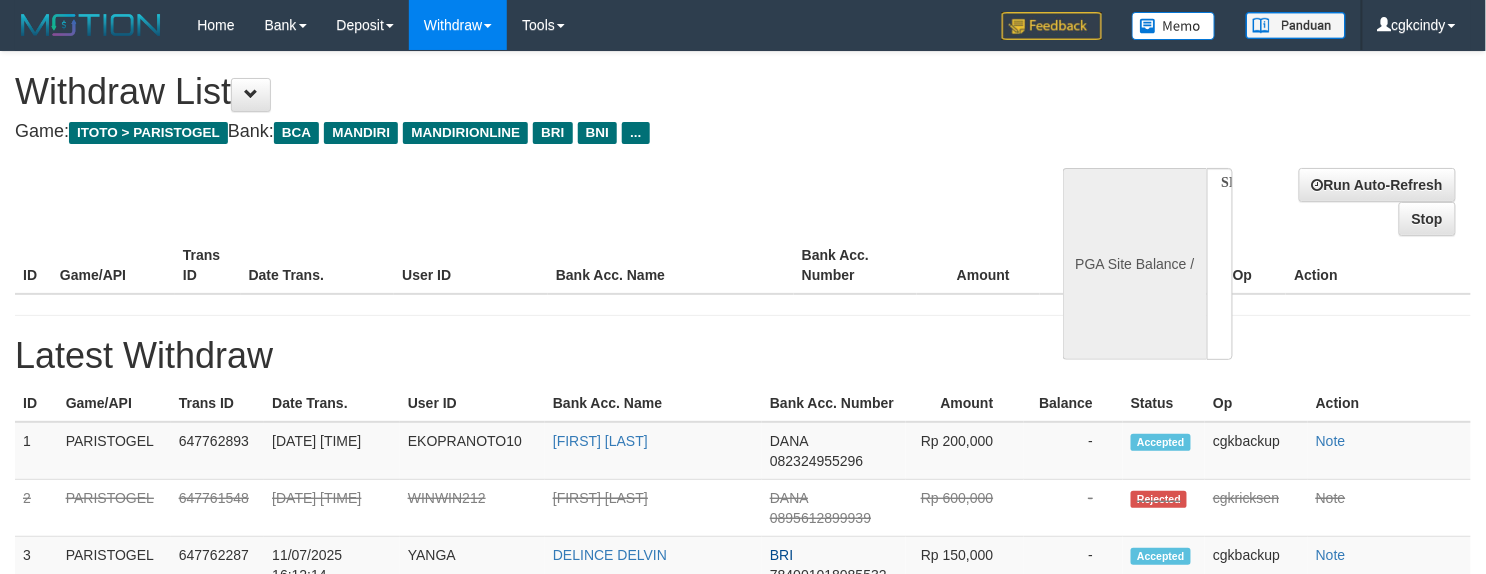 select on "**" 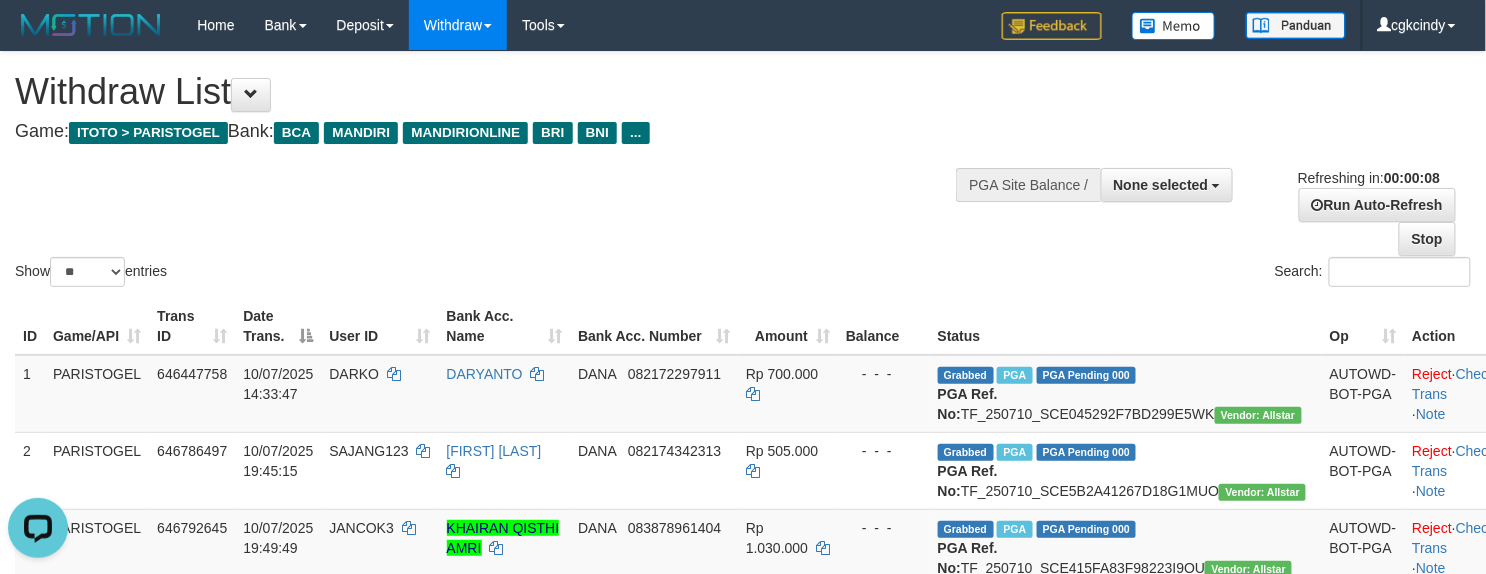 scroll, scrollTop: 0, scrollLeft: 0, axis: both 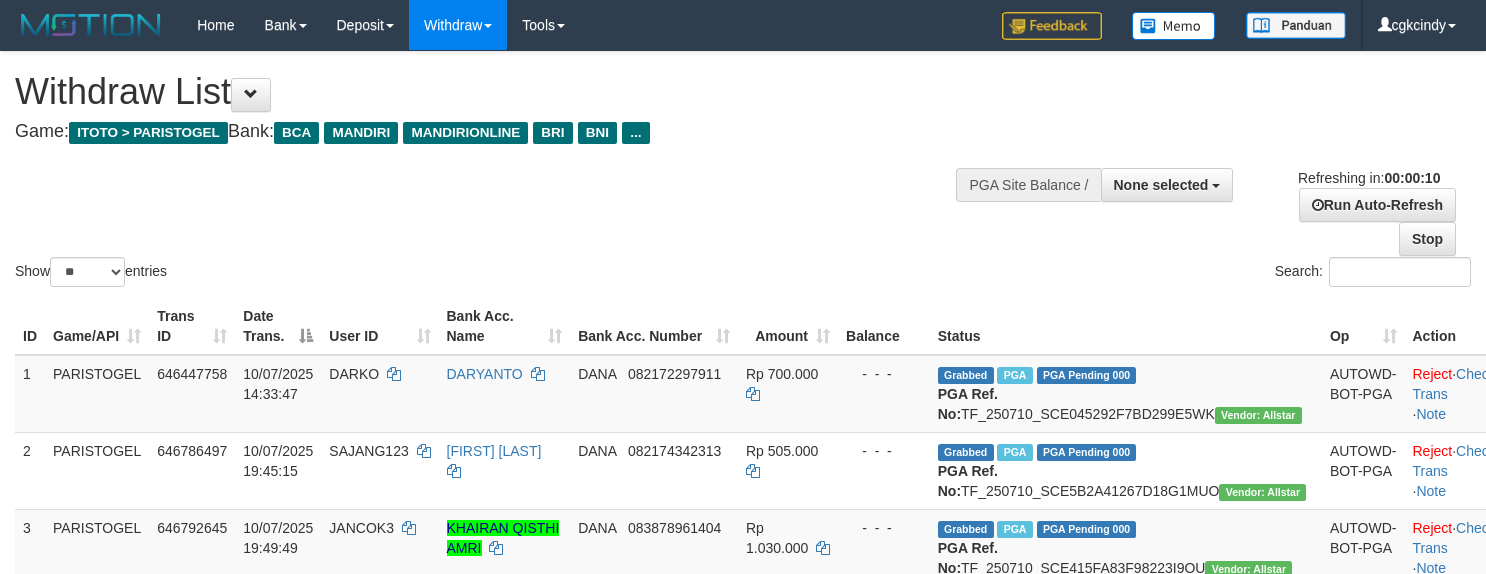 select 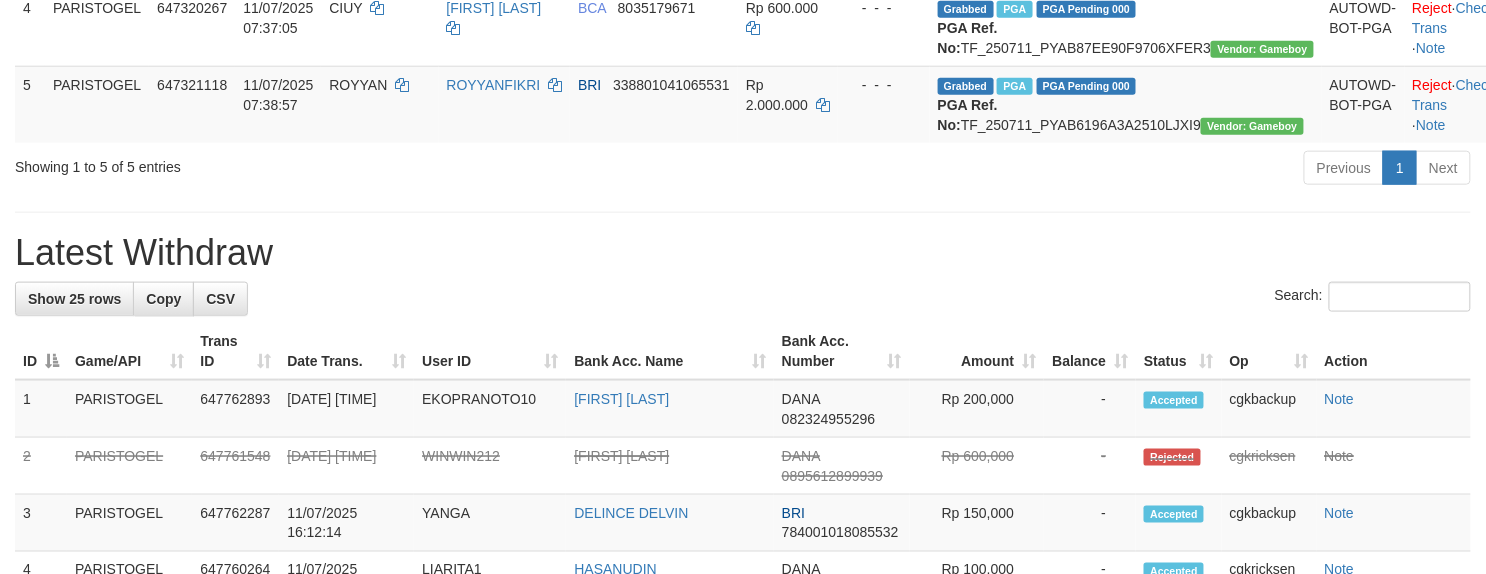 scroll, scrollTop: 800, scrollLeft: 0, axis: vertical 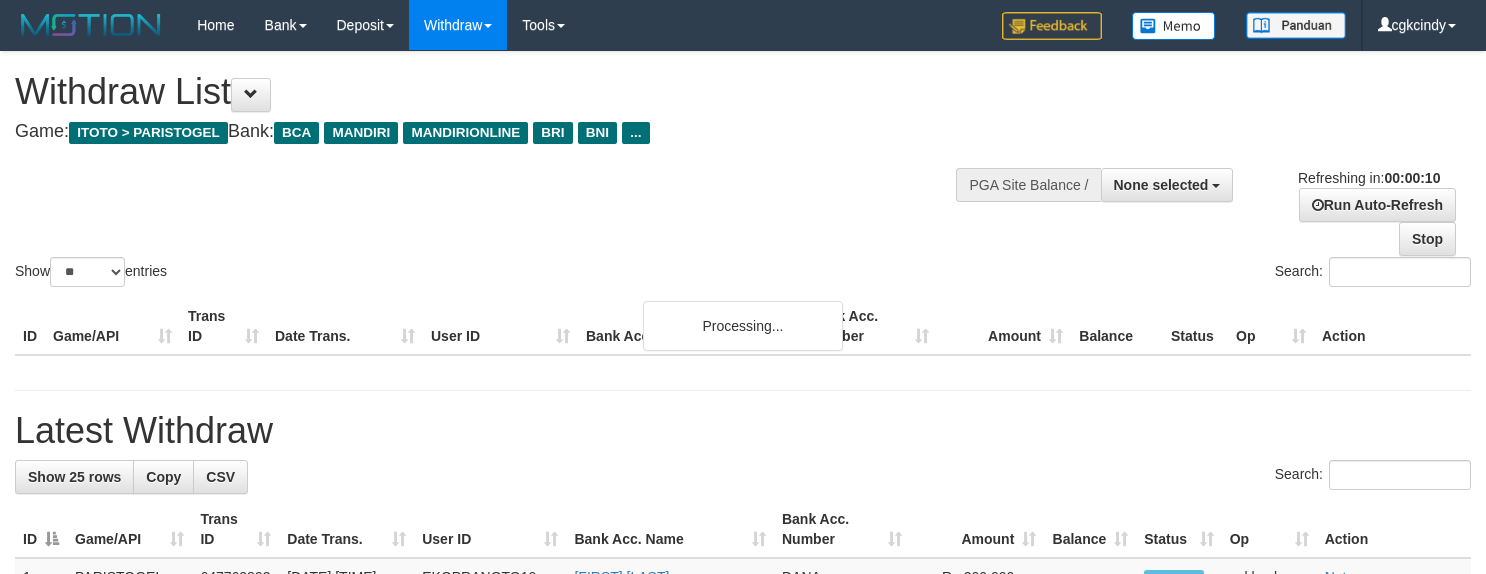 select 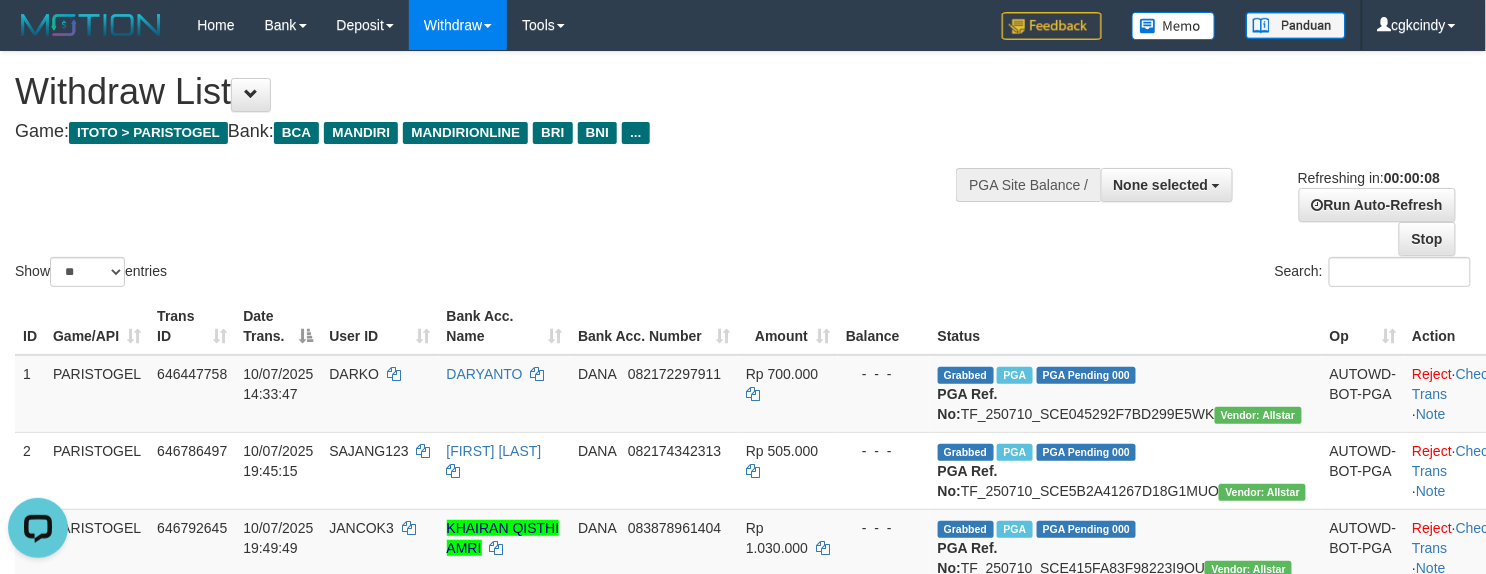 scroll, scrollTop: 0, scrollLeft: 0, axis: both 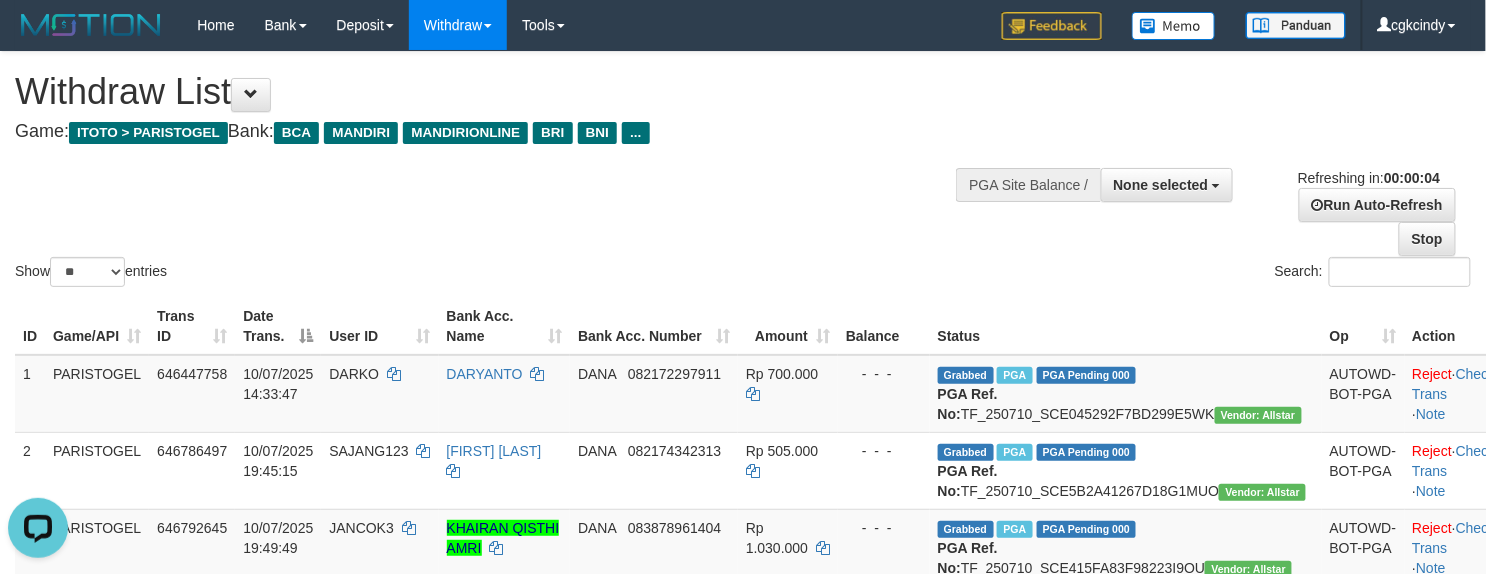 click on "**********" at bounding box center (1243, 204) 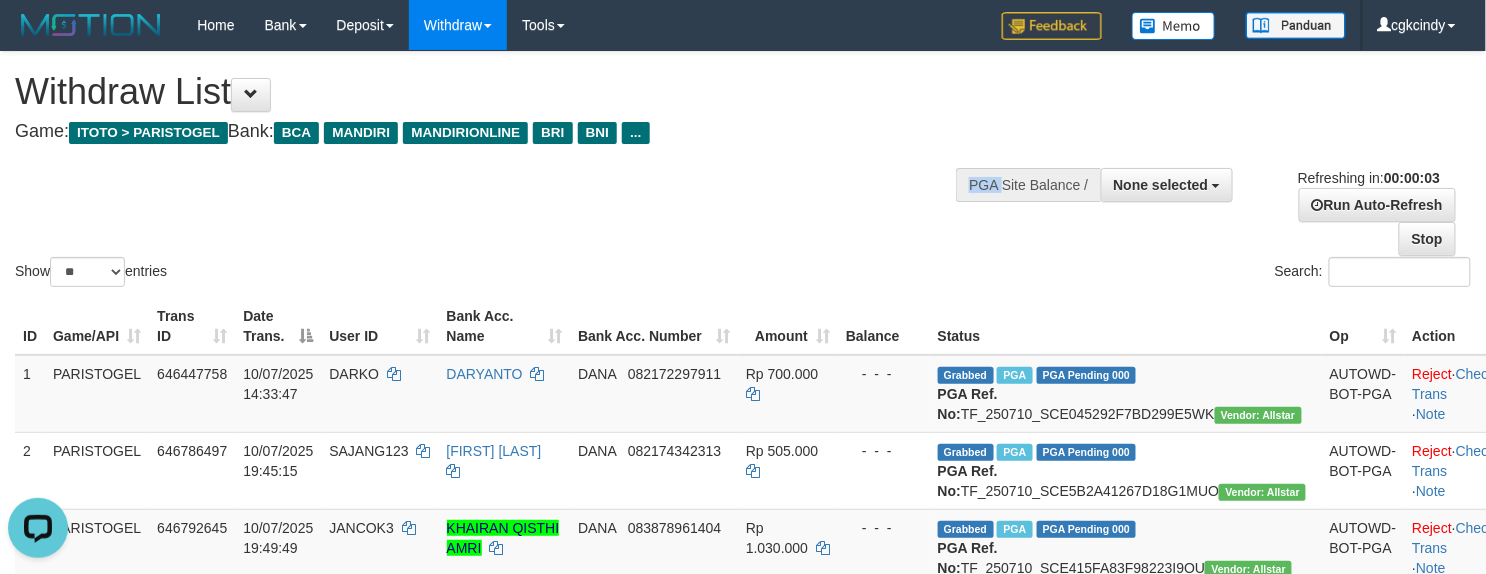 click on "**********" at bounding box center [1243, 204] 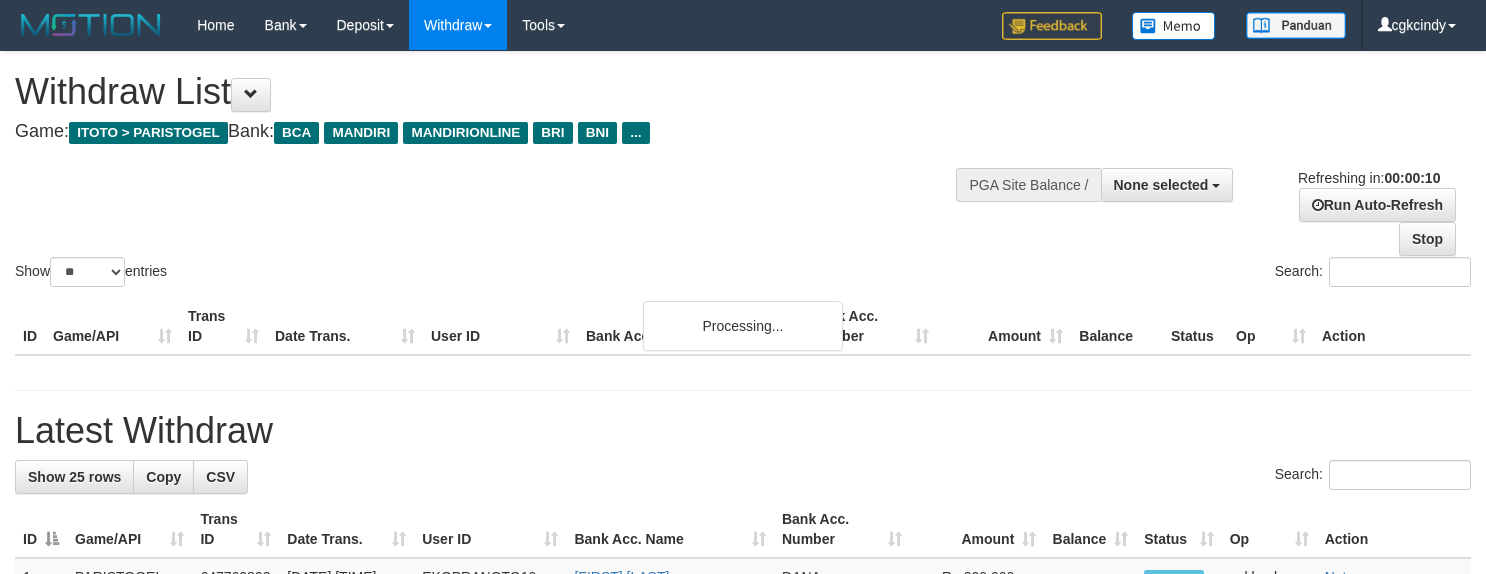 select 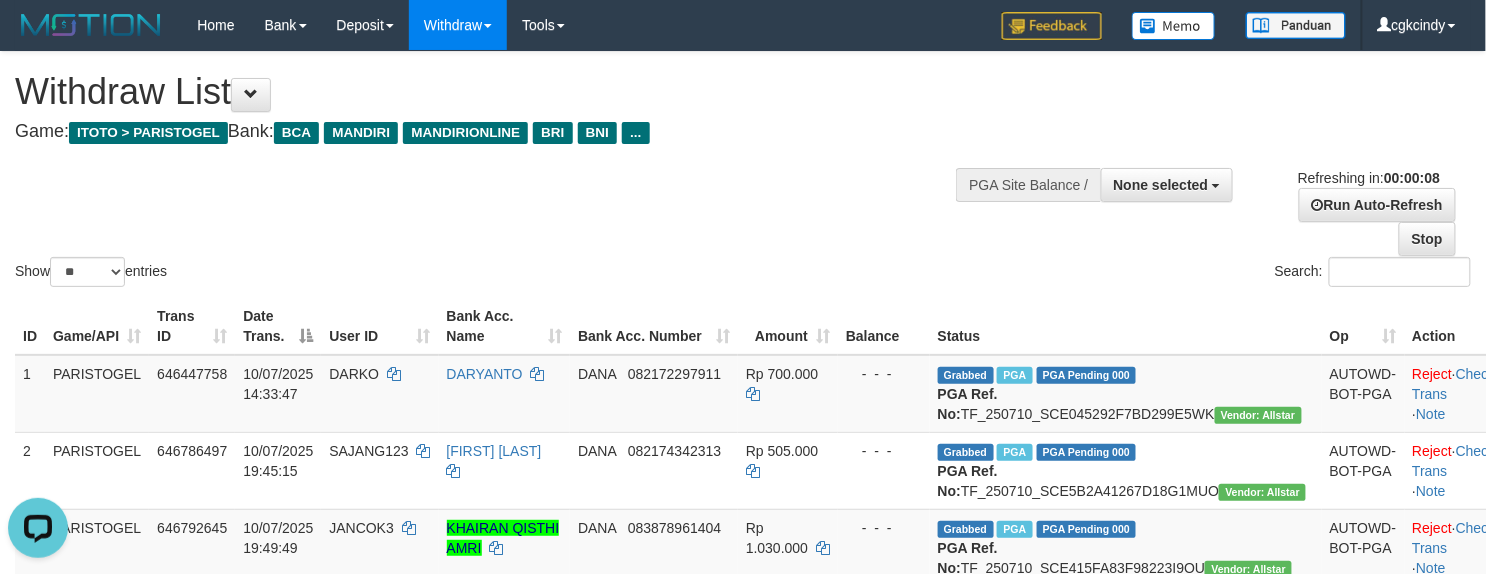 scroll, scrollTop: 0, scrollLeft: 0, axis: both 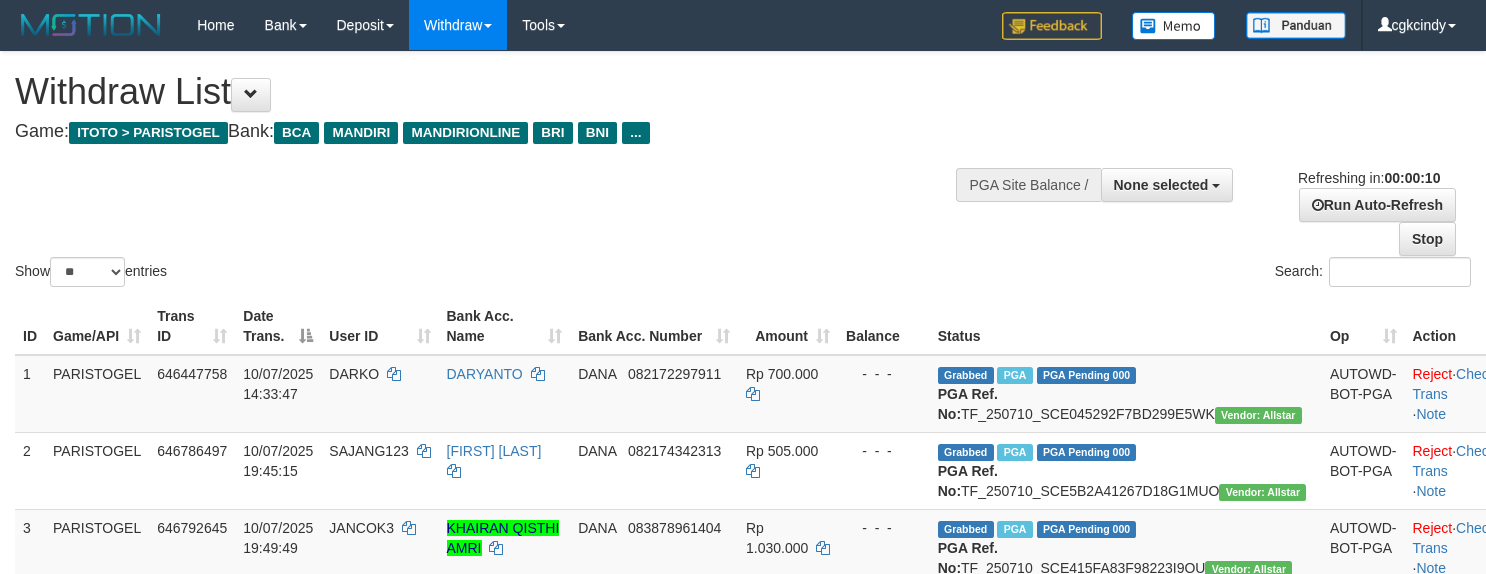 select 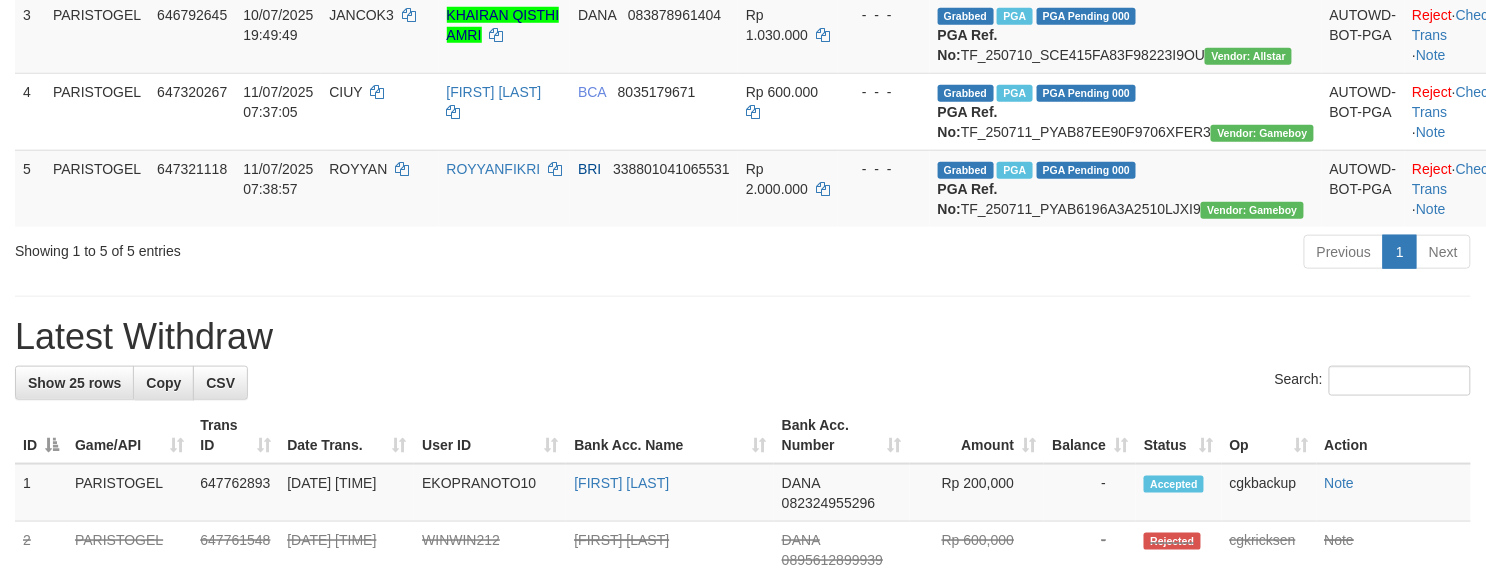 scroll, scrollTop: 666, scrollLeft: 0, axis: vertical 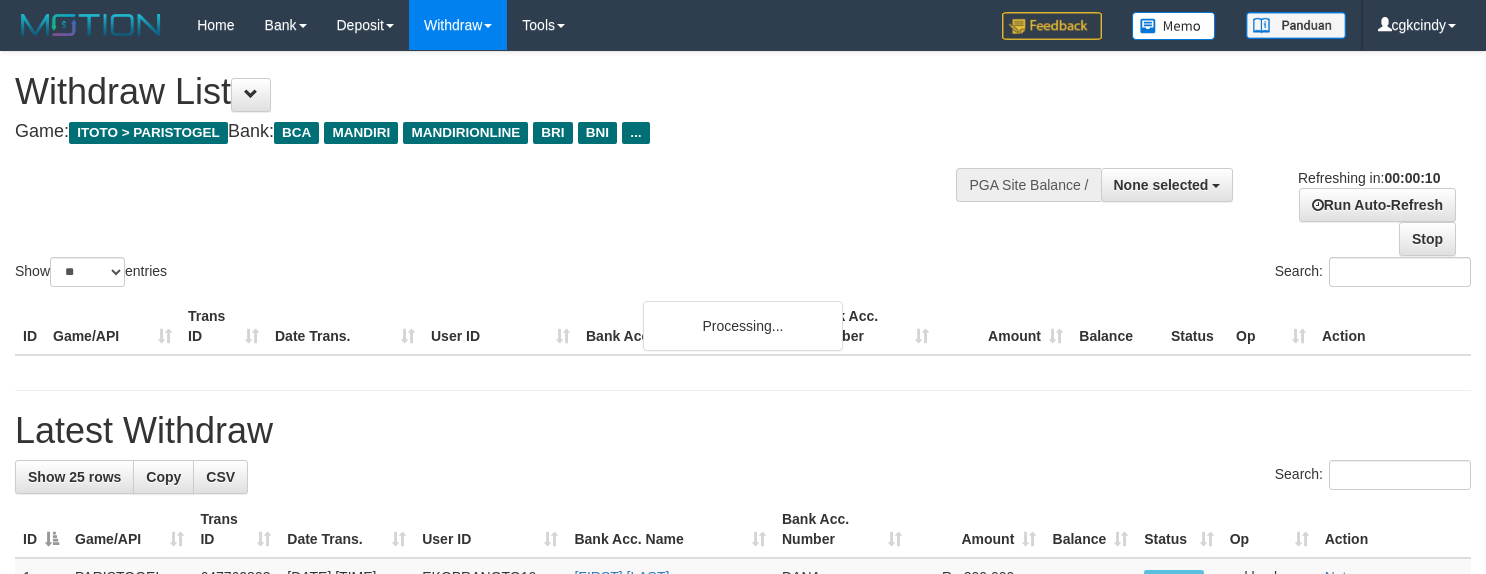 select 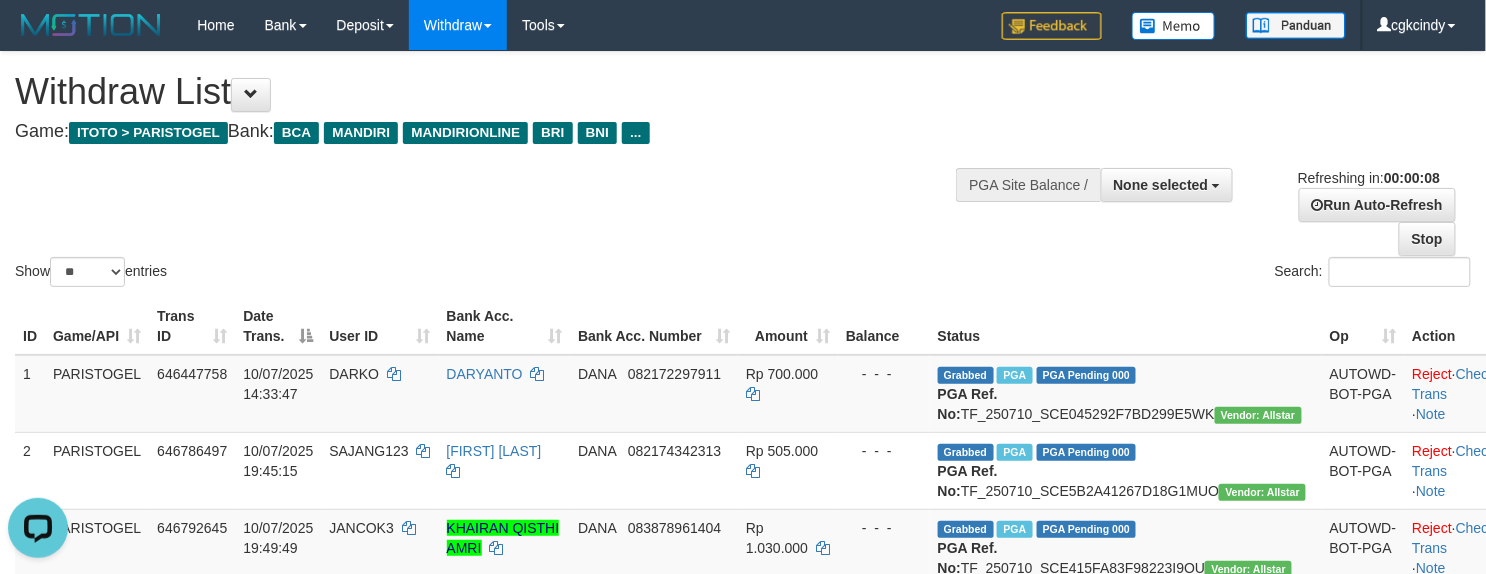 scroll, scrollTop: 0, scrollLeft: 0, axis: both 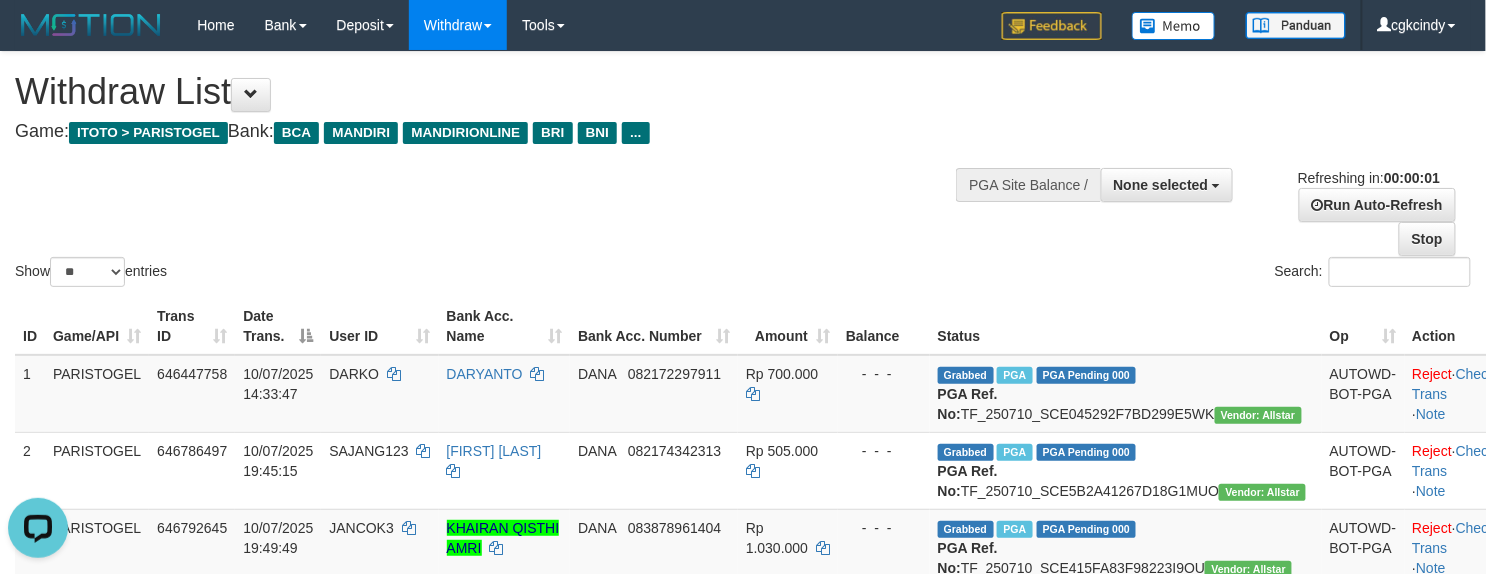 click on "Game:   ITOTO > PARISTOGEL    				Bank:   BCA   MANDIRI   MANDIRIONLINE   BRI   BNI   ..." at bounding box center (493, 132) 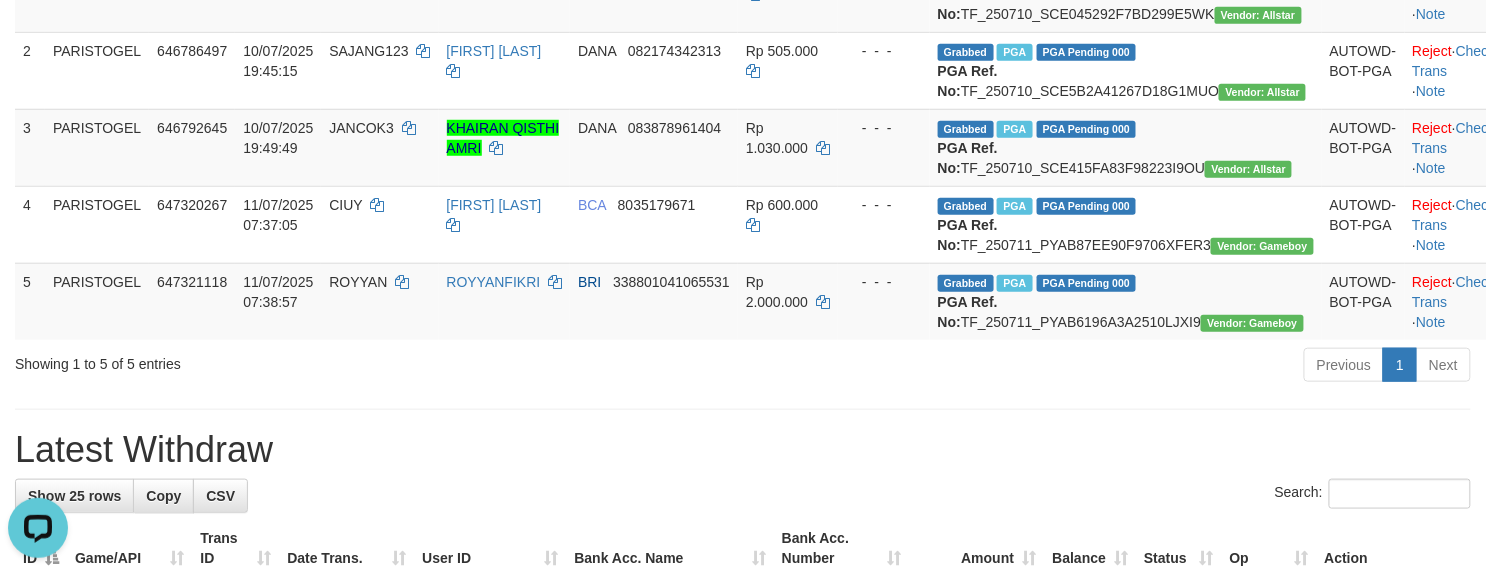 scroll, scrollTop: 666, scrollLeft: 0, axis: vertical 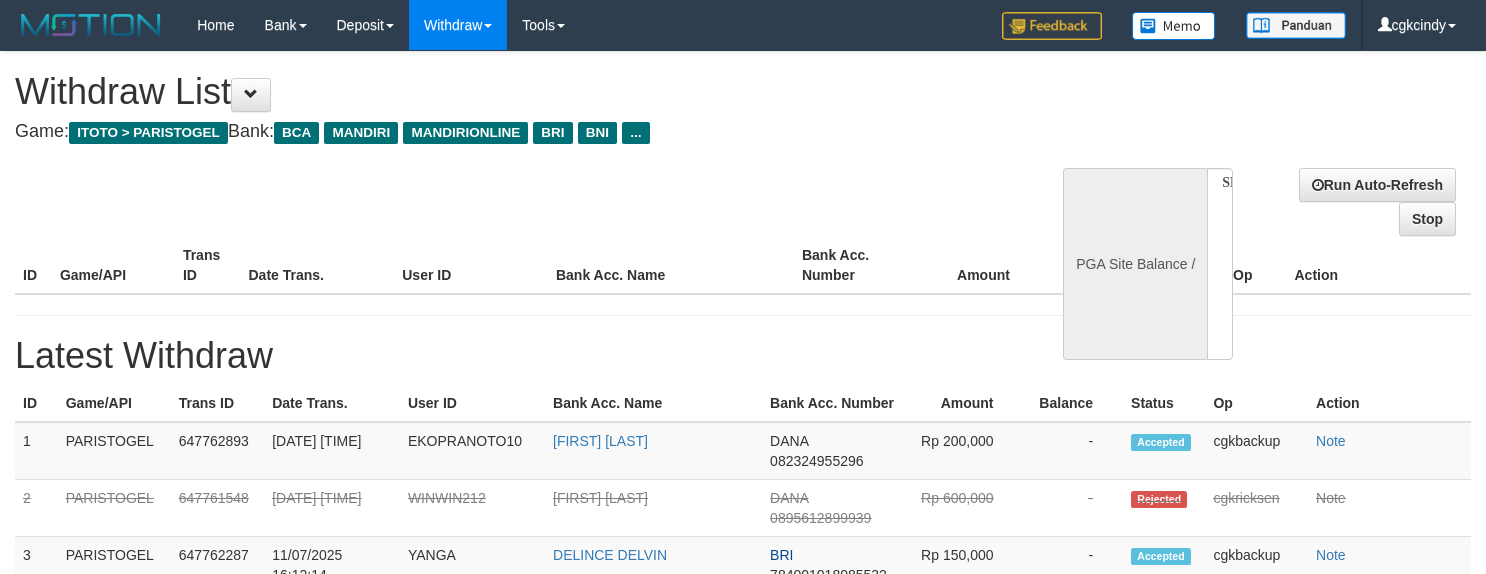select 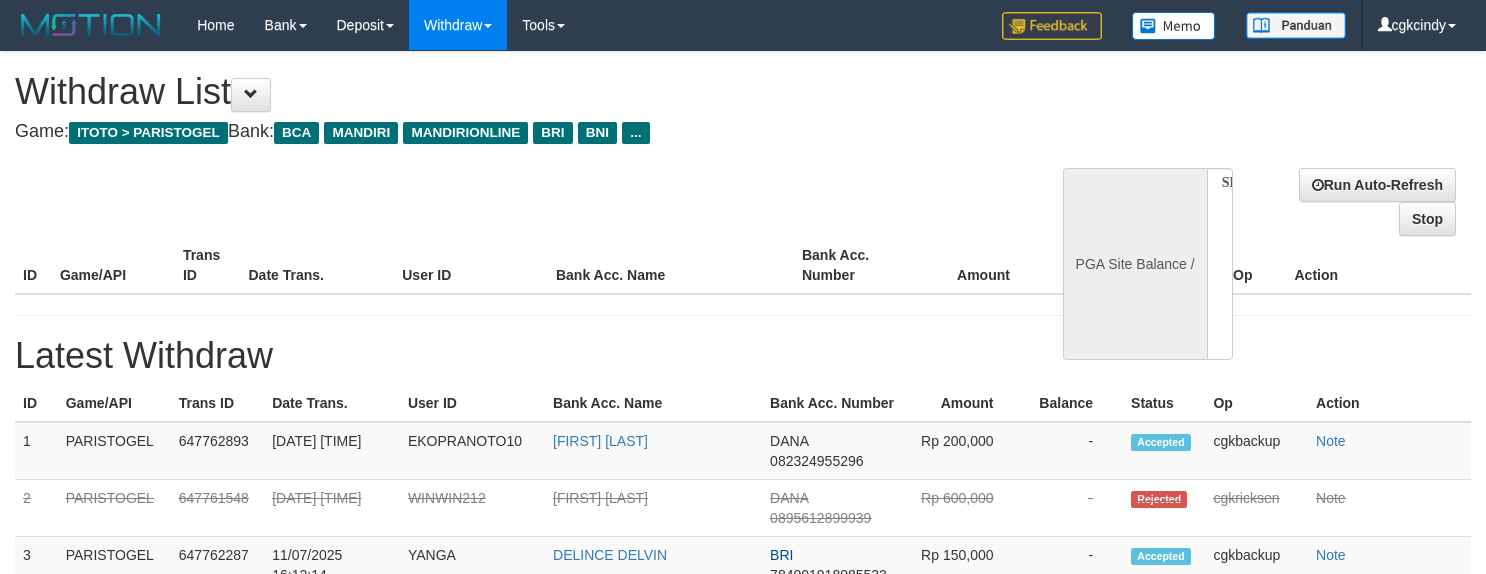scroll, scrollTop: 0, scrollLeft: 0, axis: both 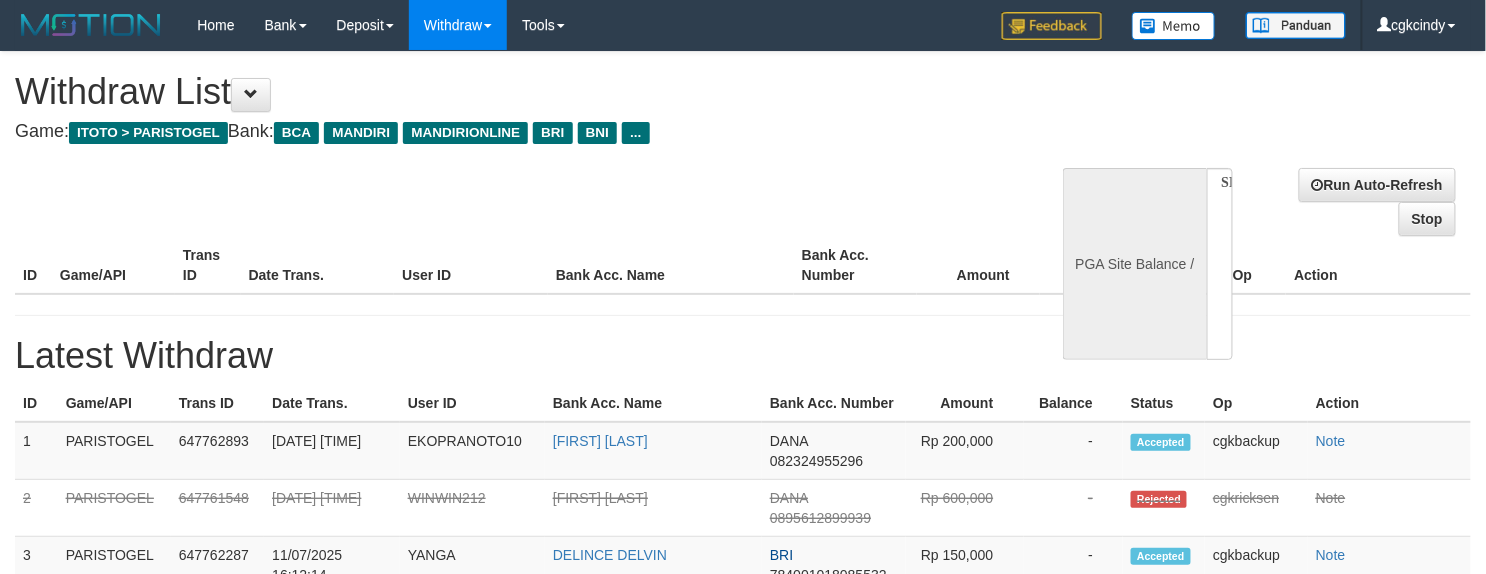 select on "**" 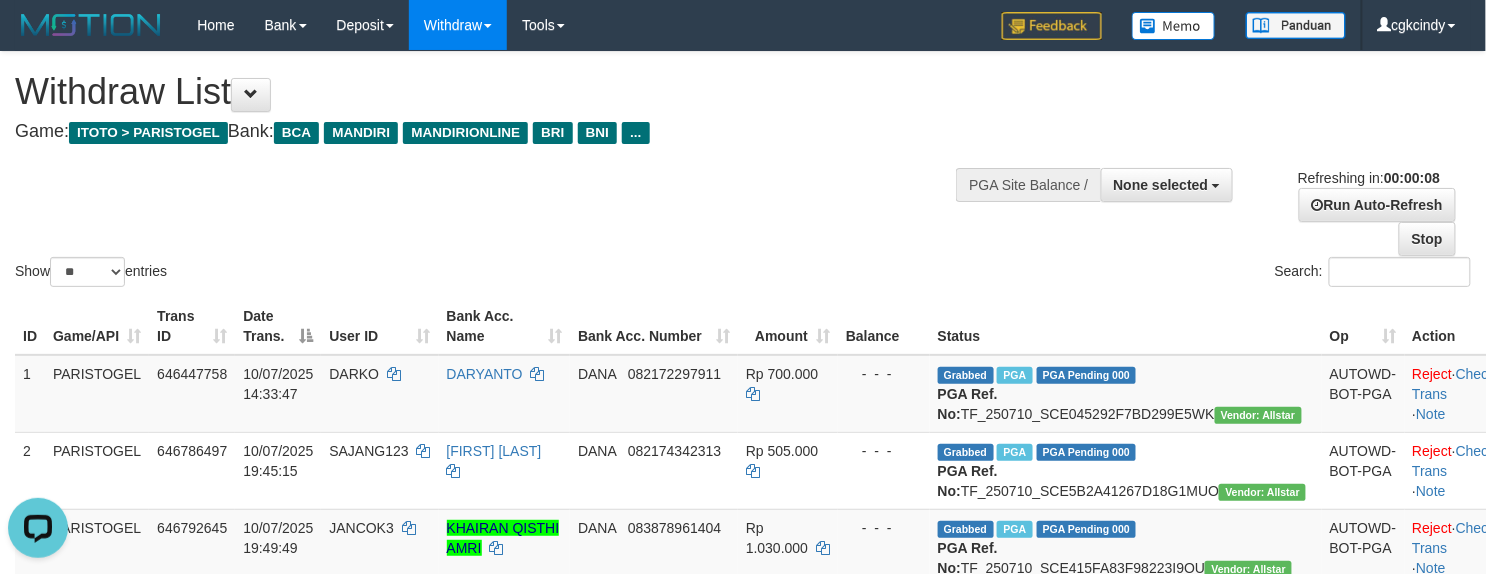scroll, scrollTop: 0, scrollLeft: 0, axis: both 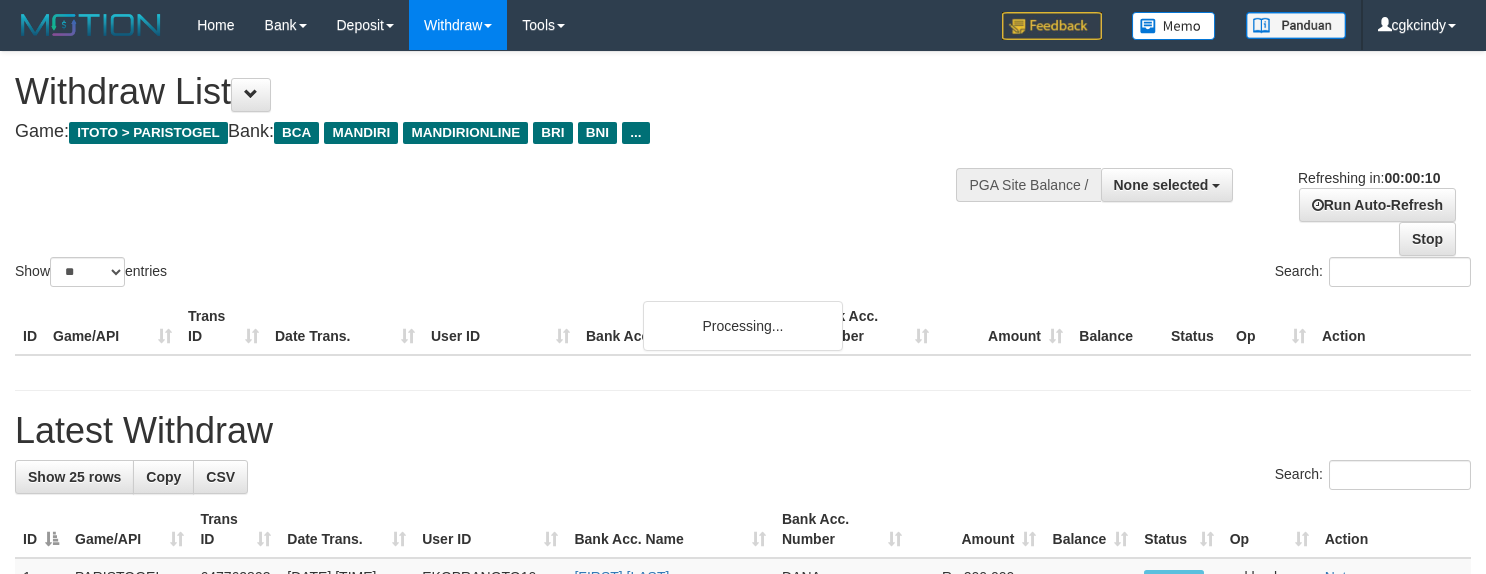 select 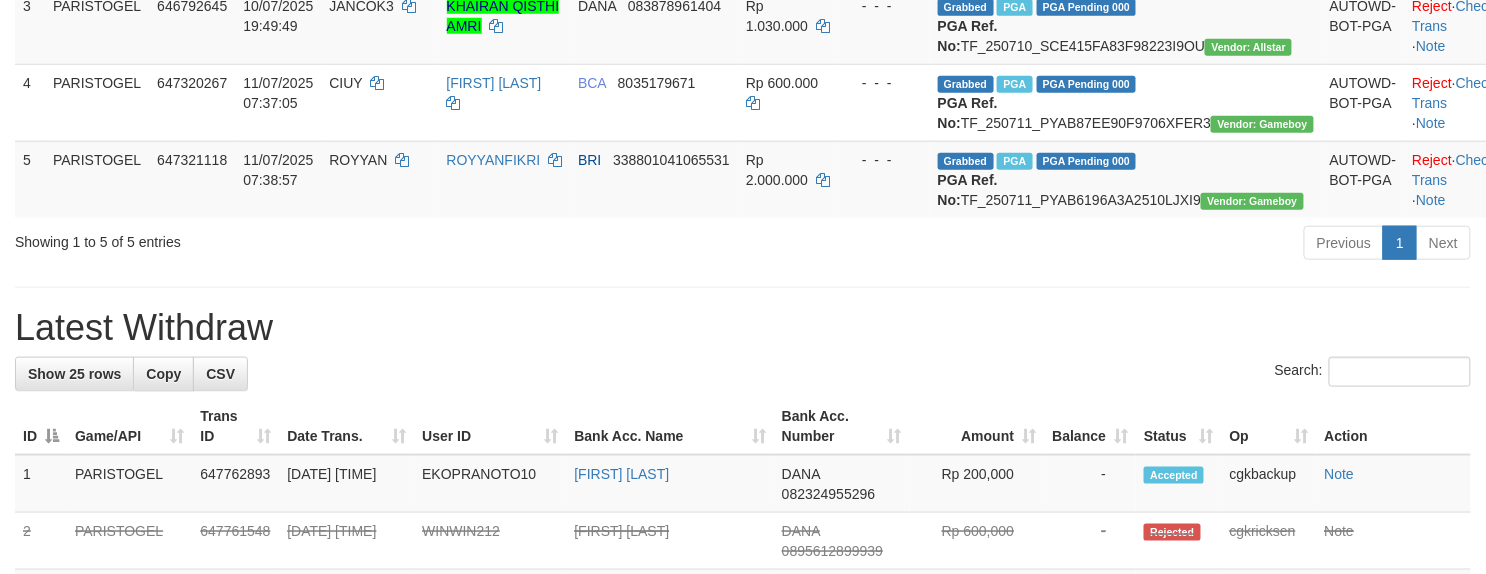 scroll, scrollTop: 521, scrollLeft: 0, axis: vertical 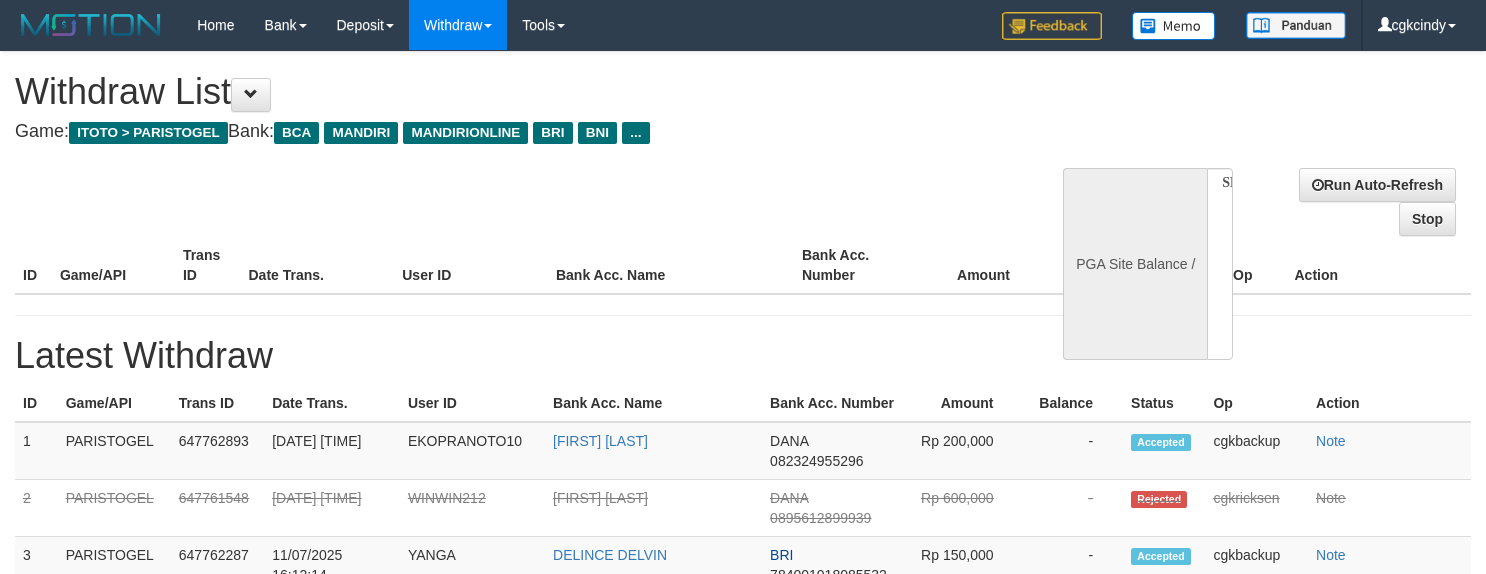 select 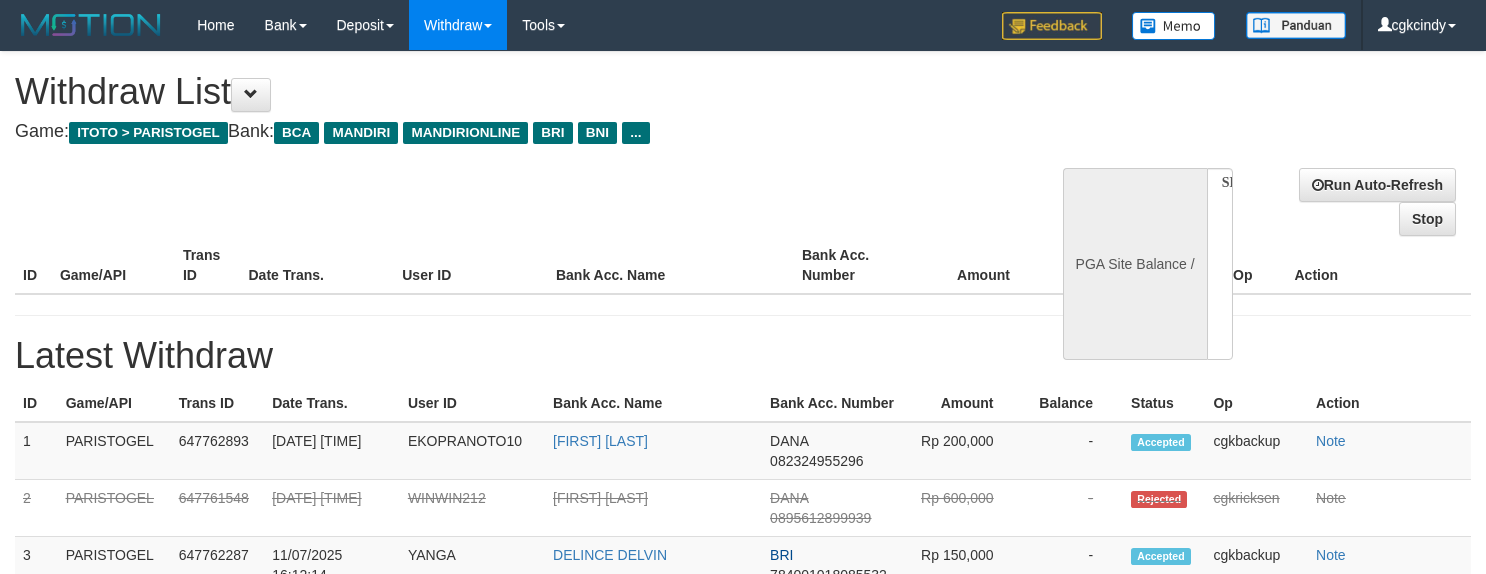 scroll, scrollTop: 0, scrollLeft: 0, axis: both 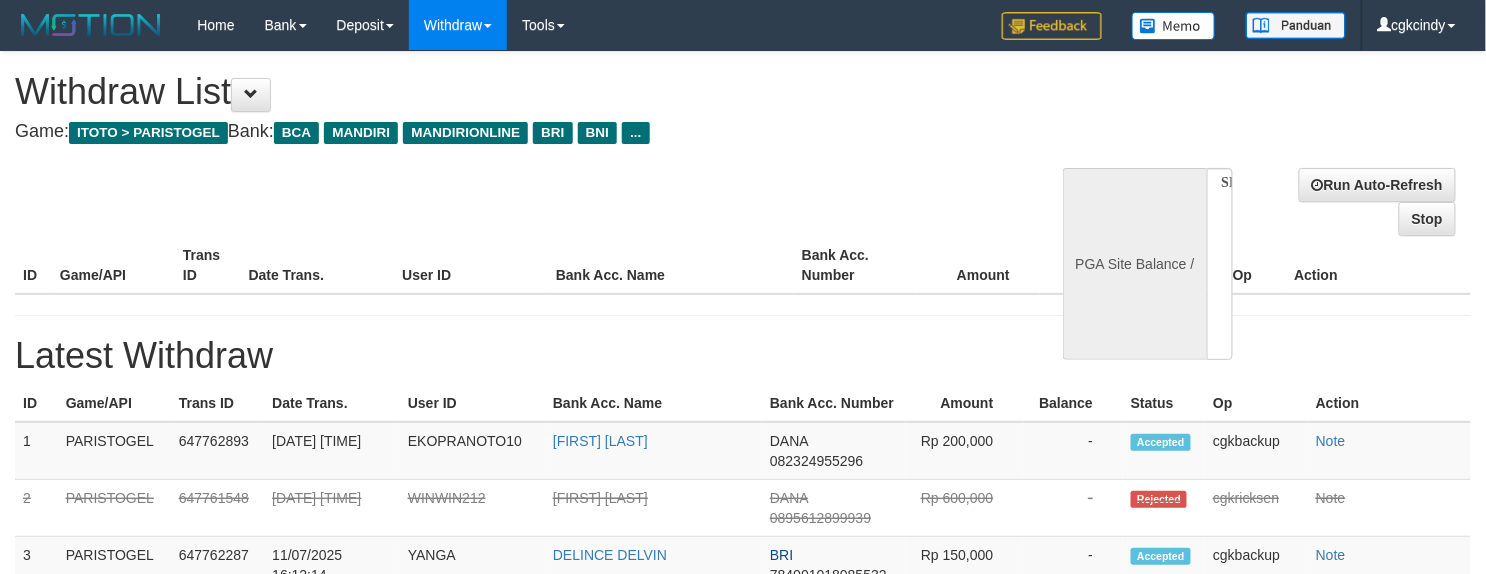 select on "**" 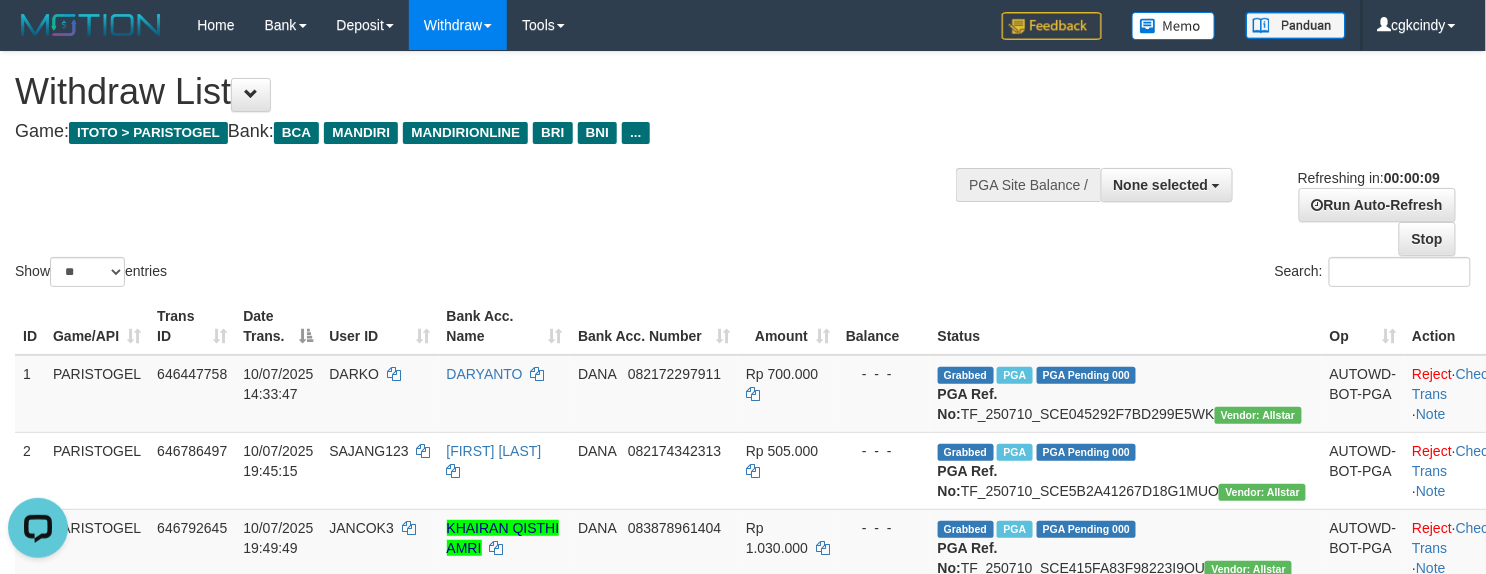 scroll, scrollTop: 0, scrollLeft: 0, axis: both 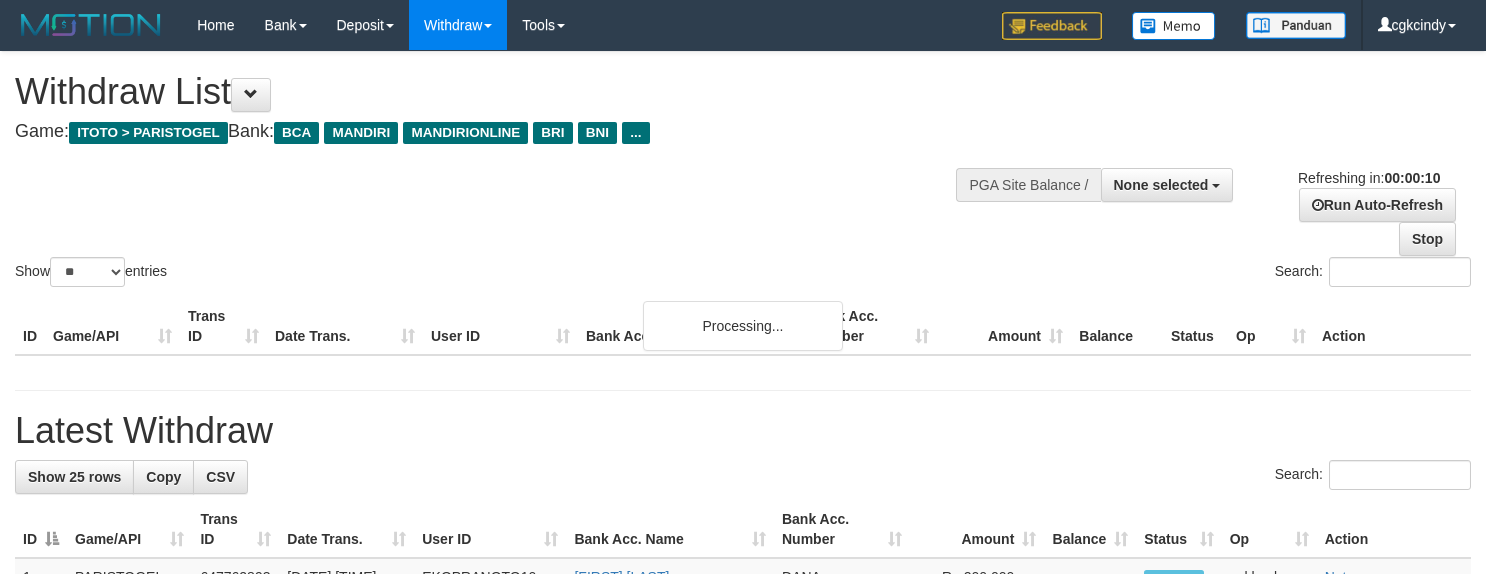 select 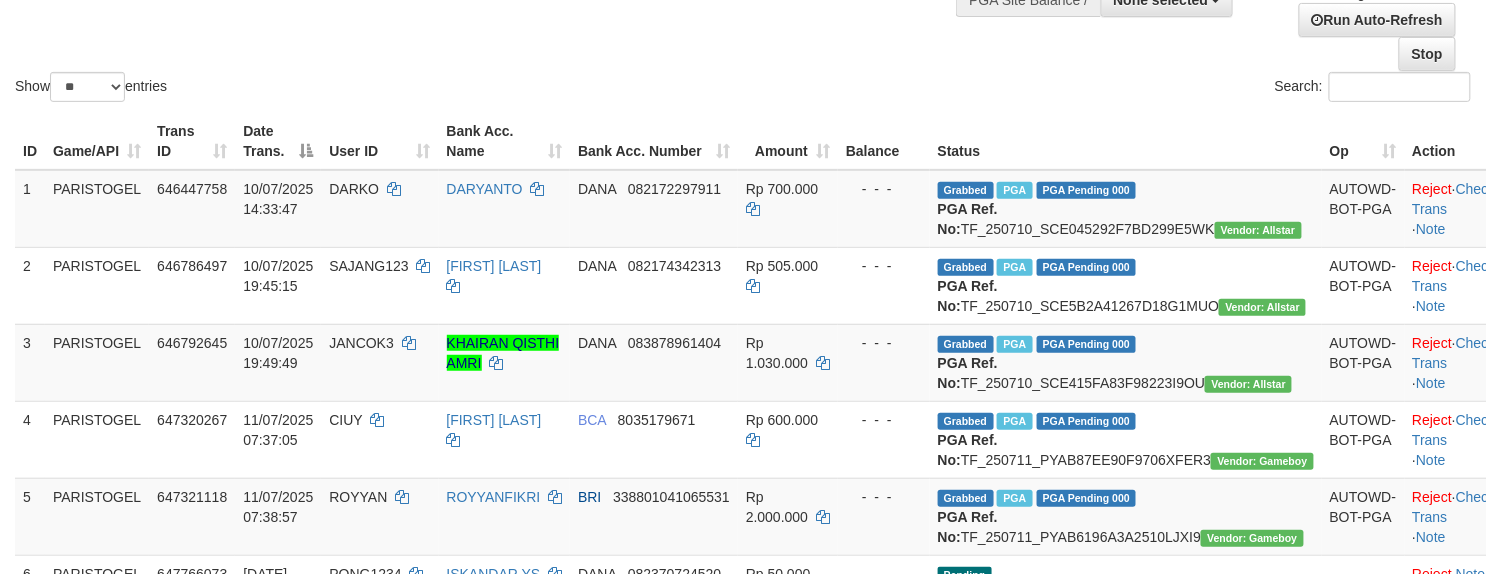 scroll, scrollTop: 533, scrollLeft: 0, axis: vertical 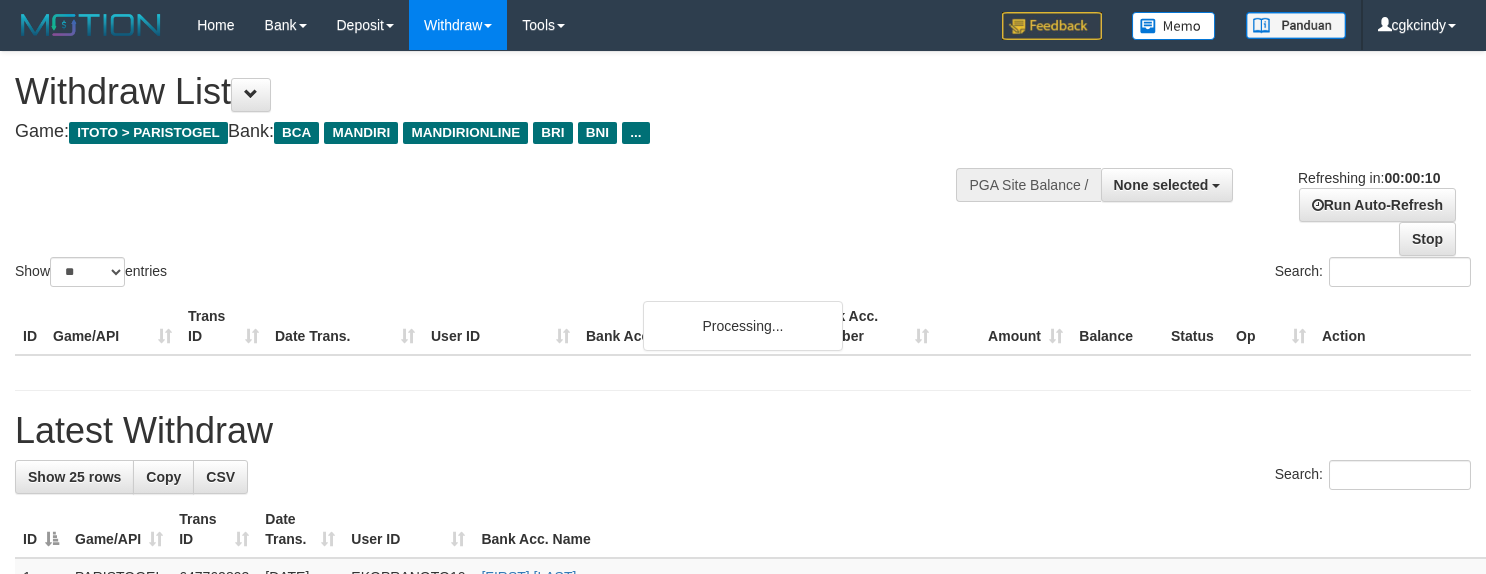 select 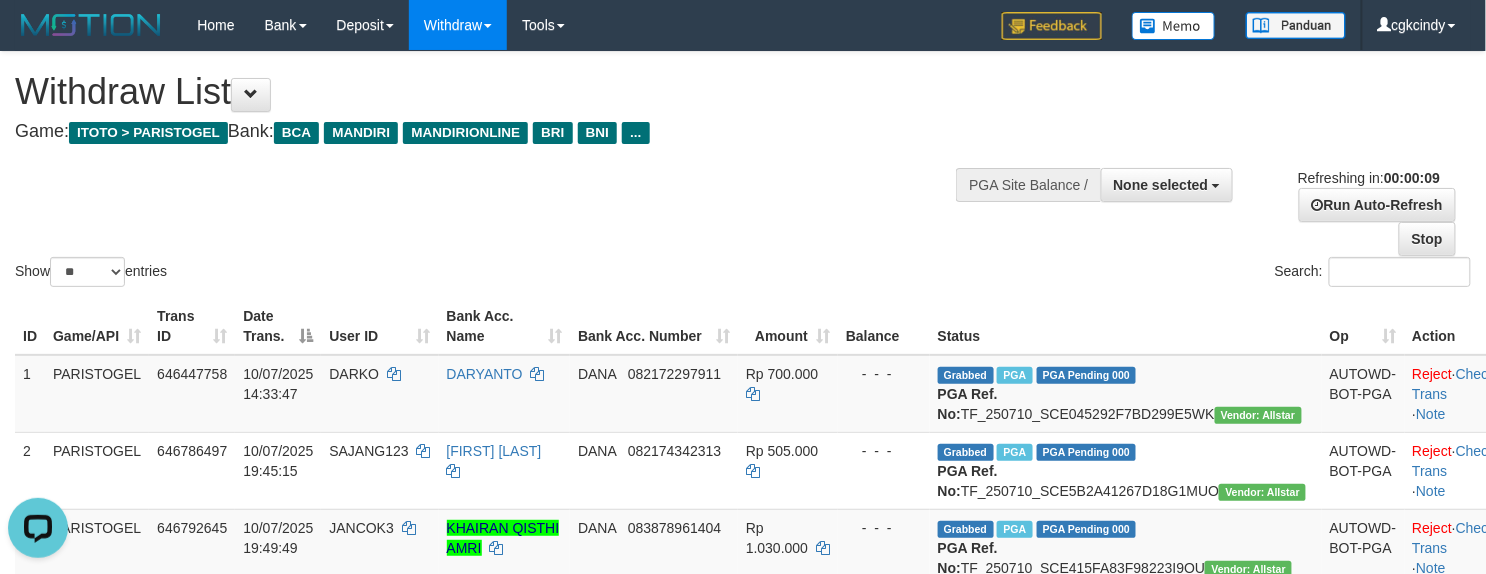 scroll, scrollTop: 0, scrollLeft: 0, axis: both 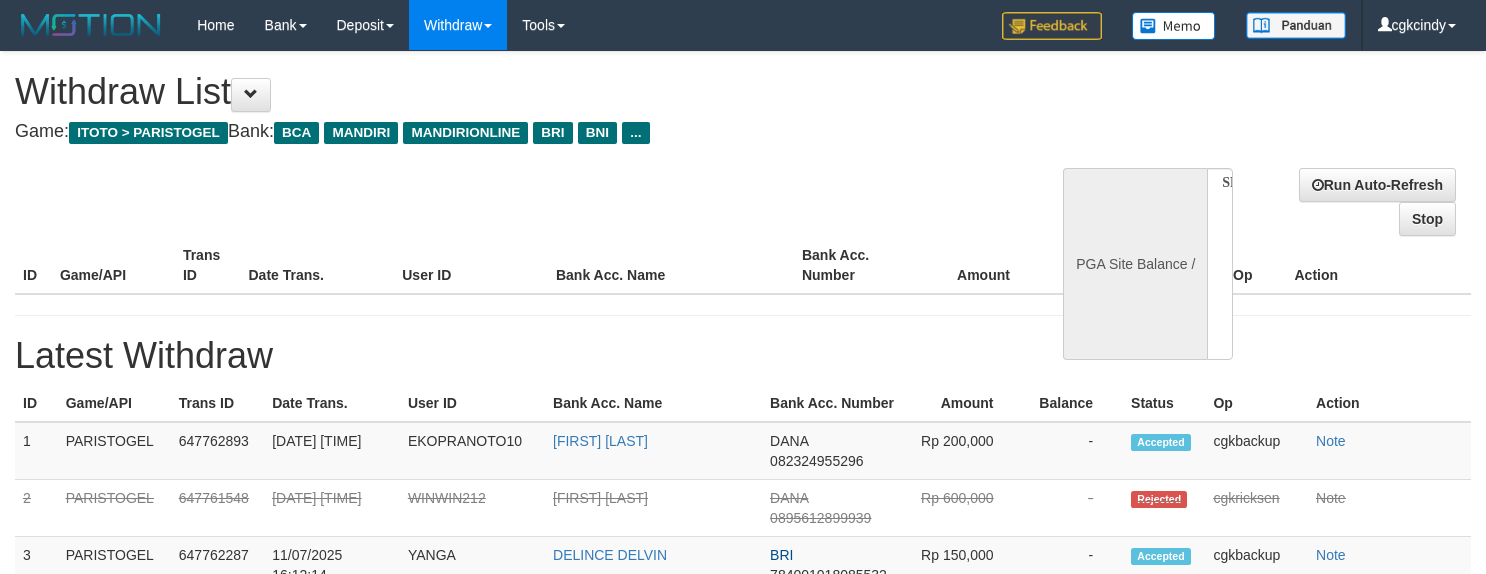 select 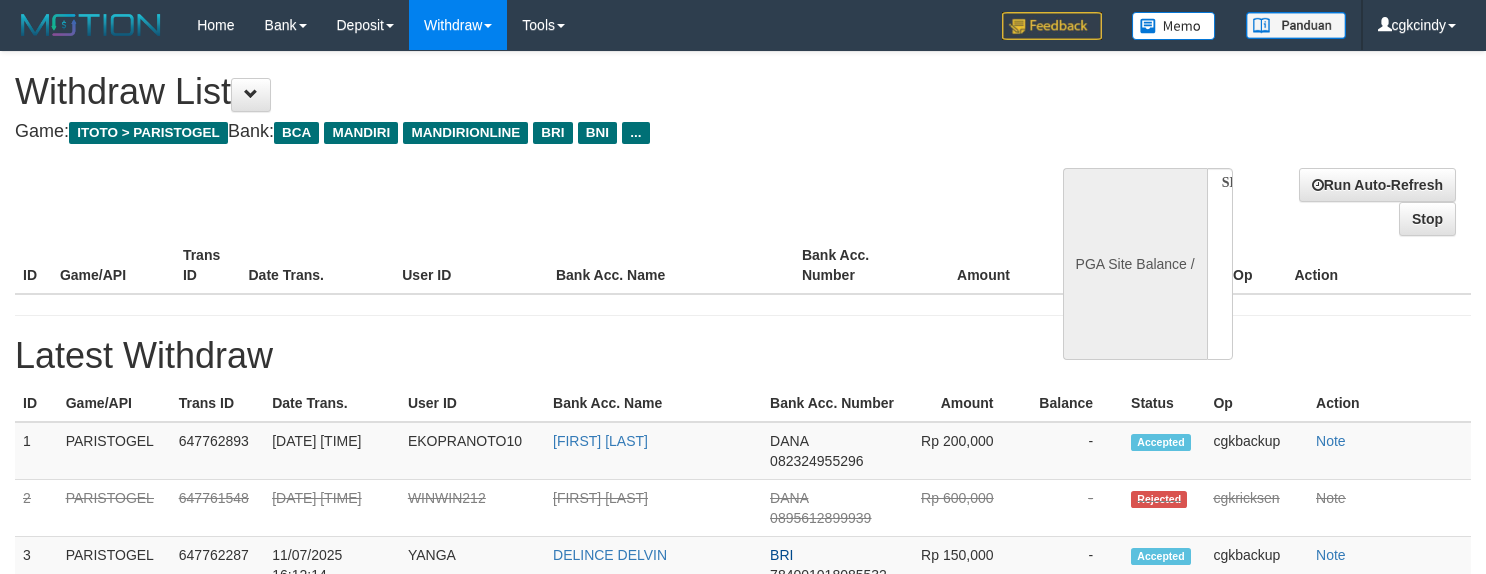 scroll, scrollTop: 0, scrollLeft: 0, axis: both 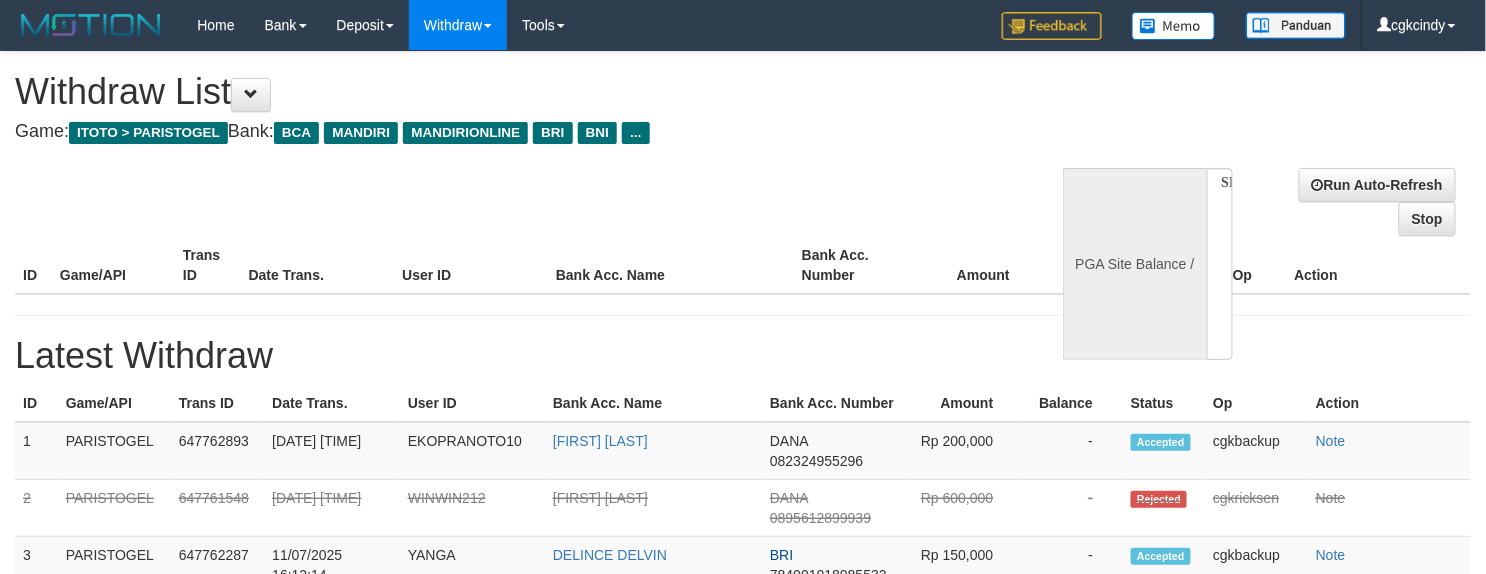 select on "**" 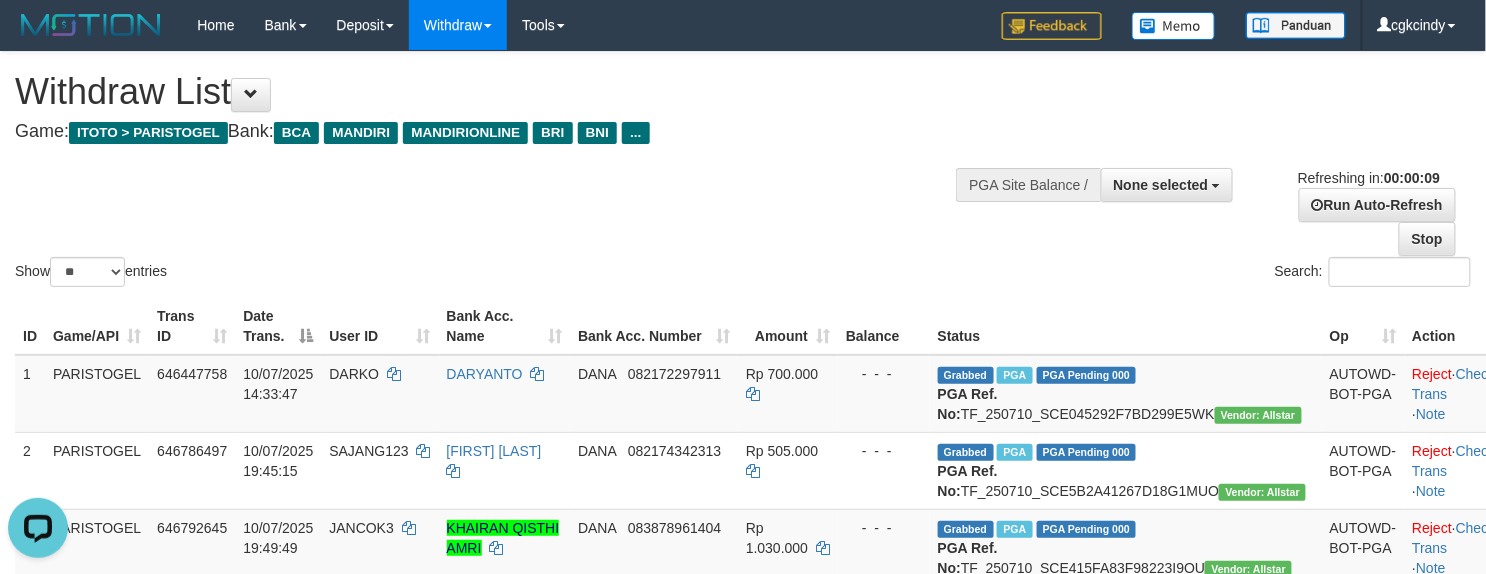 scroll, scrollTop: 0, scrollLeft: 0, axis: both 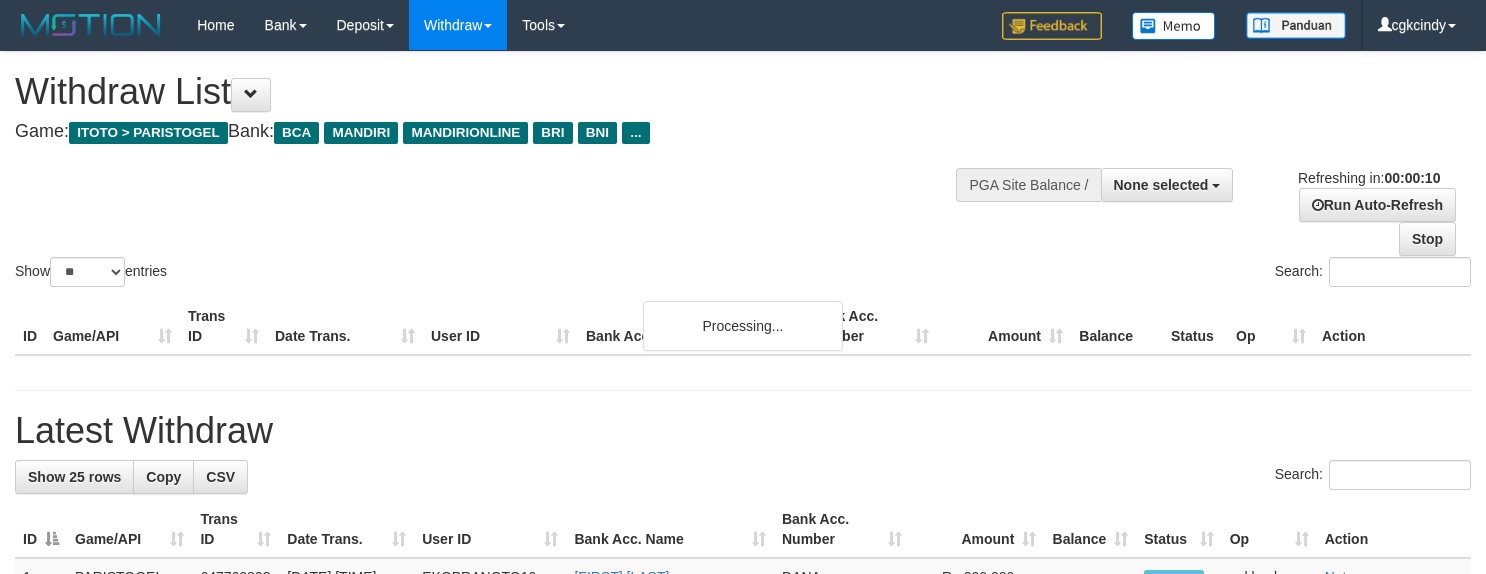 select 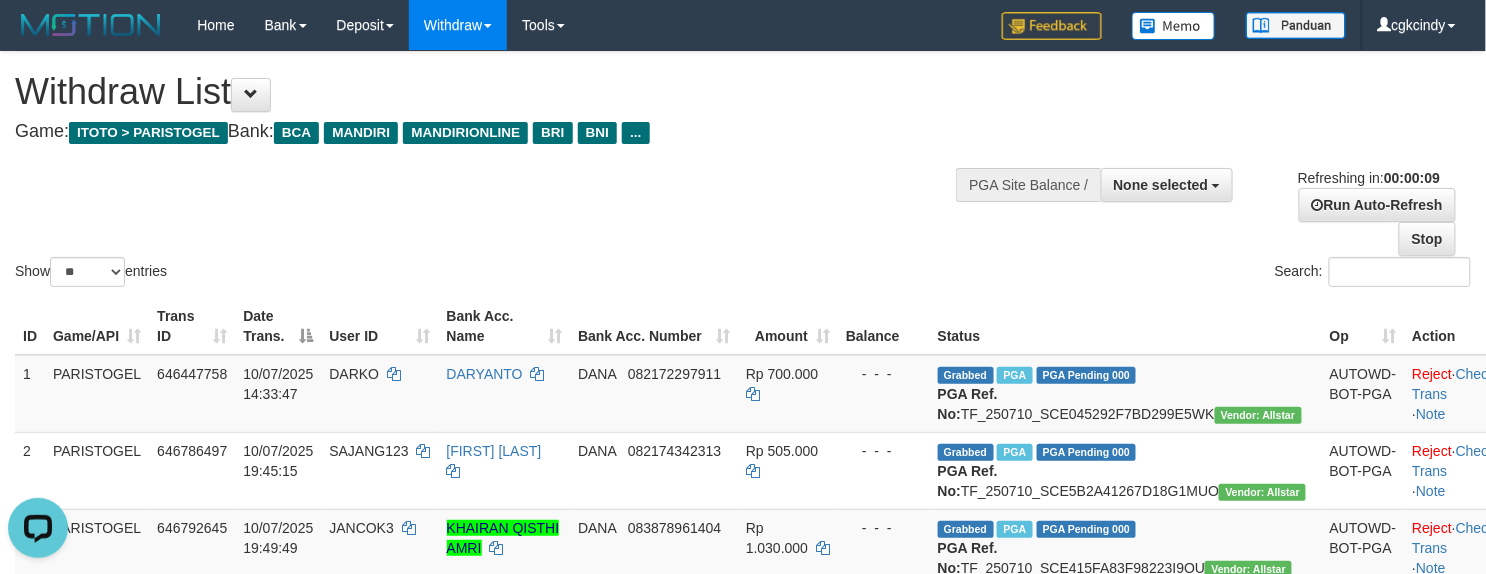 scroll, scrollTop: 0, scrollLeft: 0, axis: both 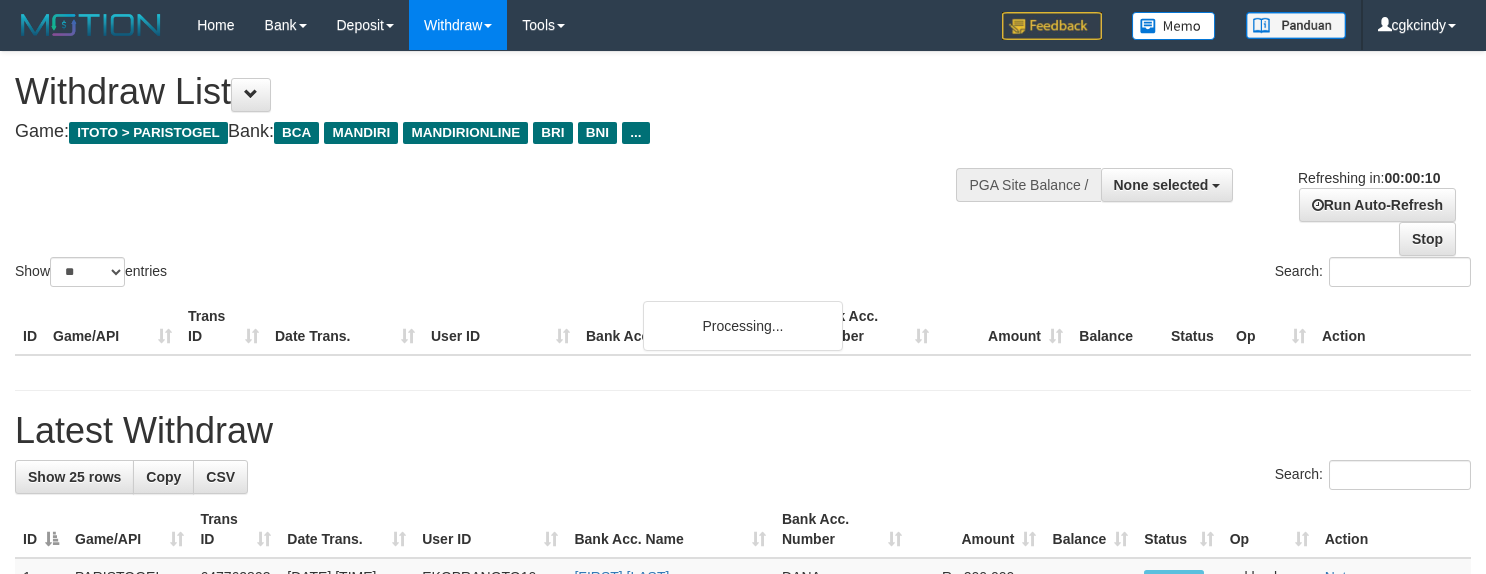 select 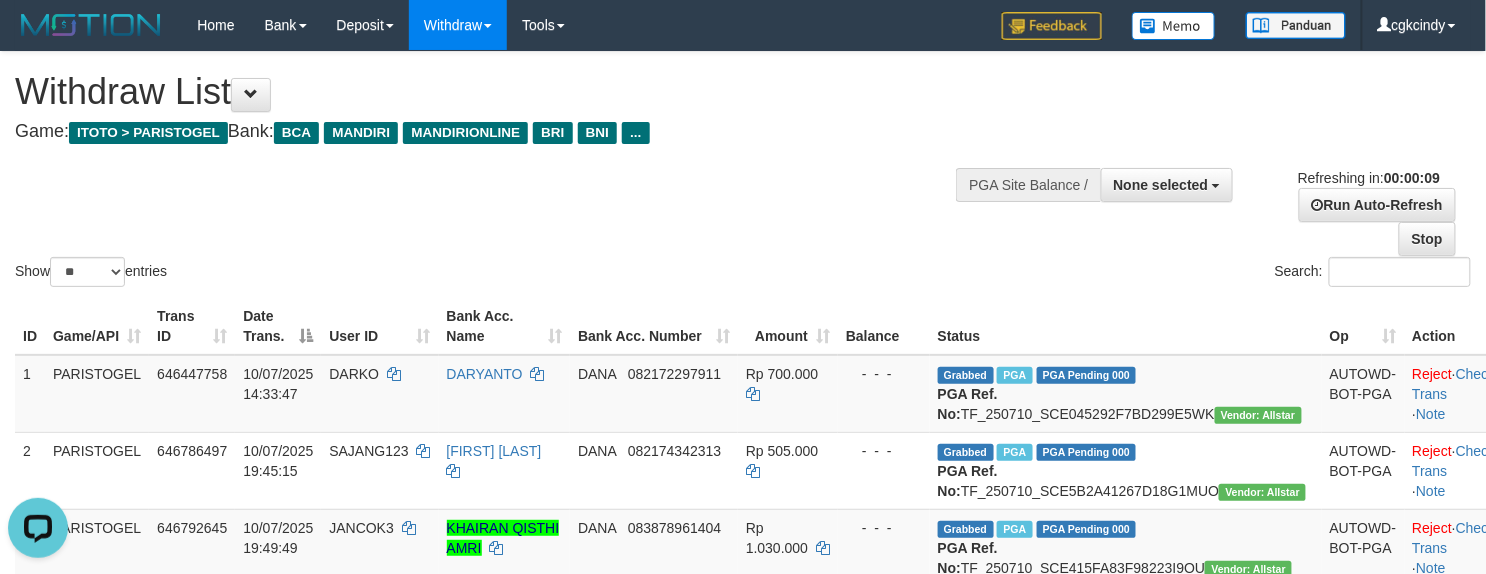 scroll, scrollTop: 0, scrollLeft: 0, axis: both 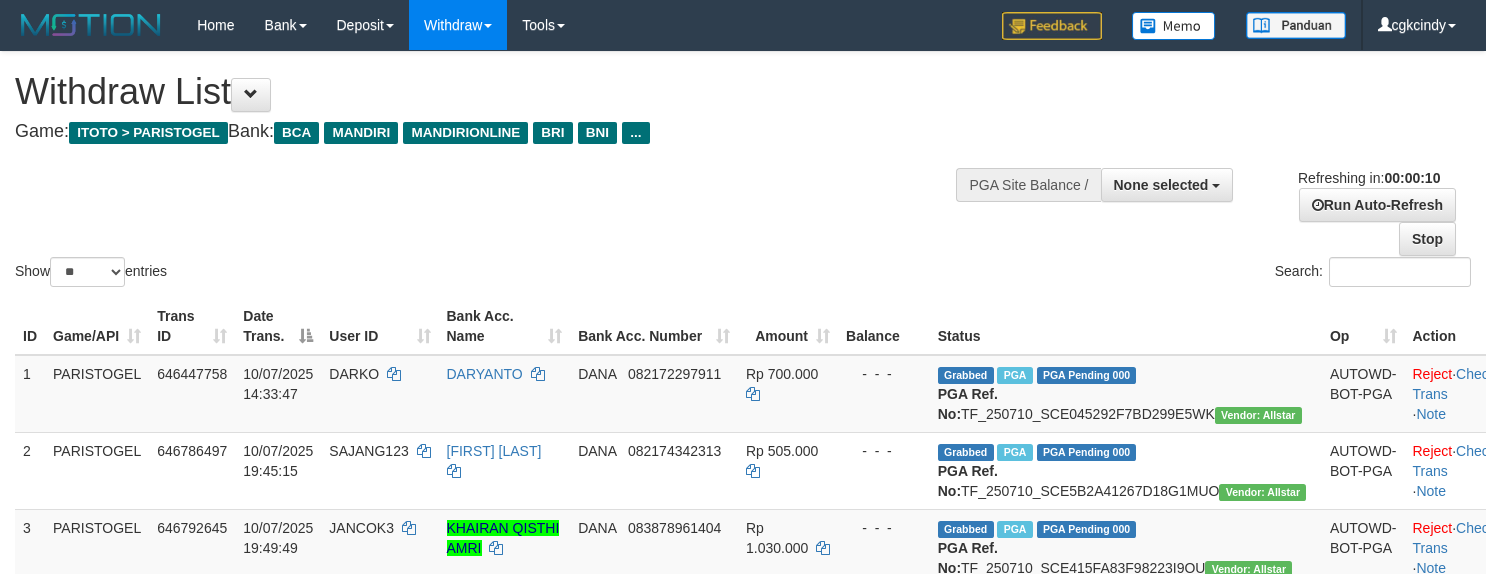 select 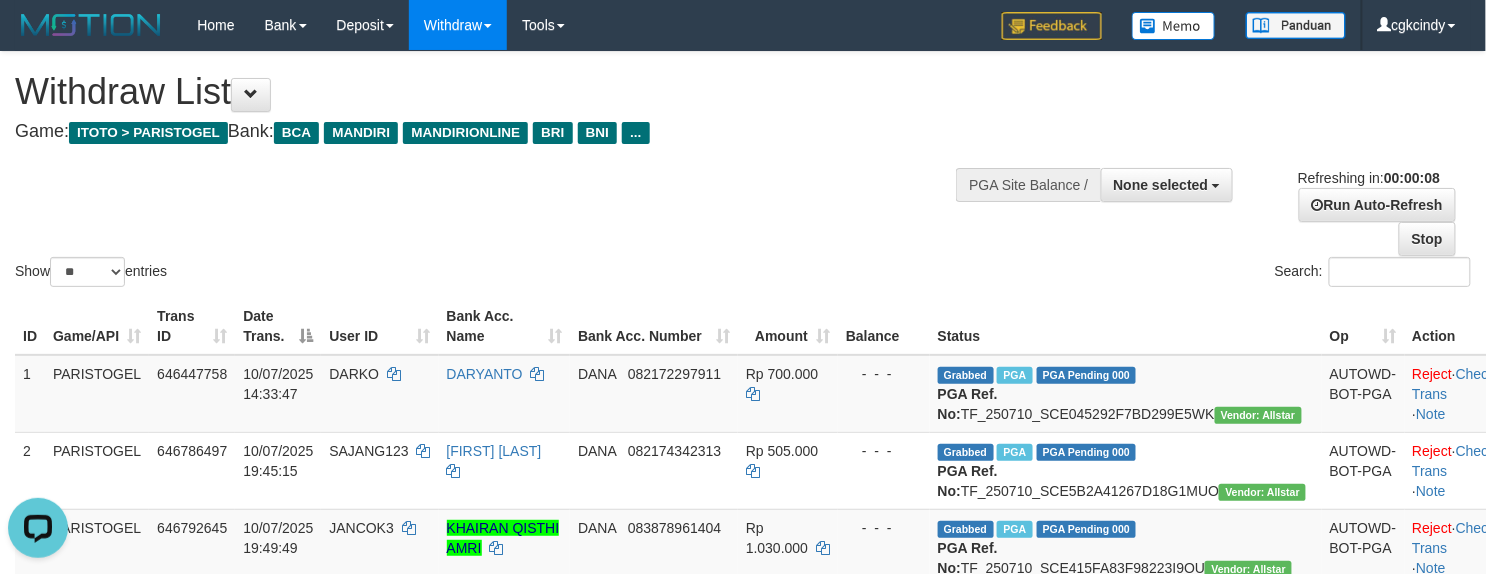 scroll, scrollTop: 0, scrollLeft: 0, axis: both 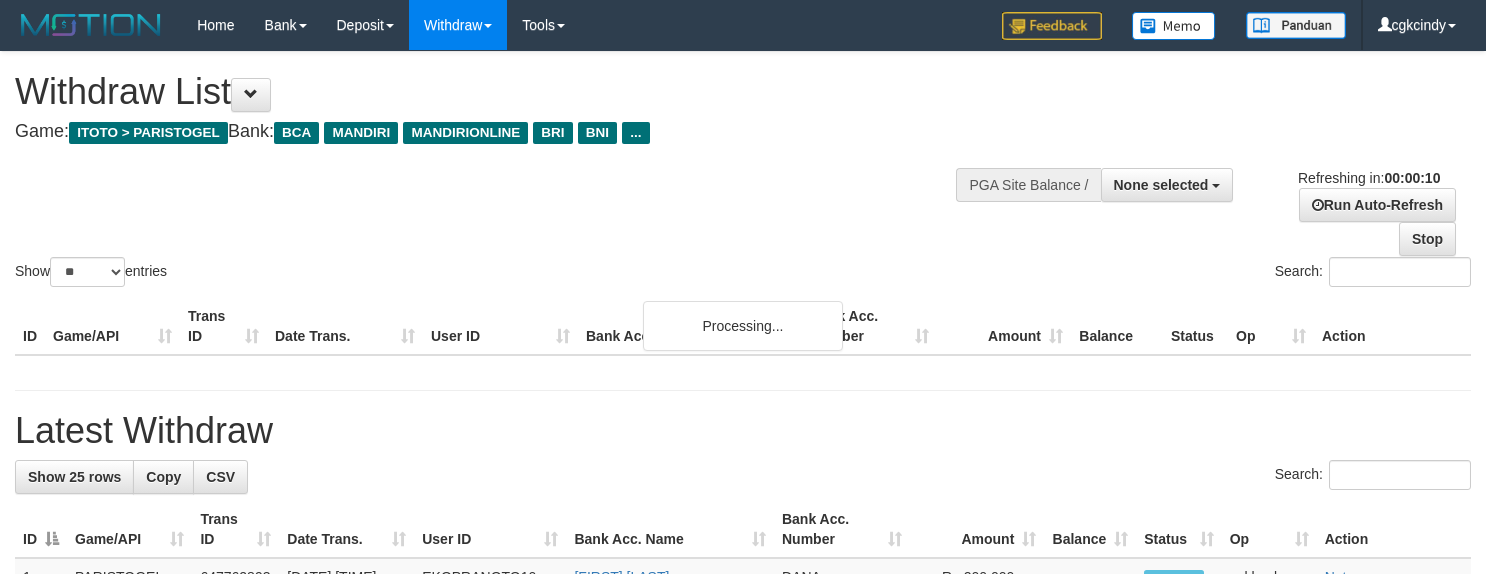 select 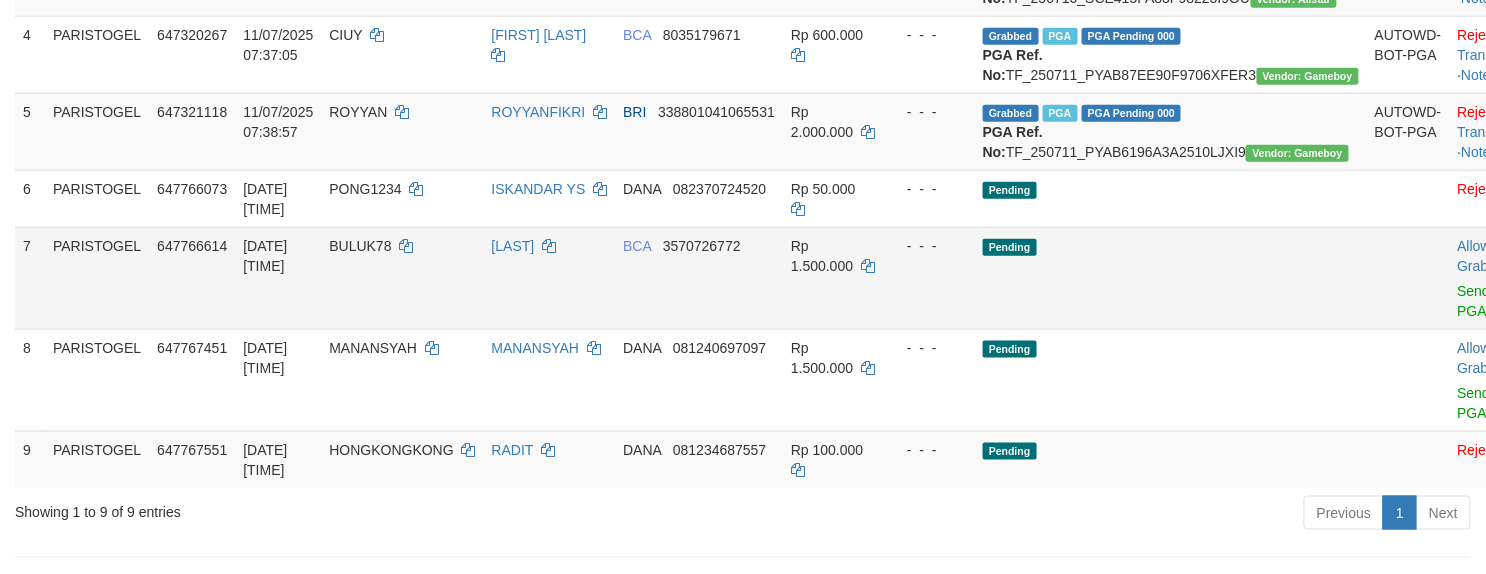scroll, scrollTop: 821, scrollLeft: 0, axis: vertical 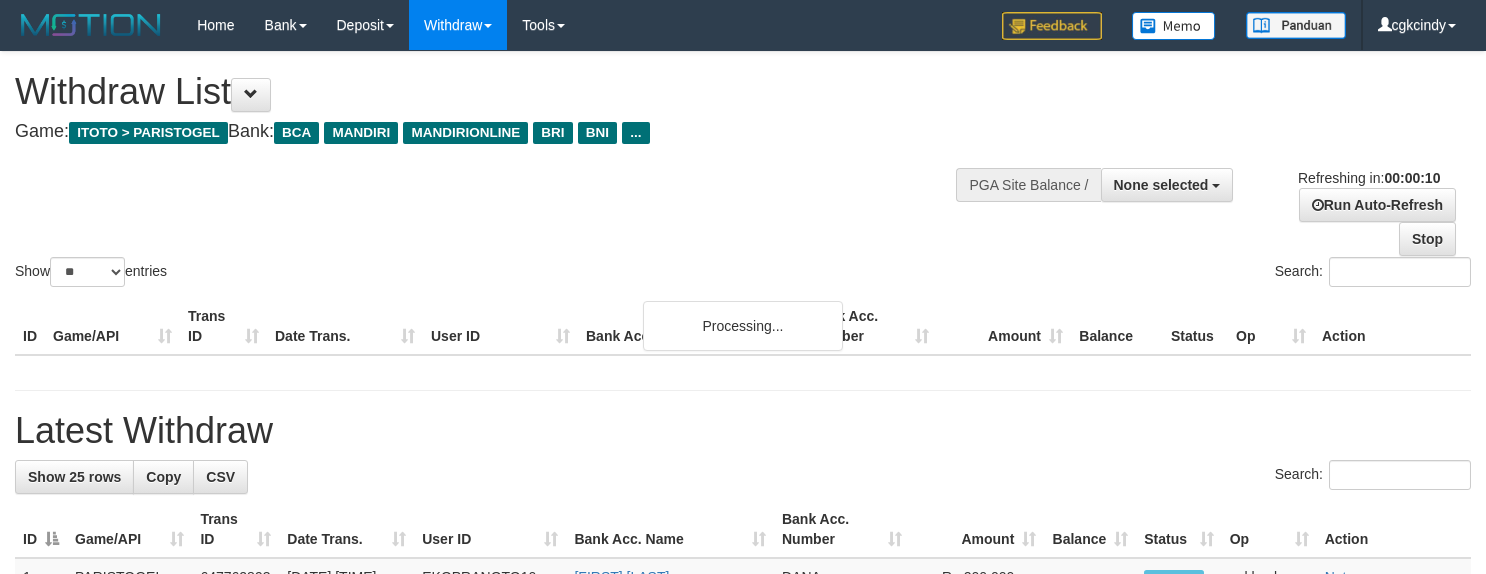 select 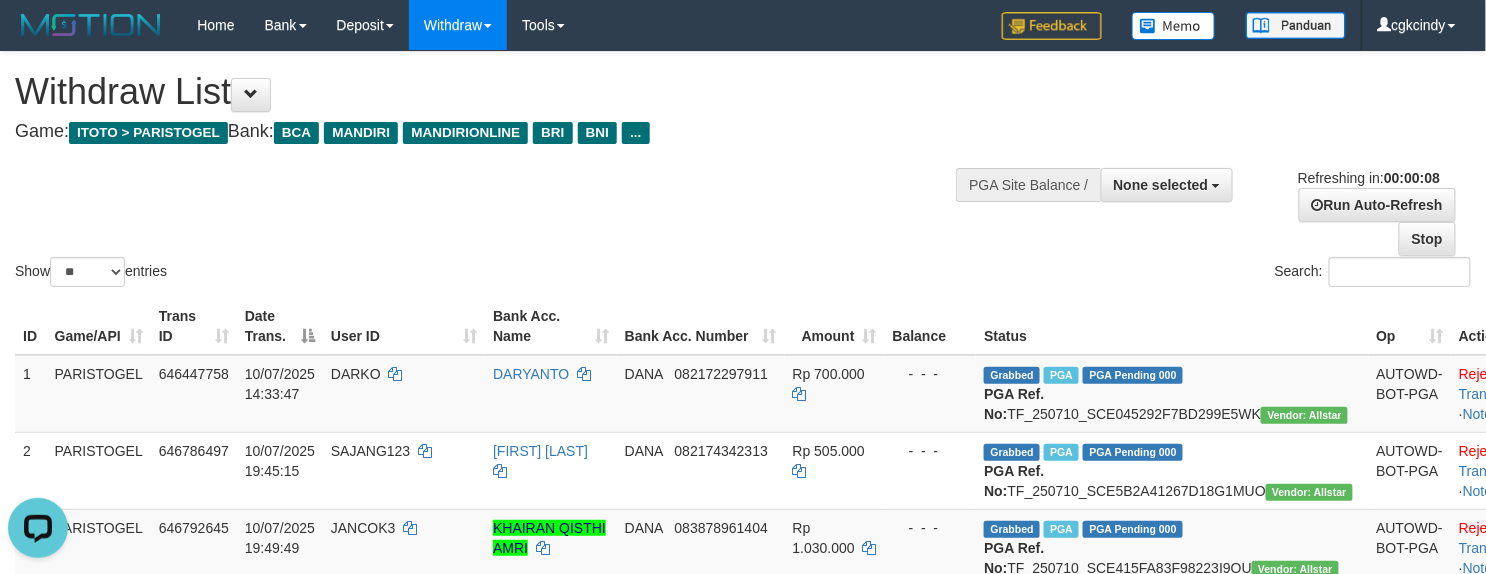 scroll, scrollTop: 0, scrollLeft: 0, axis: both 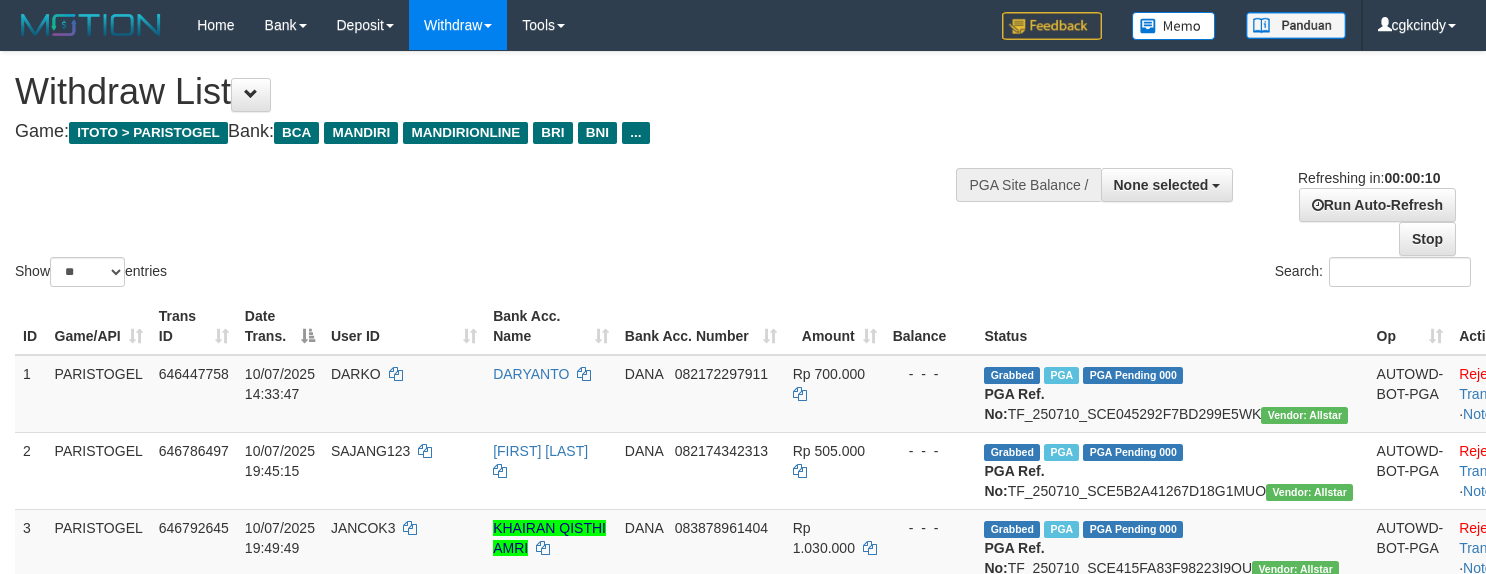 select 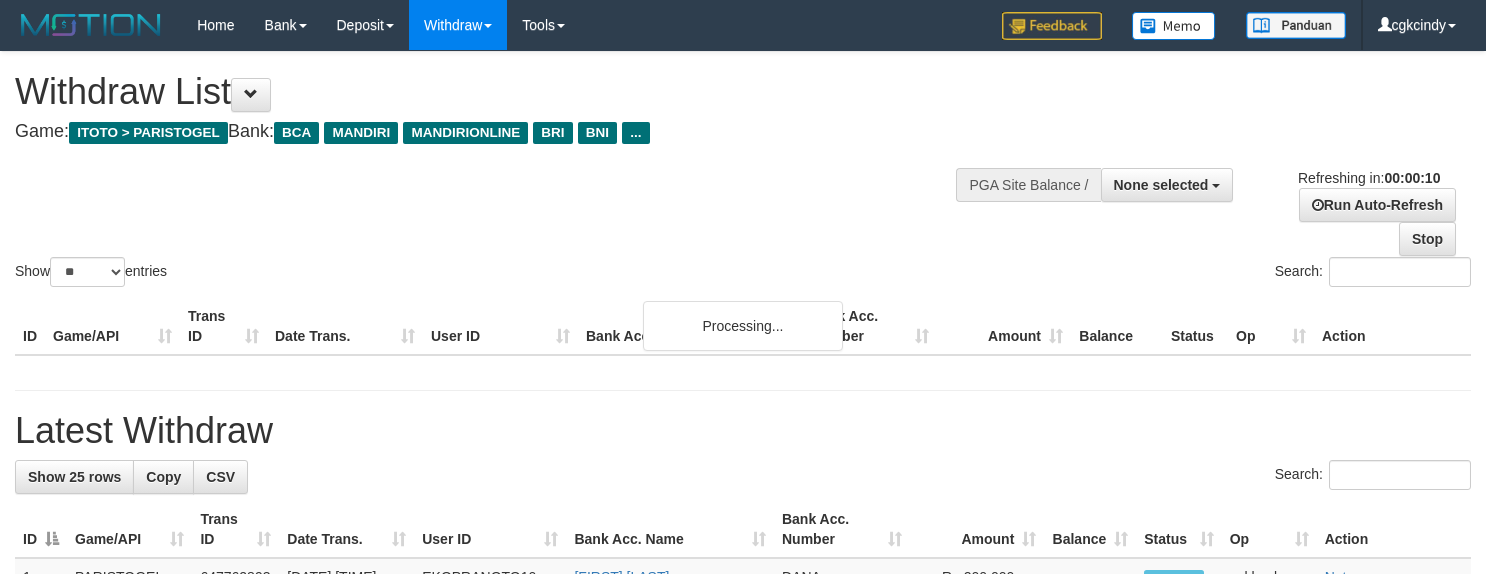 select 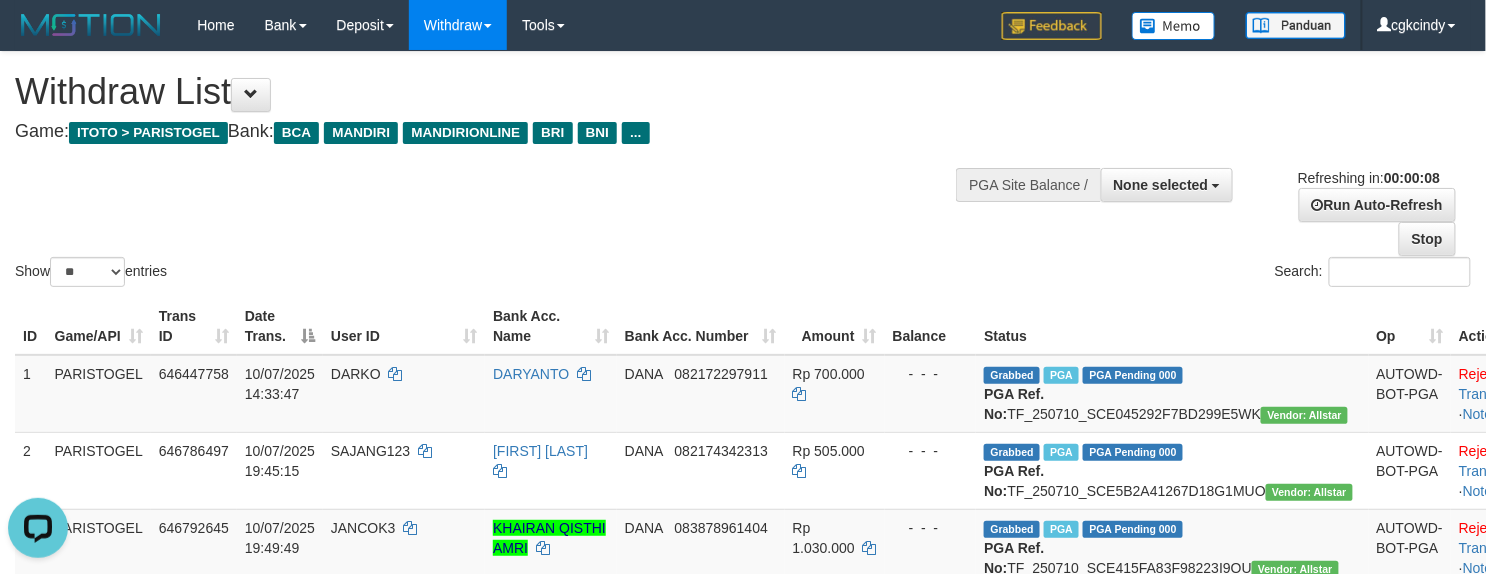 scroll, scrollTop: 0, scrollLeft: 0, axis: both 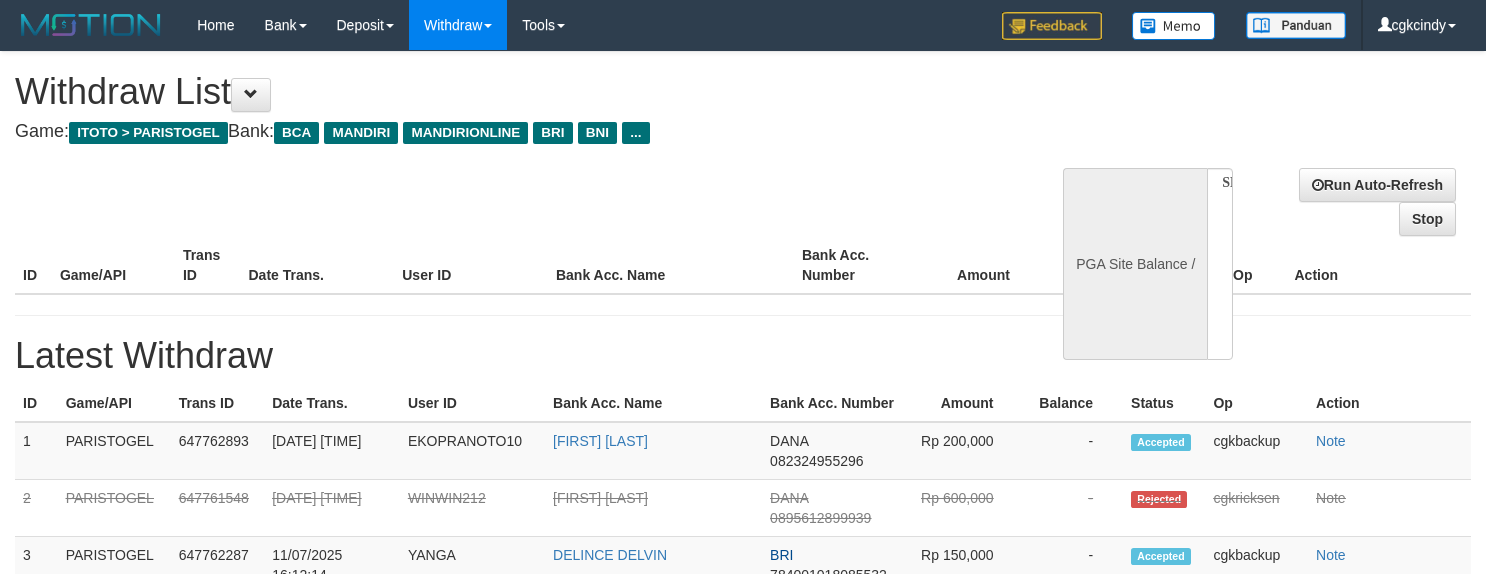 select 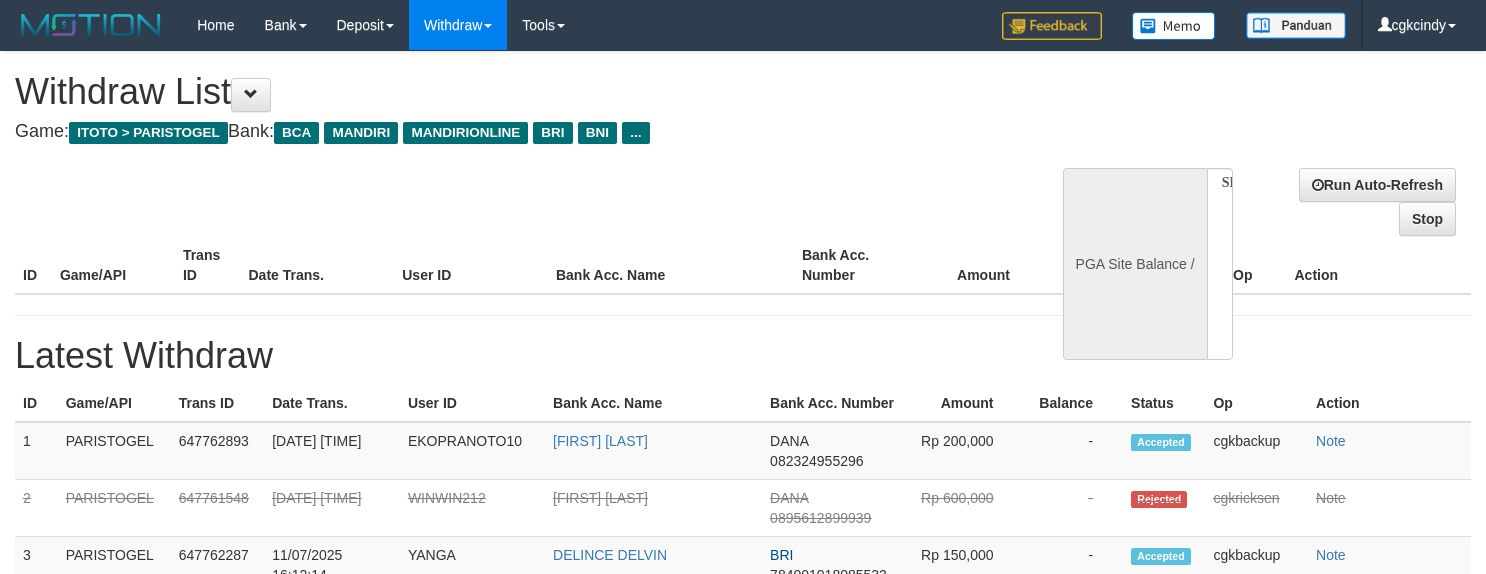 scroll, scrollTop: 0, scrollLeft: 0, axis: both 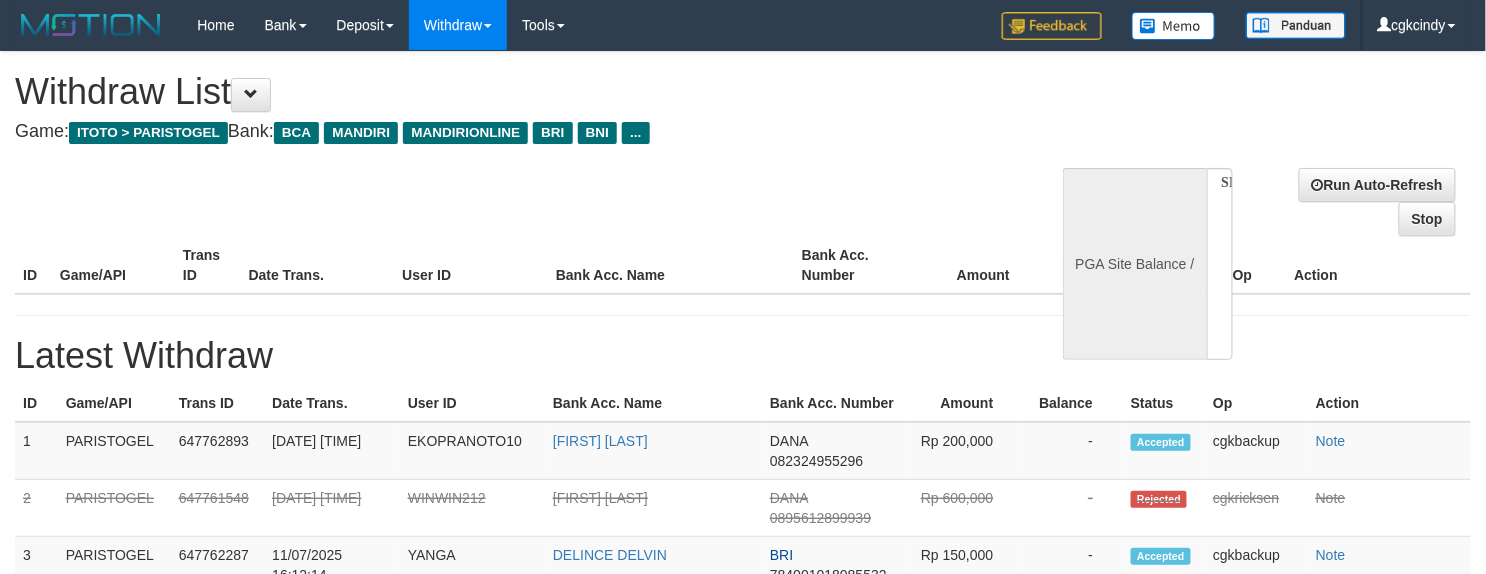 select on "**" 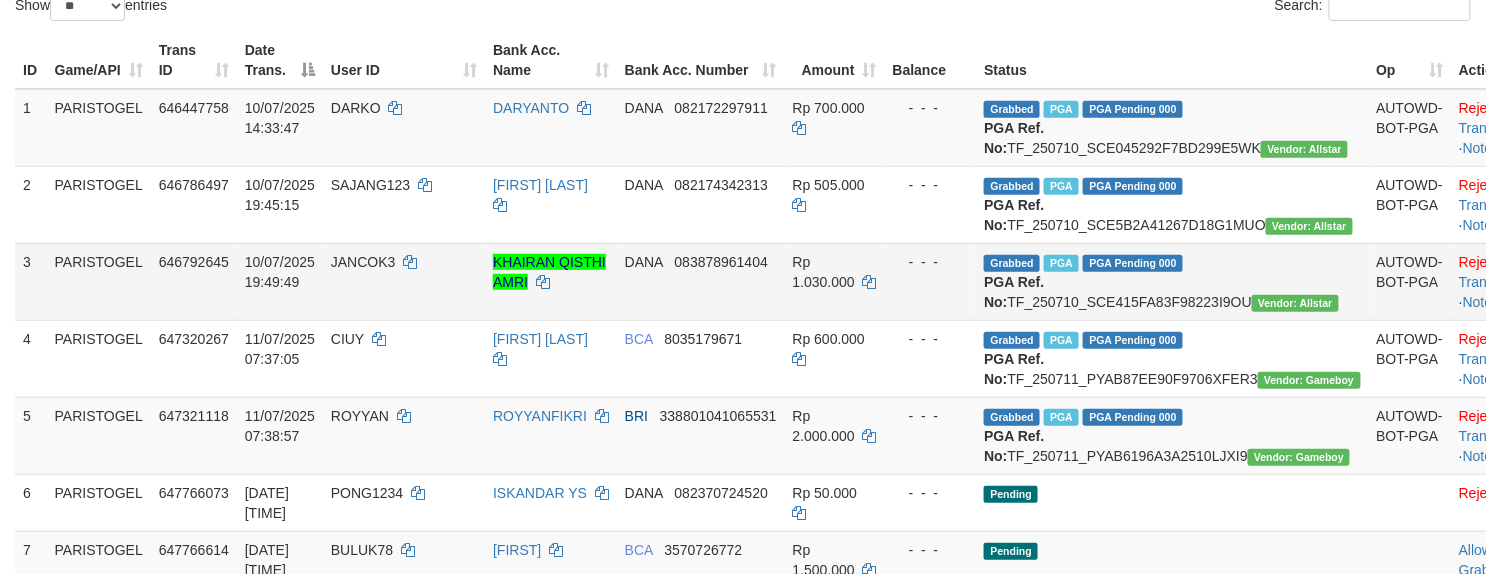 scroll, scrollTop: 800, scrollLeft: 0, axis: vertical 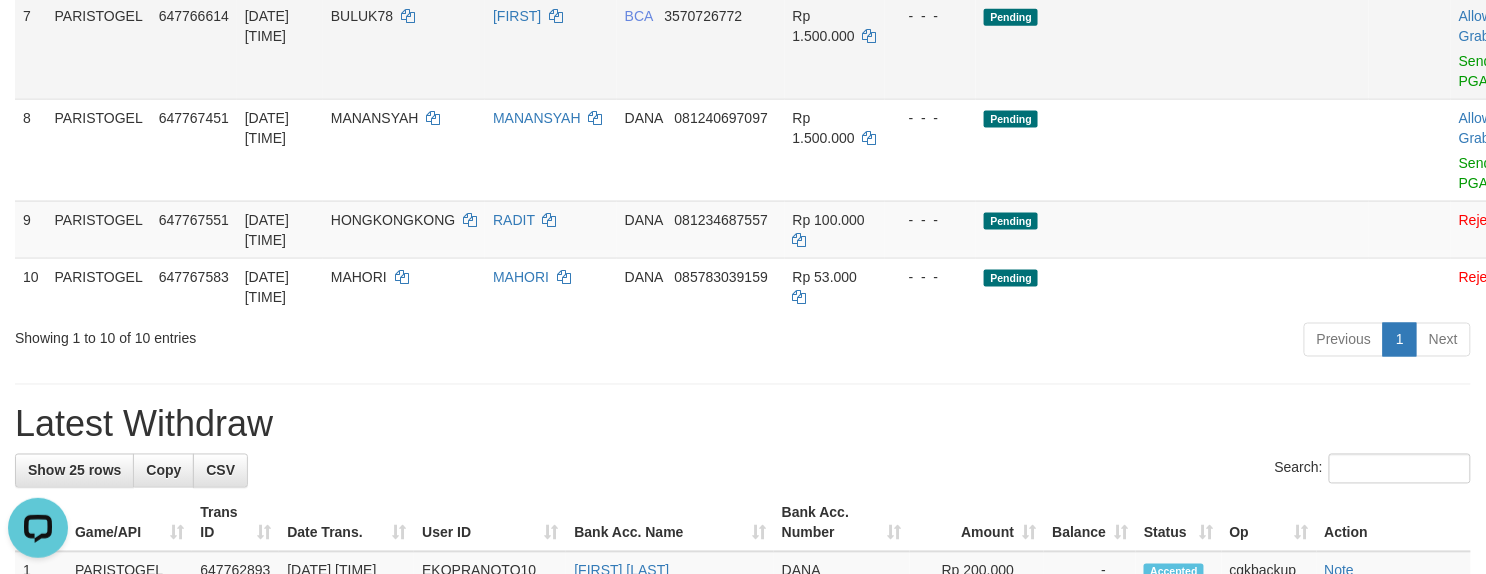 click on "BULUK78" at bounding box center (404, 48) 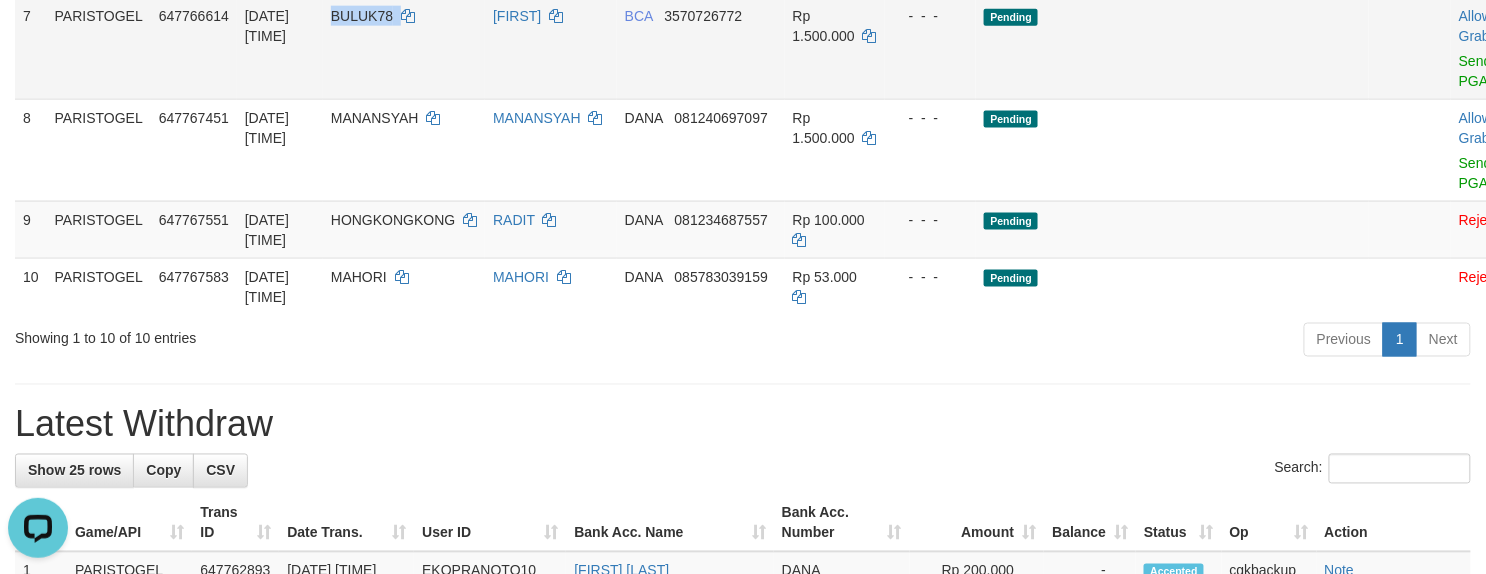 copy on "BULUK78" 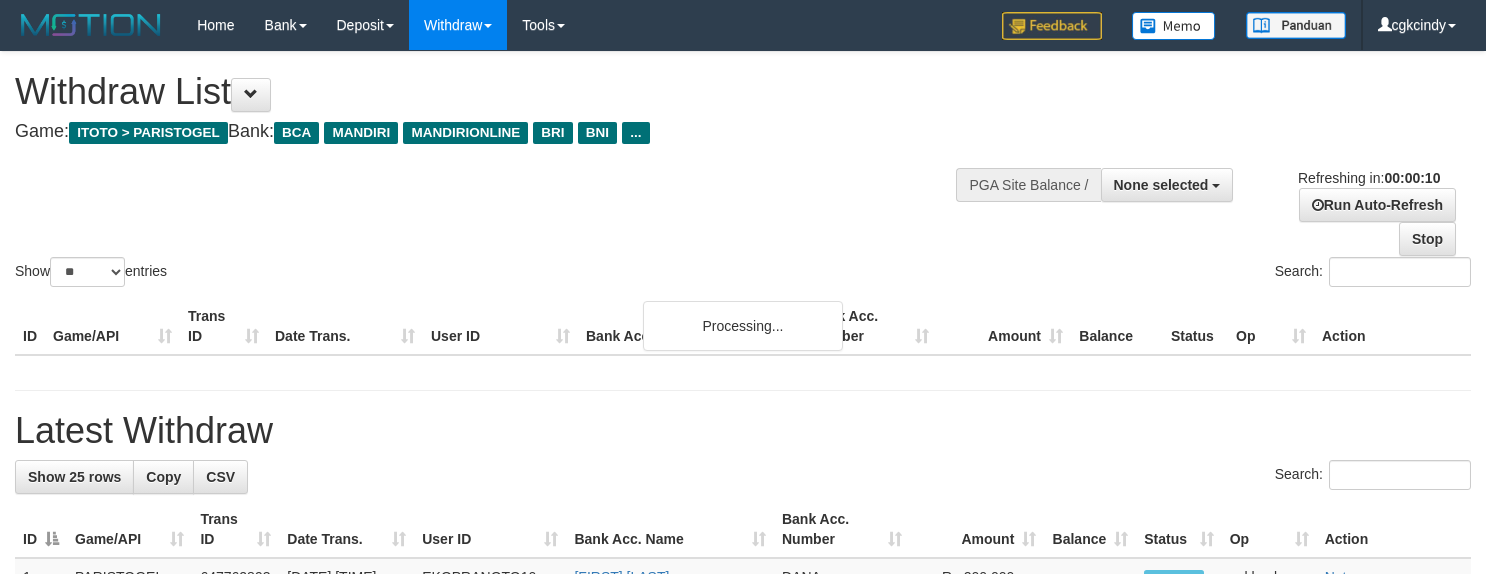 select 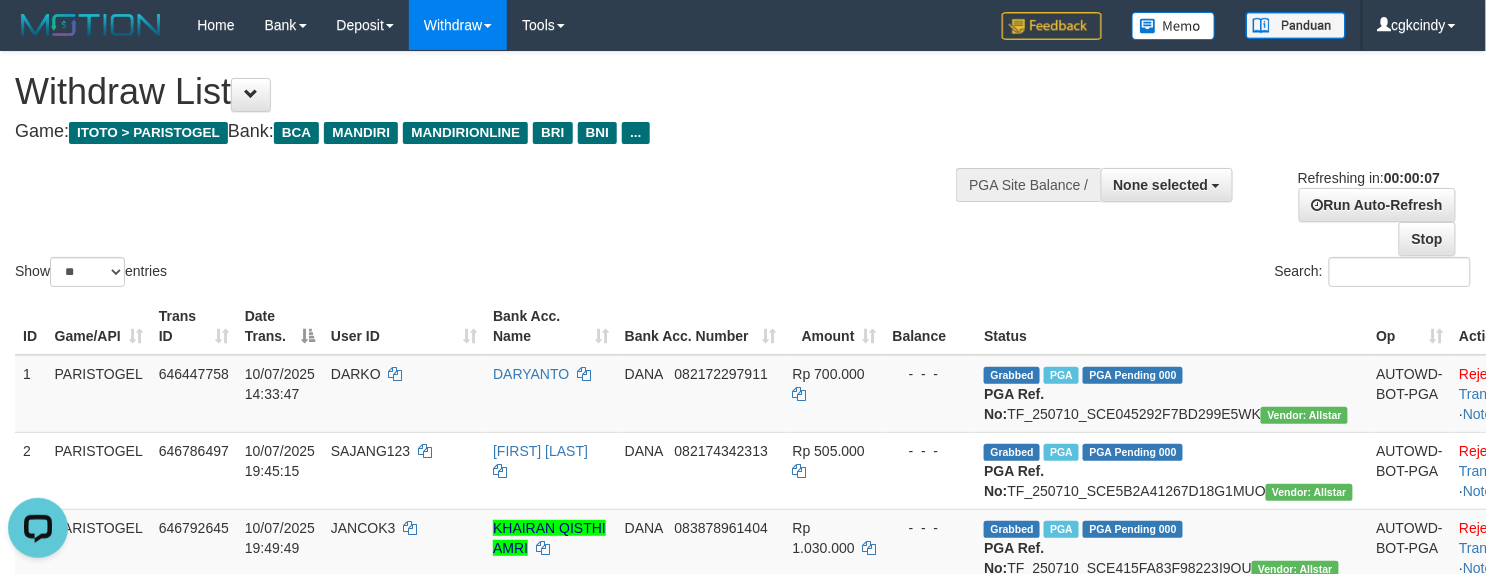scroll, scrollTop: 0, scrollLeft: 0, axis: both 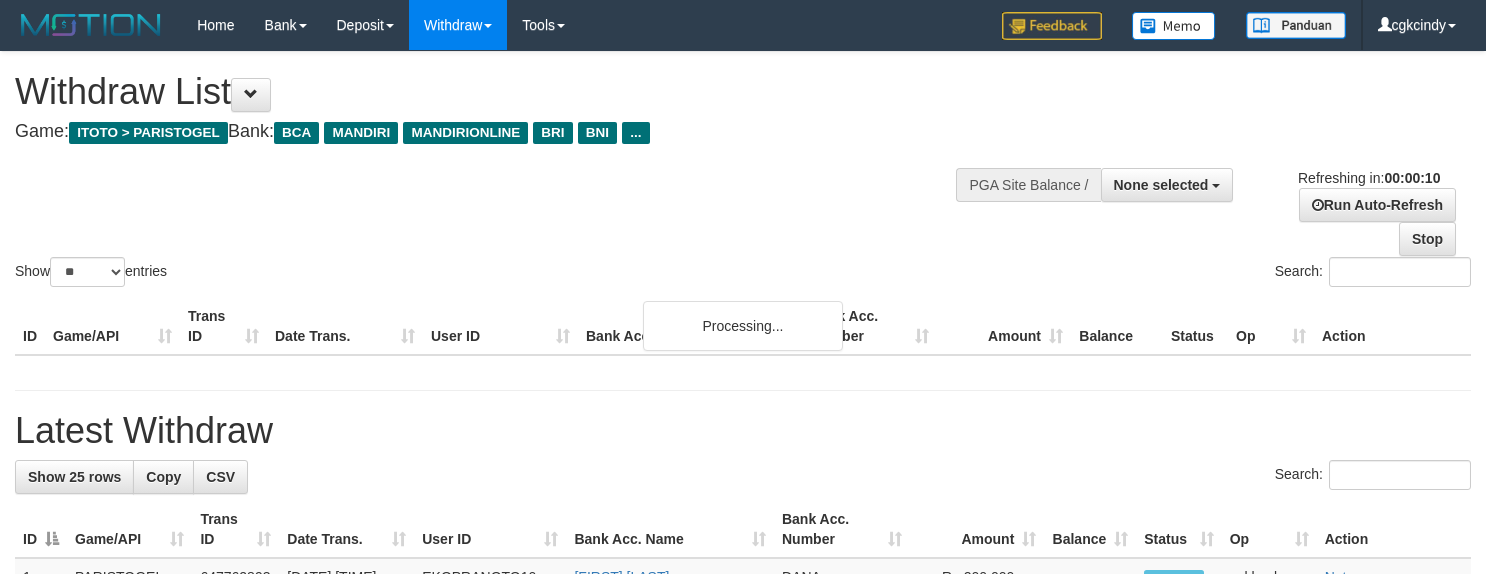 select 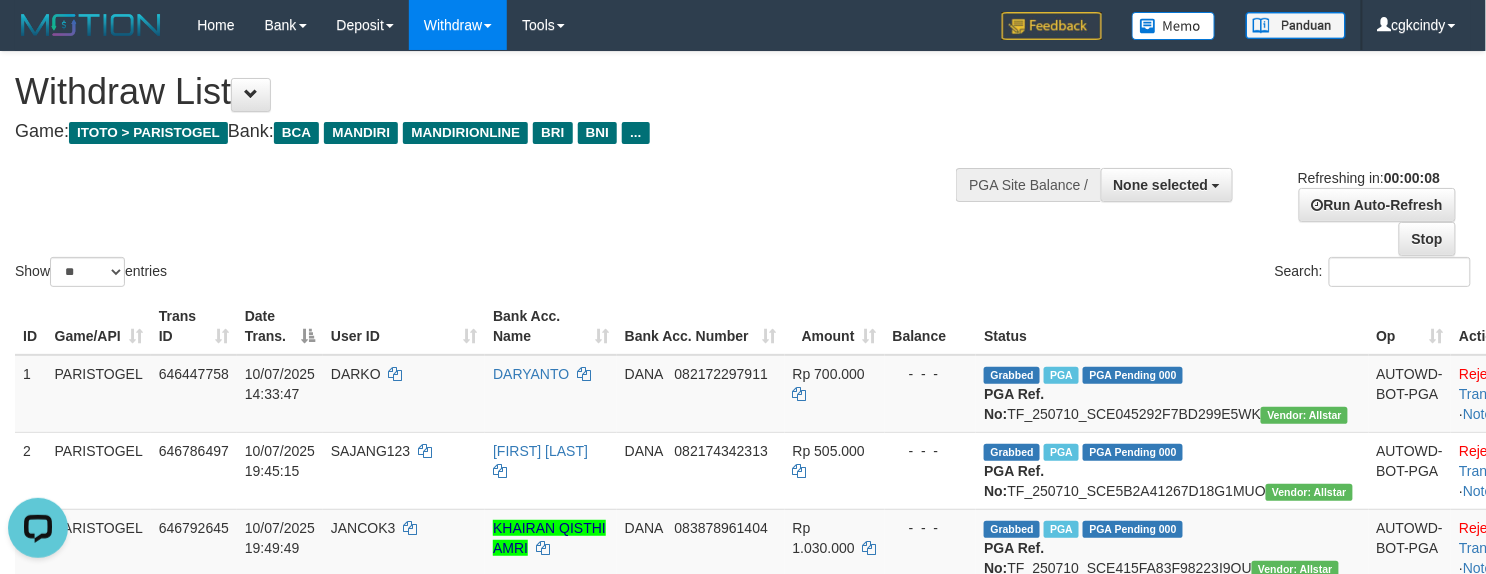 scroll, scrollTop: 0, scrollLeft: 0, axis: both 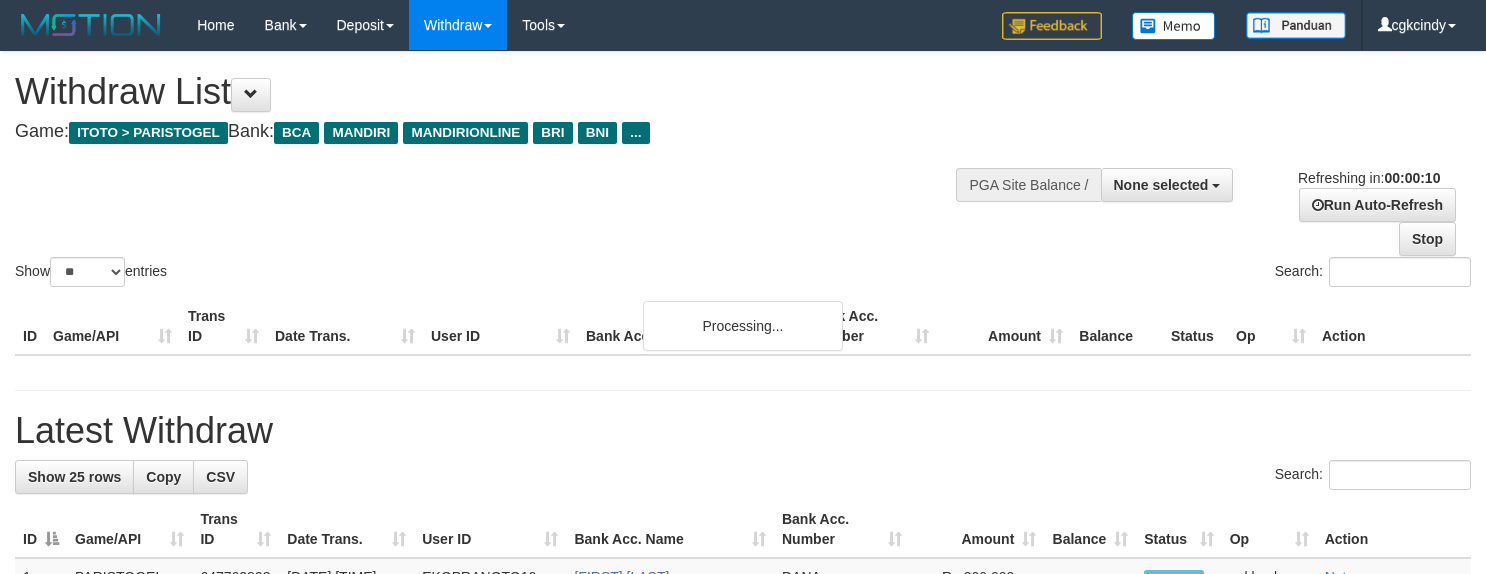 select 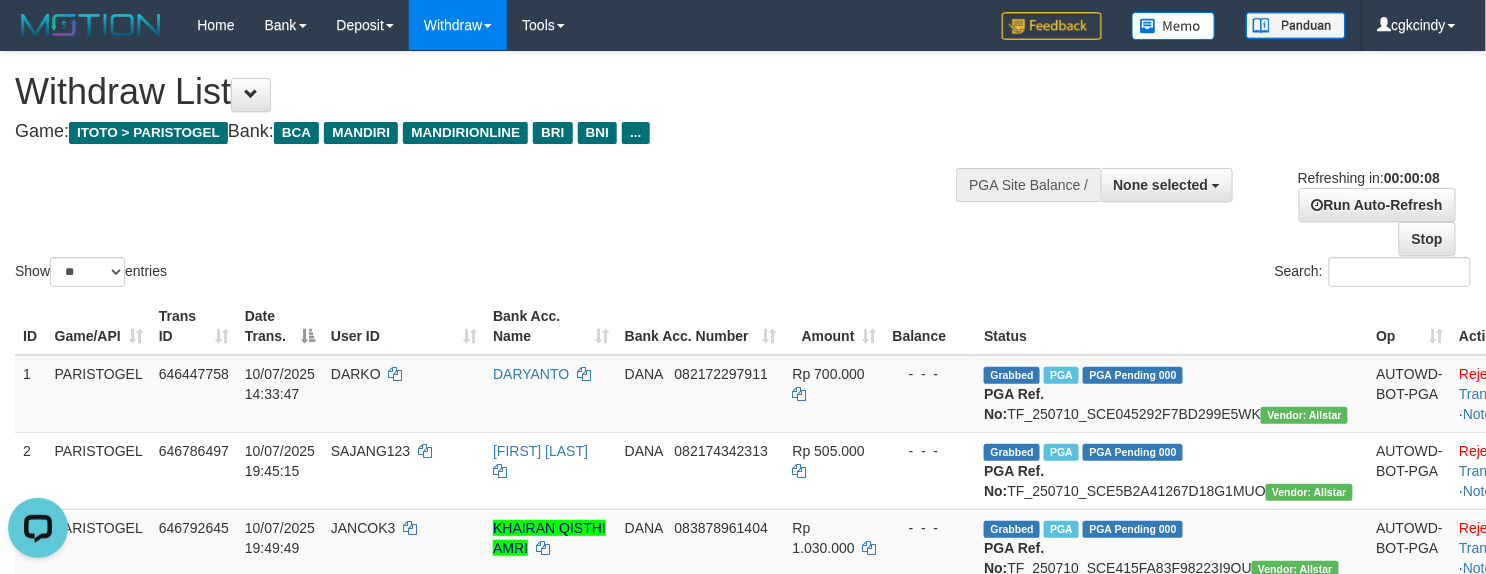 scroll, scrollTop: 0, scrollLeft: 0, axis: both 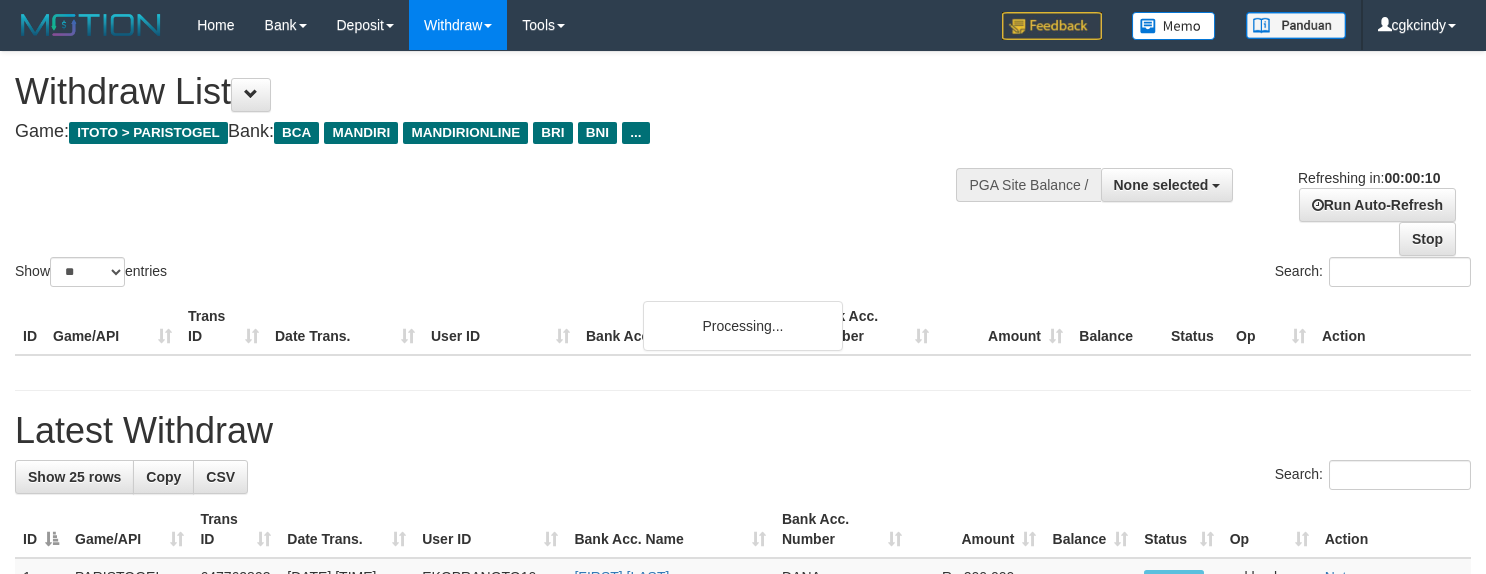 select 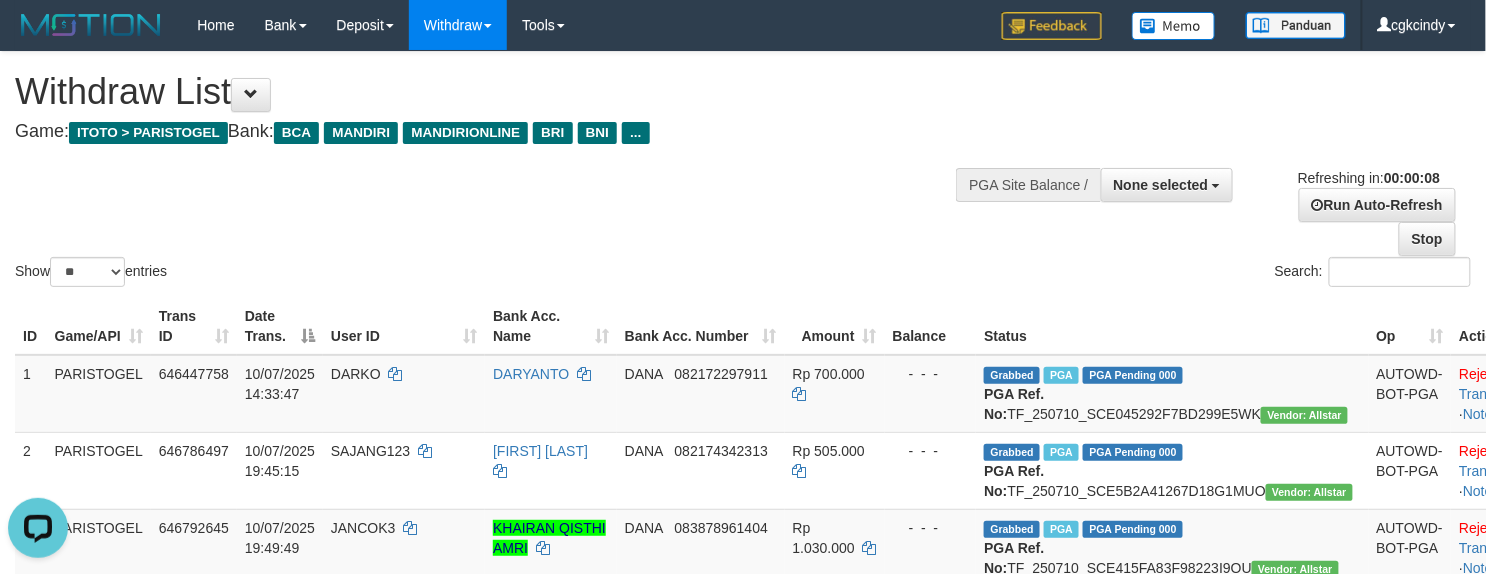 scroll, scrollTop: 0, scrollLeft: 0, axis: both 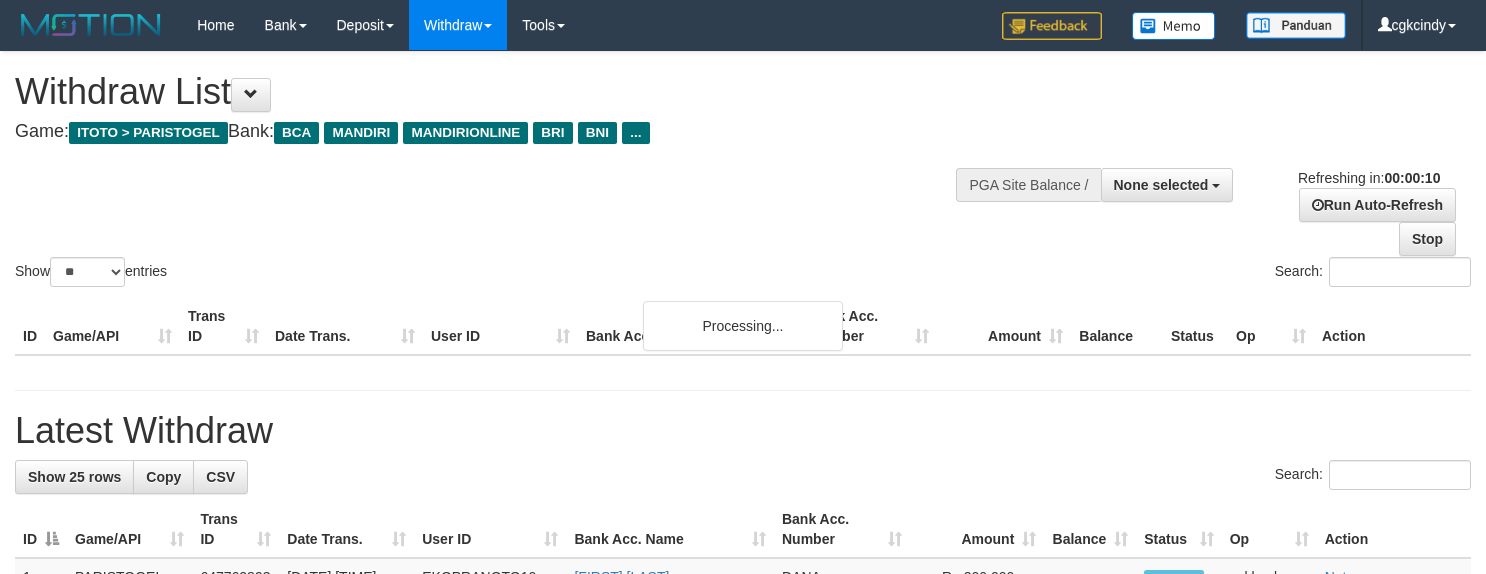 select 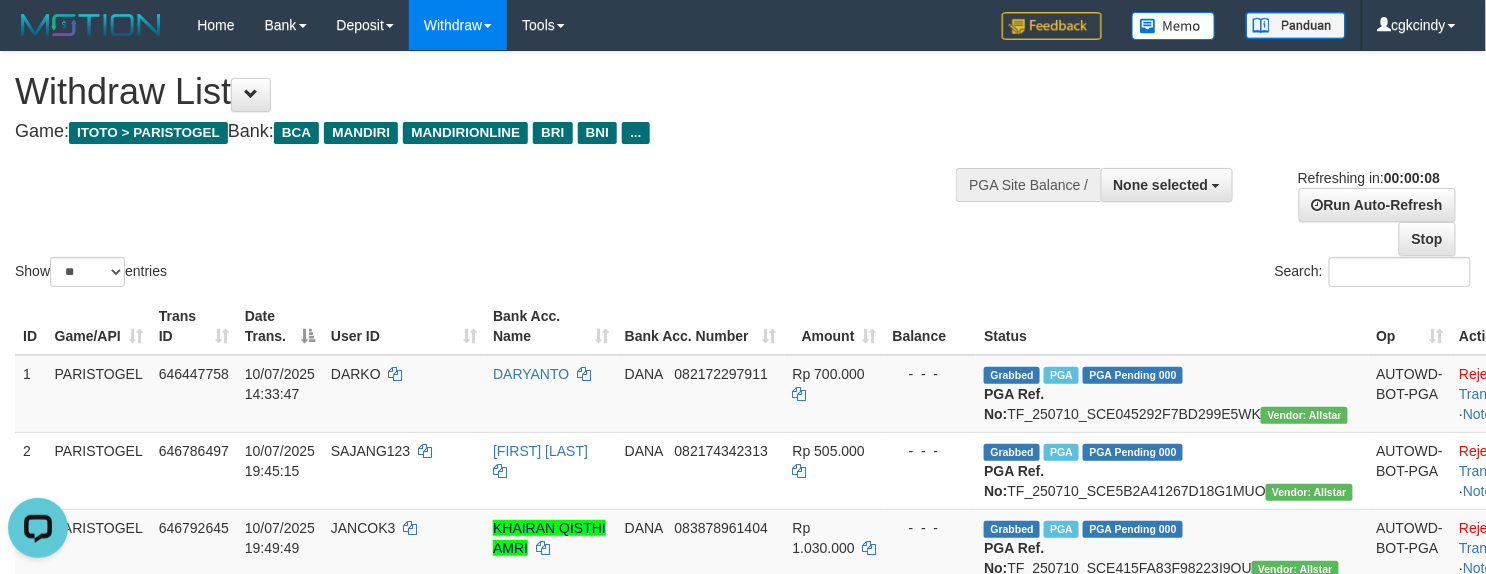 scroll, scrollTop: 0, scrollLeft: 0, axis: both 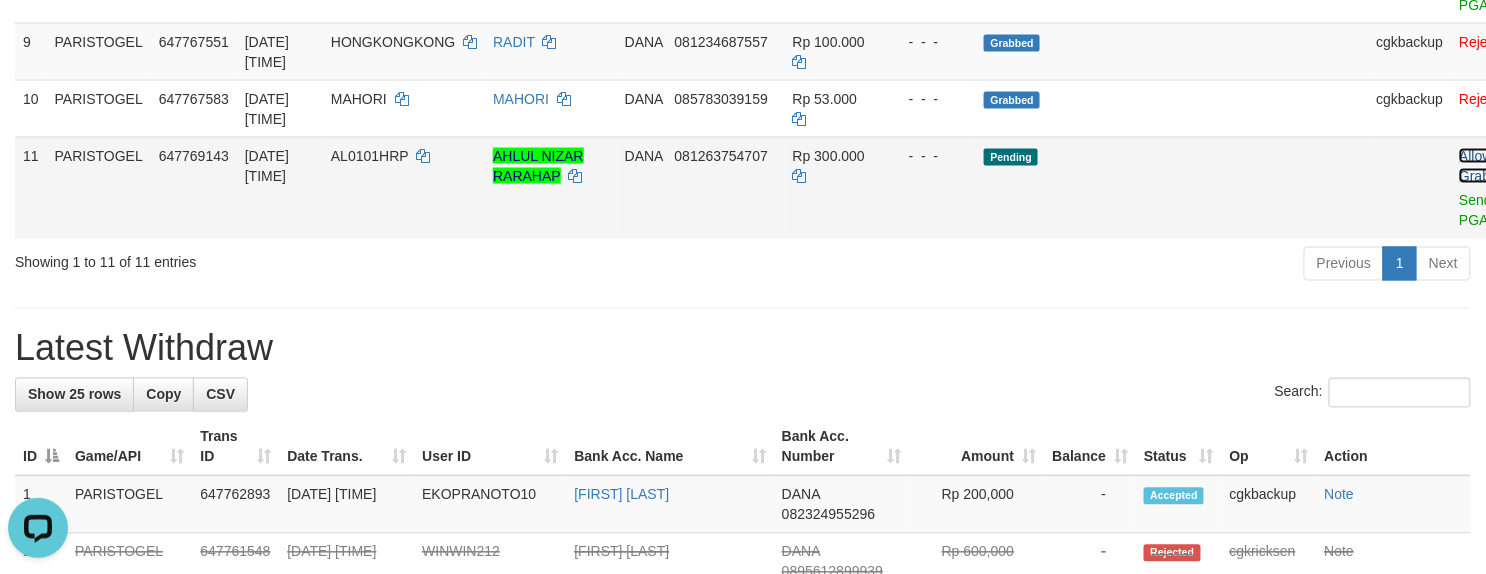 click on "Allow Grab" at bounding box center (1475, 166) 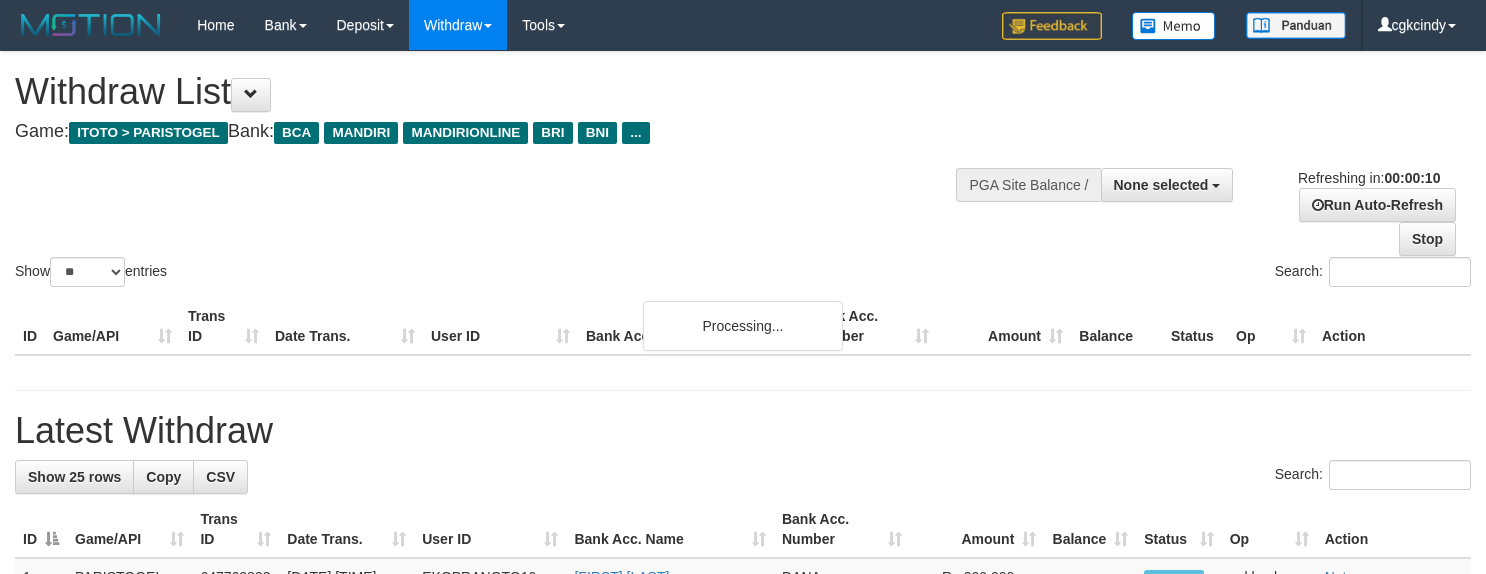 select 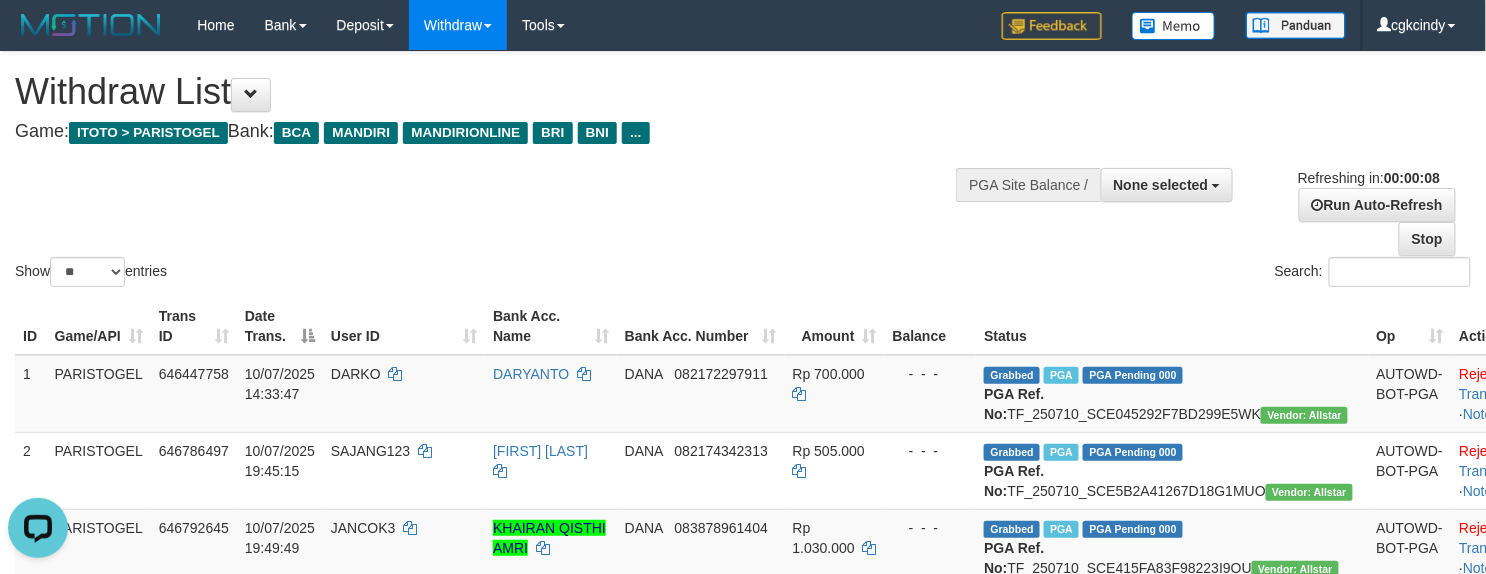 scroll, scrollTop: 0, scrollLeft: 0, axis: both 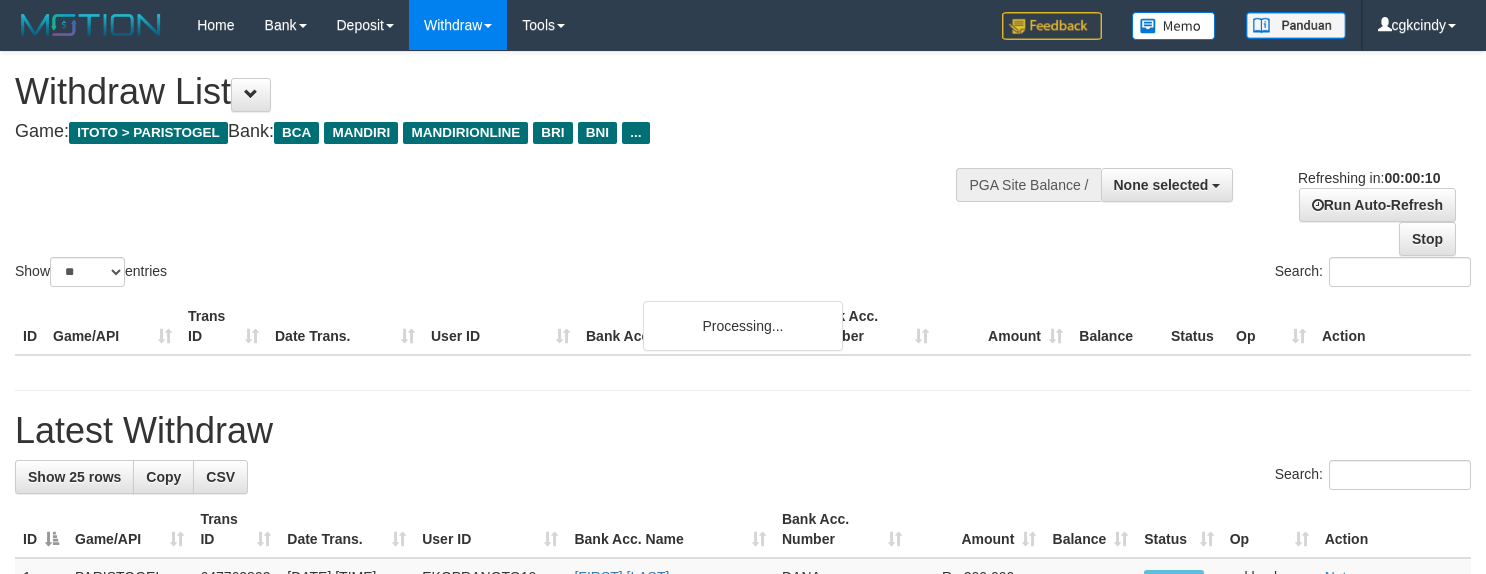 select 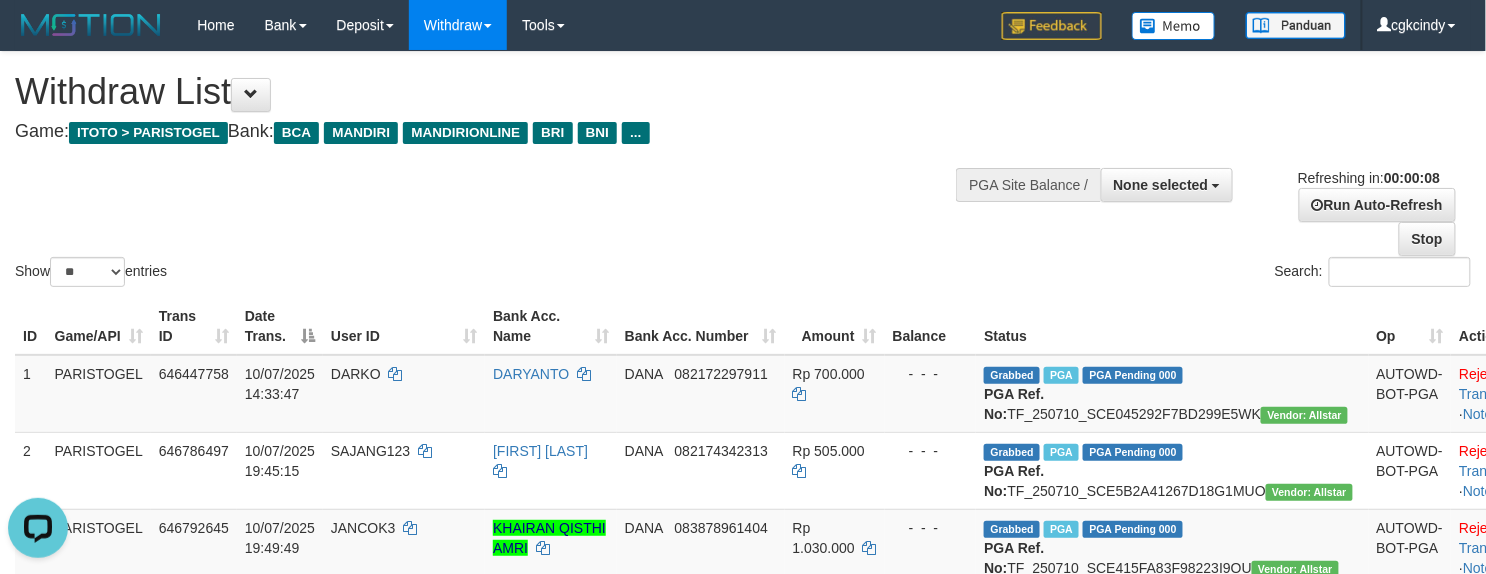 scroll, scrollTop: 0, scrollLeft: 0, axis: both 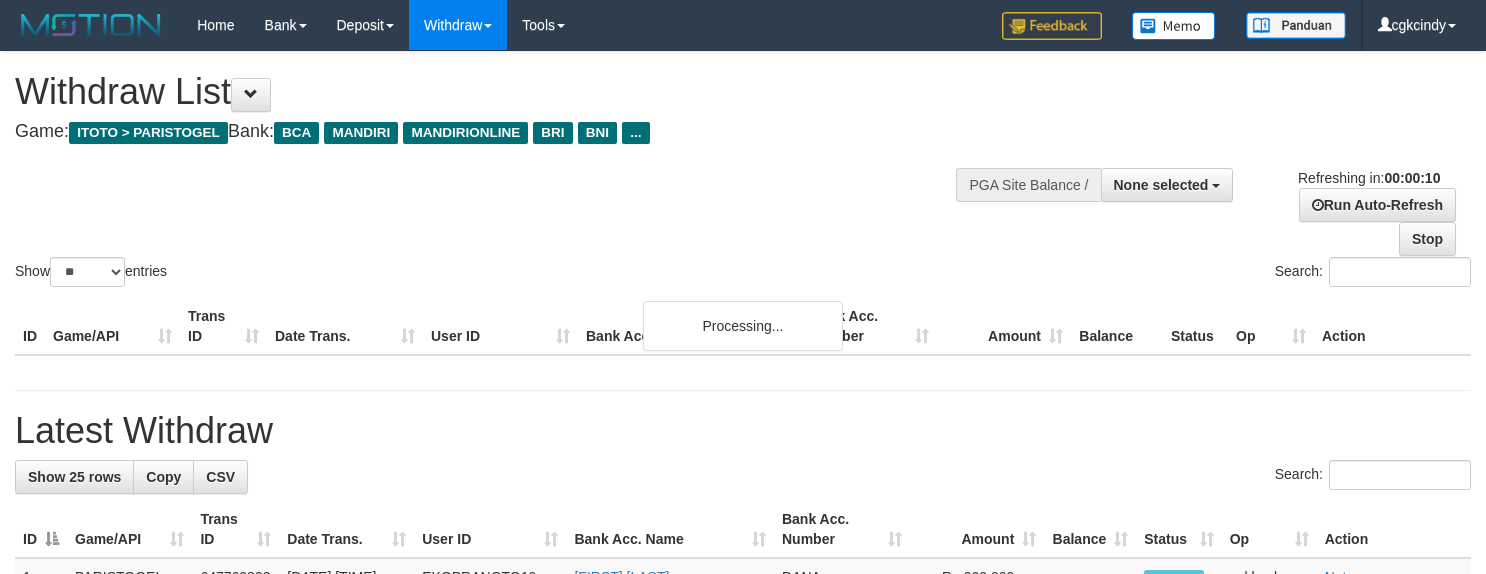 select 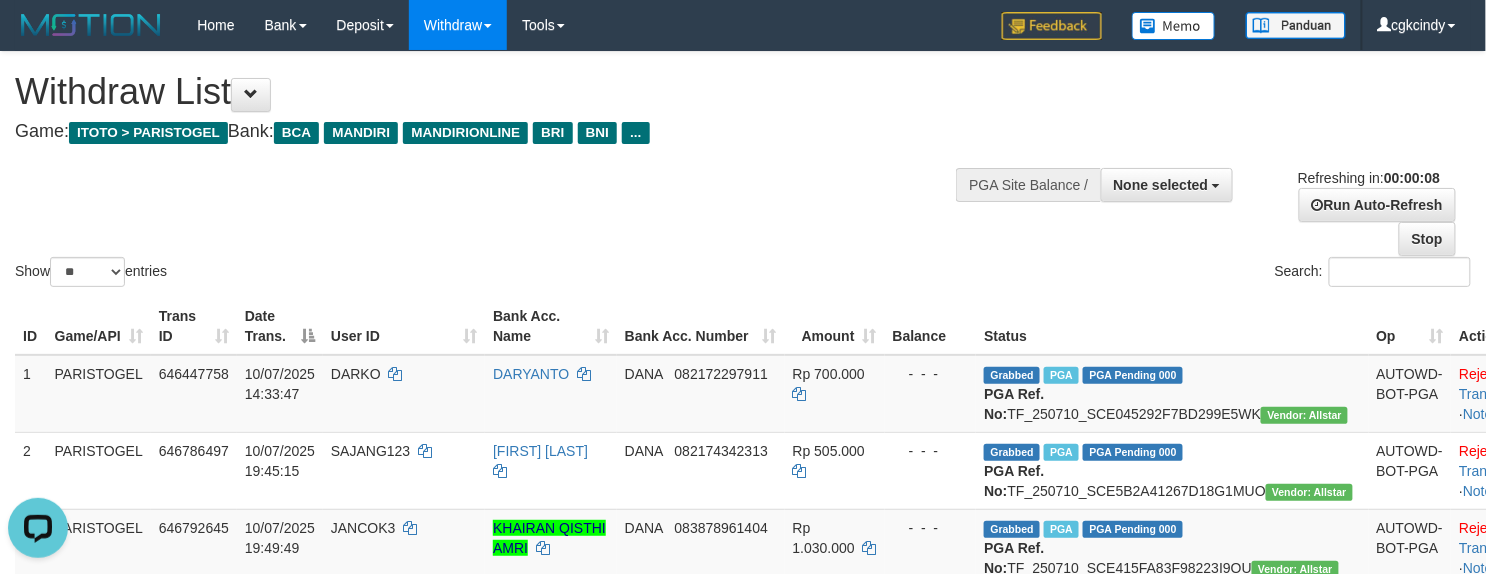 scroll, scrollTop: 0, scrollLeft: 0, axis: both 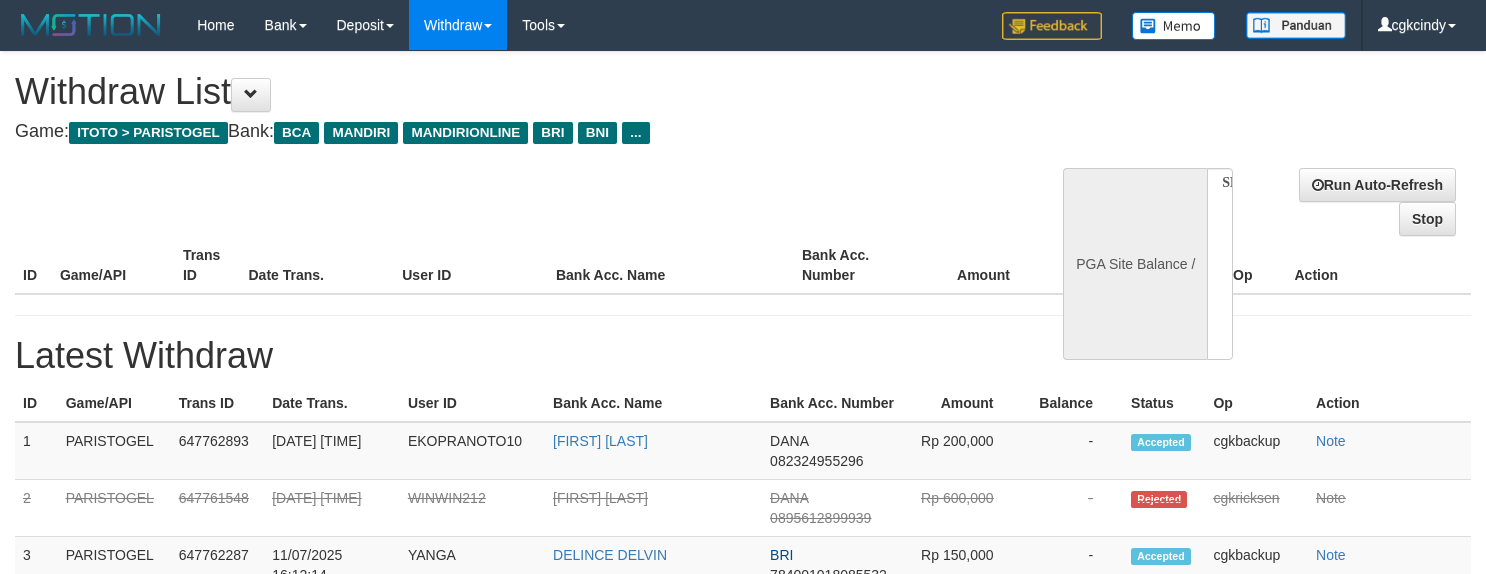 select 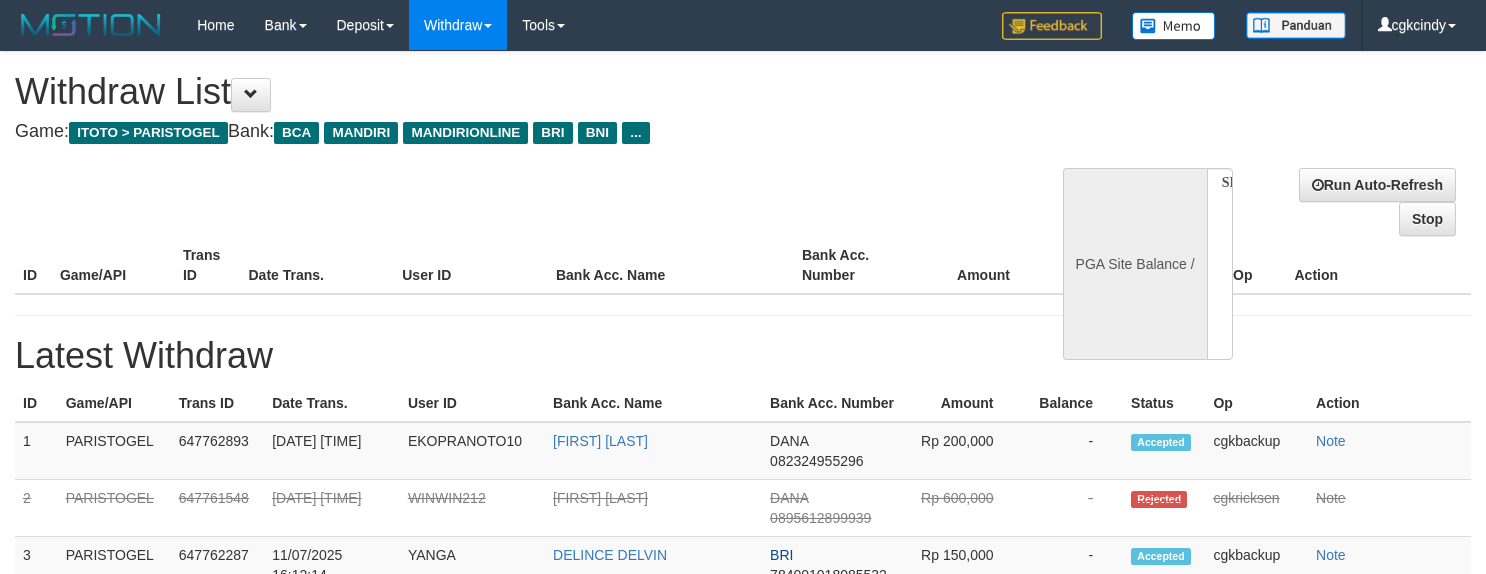 scroll, scrollTop: 0, scrollLeft: 0, axis: both 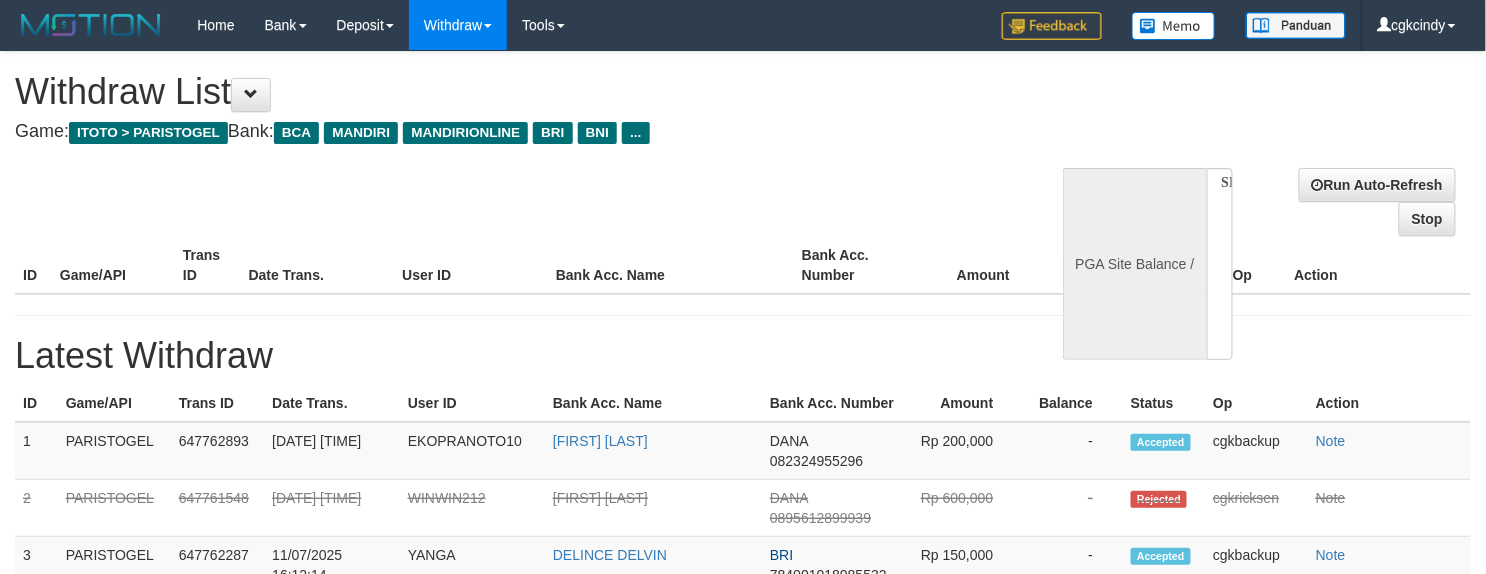 select on "**" 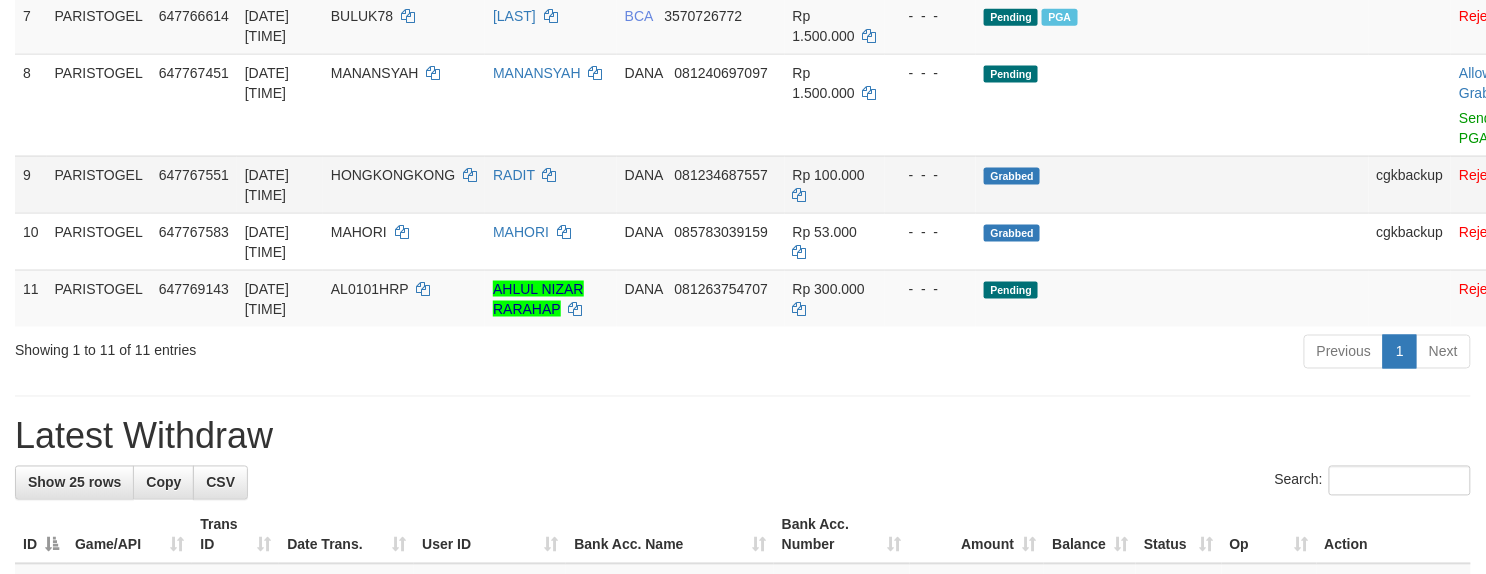scroll, scrollTop: 933, scrollLeft: 0, axis: vertical 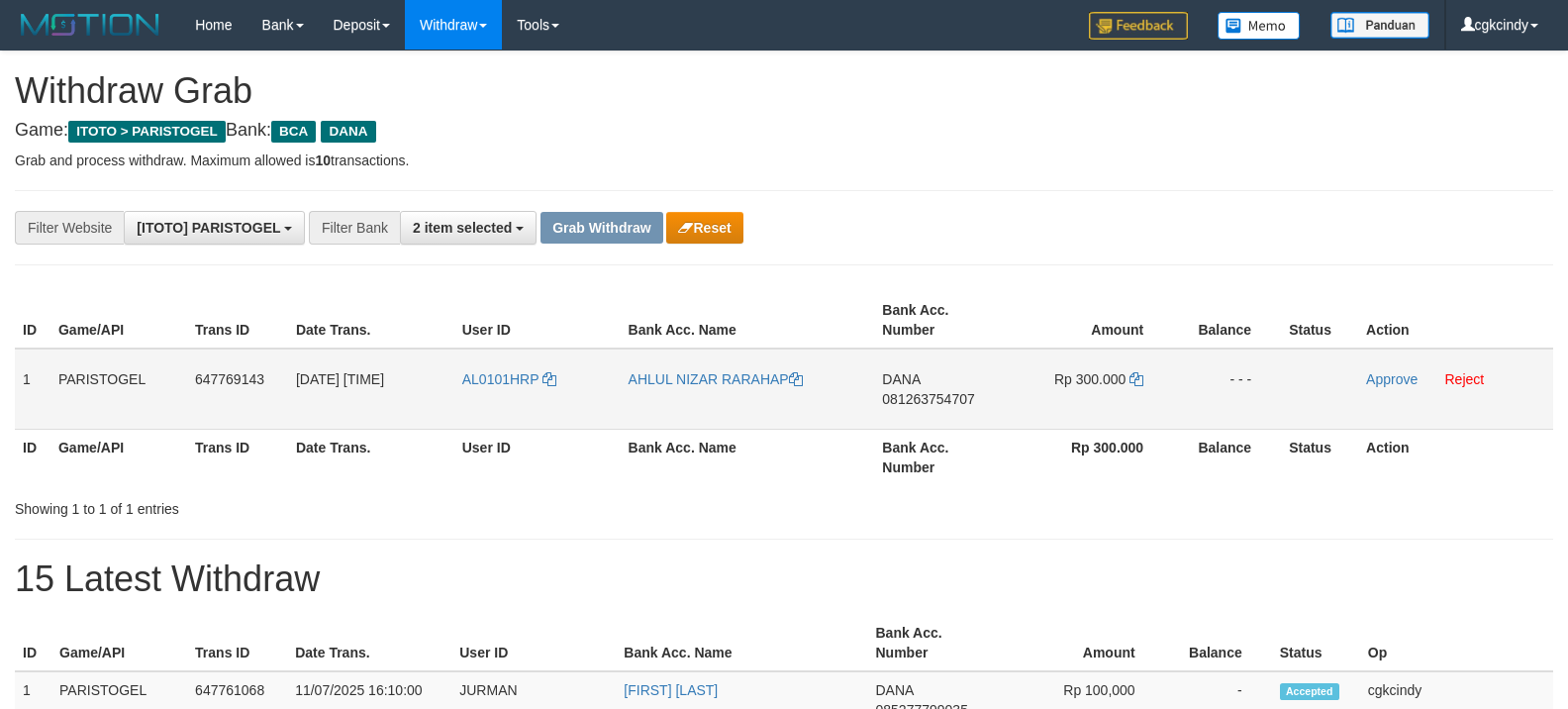 click on "AL0101HRP" at bounding box center [538, 389] 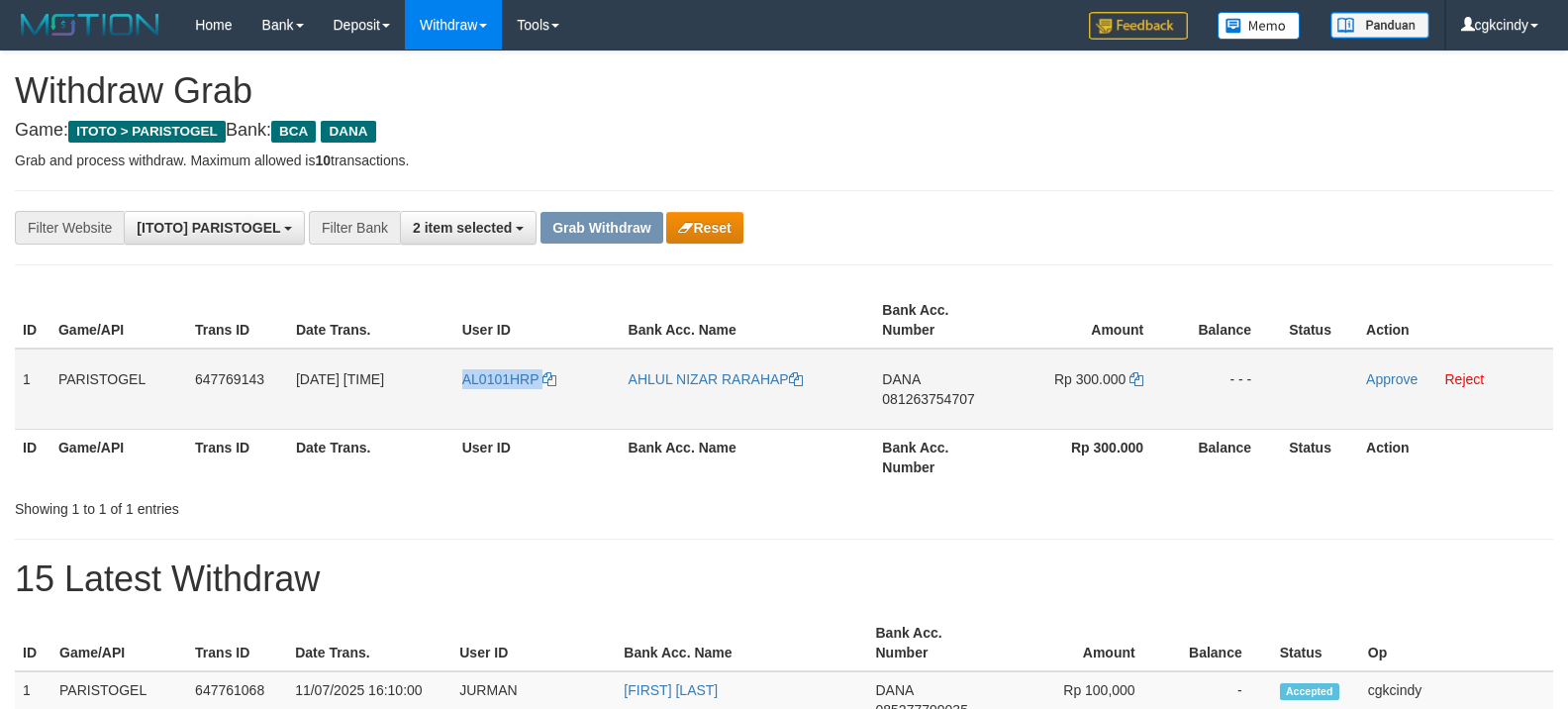 copy on "AL0101HRP" 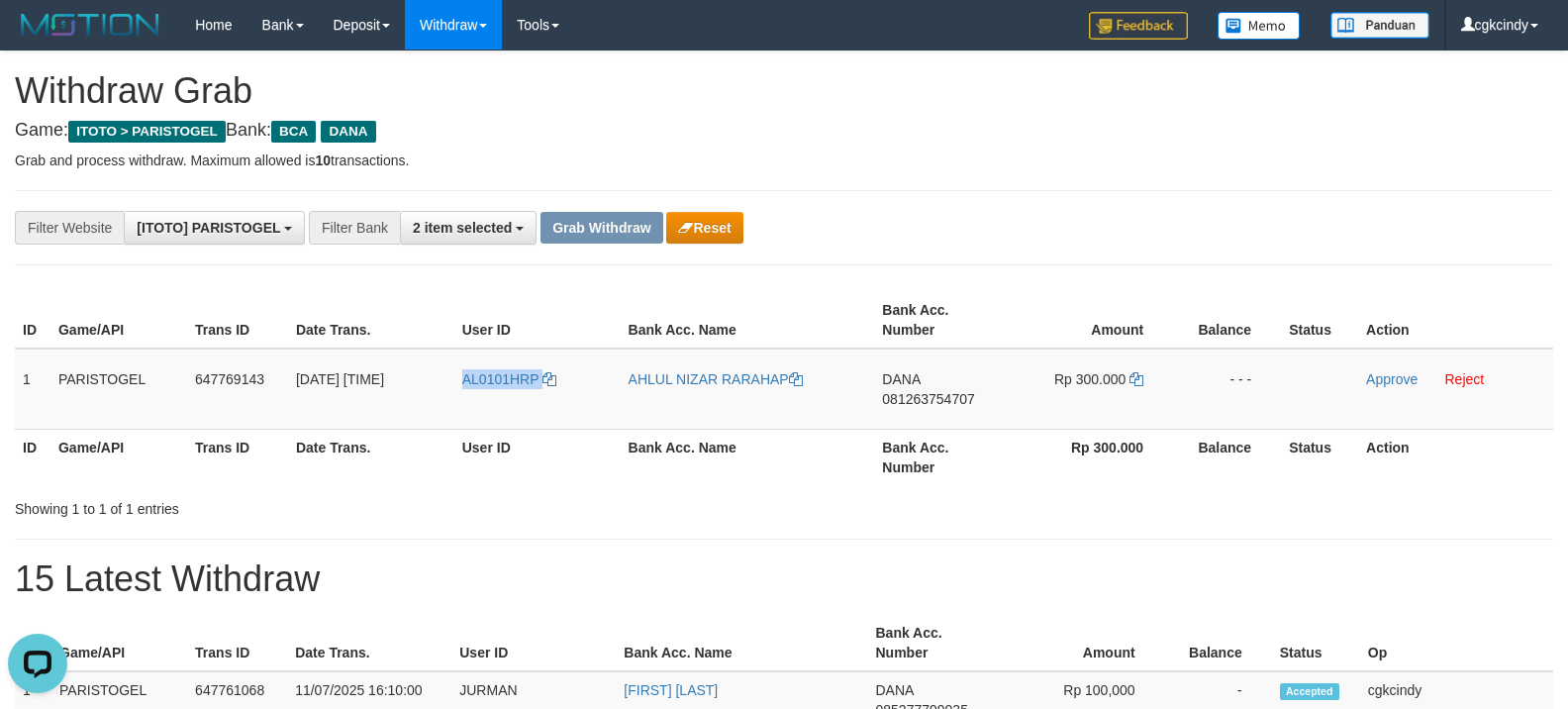 scroll, scrollTop: 0, scrollLeft: 0, axis: both 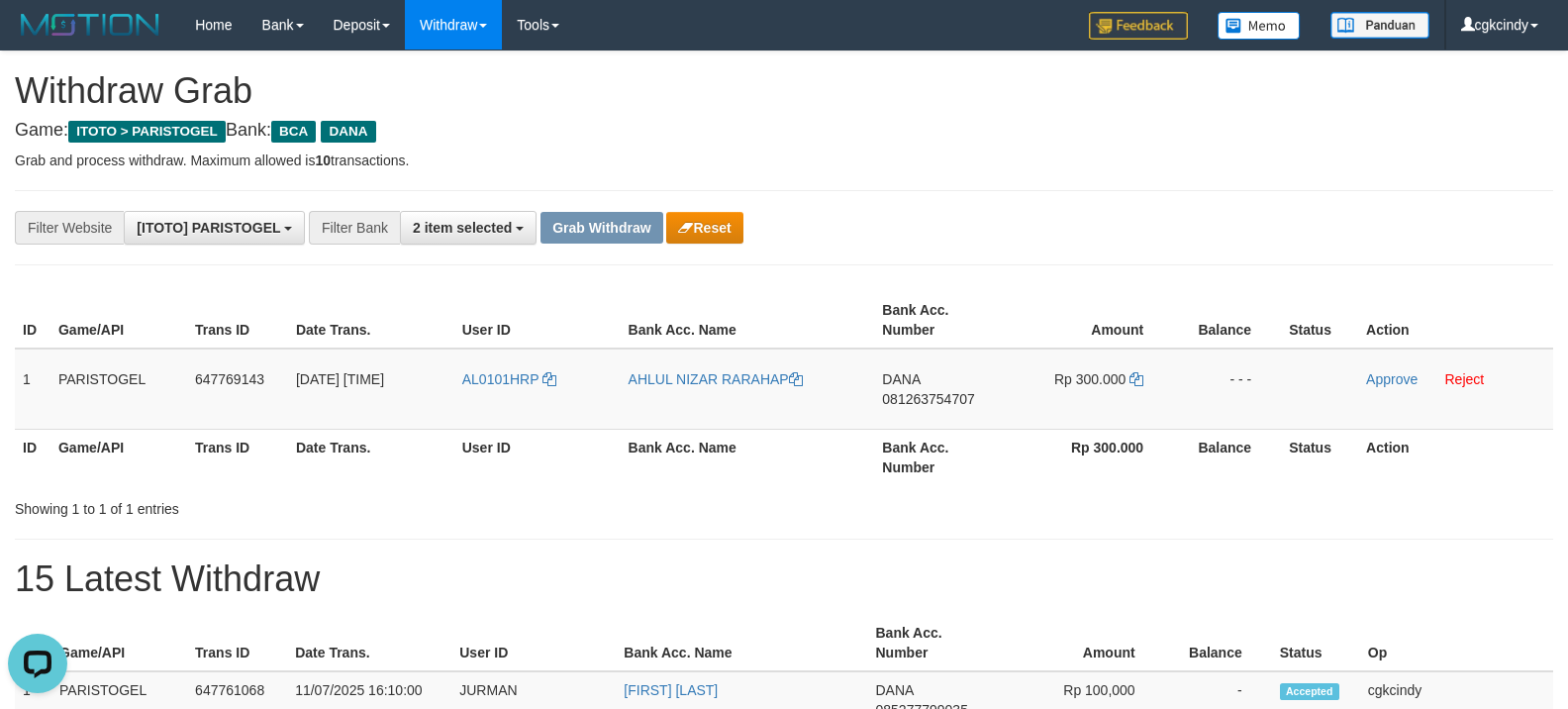 click on "Balance" at bounding box center [1226, 320] 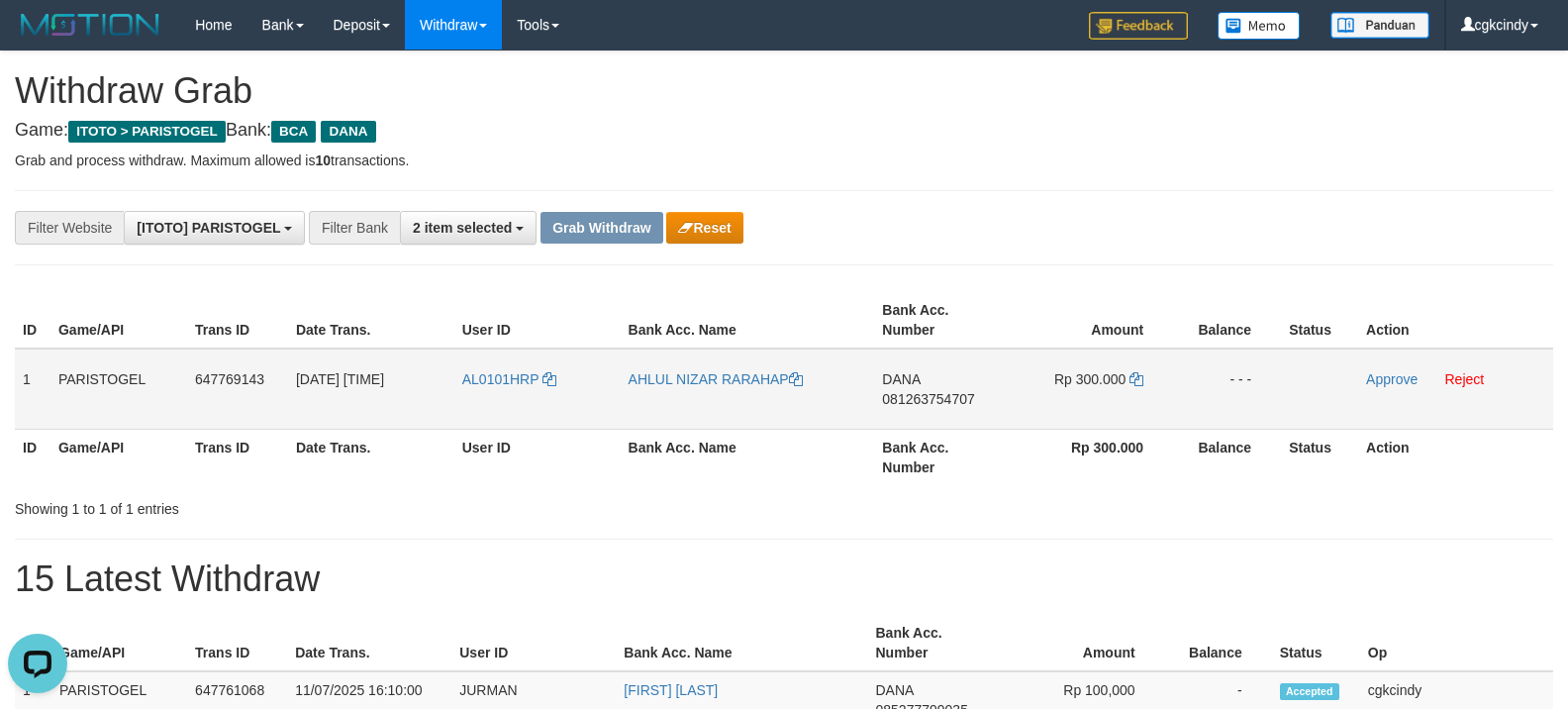 click on "AL0101HRP" at bounding box center (538, 389) 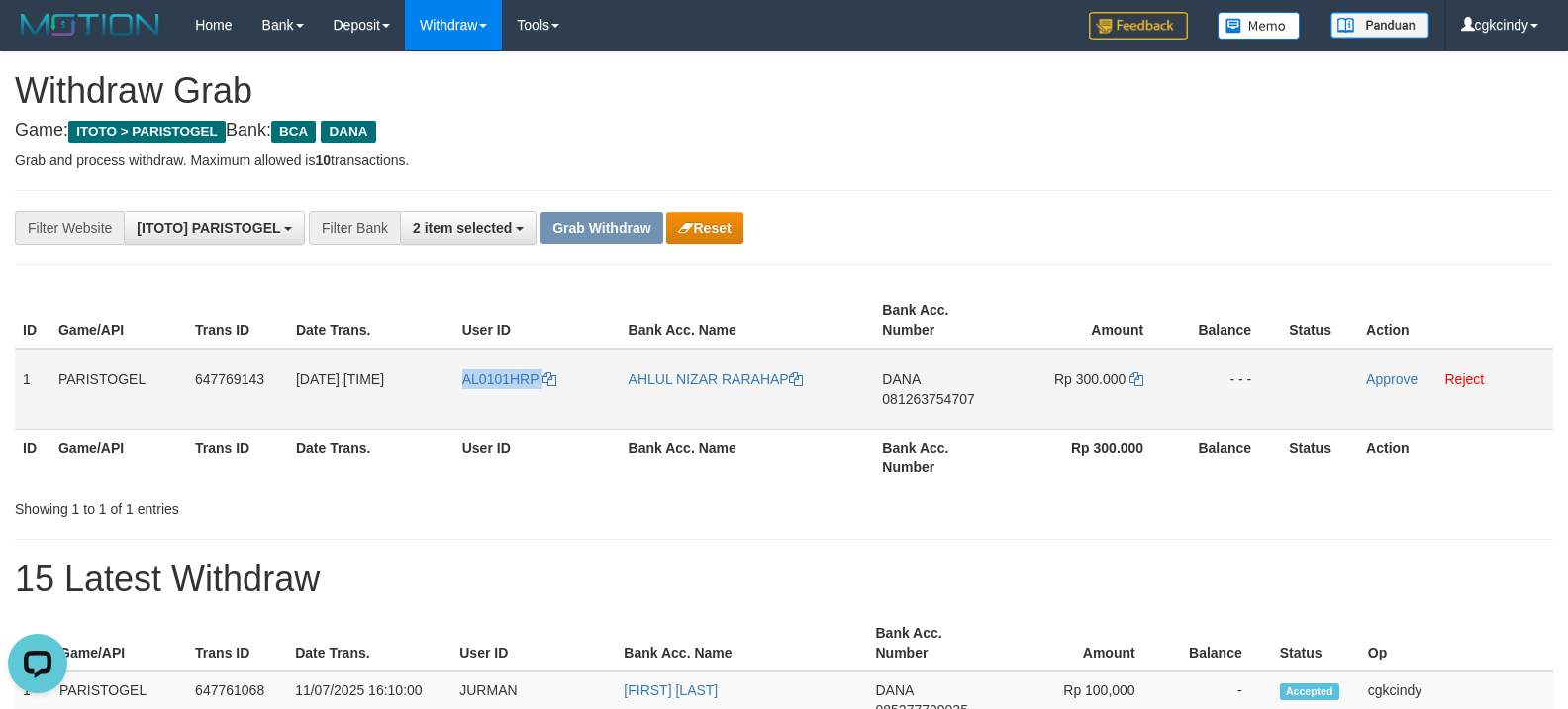 click on "AL0101HRP" at bounding box center [538, 389] 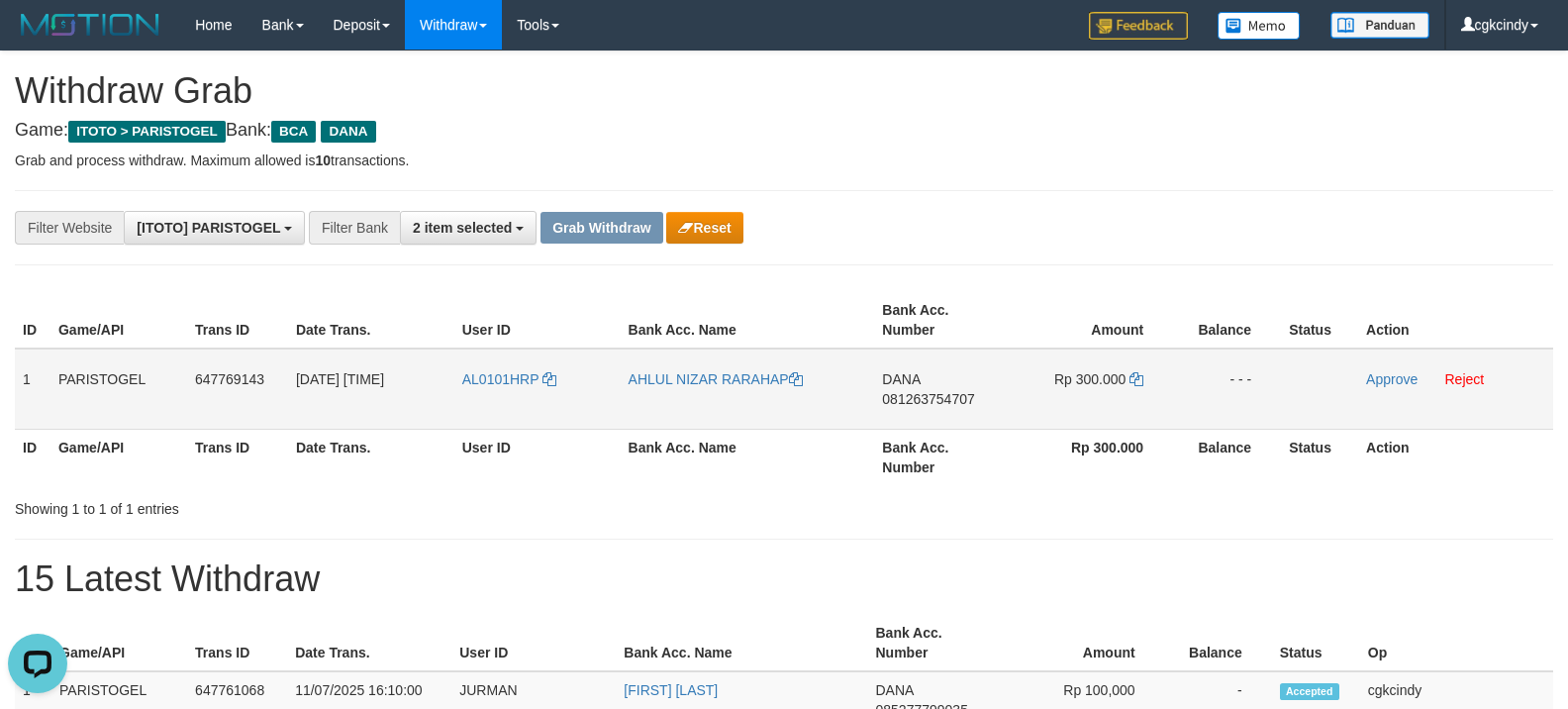 click on "AHLUL NIZAR RARAHAP" at bounding box center (747, 389) 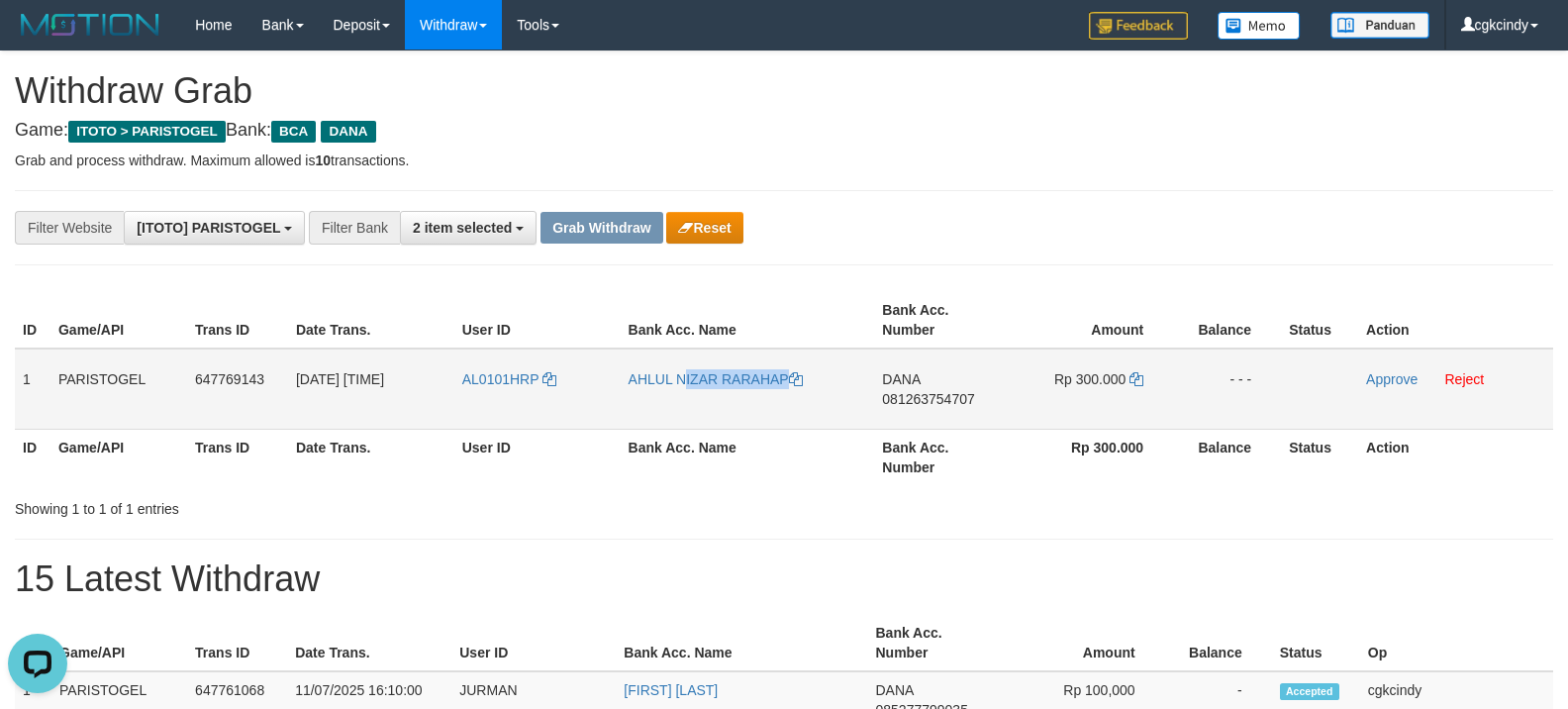 copy on "AHLUL NIZAR RARAHAP" 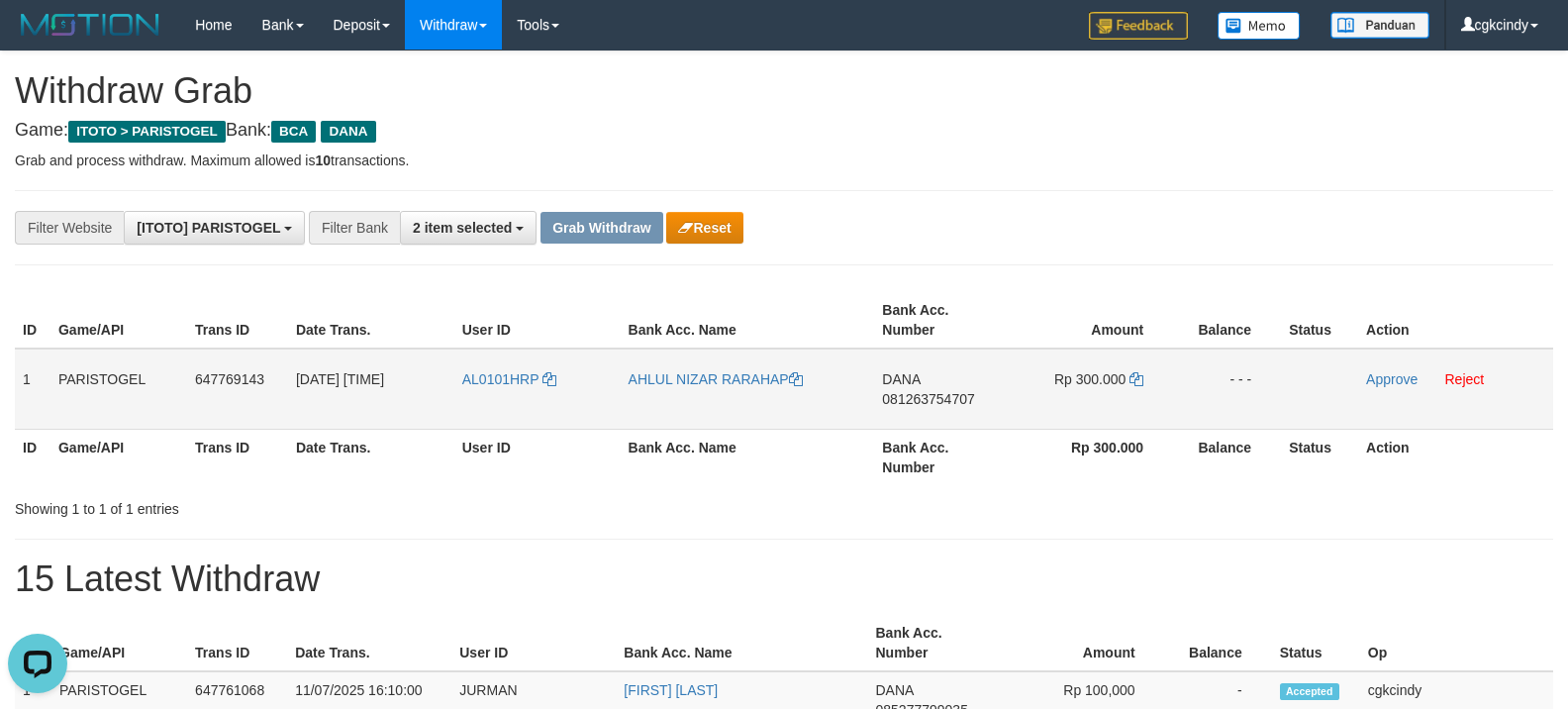 click on "DANA
081263754707" at bounding box center [942, 389] 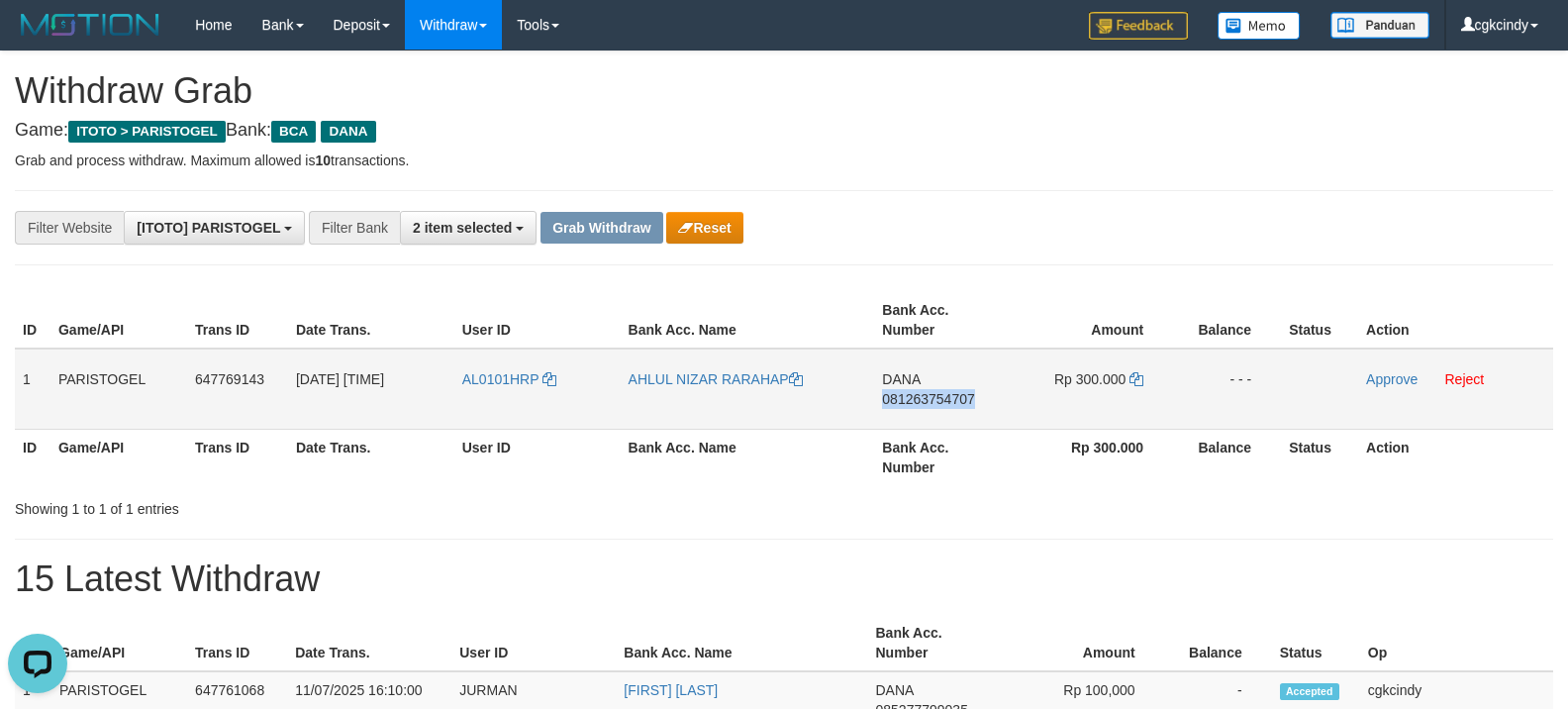 click on "DANA
081263754707" at bounding box center (942, 389) 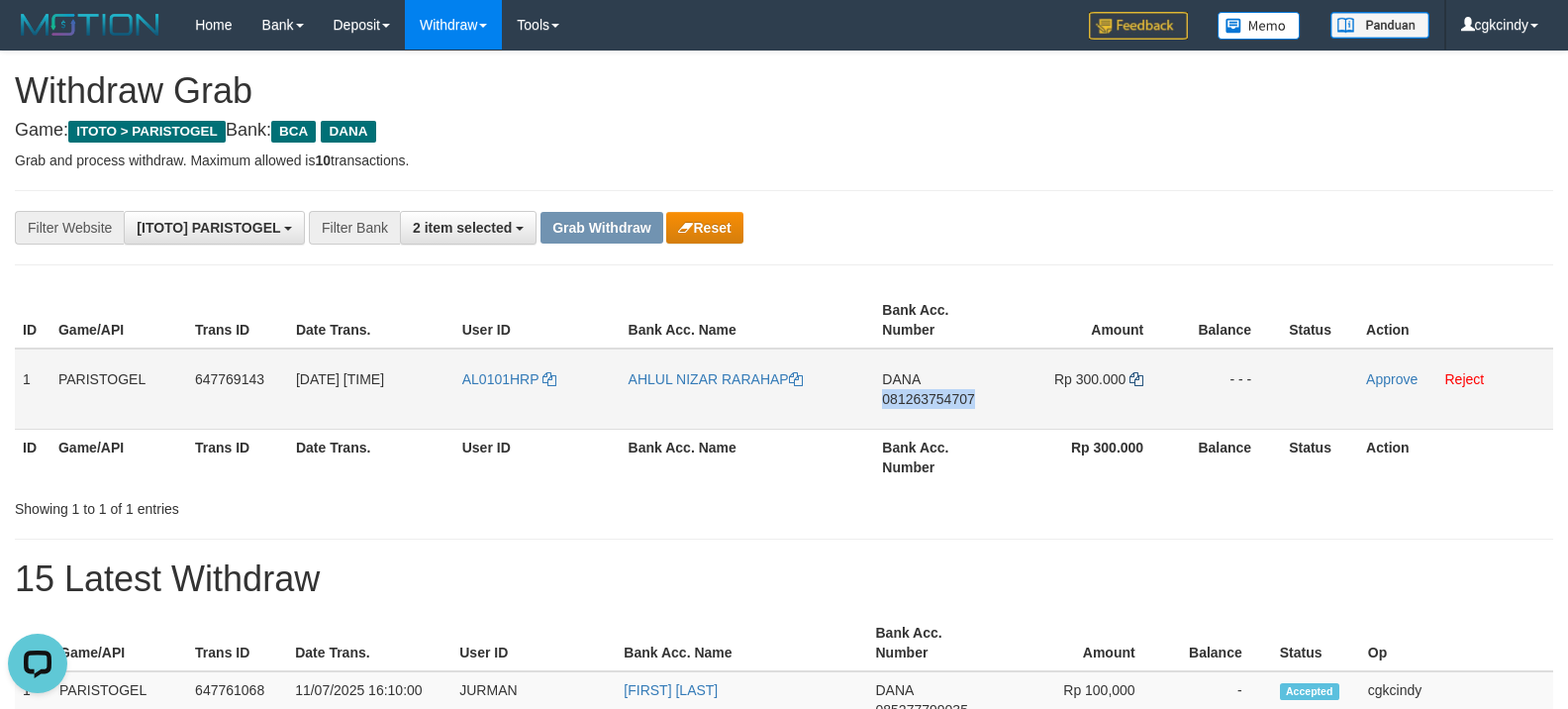 click on "Rp 300.000" at bounding box center [1092, 389] 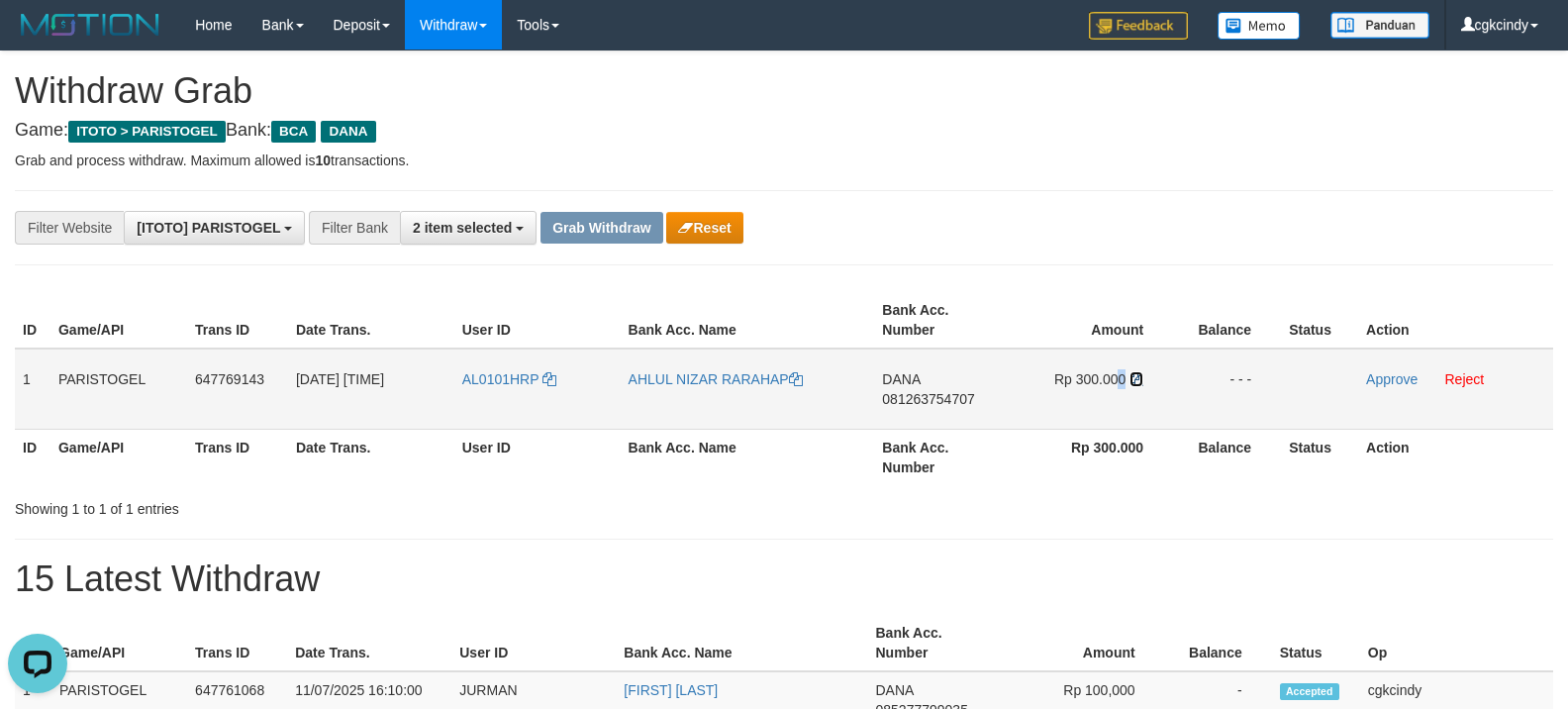 click at bounding box center (1136, 379) 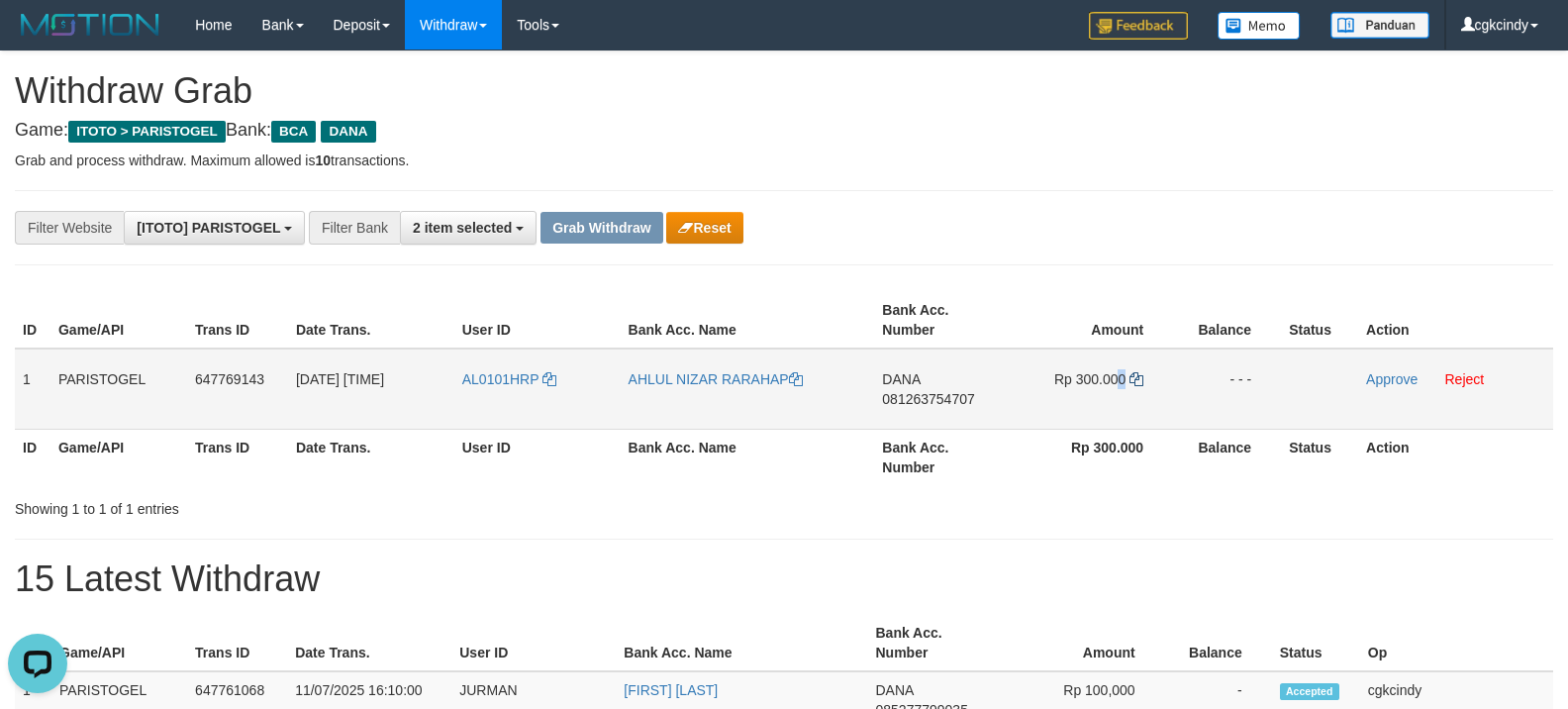 copy on "0" 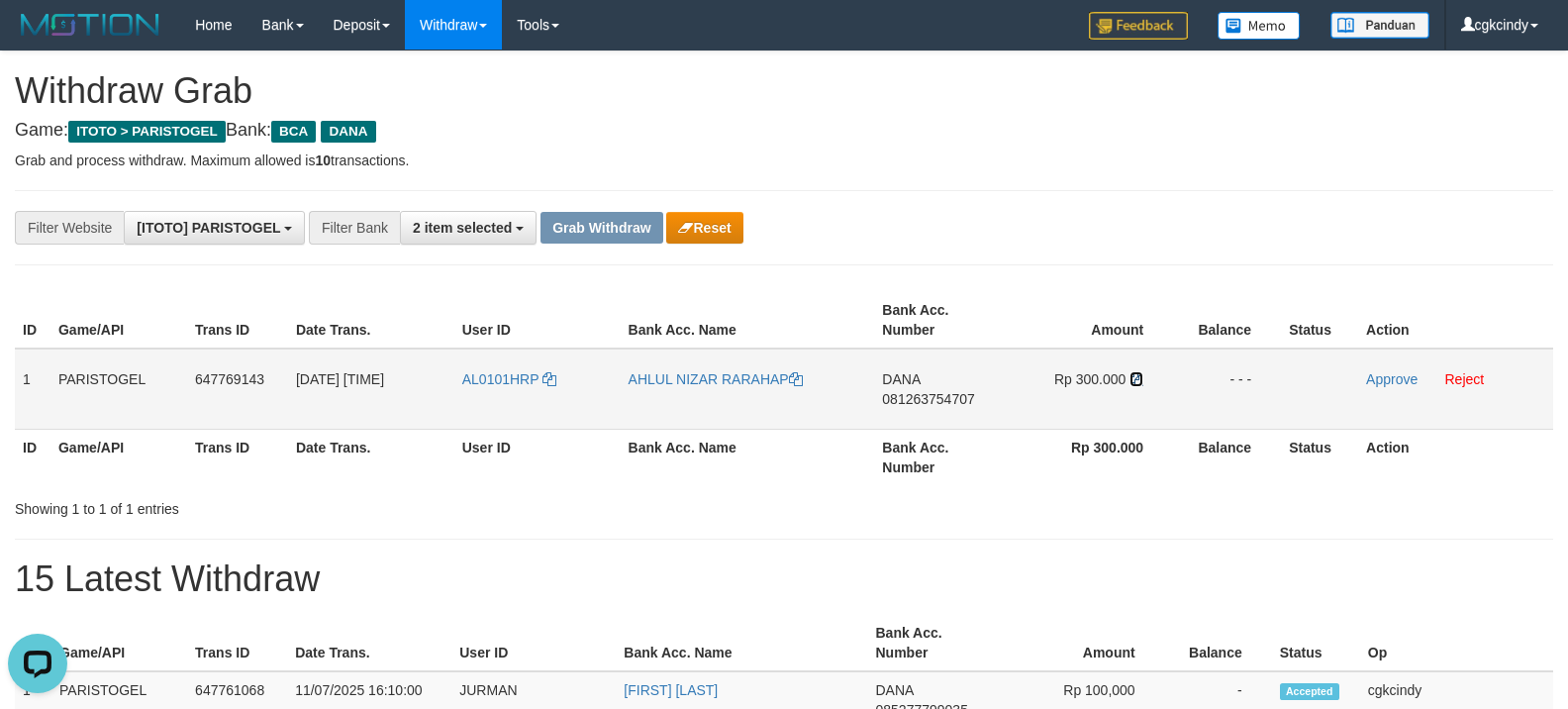 click at bounding box center [1136, 379] 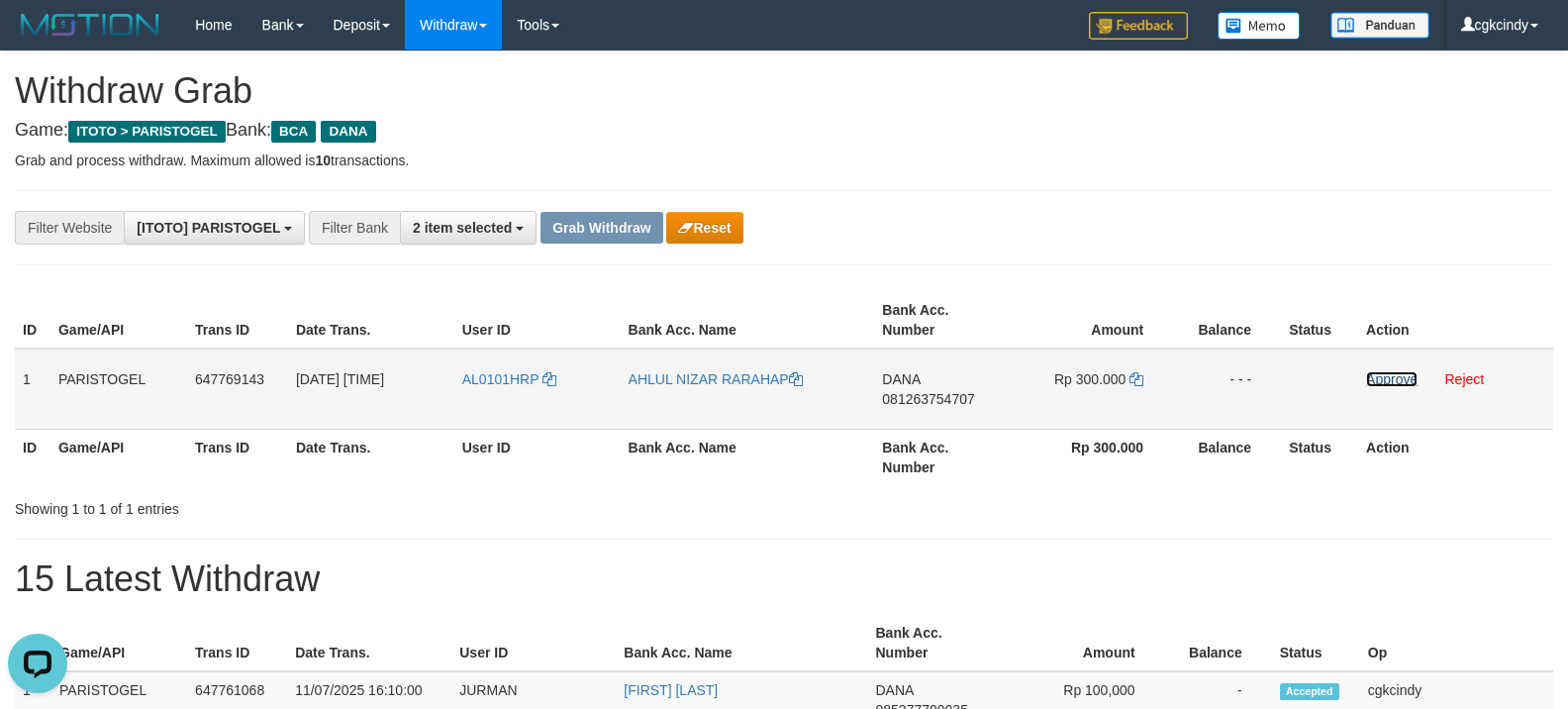 click on "Approve" at bounding box center (1392, 379) 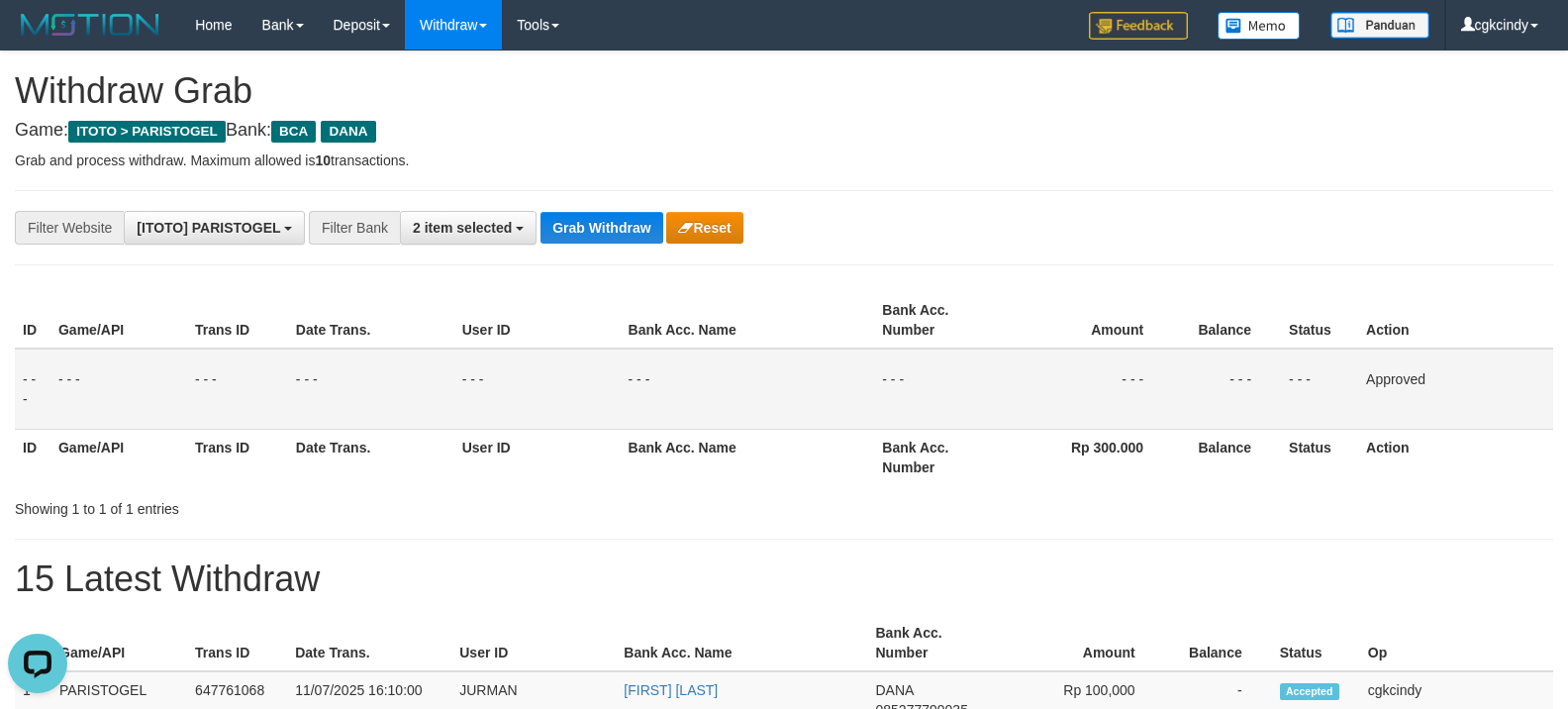 click on "**********" at bounding box center (784, 1053) 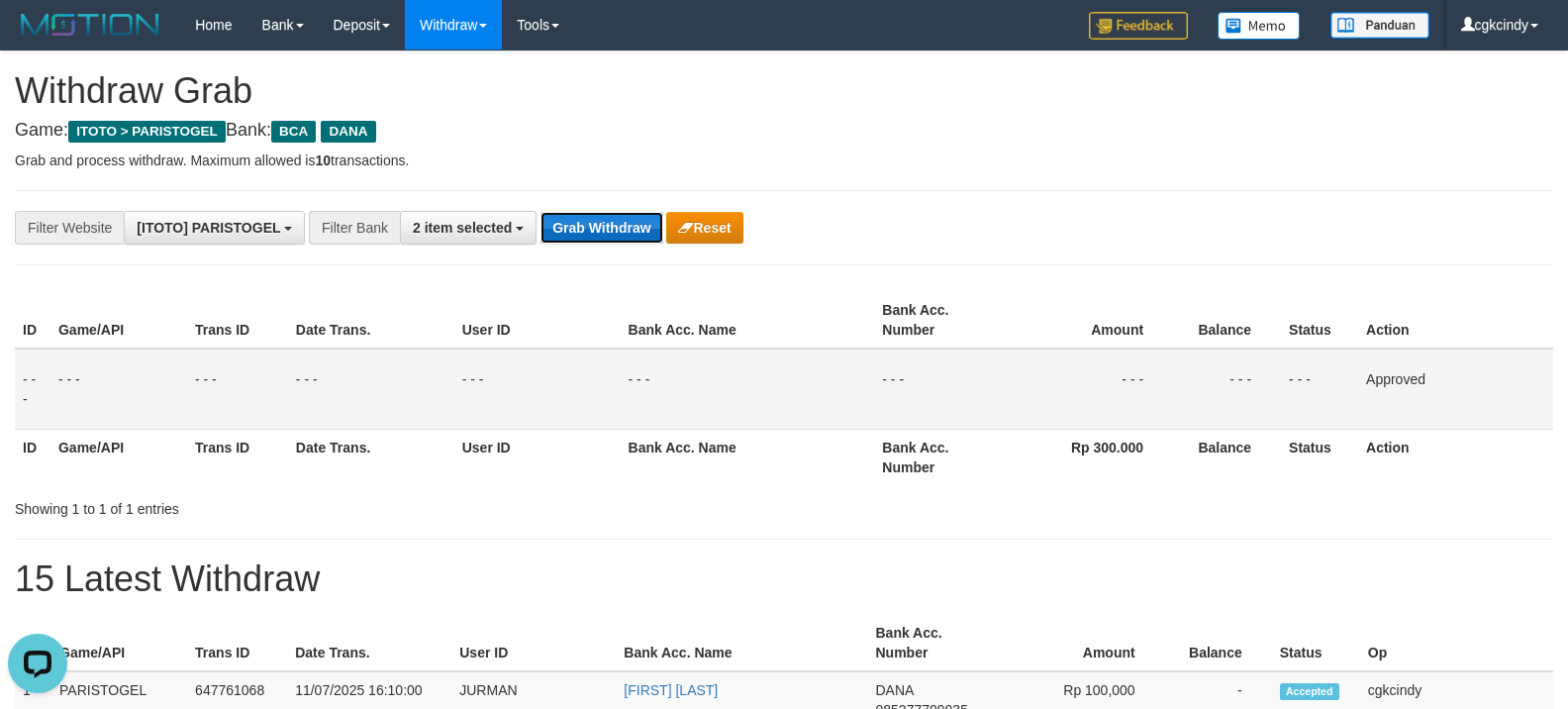 click on "Grab Withdraw" at bounding box center (601, 228) 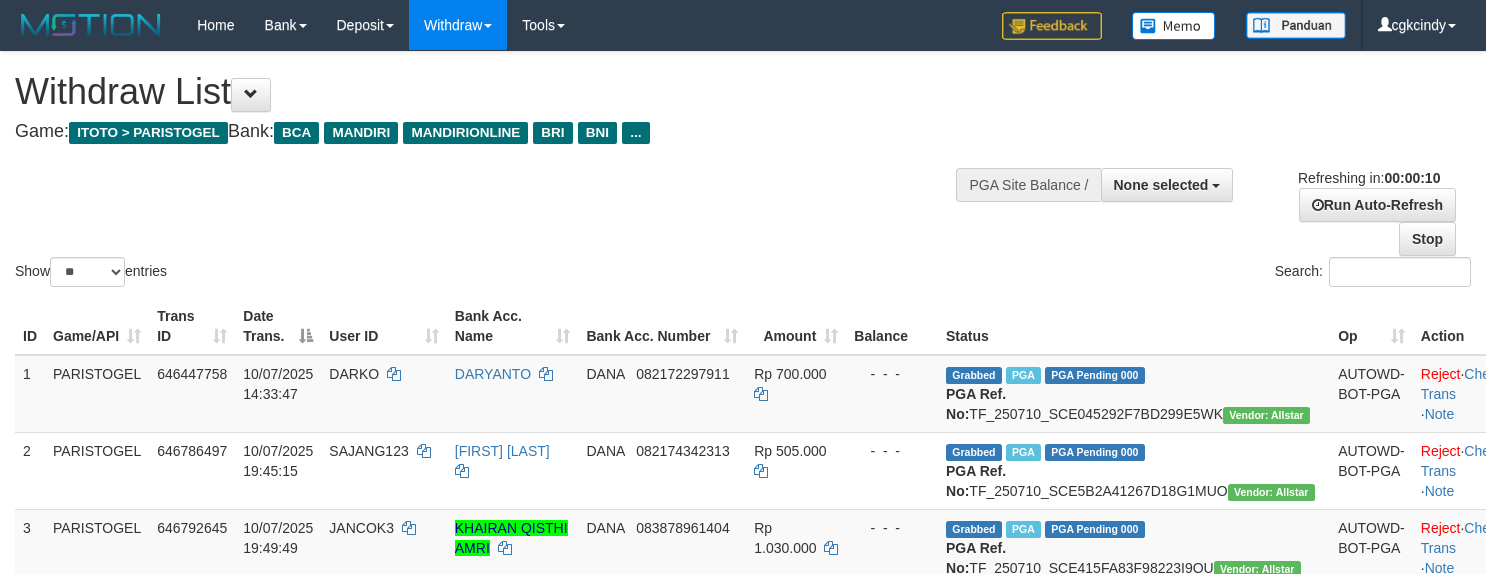 select 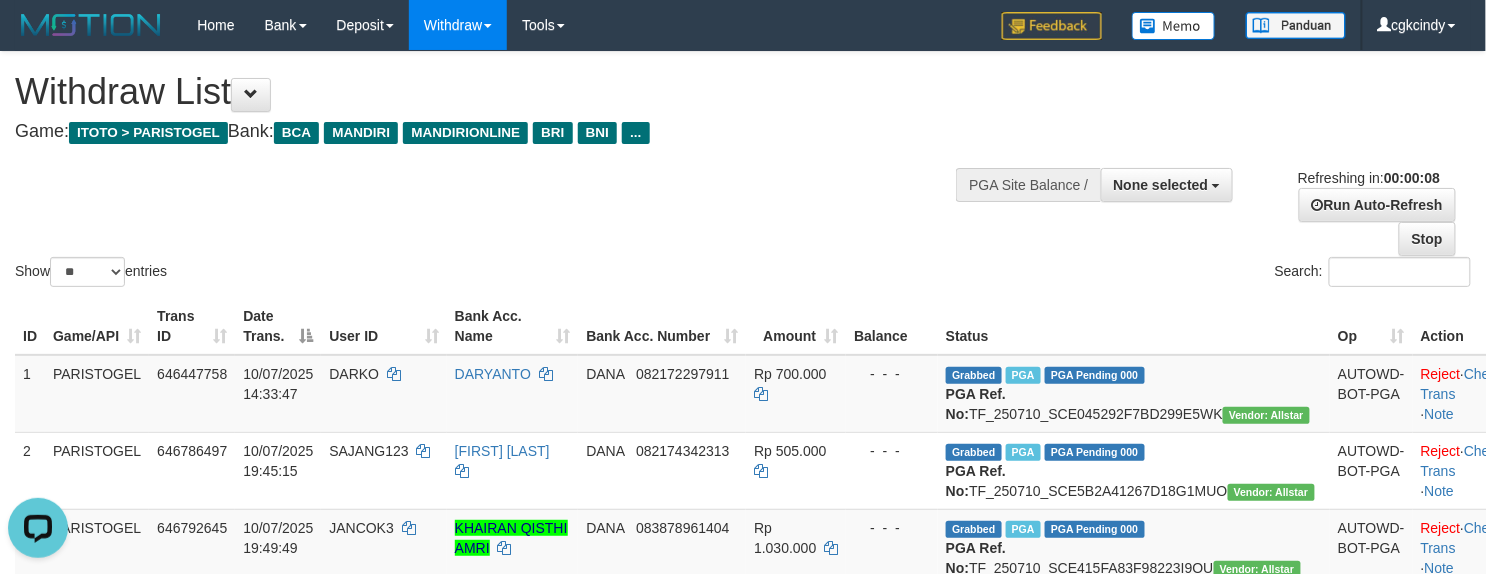 scroll, scrollTop: 0, scrollLeft: 0, axis: both 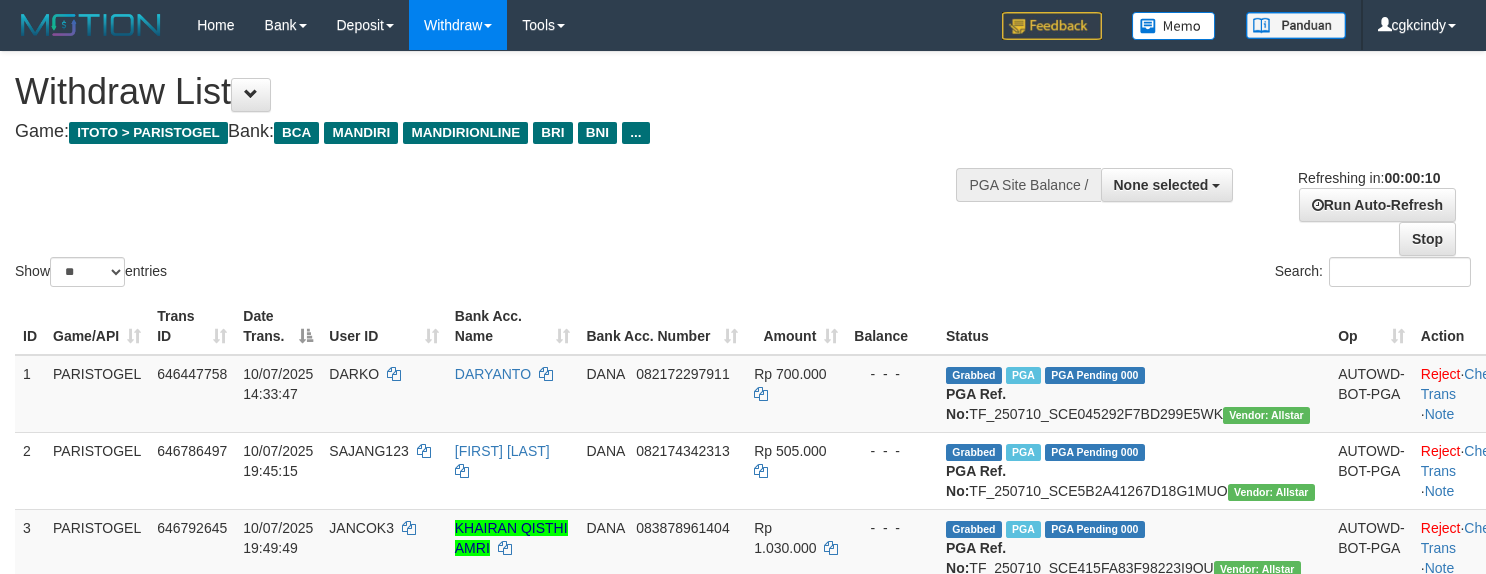 select 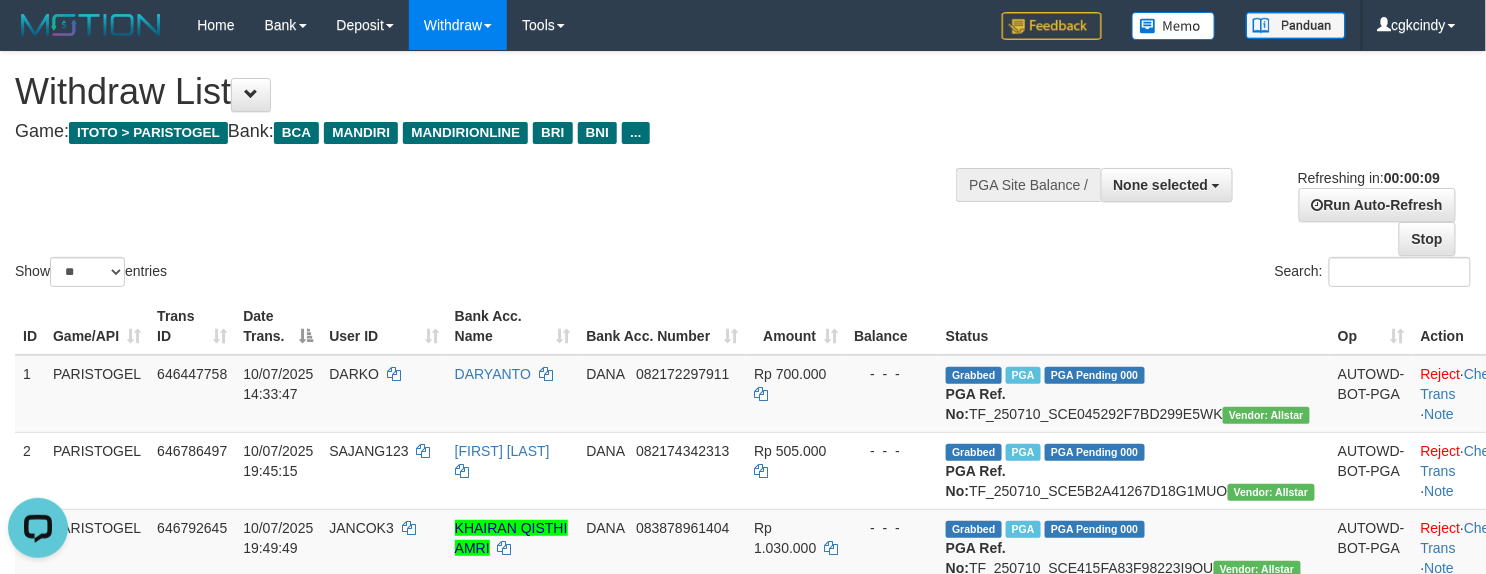 scroll, scrollTop: 0, scrollLeft: 0, axis: both 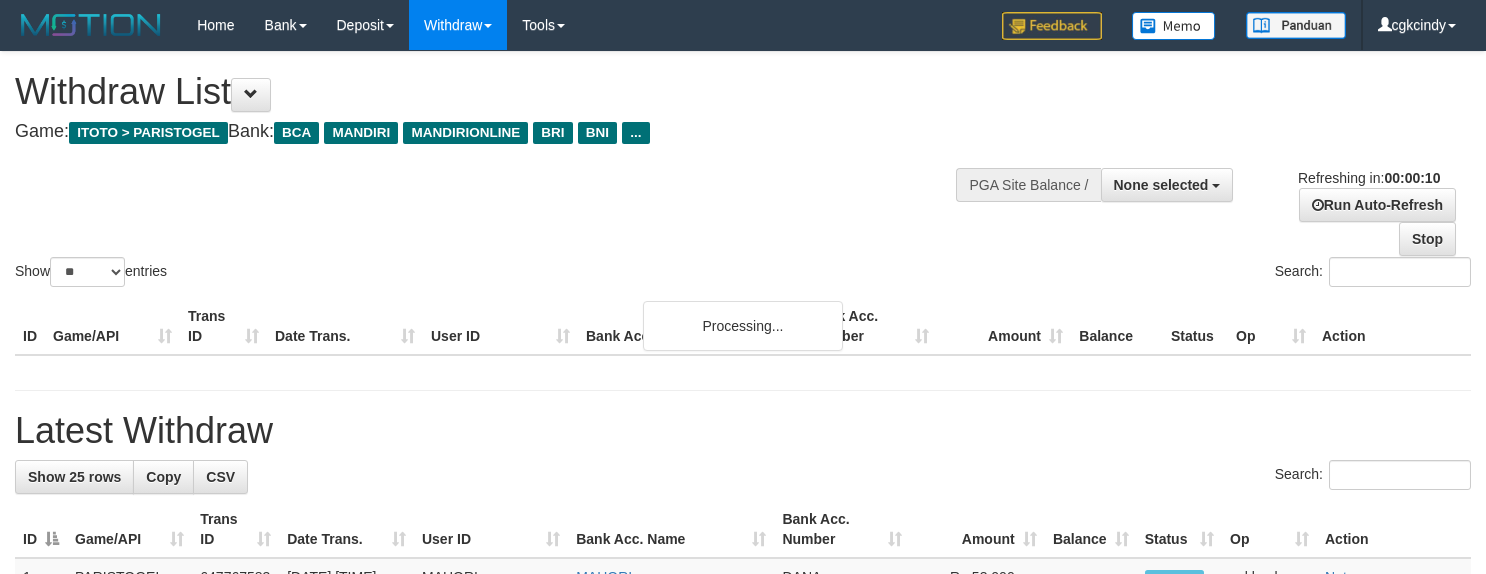 select 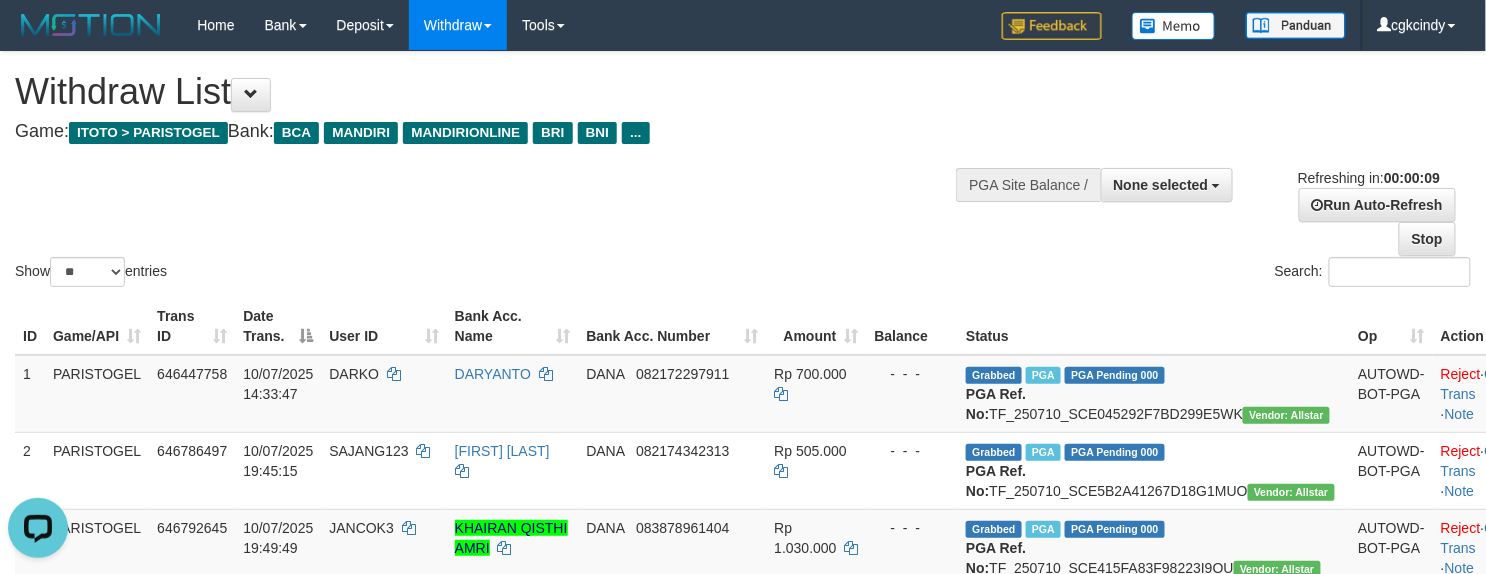 scroll, scrollTop: 0, scrollLeft: 0, axis: both 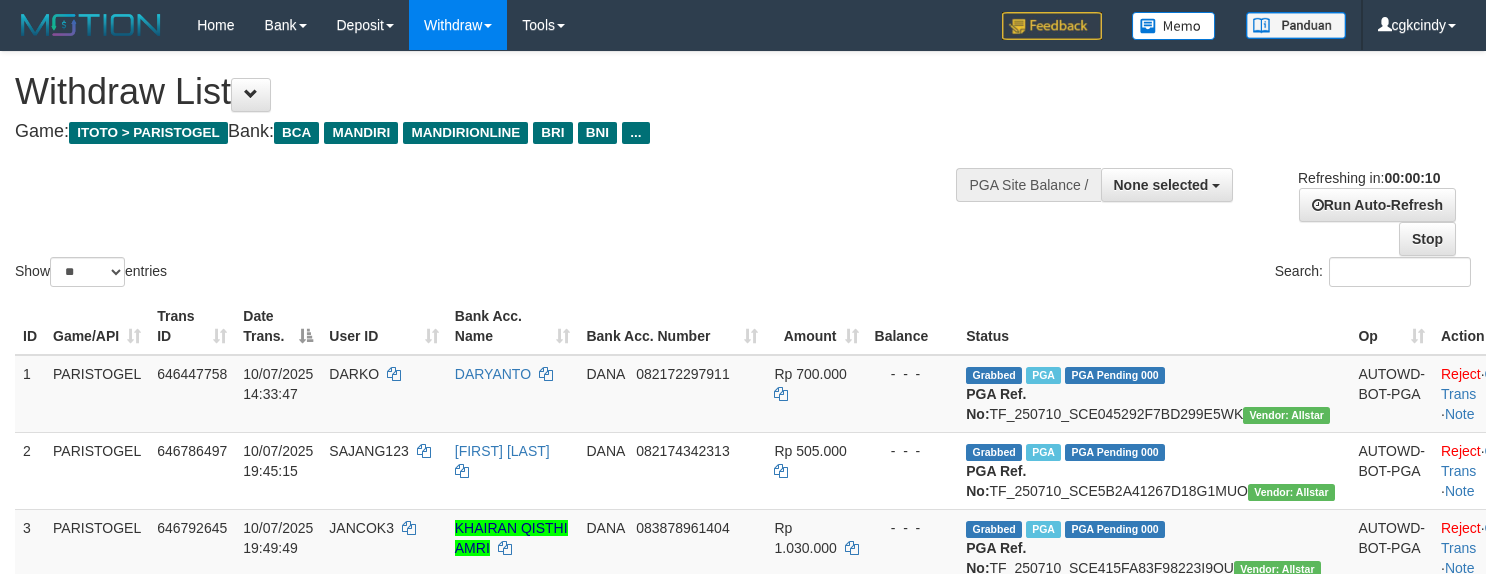 select 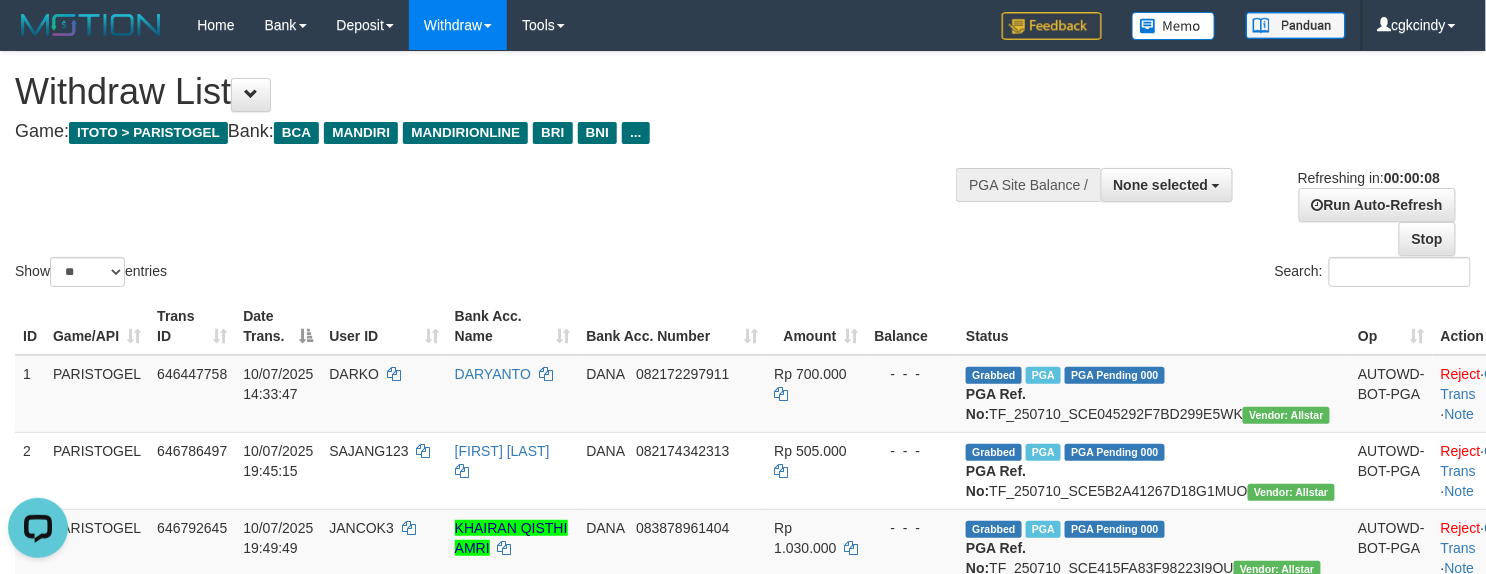 scroll, scrollTop: 0, scrollLeft: 0, axis: both 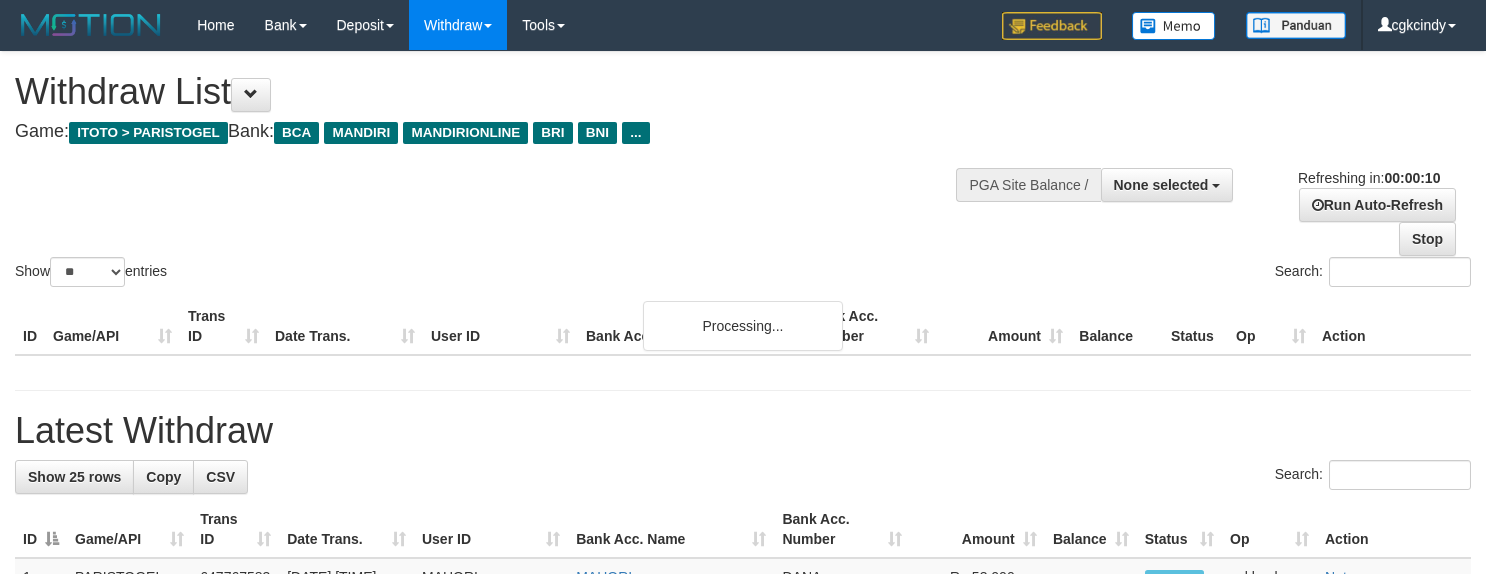 select 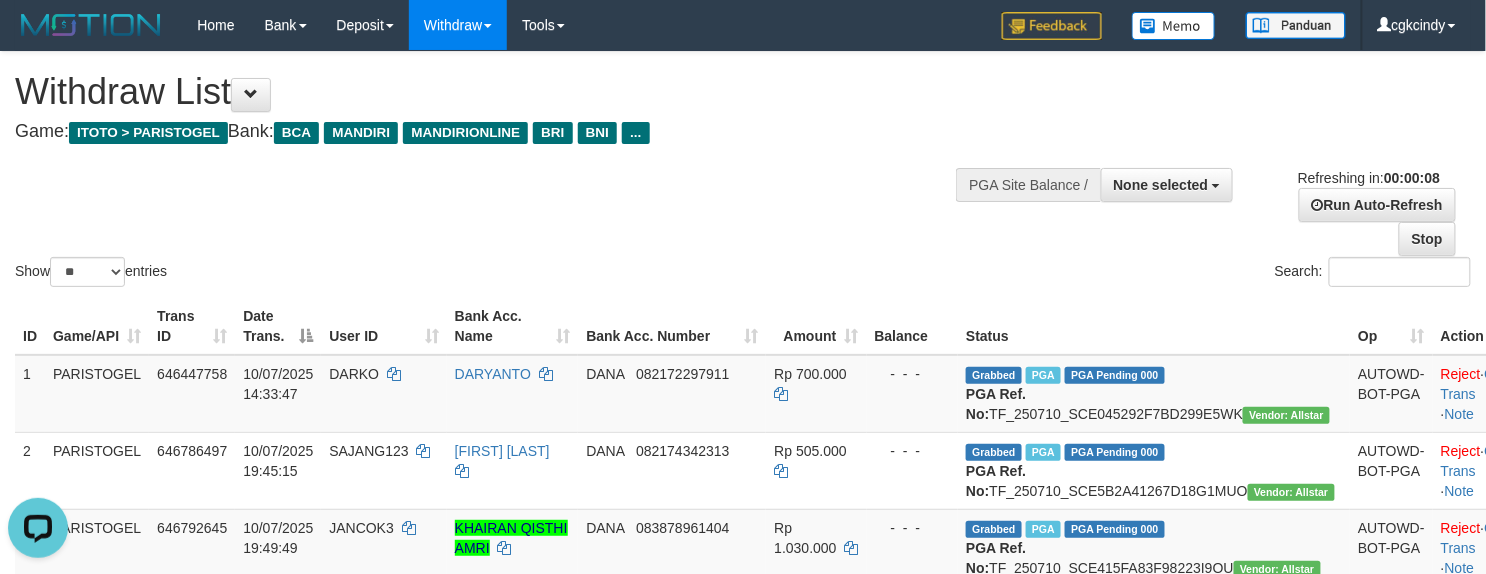 scroll, scrollTop: 0, scrollLeft: 0, axis: both 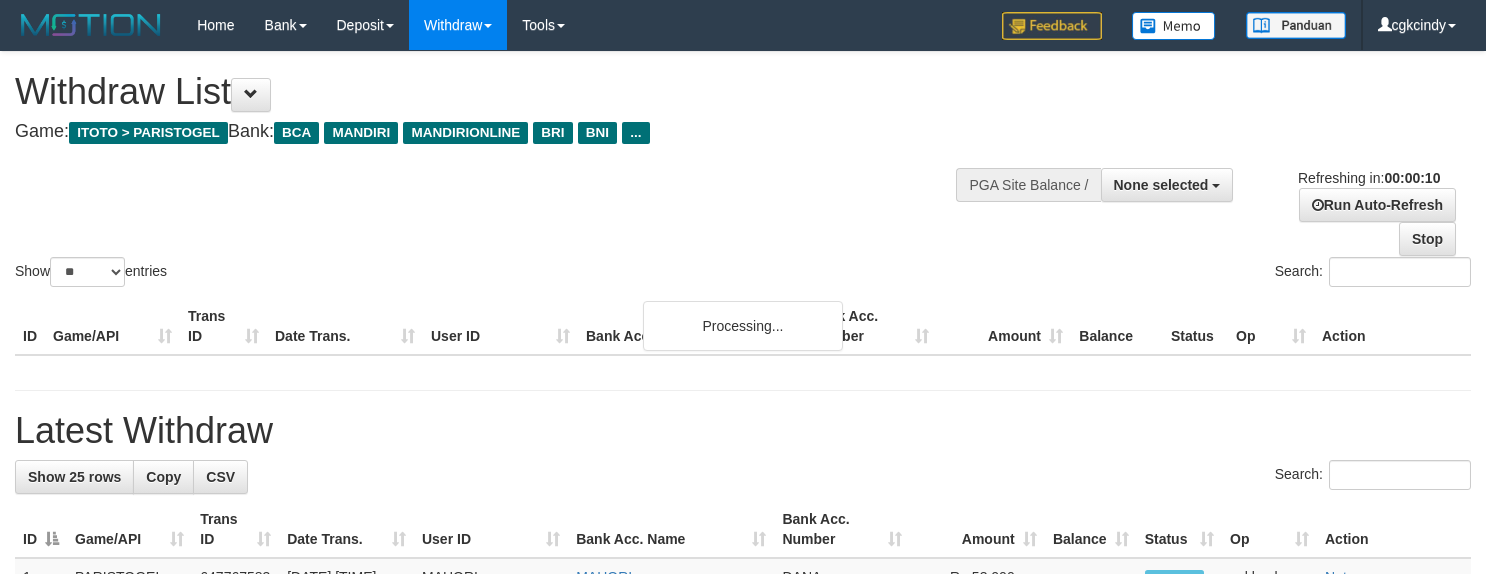 select 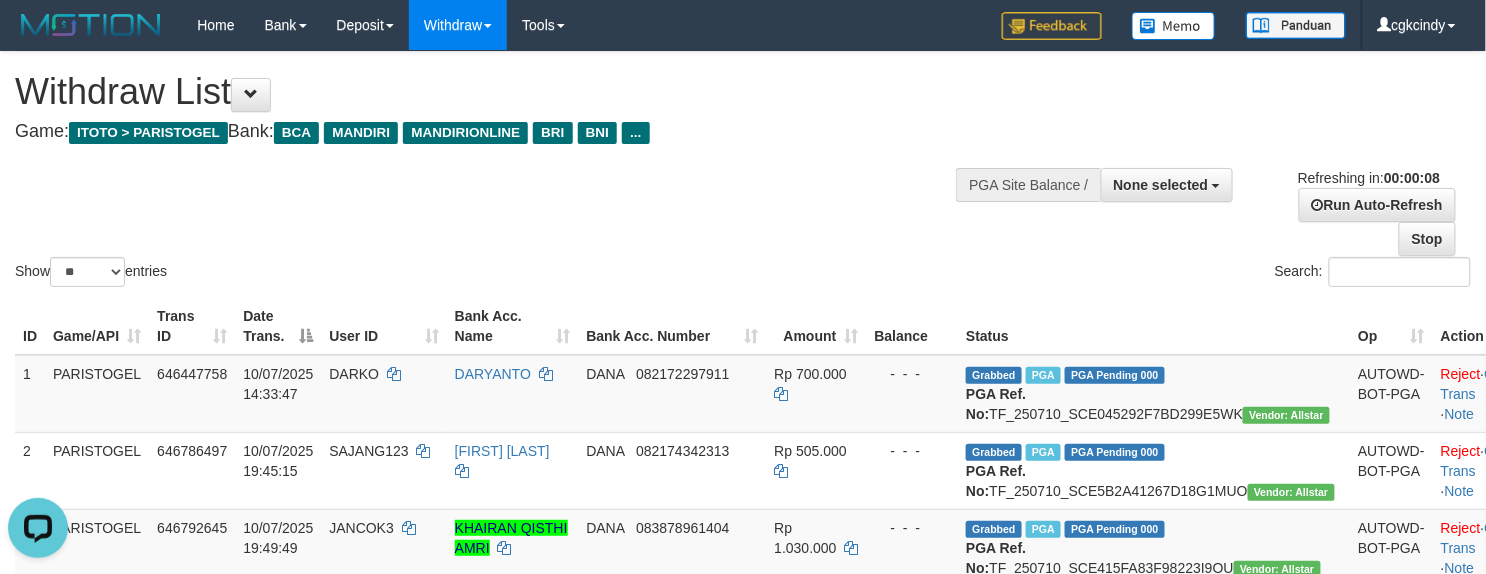 scroll, scrollTop: 0, scrollLeft: 0, axis: both 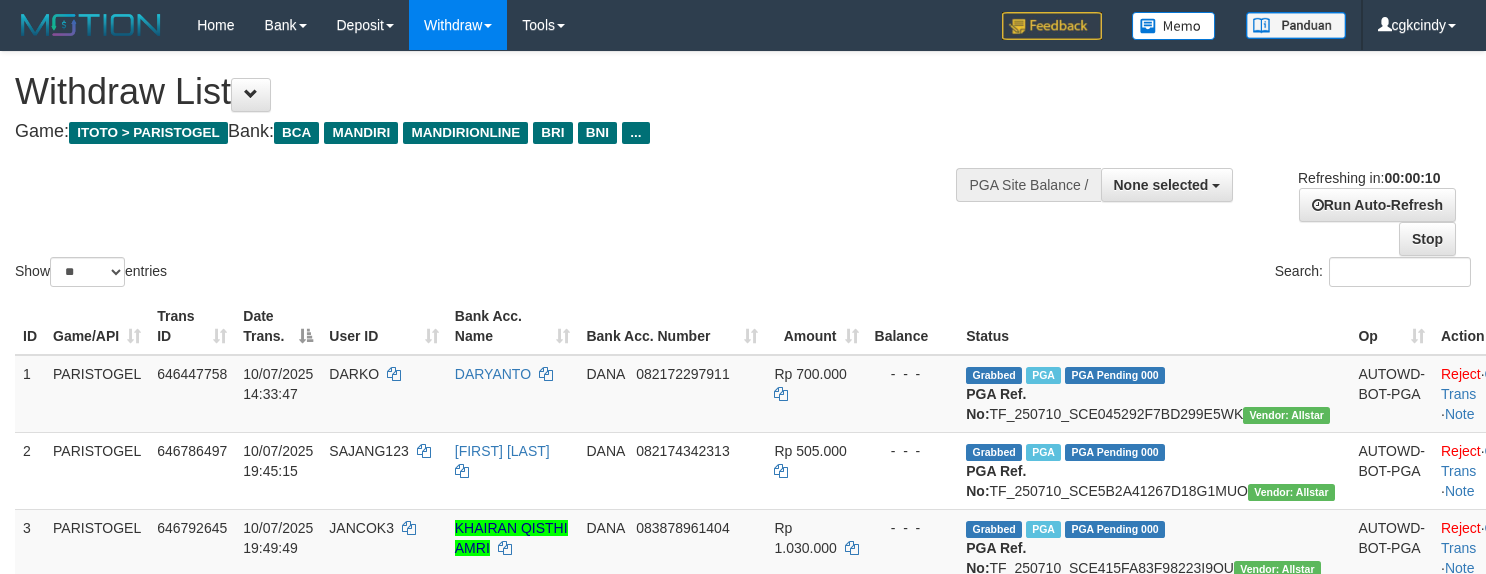 select 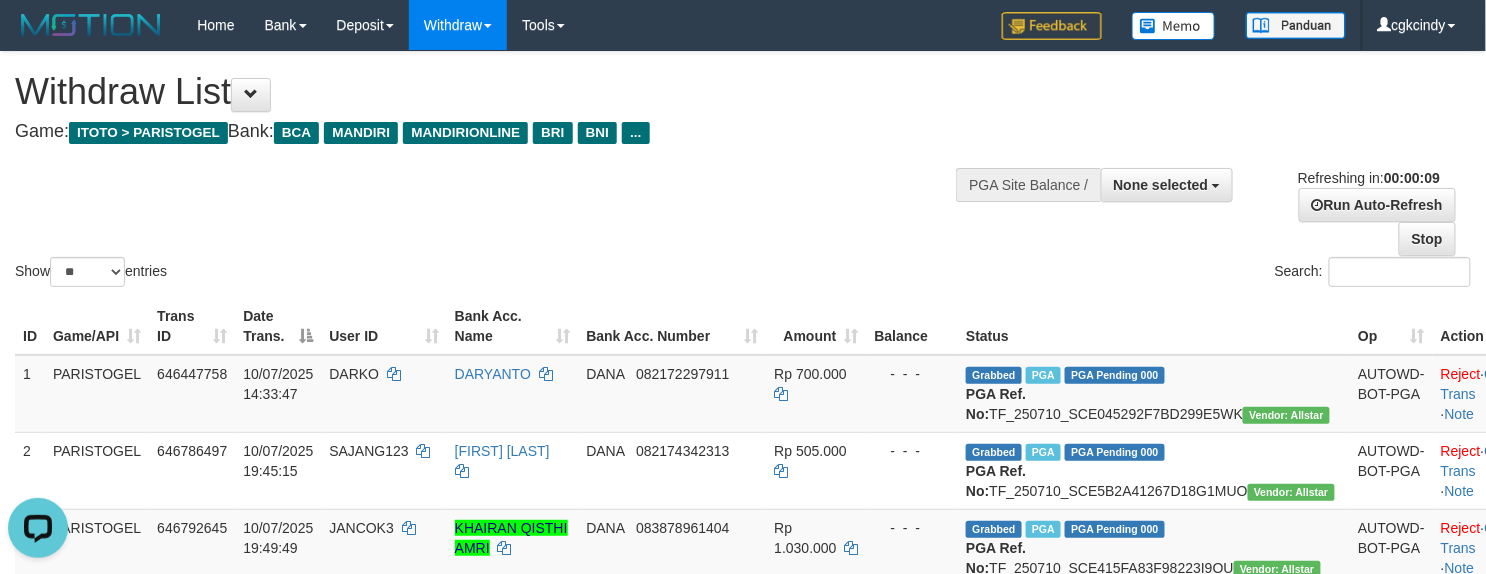 scroll, scrollTop: 0, scrollLeft: 0, axis: both 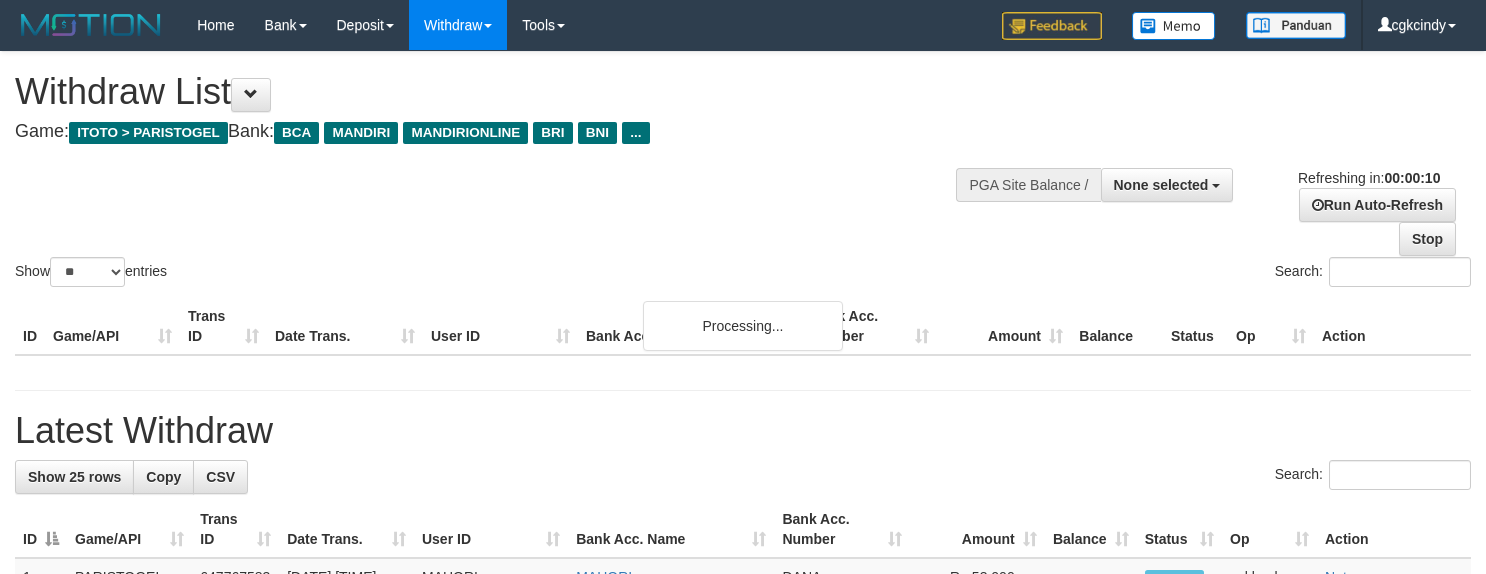 select 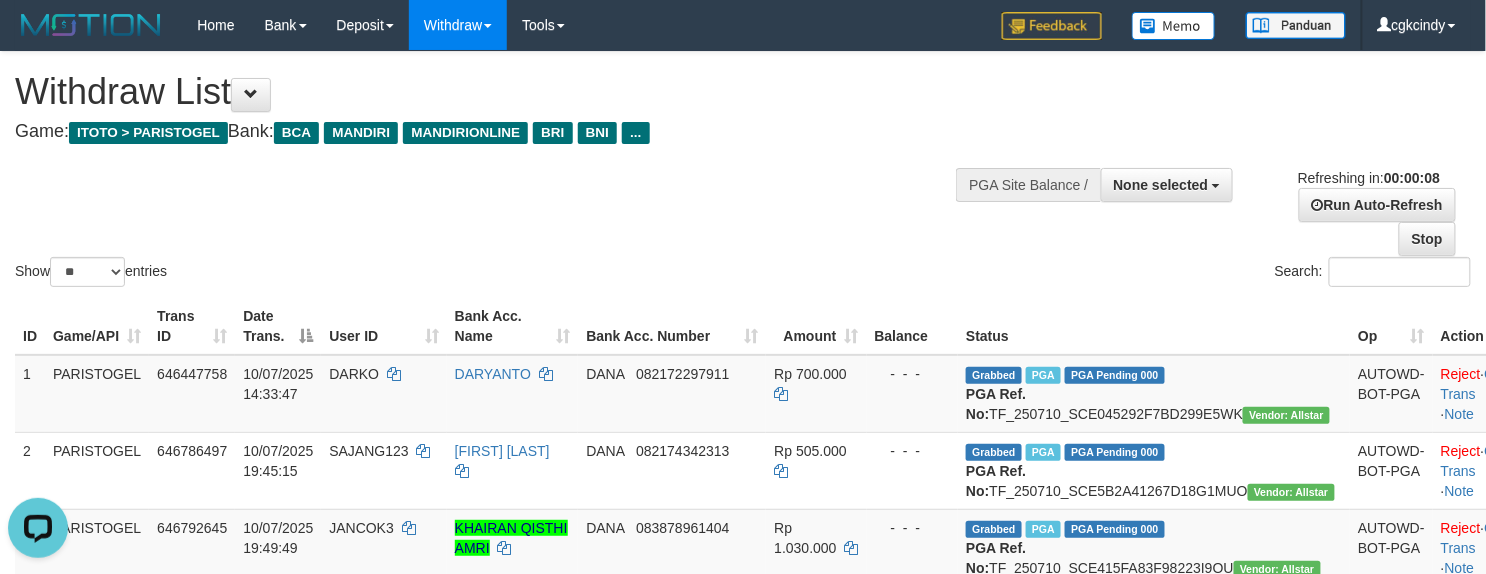 scroll, scrollTop: 0, scrollLeft: 0, axis: both 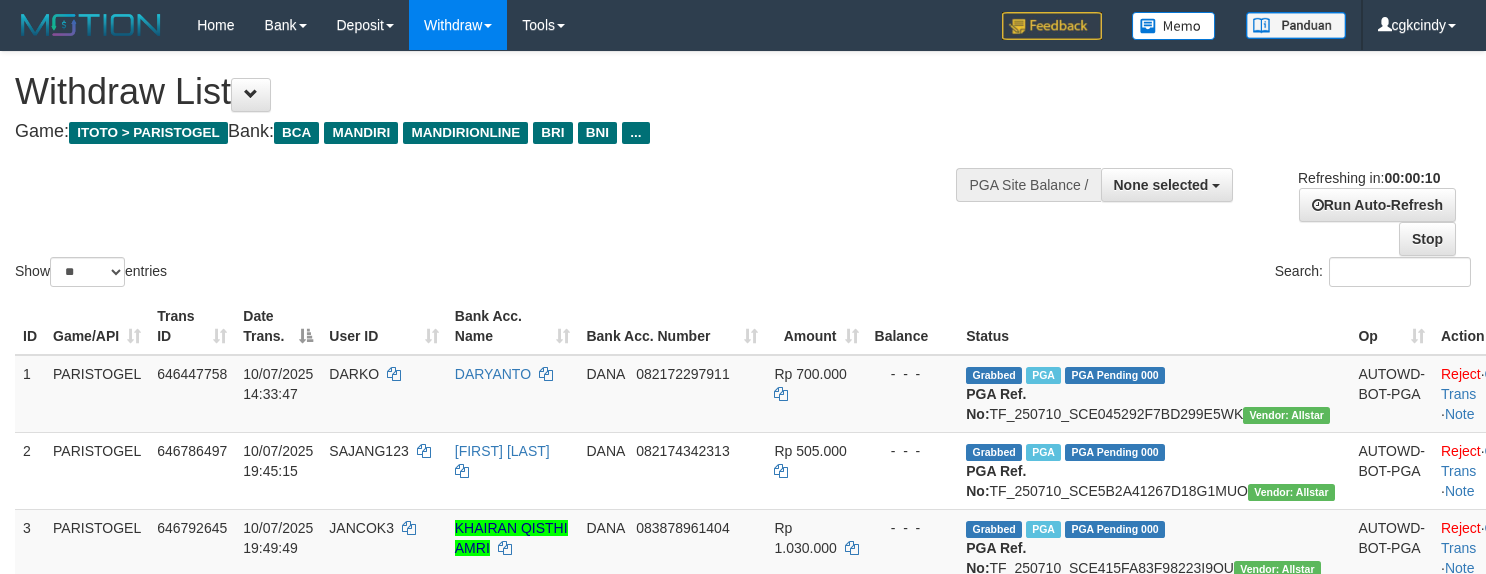 select 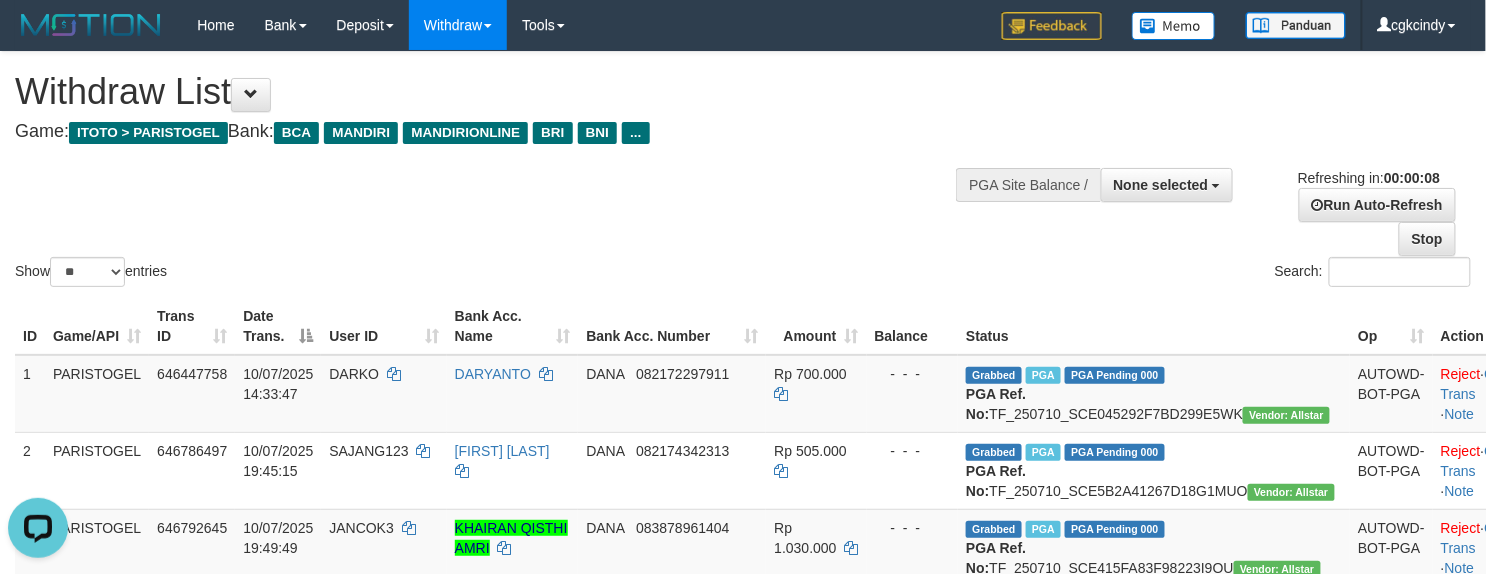 scroll, scrollTop: 0, scrollLeft: 0, axis: both 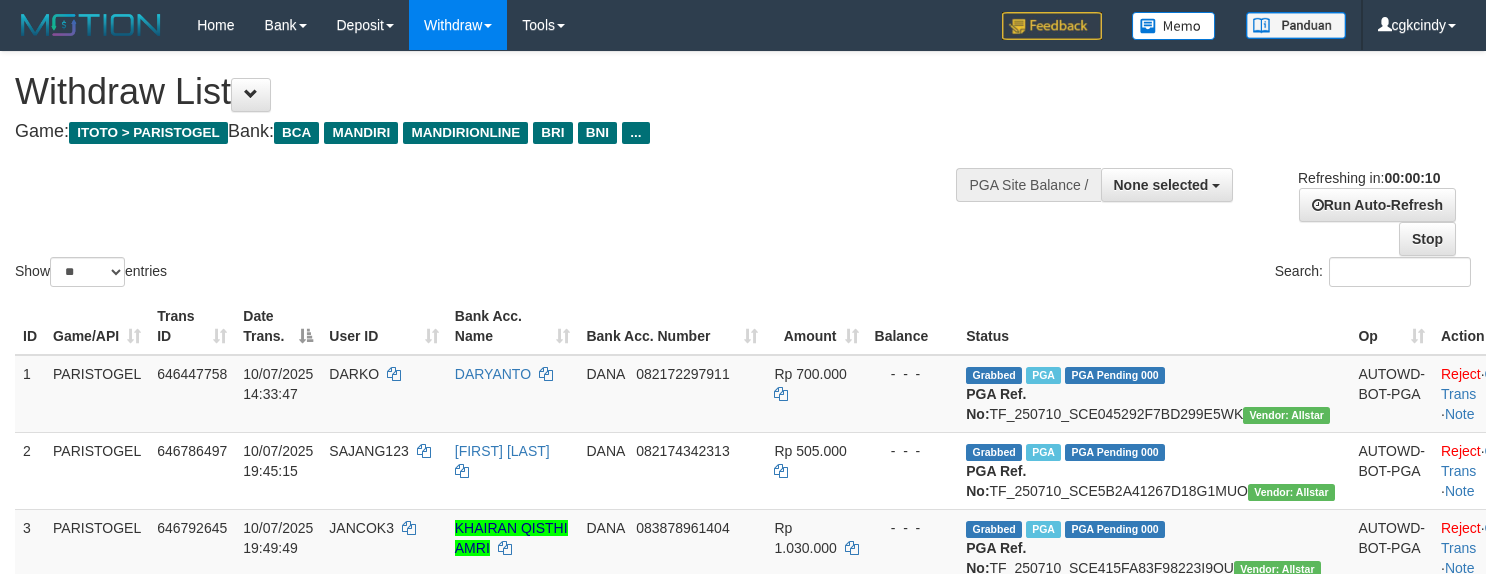 select 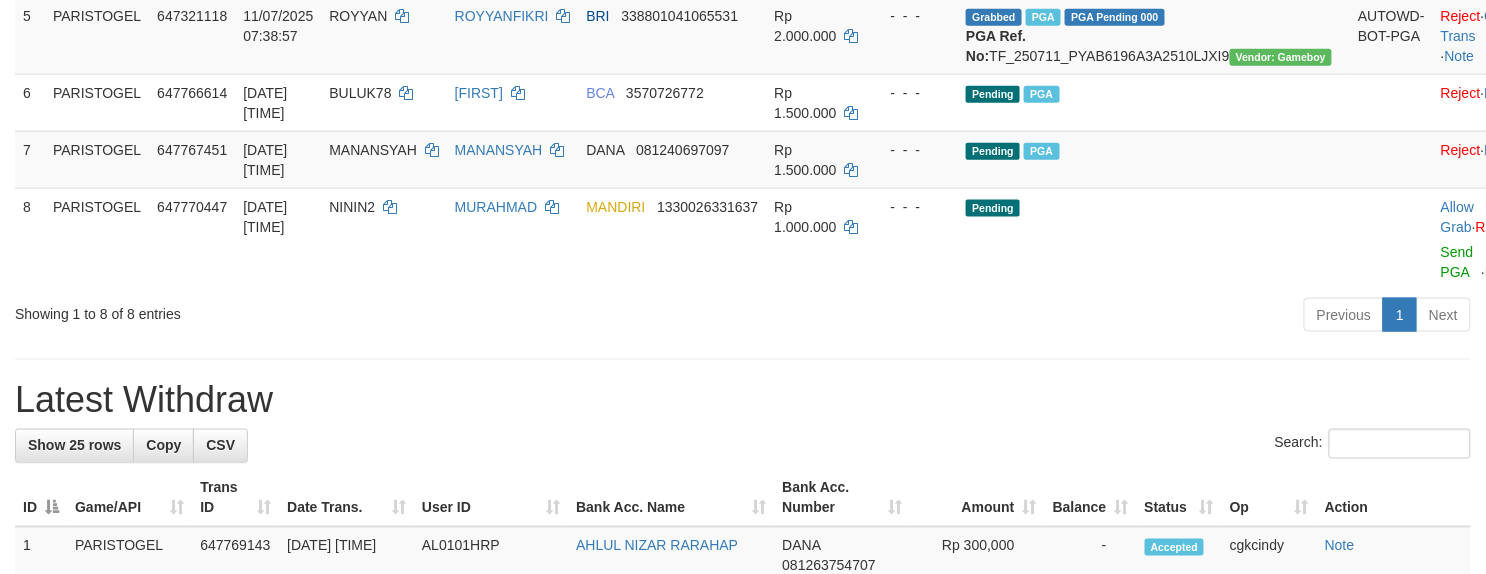 scroll, scrollTop: 800, scrollLeft: 0, axis: vertical 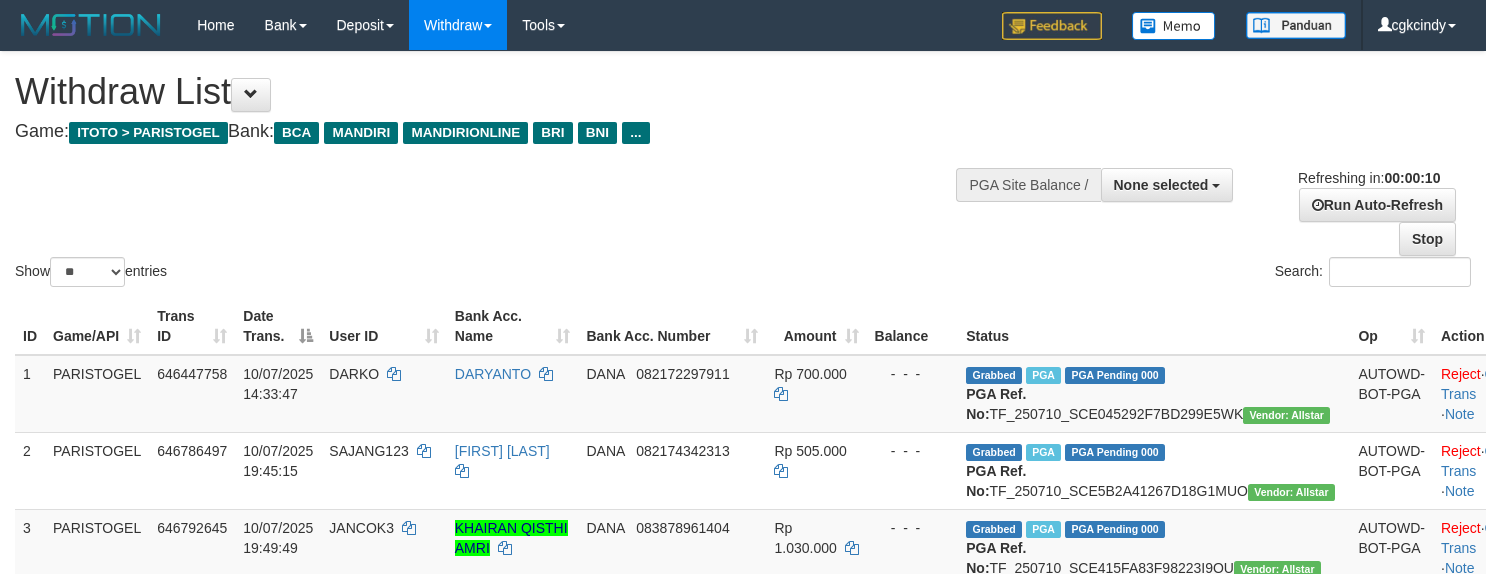 select 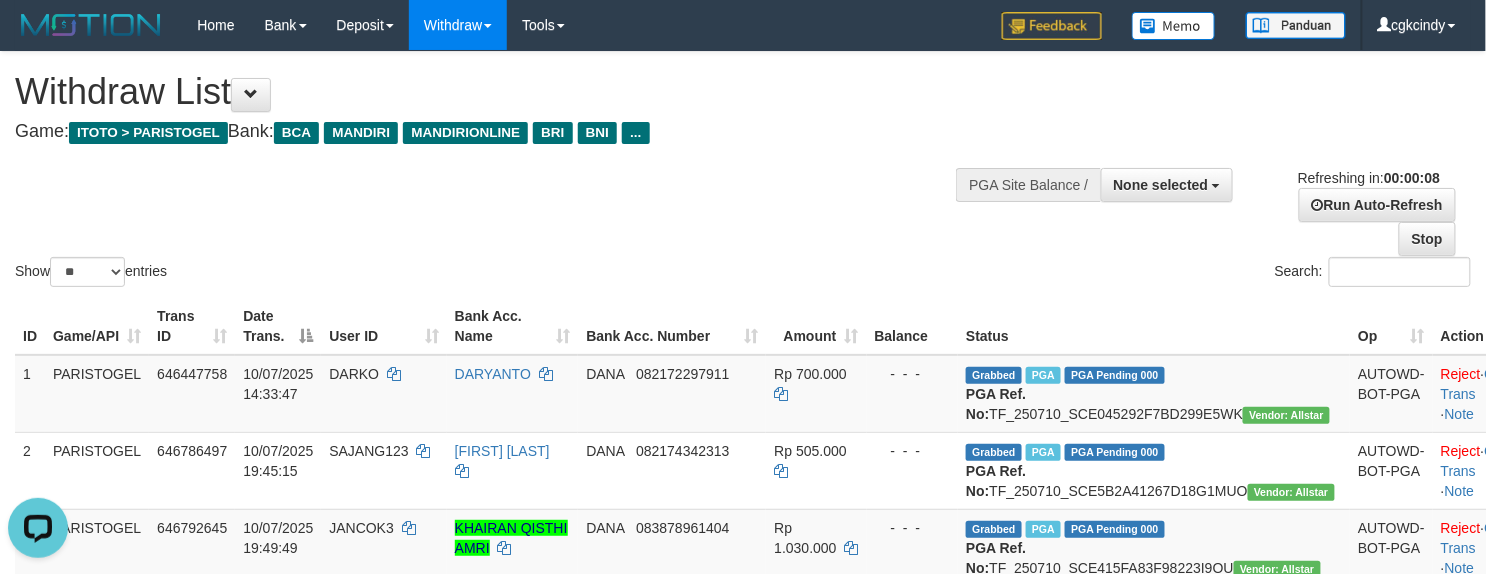 scroll, scrollTop: 0, scrollLeft: 0, axis: both 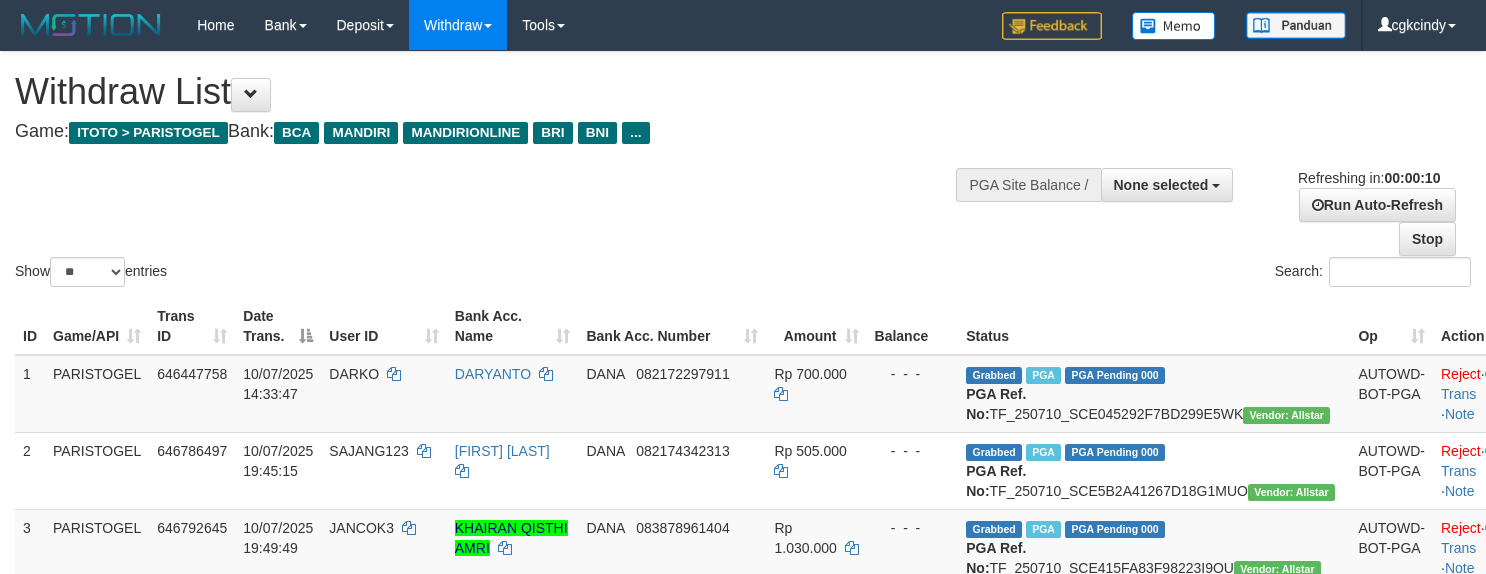 select 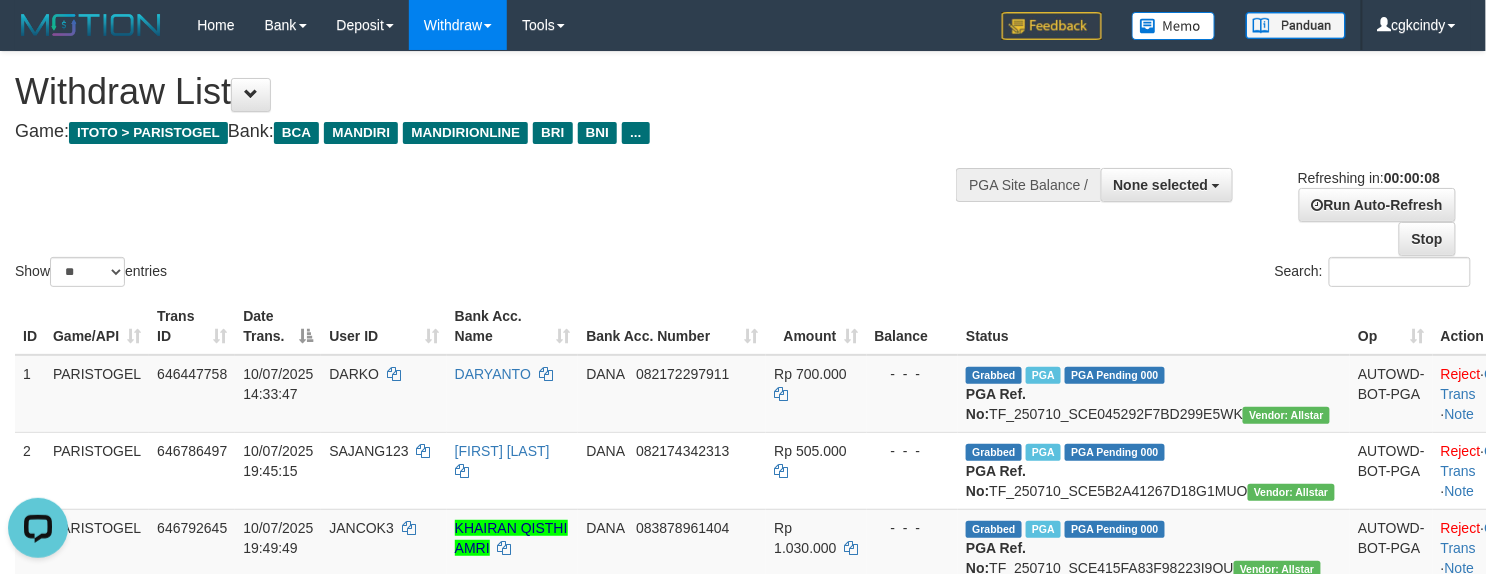 scroll, scrollTop: 0, scrollLeft: 0, axis: both 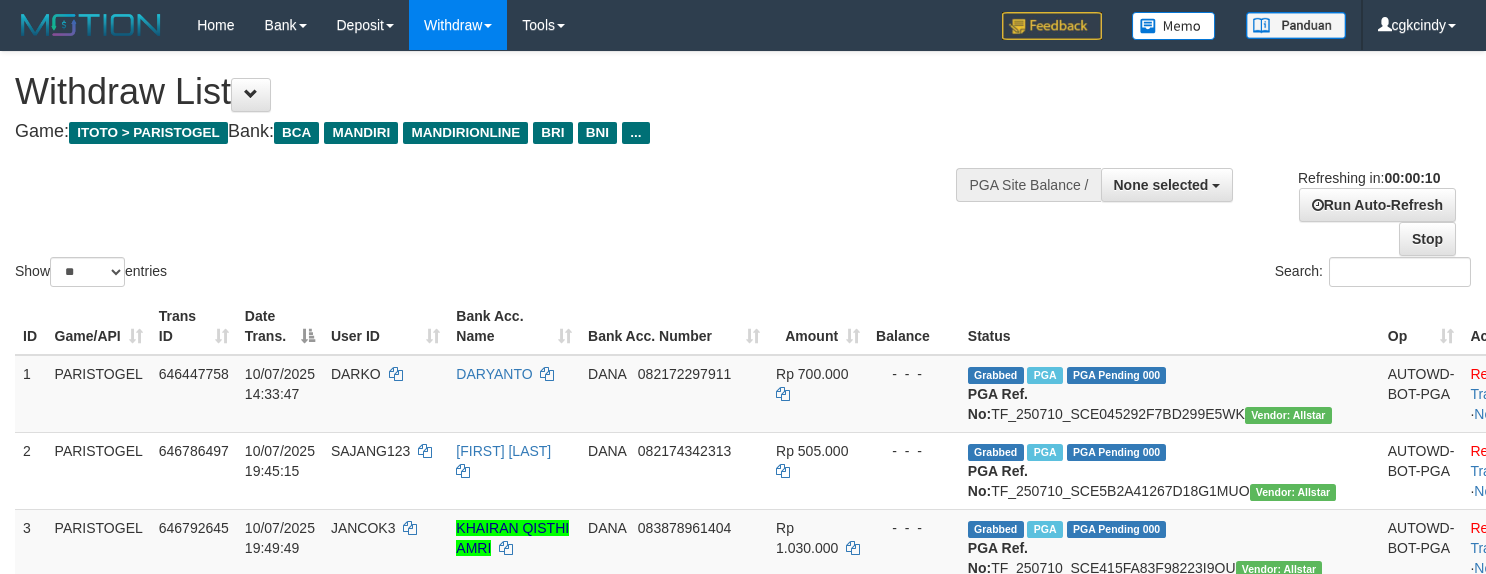 select 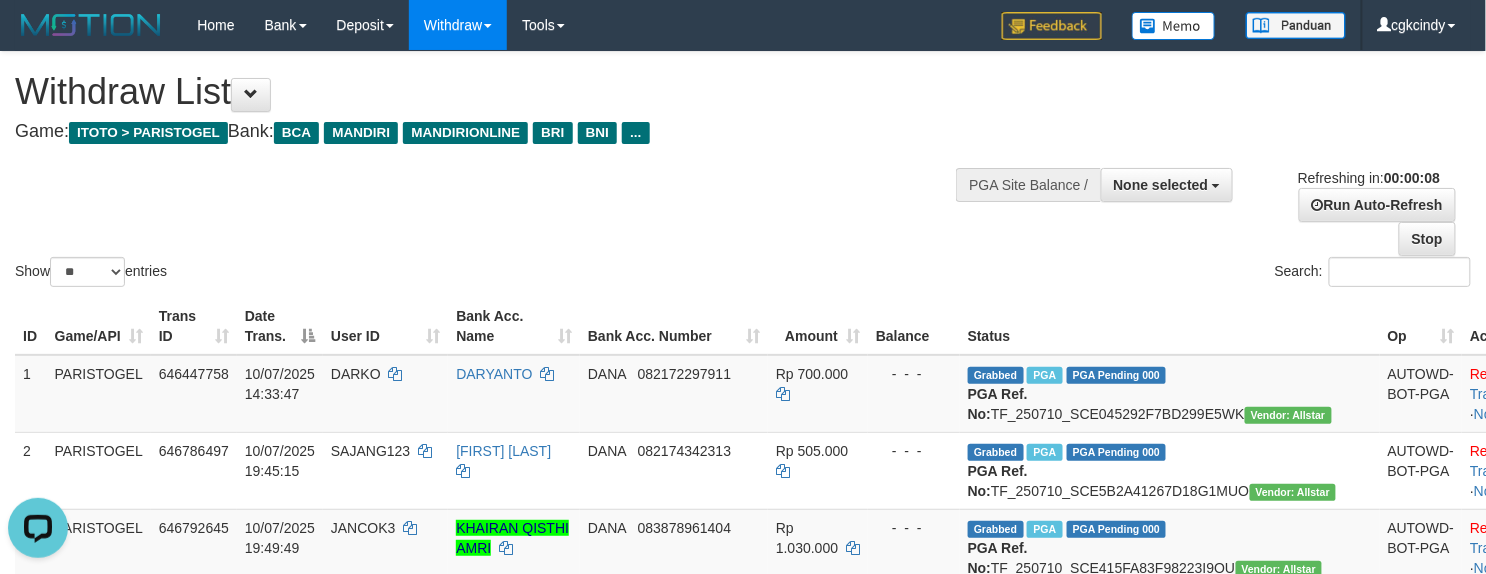 scroll, scrollTop: 0, scrollLeft: 0, axis: both 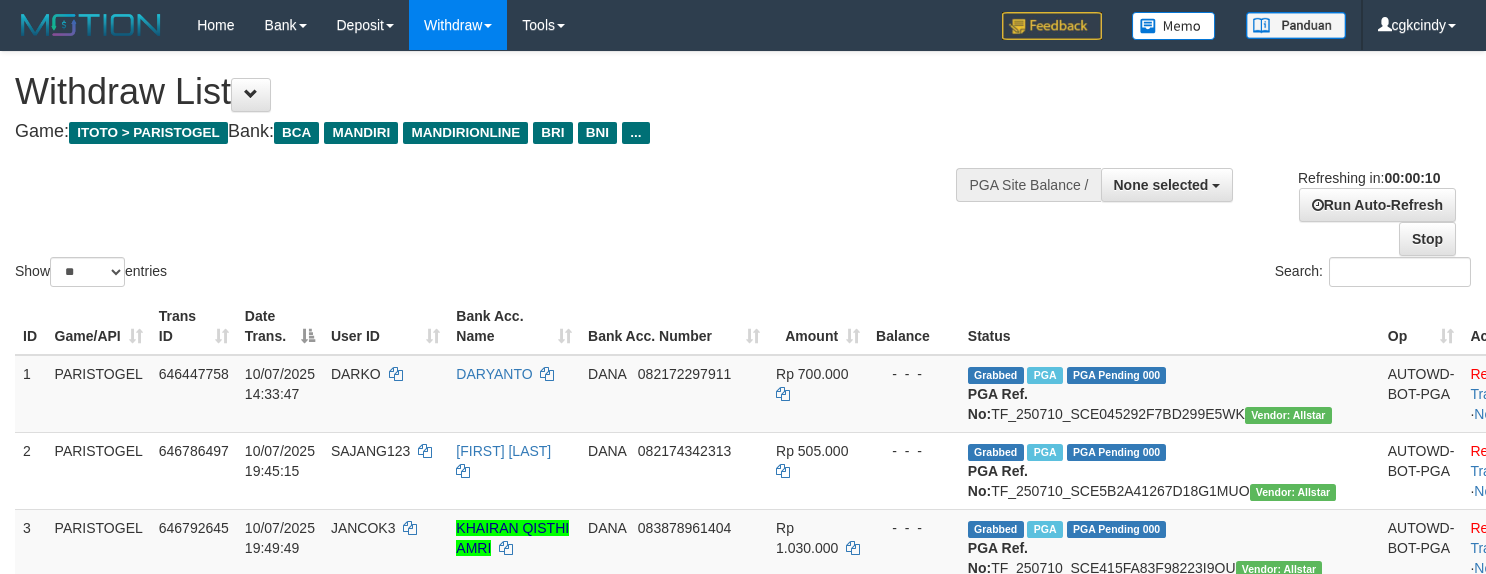 select 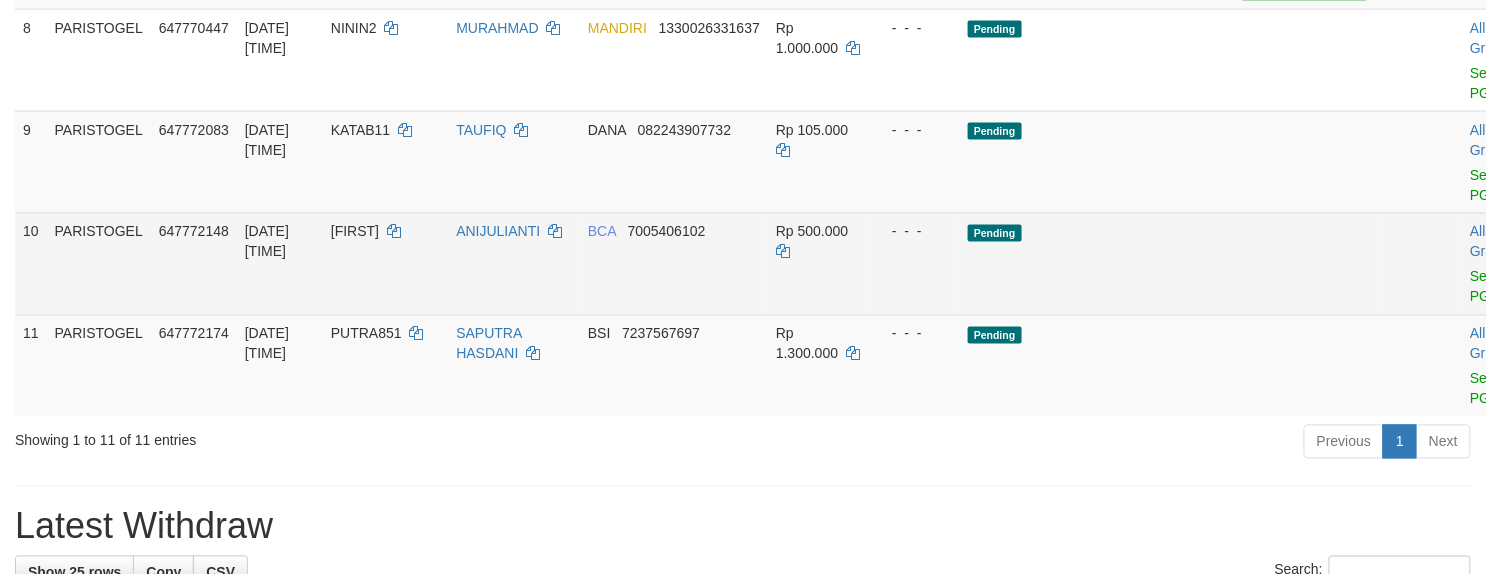 scroll, scrollTop: 933, scrollLeft: 0, axis: vertical 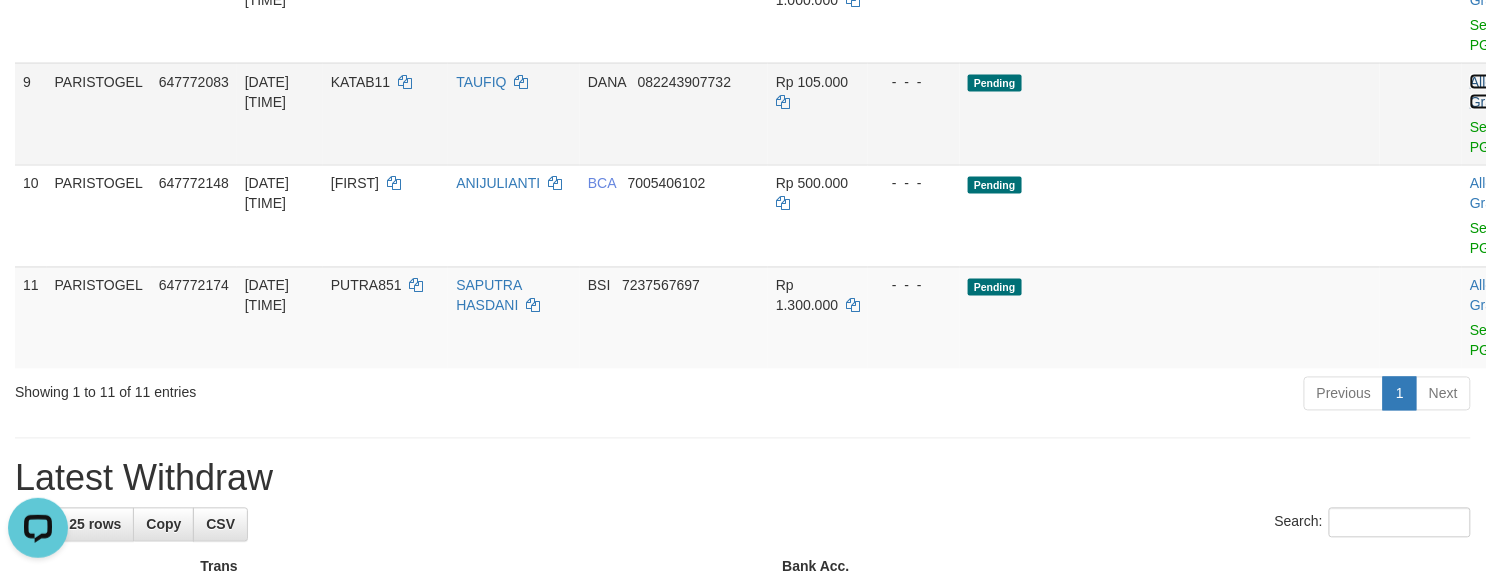 click on "Allow Grab" at bounding box center (1486, 92) 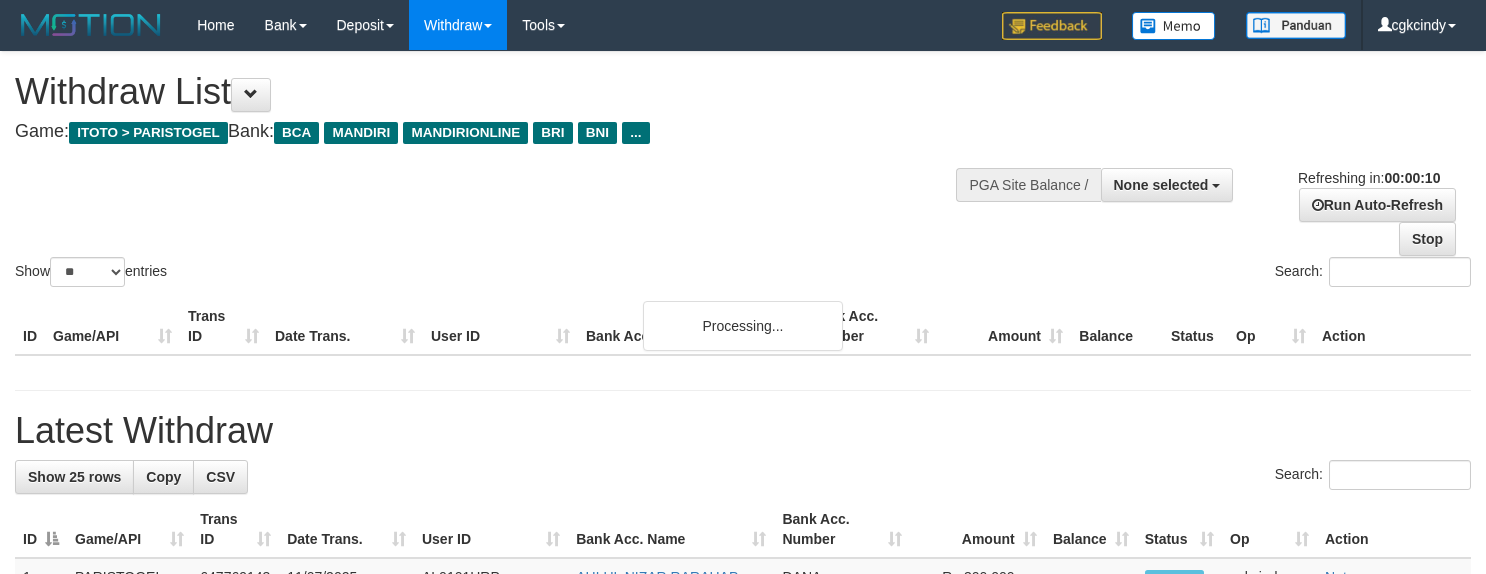 select 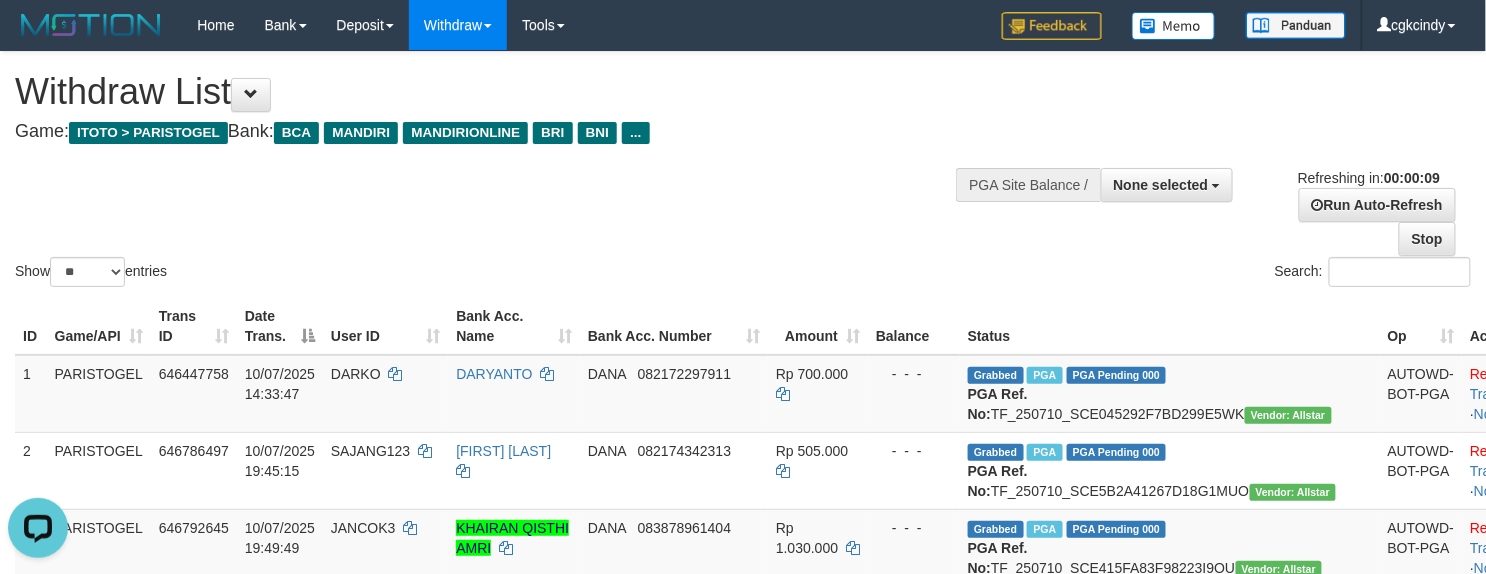 scroll, scrollTop: 0, scrollLeft: 0, axis: both 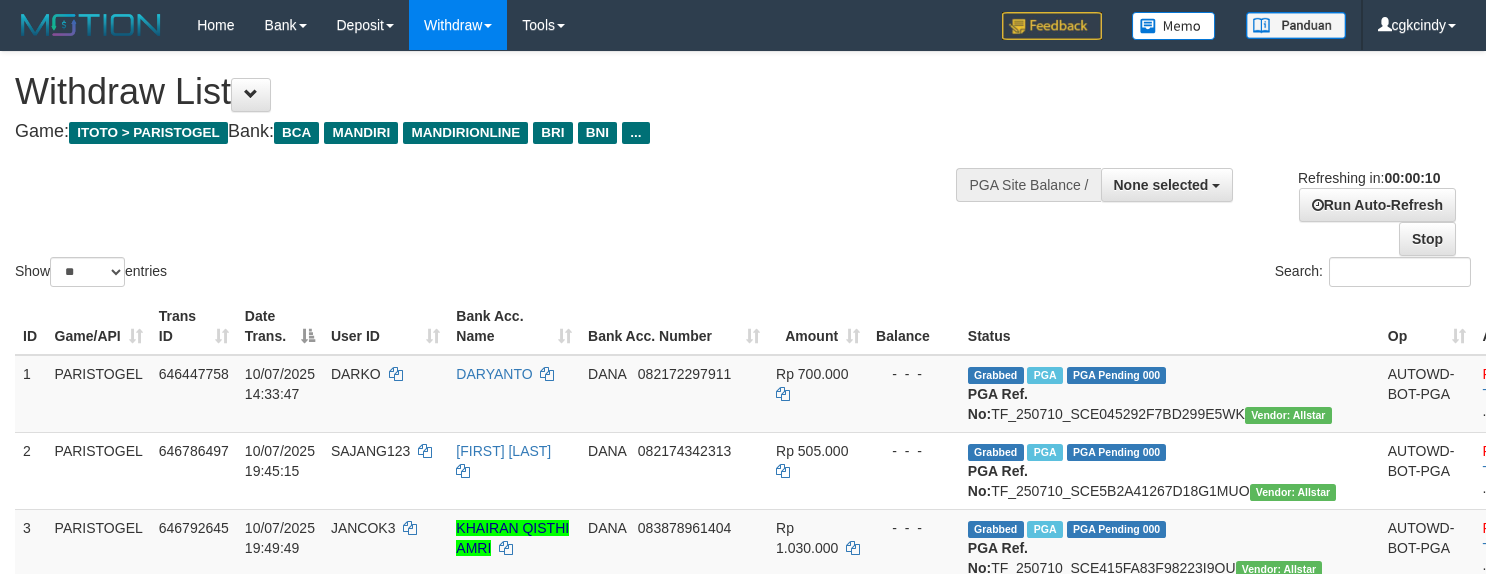 select 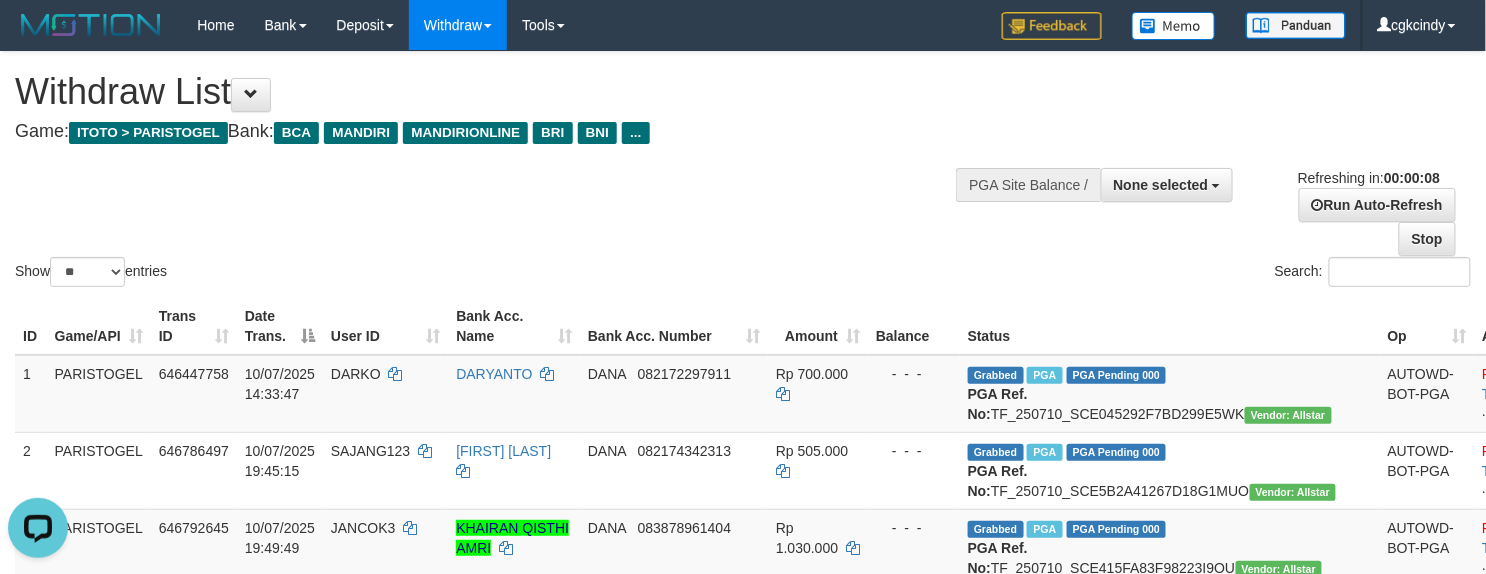 scroll, scrollTop: 0, scrollLeft: 0, axis: both 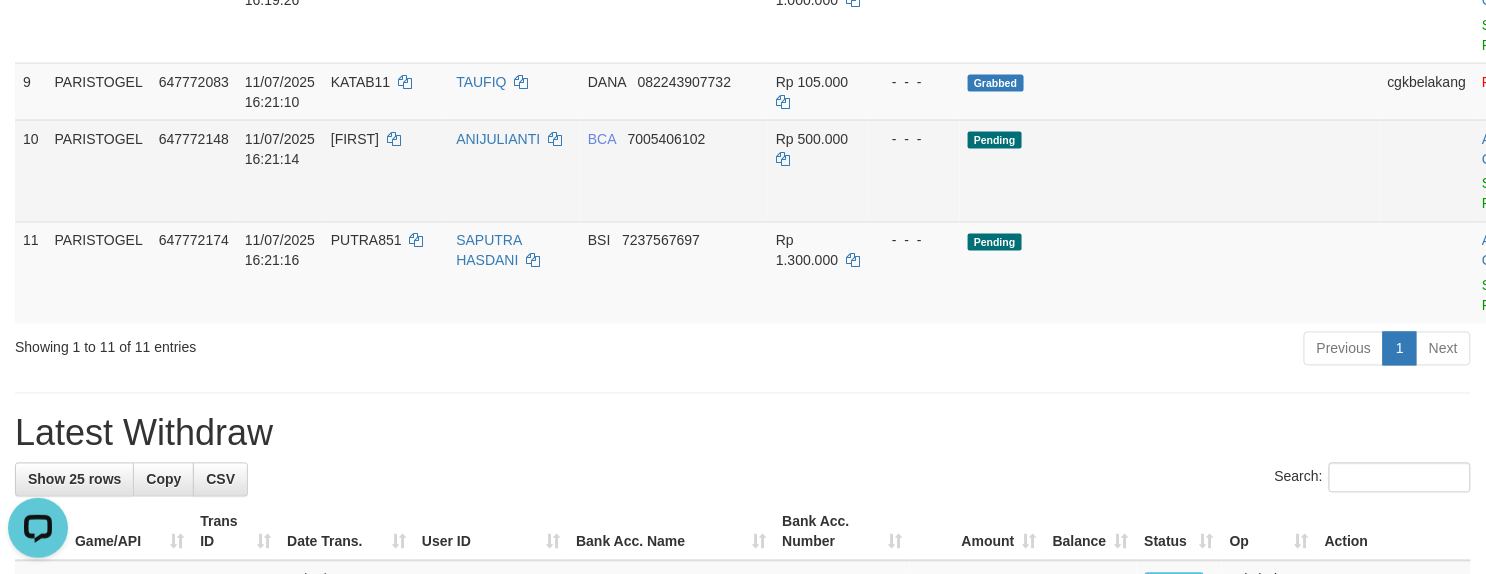 click on "[FIRST]" at bounding box center (385, 171) 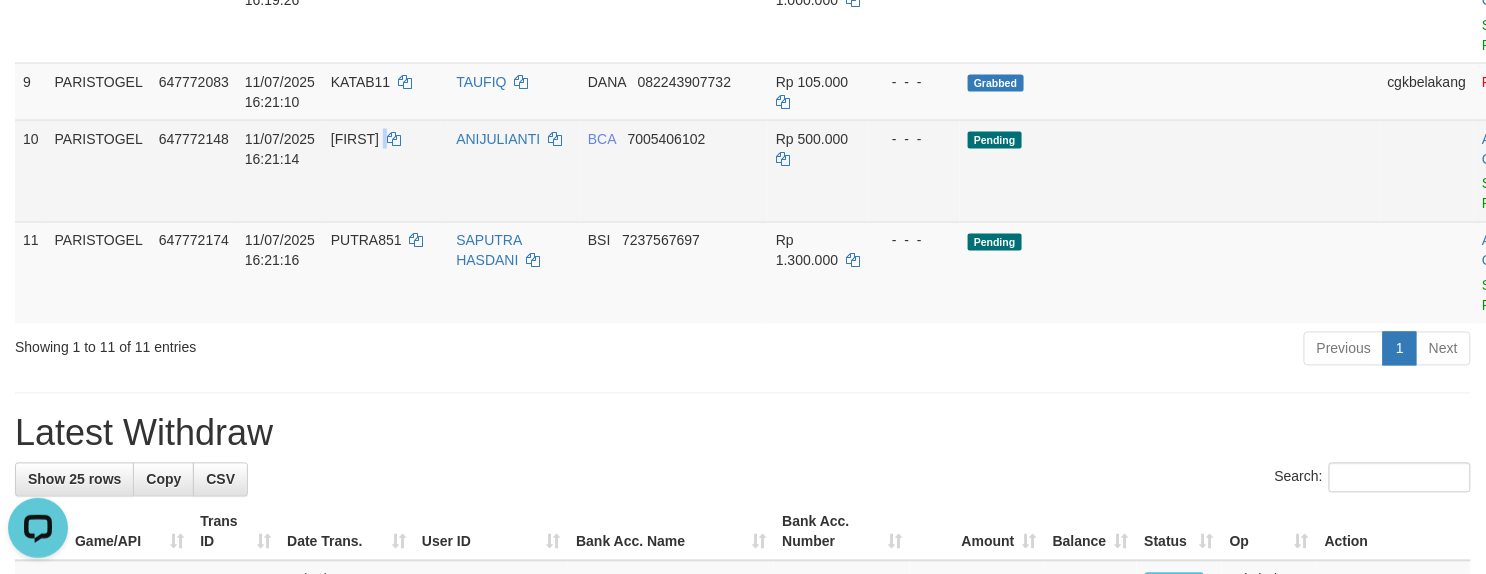 copy 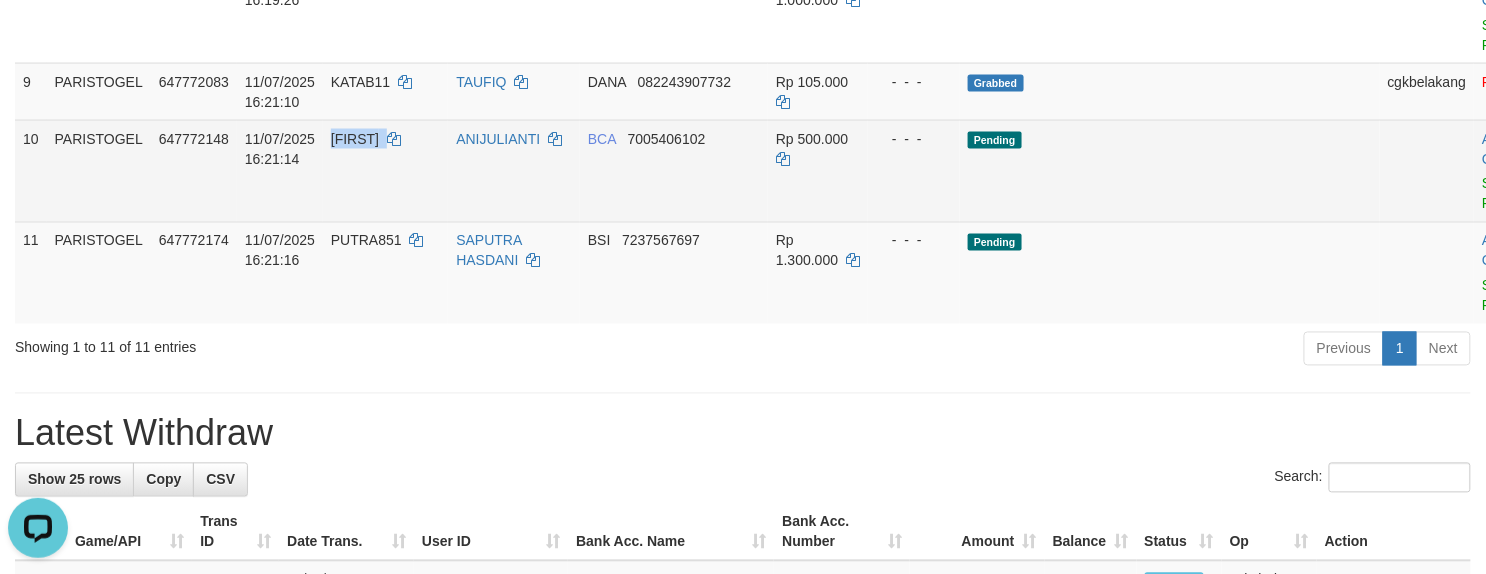 click on "[FIRST]" at bounding box center [385, 171] 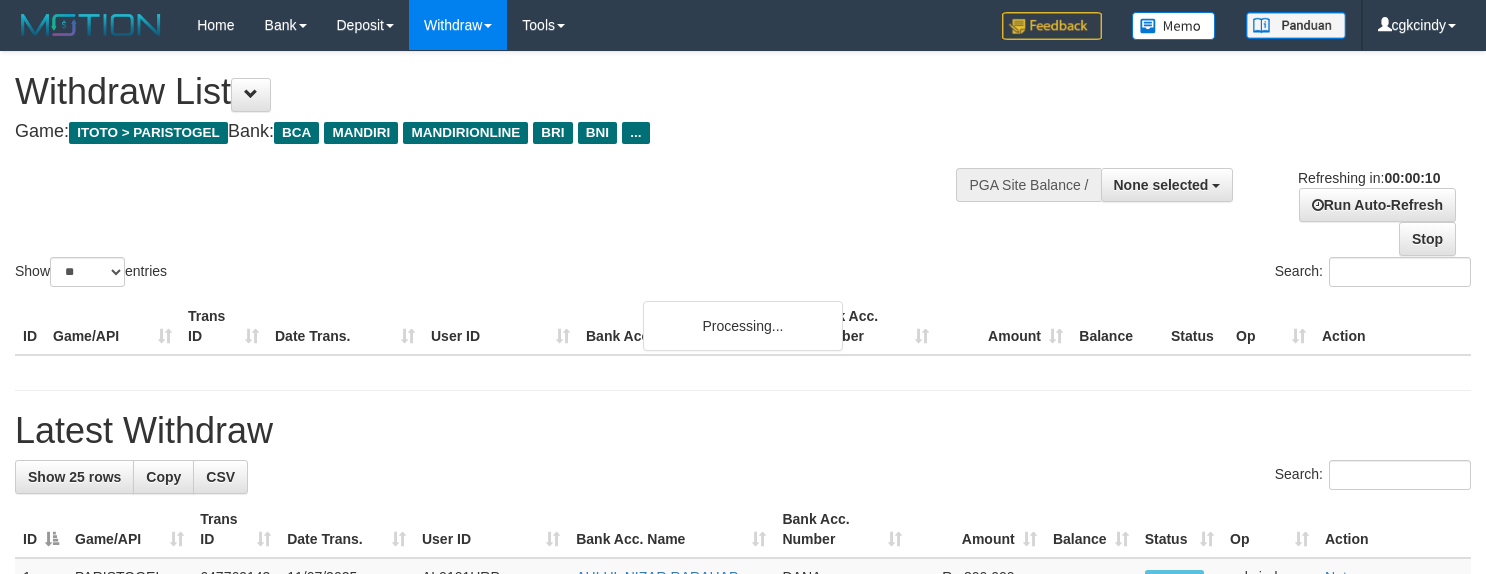 select 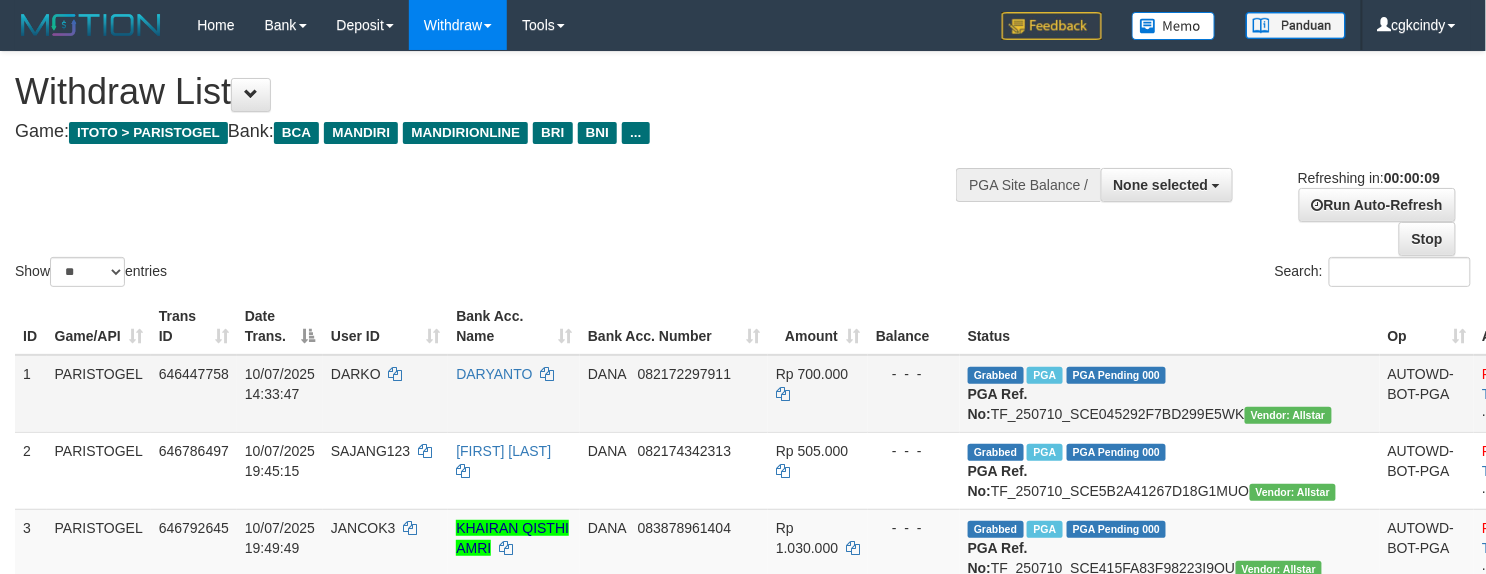 scroll, scrollTop: 800, scrollLeft: 0, axis: vertical 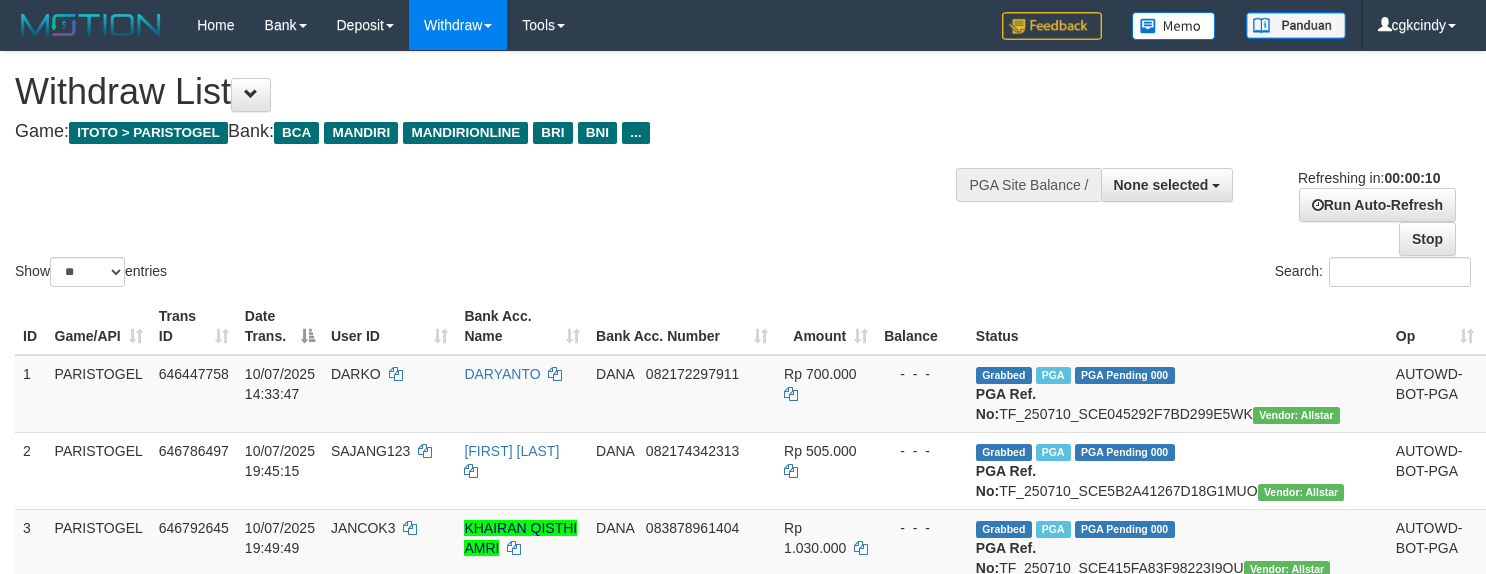 select 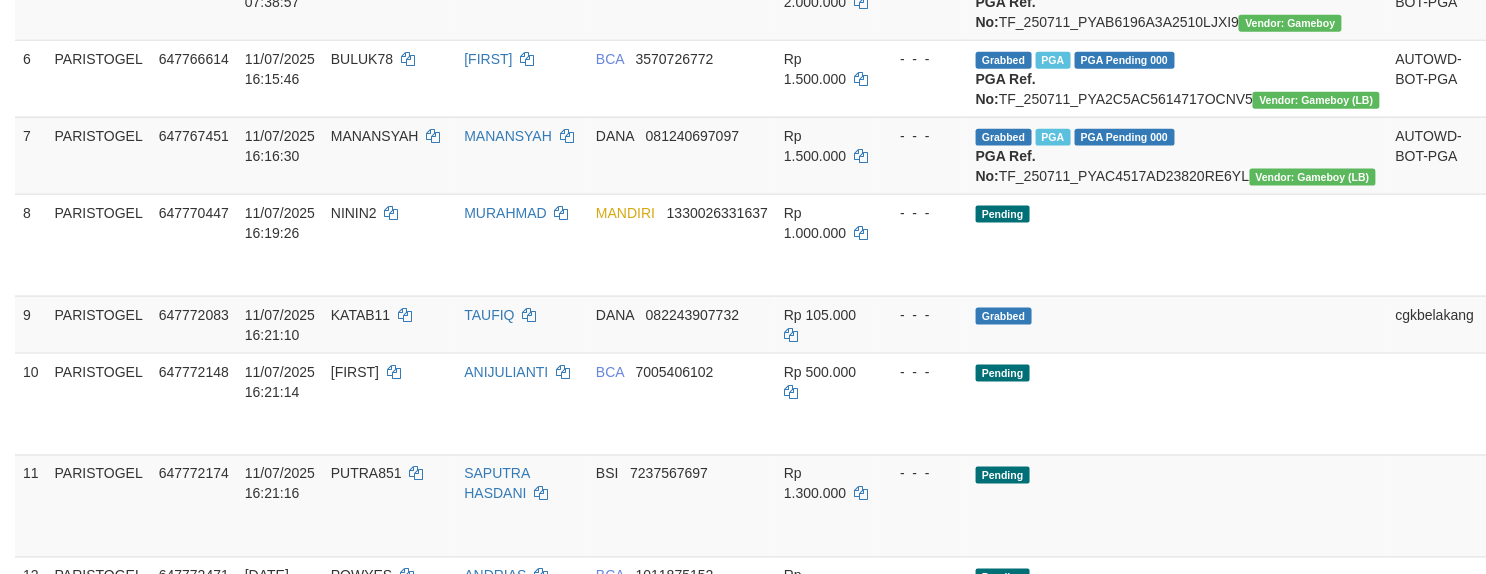 scroll, scrollTop: 933, scrollLeft: 0, axis: vertical 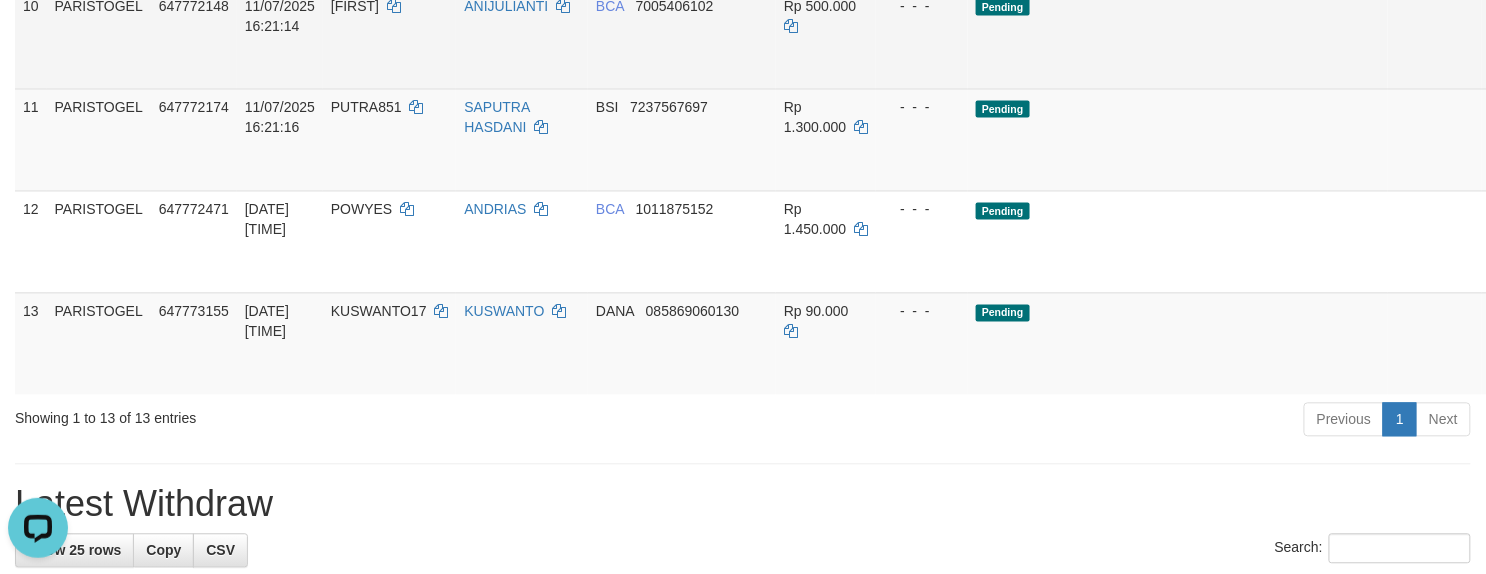 click on "ANIJULIANTI" at bounding box center (522, 38) 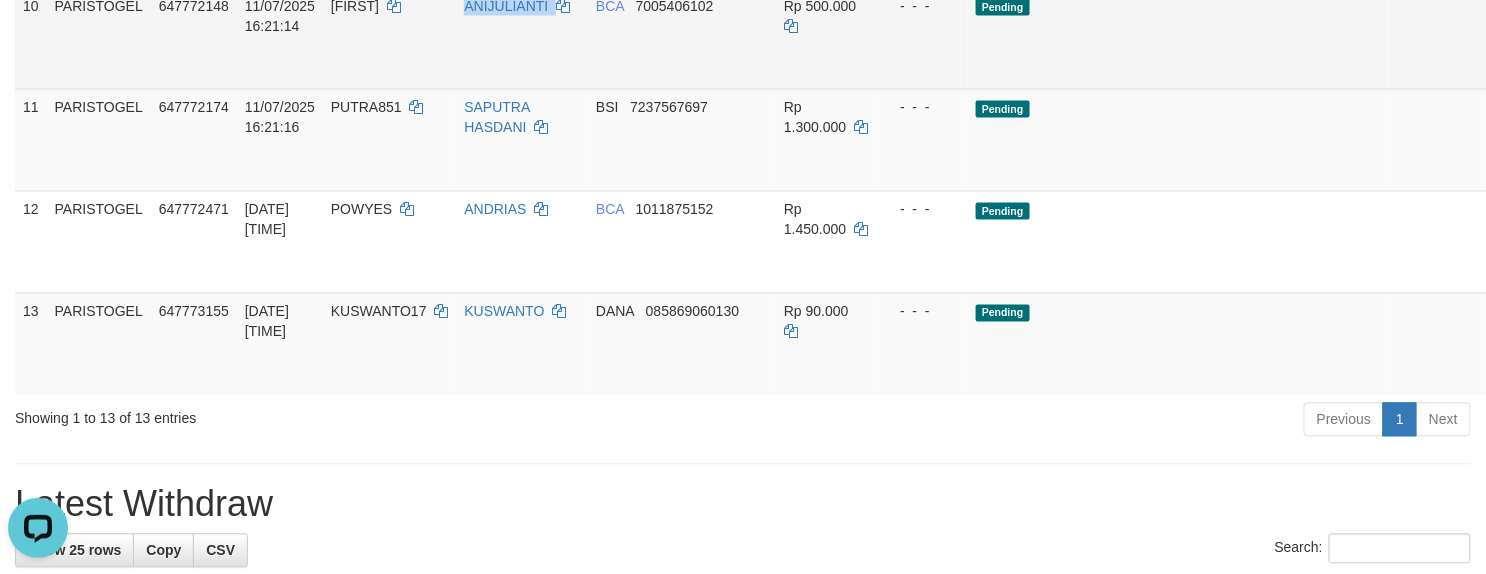 click on "ANIJULIANTI" at bounding box center (522, 38) 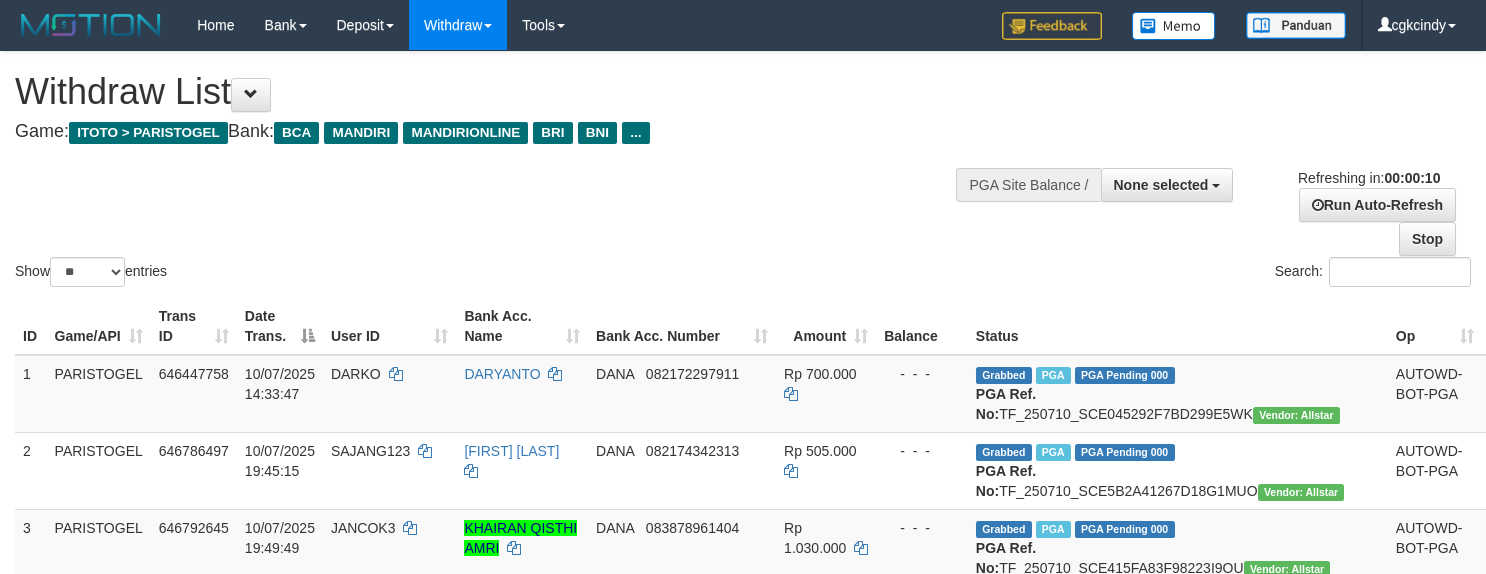 select 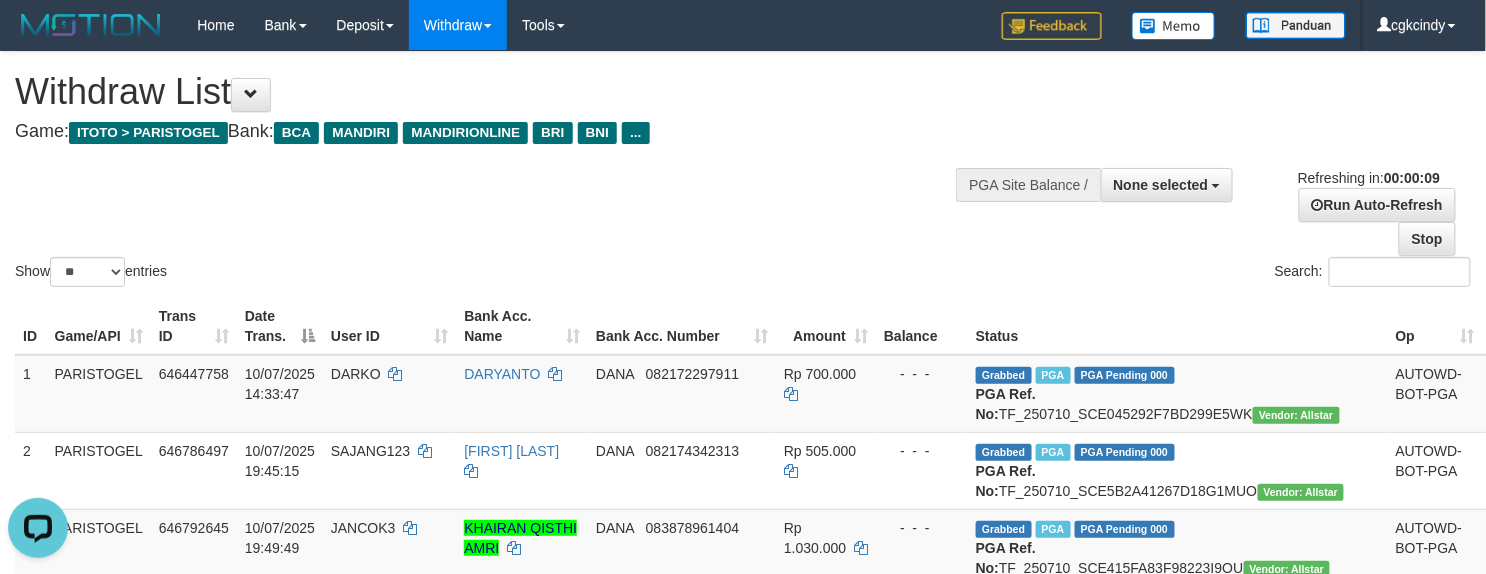 scroll, scrollTop: 0, scrollLeft: 0, axis: both 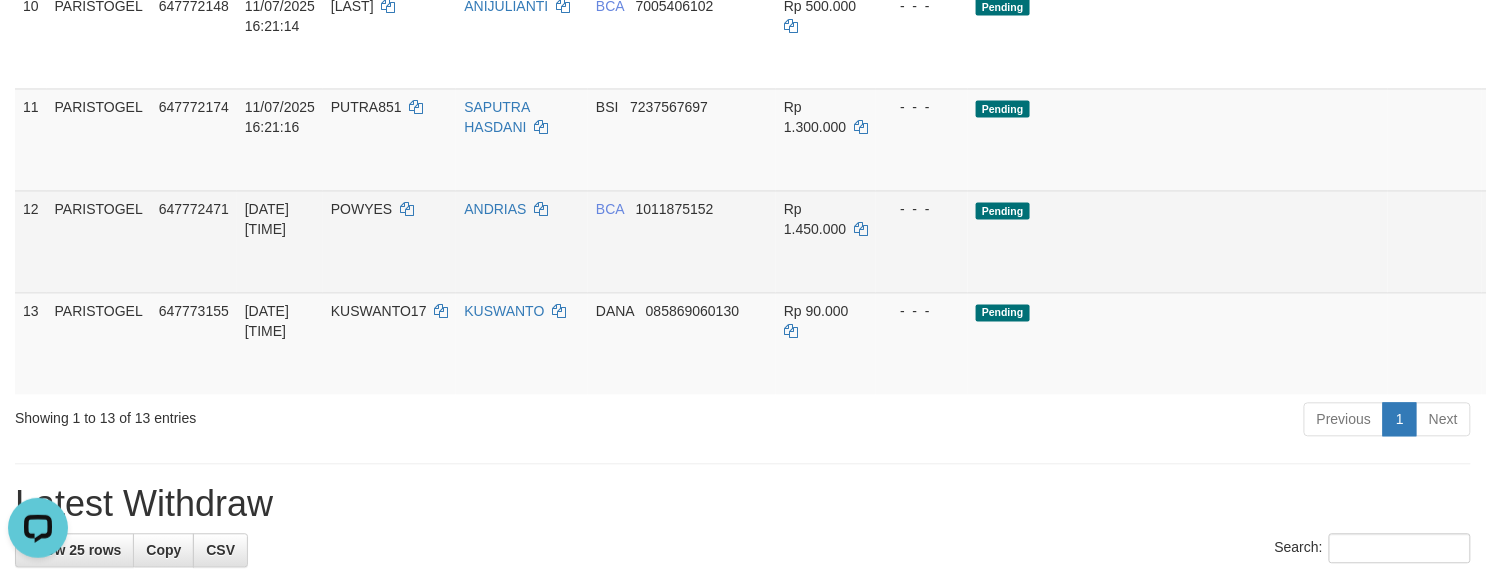 click on "POWYES" at bounding box center (389, 242) 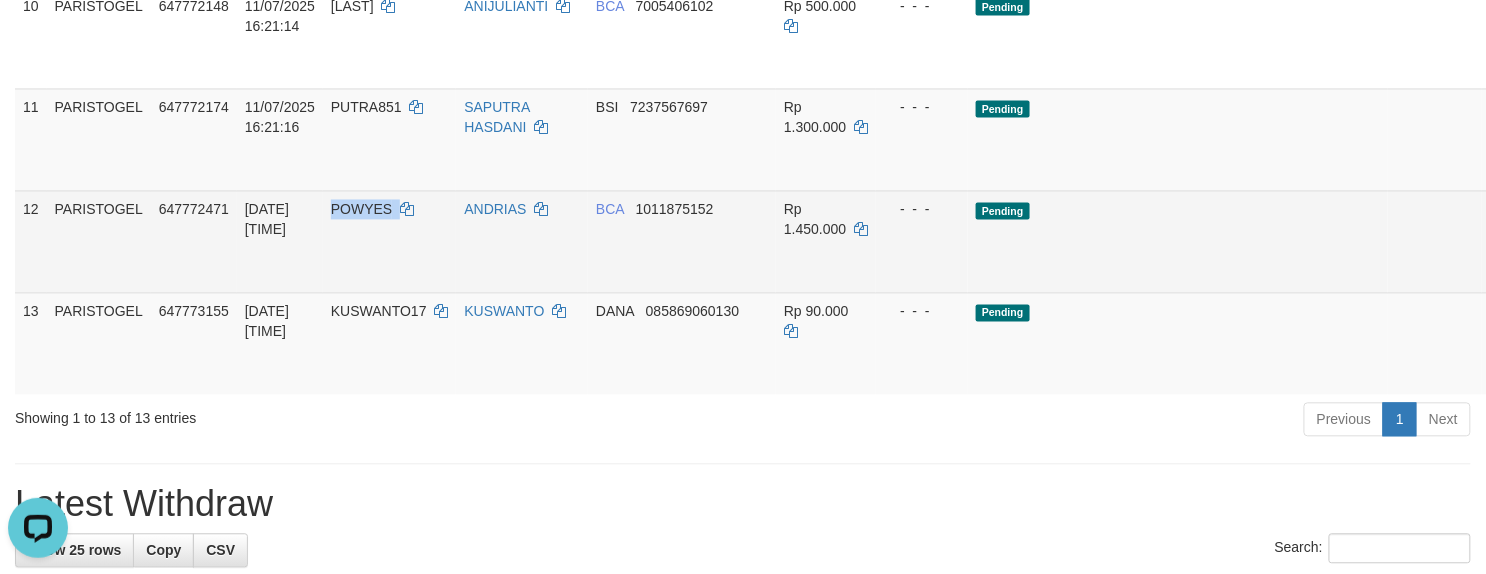 click on "POWYES" at bounding box center (389, 242) 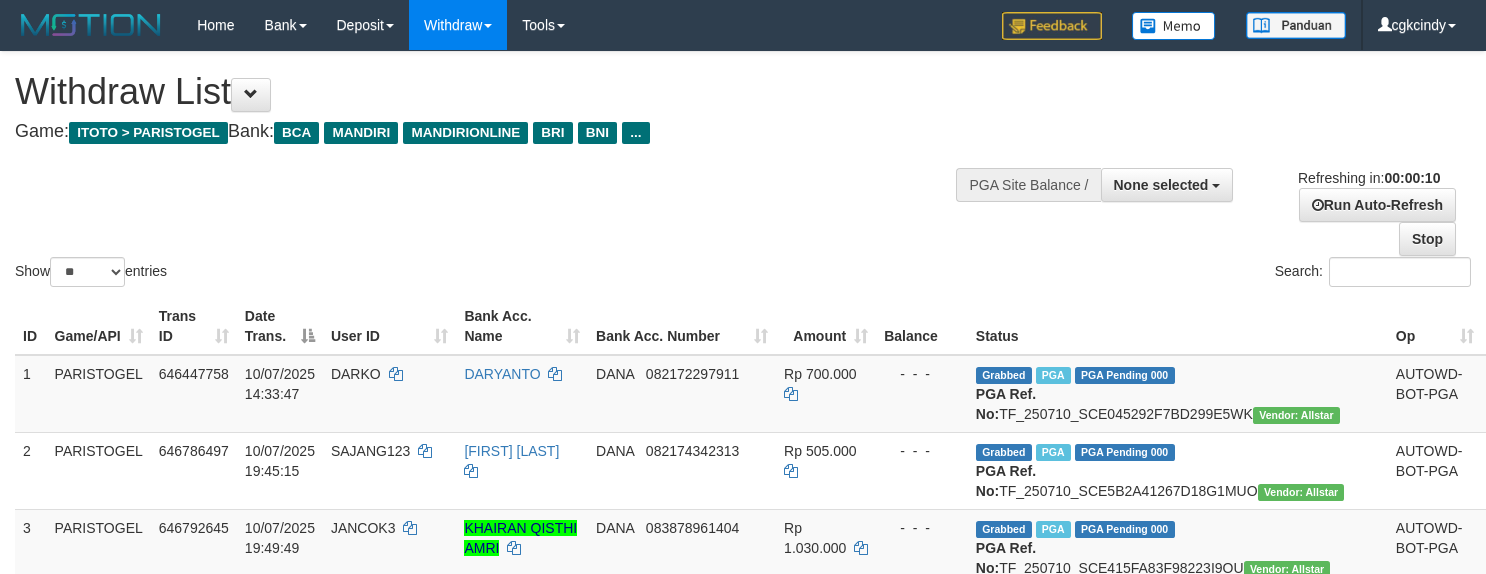 select 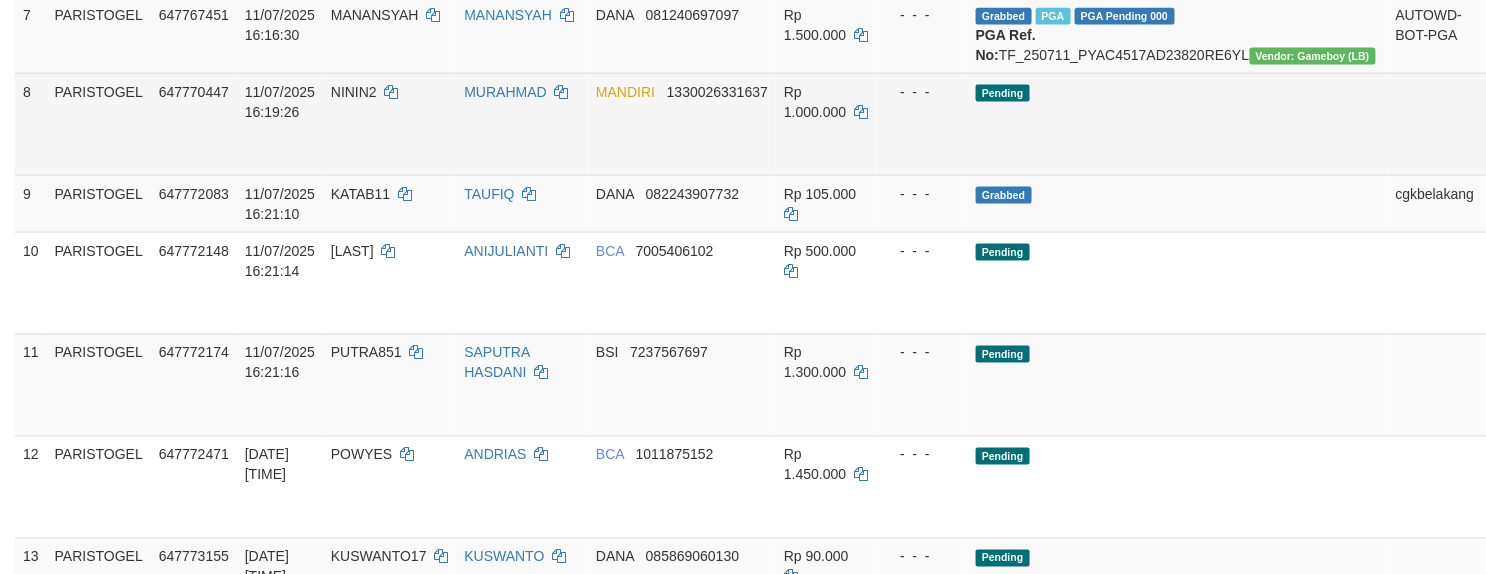 scroll, scrollTop: 1200, scrollLeft: 0, axis: vertical 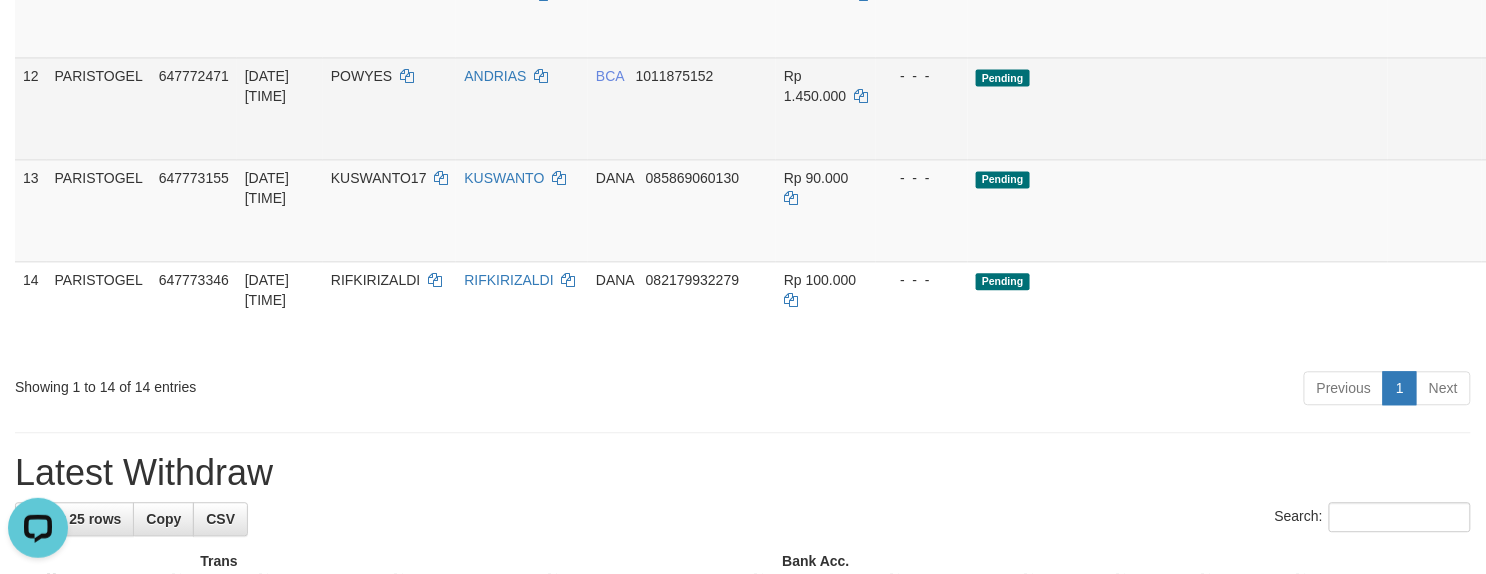 click on "ANDRIAS" at bounding box center (522, 108) 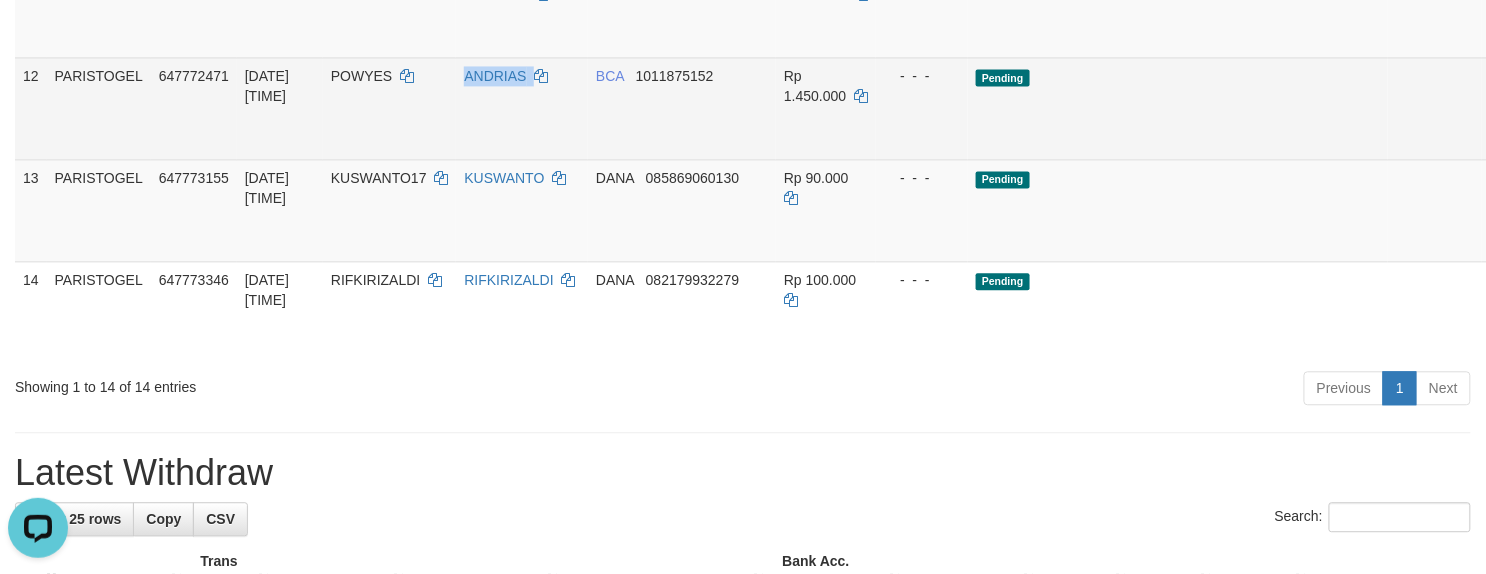 copy on "ANDRIAS" 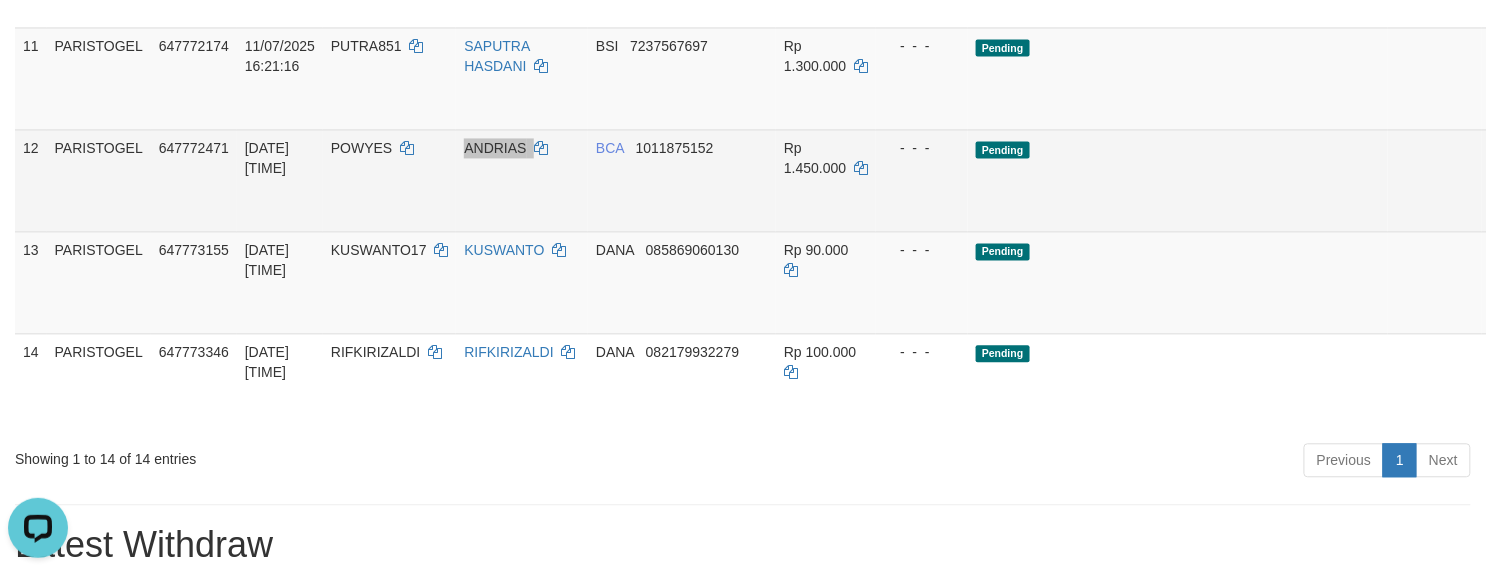 scroll, scrollTop: 1066, scrollLeft: 0, axis: vertical 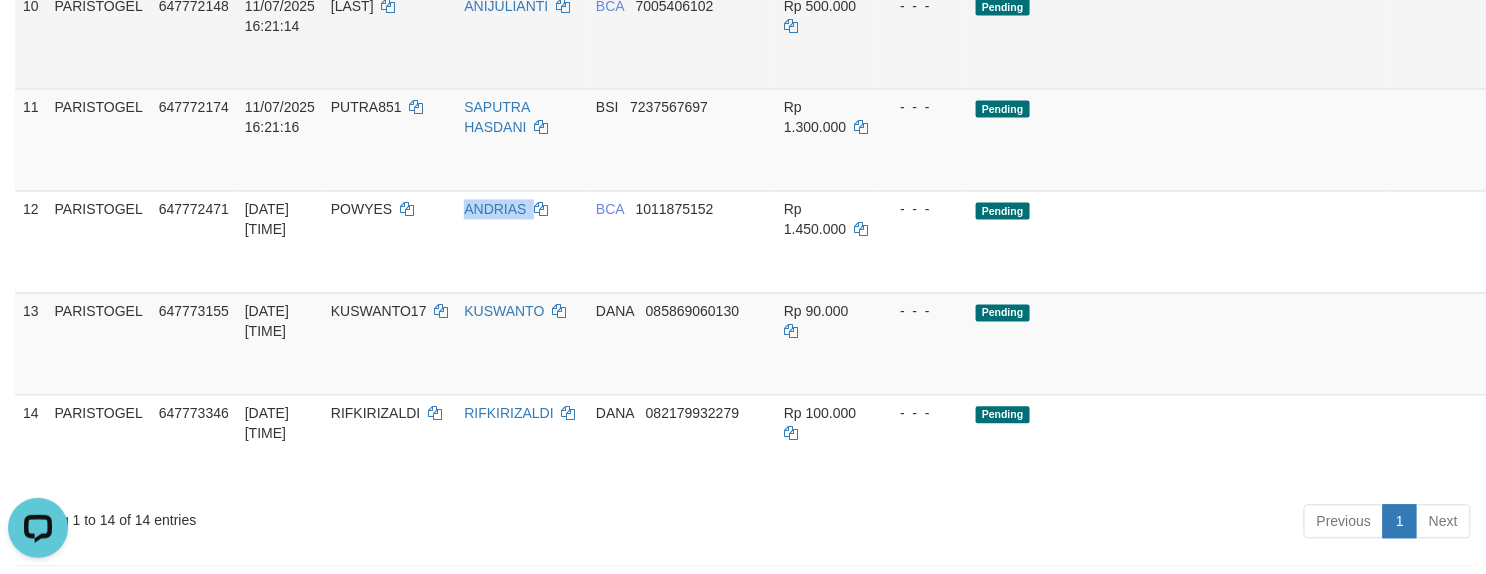 click on "Send PGA" at bounding box center (1506, 61) 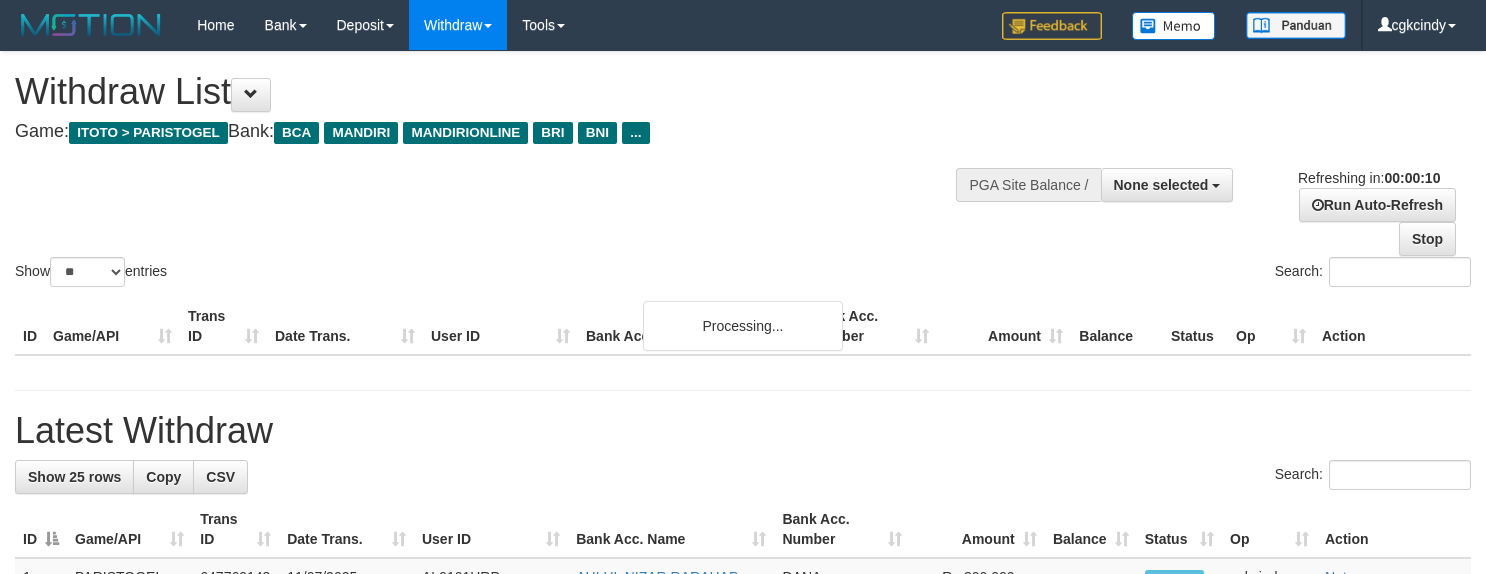 select 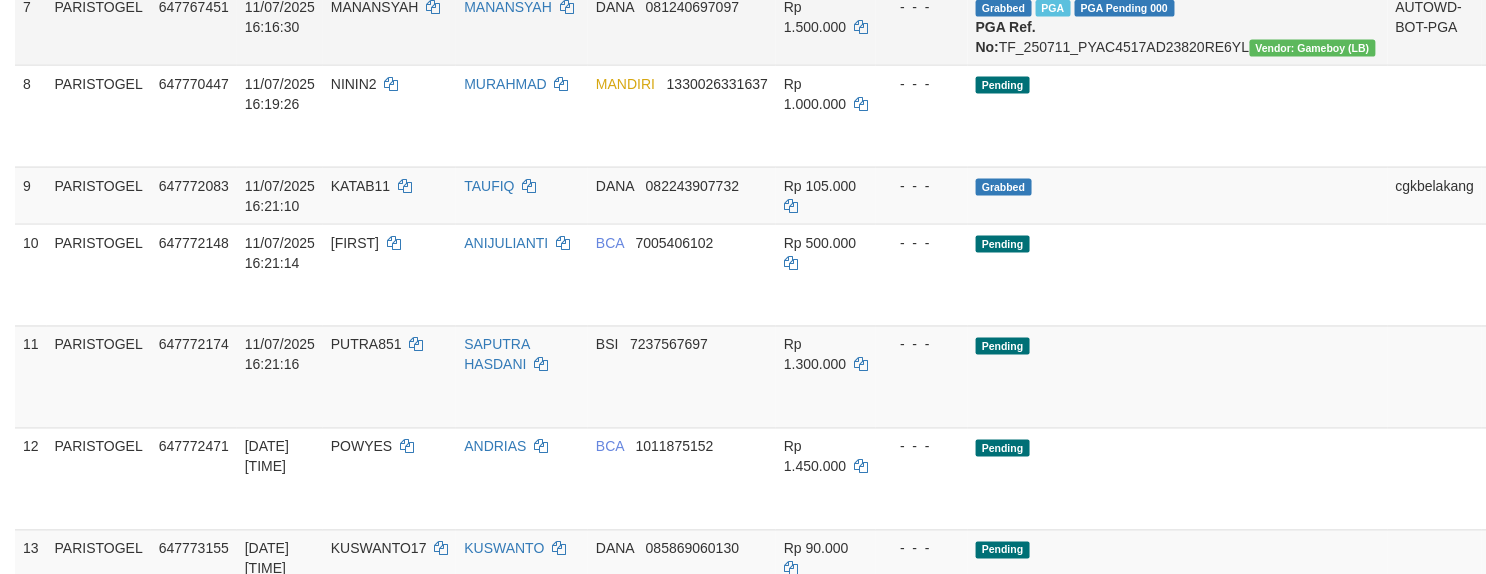 scroll, scrollTop: 1066, scrollLeft: 0, axis: vertical 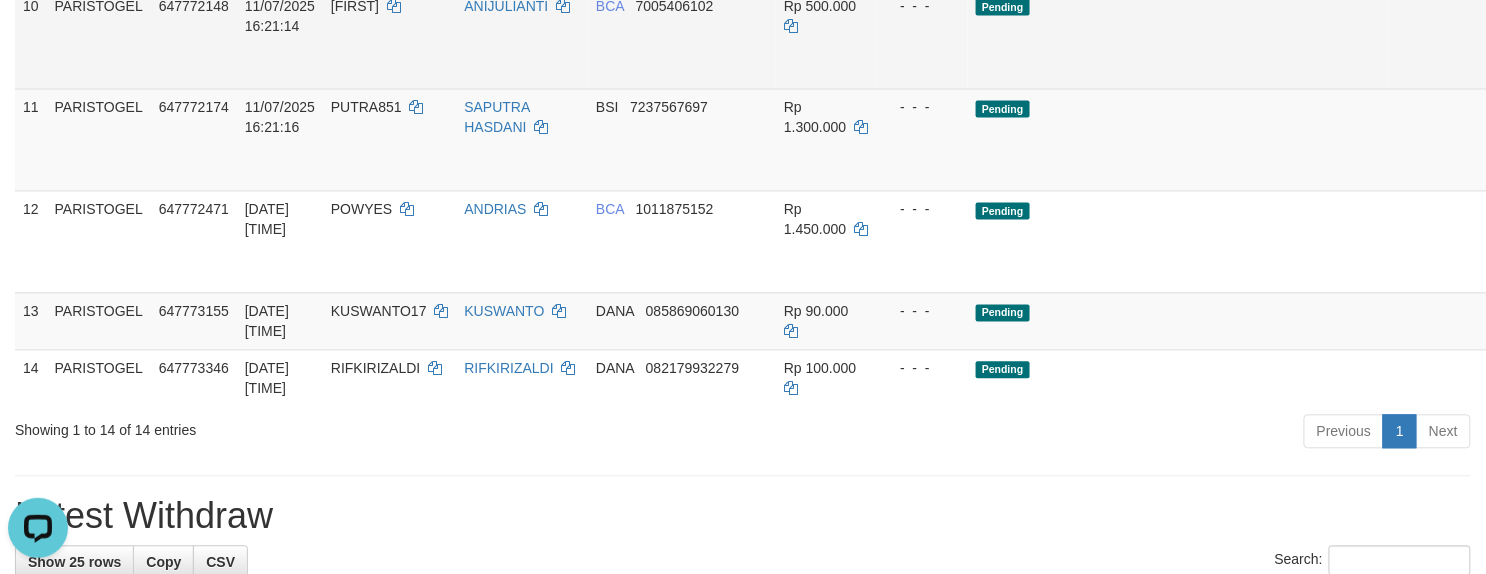 click on "Send PGA" at bounding box center (1506, 61) 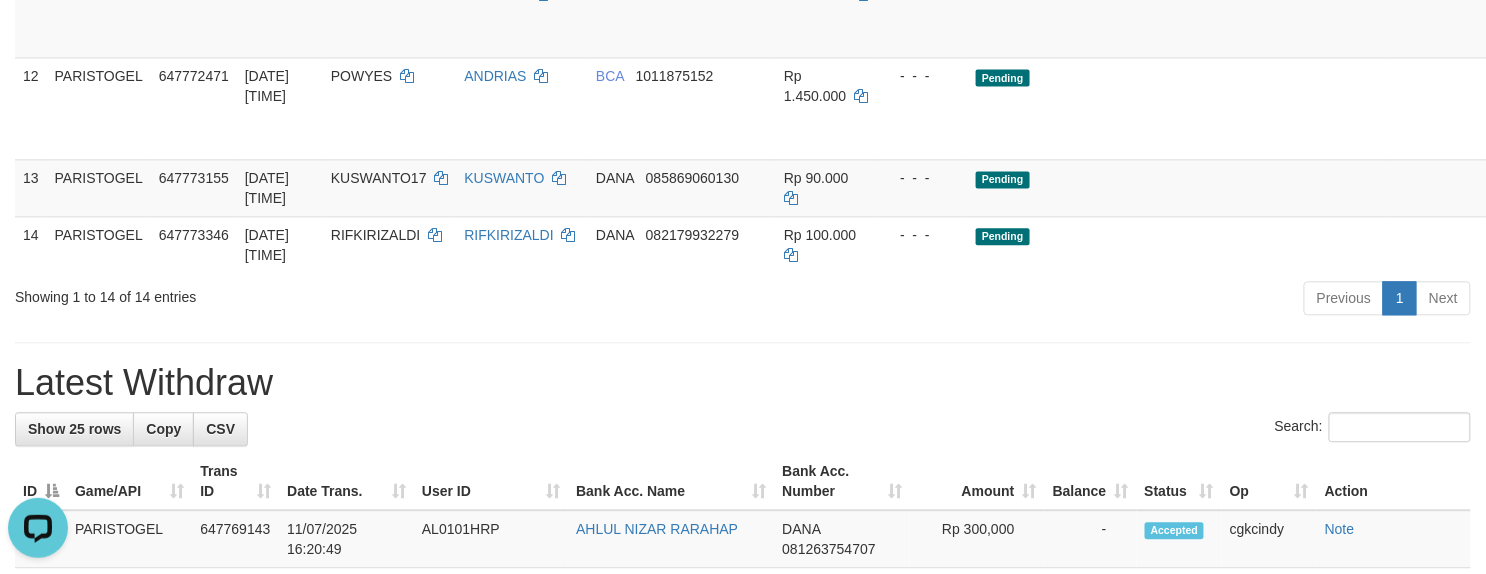 scroll, scrollTop: 1156, scrollLeft: 0, axis: vertical 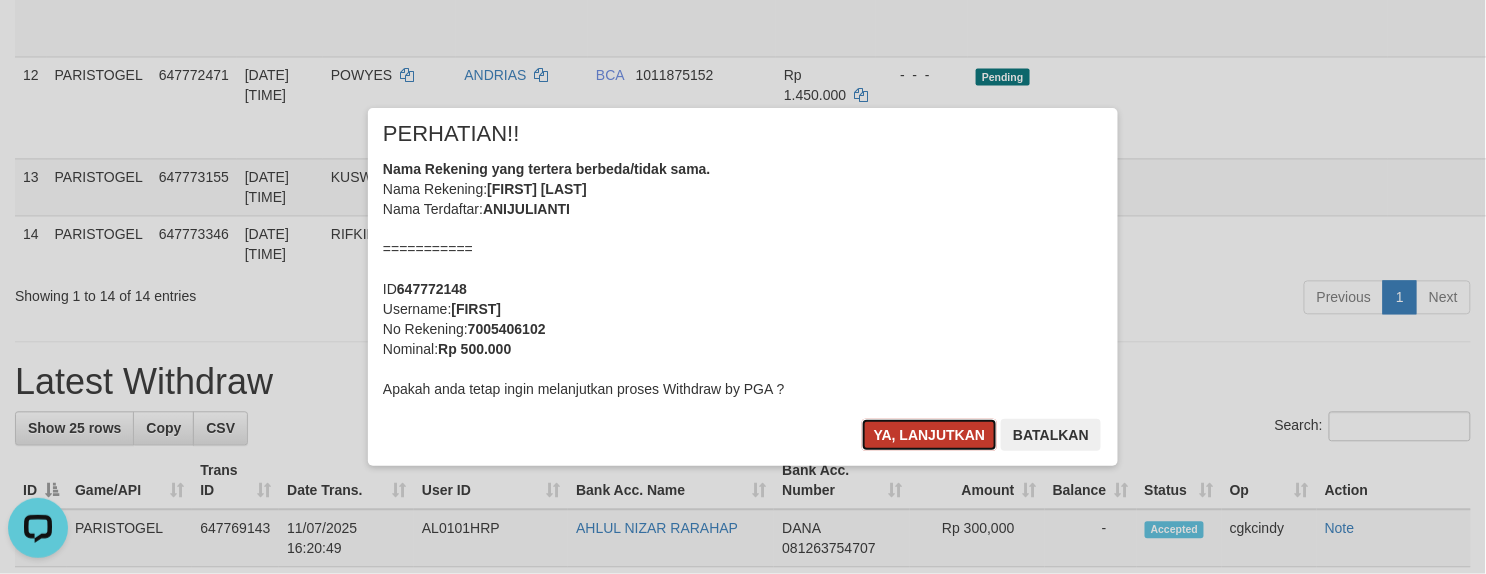 click on "Ya, lanjutkan" at bounding box center (930, 435) 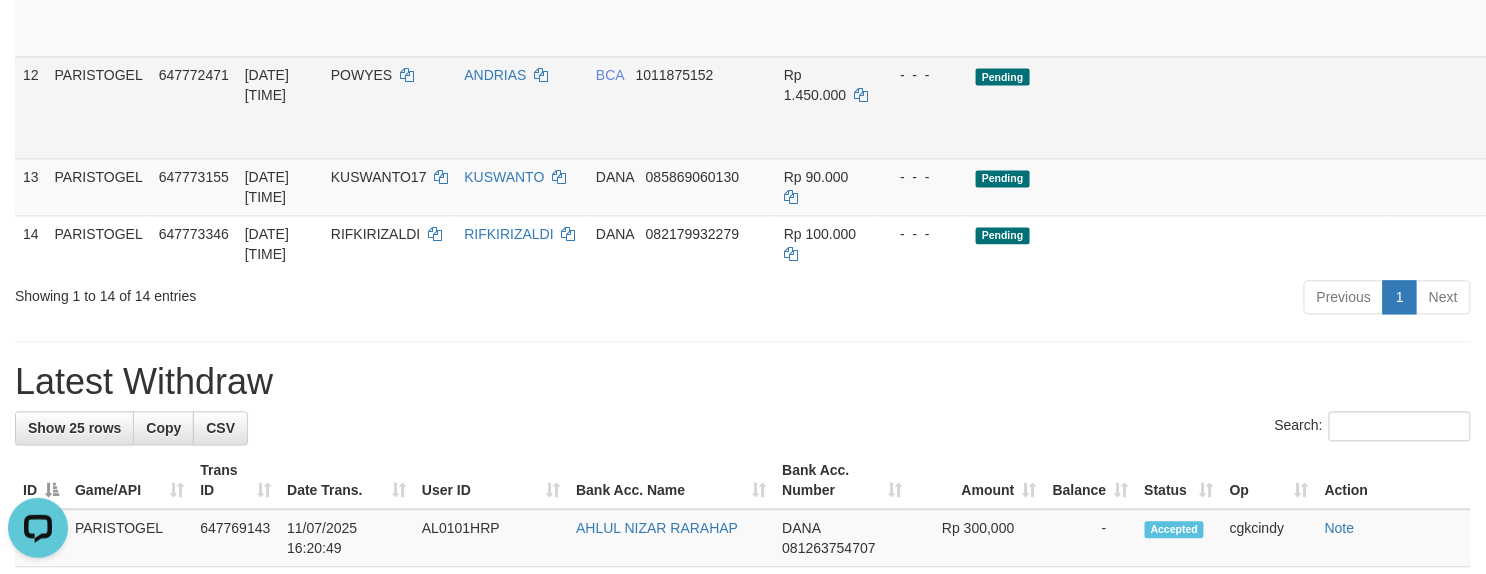 click on "Send PGA" at bounding box center [1506, 130] 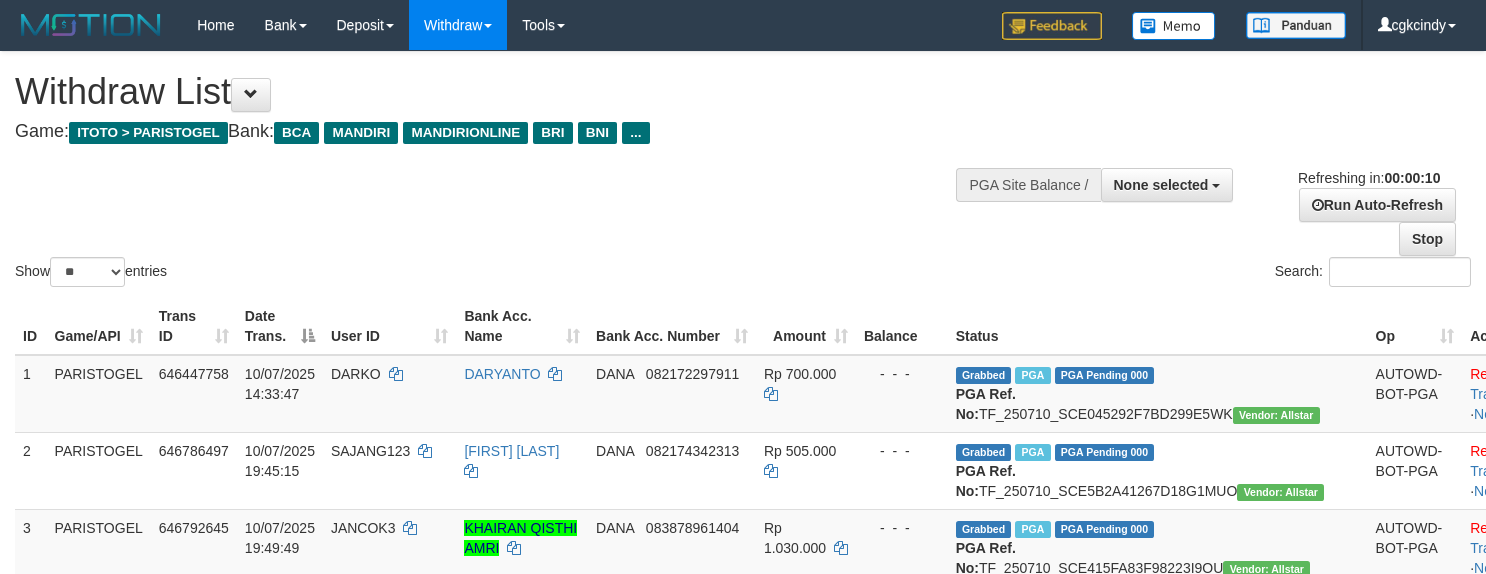 select 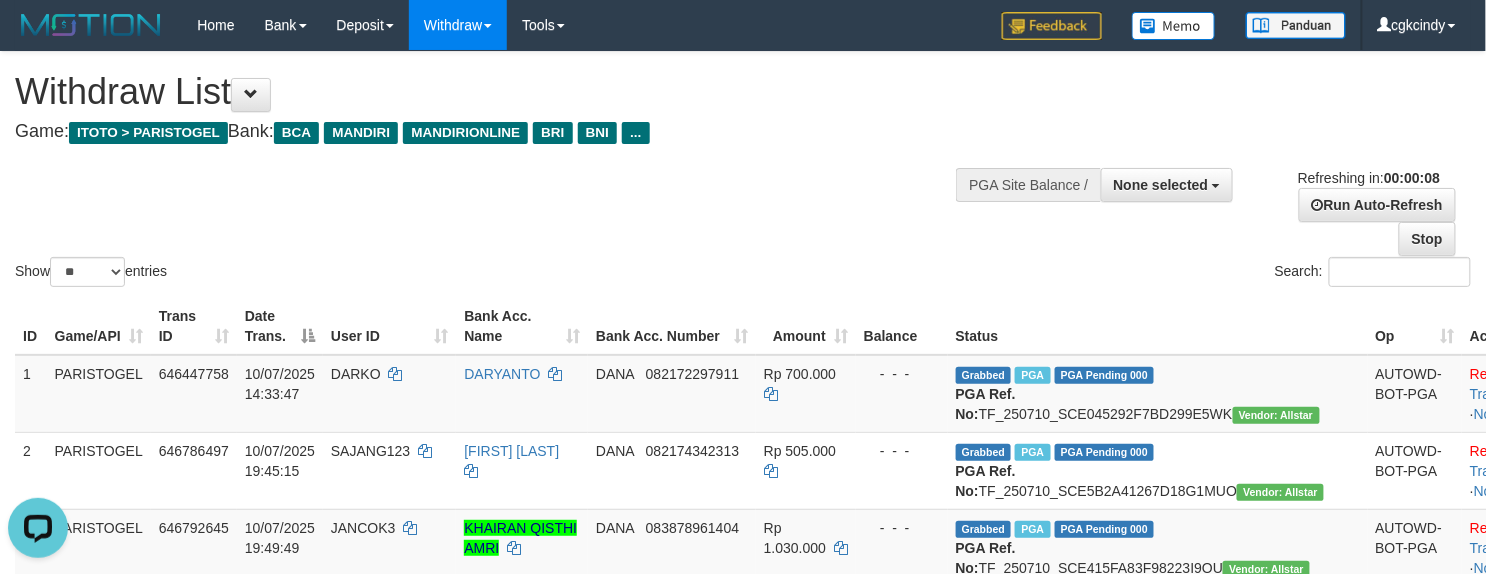 scroll, scrollTop: 0, scrollLeft: 0, axis: both 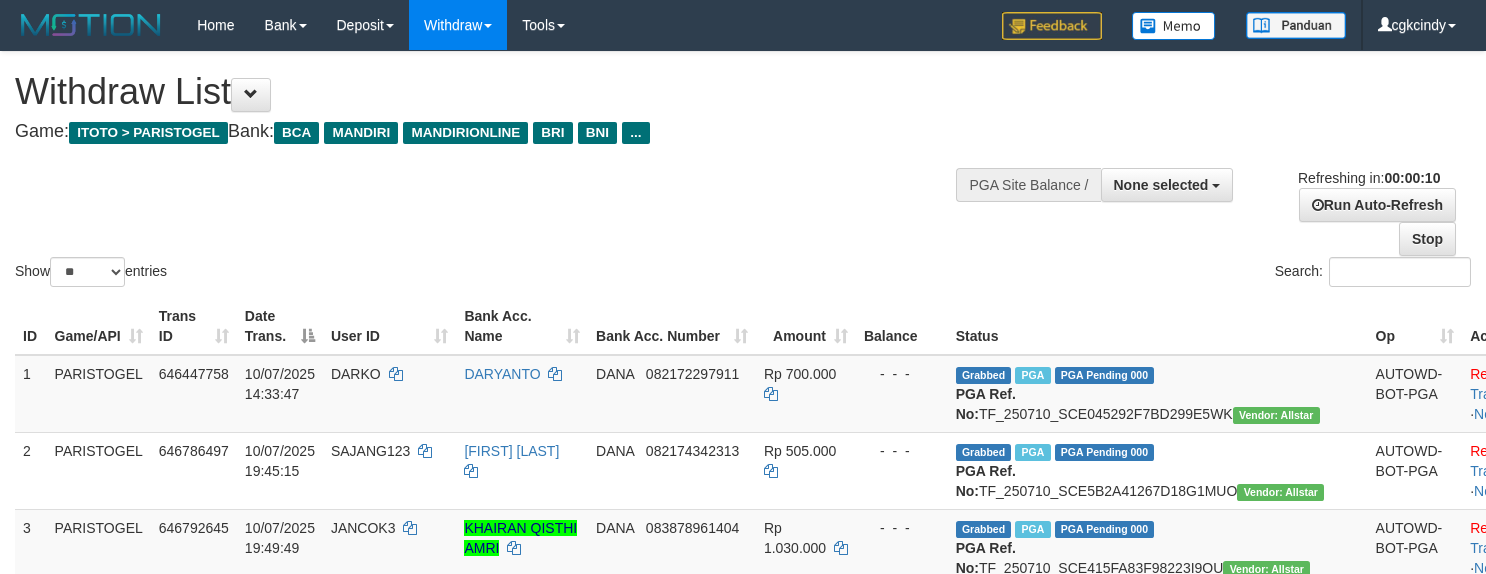 select 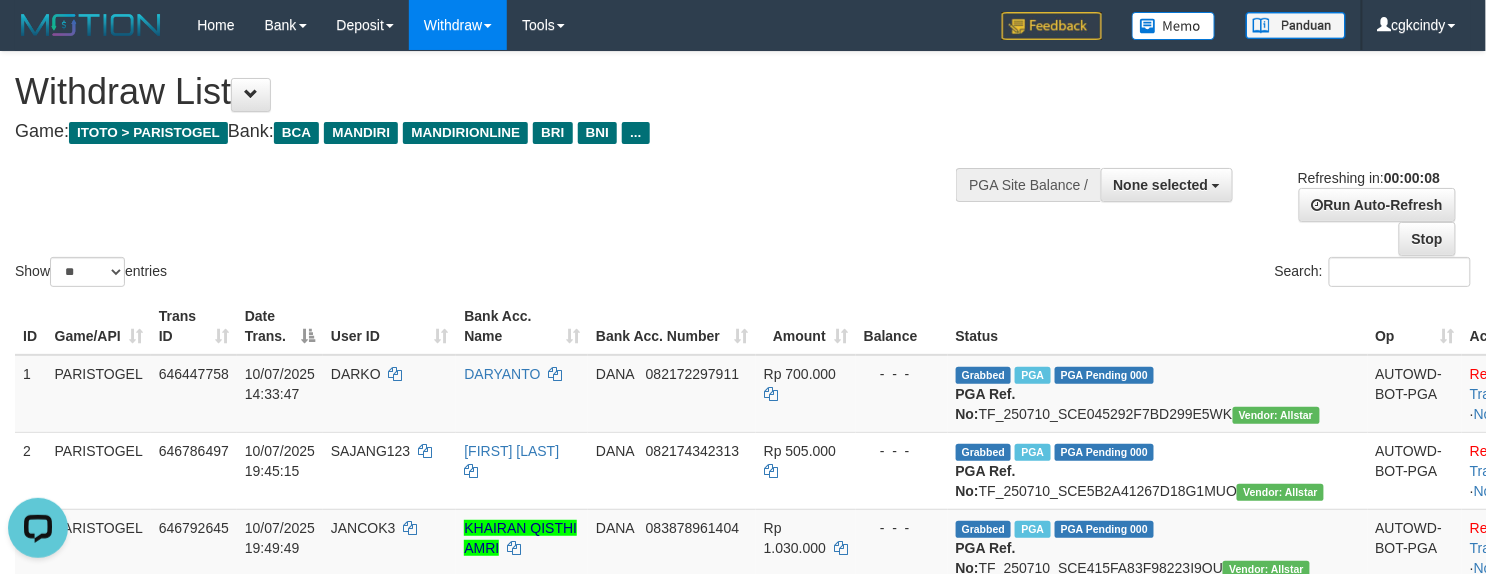 scroll, scrollTop: 0, scrollLeft: 0, axis: both 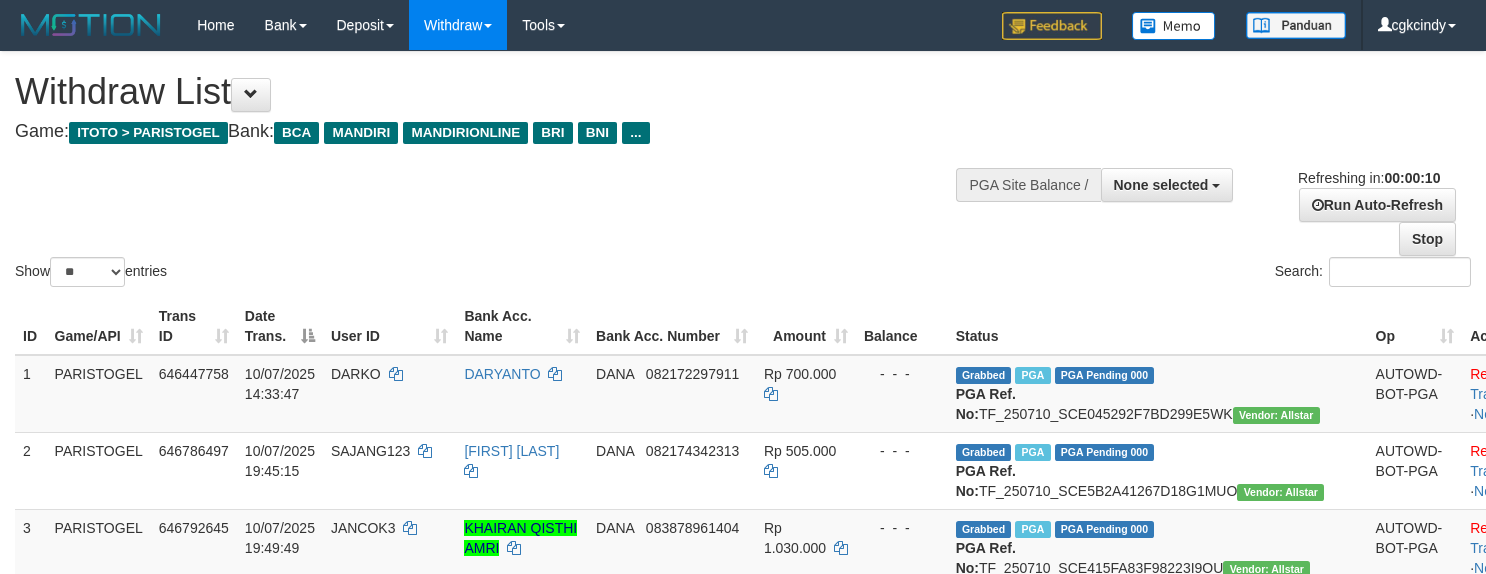 select 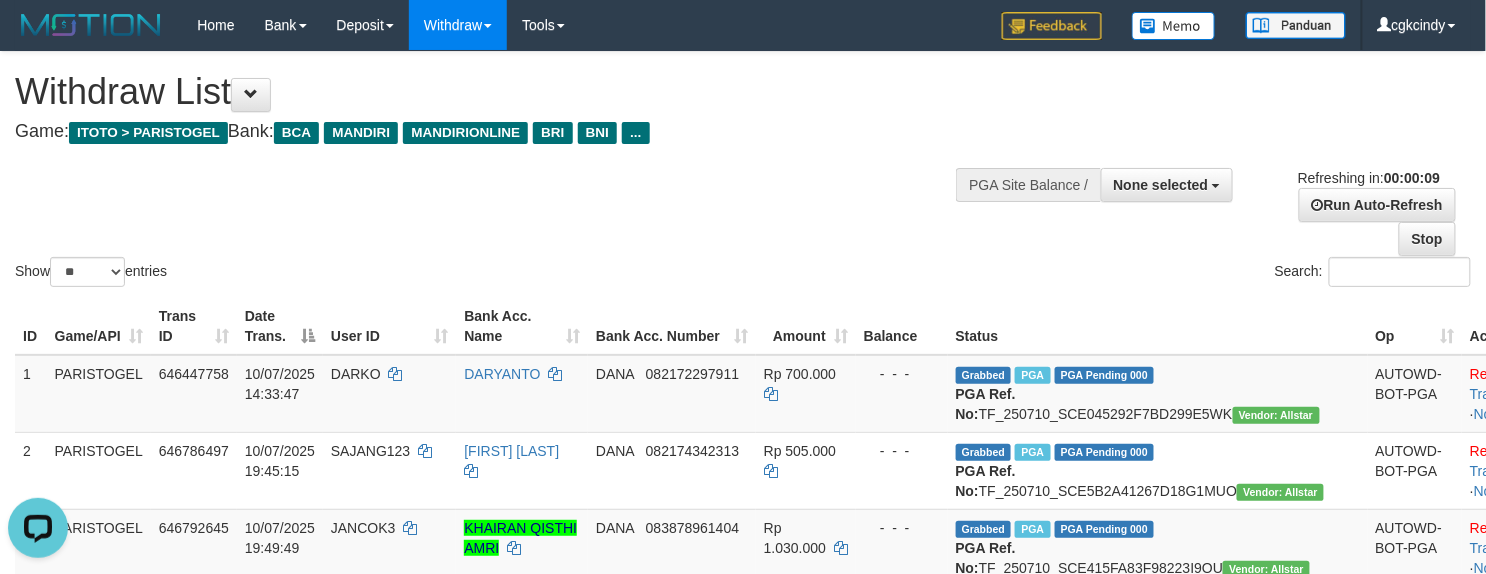 scroll, scrollTop: 0, scrollLeft: 0, axis: both 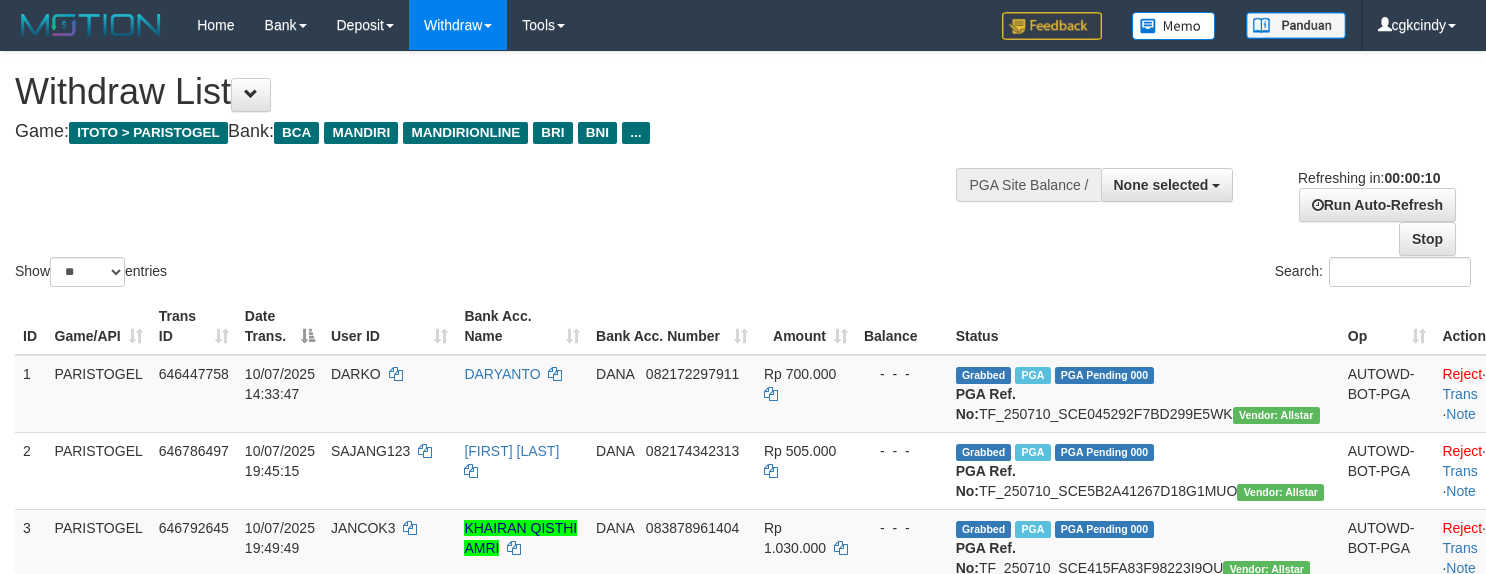 select 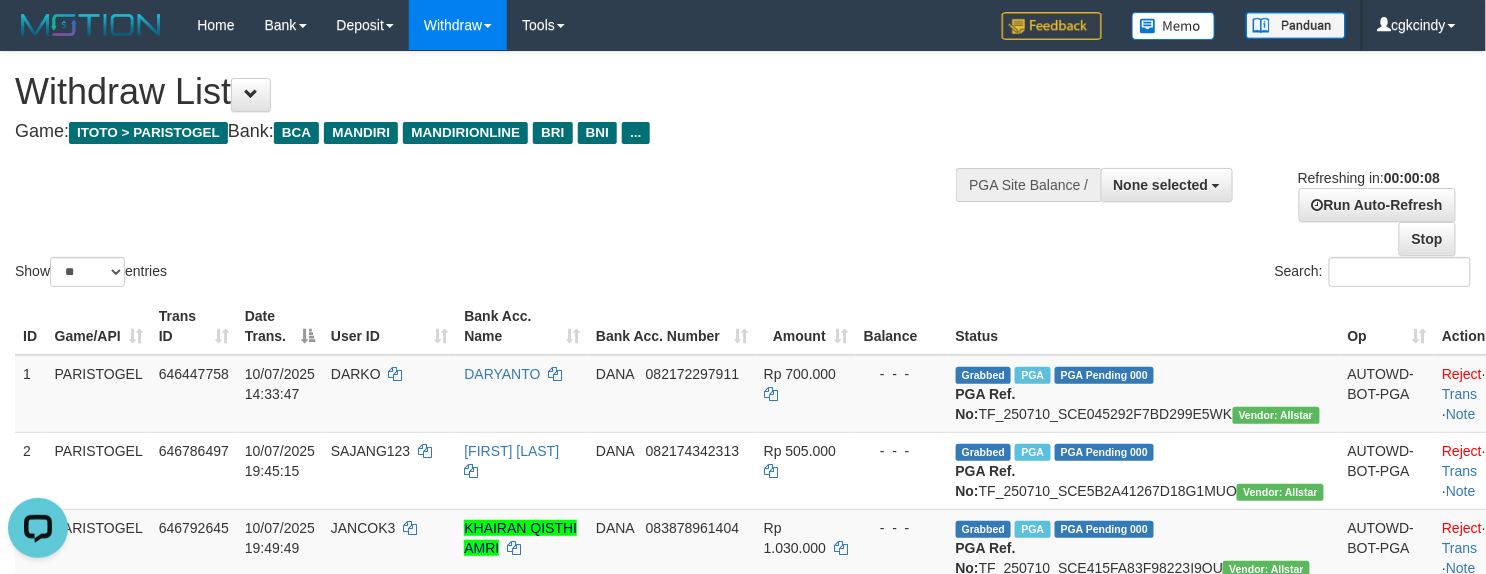 scroll, scrollTop: 0, scrollLeft: 0, axis: both 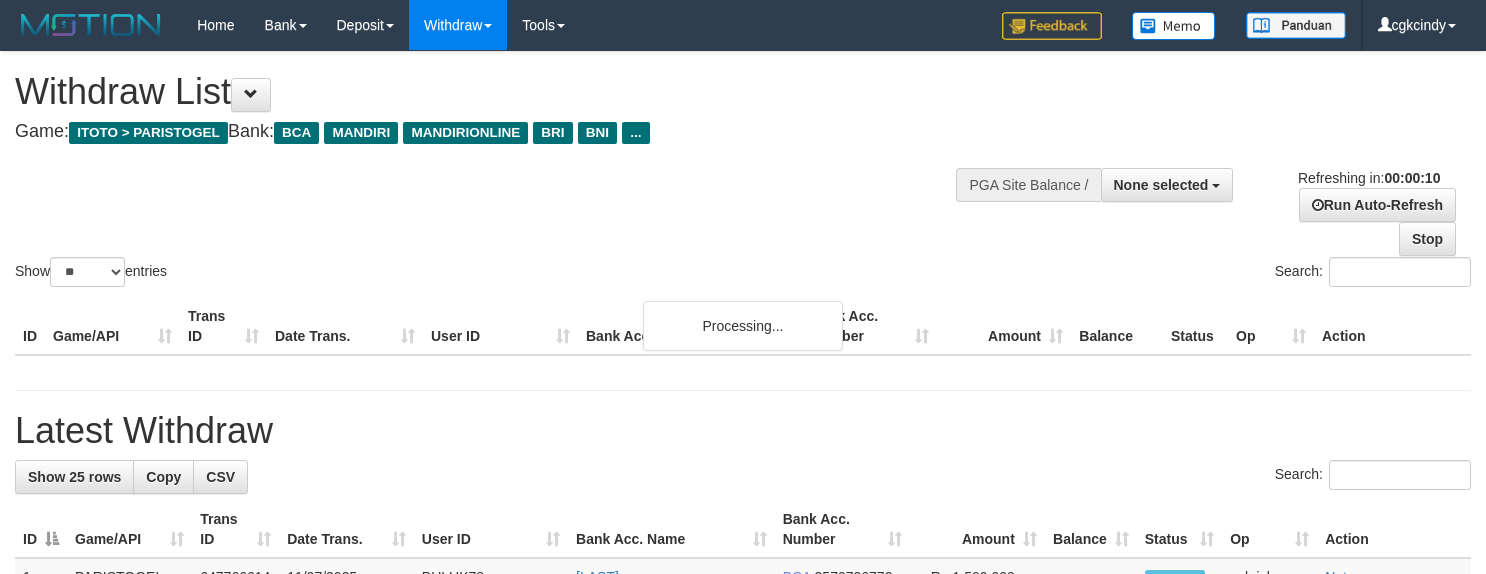 select 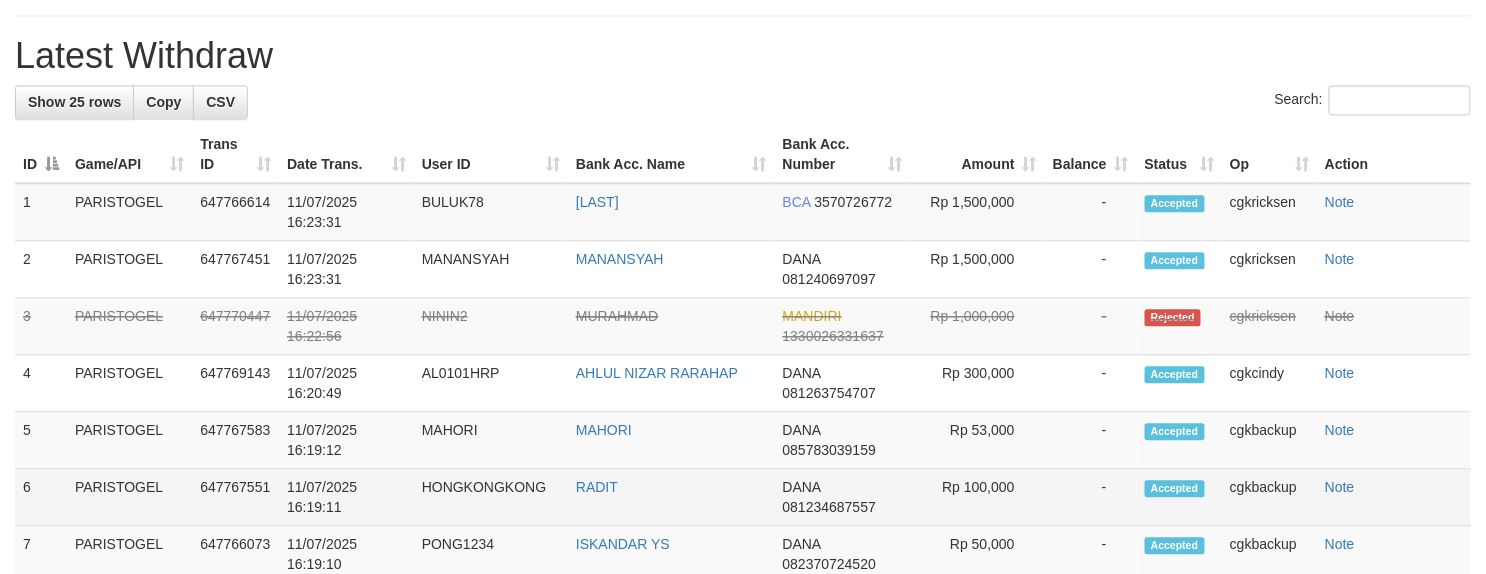 scroll, scrollTop: 1066, scrollLeft: 0, axis: vertical 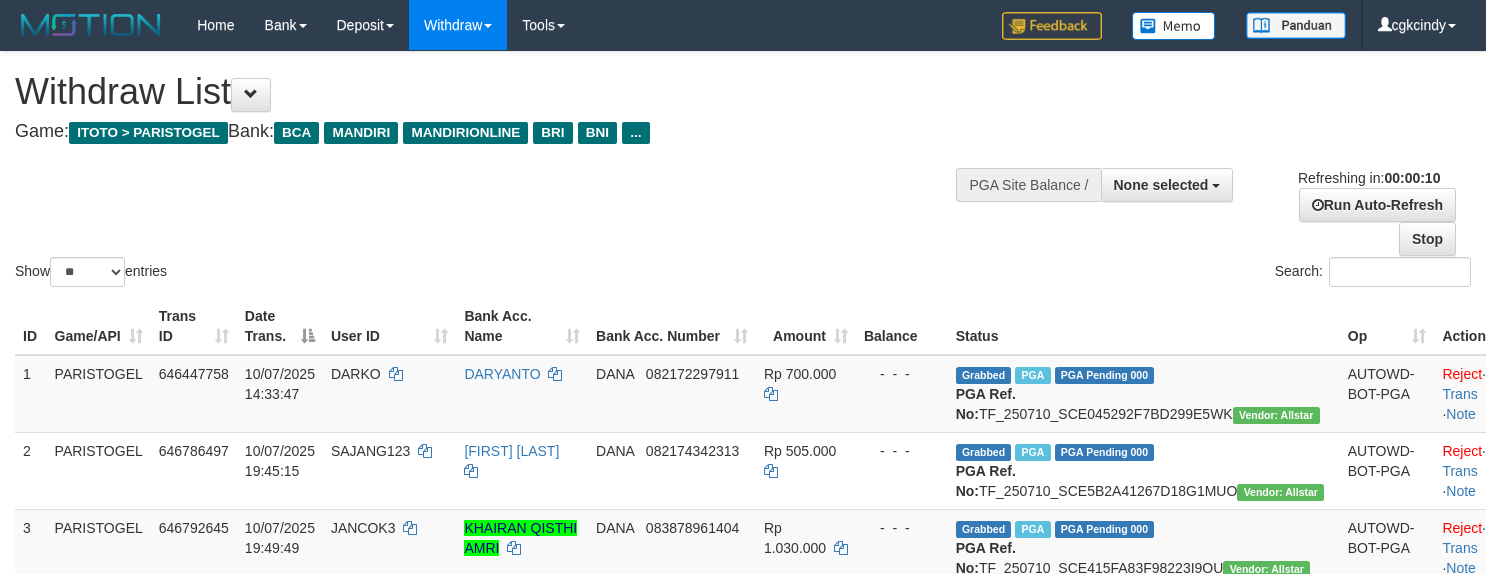 select 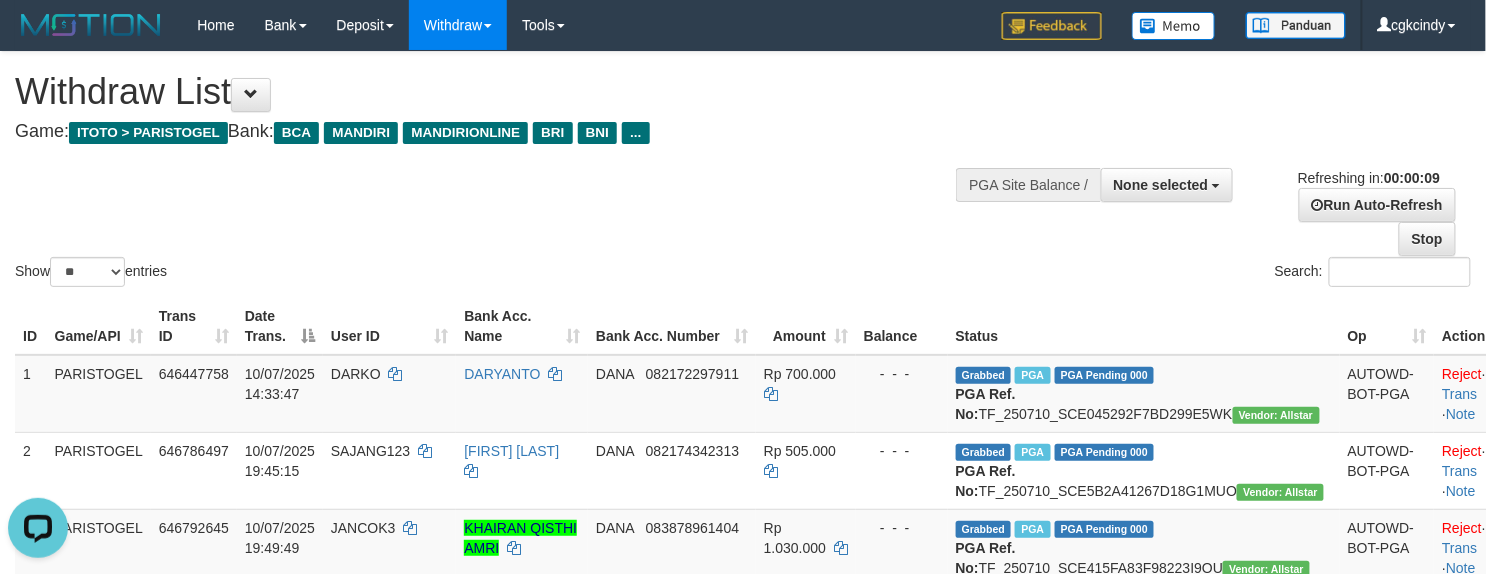 scroll, scrollTop: 0, scrollLeft: 0, axis: both 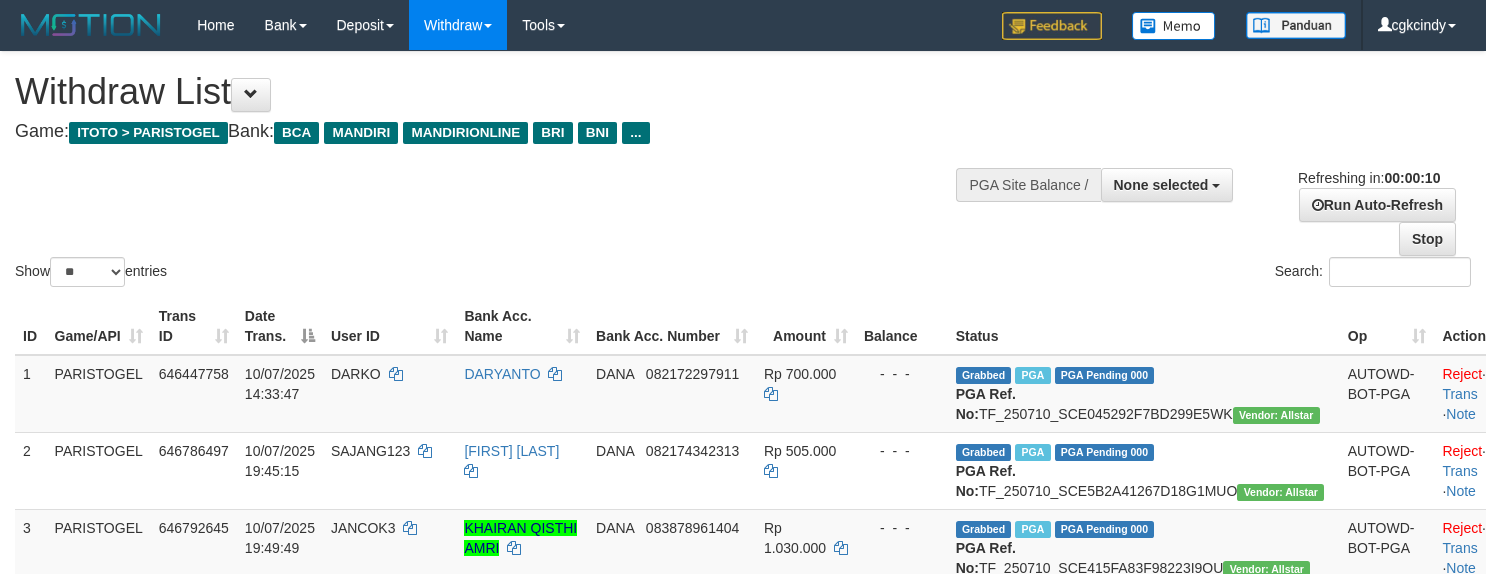 select 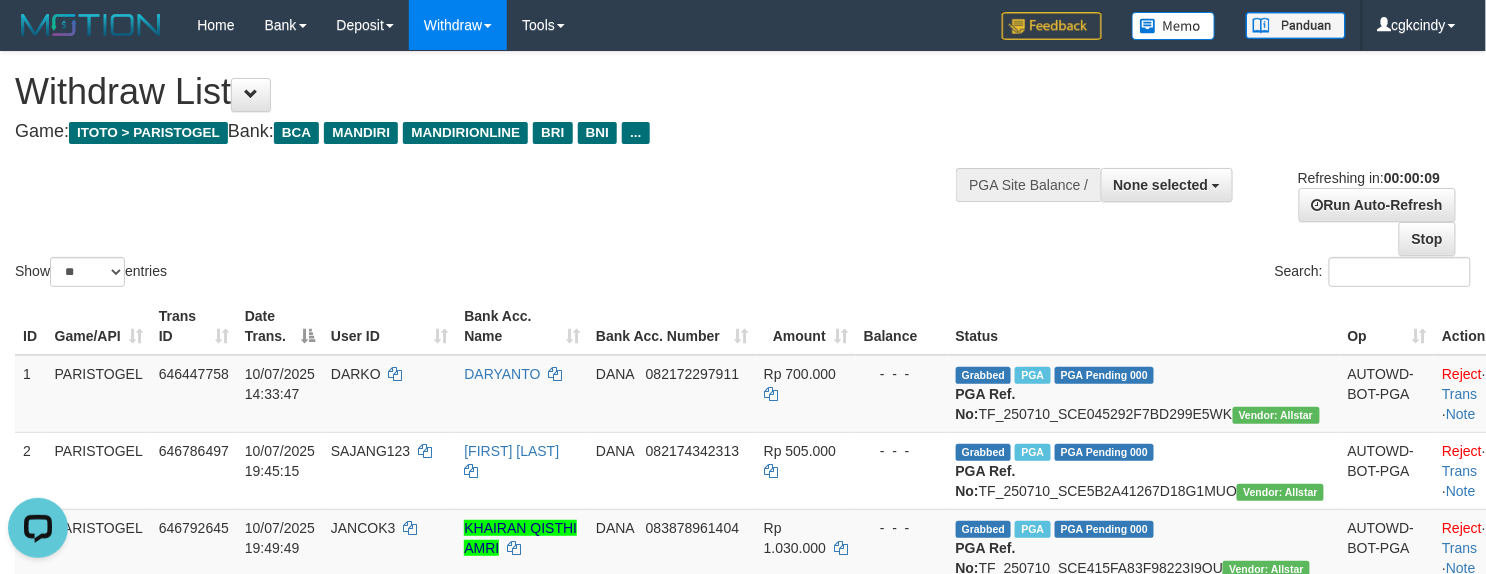 scroll, scrollTop: 0, scrollLeft: 0, axis: both 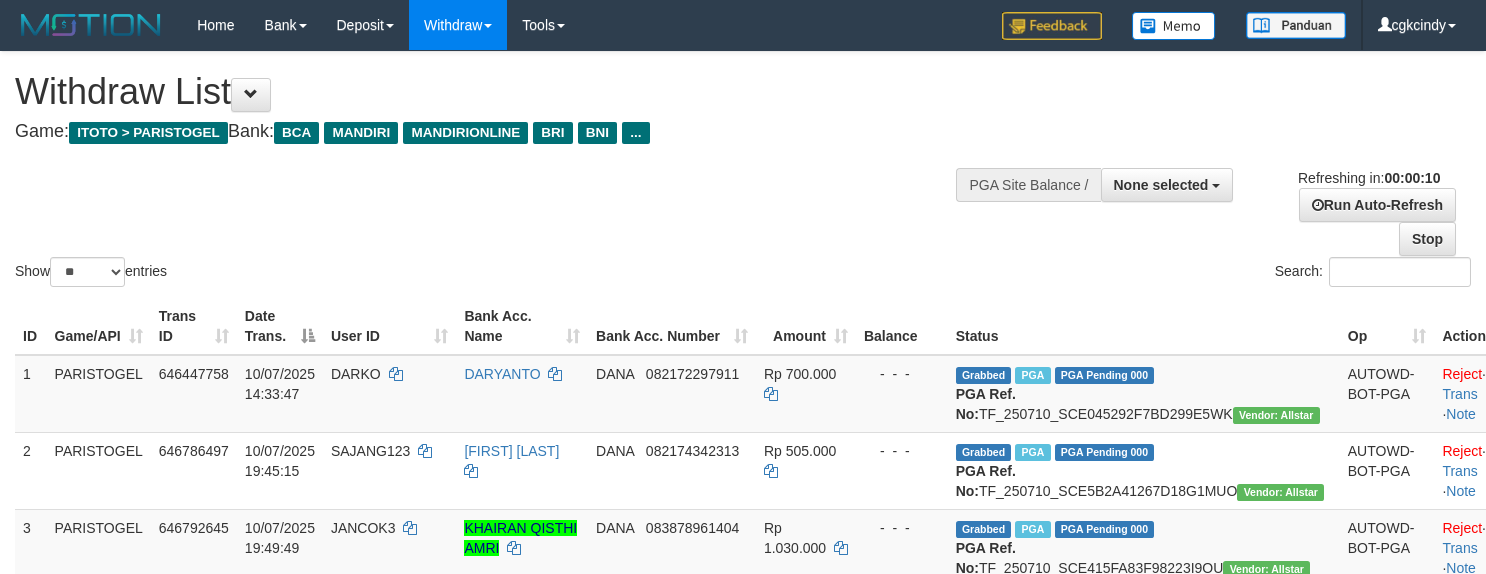 select 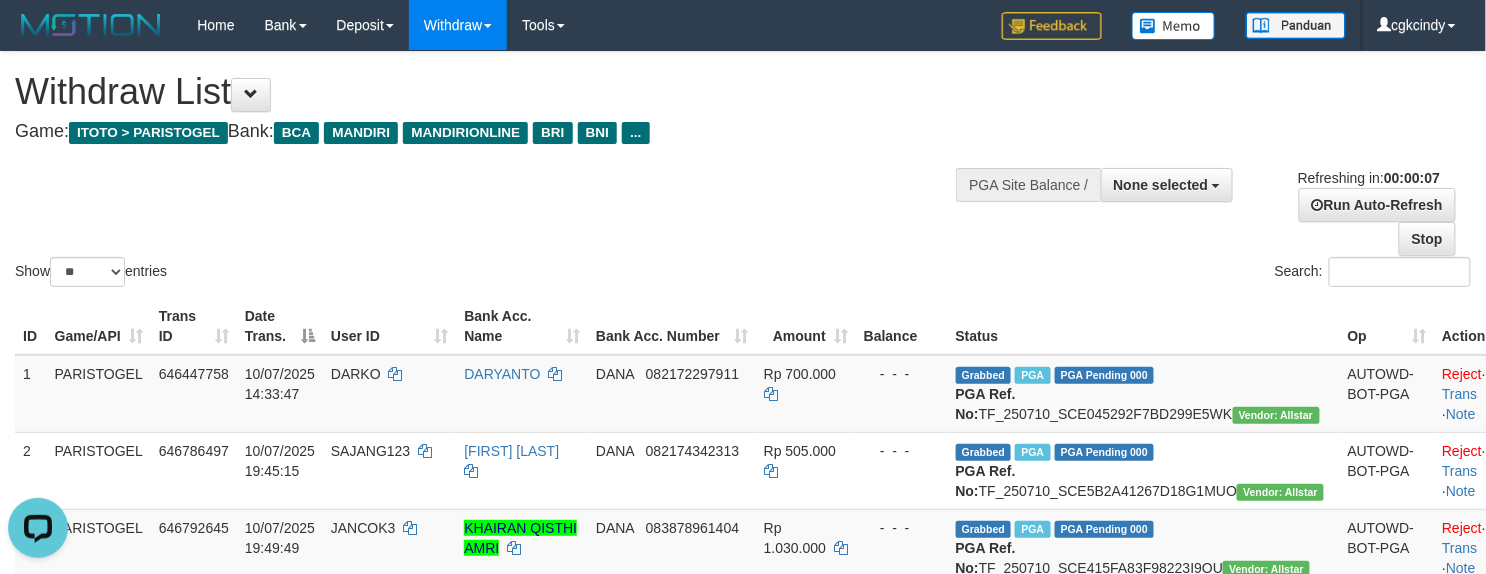scroll, scrollTop: 0, scrollLeft: 0, axis: both 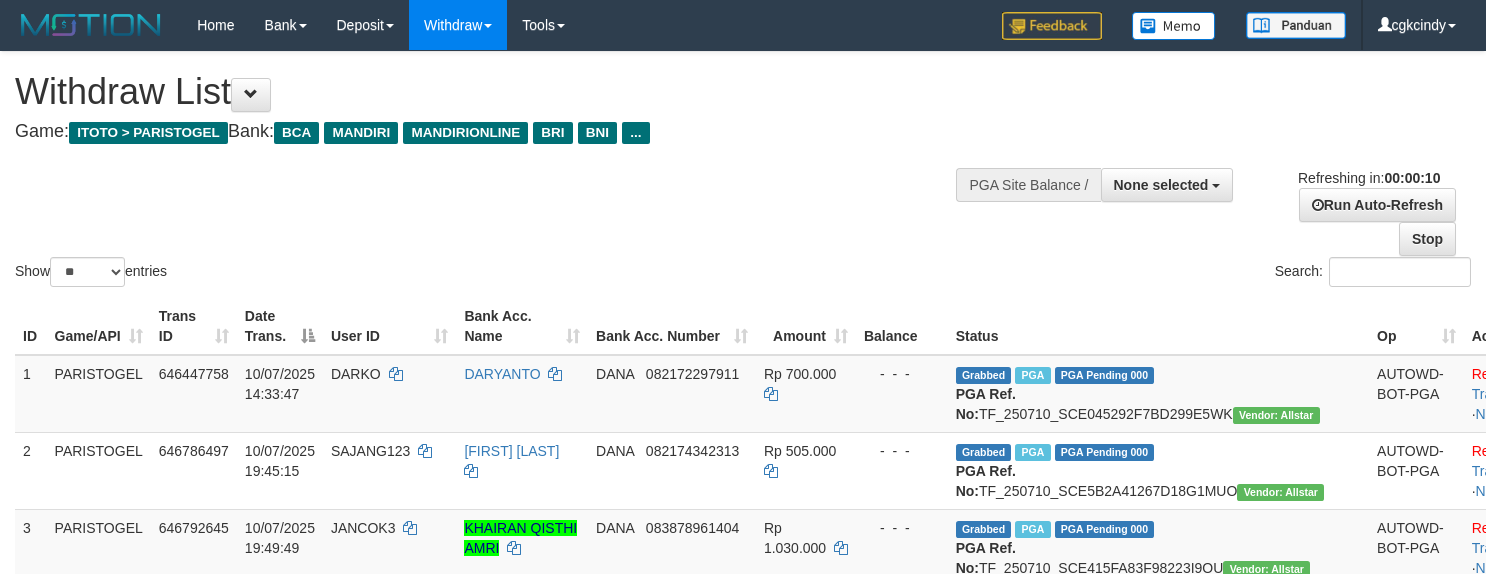 select 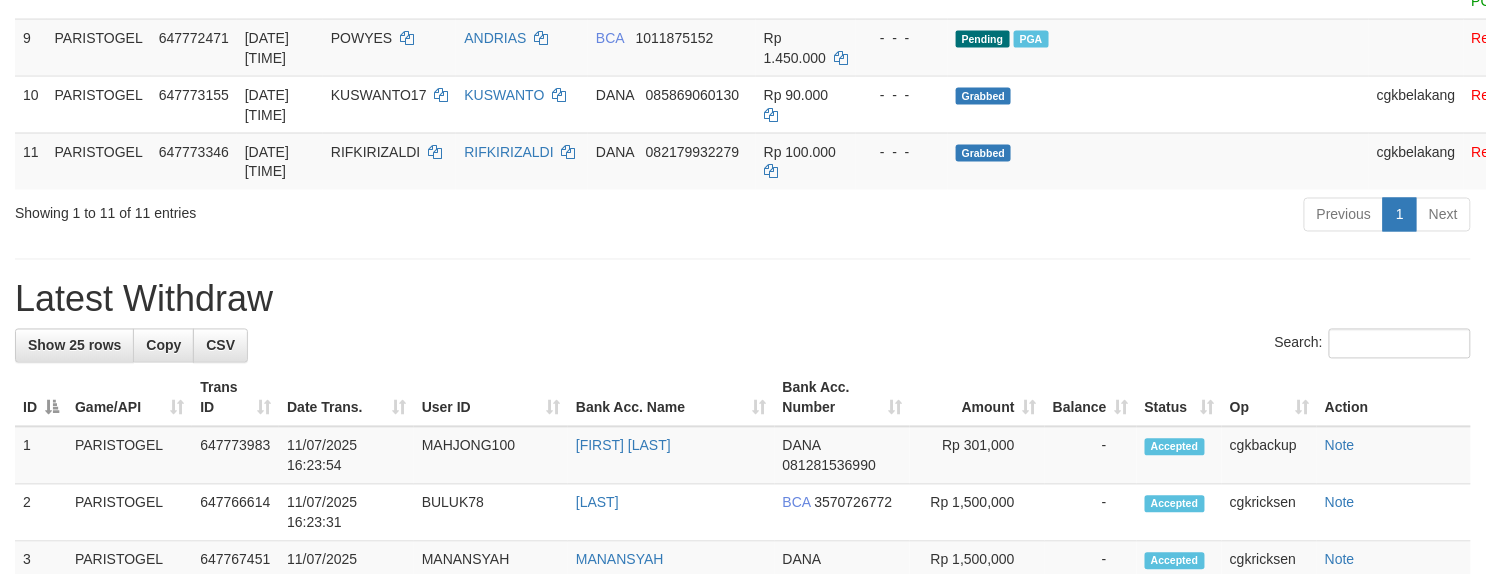 scroll, scrollTop: 1200, scrollLeft: 0, axis: vertical 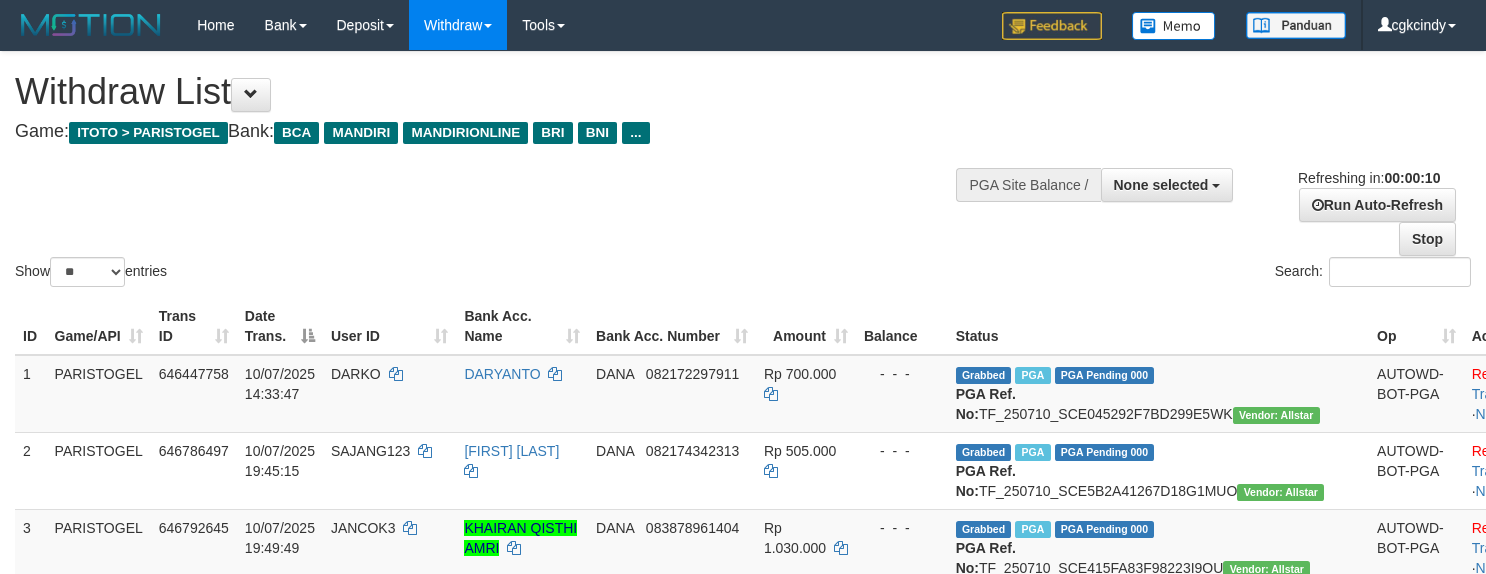 select 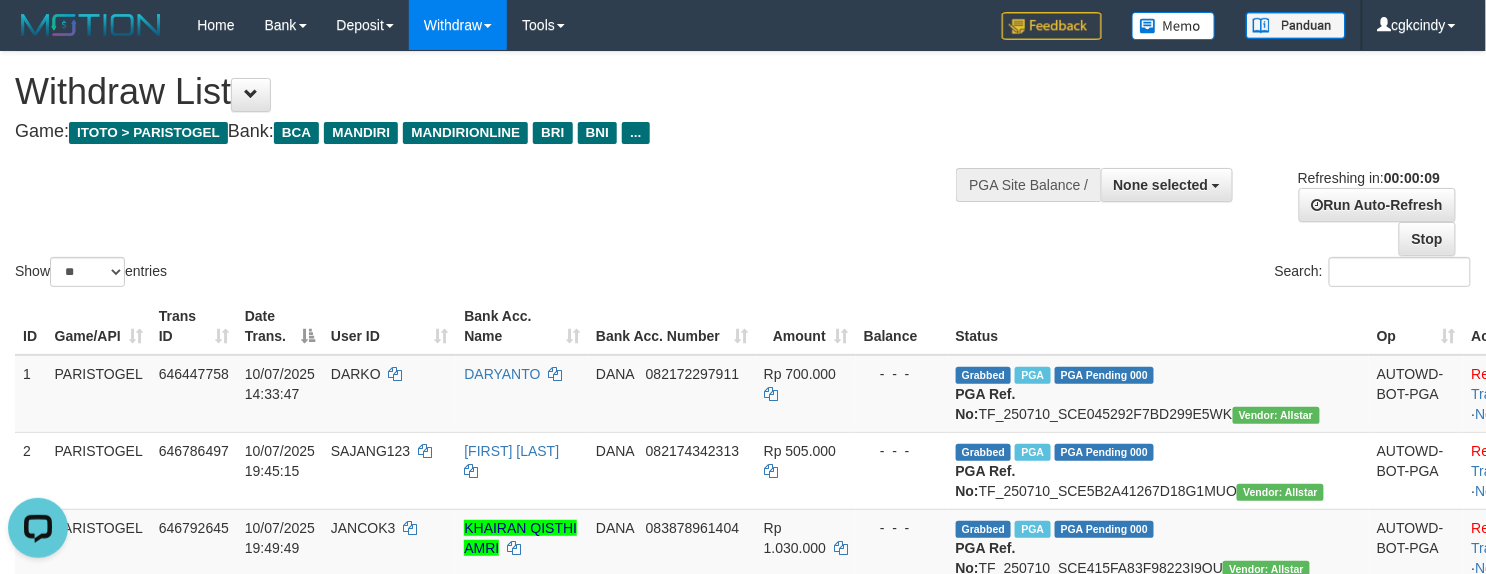 scroll, scrollTop: 0, scrollLeft: 0, axis: both 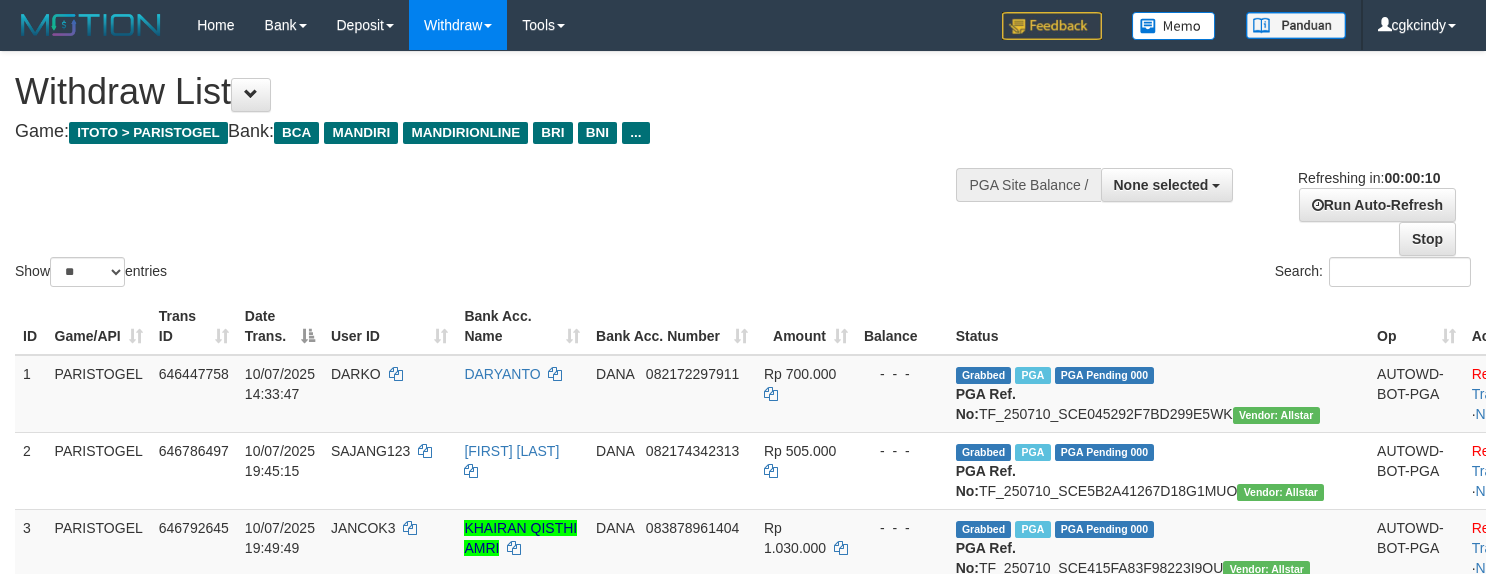 select 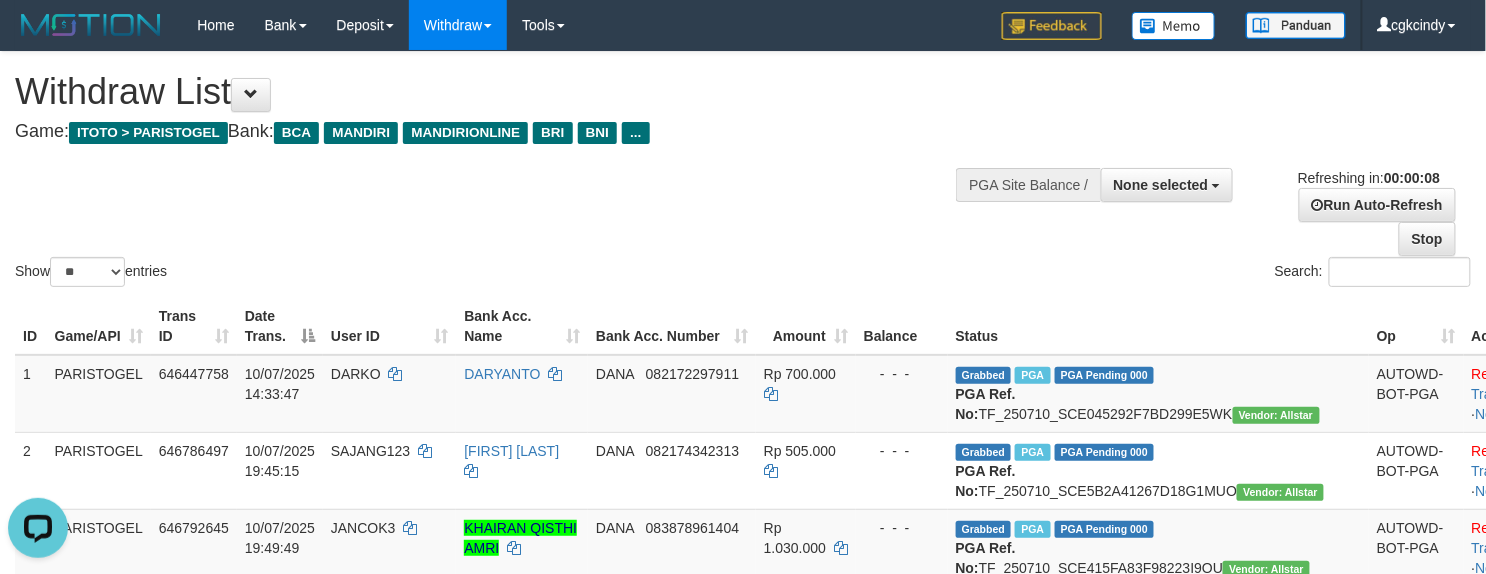 scroll, scrollTop: 0, scrollLeft: 0, axis: both 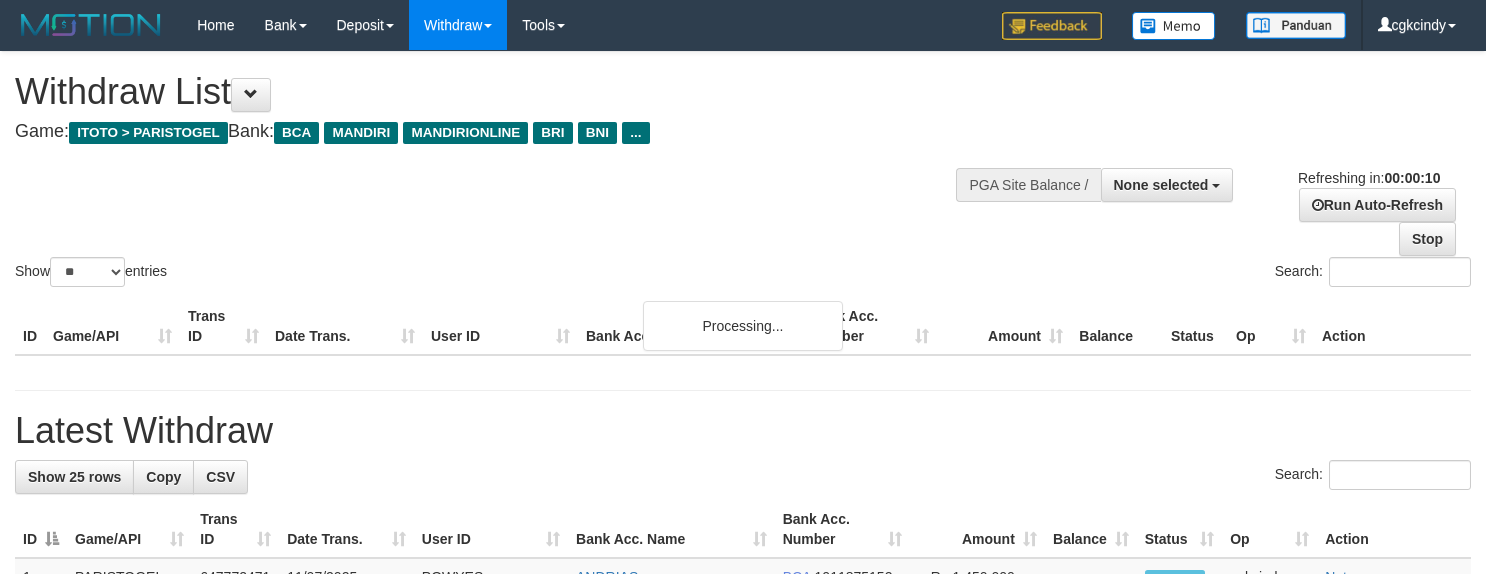 select 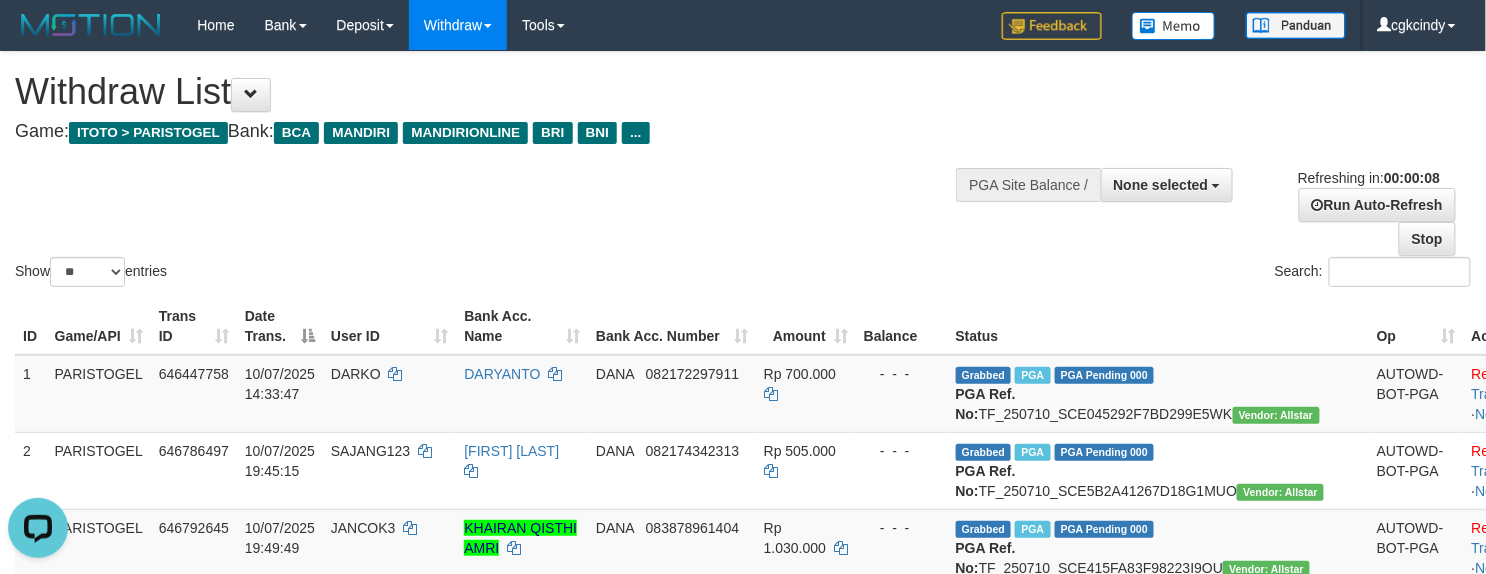scroll, scrollTop: 0, scrollLeft: 0, axis: both 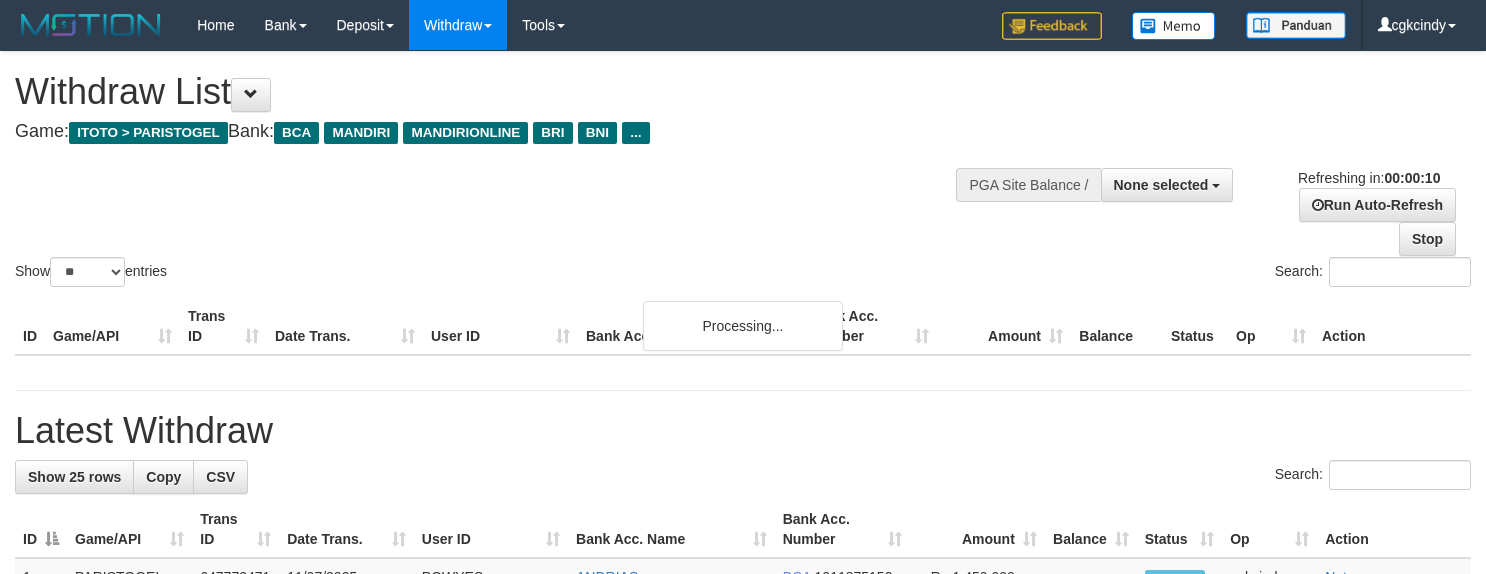 select 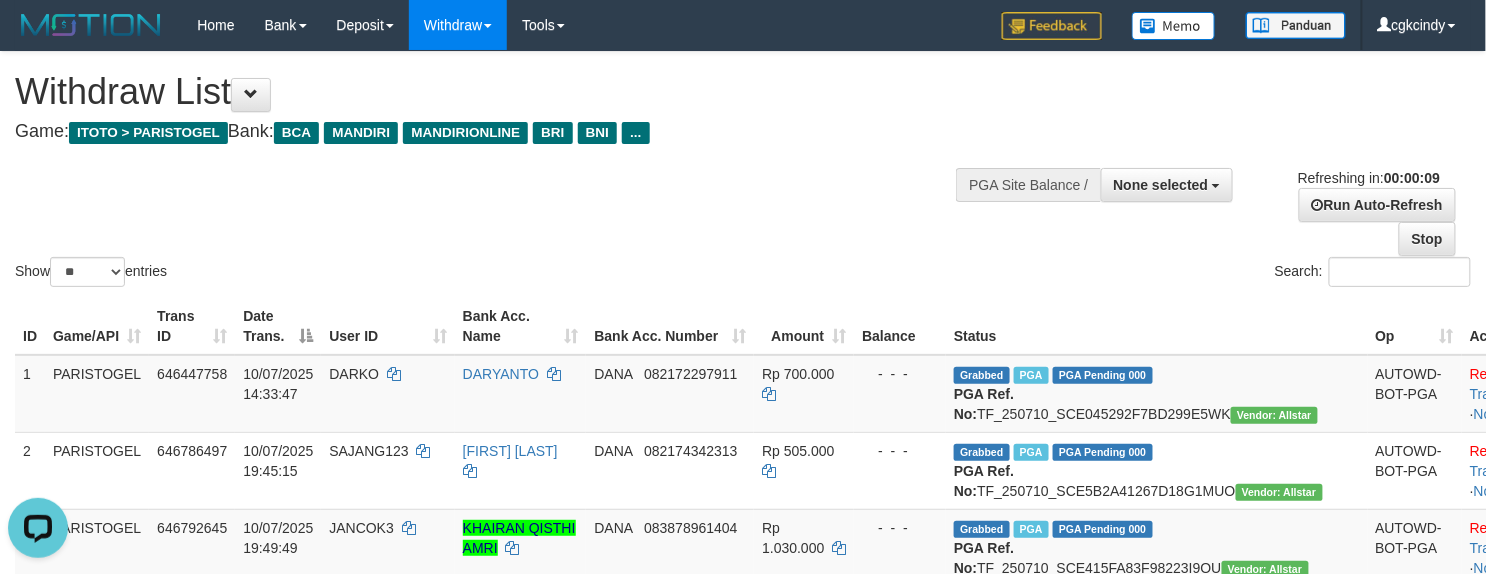 scroll, scrollTop: 0, scrollLeft: 0, axis: both 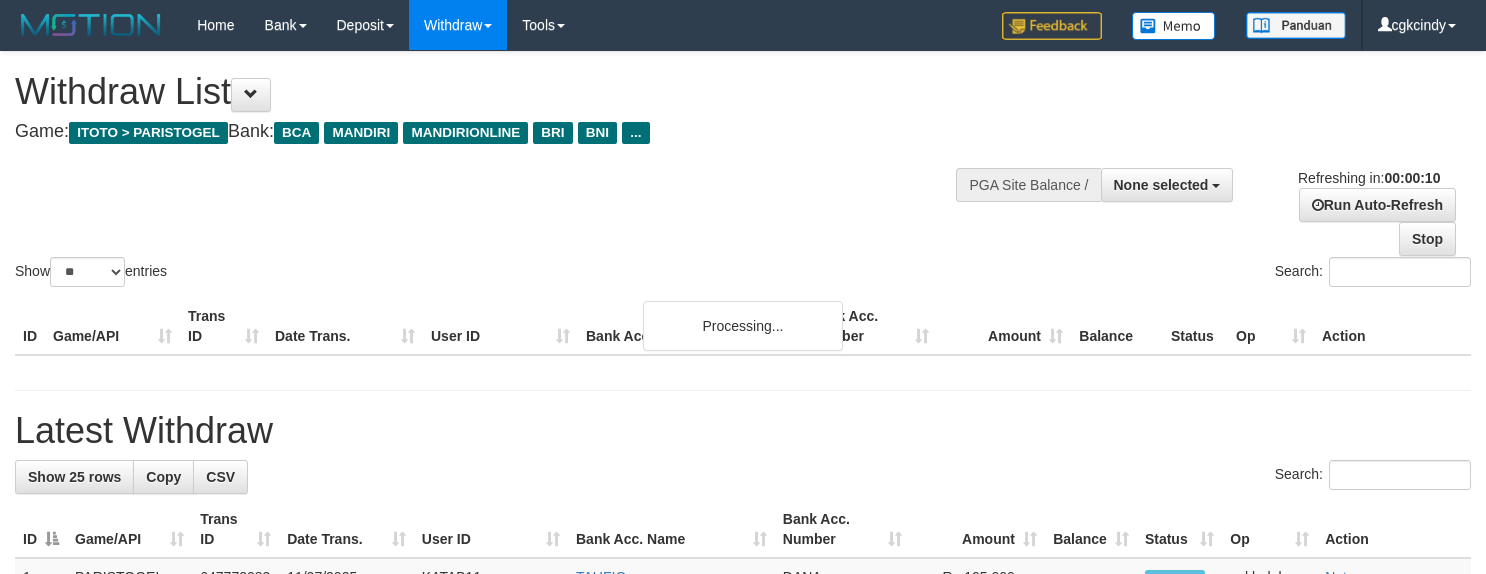 select 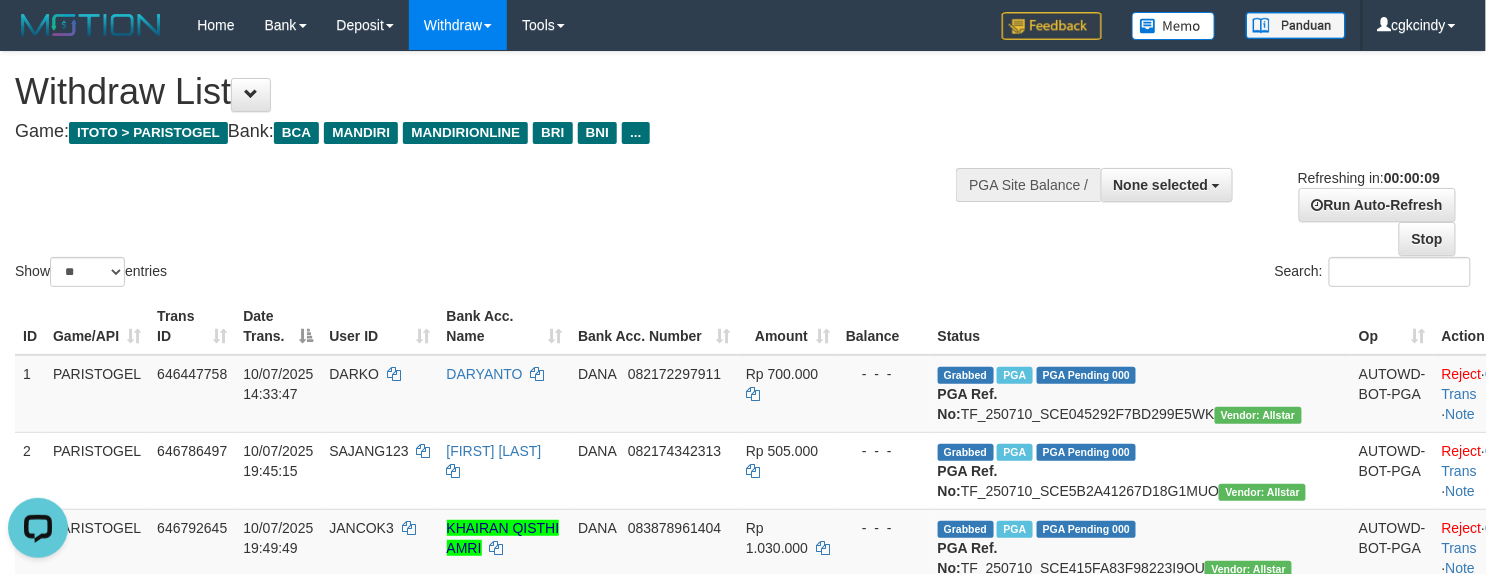 scroll, scrollTop: 0, scrollLeft: 0, axis: both 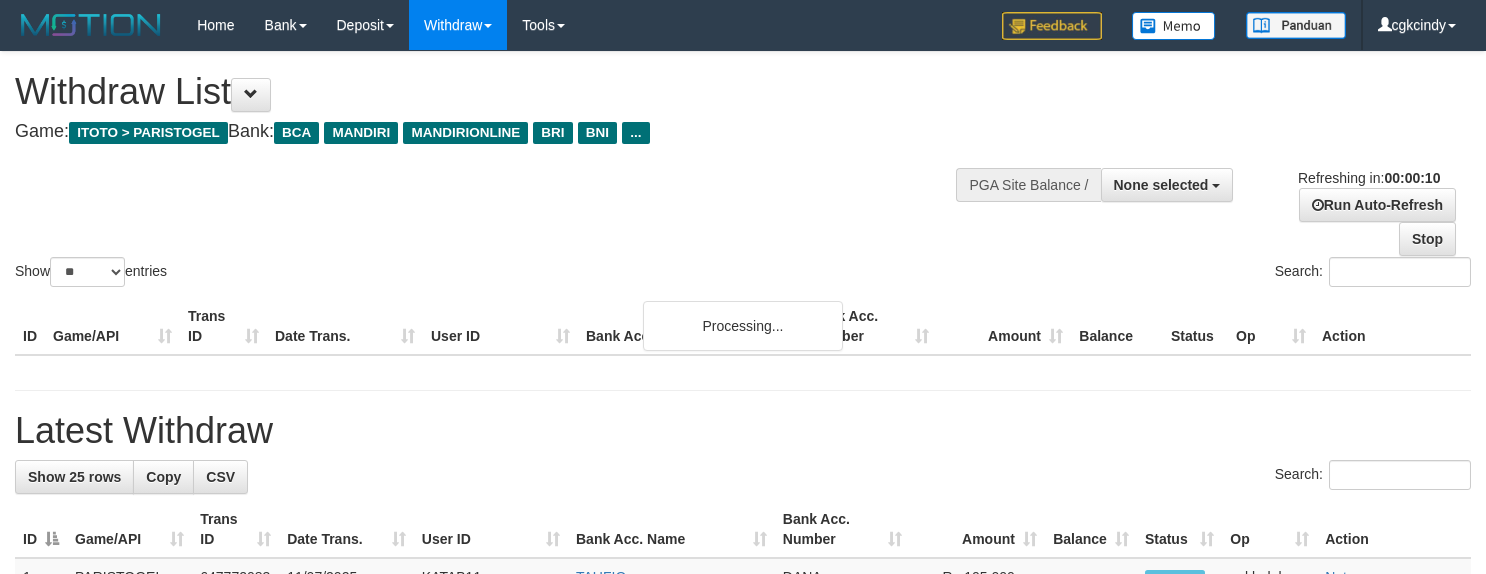 select 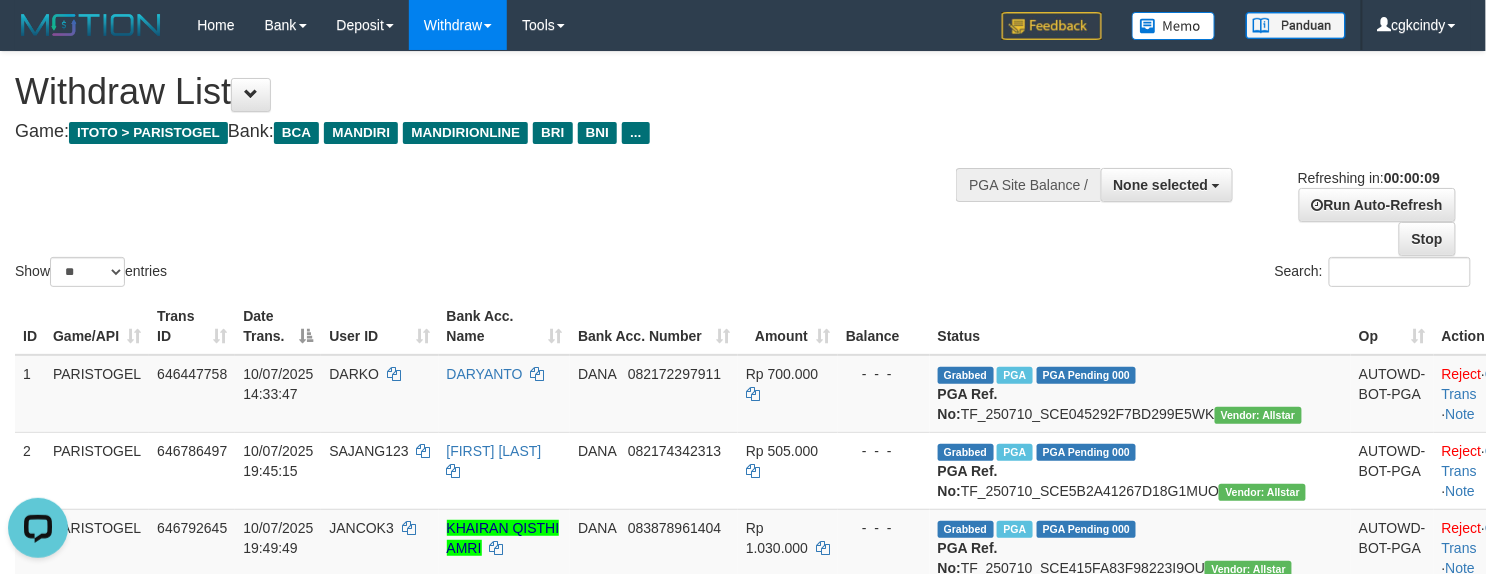 scroll, scrollTop: 0, scrollLeft: 0, axis: both 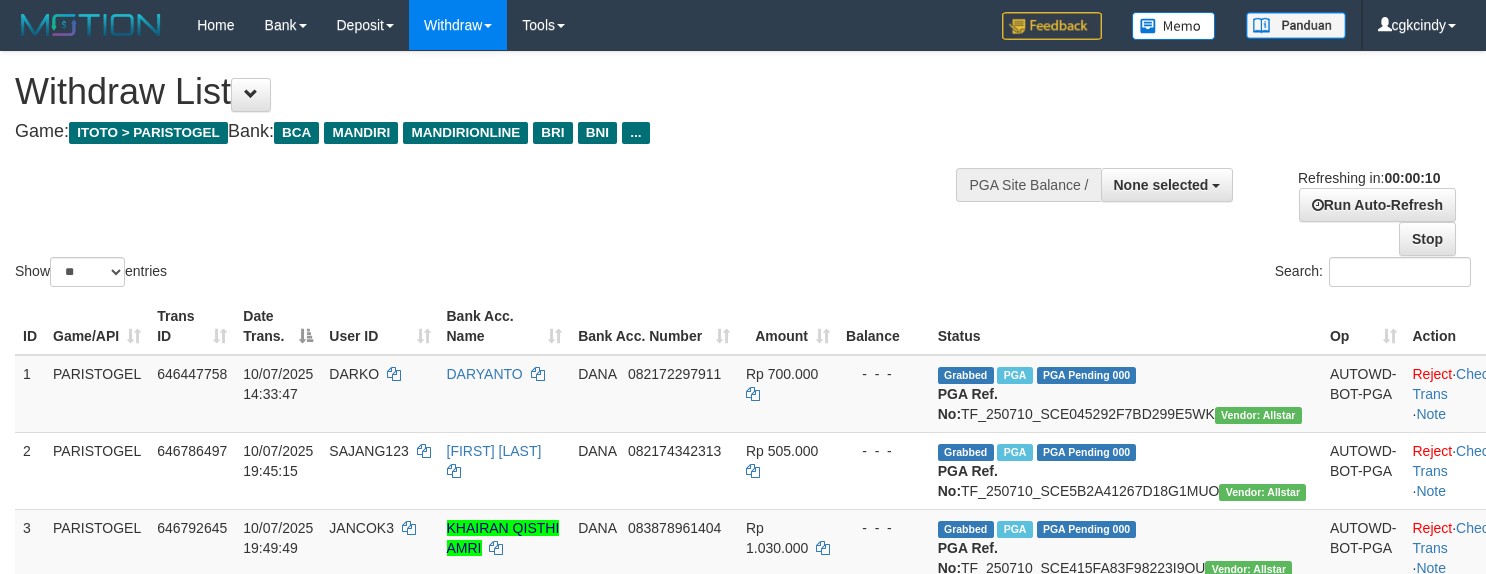 select 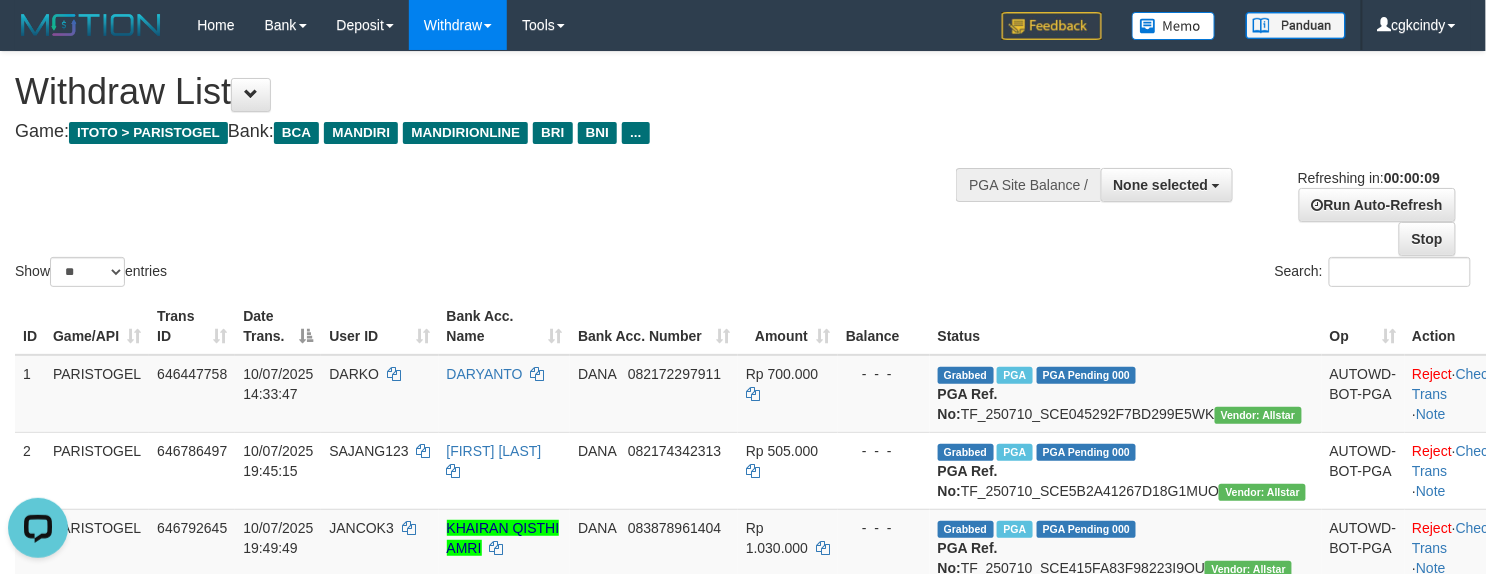 scroll, scrollTop: 0, scrollLeft: 0, axis: both 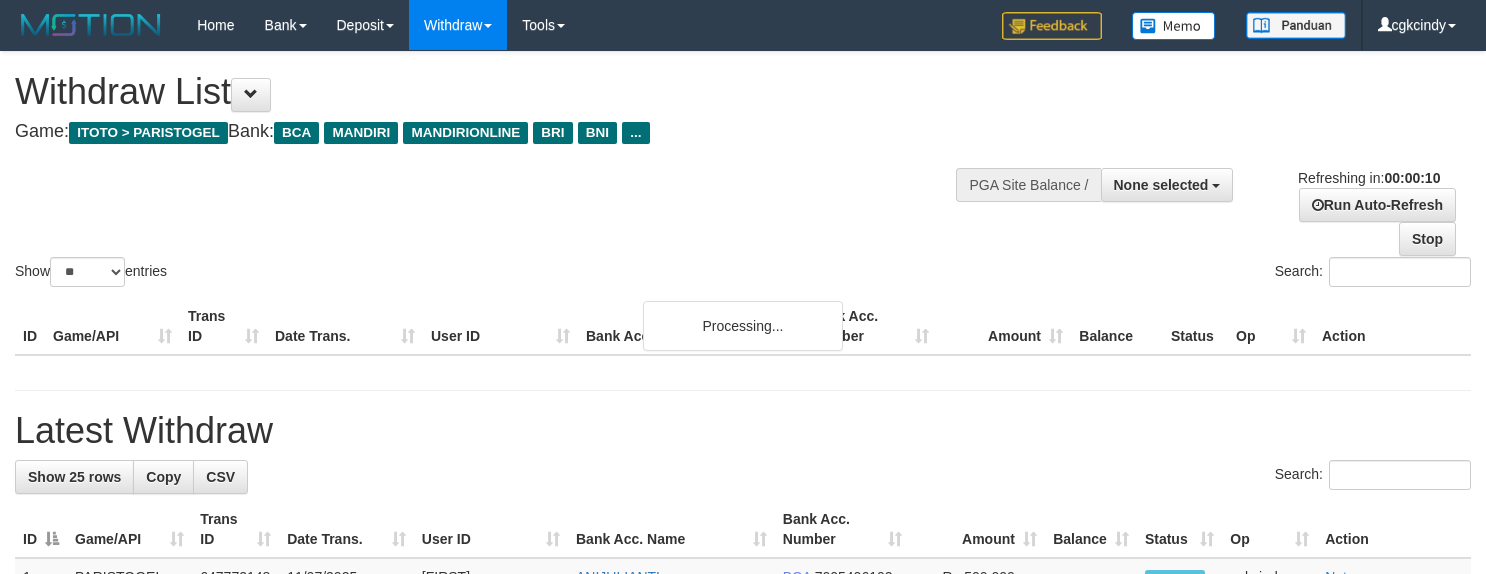 select 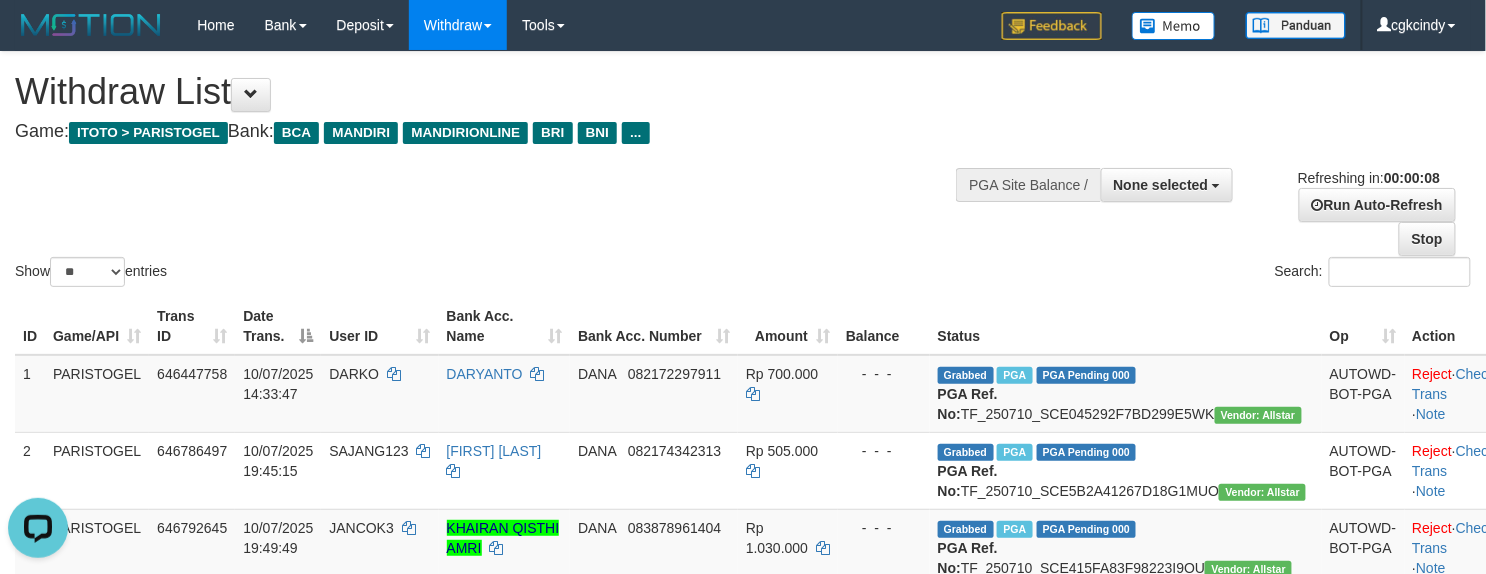 scroll, scrollTop: 0, scrollLeft: 0, axis: both 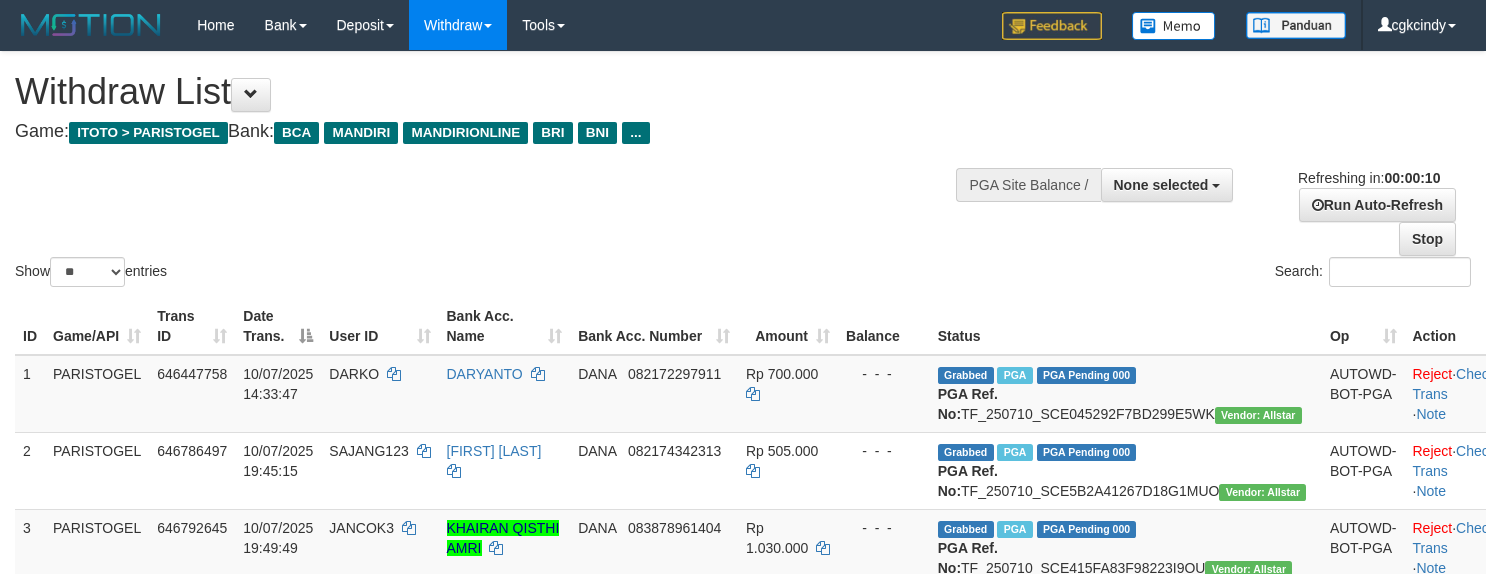 select 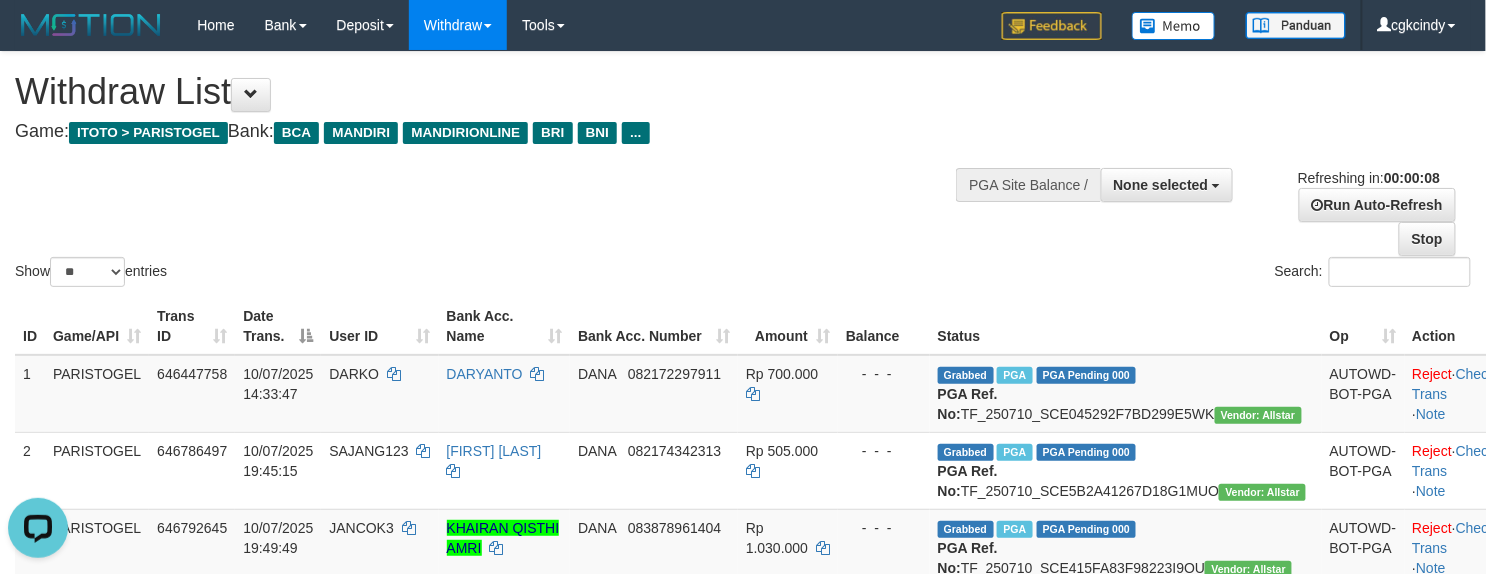 scroll, scrollTop: 0, scrollLeft: 0, axis: both 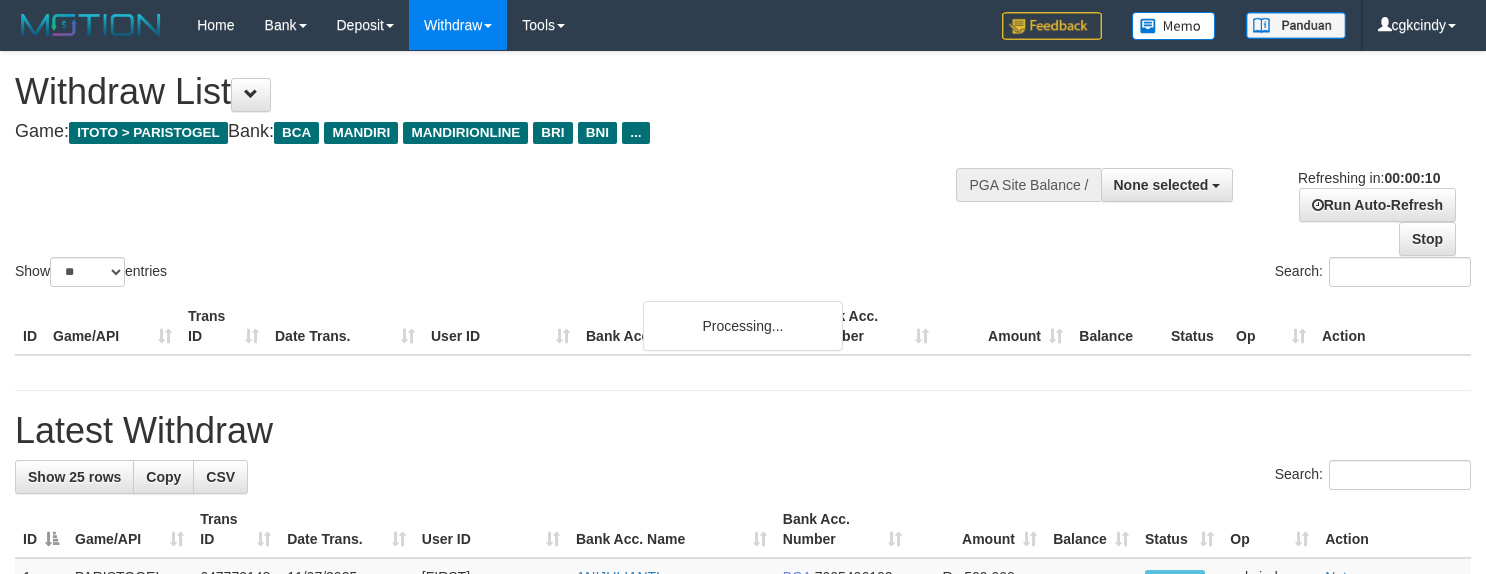 select 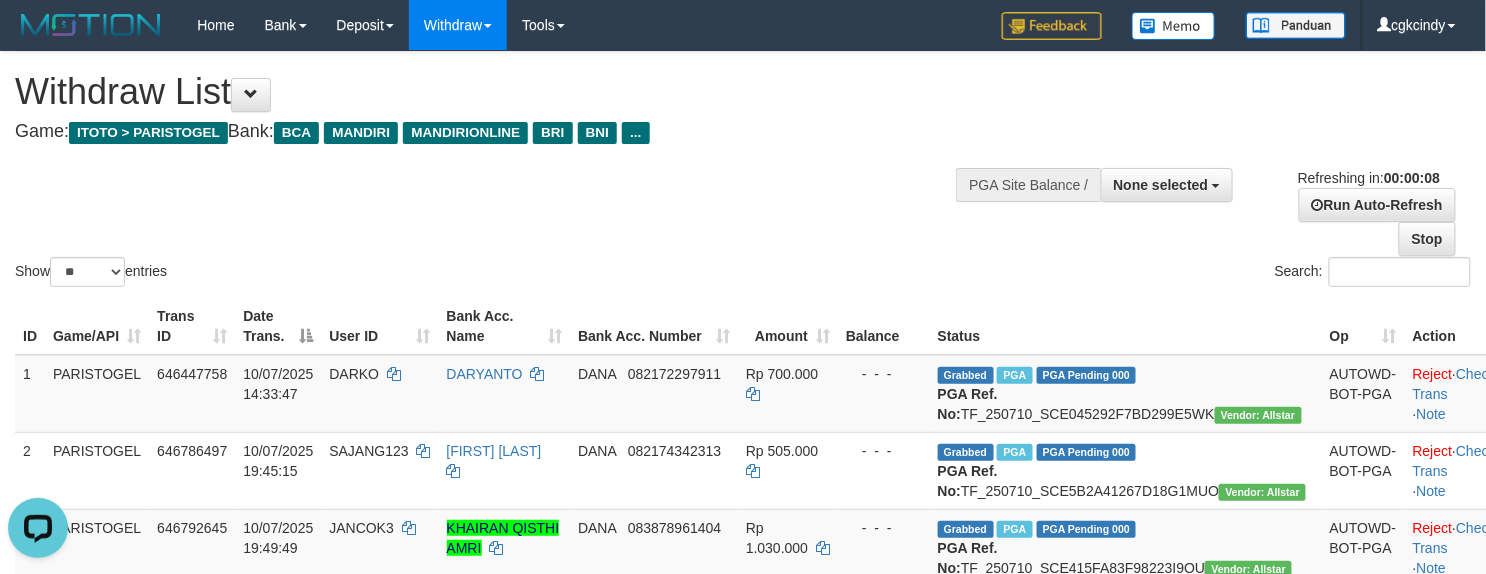 scroll, scrollTop: 0, scrollLeft: 0, axis: both 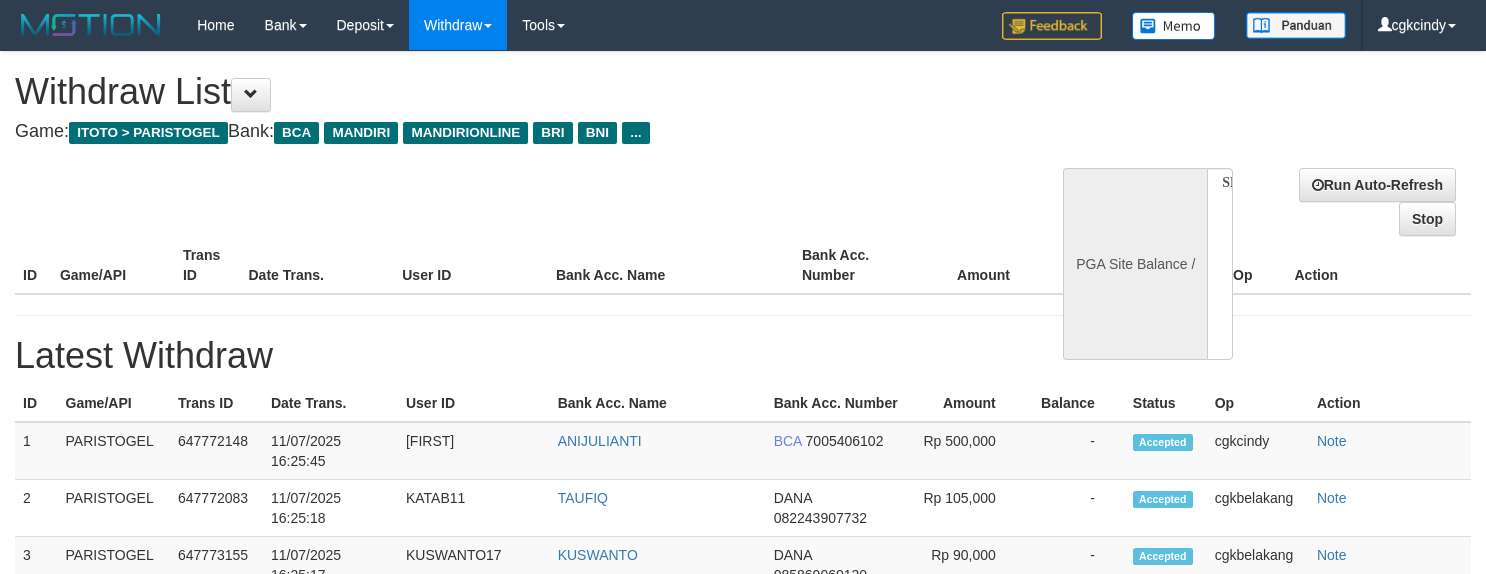 select 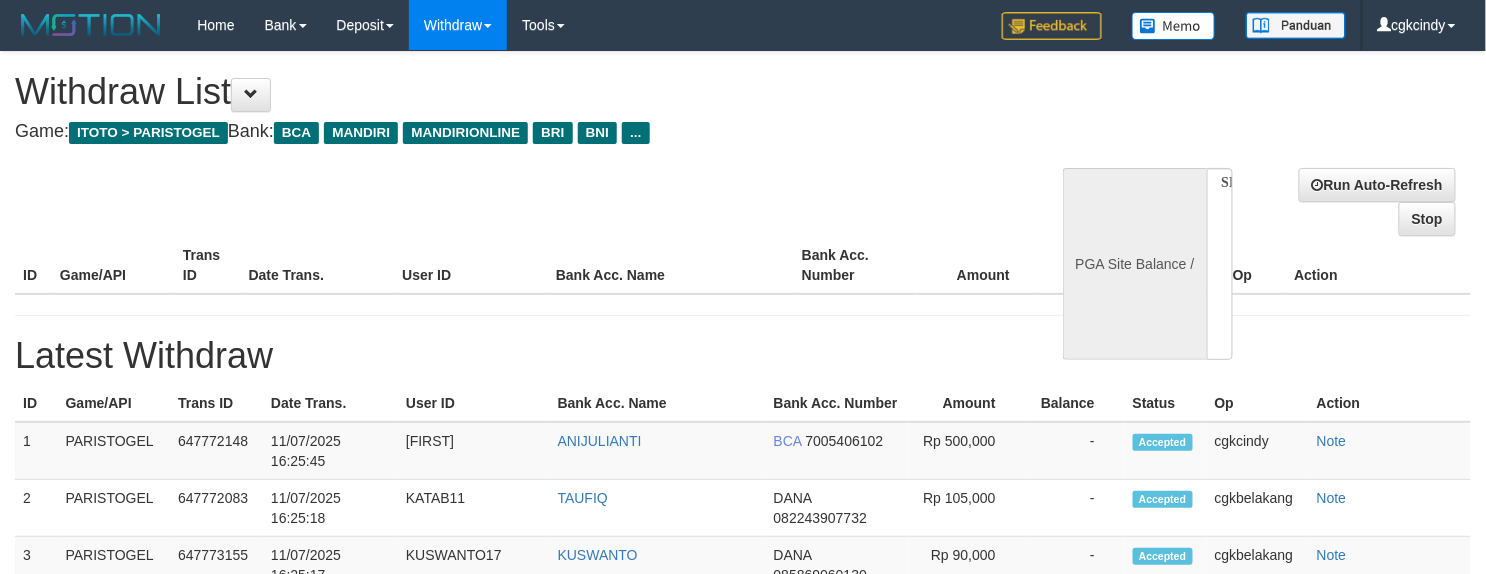 select on "**" 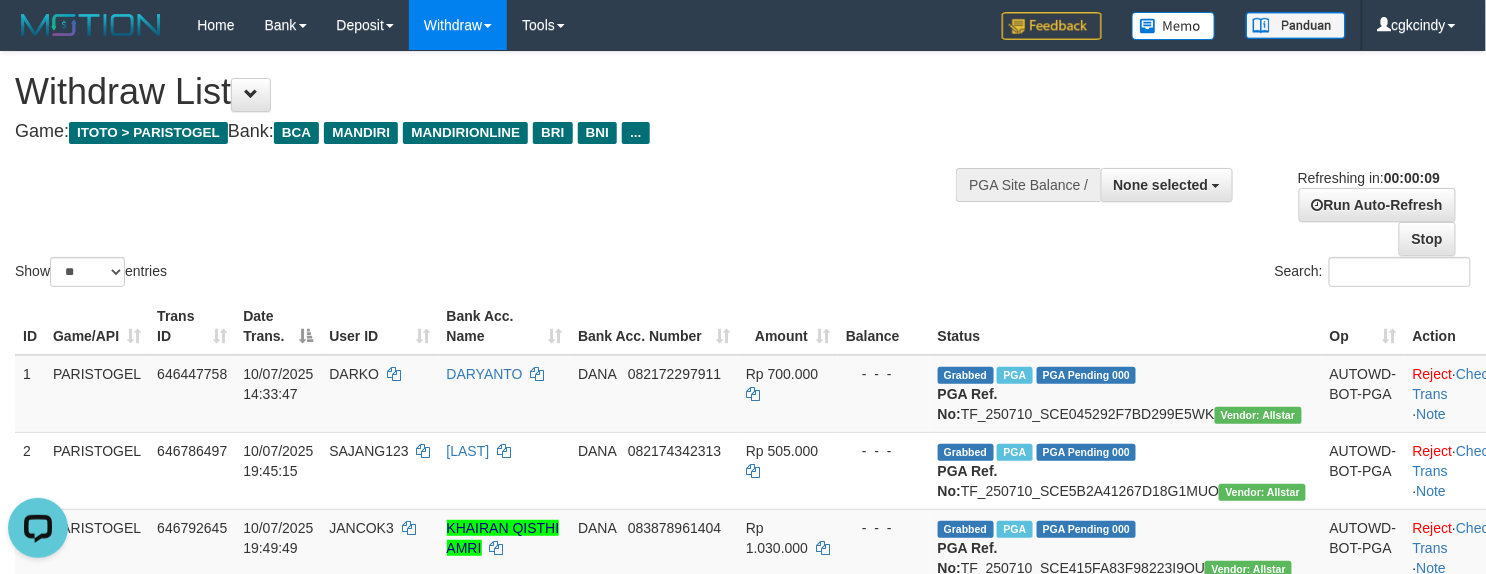 scroll, scrollTop: 0, scrollLeft: 0, axis: both 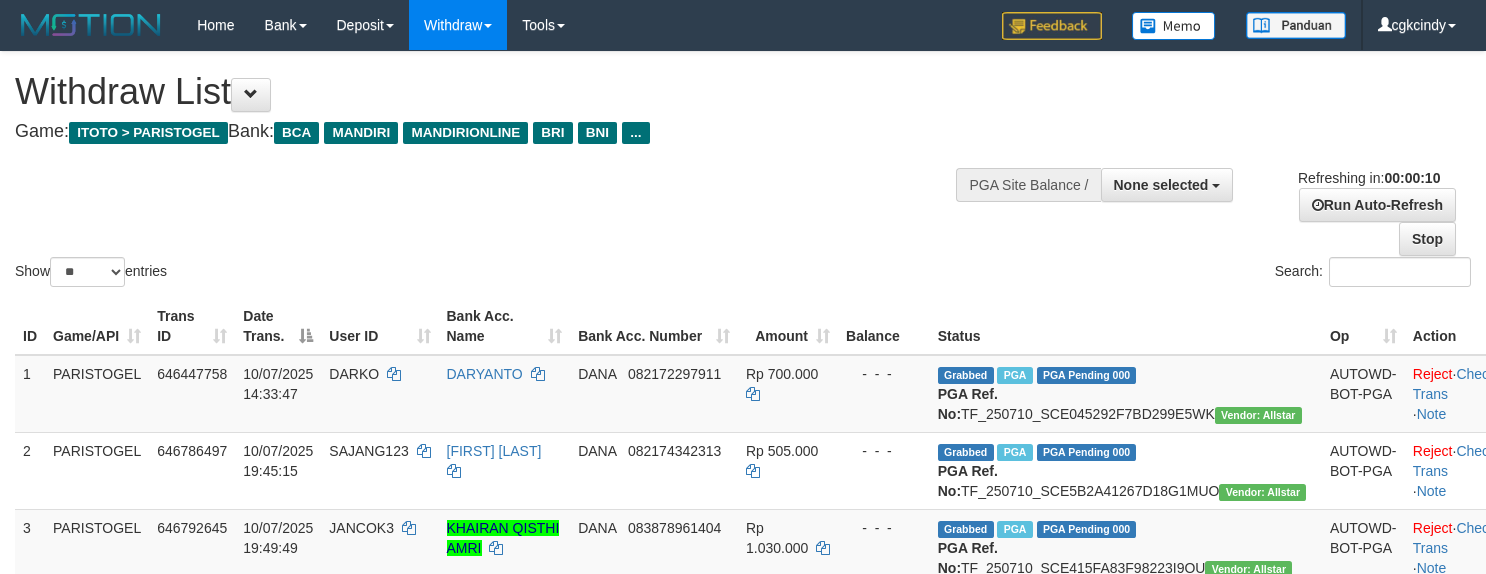 select 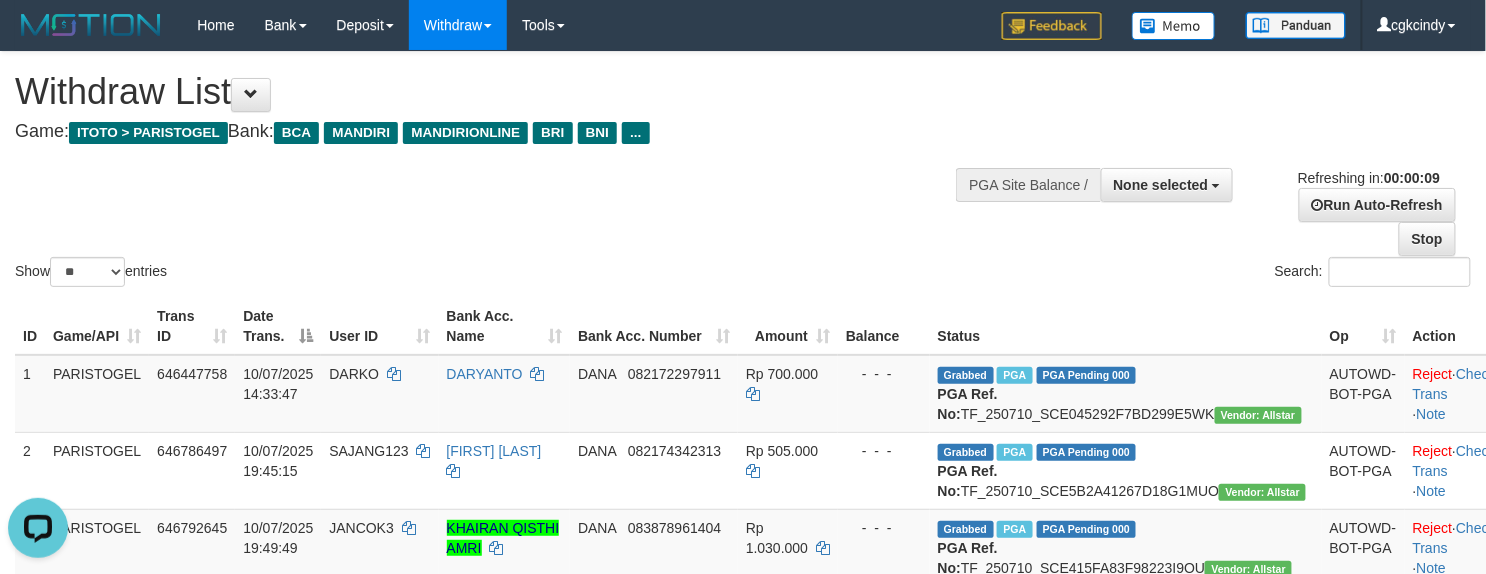 scroll, scrollTop: 0, scrollLeft: 0, axis: both 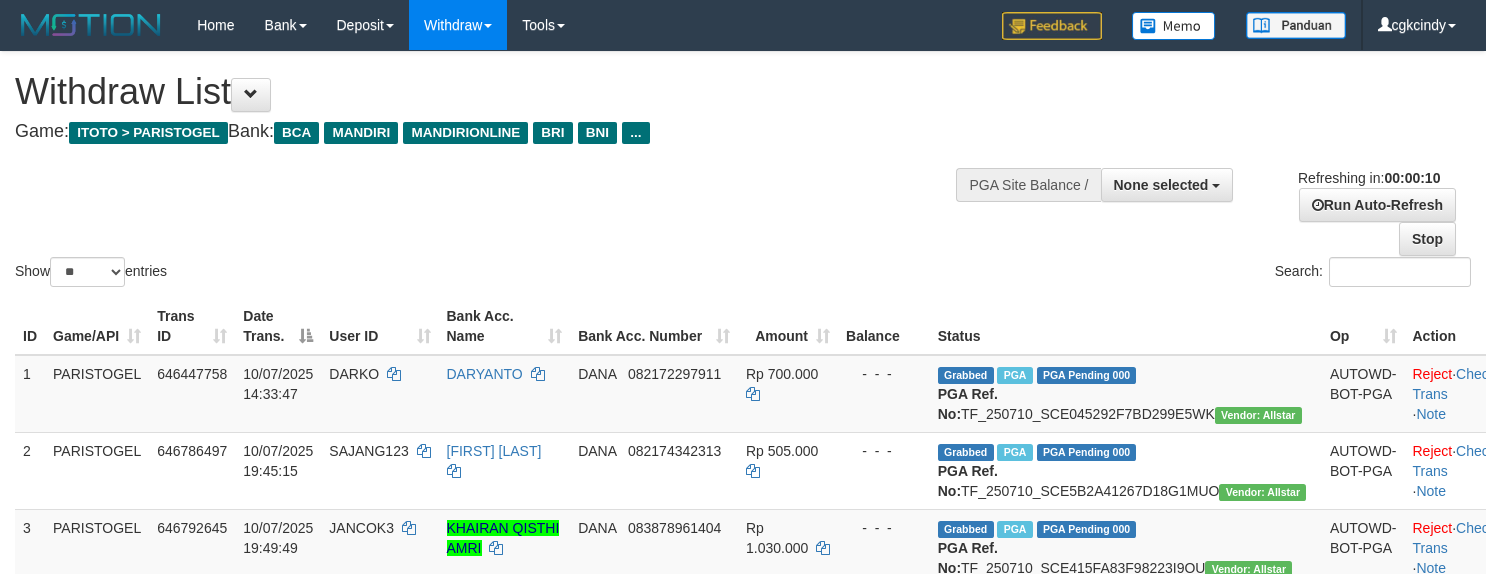 select 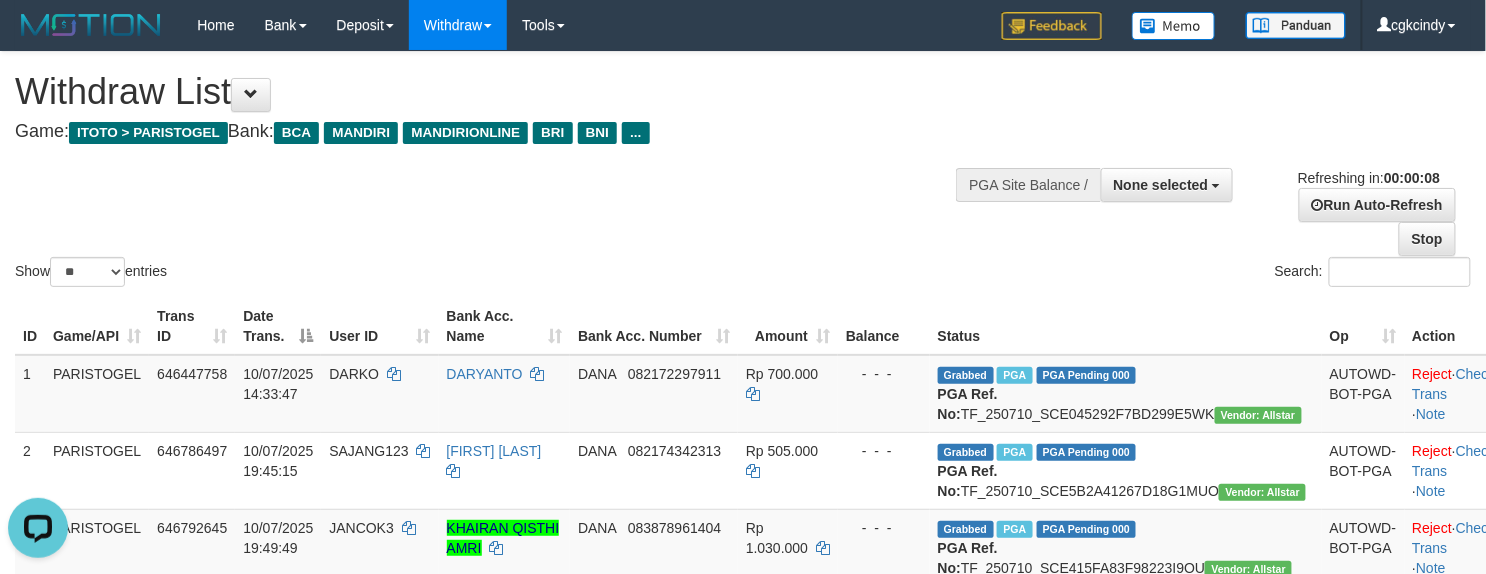 scroll, scrollTop: 0, scrollLeft: 0, axis: both 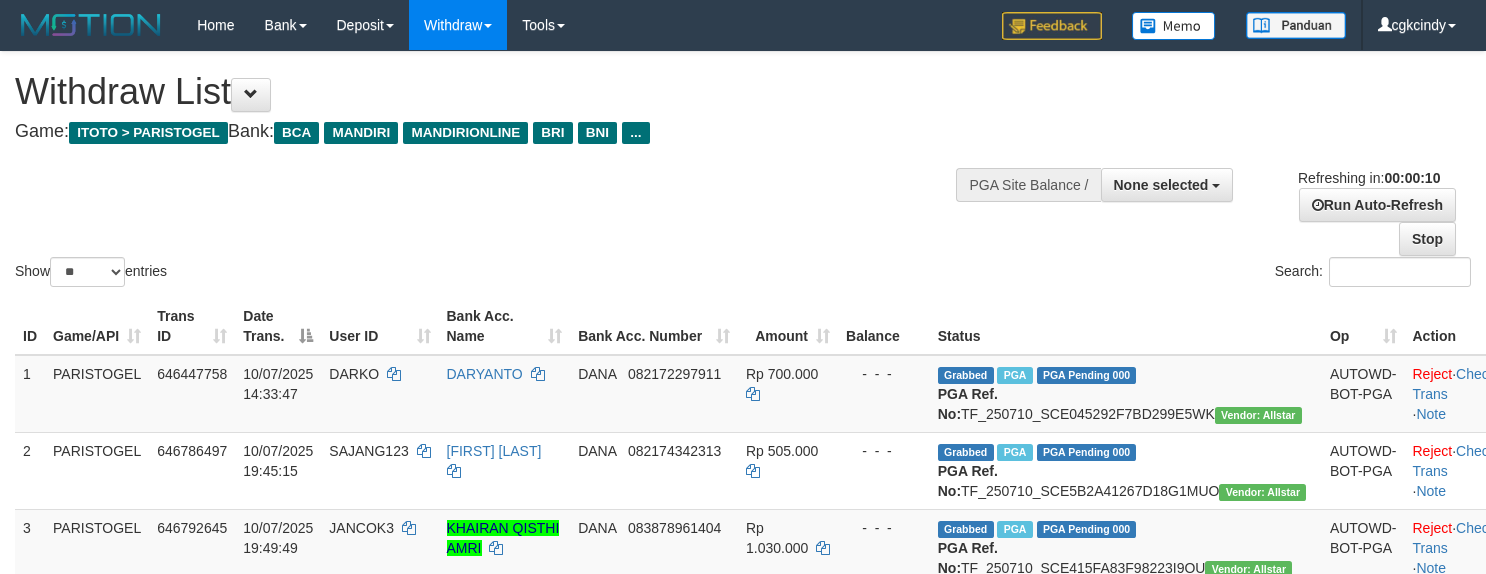 select 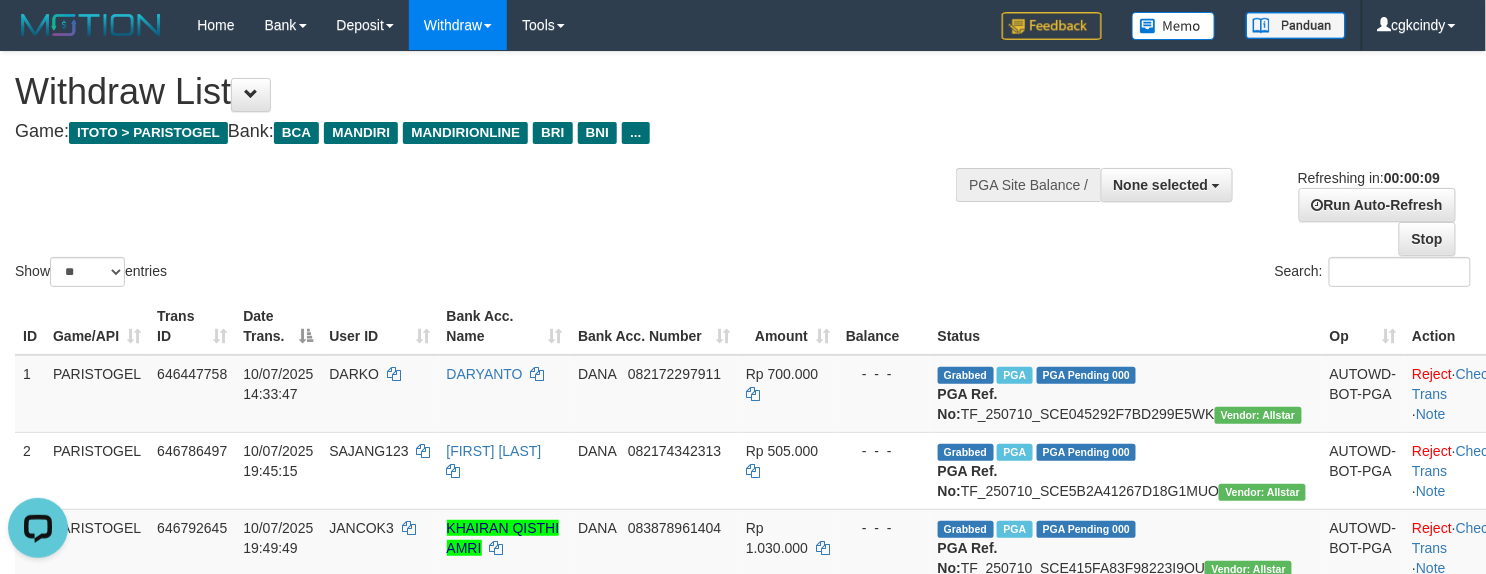 scroll, scrollTop: 0, scrollLeft: 0, axis: both 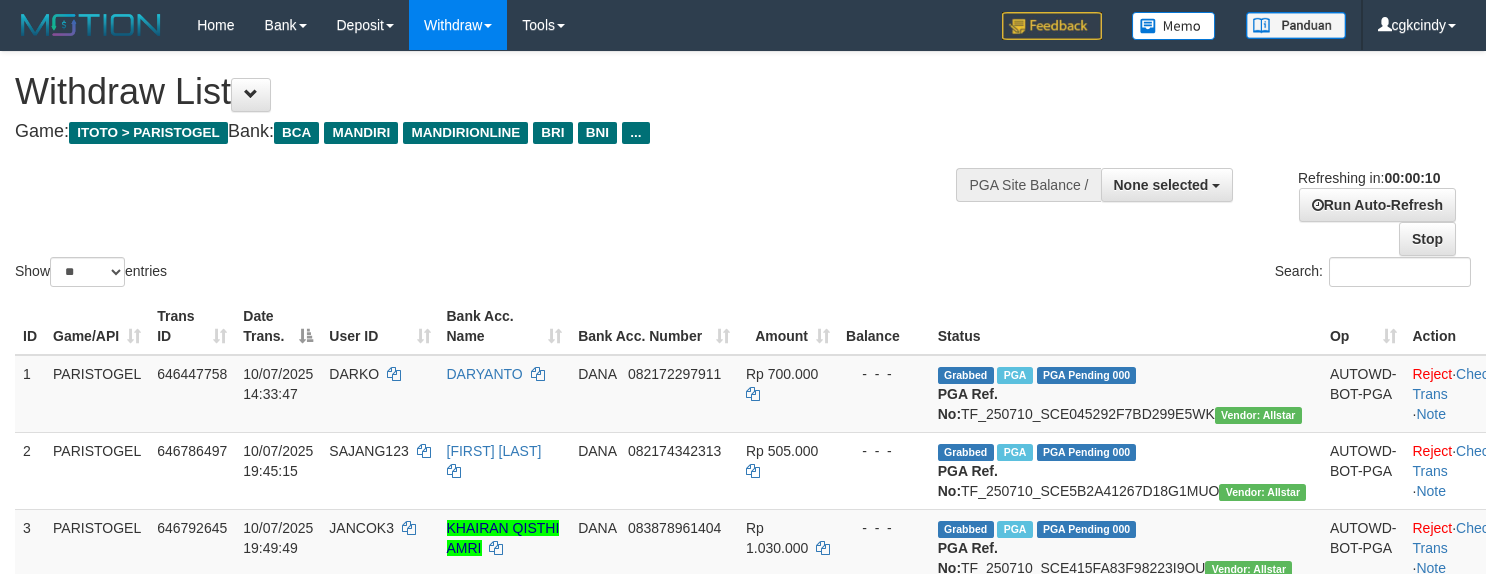 select 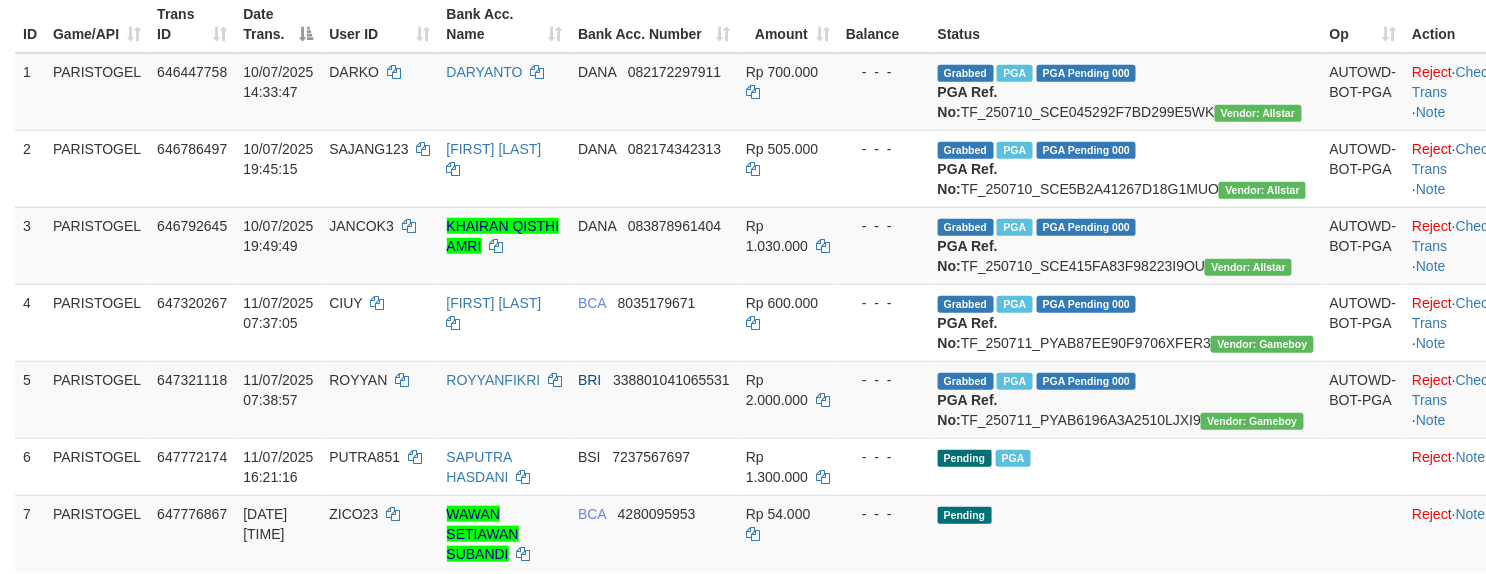 scroll, scrollTop: 266, scrollLeft: 0, axis: vertical 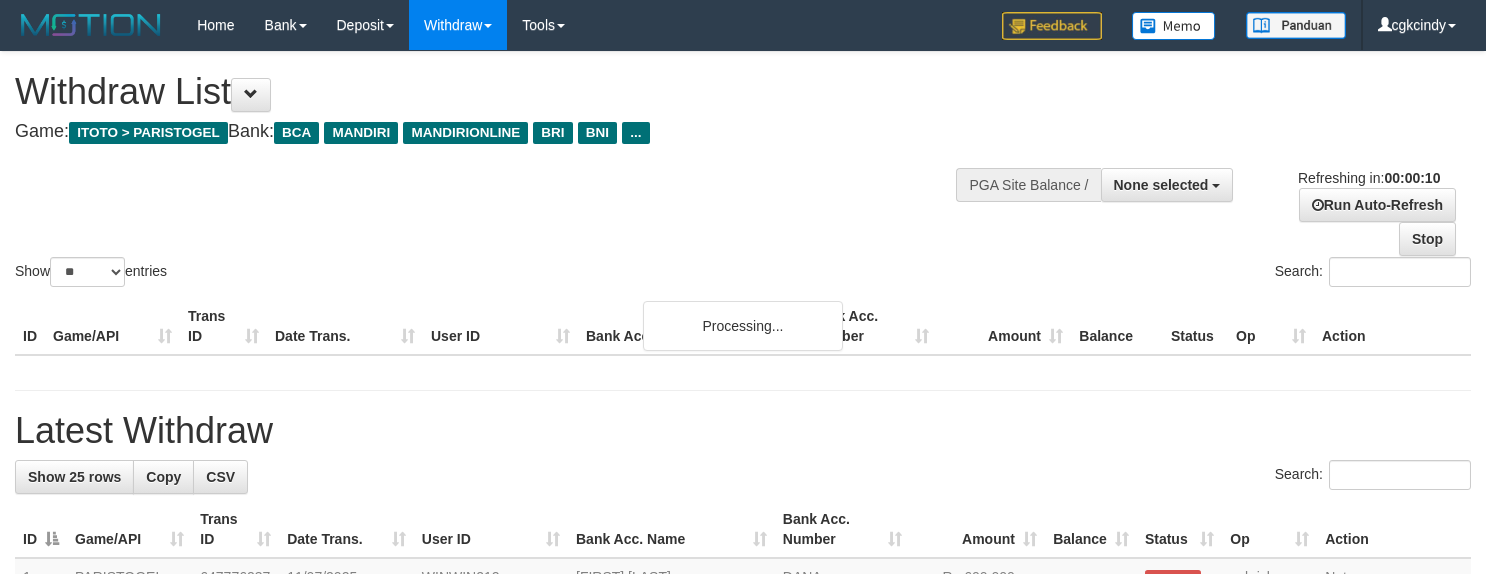 select 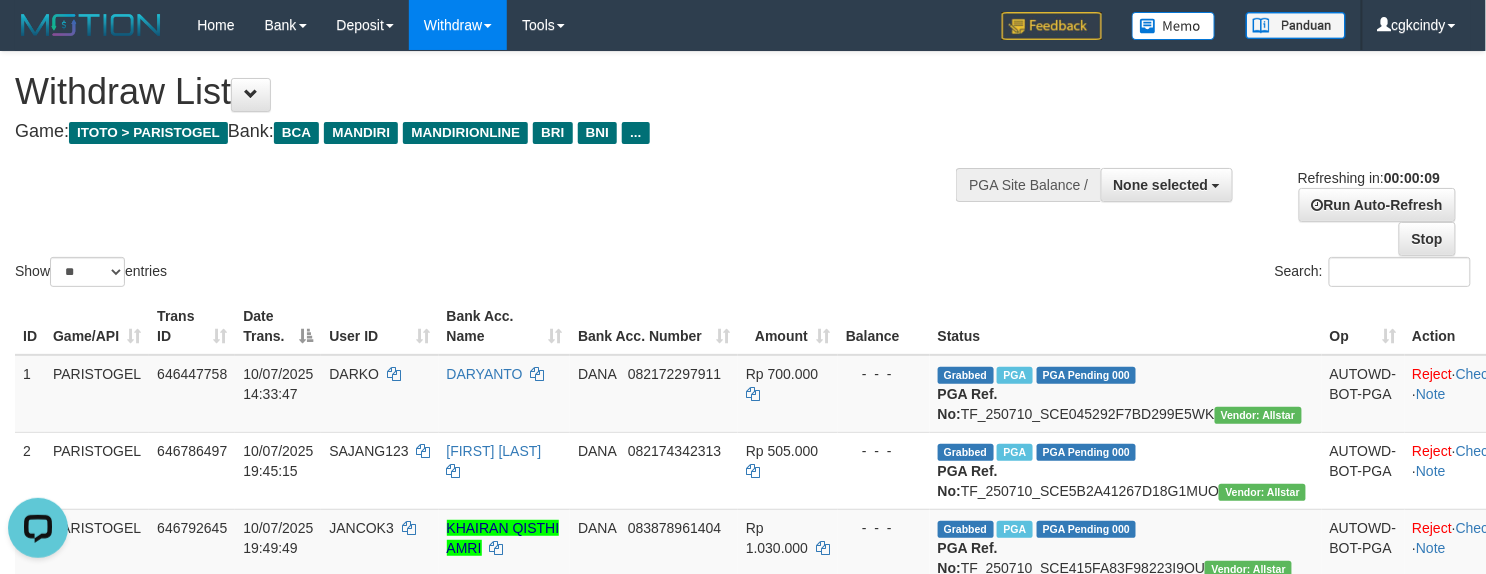 scroll, scrollTop: 0, scrollLeft: 0, axis: both 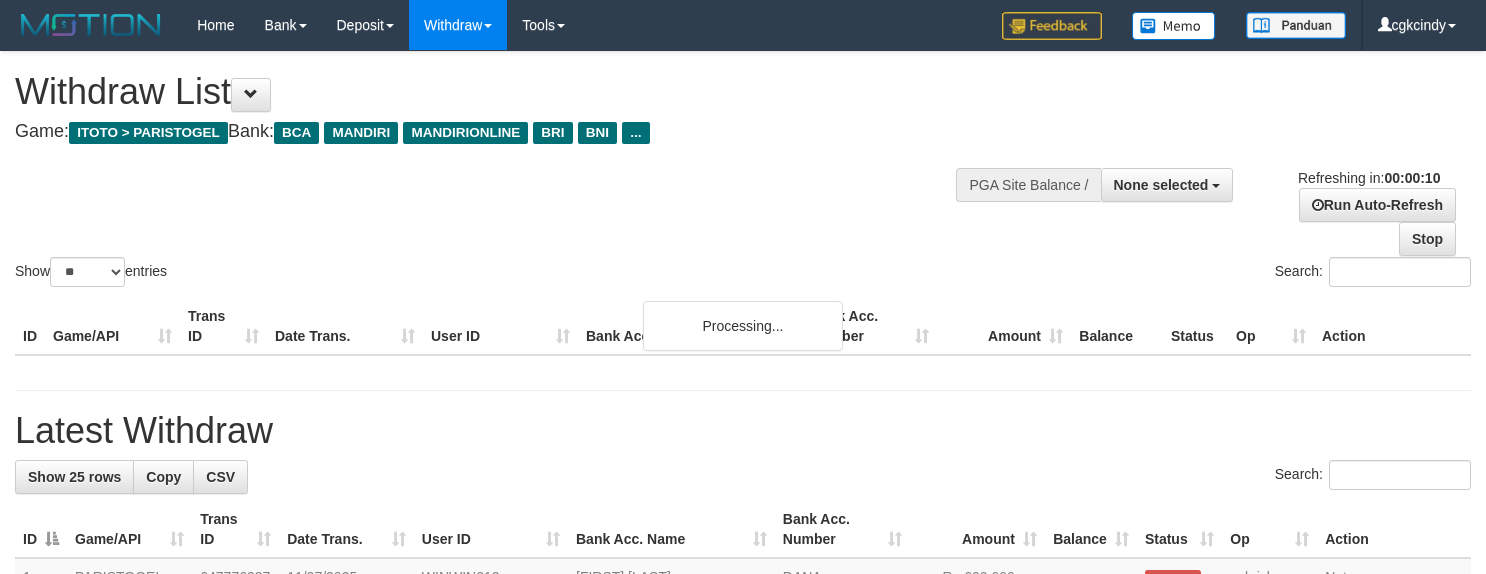 select 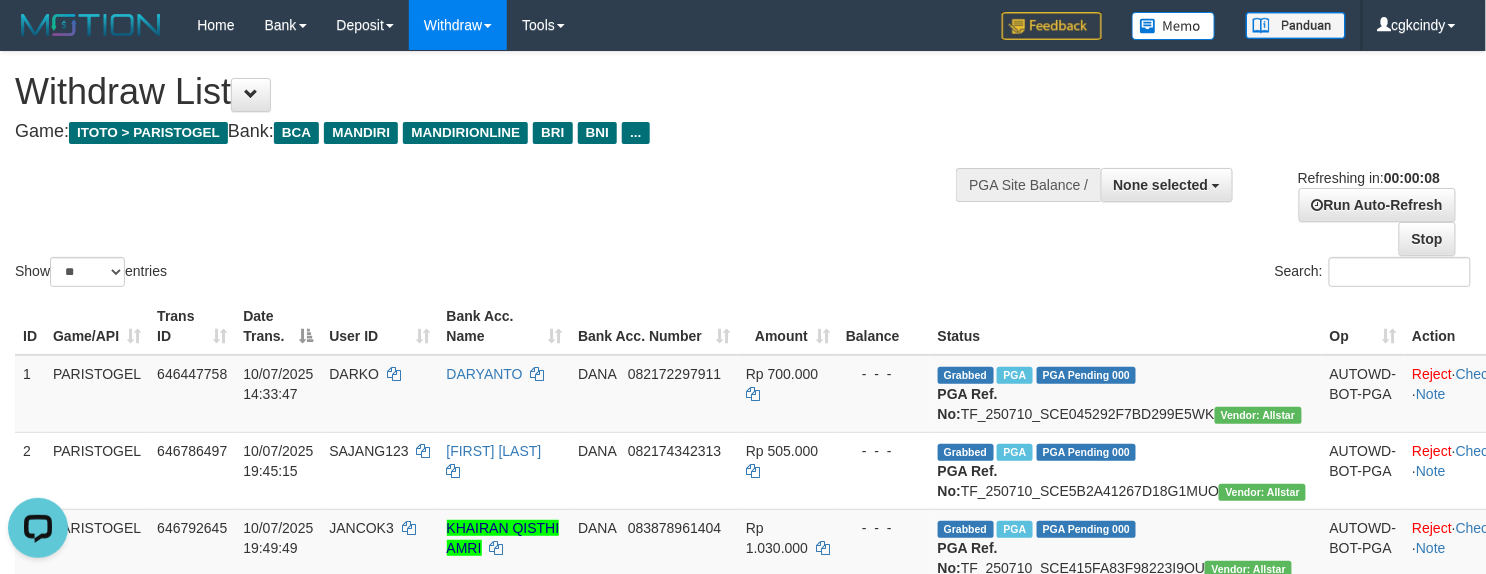 scroll, scrollTop: 0, scrollLeft: 0, axis: both 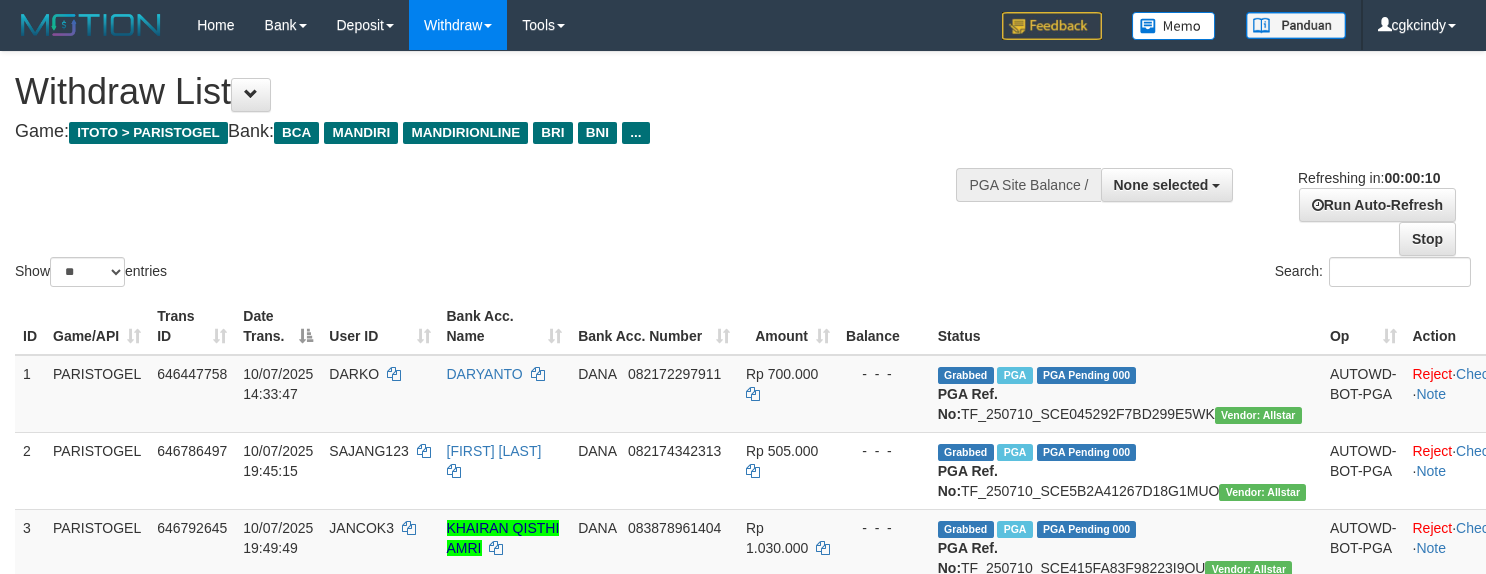 select 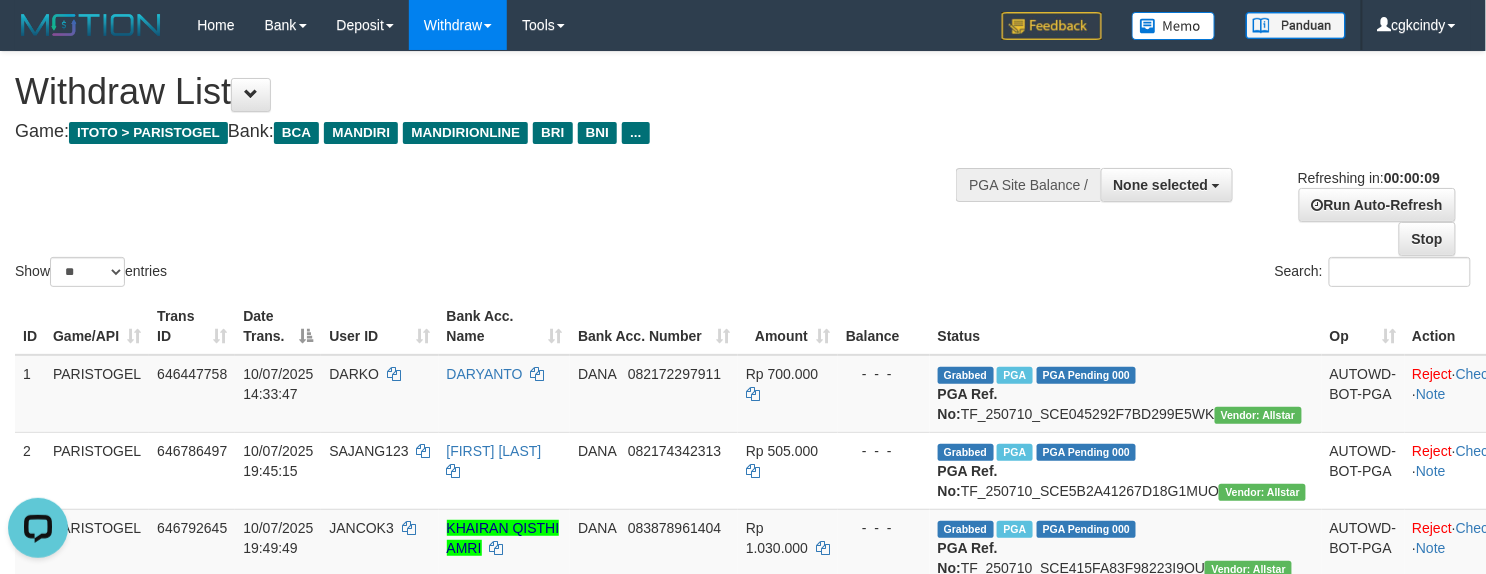 scroll, scrollTop: 0, scrollLeft: 0, axis: both 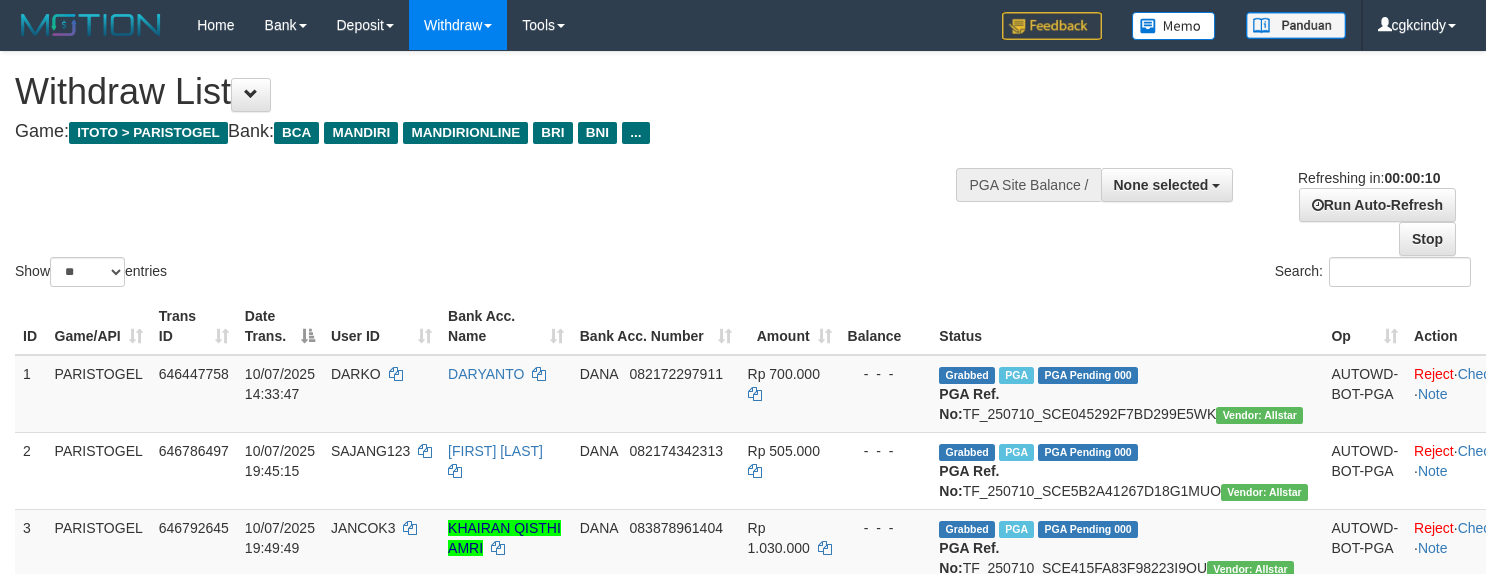 select 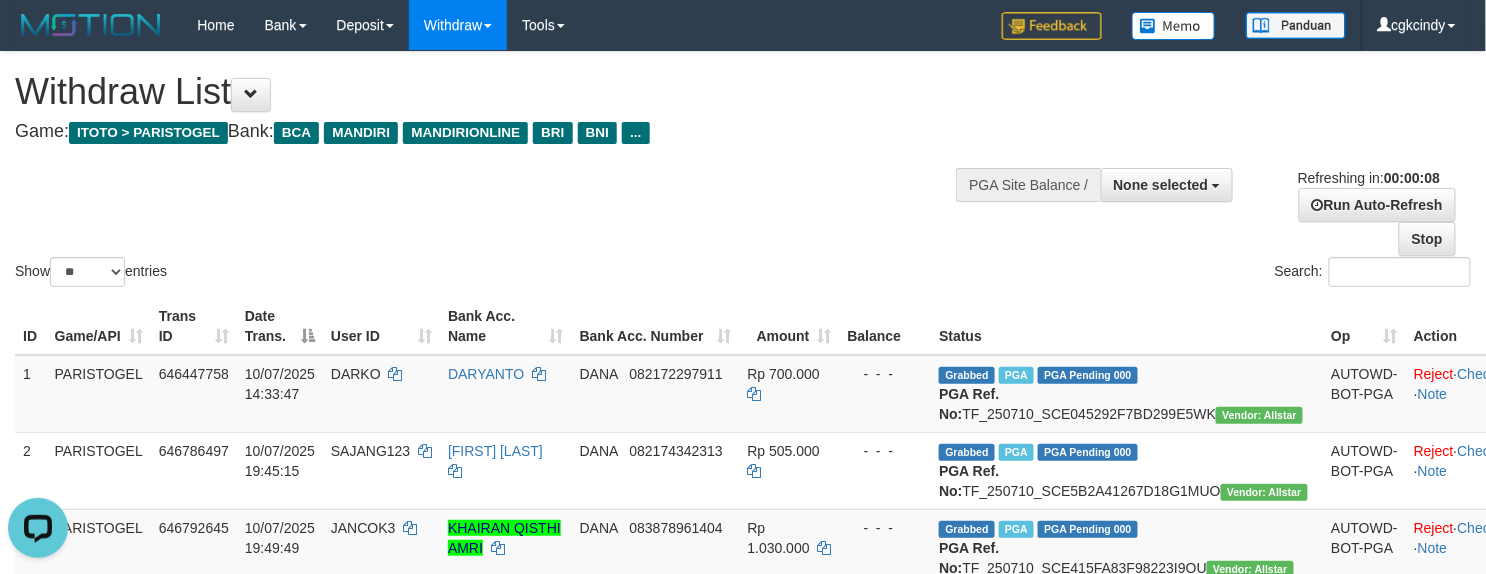 scroll, scrollTop: 0, scrollLeft: 0, axis: both 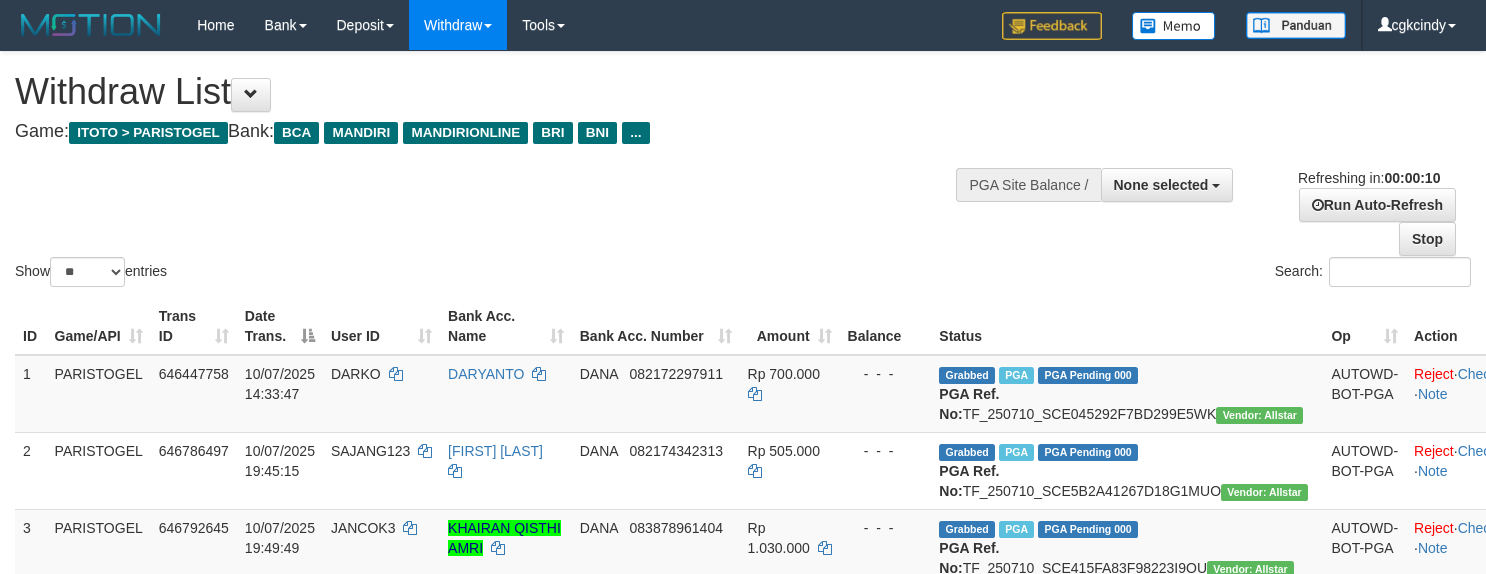 select 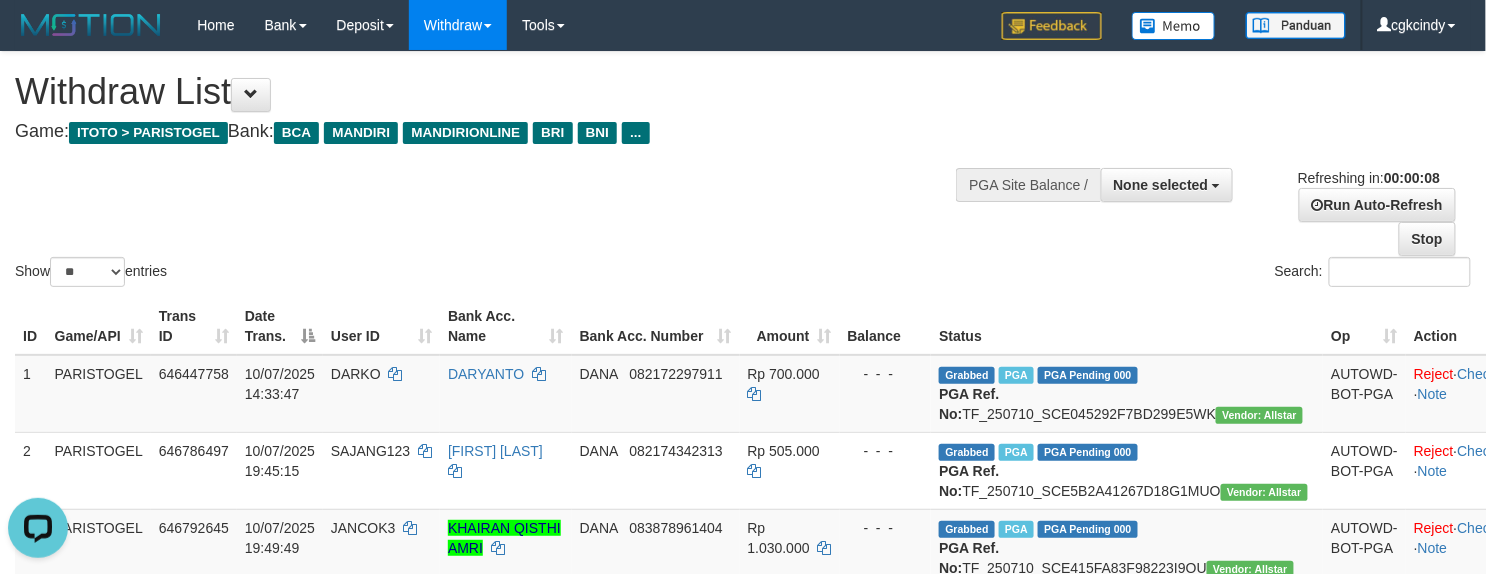 scroll, scrollTop: 0, scrollLeft: 0, axis: both 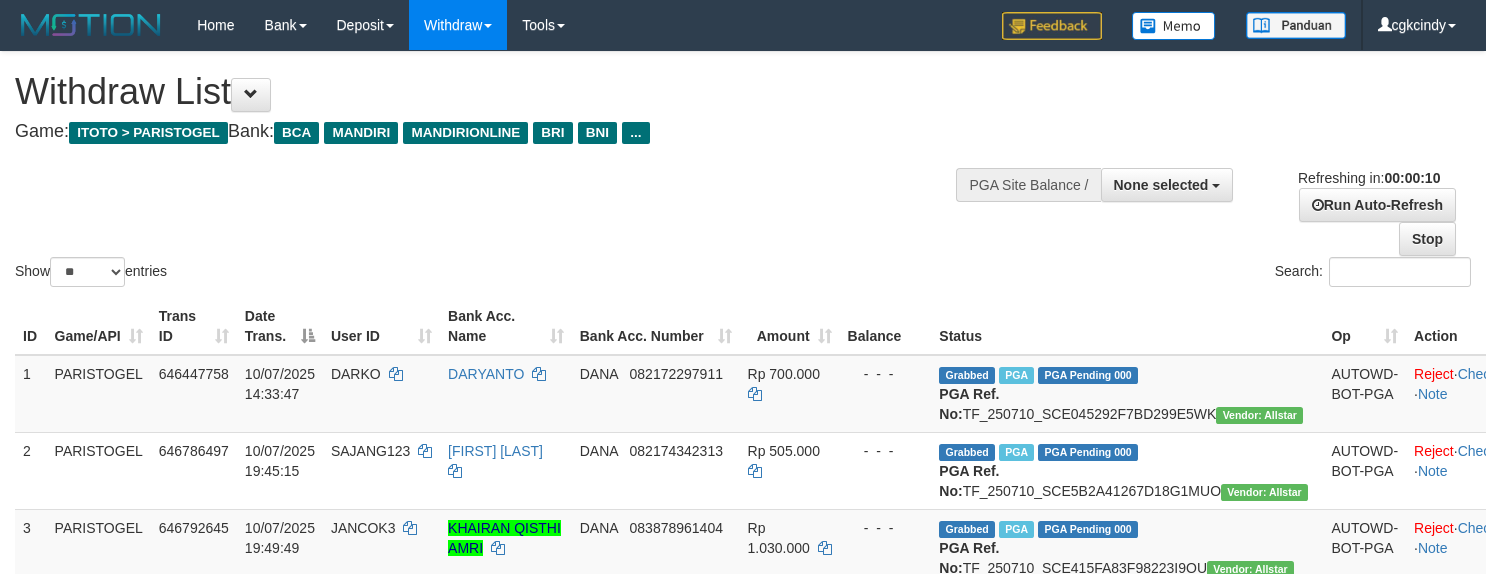 select 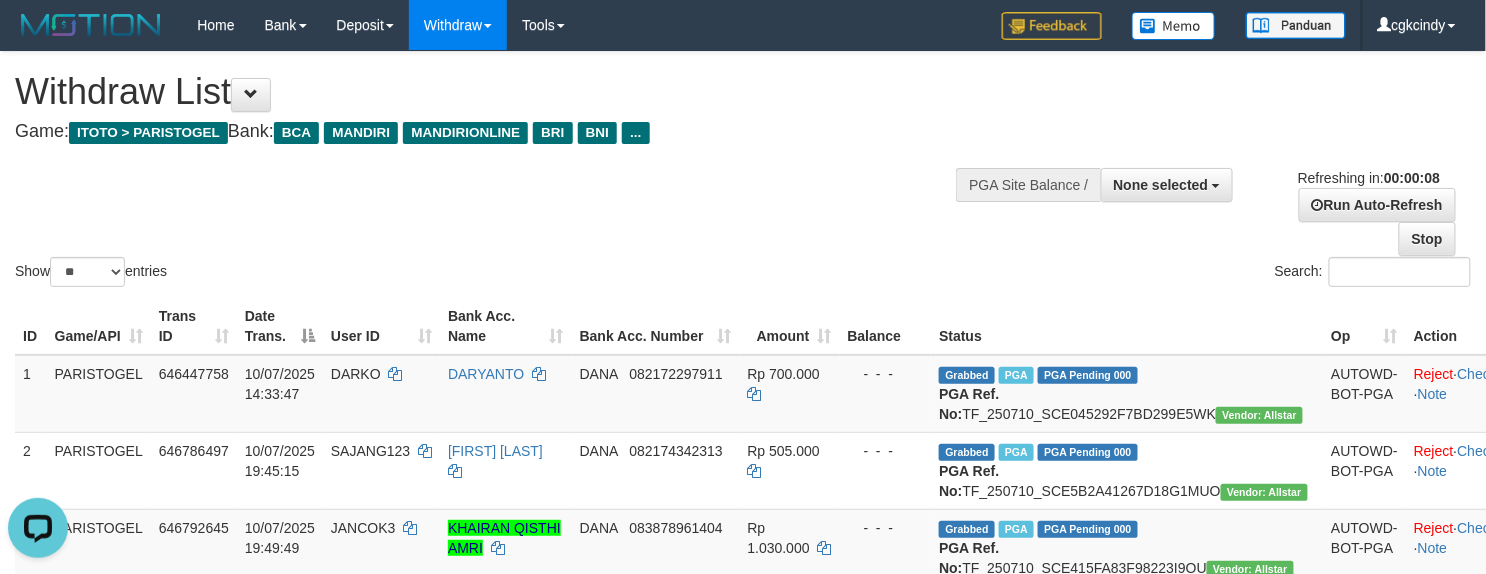 scroll, scrollTop: 0, scrollLeft: 0, axis: both 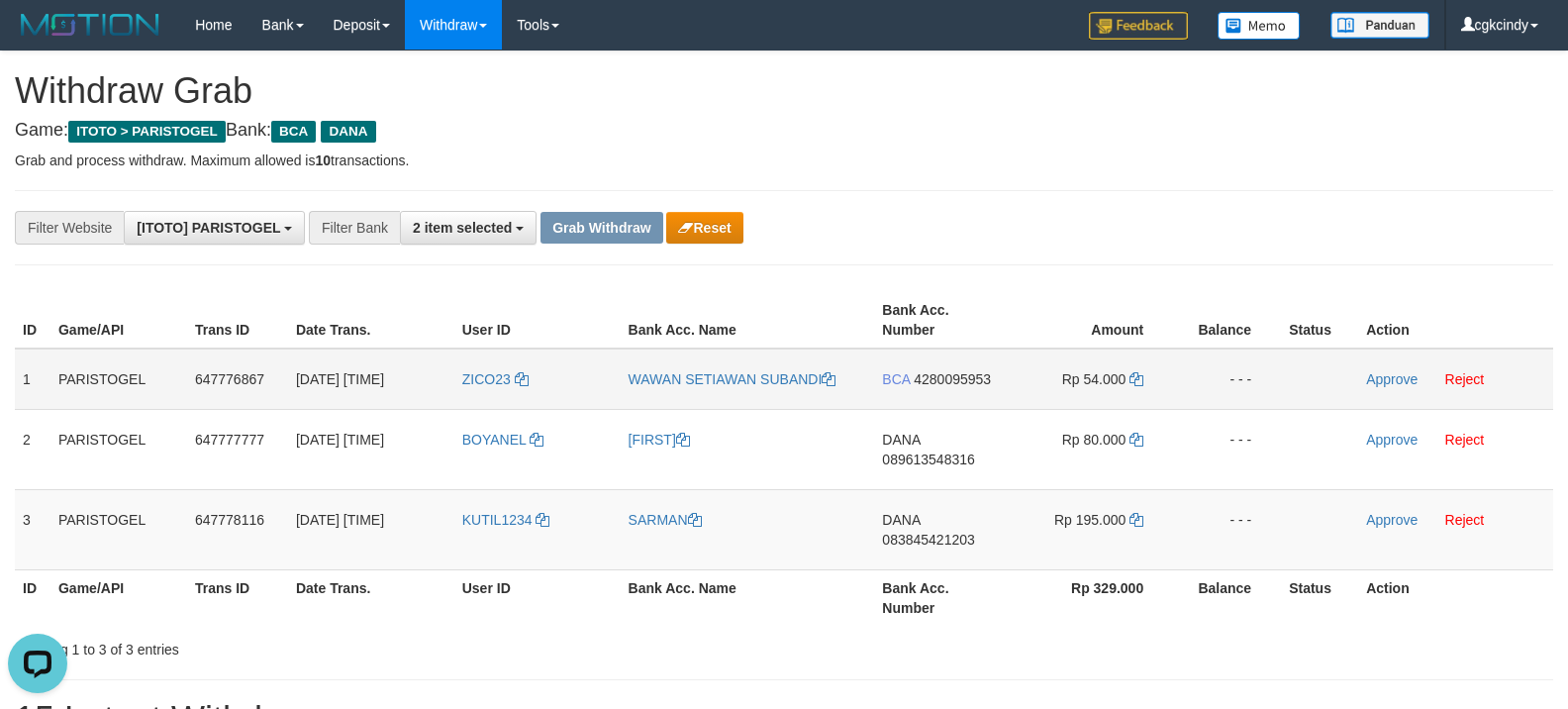 click on "ZICO23" at bounding box center [538, 379] 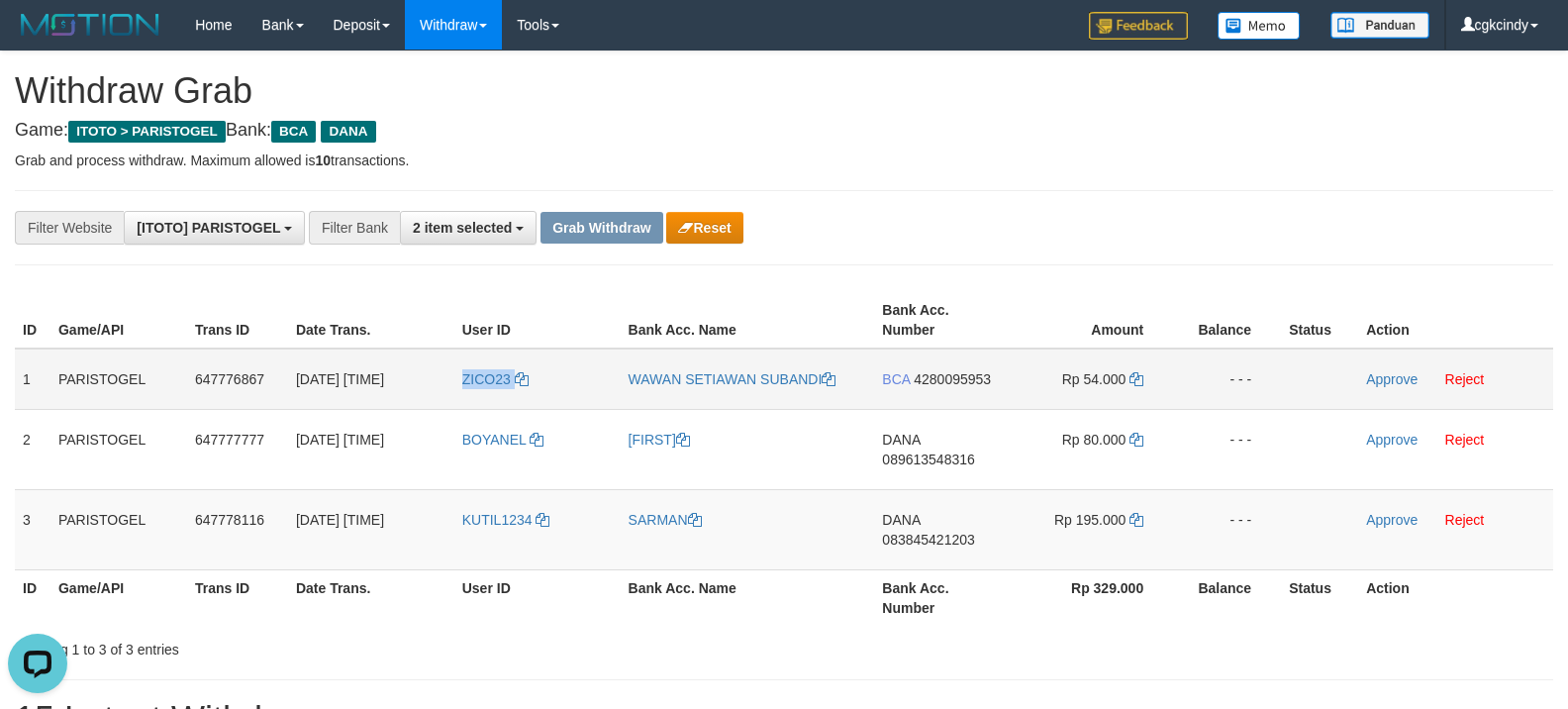 copy on "ZICO23" 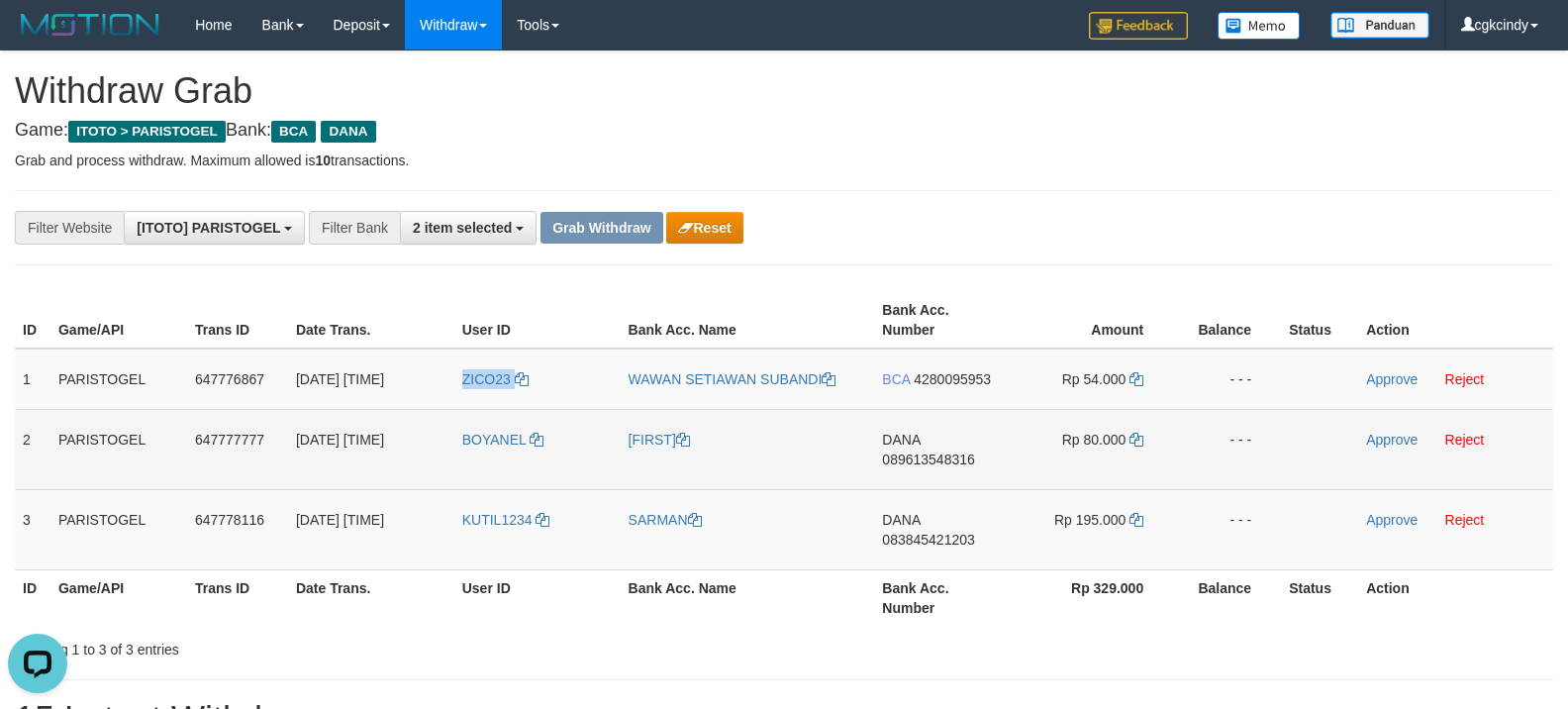 copy on "ZICO23" 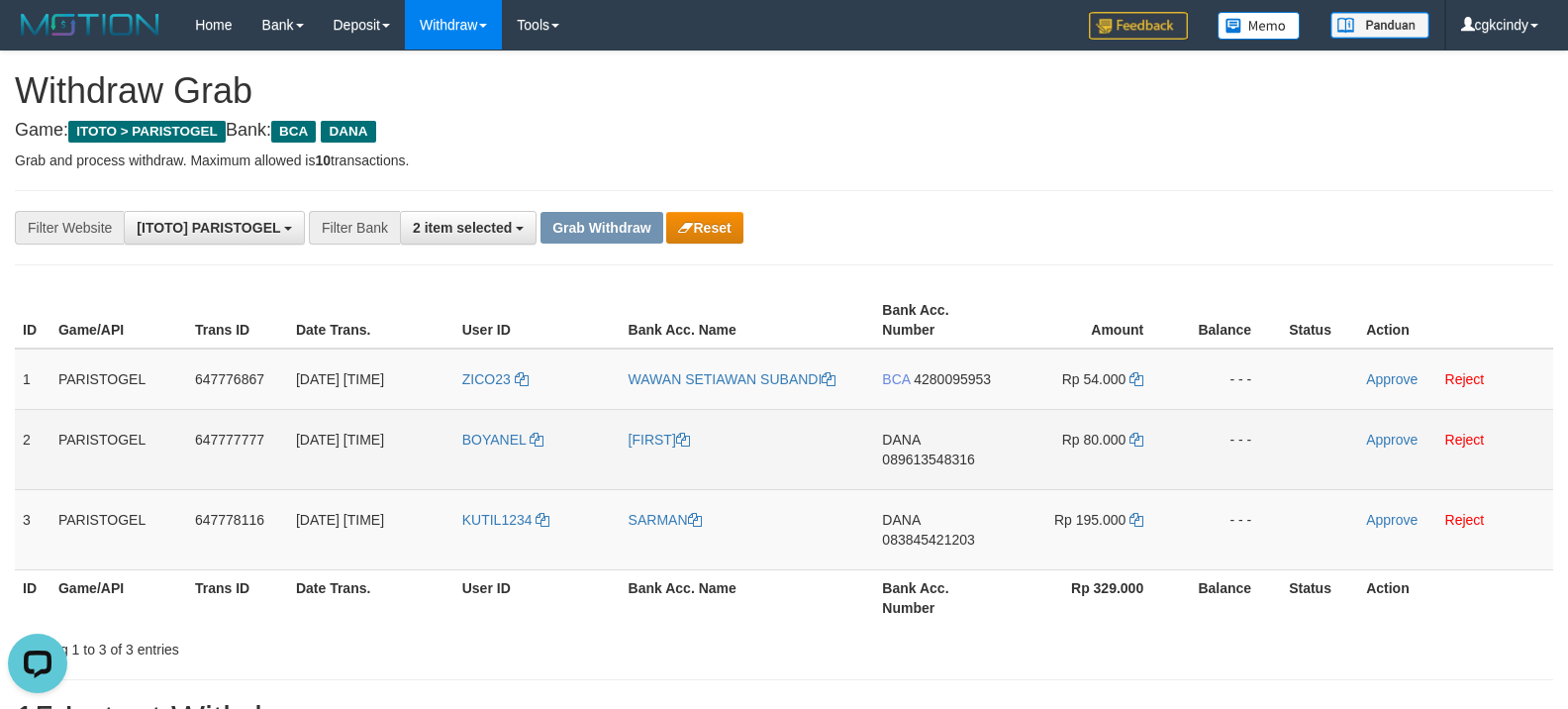 click on "BOYANEL" at bounding box center [538, 449] 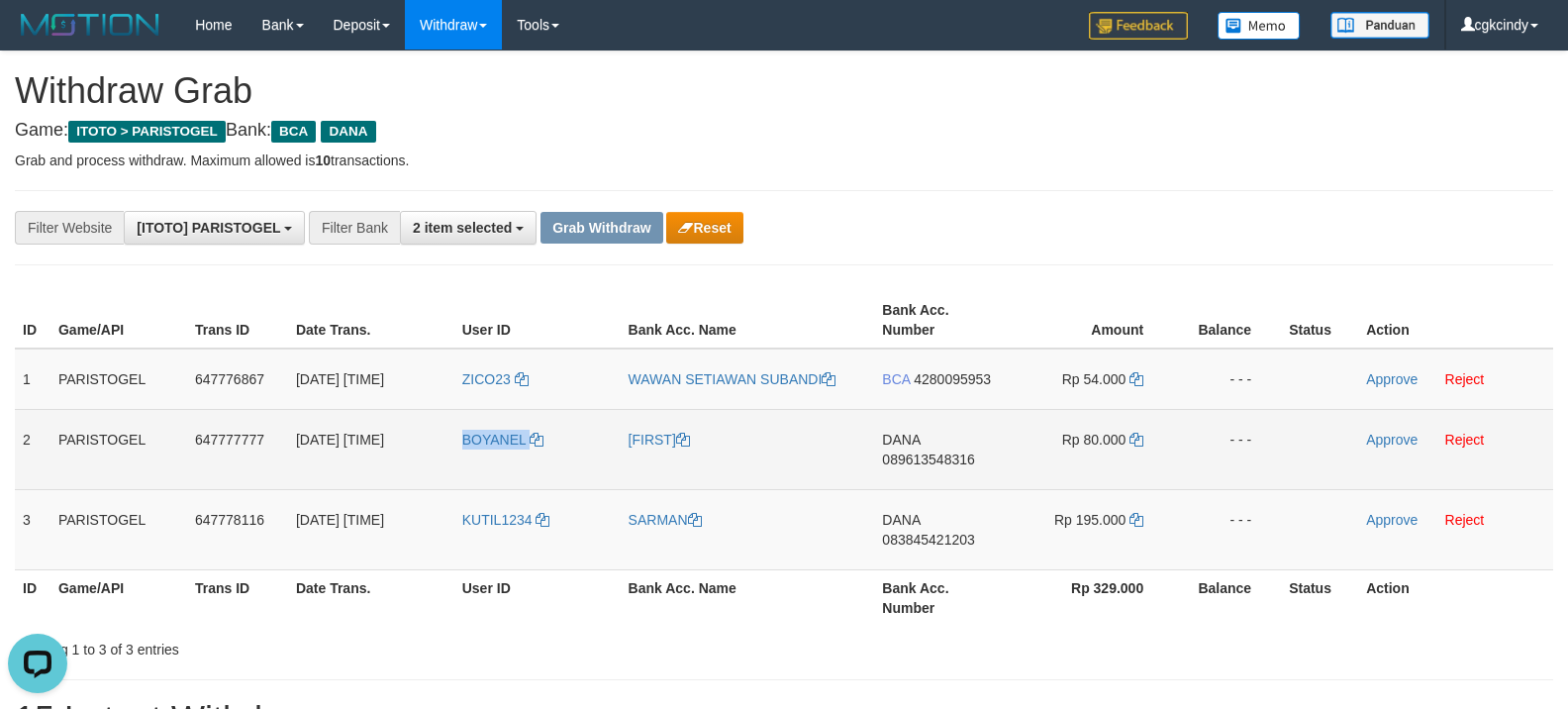 click on "BOYANEL" at bounding box center (538, 449) 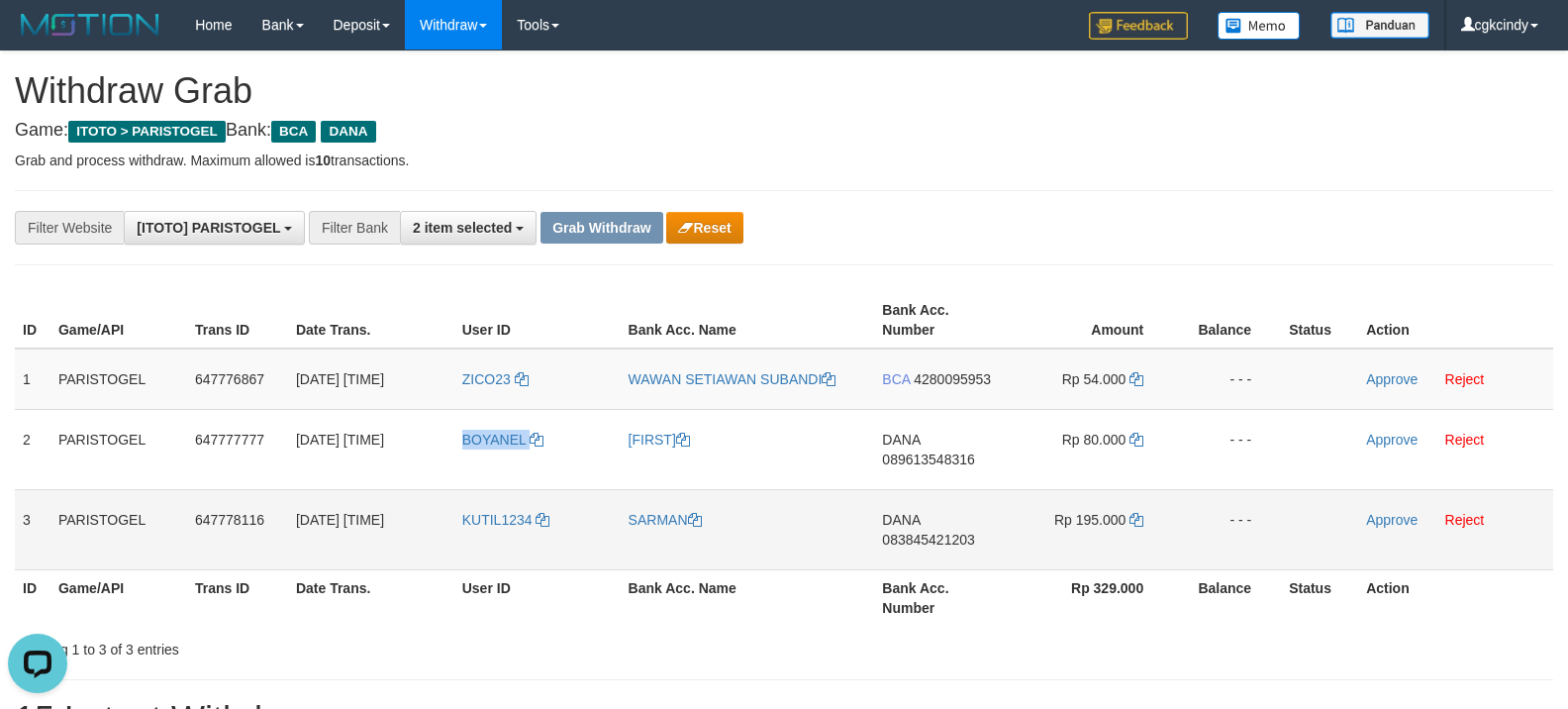 copy on "BOYANEL" 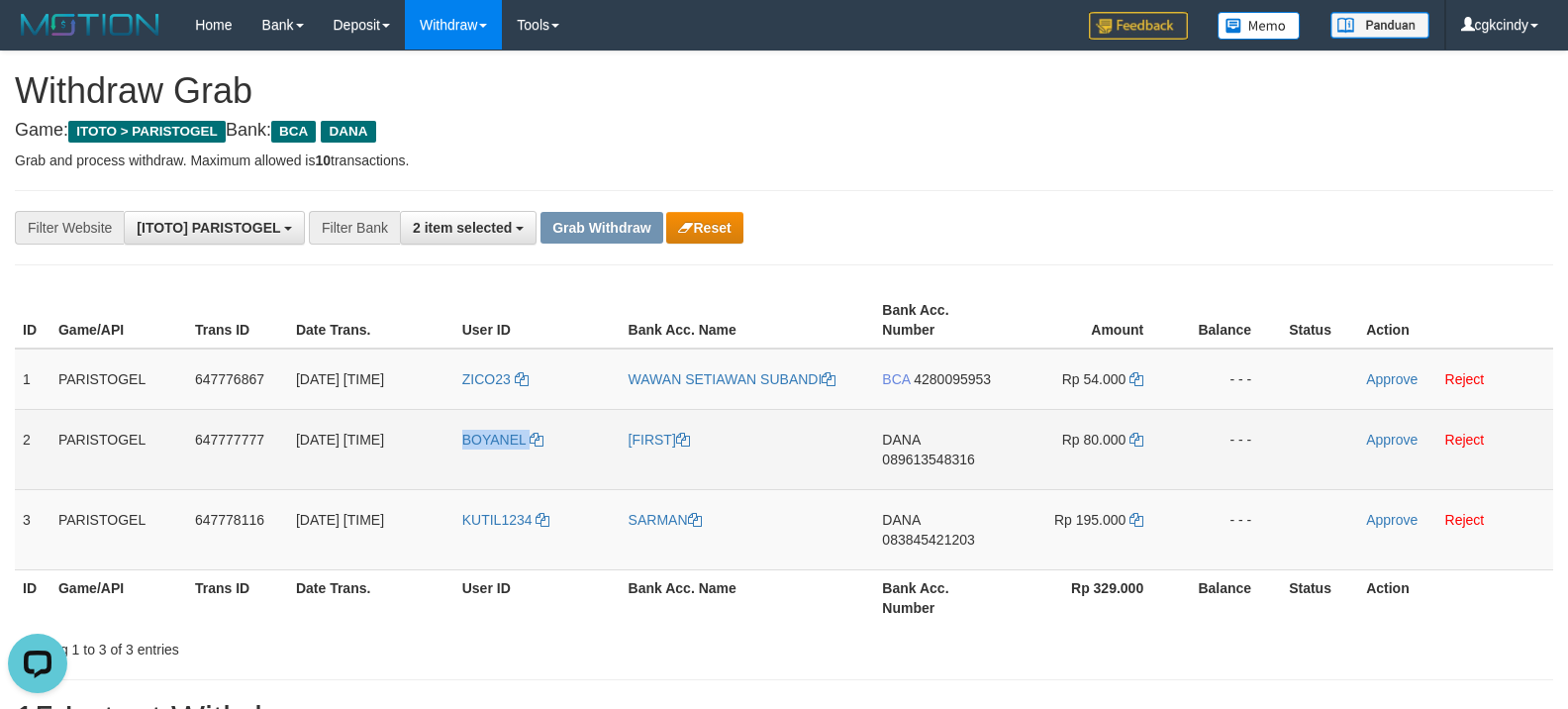 click on "BOYANEL" at bounding box center (538, 449) 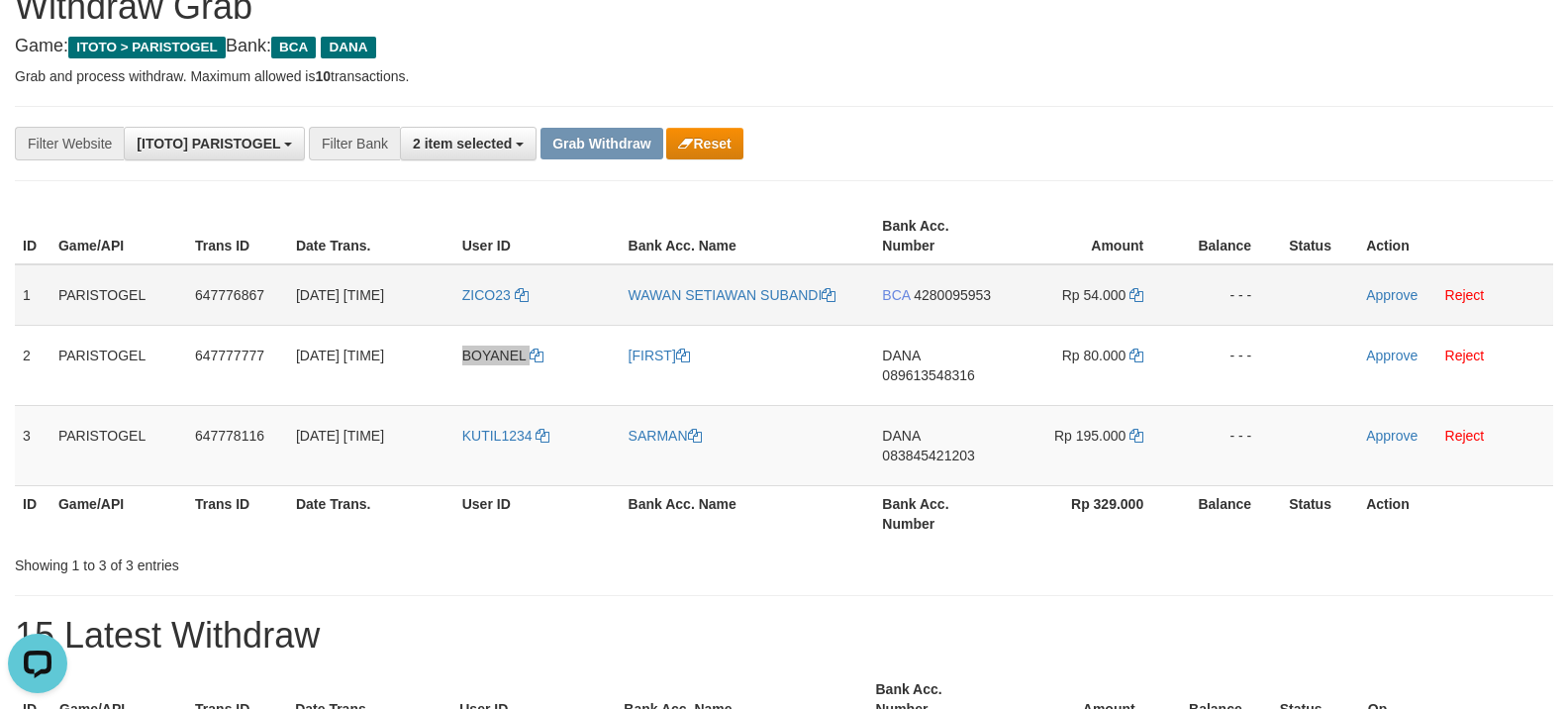 scroll, scrollTop: 132, scrollLeft: 0, axis: vertical 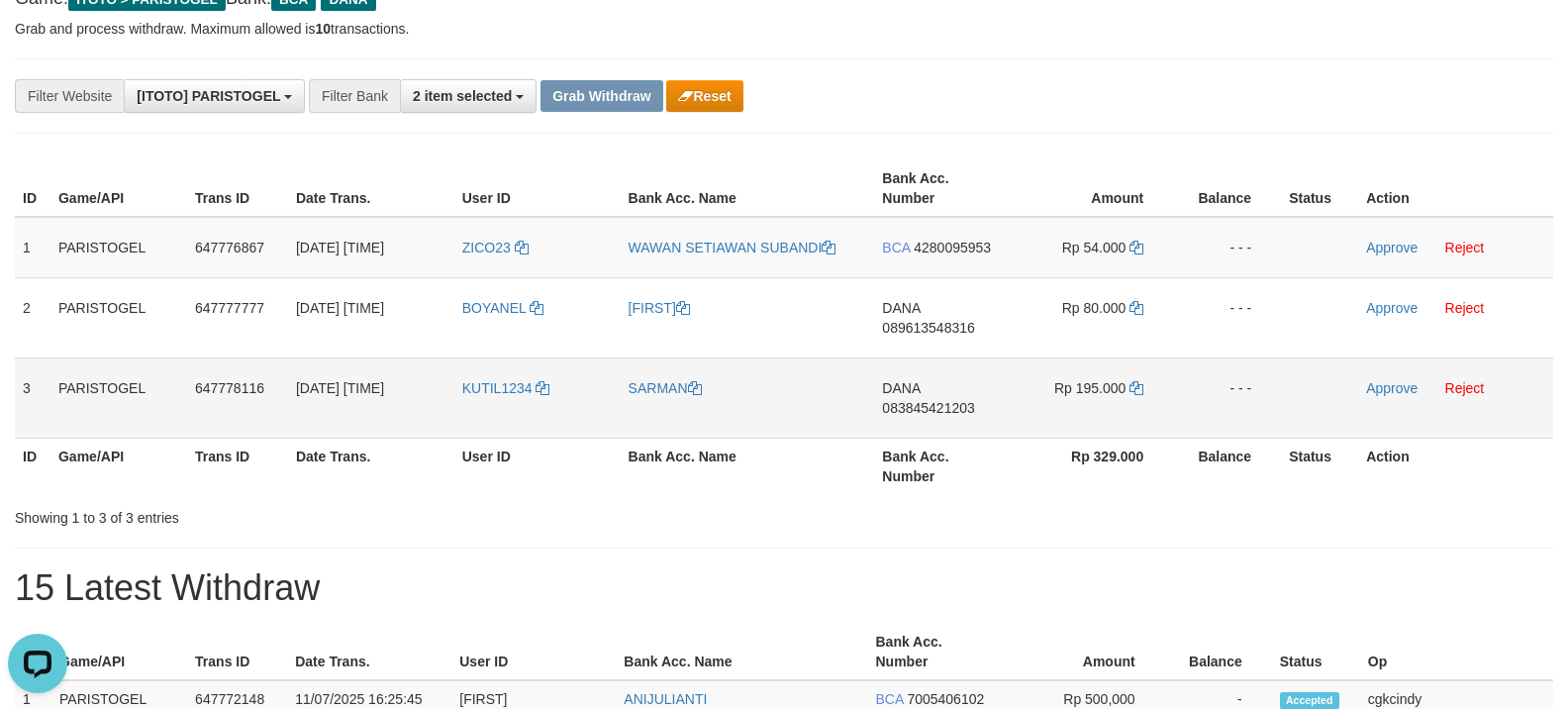 click on "KUTIL1234" at bounding box center (538, 397) 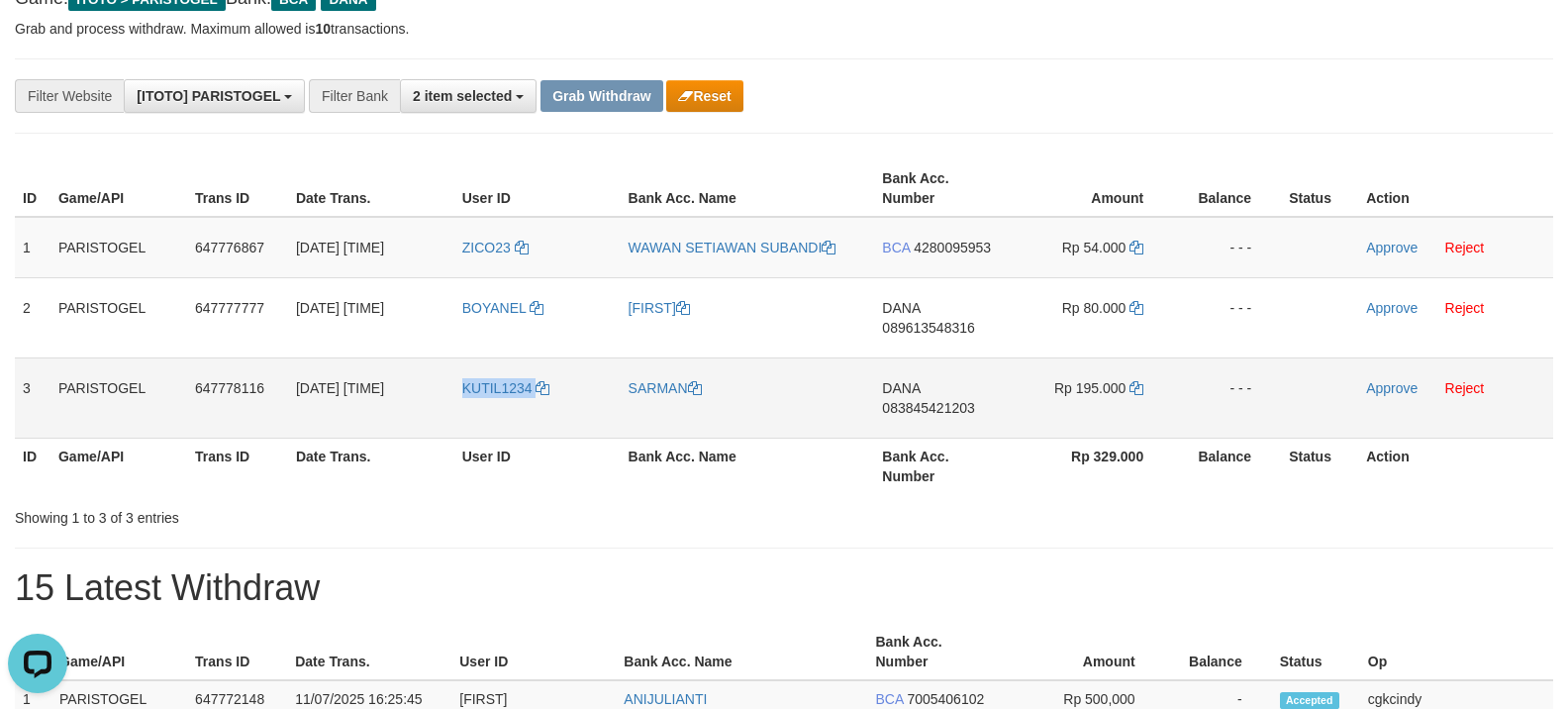 click on "KUTIL1234" at bounding box center (538, 397) 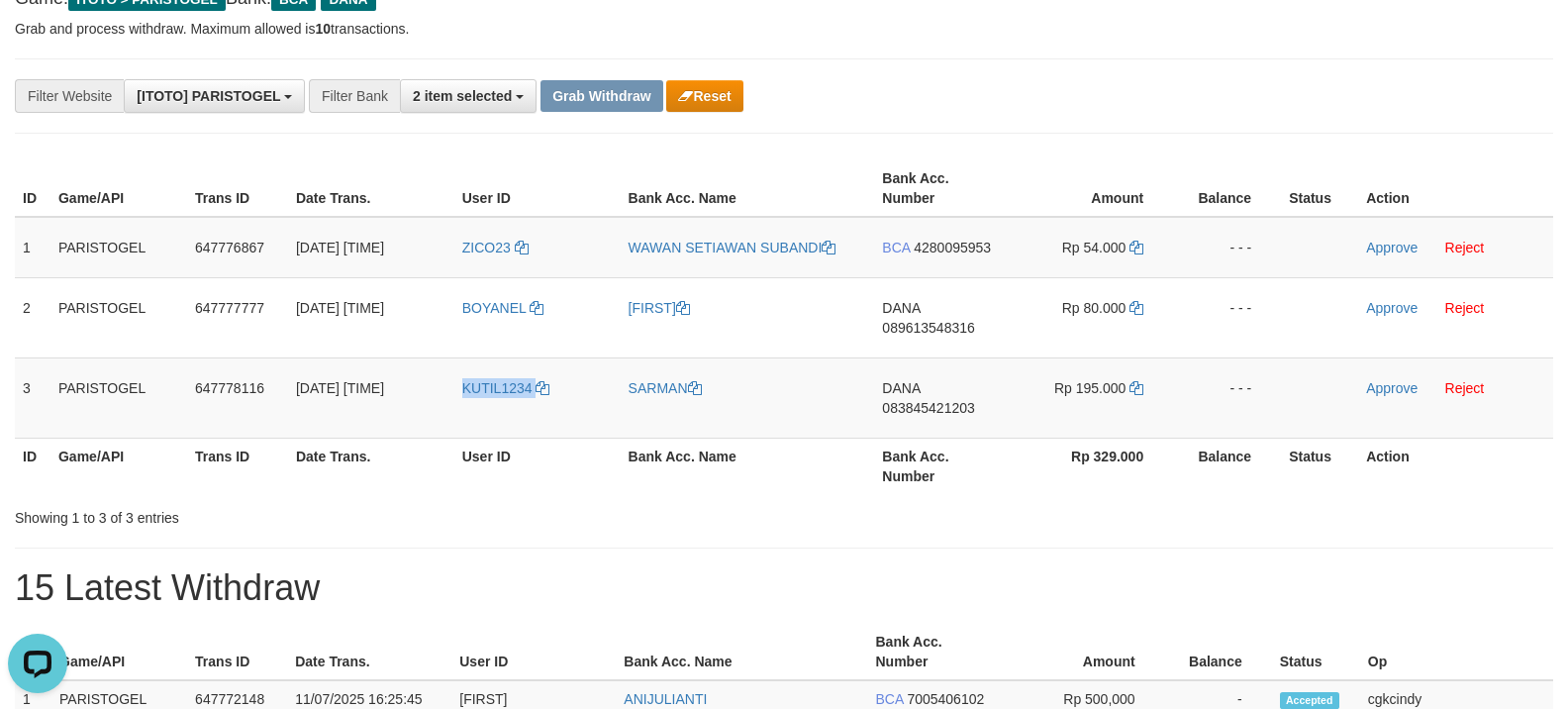 copy on "KUTIL1234" 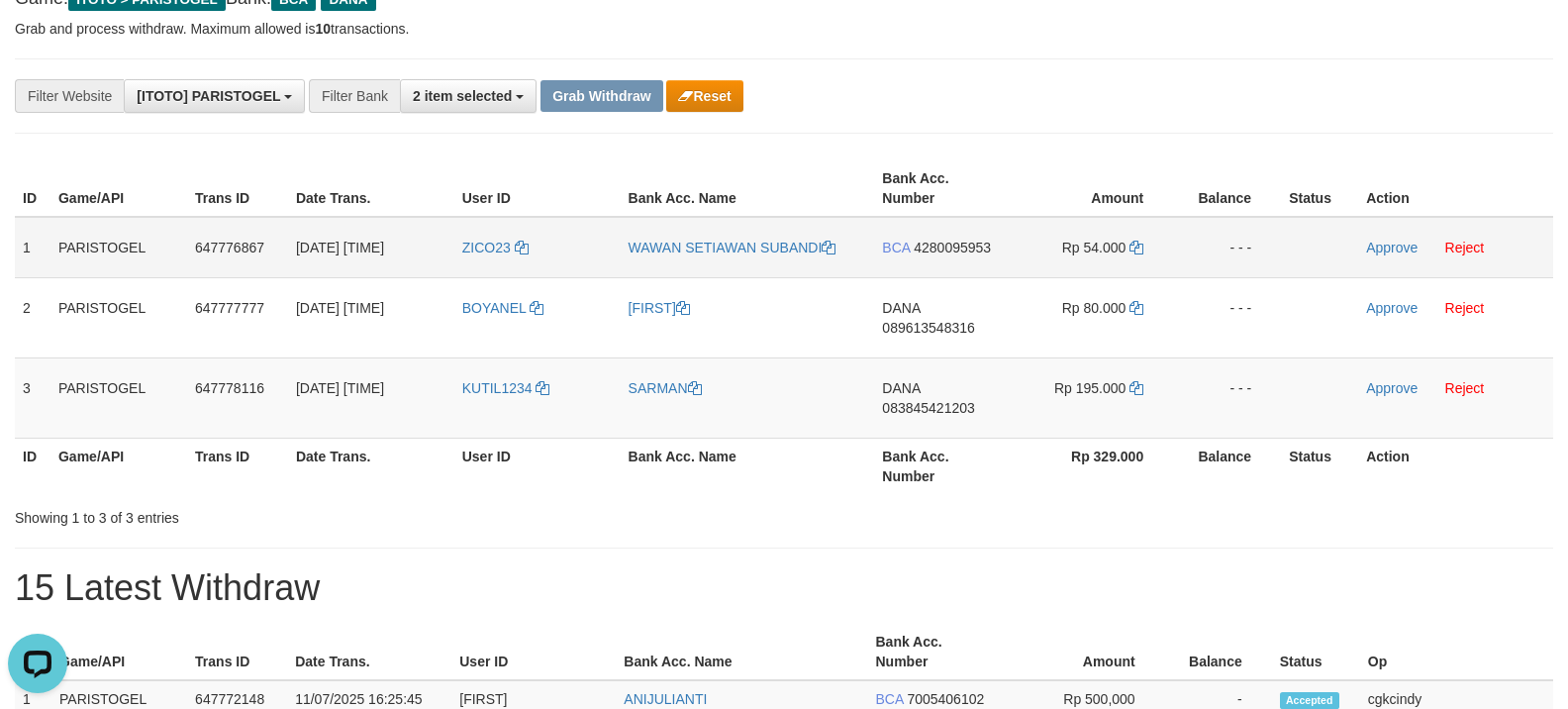 click on "ZICO23" at bounding box center [538, 248] 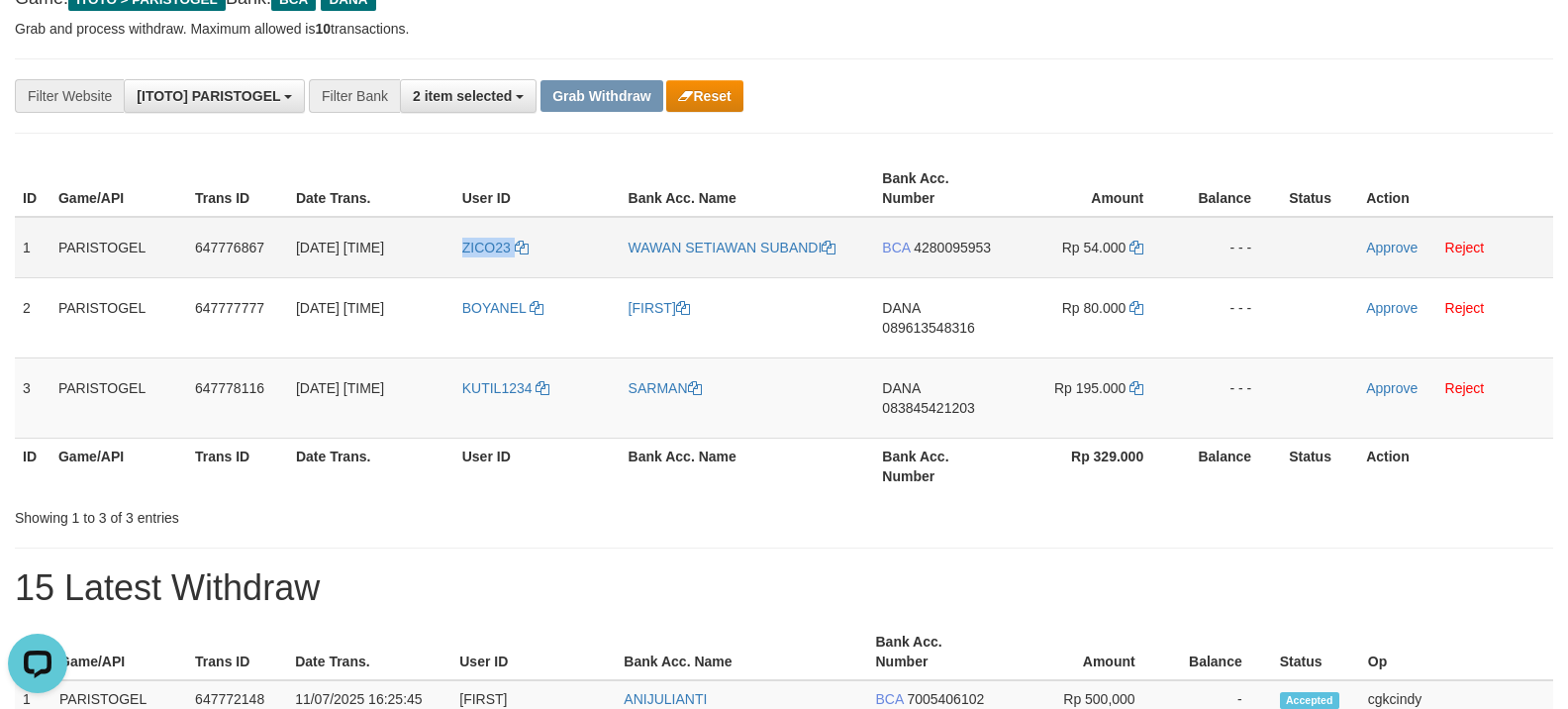 copy on "ZICO23" 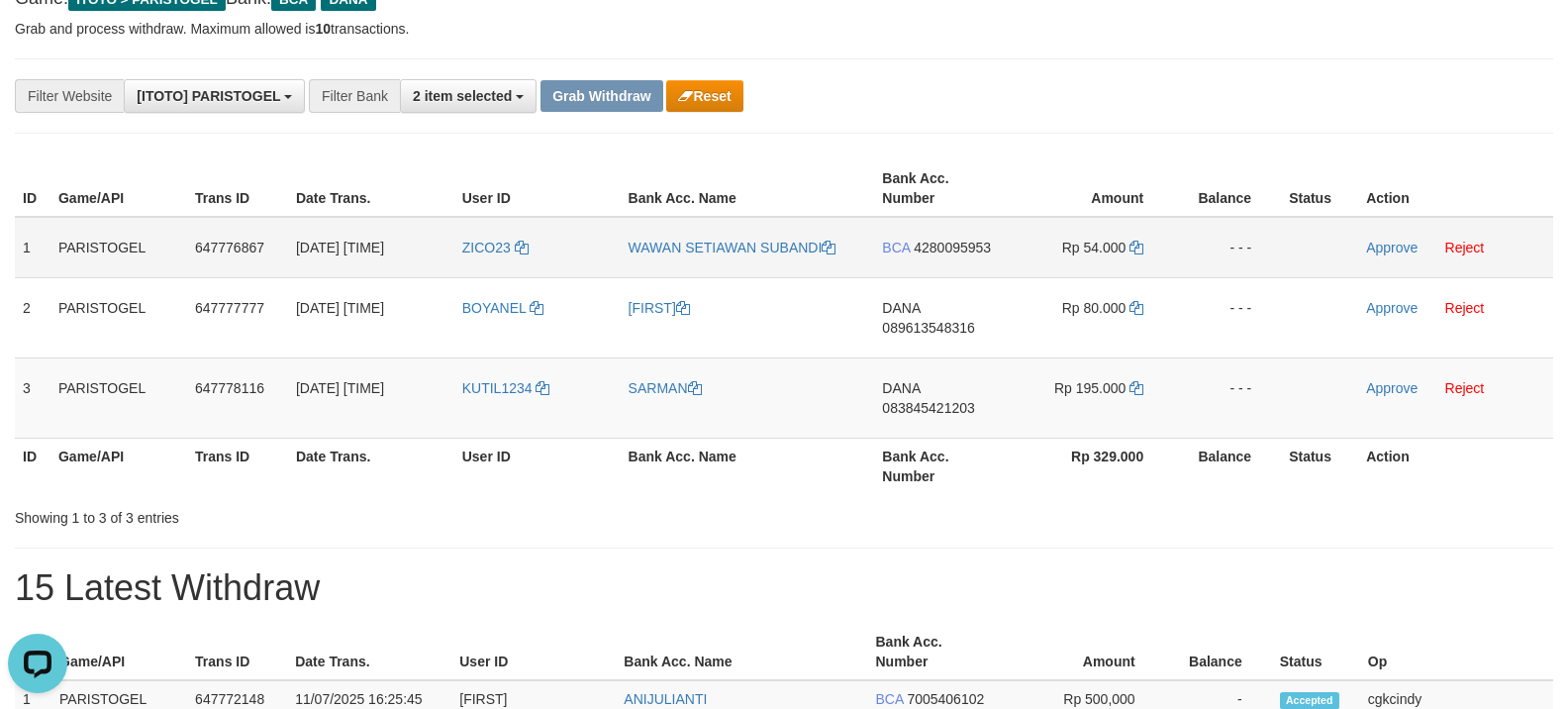 click on "WAWAN SETIAWAN SUBANDI" at bounding box center [747, 248] 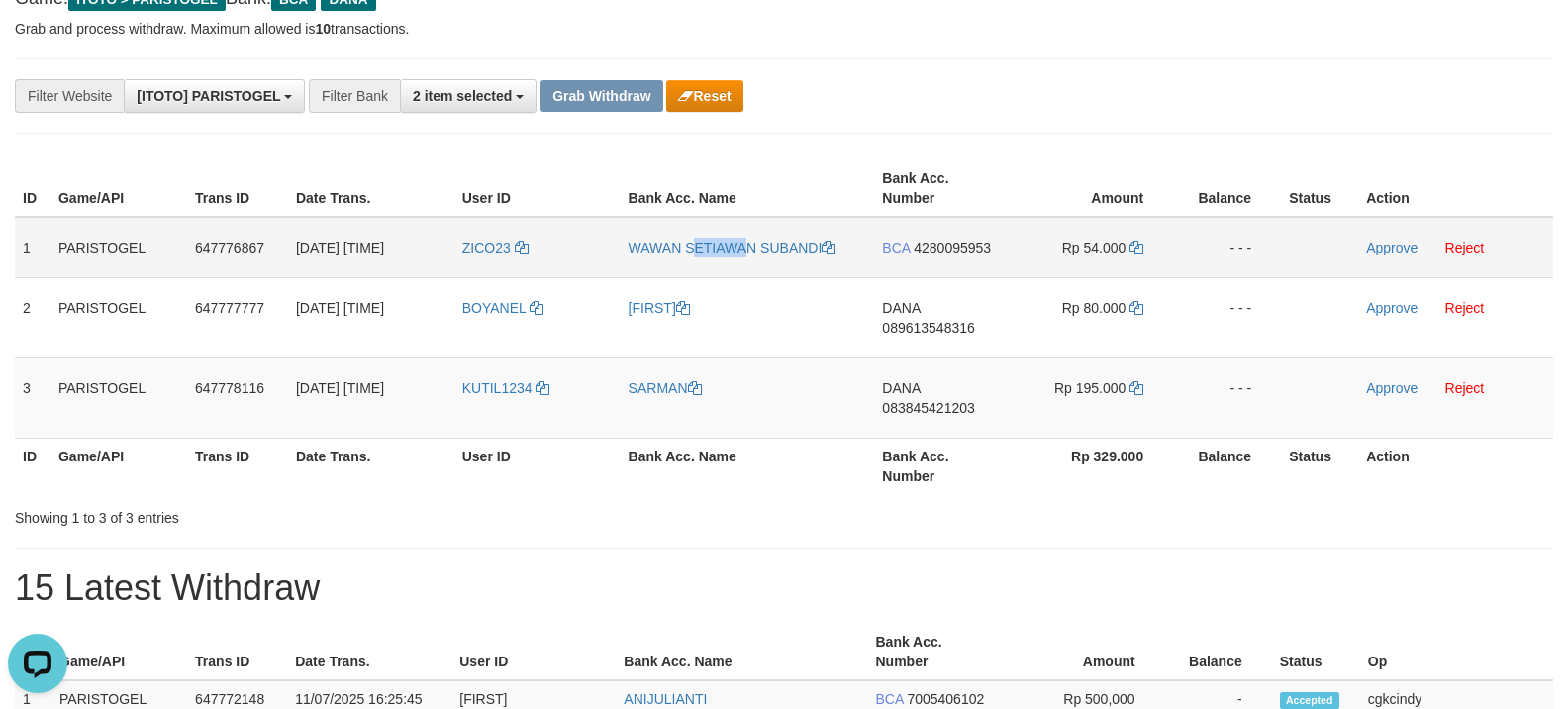 copy on "WAWAN" 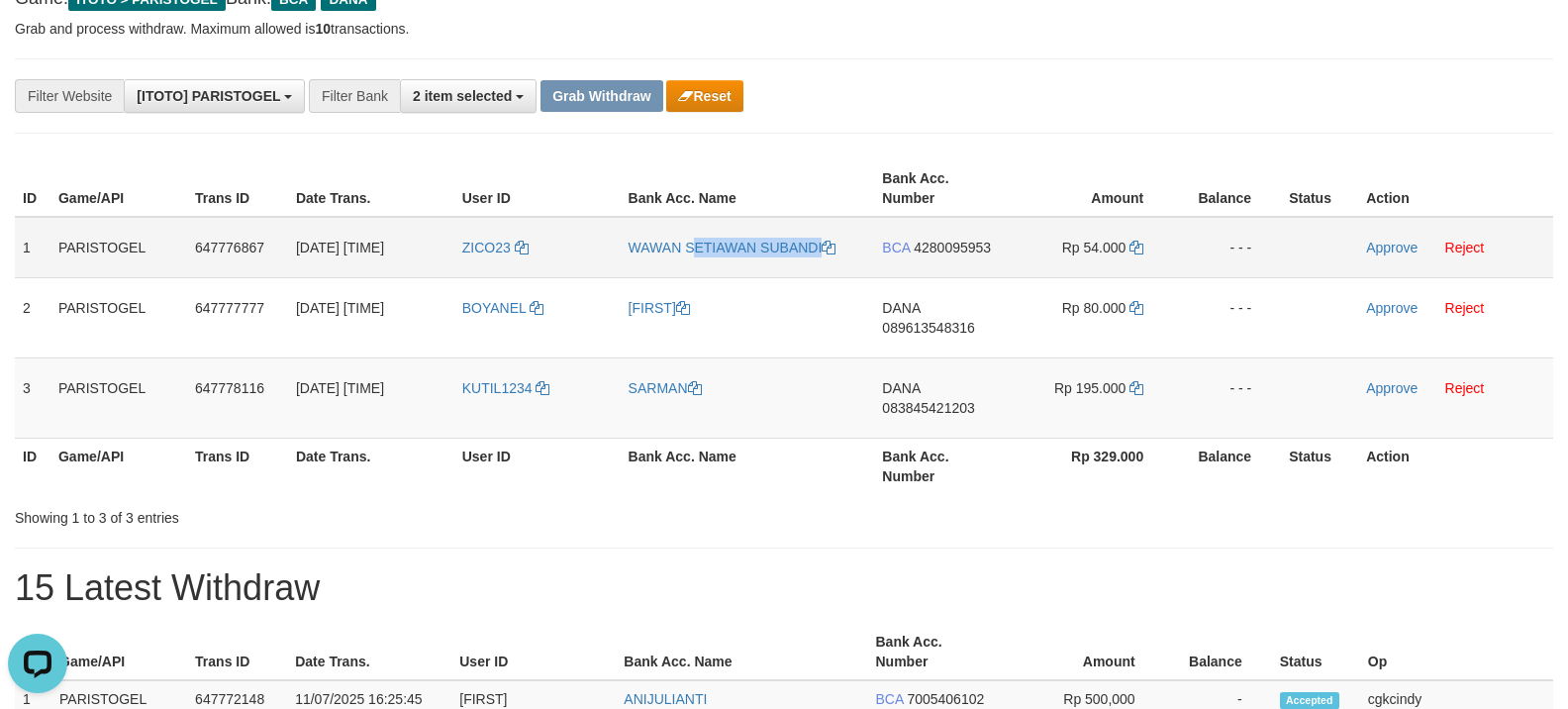 copy on "WAWAN SETIAWAN SUBANDI" 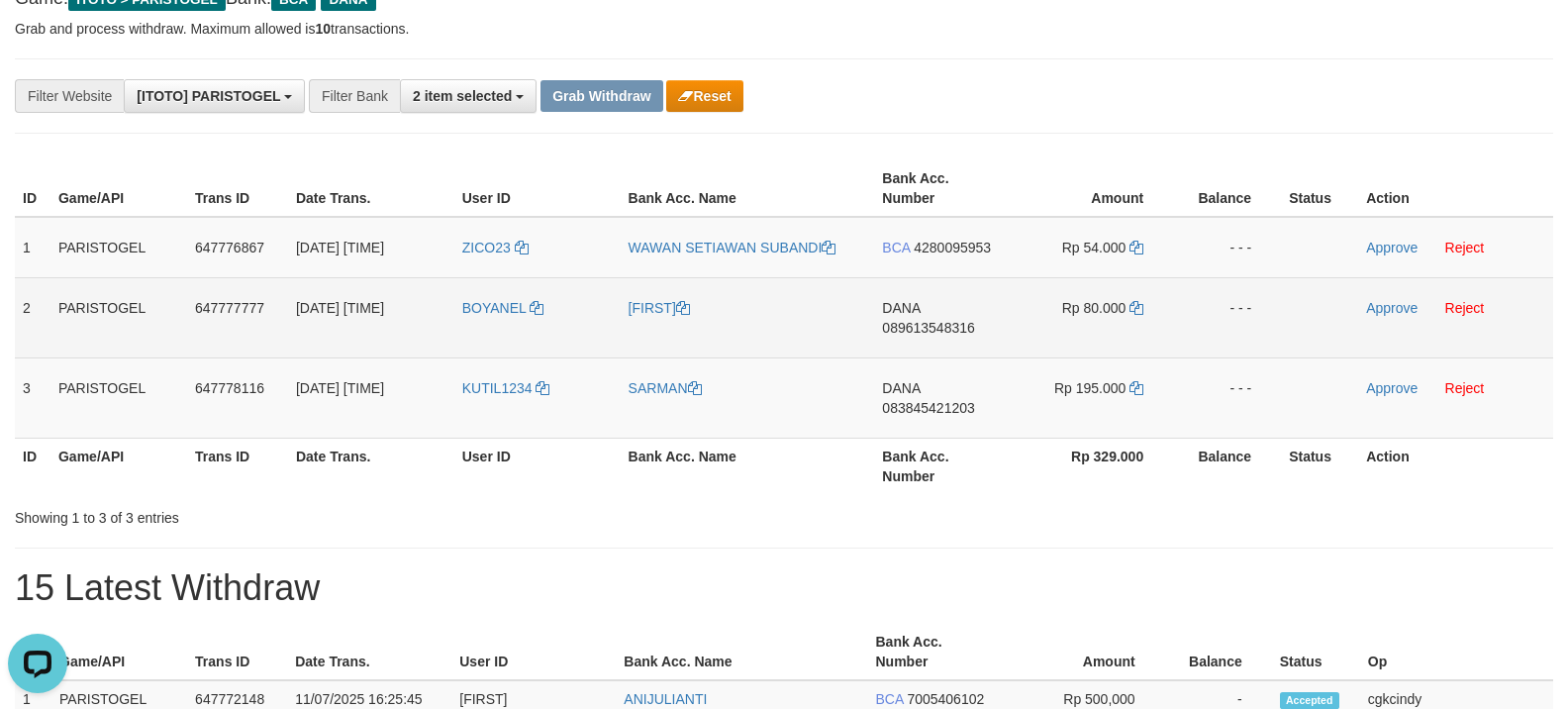 click on "BOYANEL" at bounding box center (538, 317) 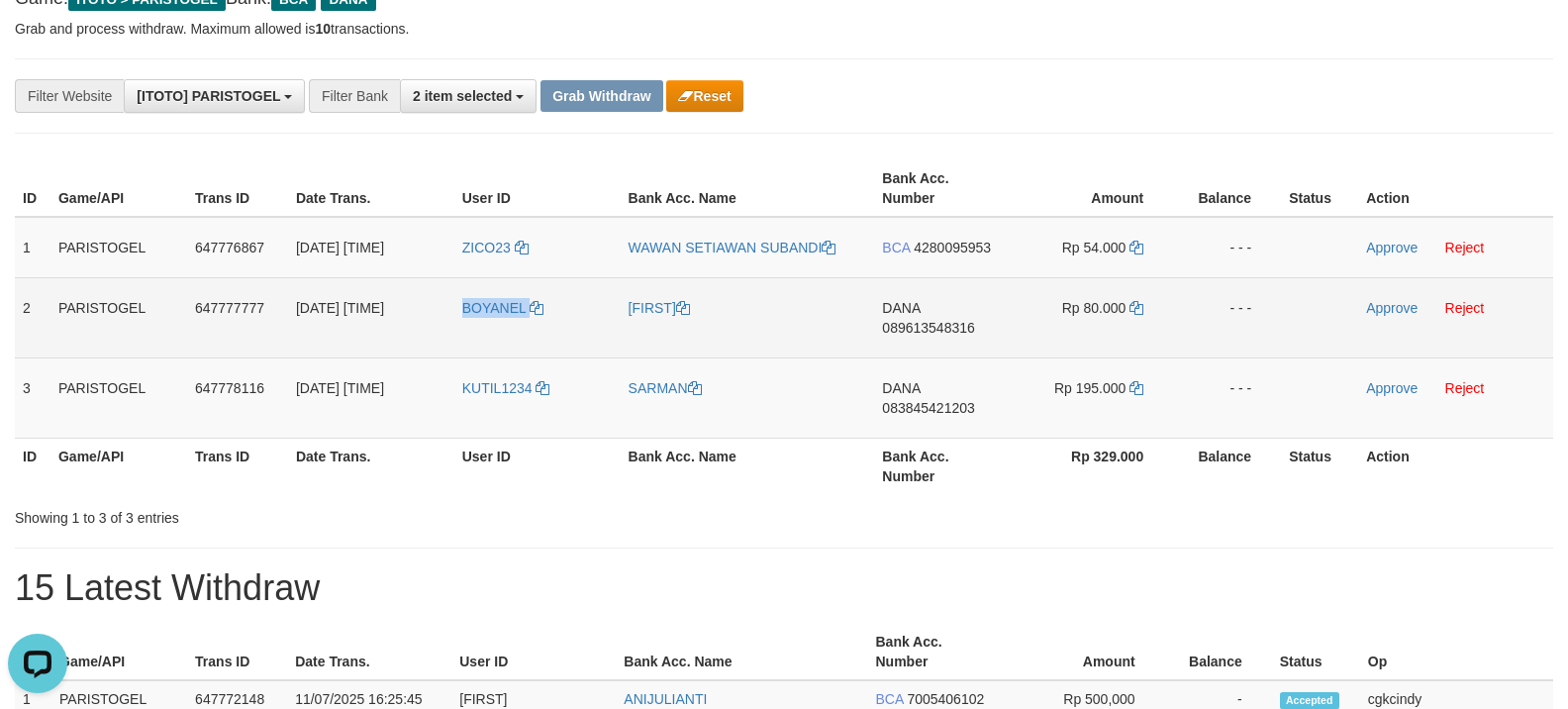 copy on "BOYANEL" 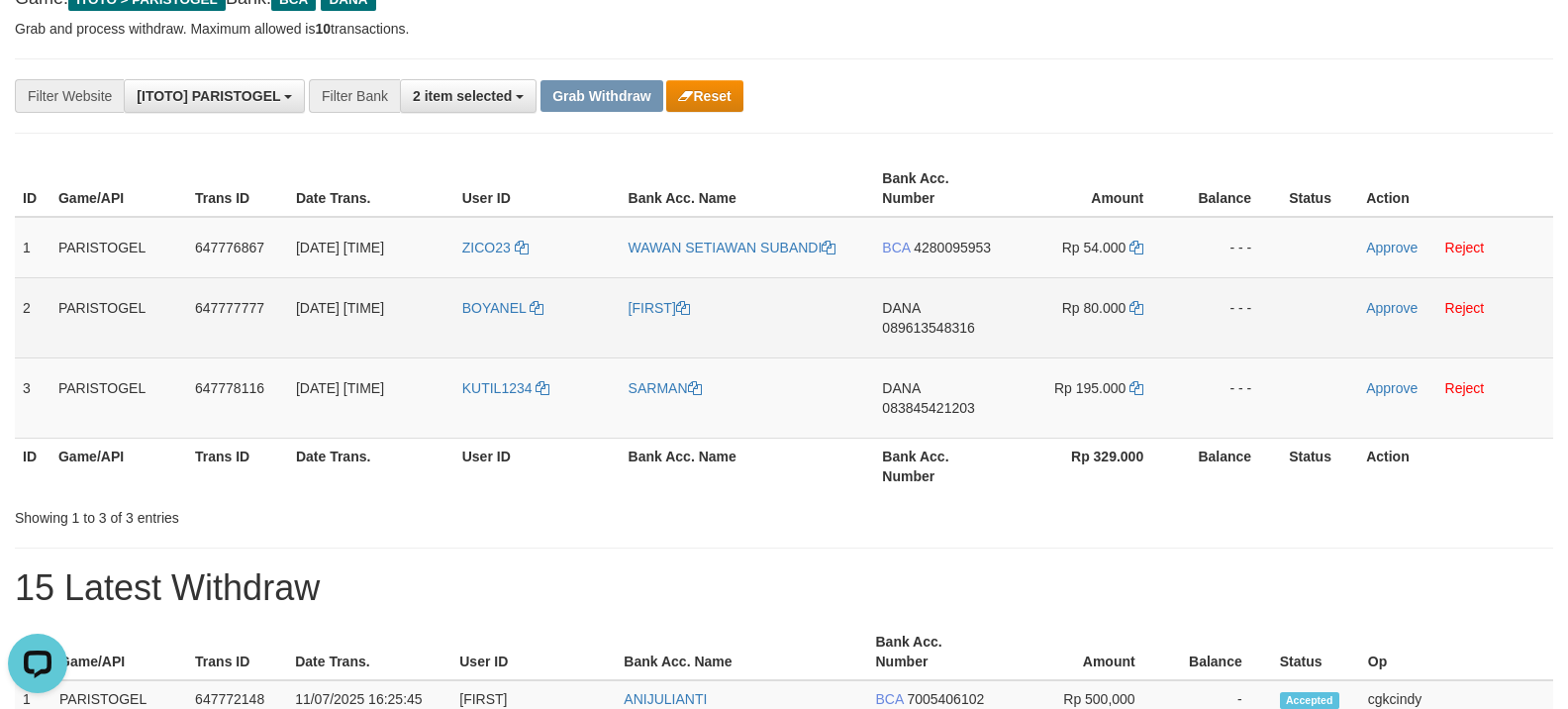 click on "[FIRST] [LAST]" at bounding box center [747, 317] 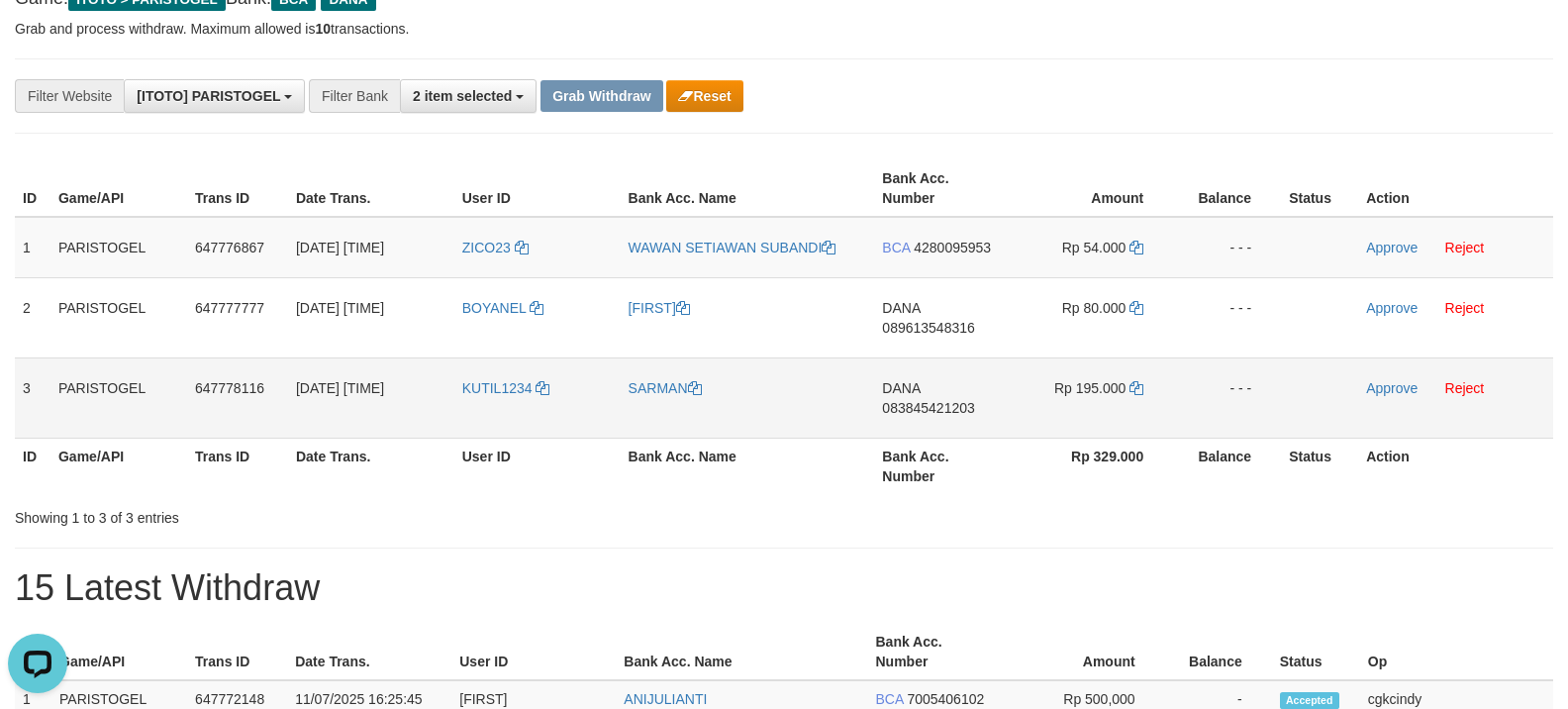 click on "[DATE] [TIME]" at bounding box center (371, 397) 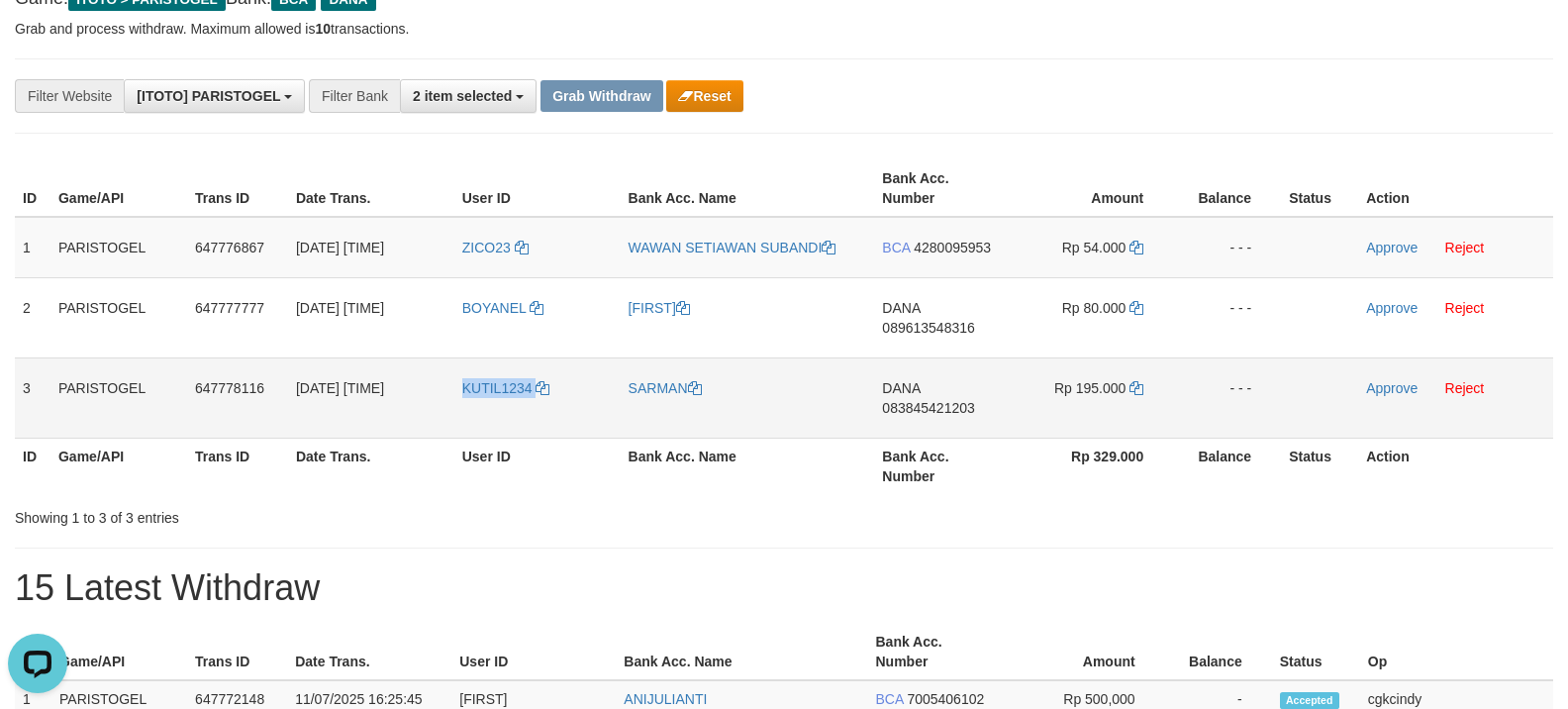 click on "KUTIL1234" at bounding box center (538, 397) 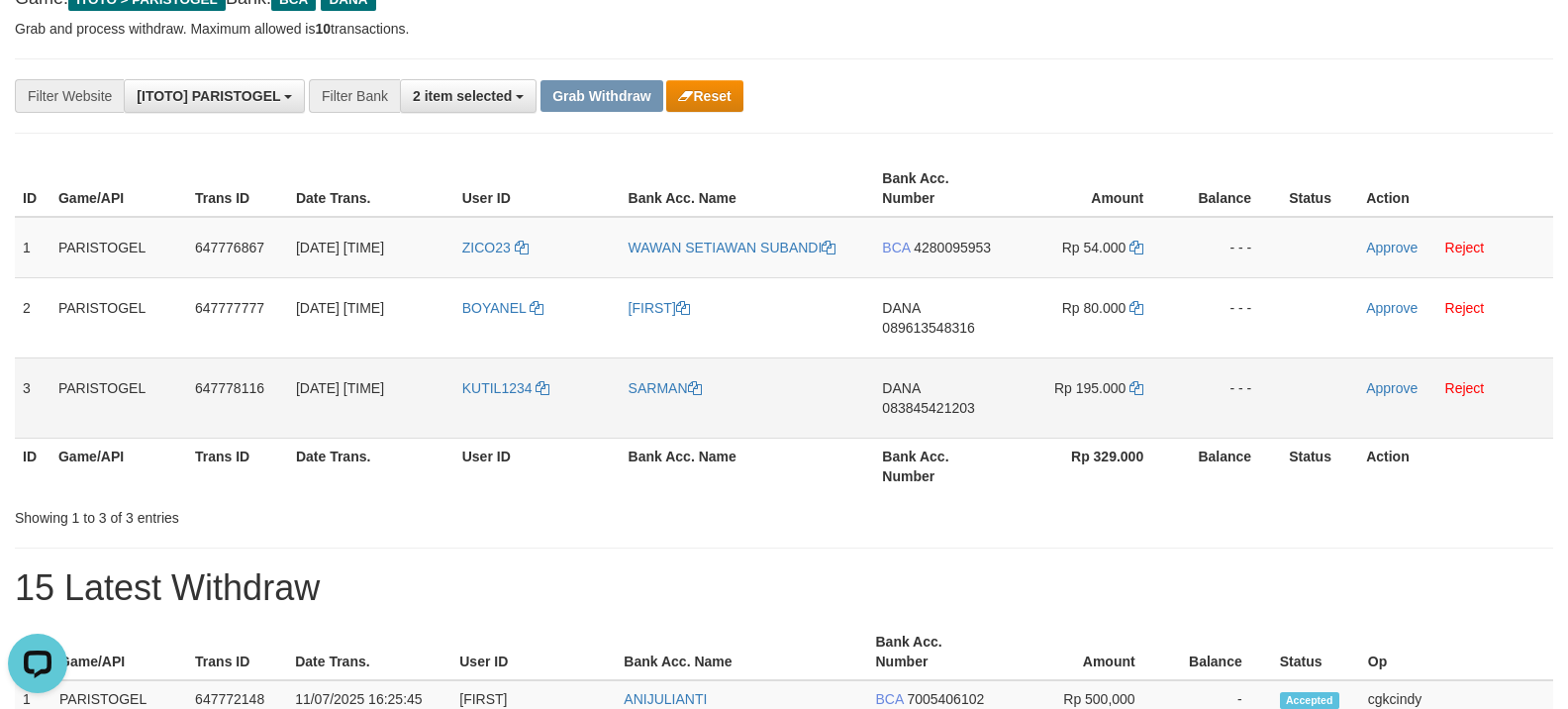 click on "SARMAN" at bounding box center (747, 397) 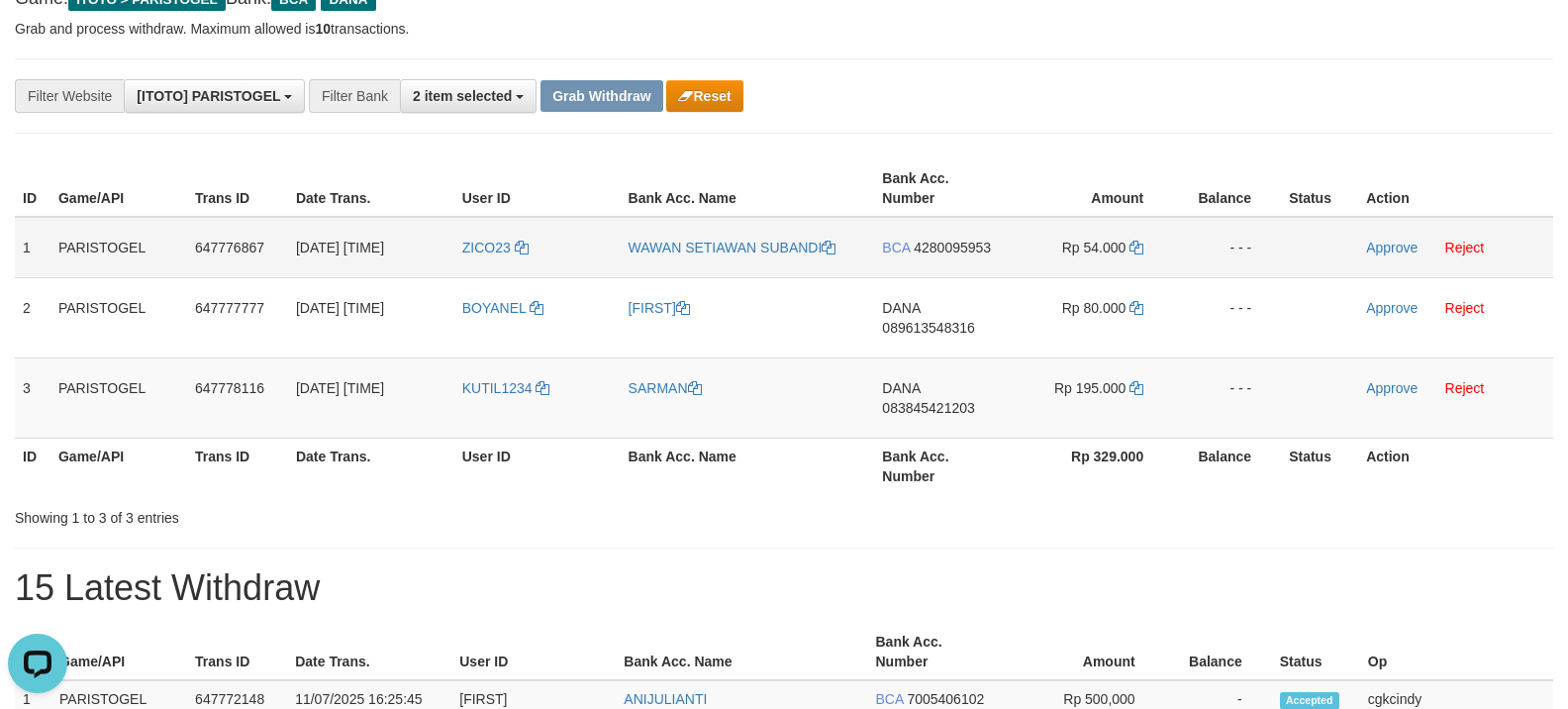 click on "BCA
4280095953" at bounding box center (942, 248) 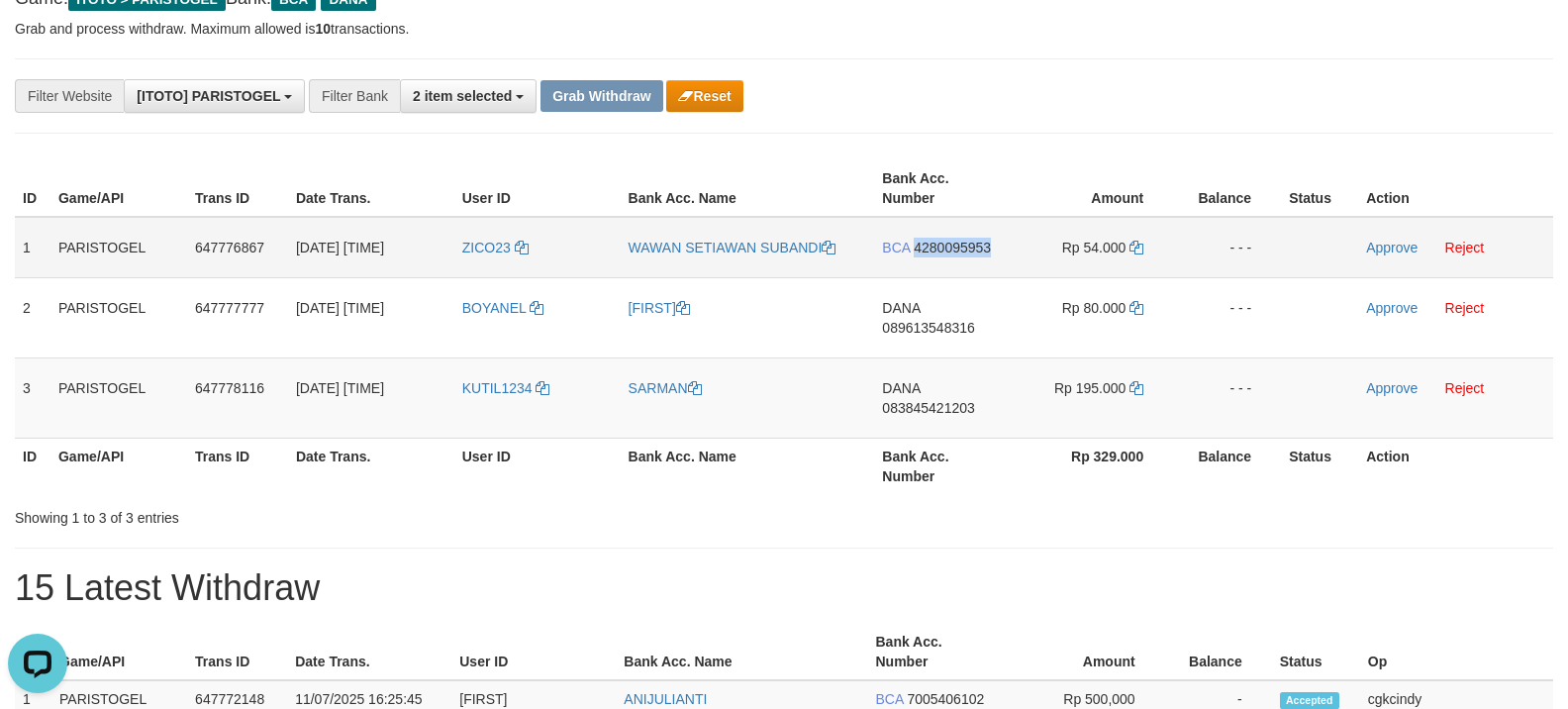 click on "BCA
4280095953" at bounding box center [942, 248] 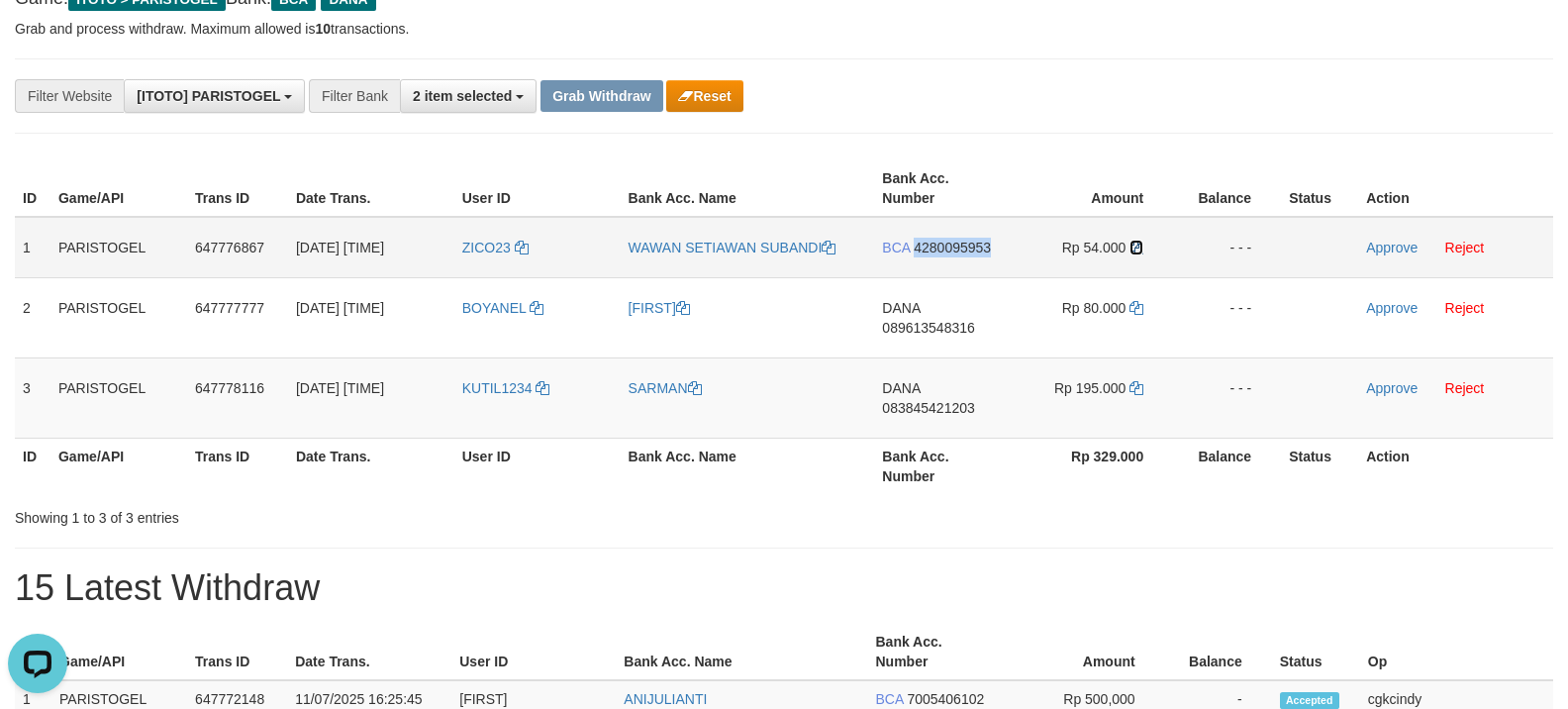 click at bounding box center [1136, 248] 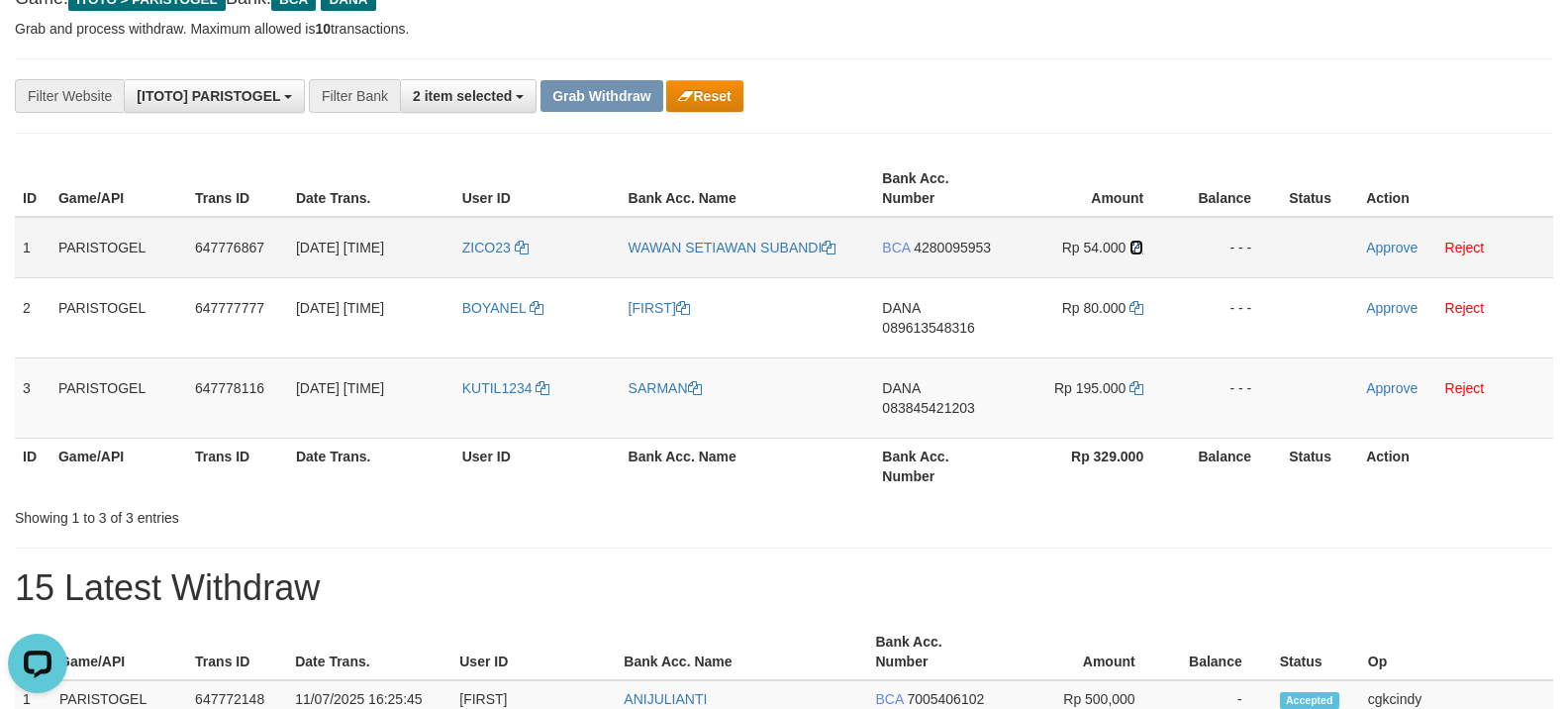click at bounding box center (1136, 248) 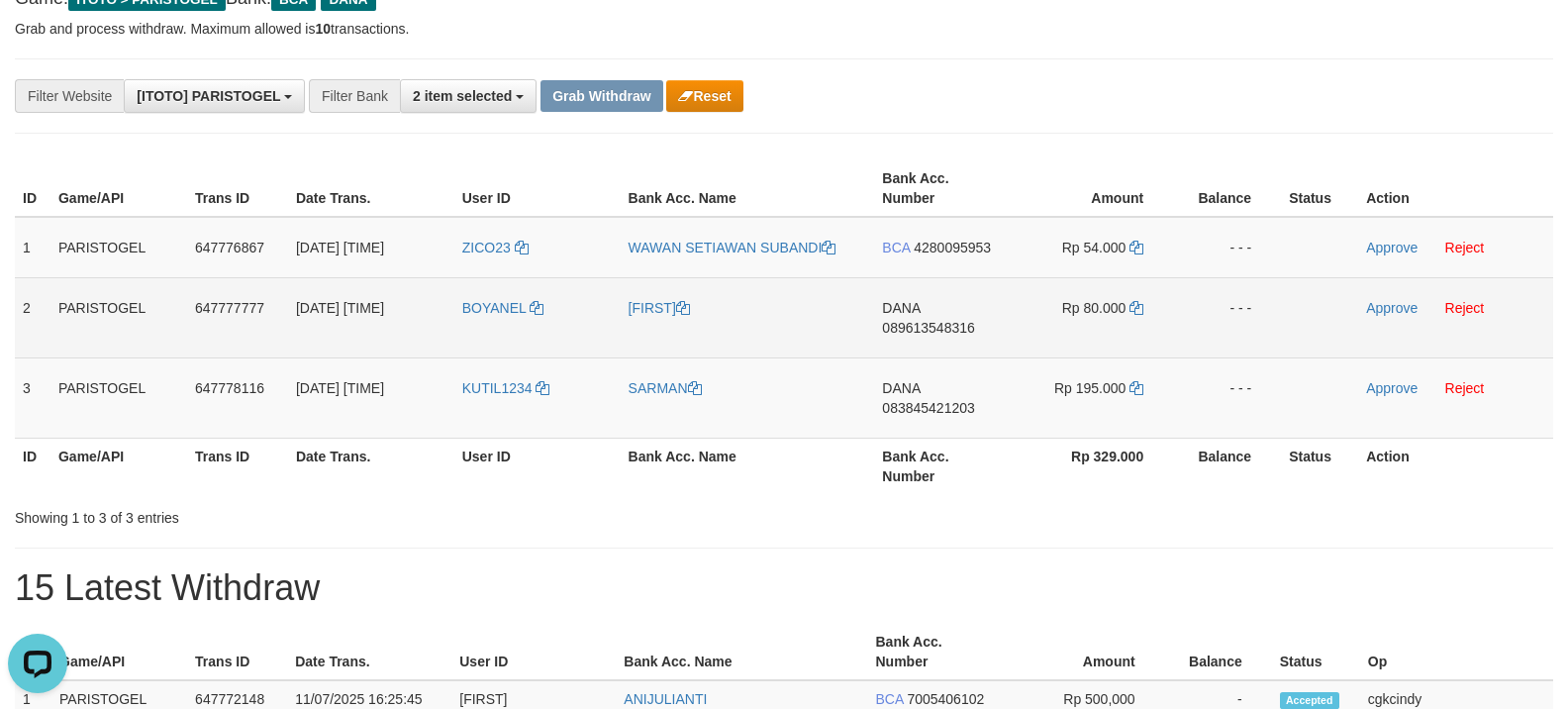 click on "DANA
089613548316" at bounding box center [942, 317] 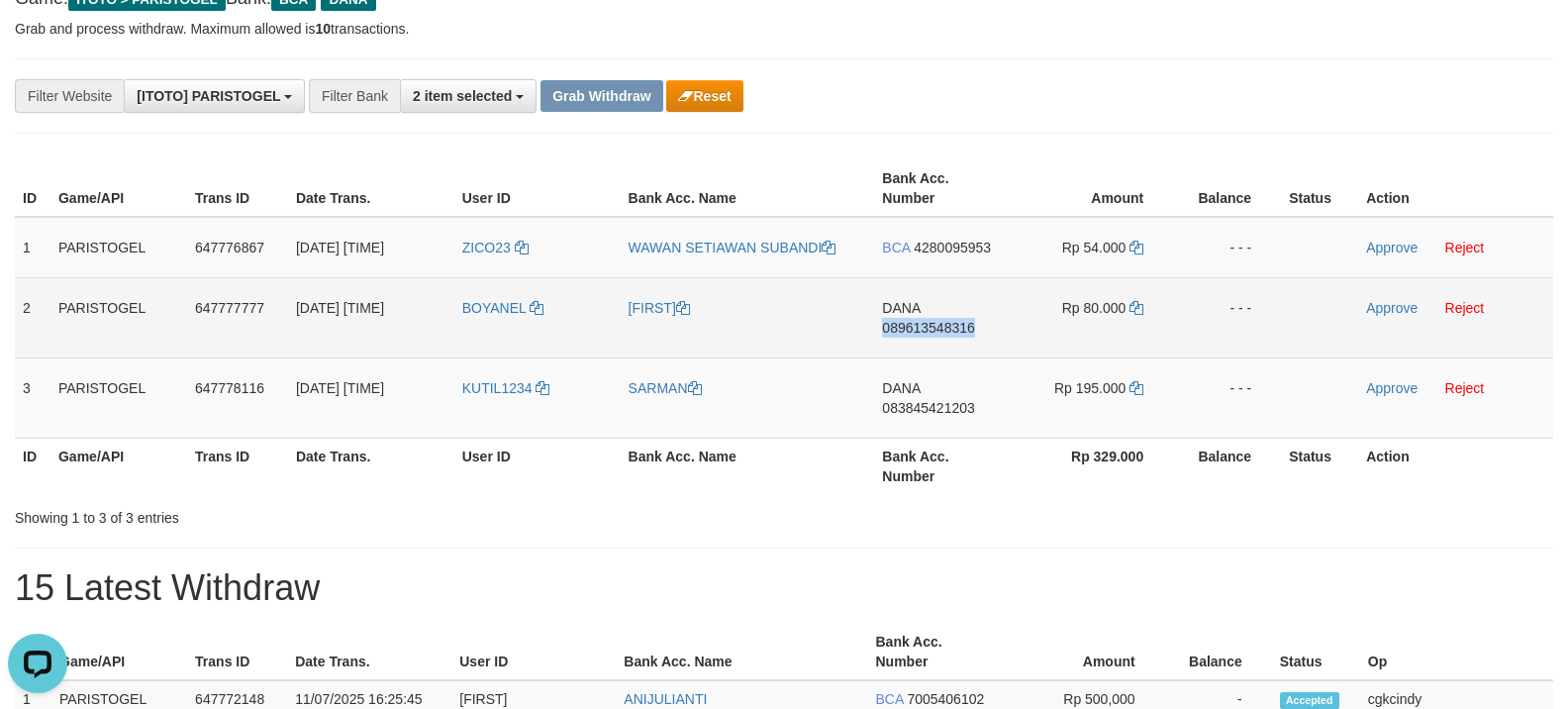 click on "DANA
089613548316" at bounding box center [942, 317] 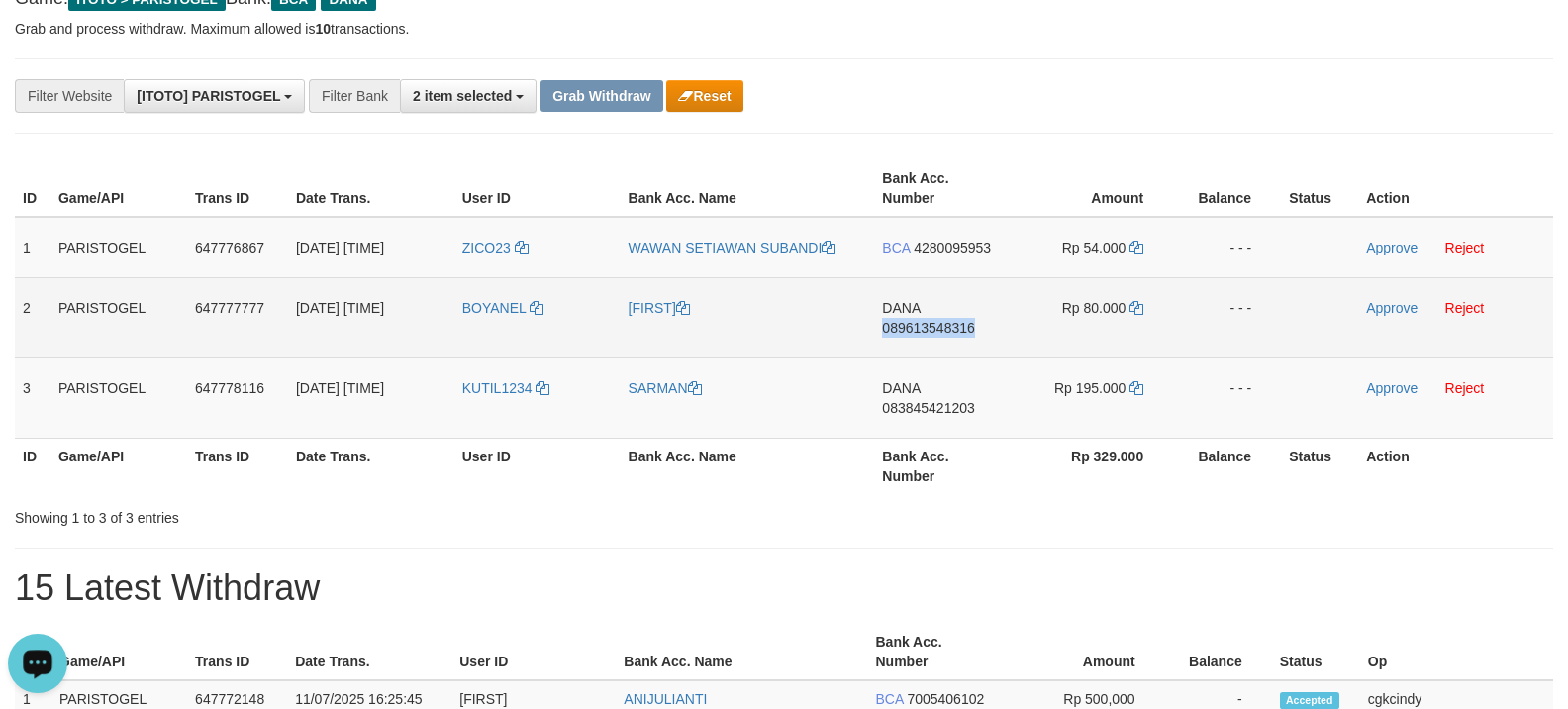 click on "089613548316" at bounding box center (928, 328) 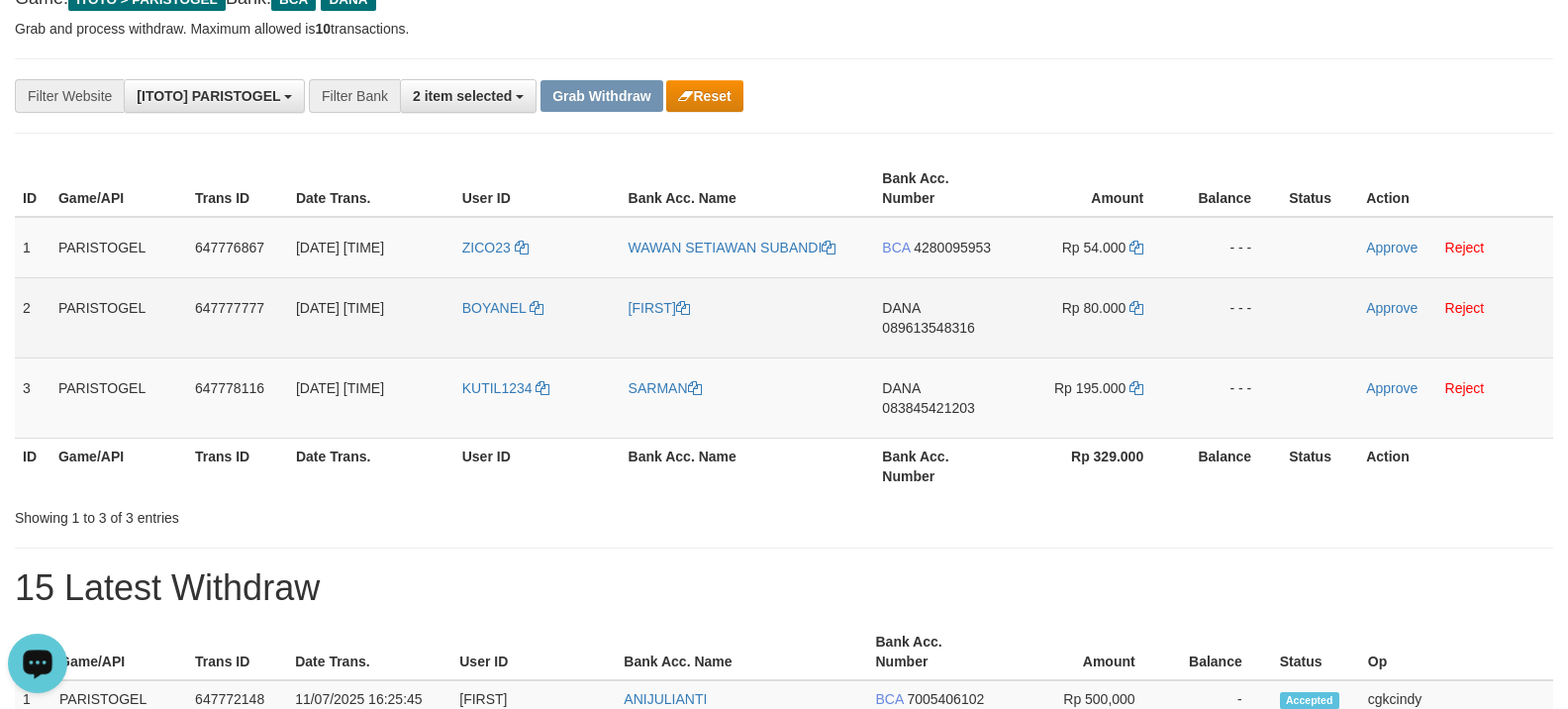 click on "DANA
089613548316" at bounding box center [942, 317] 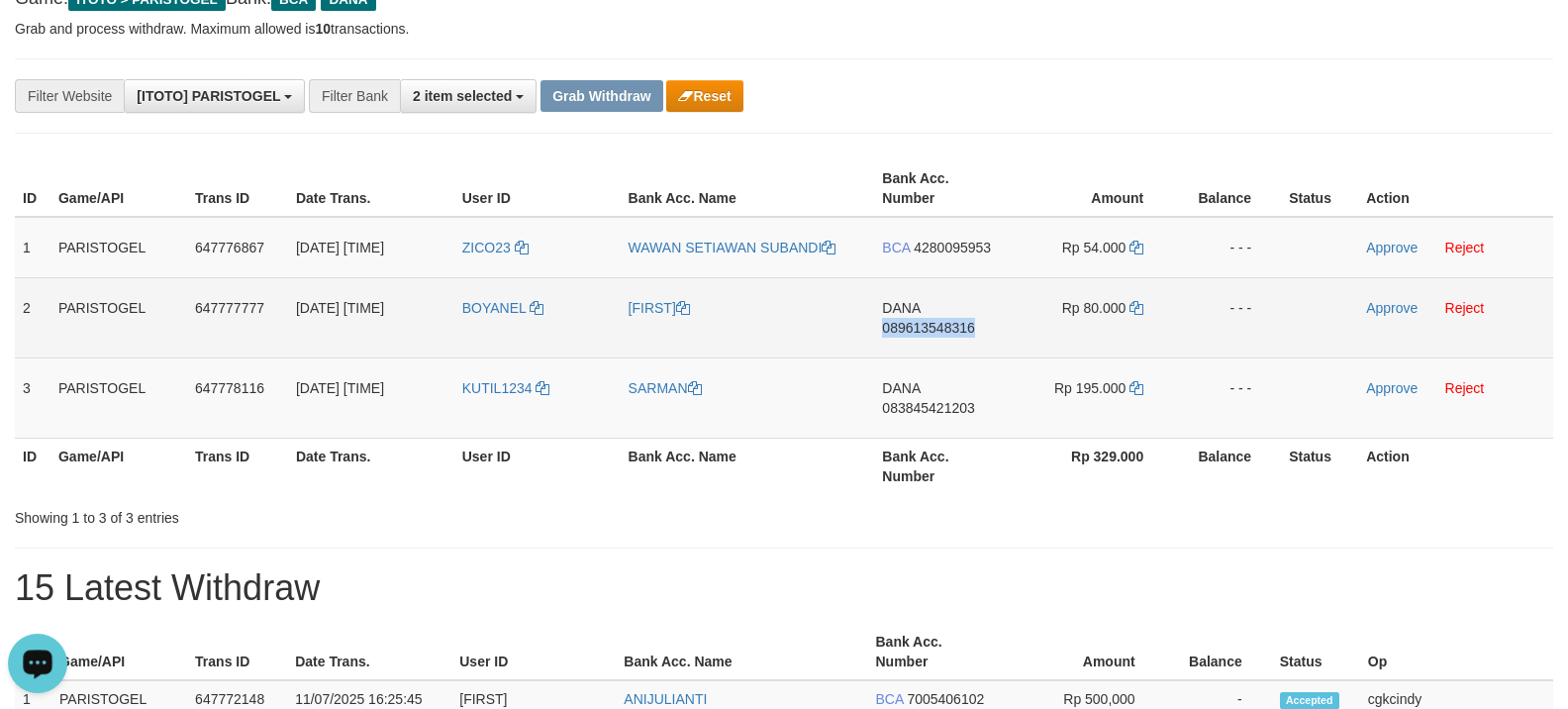 click on "DANA
089613548316" at bounding box center [942, 317] 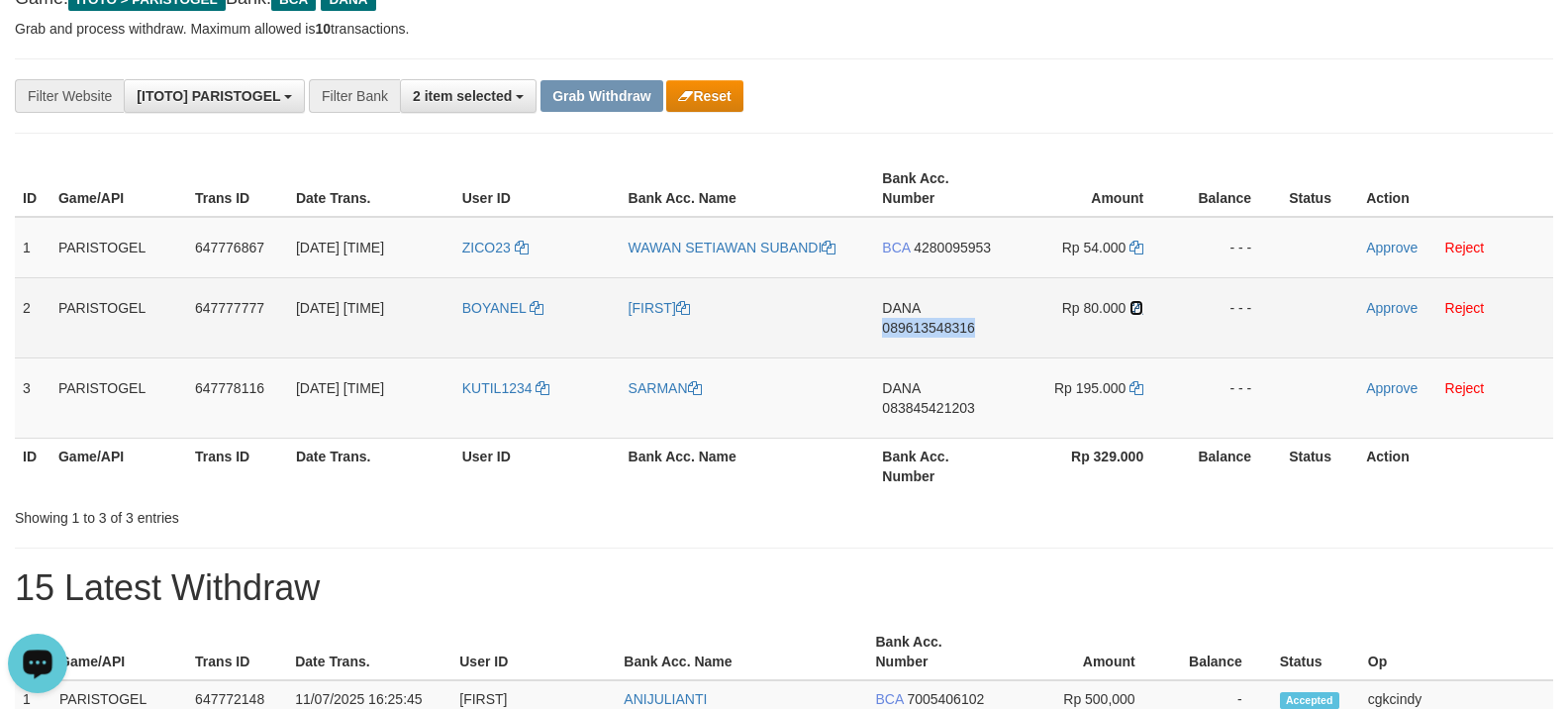 click at bounding box center (1136, 308) 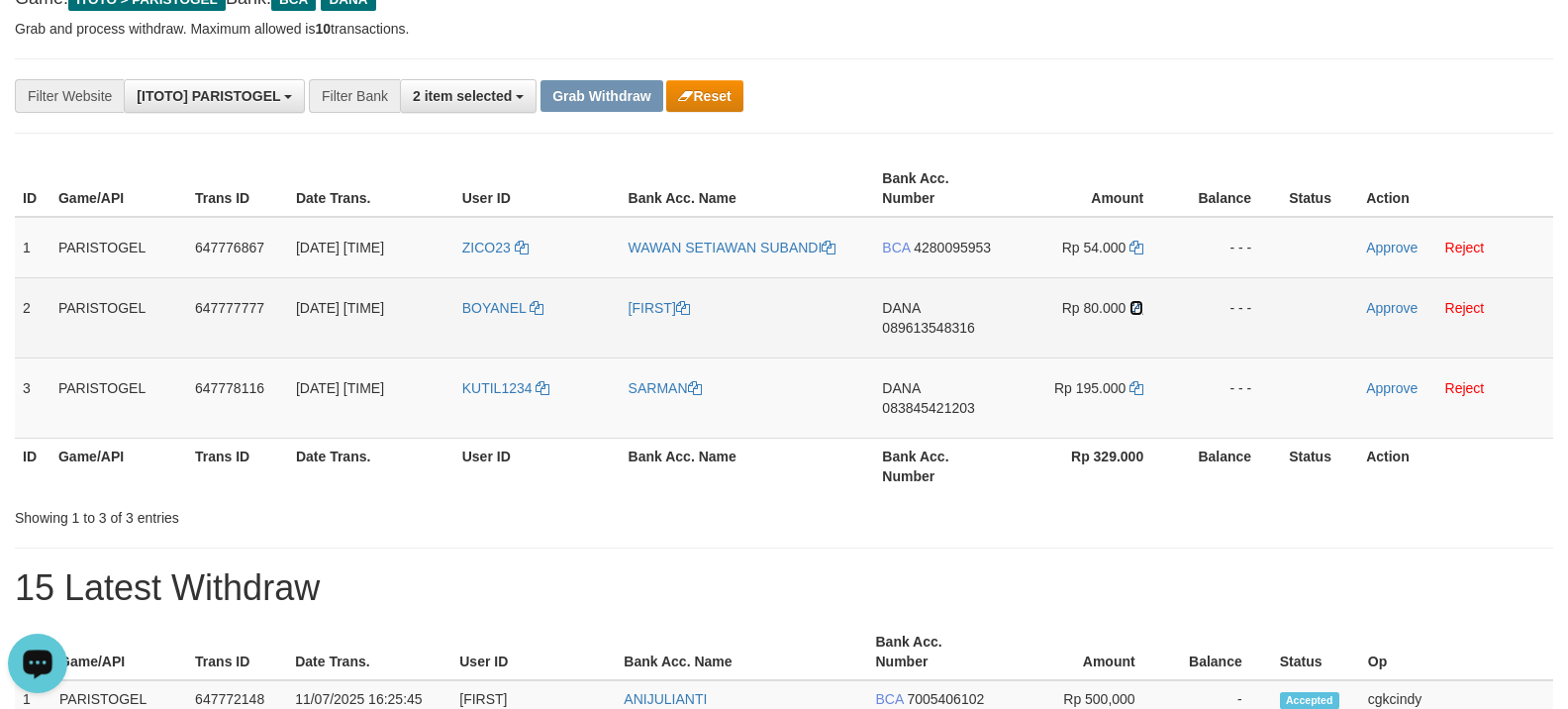 click at bounding box center [1136, 308] 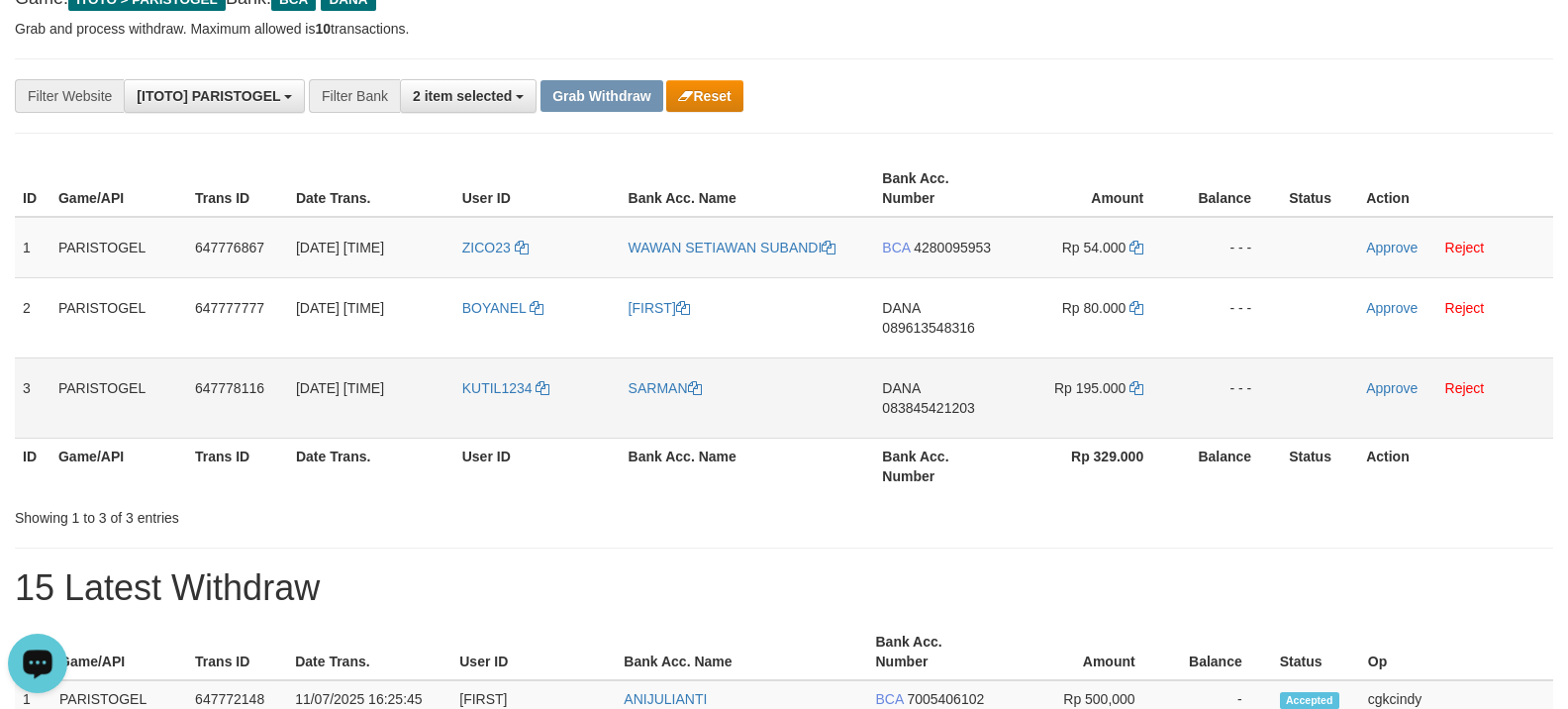 click on "083845421203" at bounding box center (928, 408) 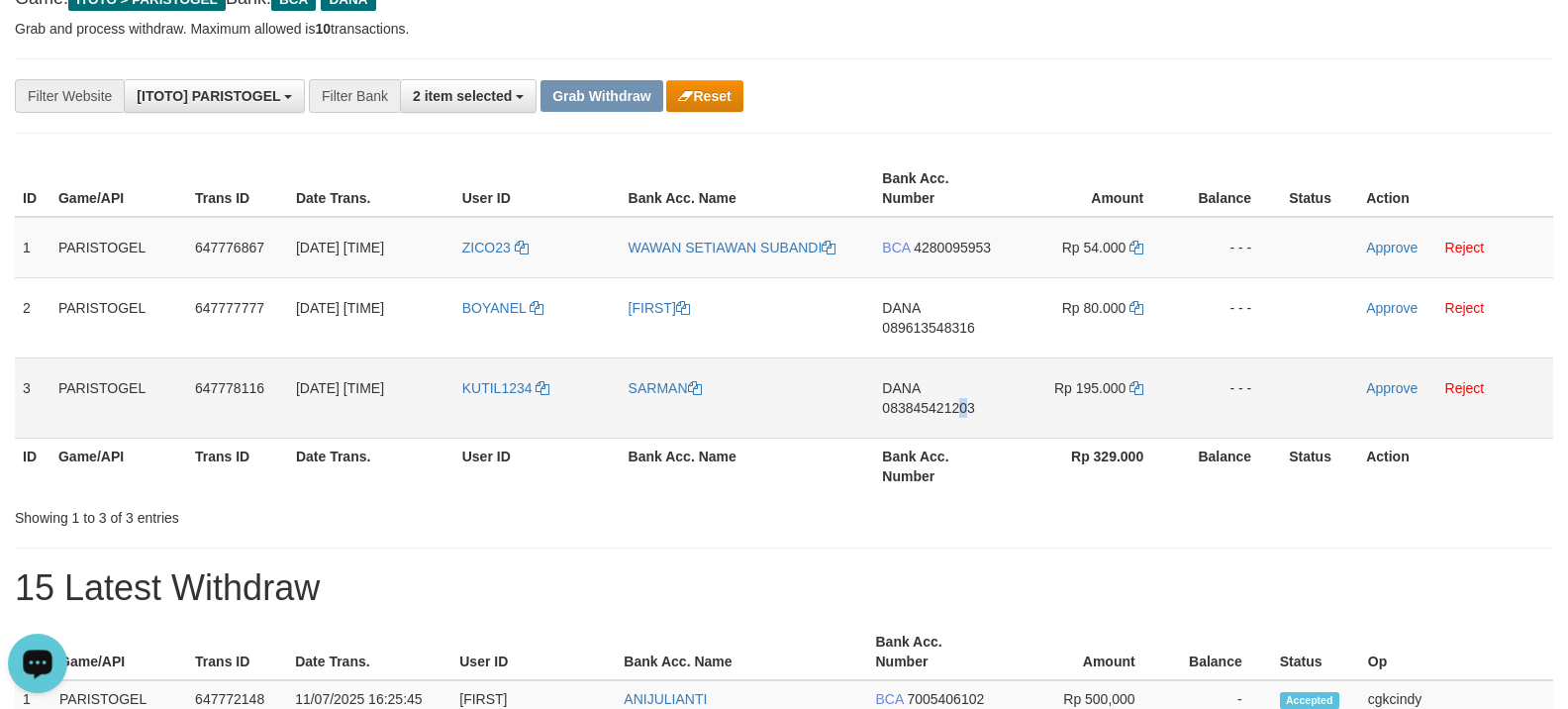 click on "DANA
083845421203" at bounding box center [942, 397] 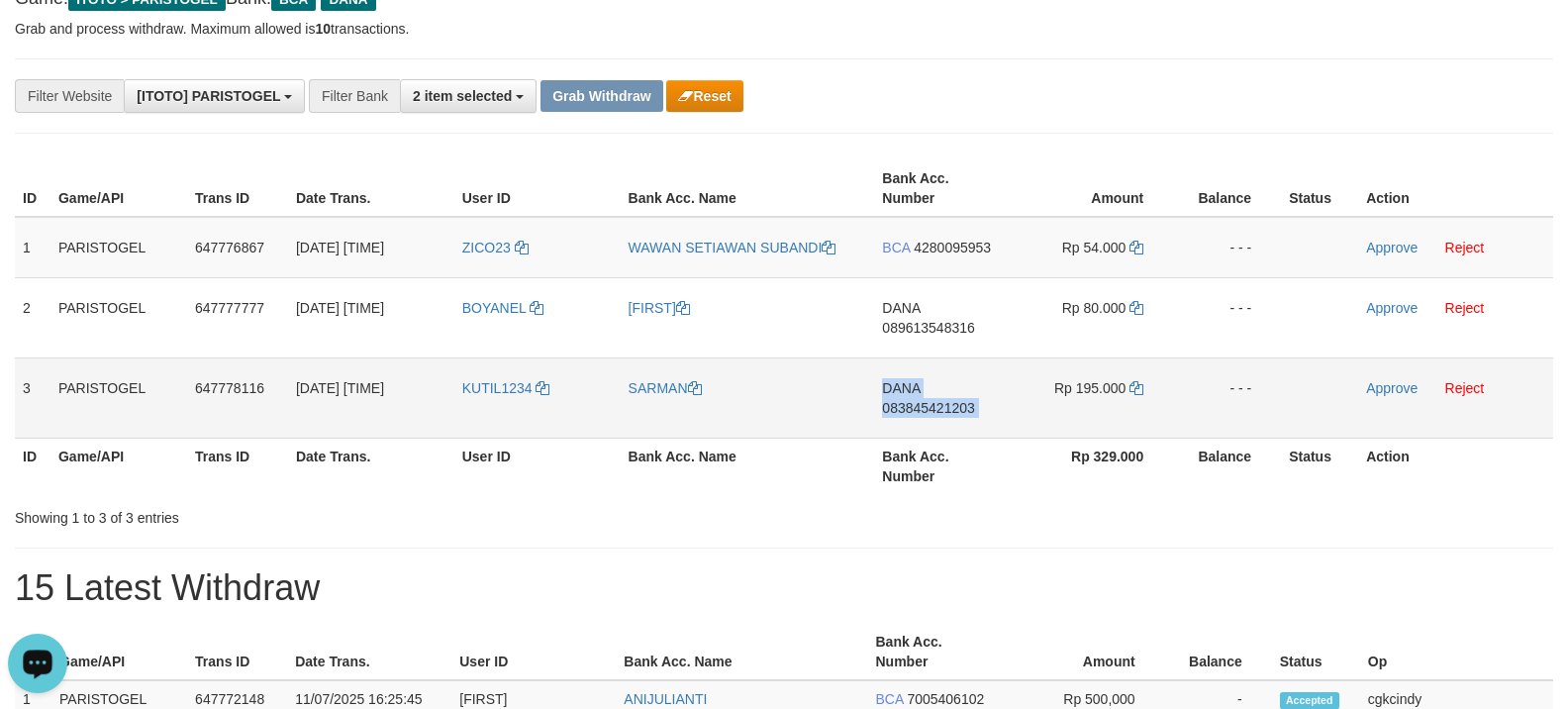 click on "DANA
083845421203" at bounding box center [942, 397] 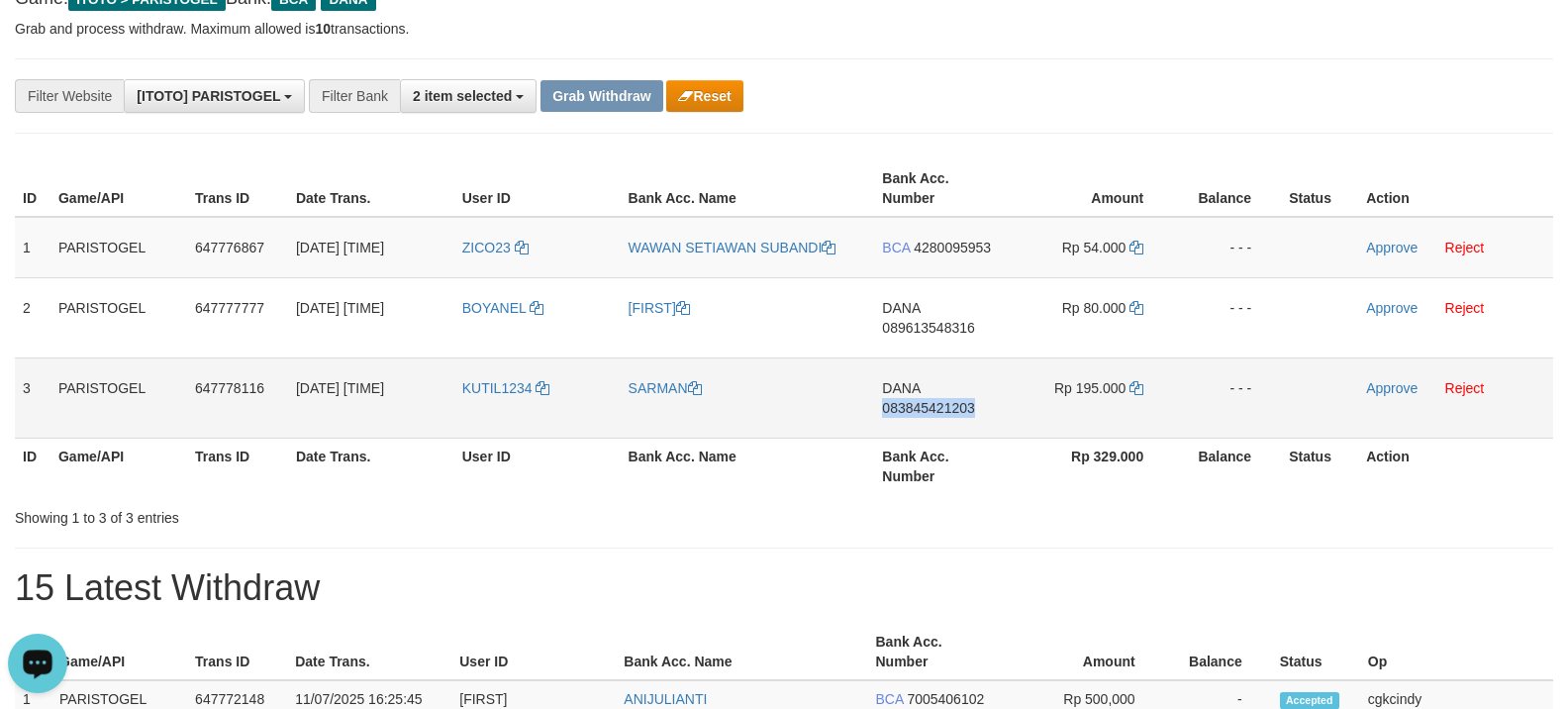 click on "DANA
083845421203" at bounding box center [942, 397] 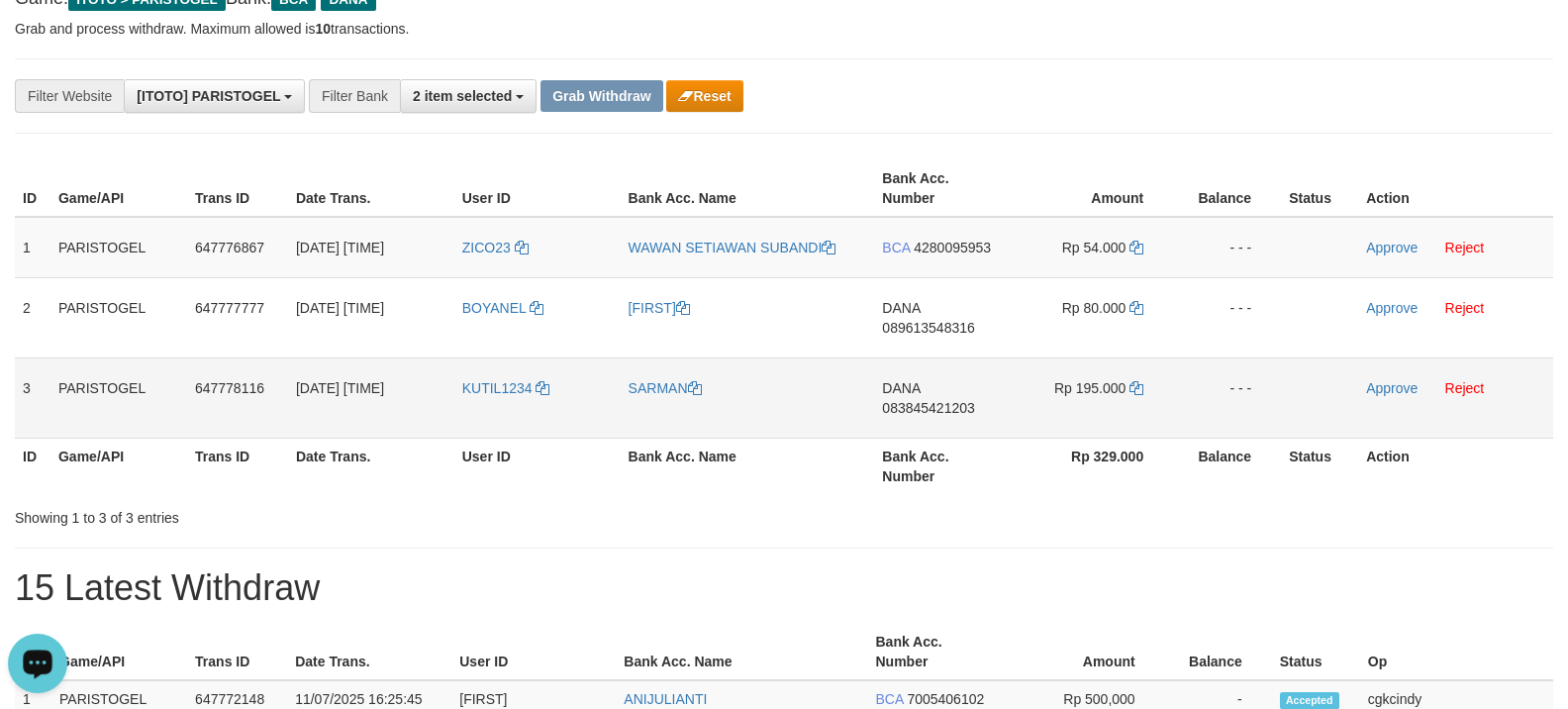 click on "083845421203" at bounding box center [928, 408] 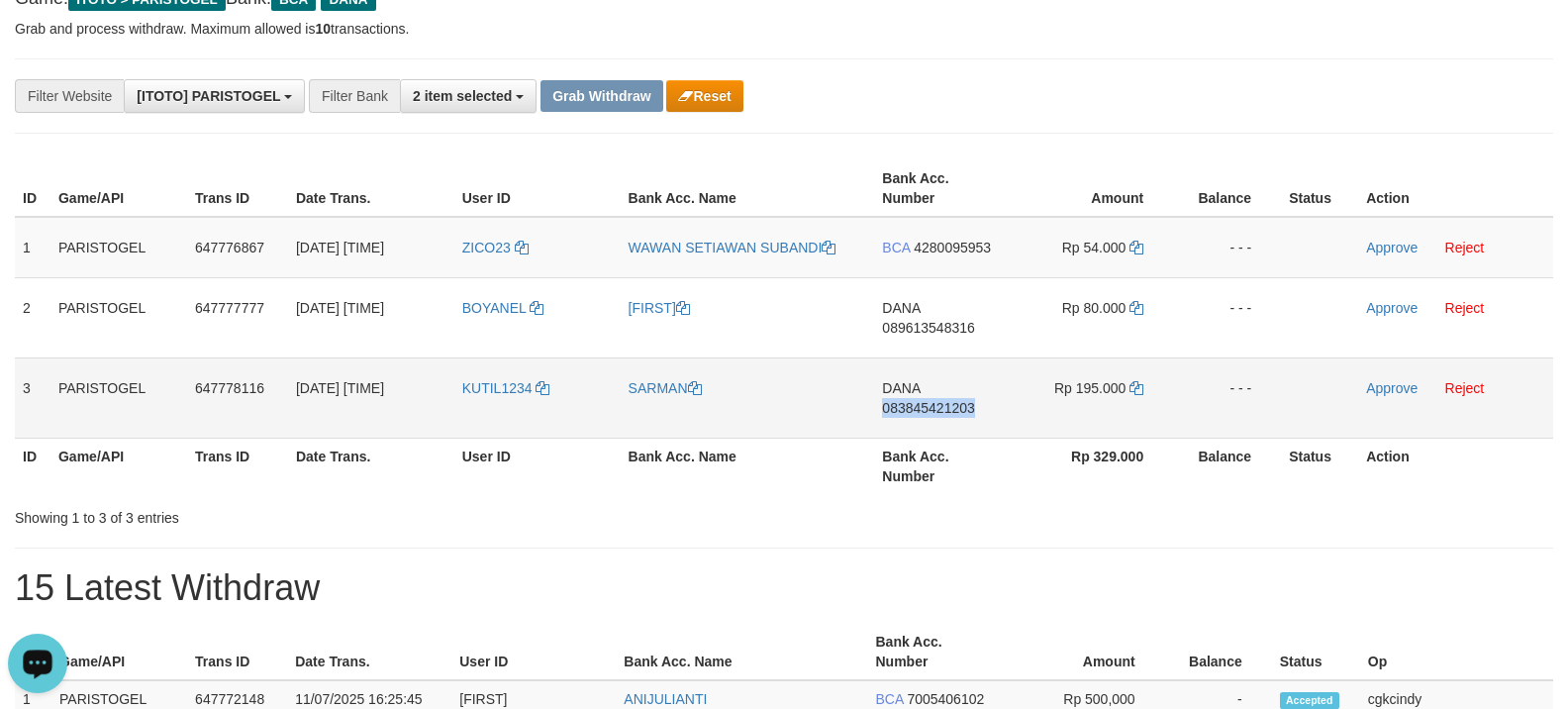 click on "DANA
083845421203" at bounding box center [942, 397] 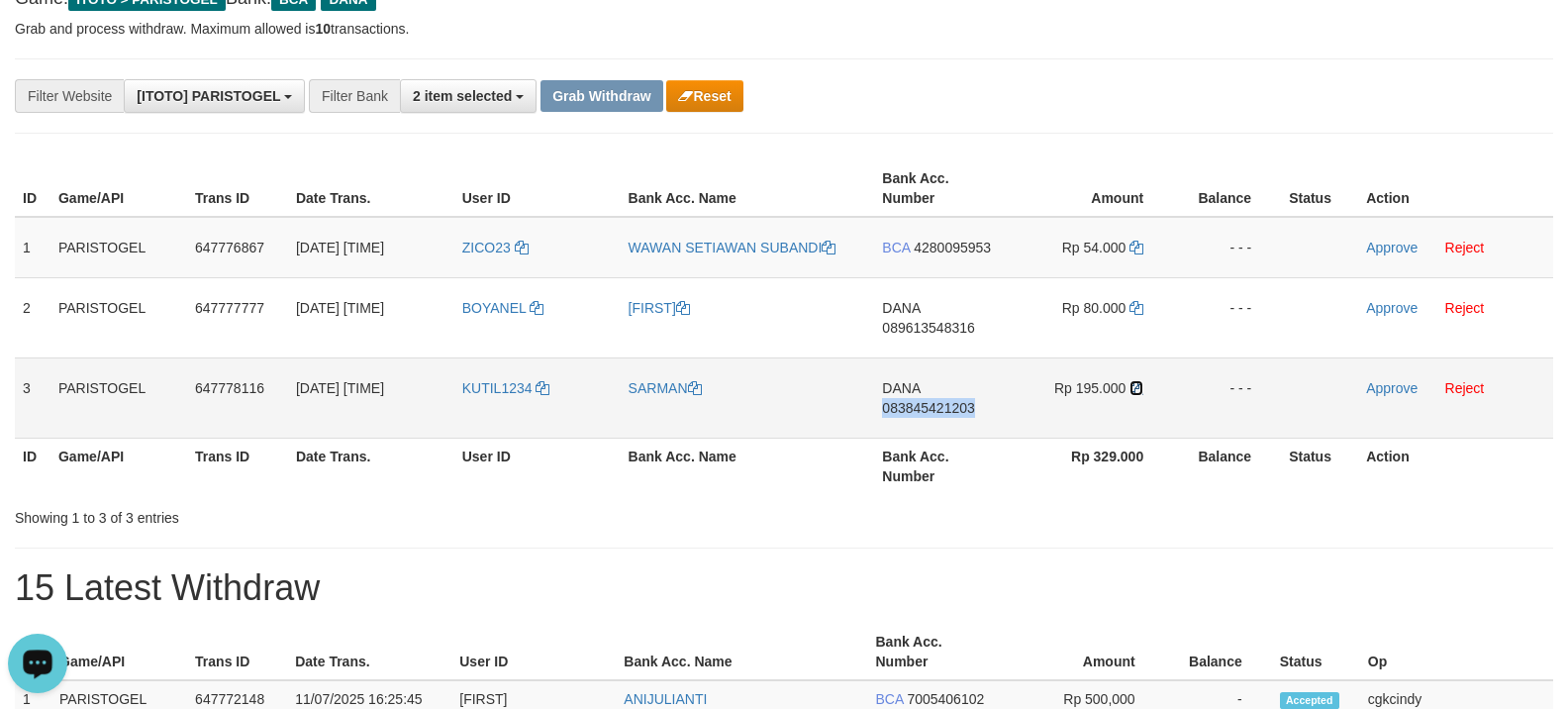 click at bounding box center (1136, 388) 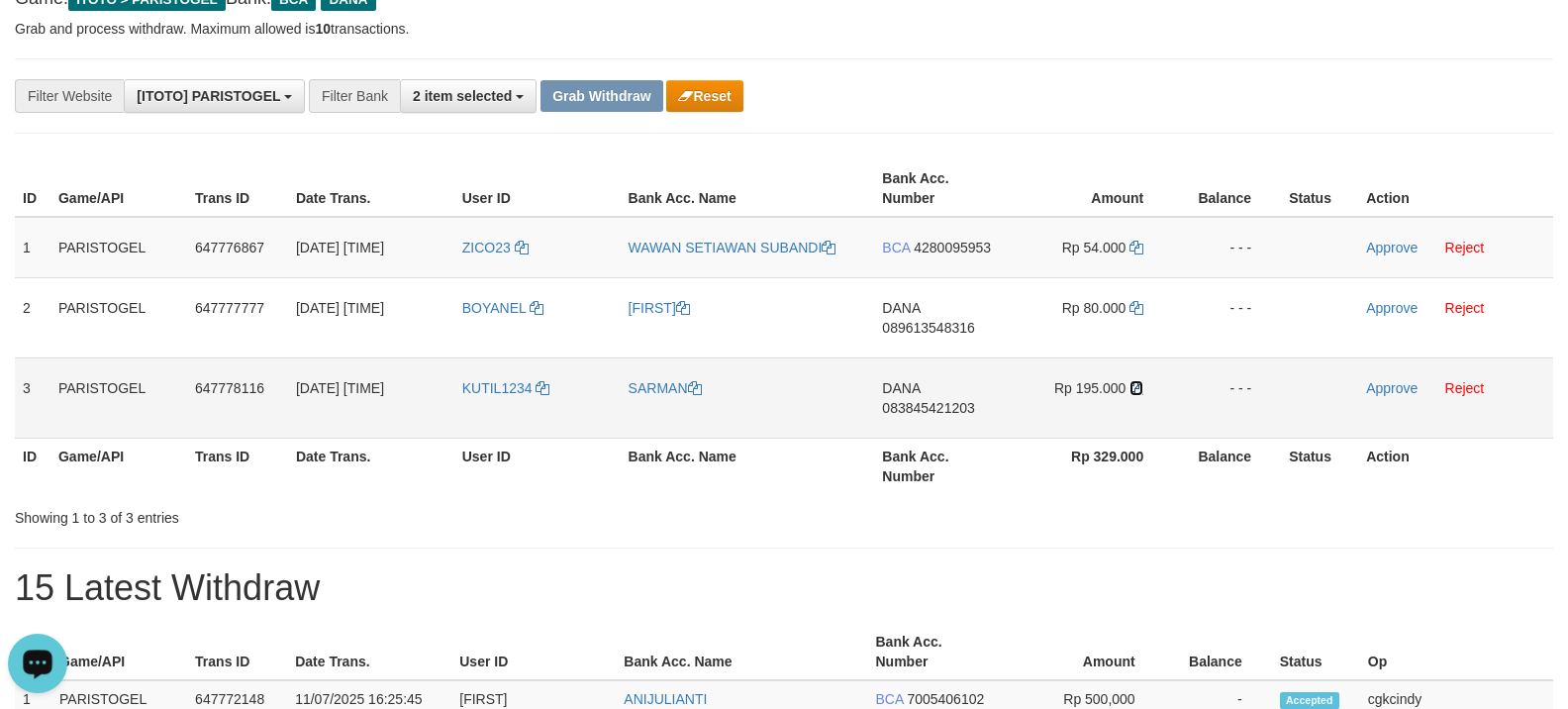 click at bounding box center [1136, 388] 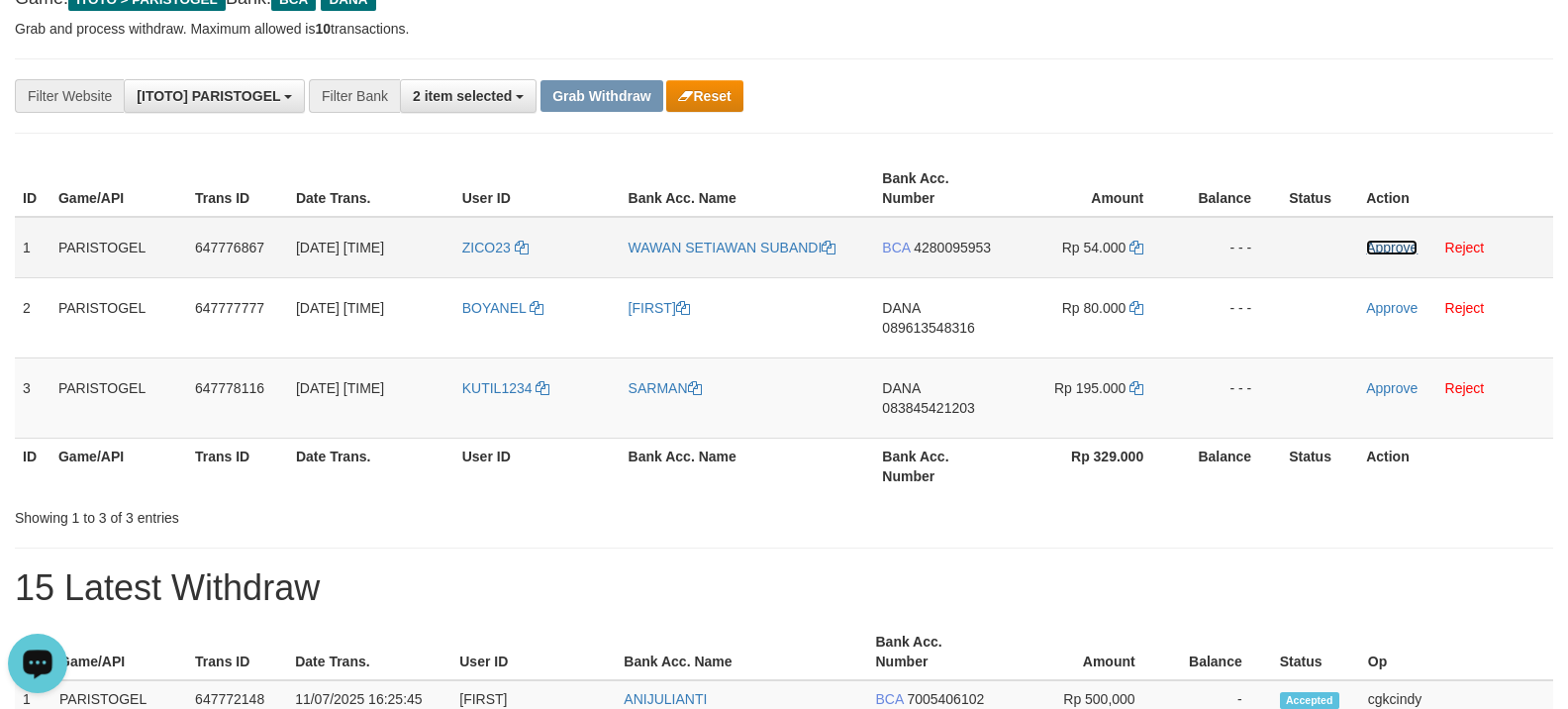 click on "Approve" at bounding box center (1392, 248) 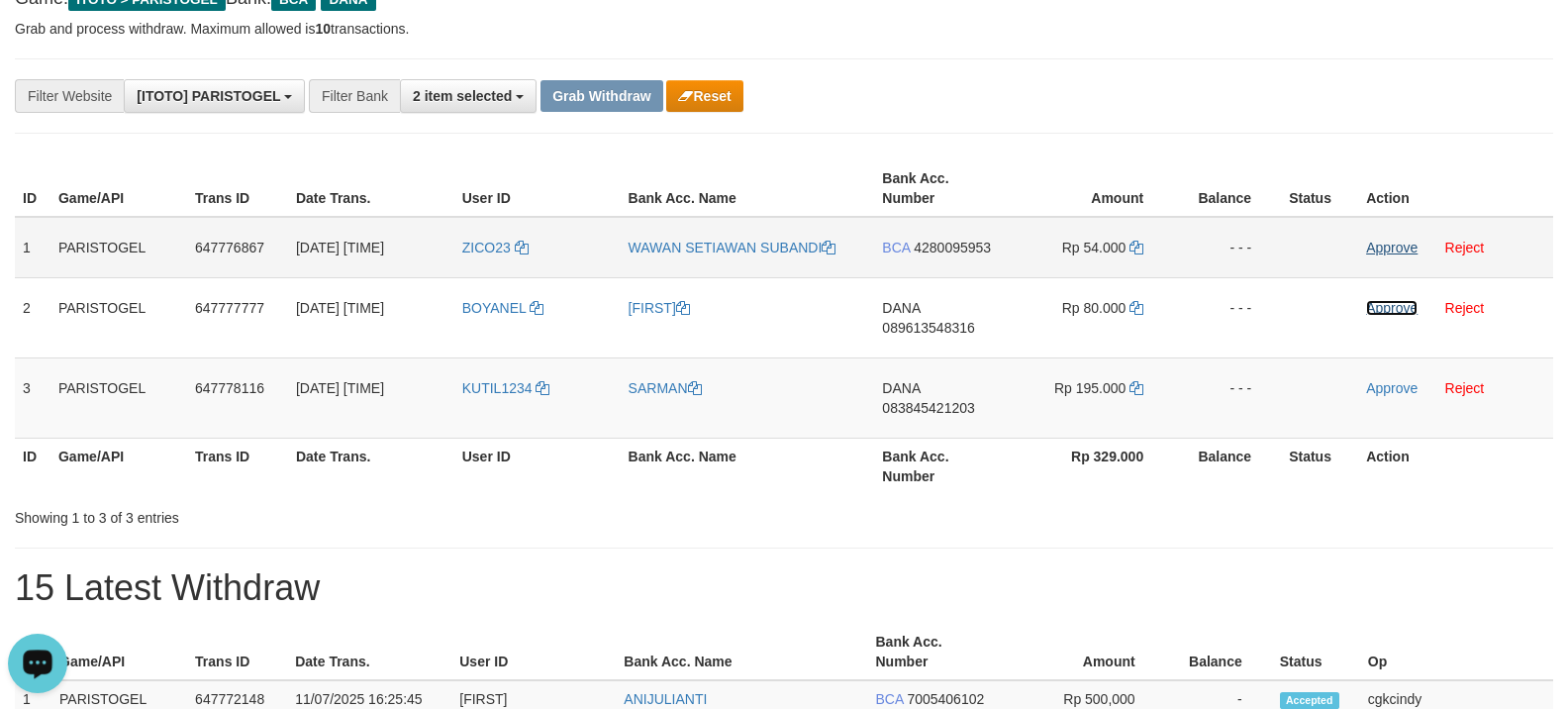click on "Approve" at bounding box center (1392, 308) 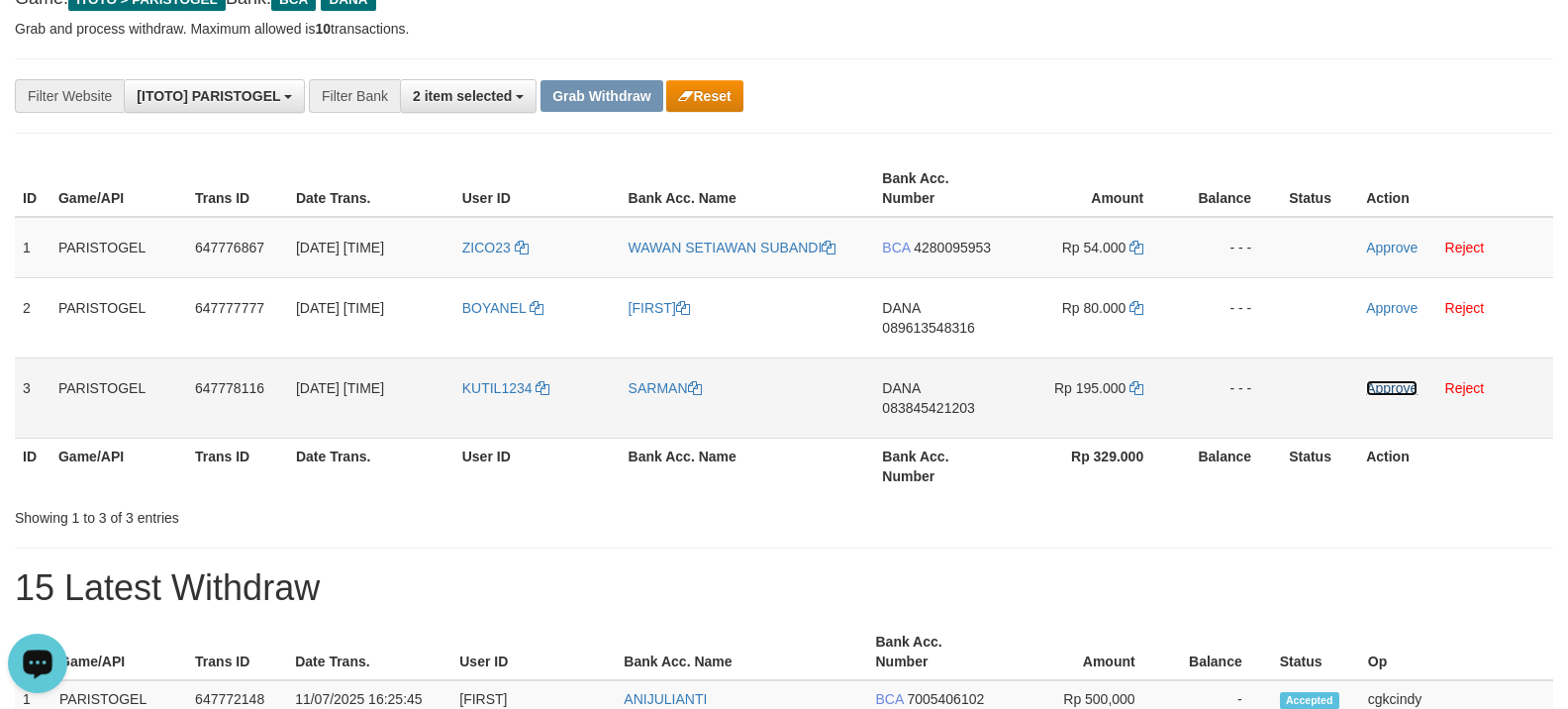 click on "Approve" at bounding box center (1392, 388) 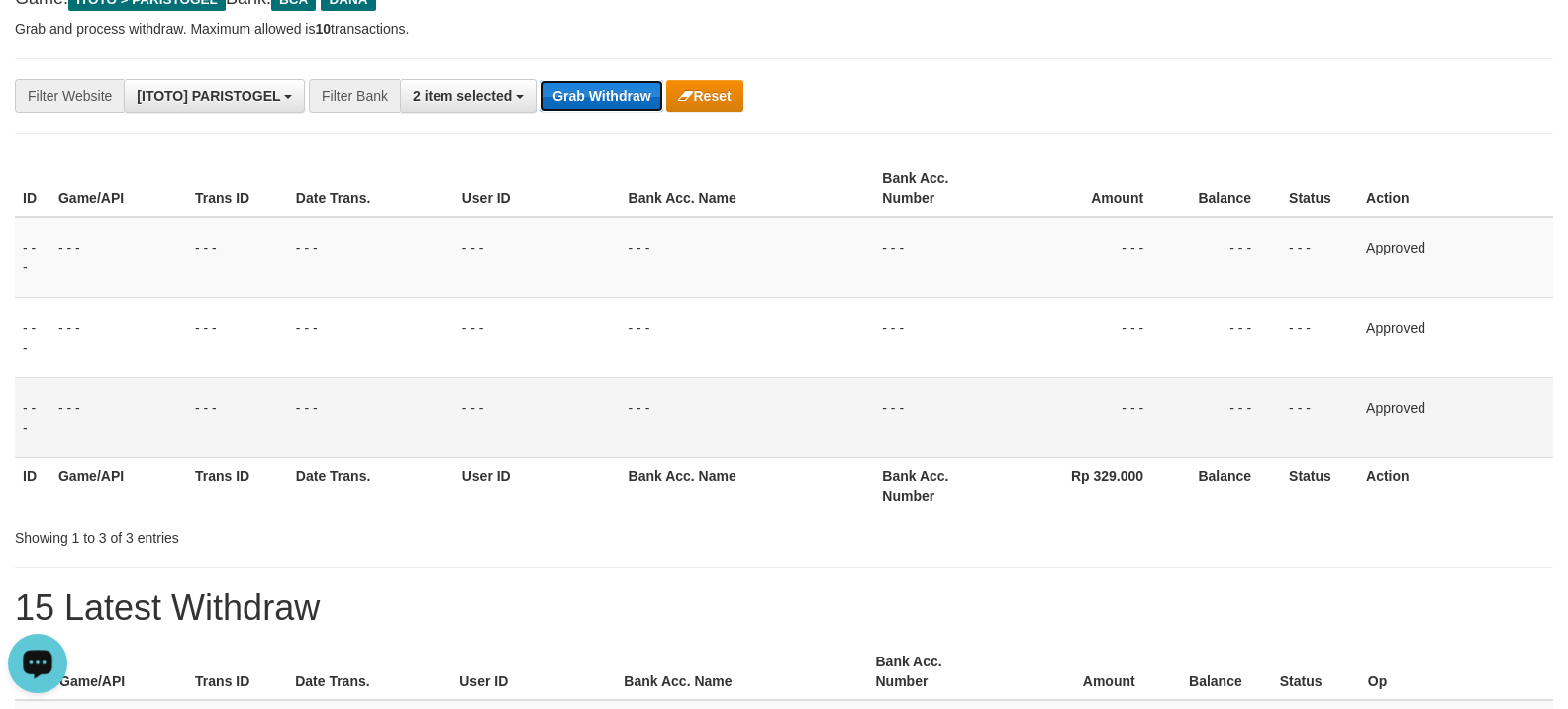 click on "Grab Withdraw" at bounding box center [601, 96] 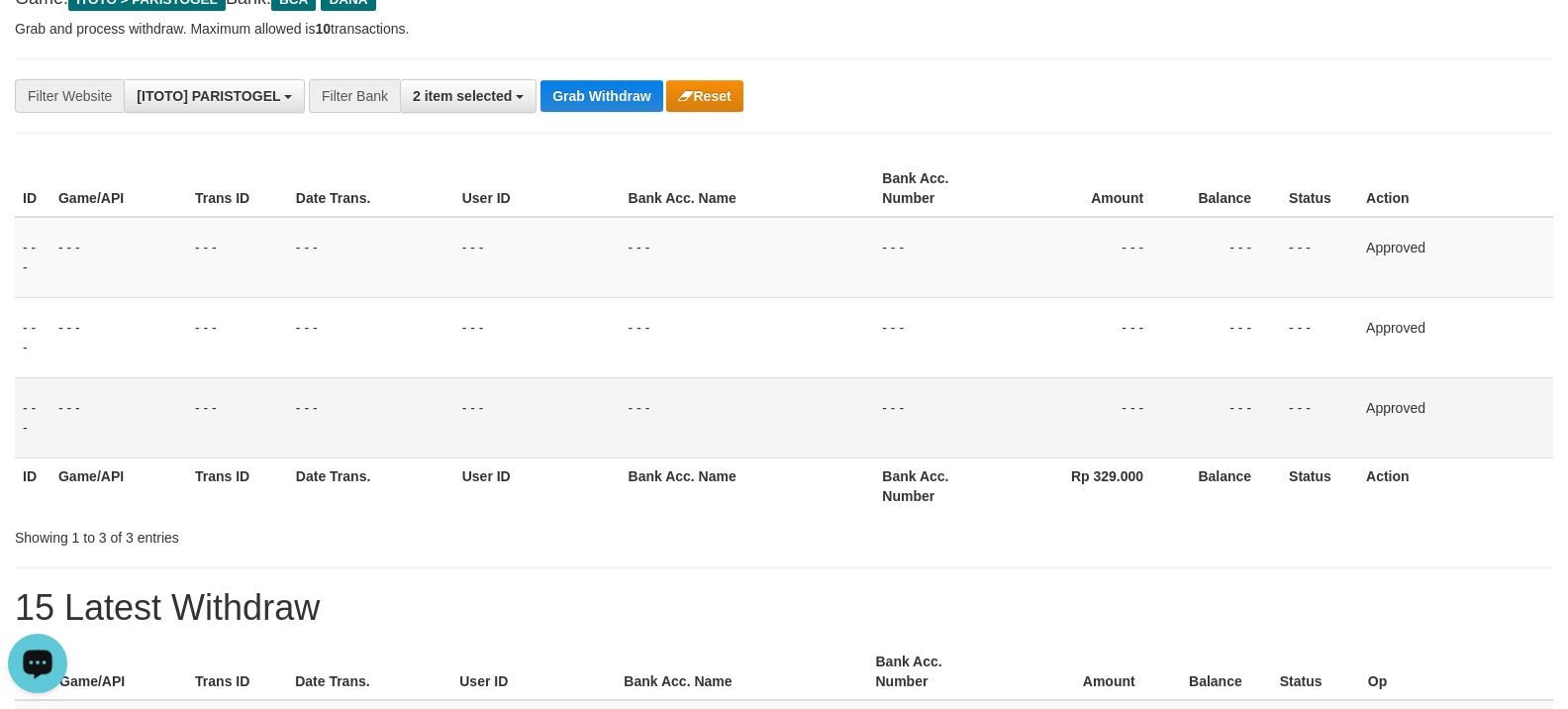 click on "**********" at bounding box center (653, 96) 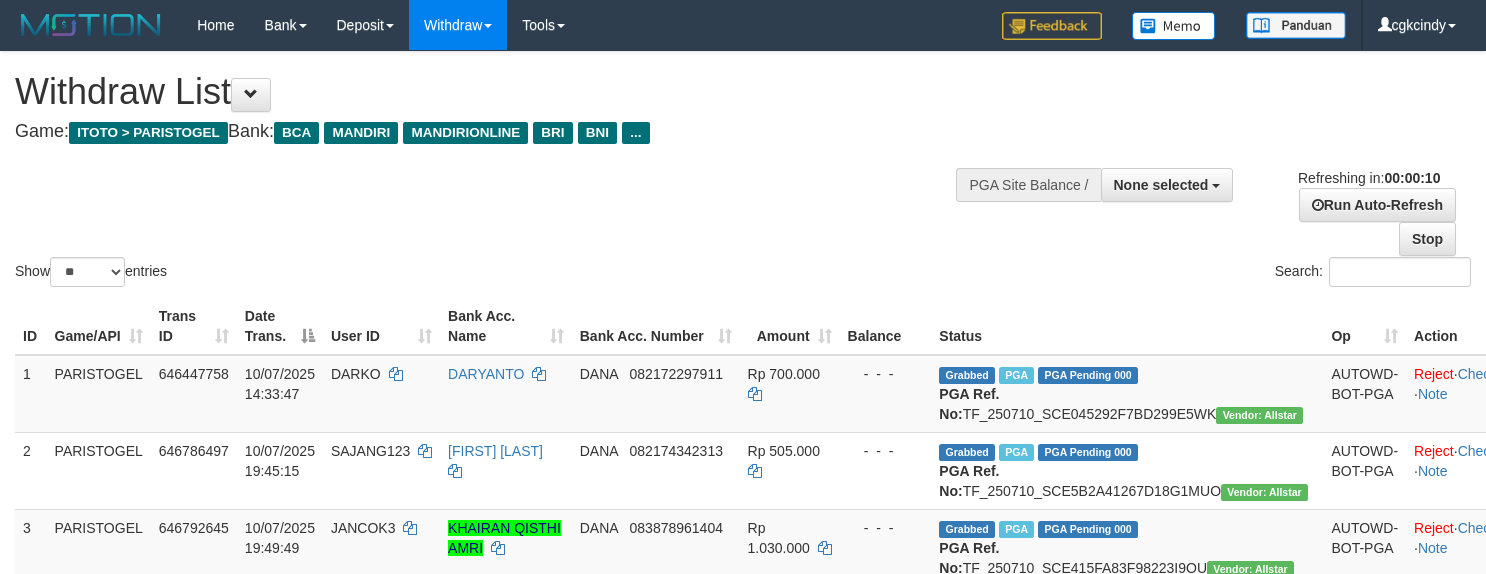 select 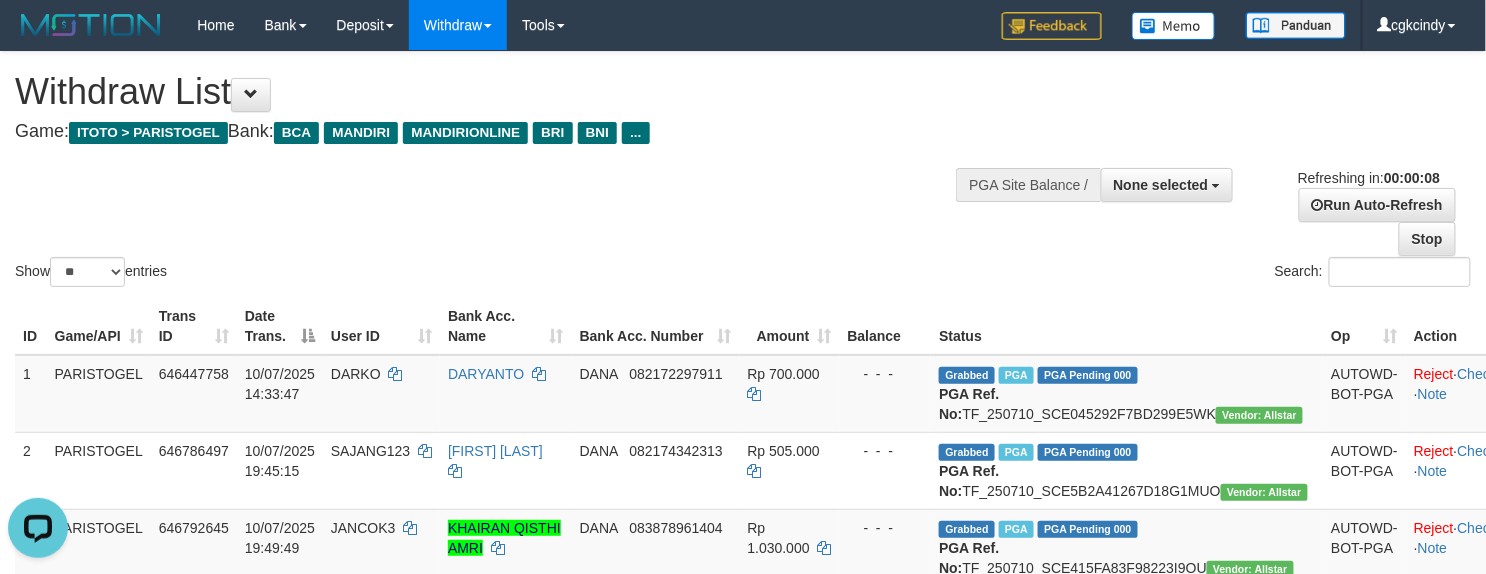 scroll, scrollTop: 0, scrollLeft: 0, axis: both 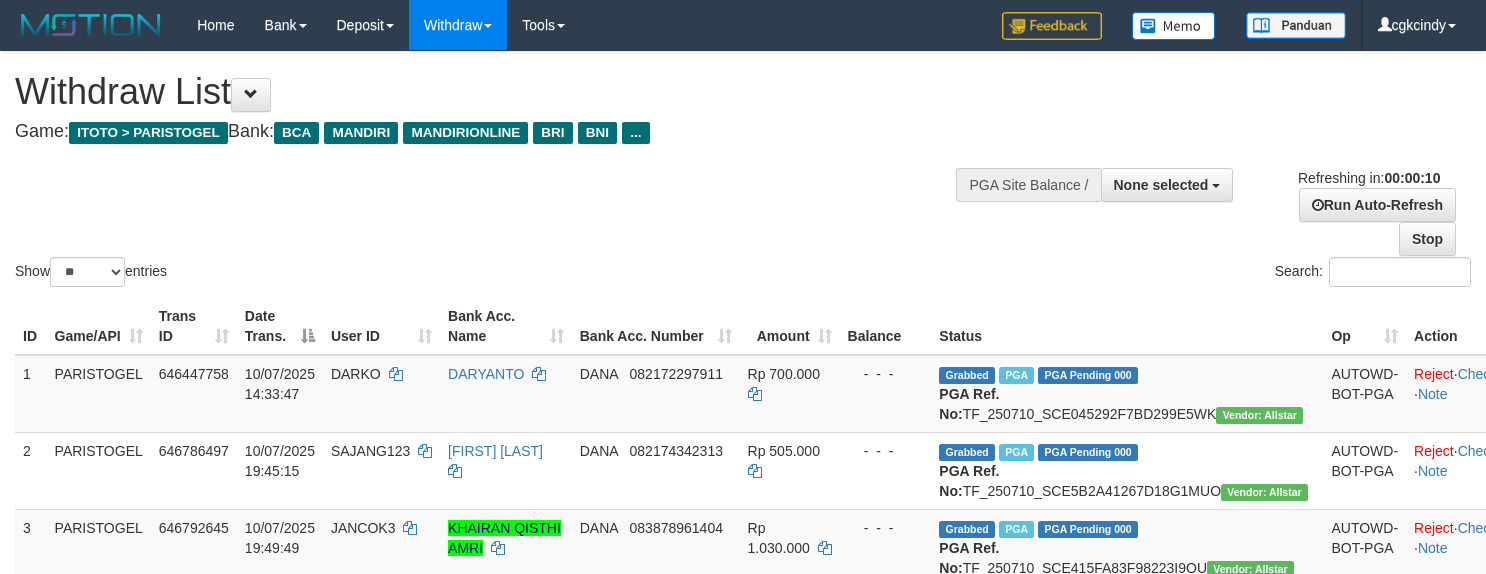 select 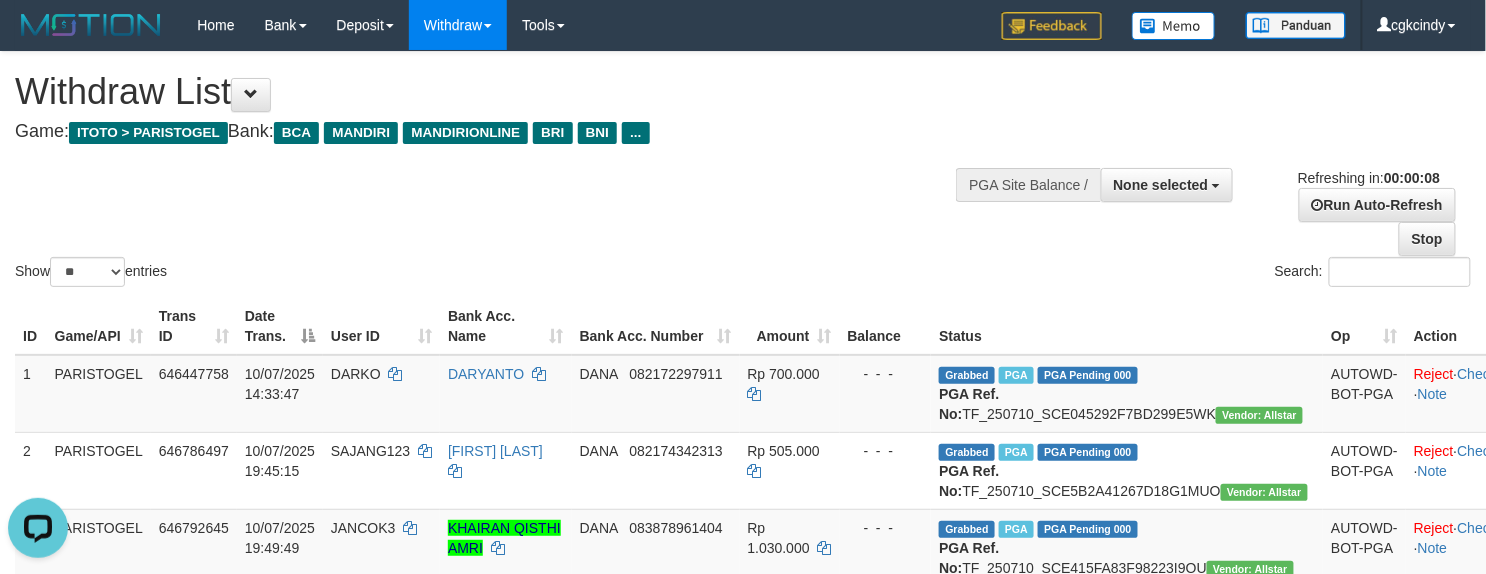 scroll, scrollTop: 0, scrollLeft: 0, axis: both 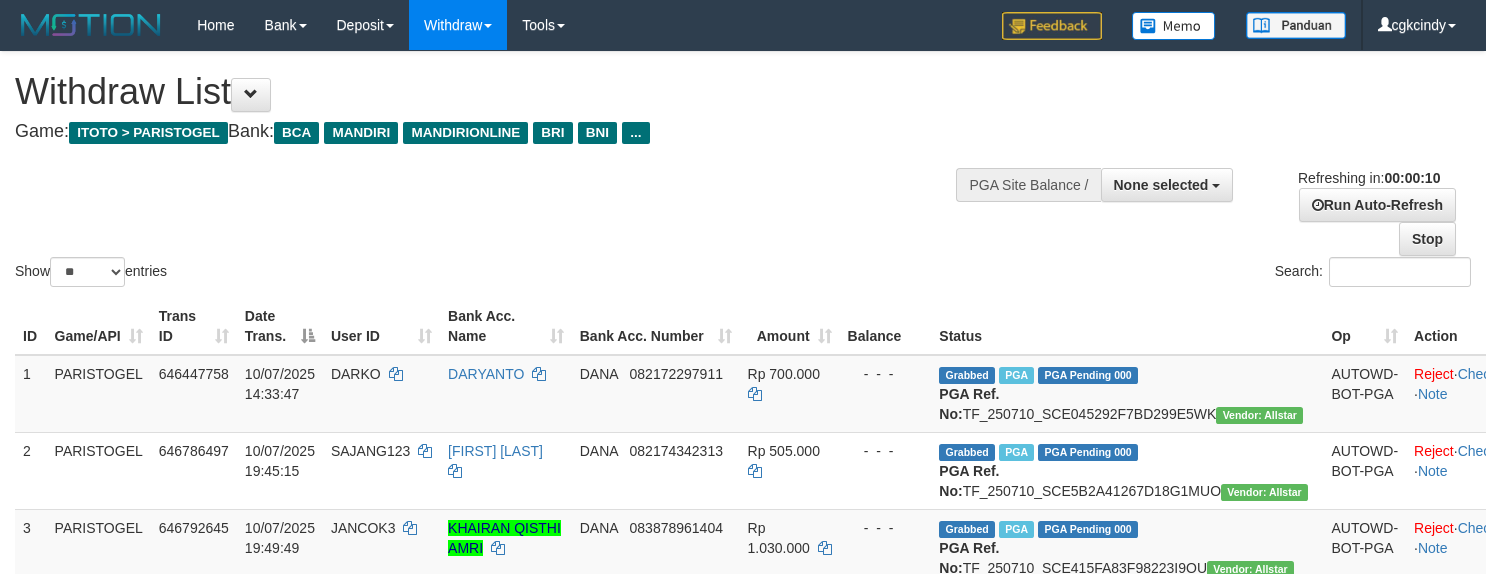 select 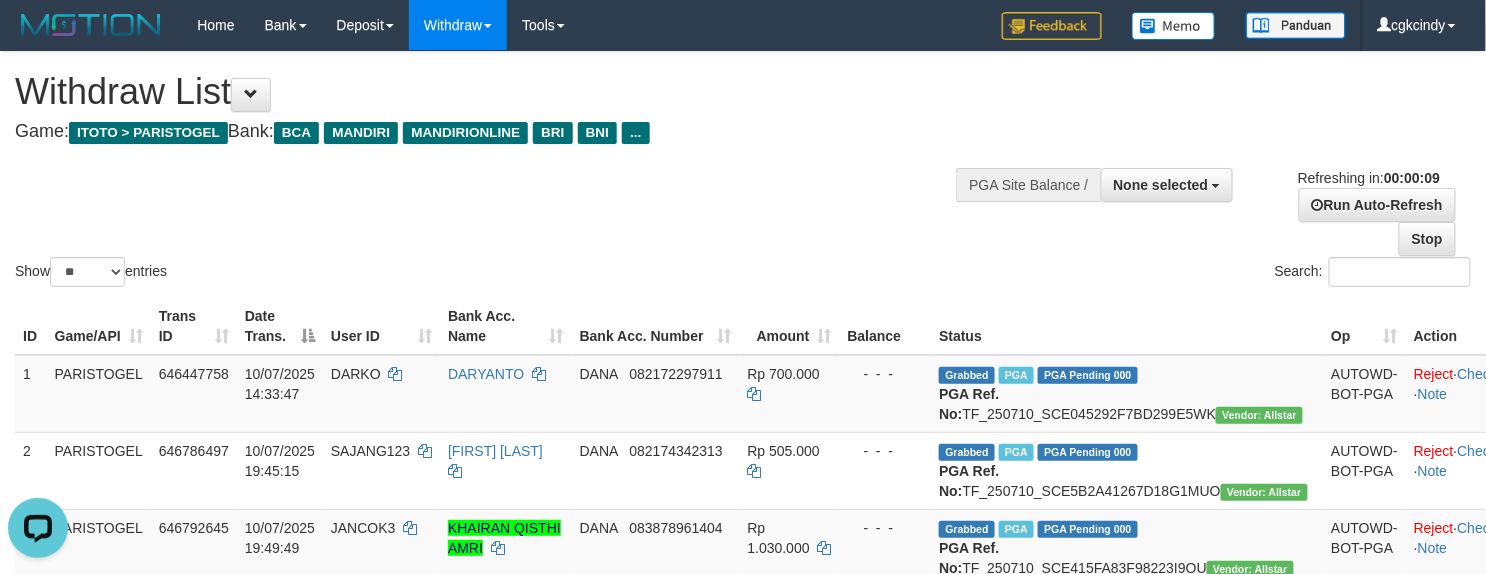 scroll, scrollTop: 0, scrollLeft: 0, axis: both 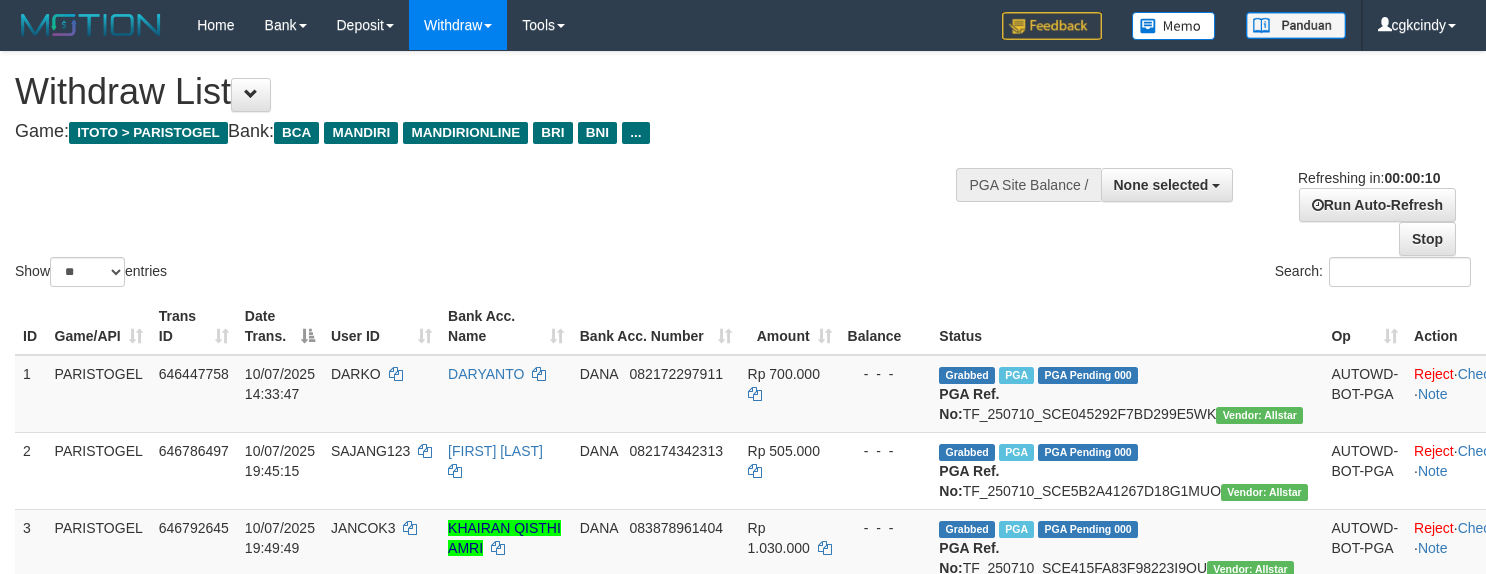 select 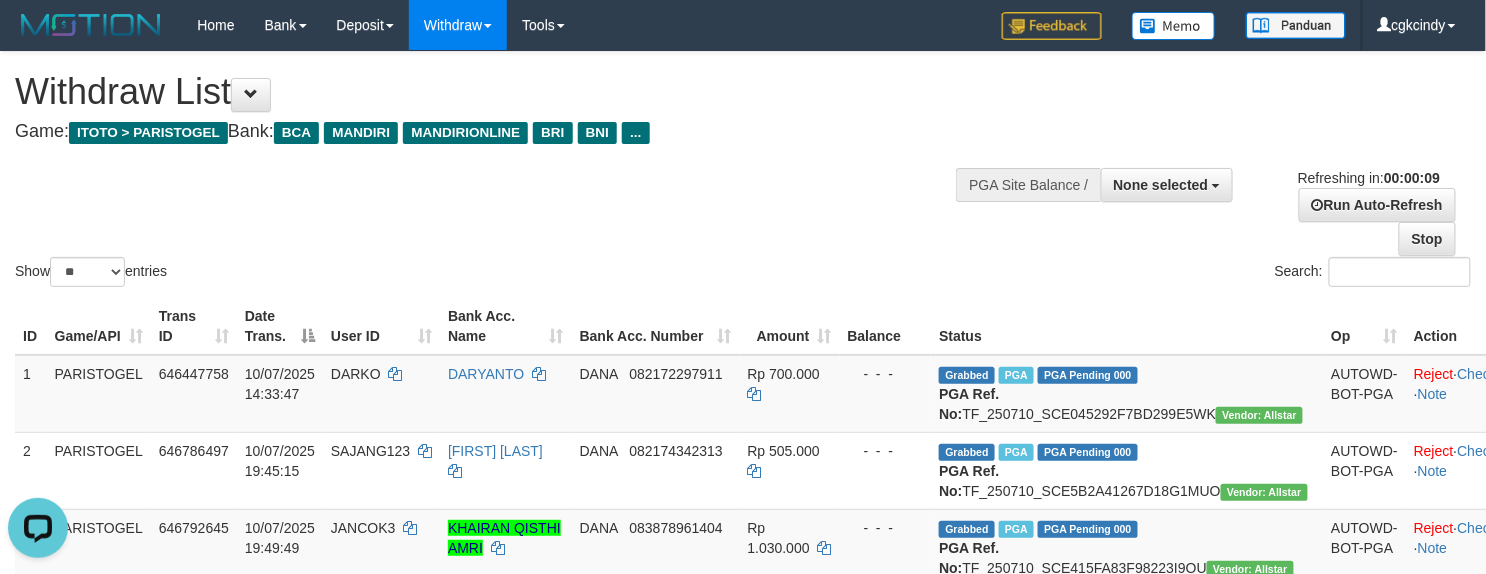 scroll, scrollTop: 0, scrollLeft: 0, axis: both 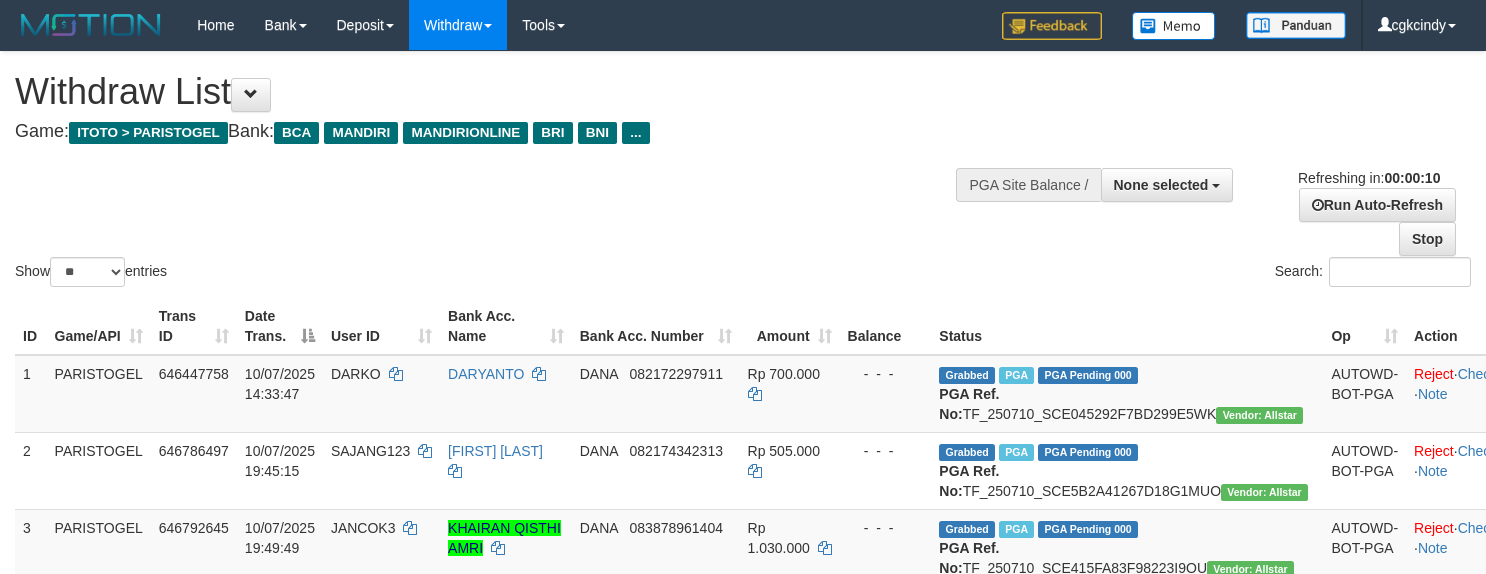 select 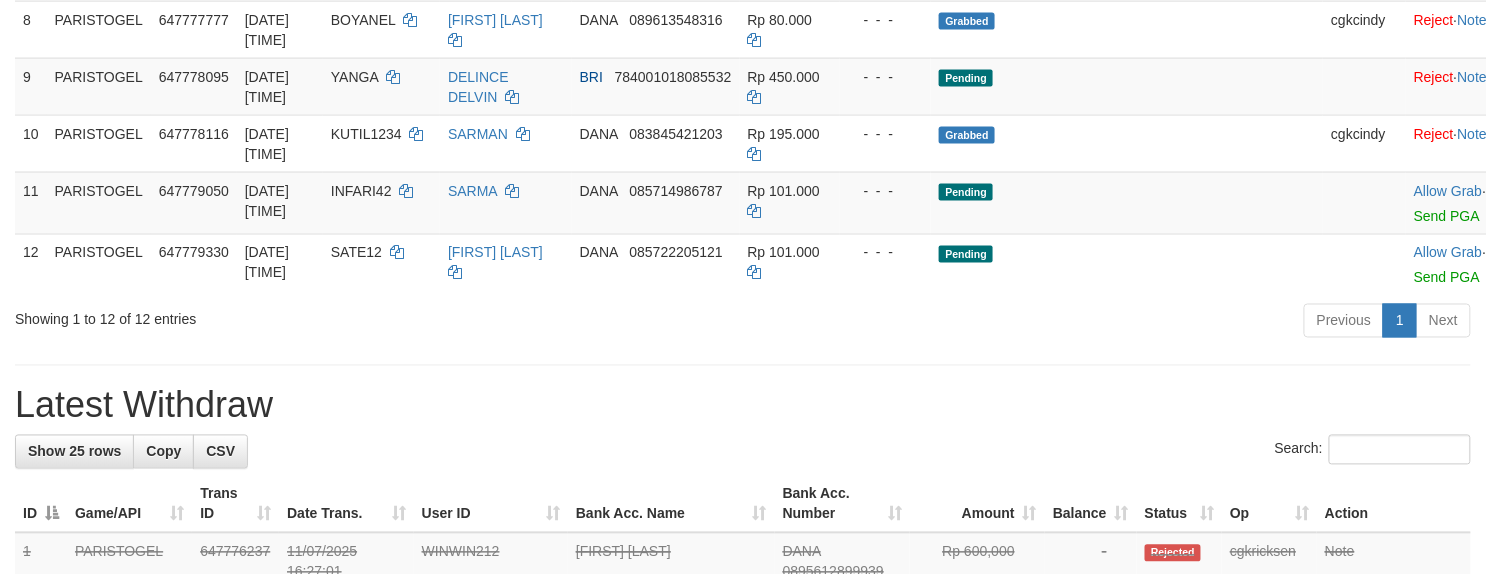 scroll, scrollTop: 933, scrollLeft: 0, axis: vertical 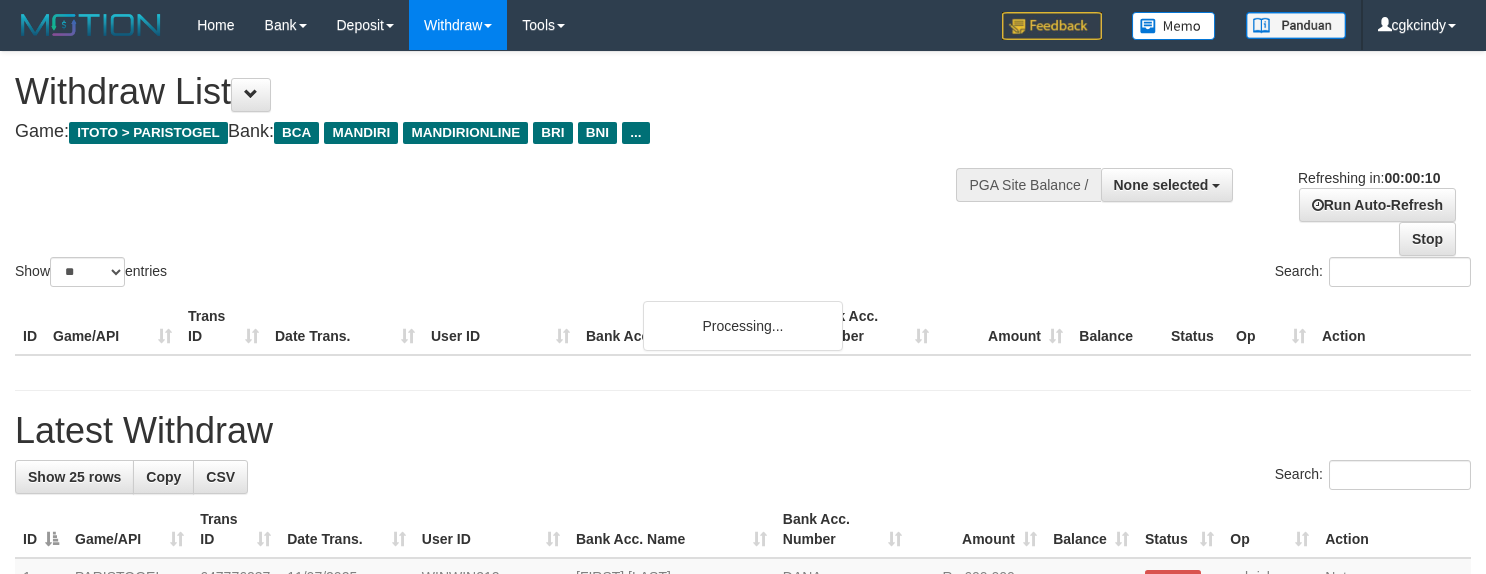 select 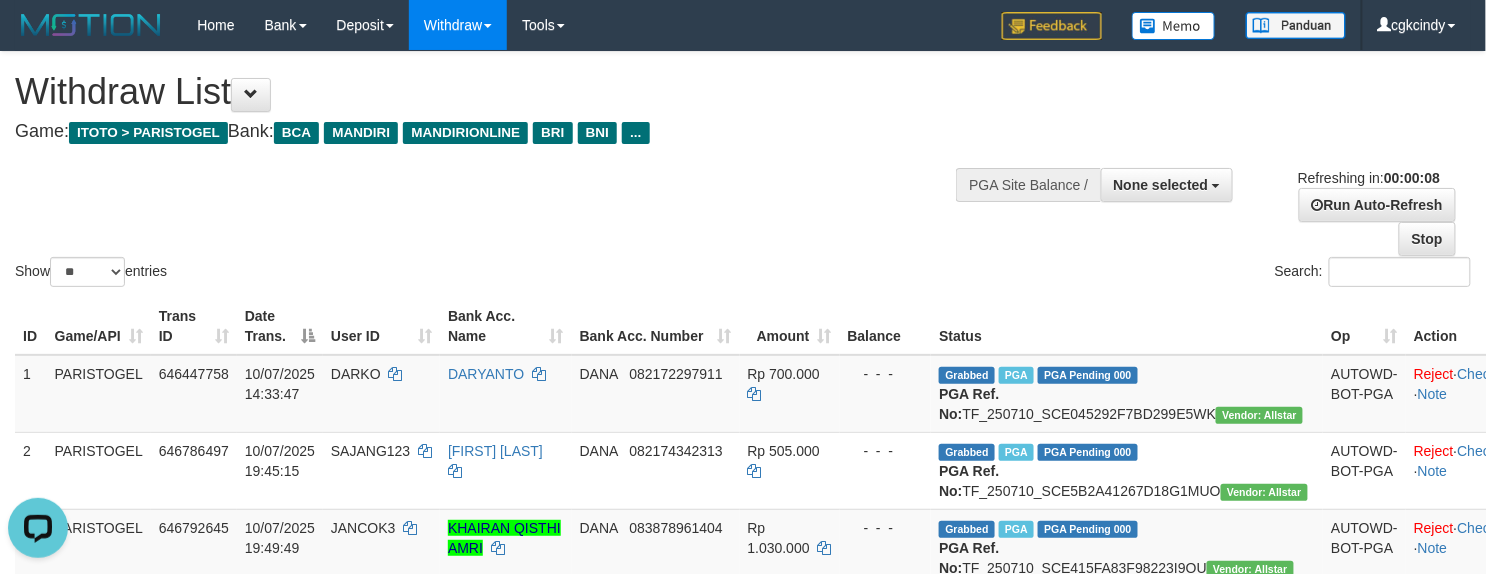 scroll, scrollTop: 0, scrollLeft: 0, axis: both 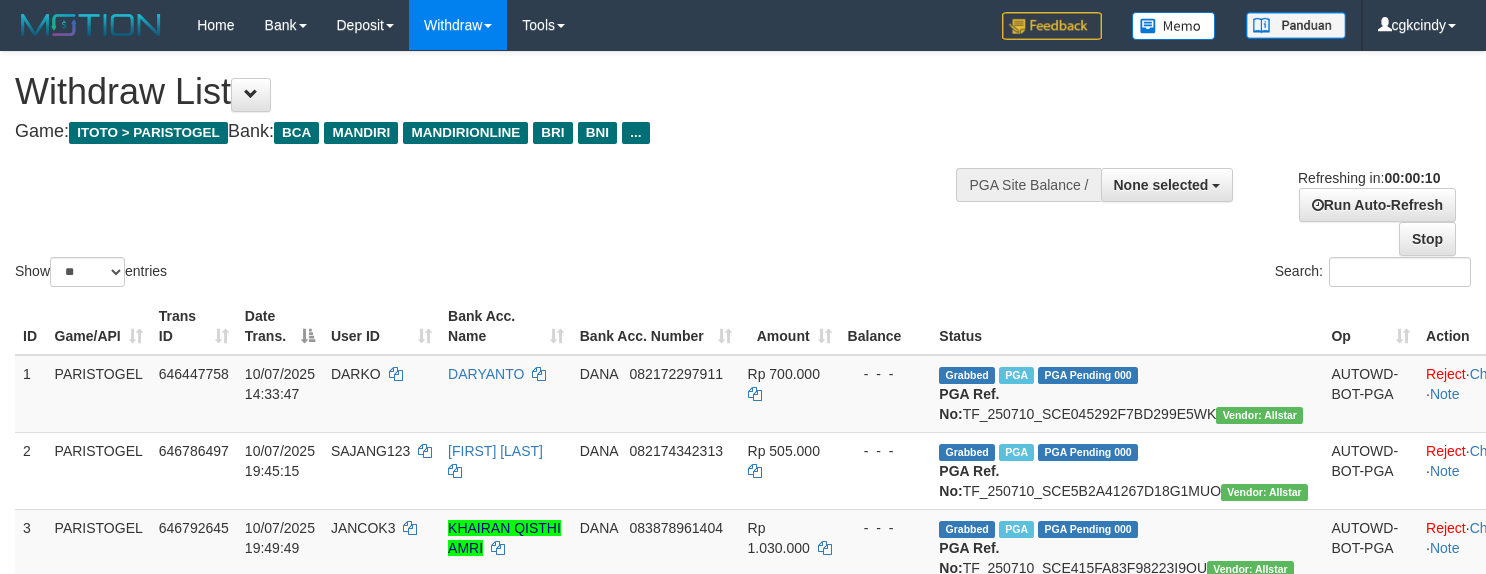 select 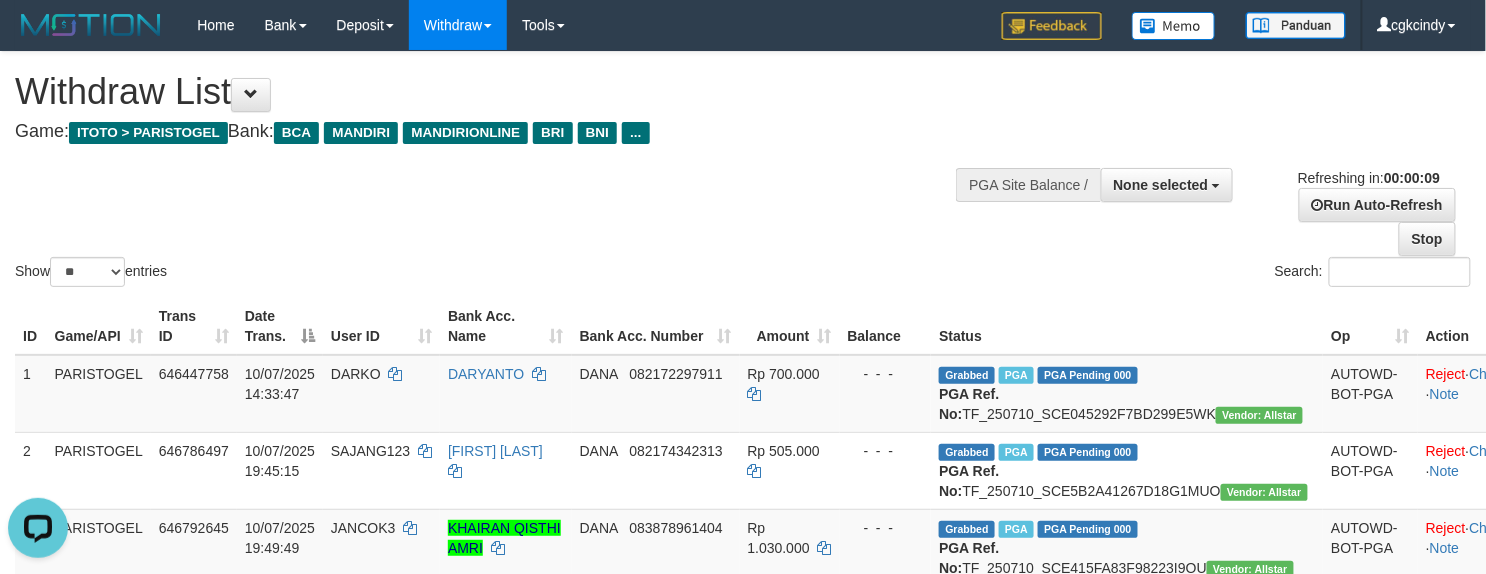 scroll, scrollTop: 0, scrollLeft: 0, axis: both 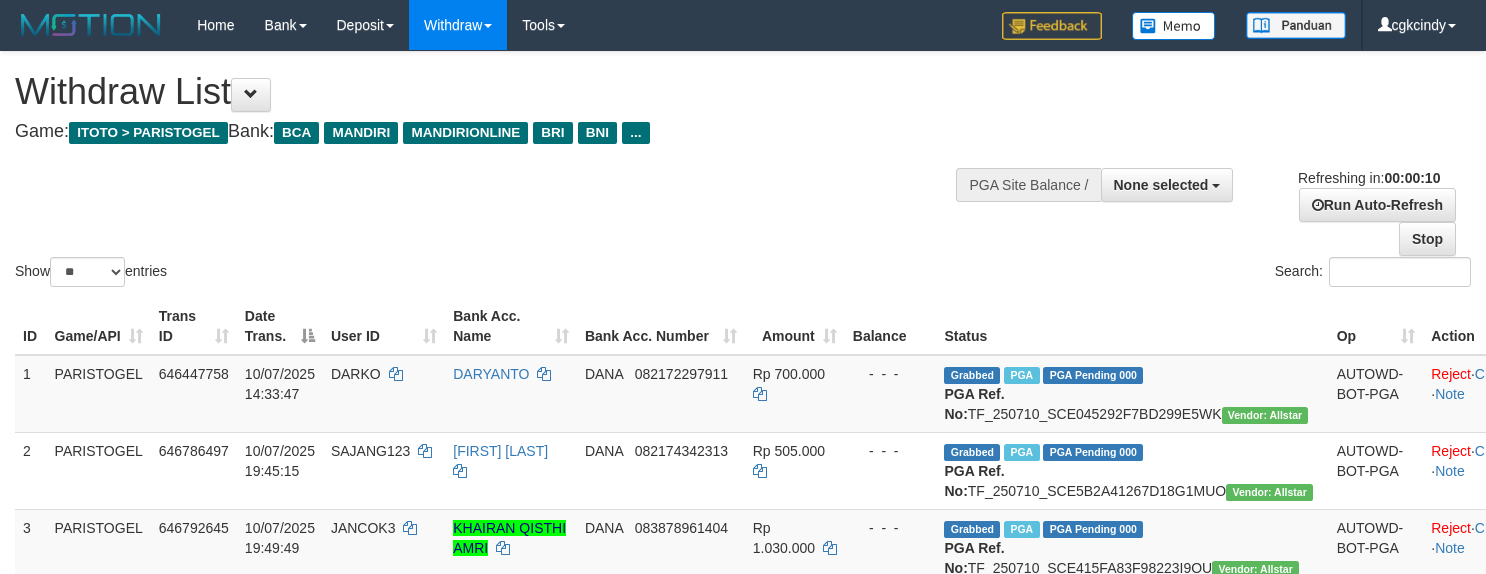 select 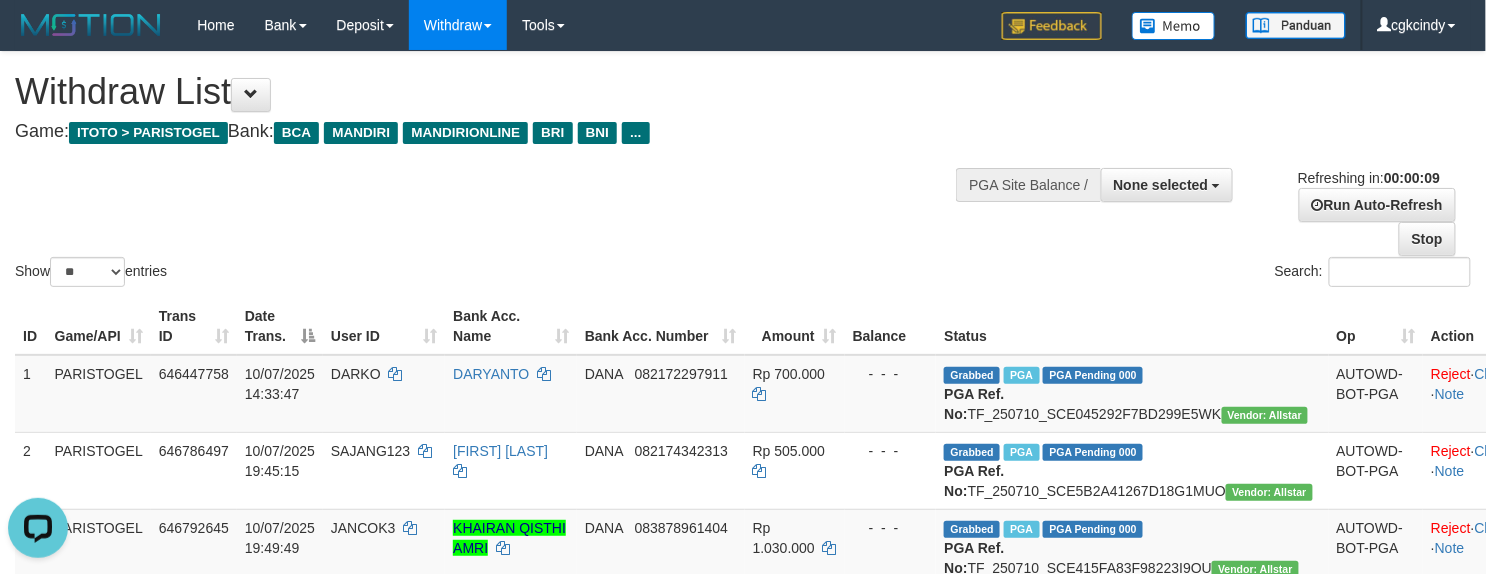 scroll, scrollTop: 0, scrollLeft: 0, axis: both 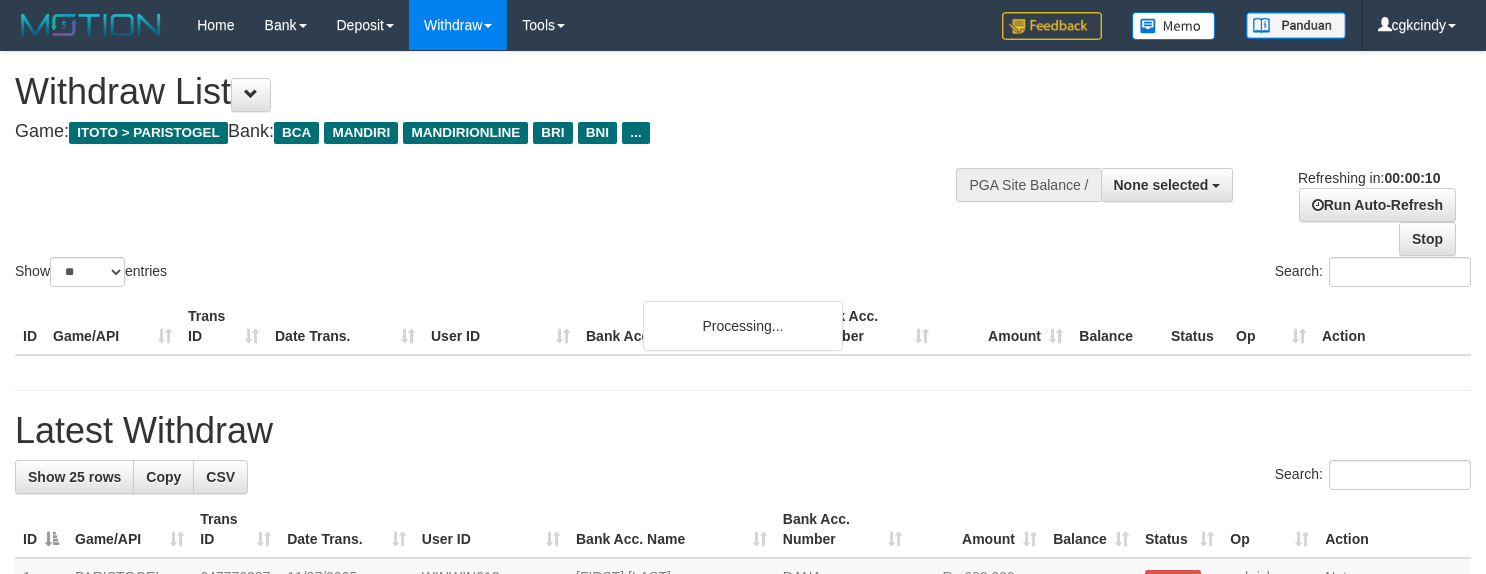 select 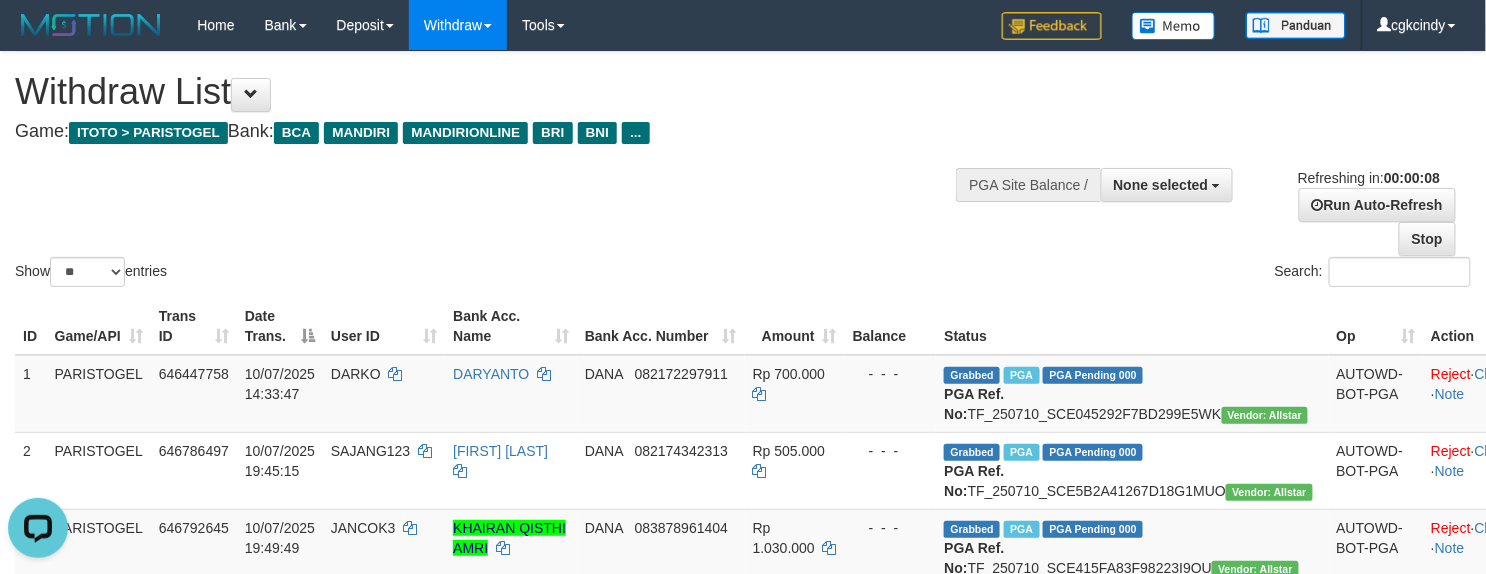 scroll, scrollTop: 0, scrollLeft: 0, axis: both 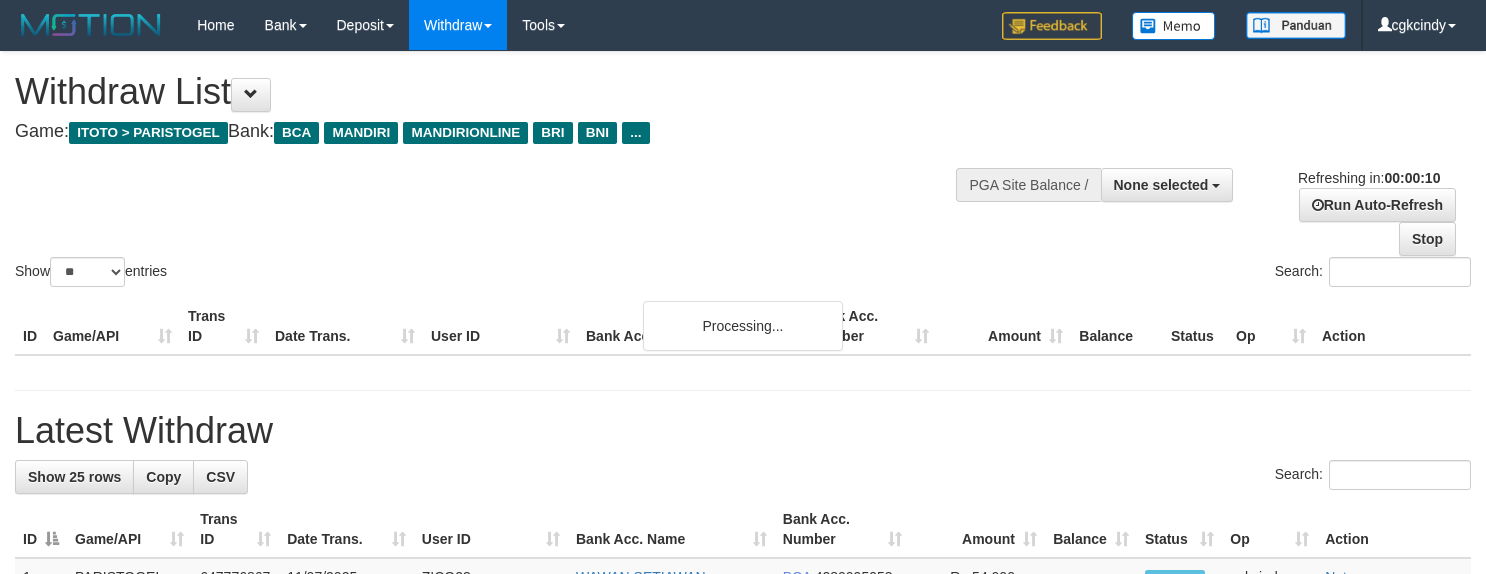 select 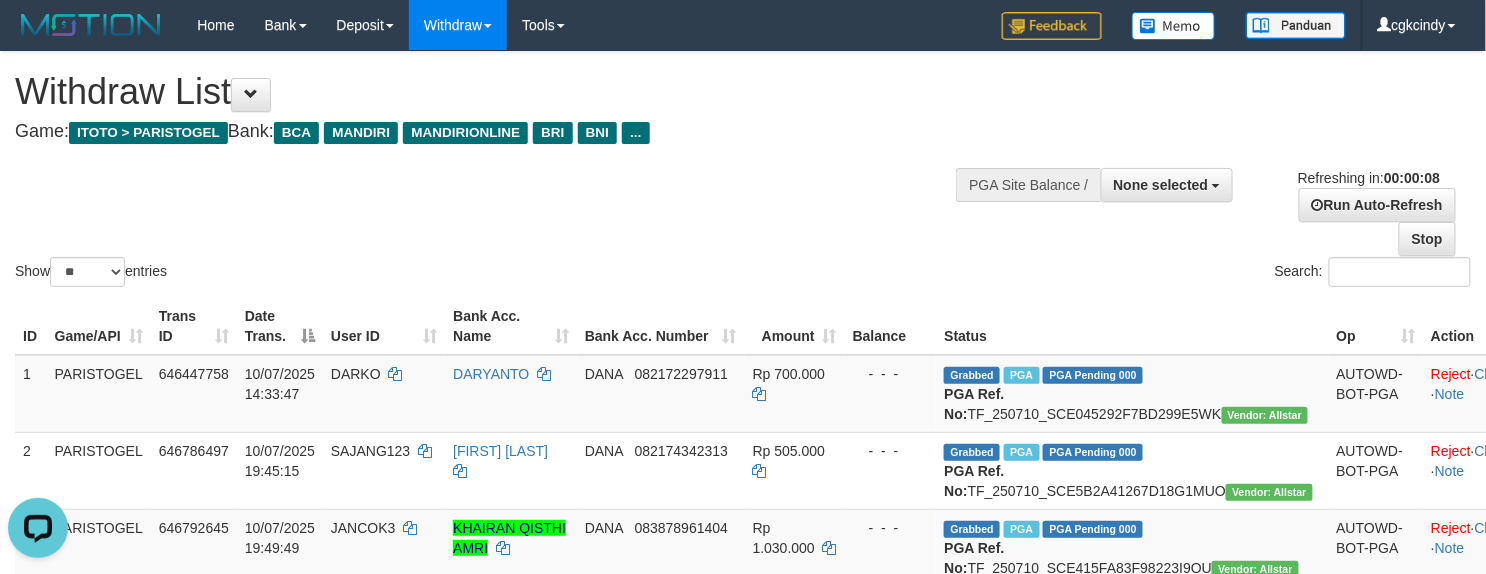 scroll, scrollTop: 0, scrollLeft: 0, axis: both 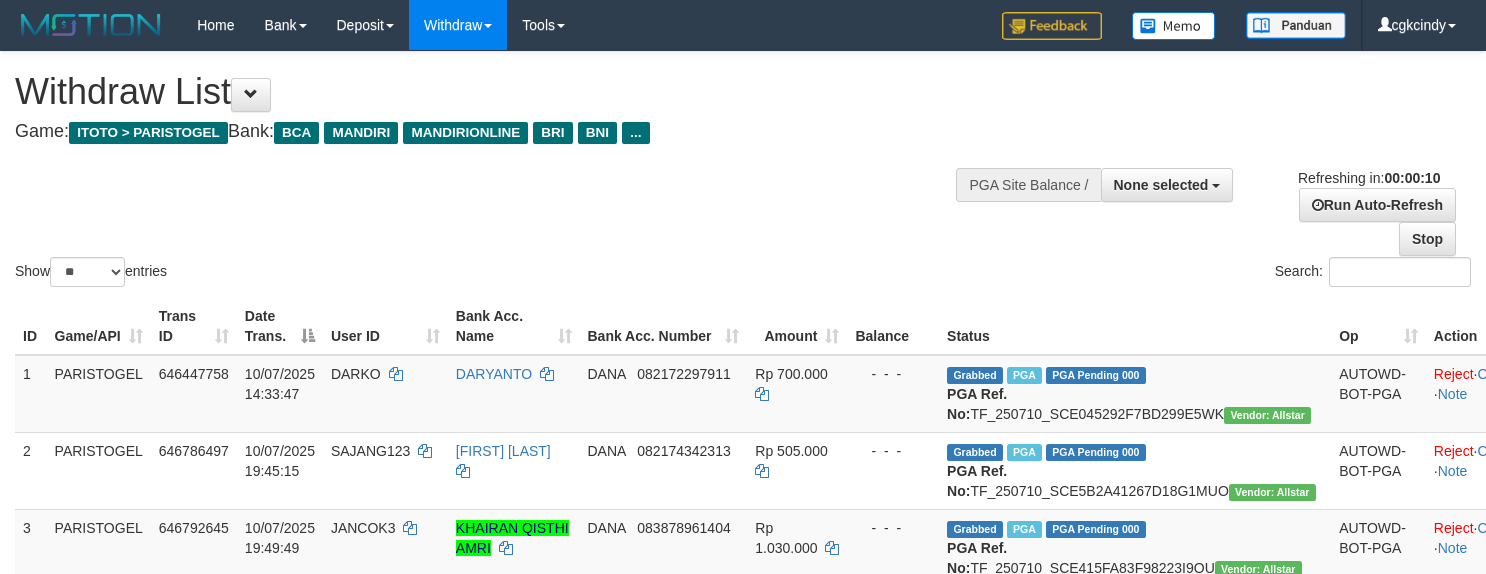 select 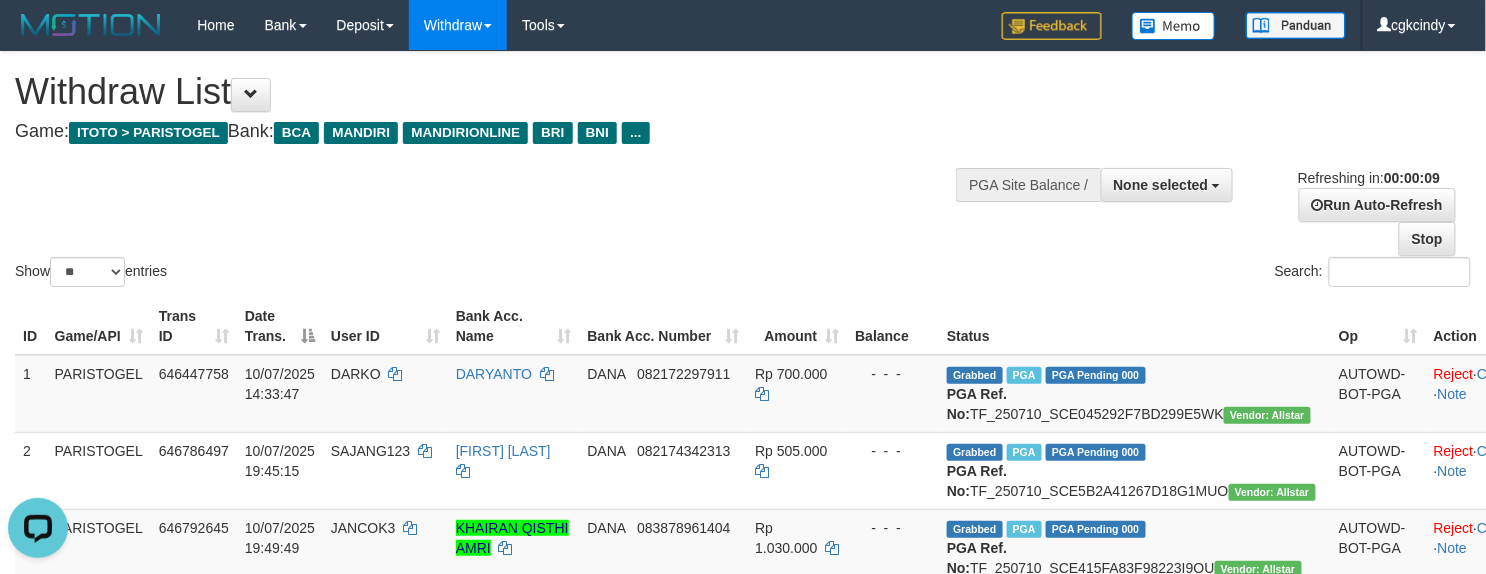 scroll, scrollTop: 0, scrollLeft: 0, axis: both 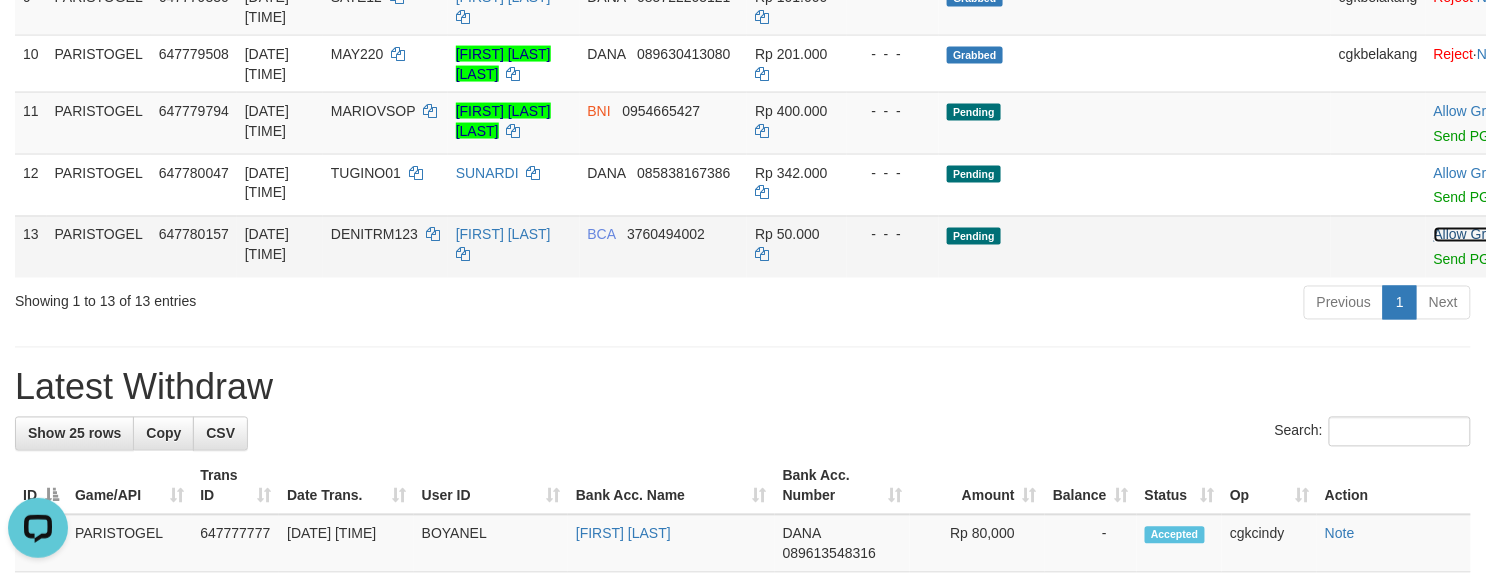 click on "Allow Grab" at bounding box center (1468, 235) 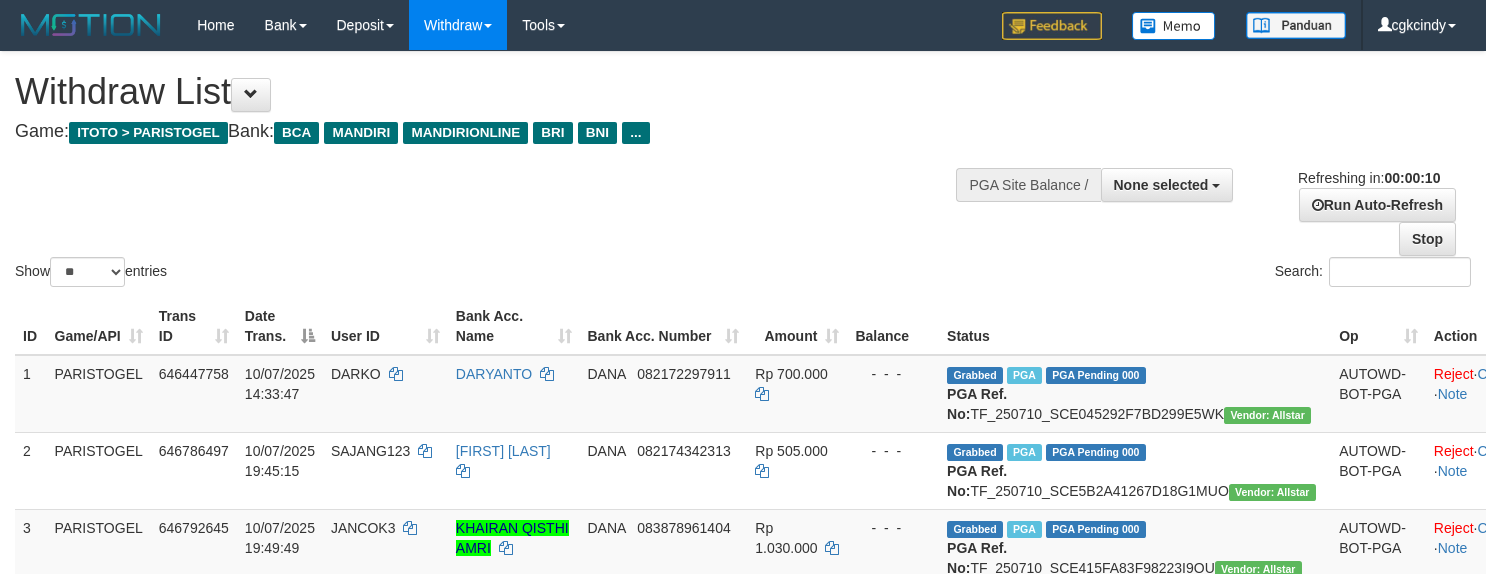 select 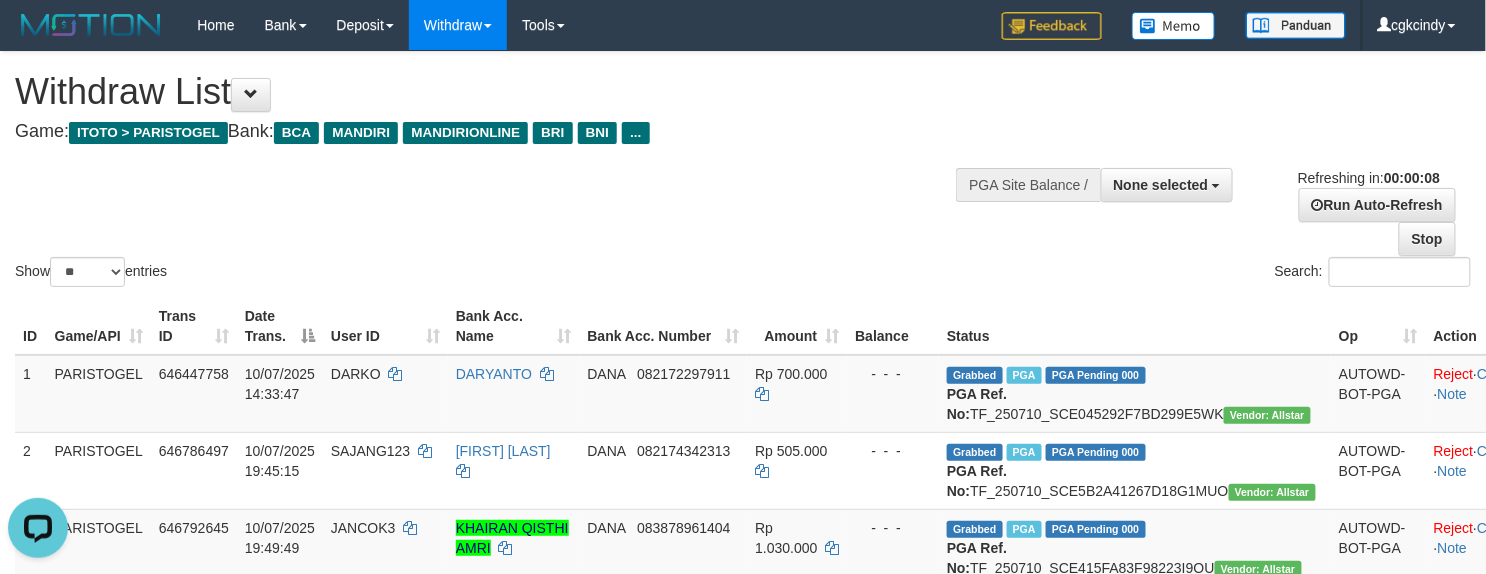 scroll, scrollTop: 0, scrollLeft: 0, axis: both 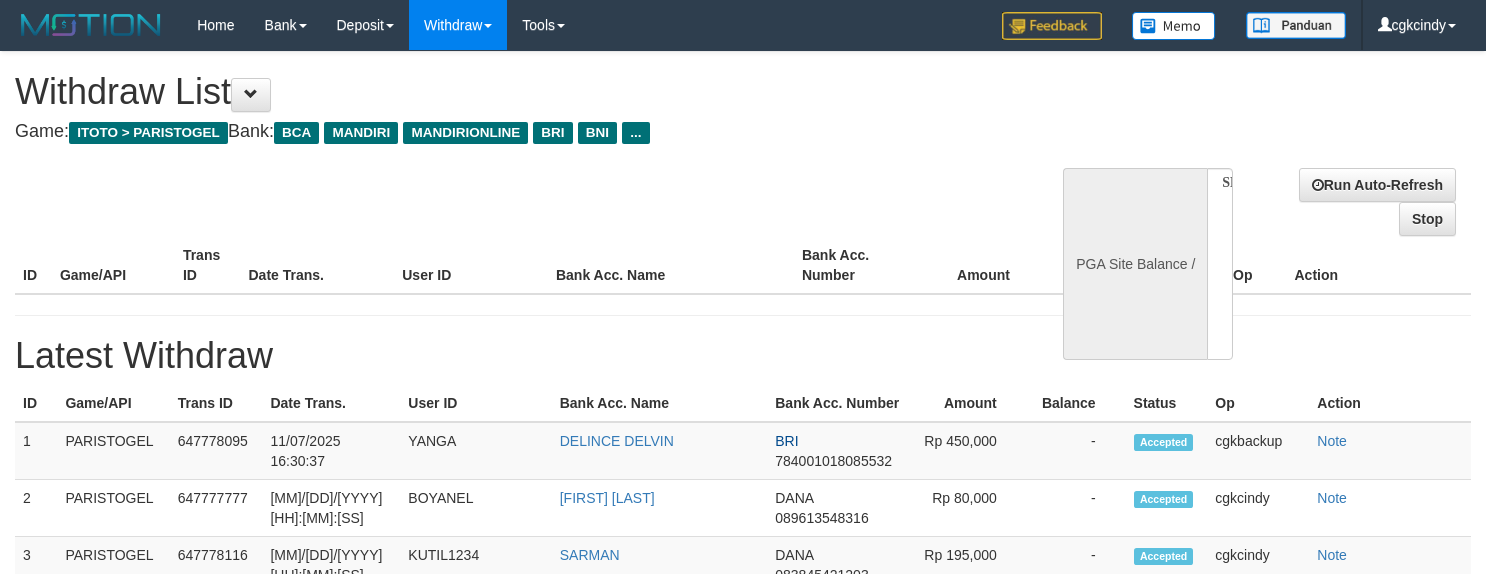 select 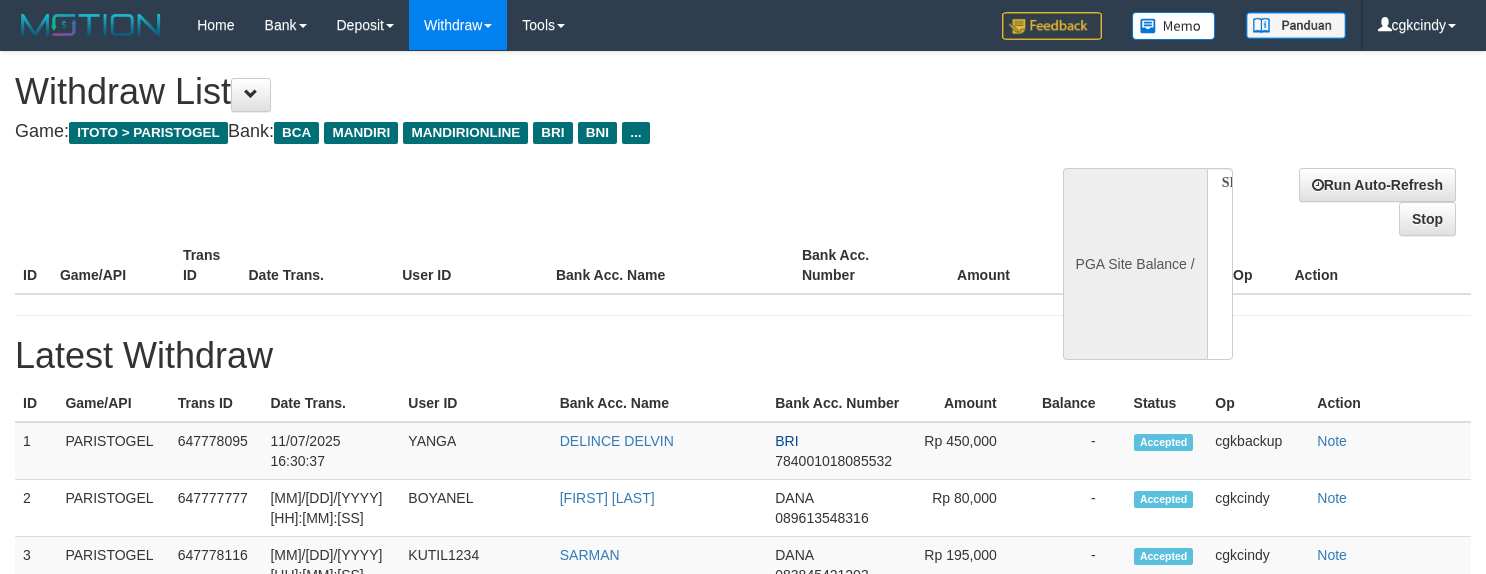 scroll, scrollTop: 0, scrollLeft: 0, axis: both 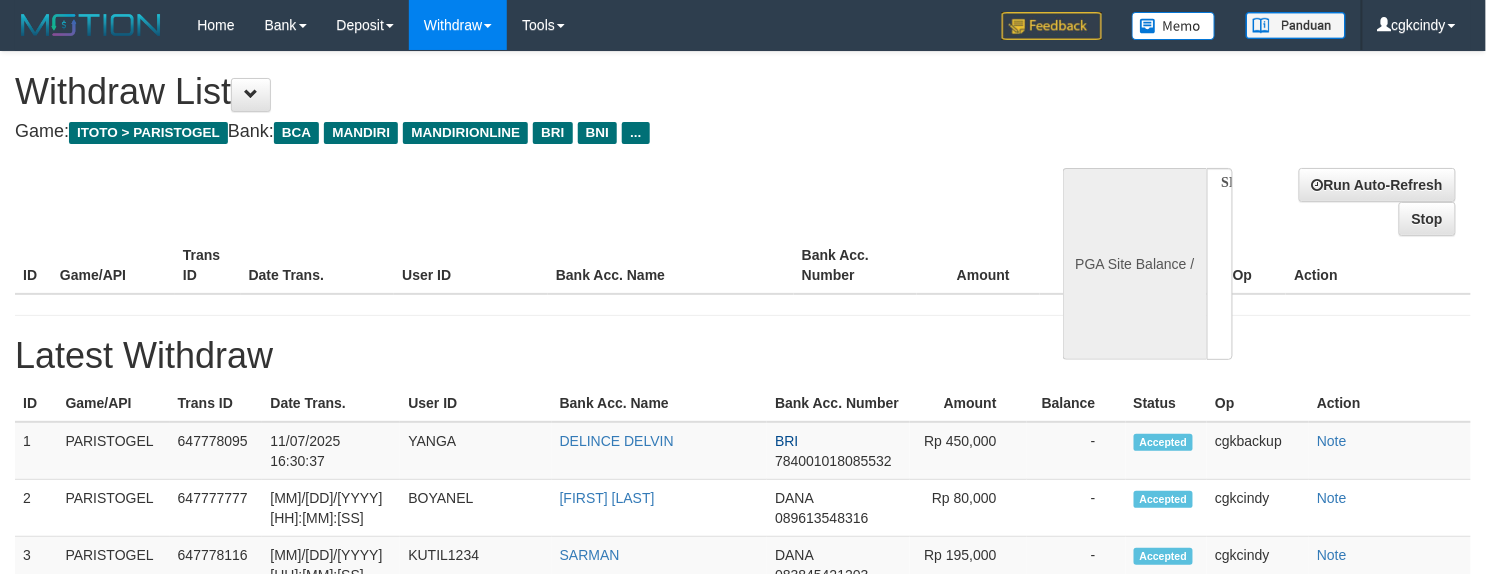 select on "**" 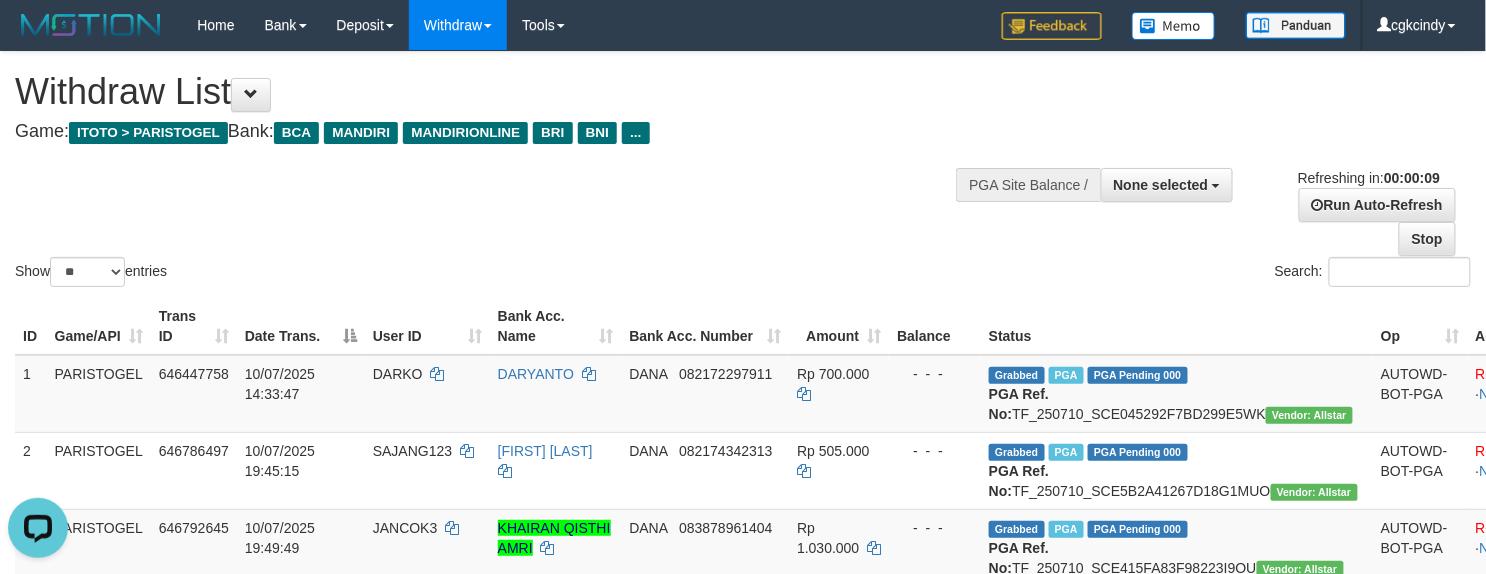 scroll, scrollTop: 0, scrollLeft: 0, axis: both 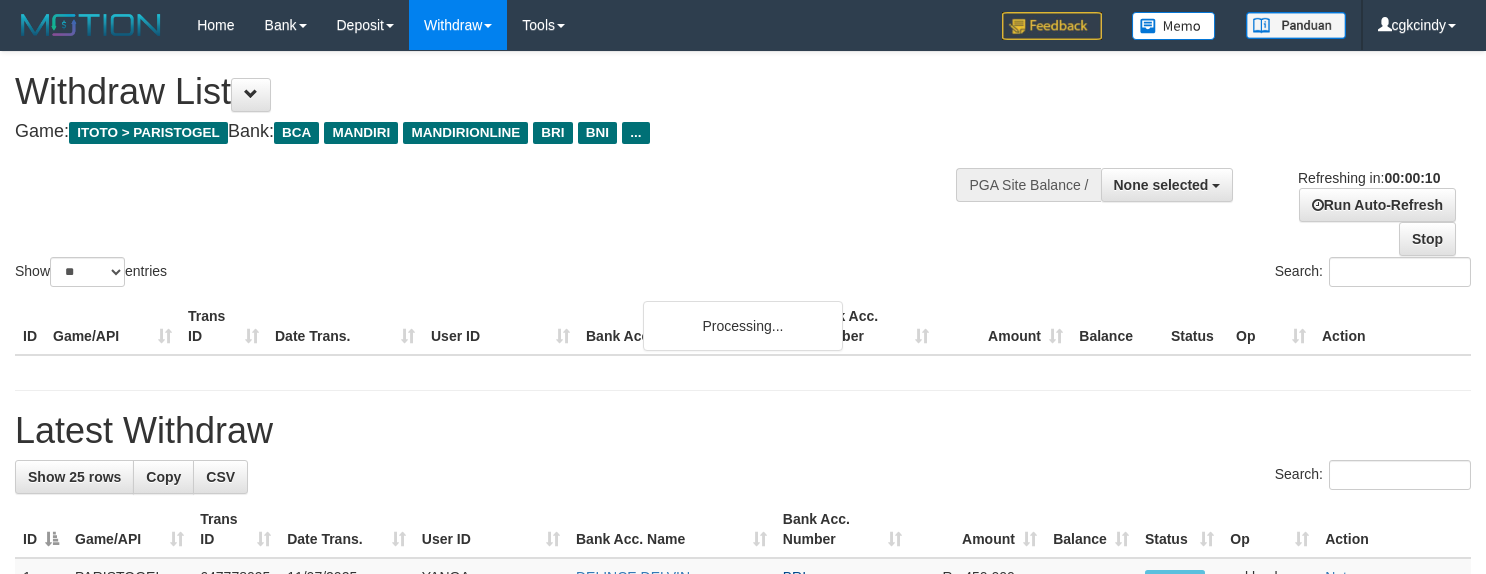 select 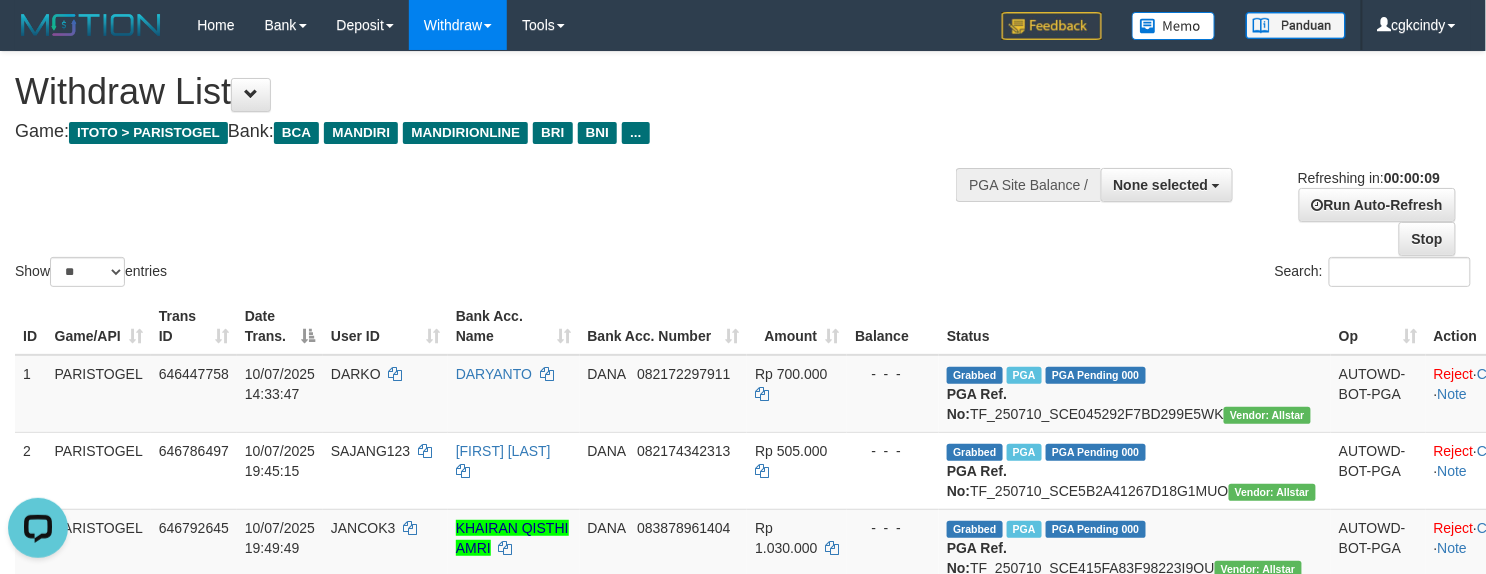 scroll, scrollTop: 0, scrollLeft: 0, axis: both 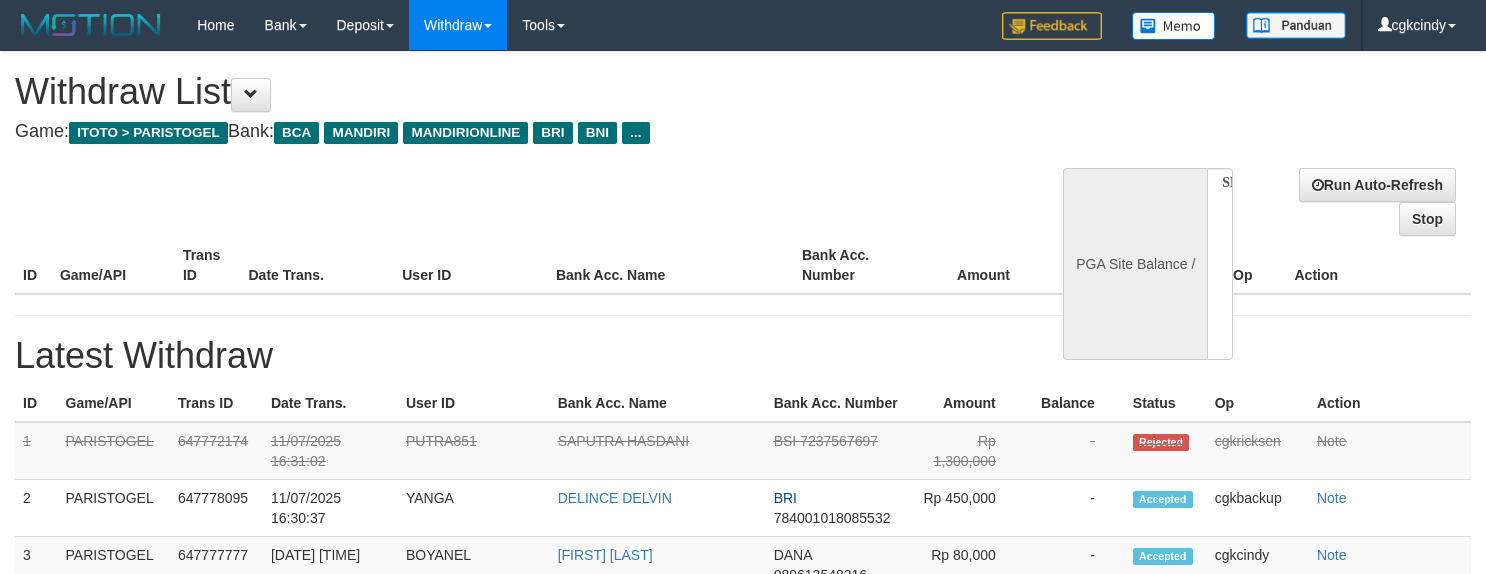 select 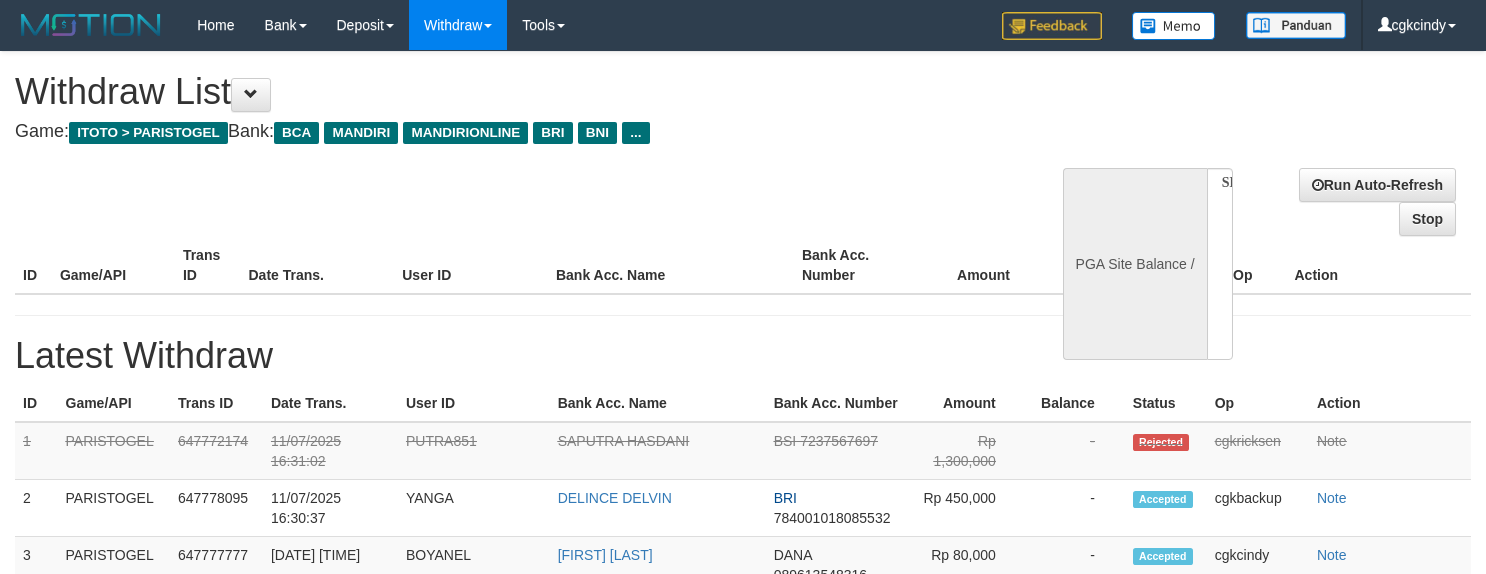 scroll, scrollTop: 0, scrollLeft: 0, axis: both 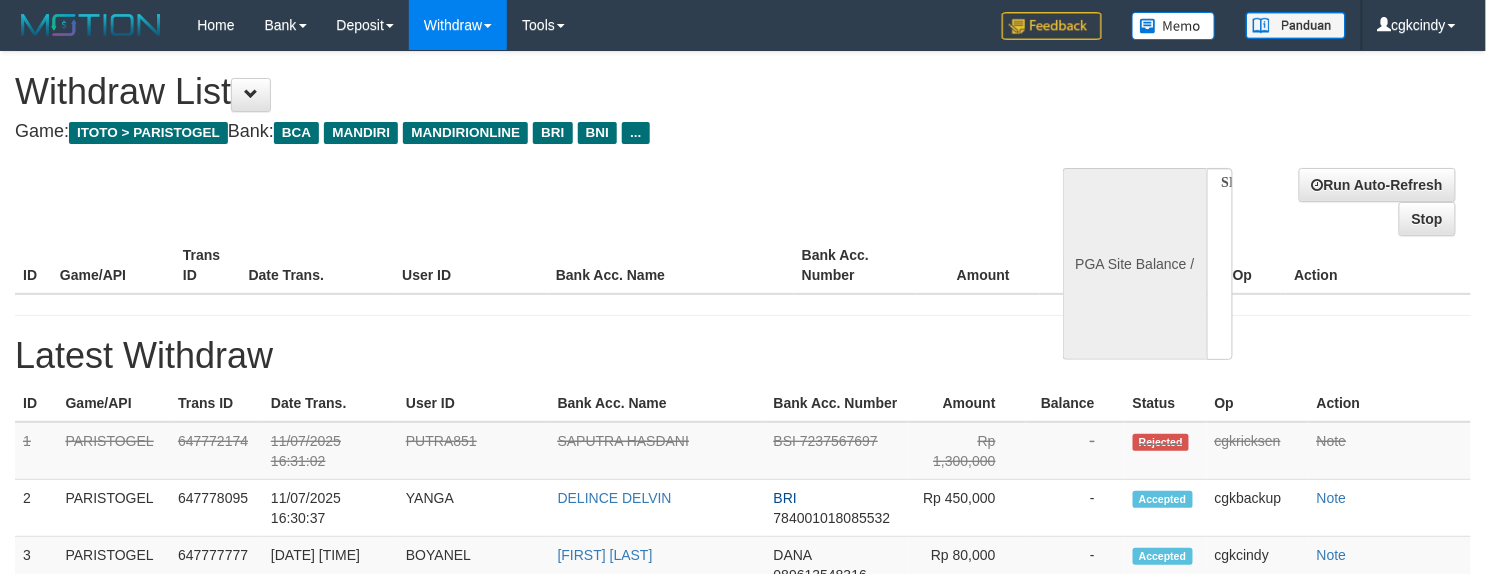select on "**" 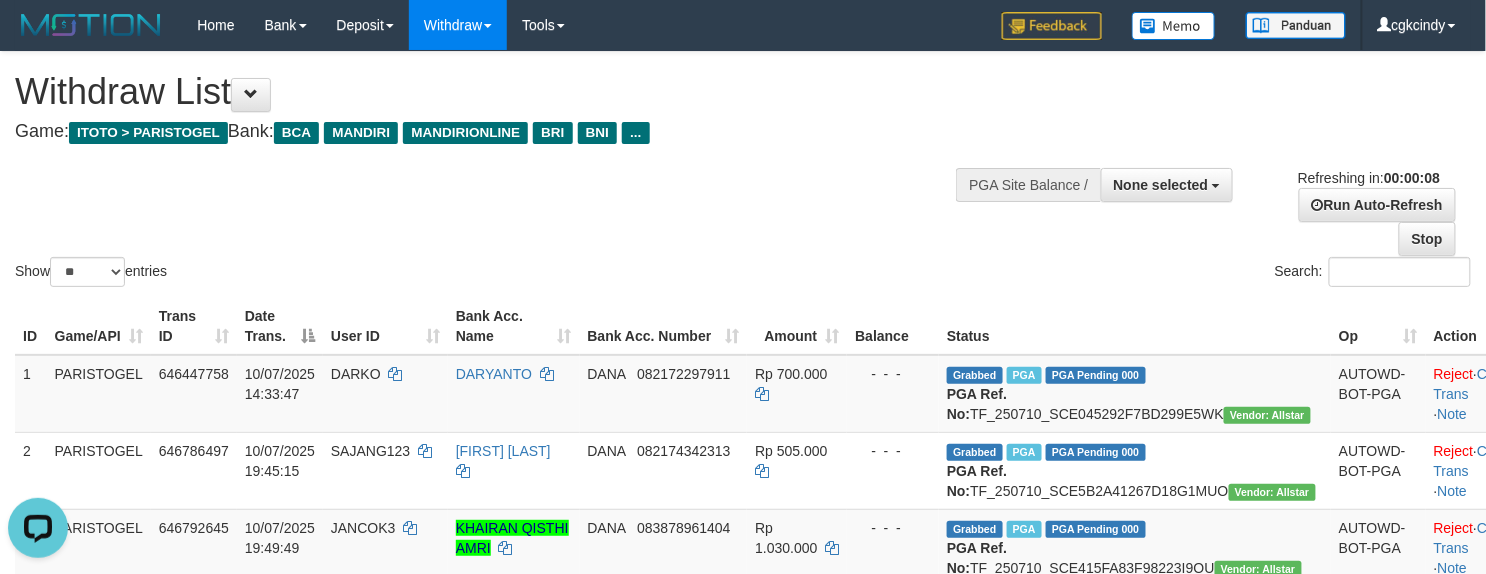 scroll, scrollTop: 0, scrollLeft: 0, axis: both 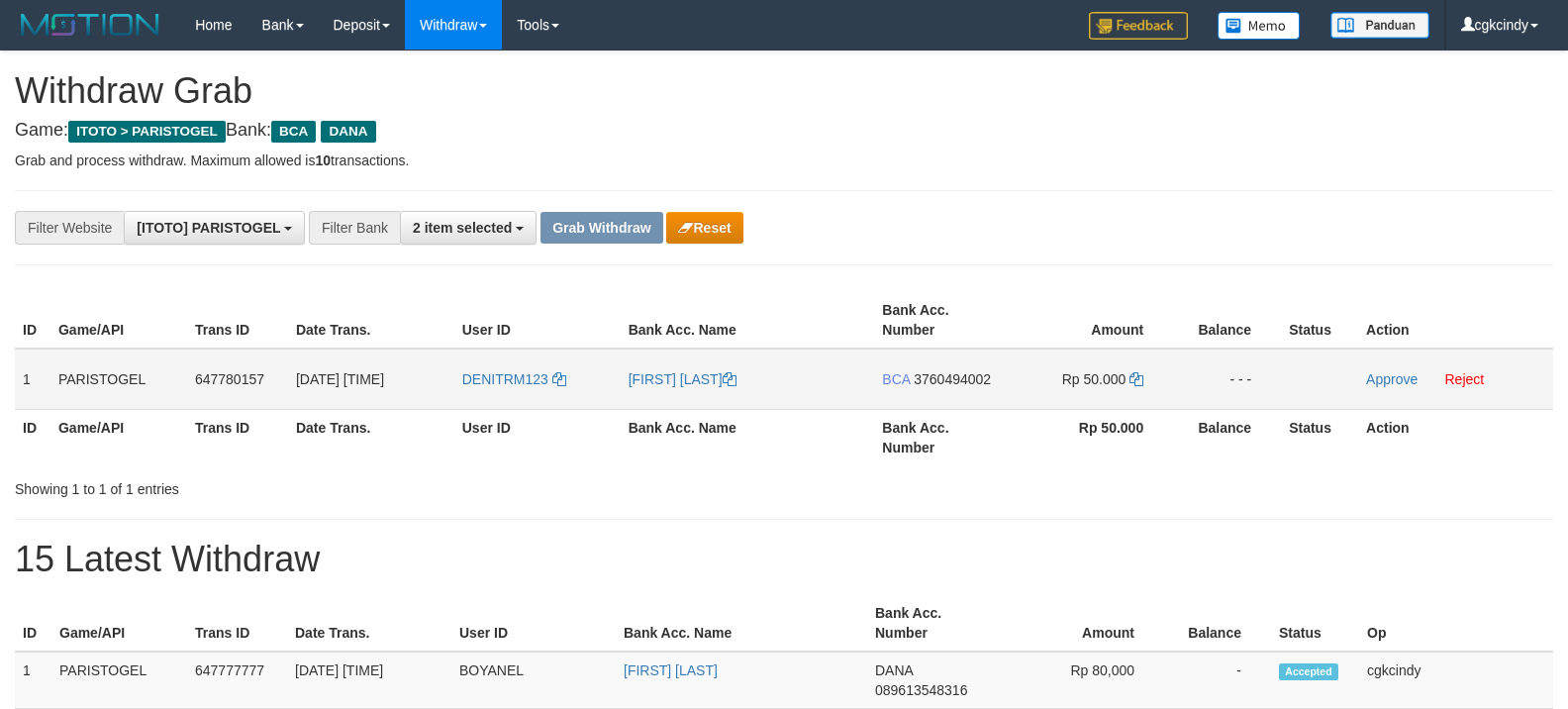 click on "DENITRM123" at bounding box center [538, 379] 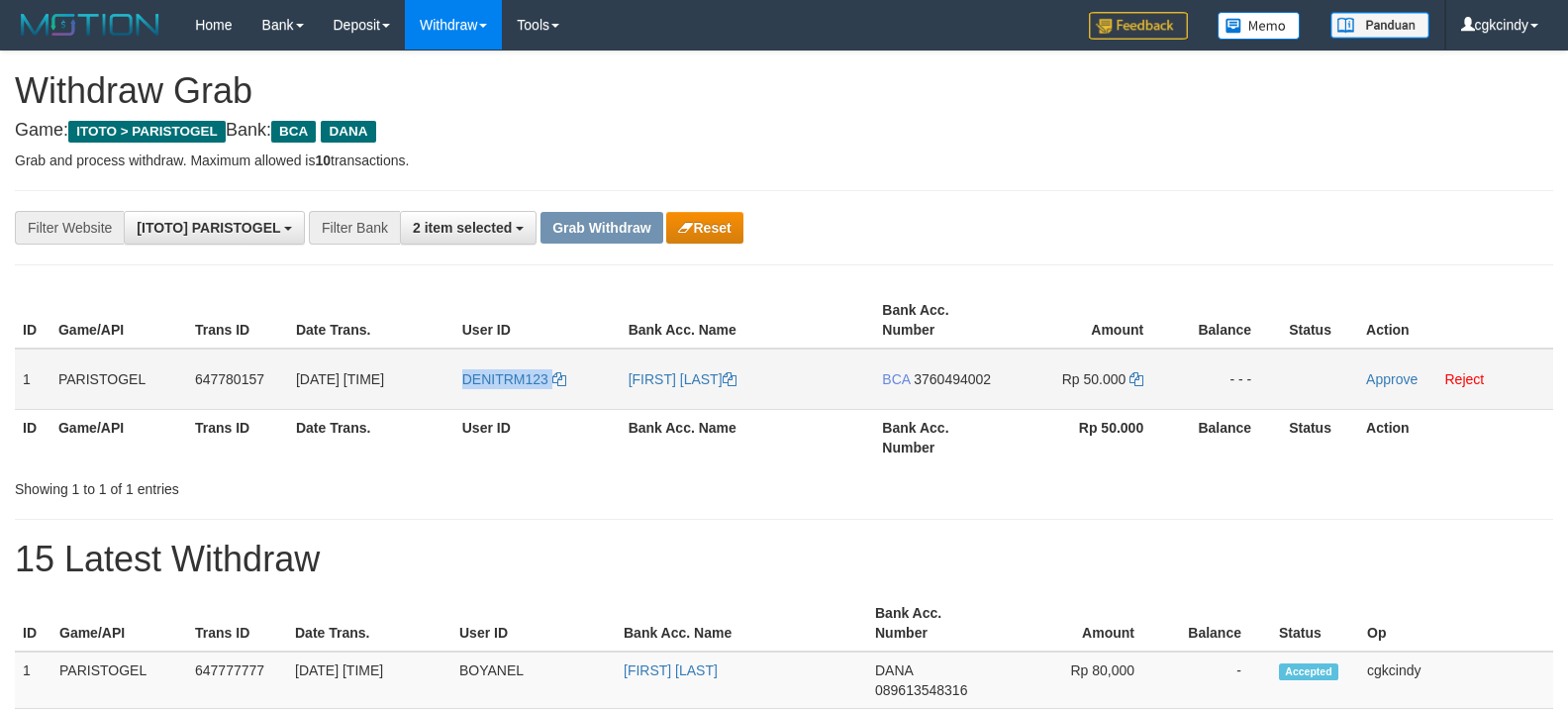 copy on "DENITRM123" 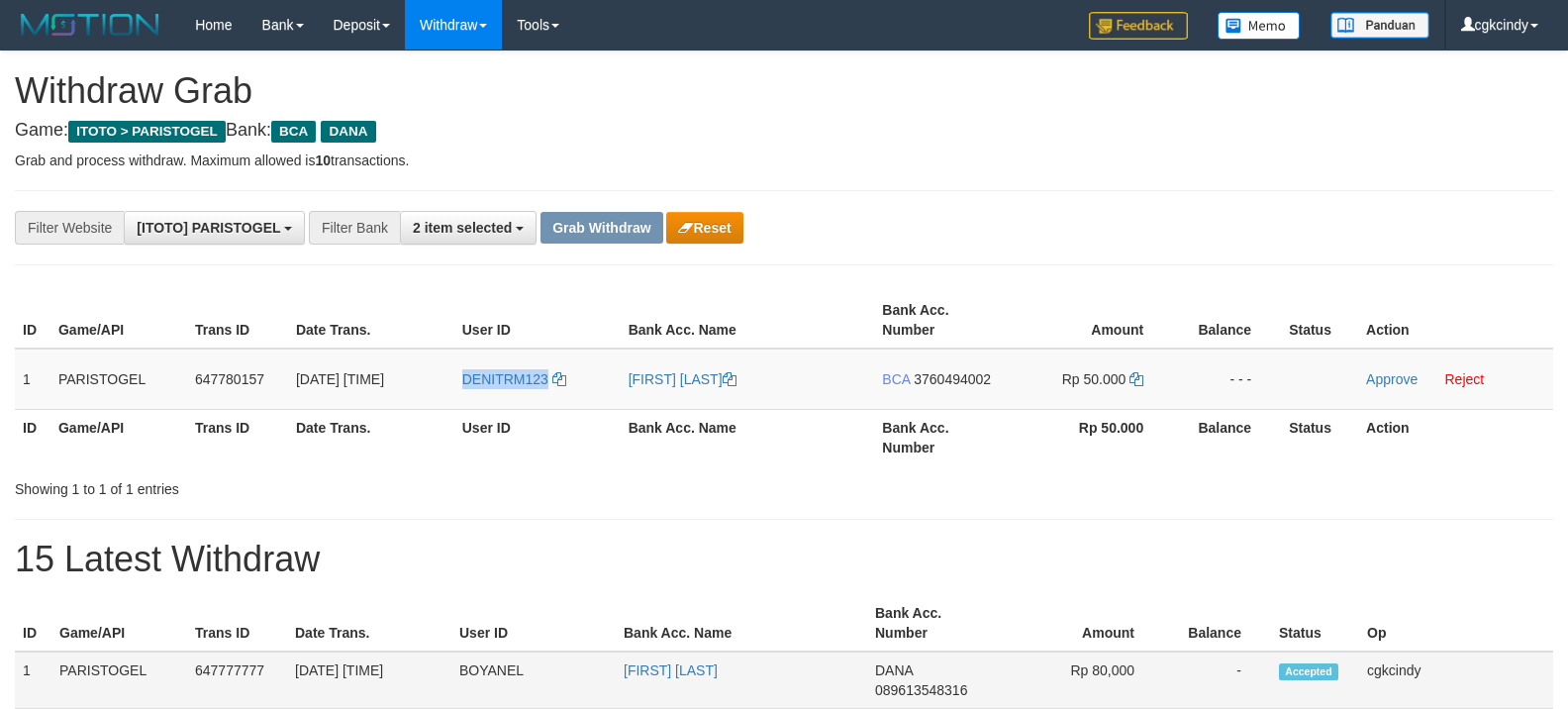 copy on "DENITRM123" 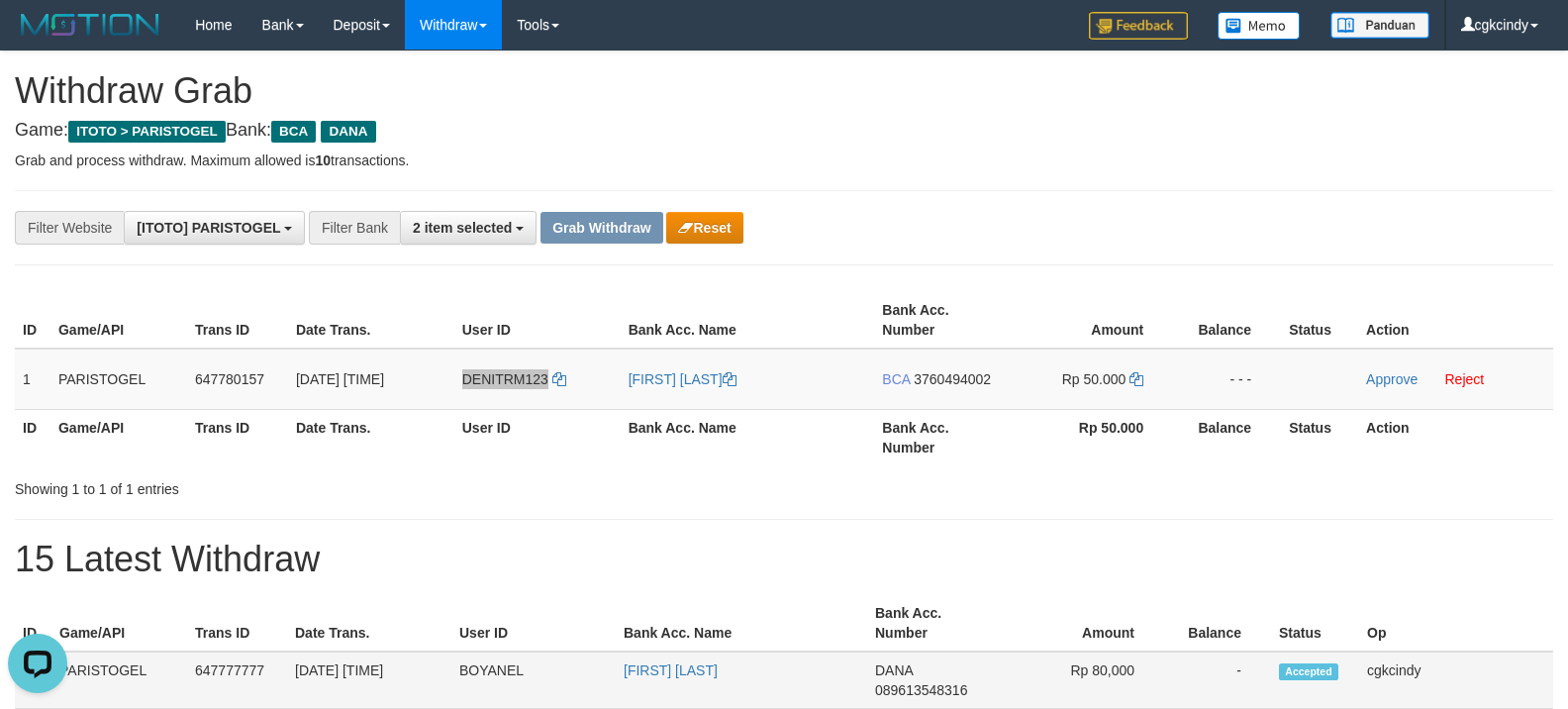 scroll, scrollTop: 0, scrollLeft: 0, axis: both 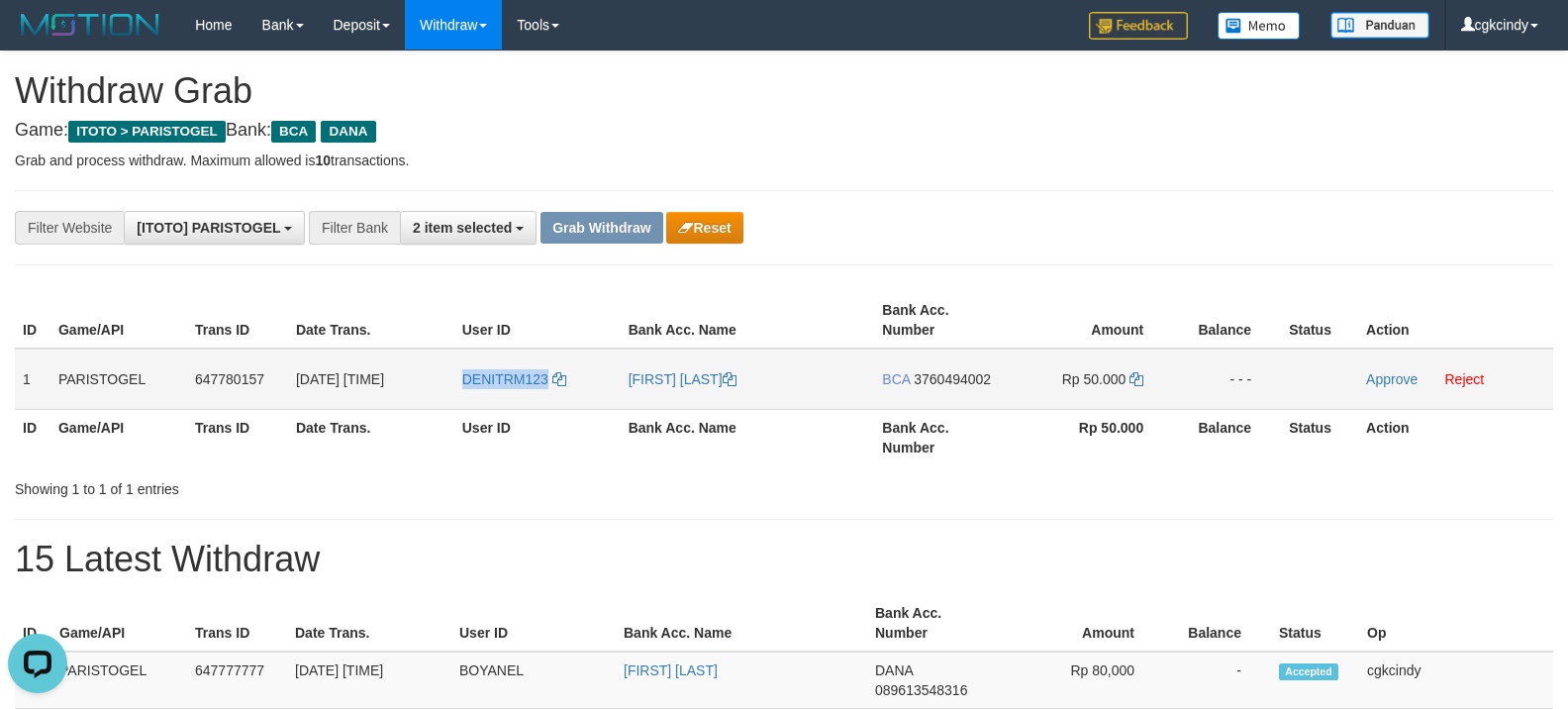 copy on "DENITRM123" 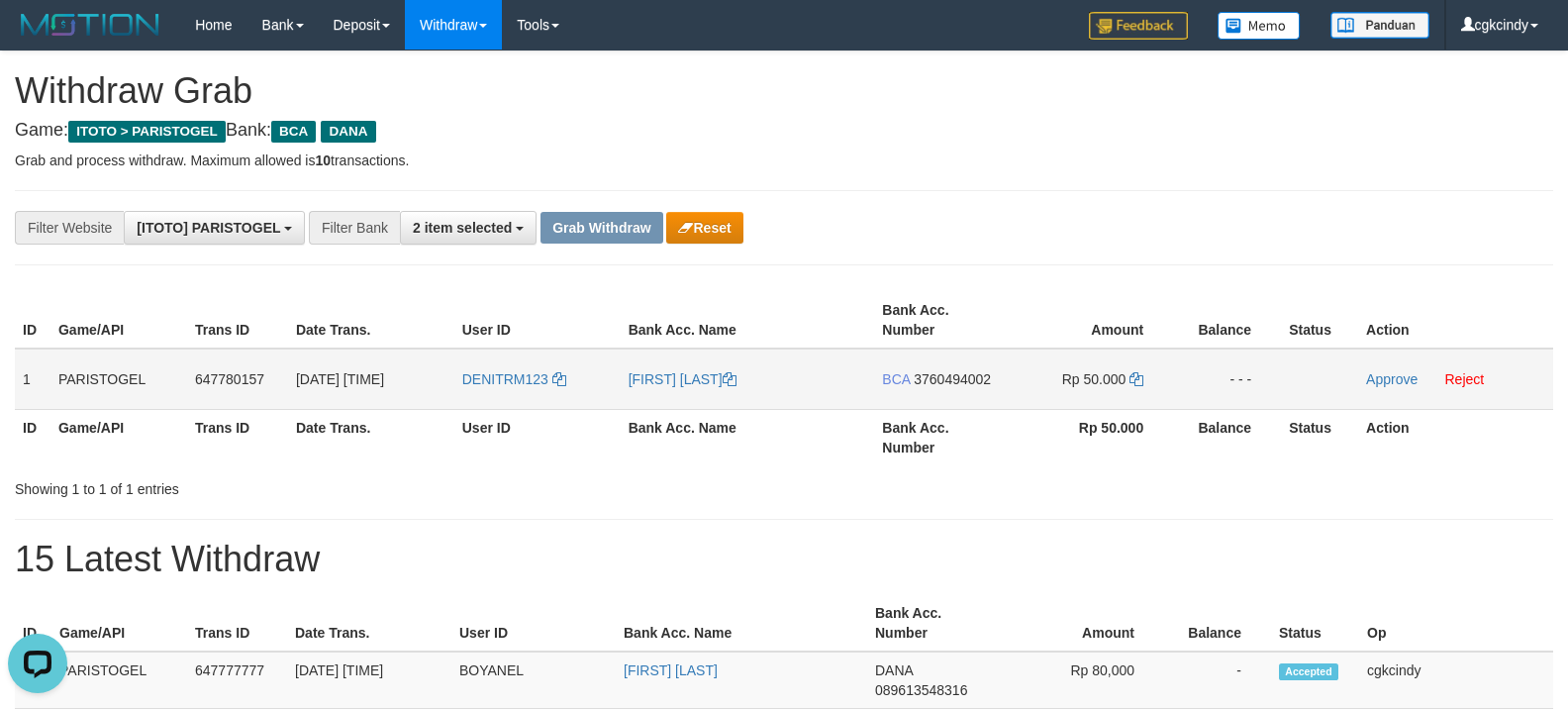 click on "[FIRST] [LAST]" at bounding box center (747, 379) 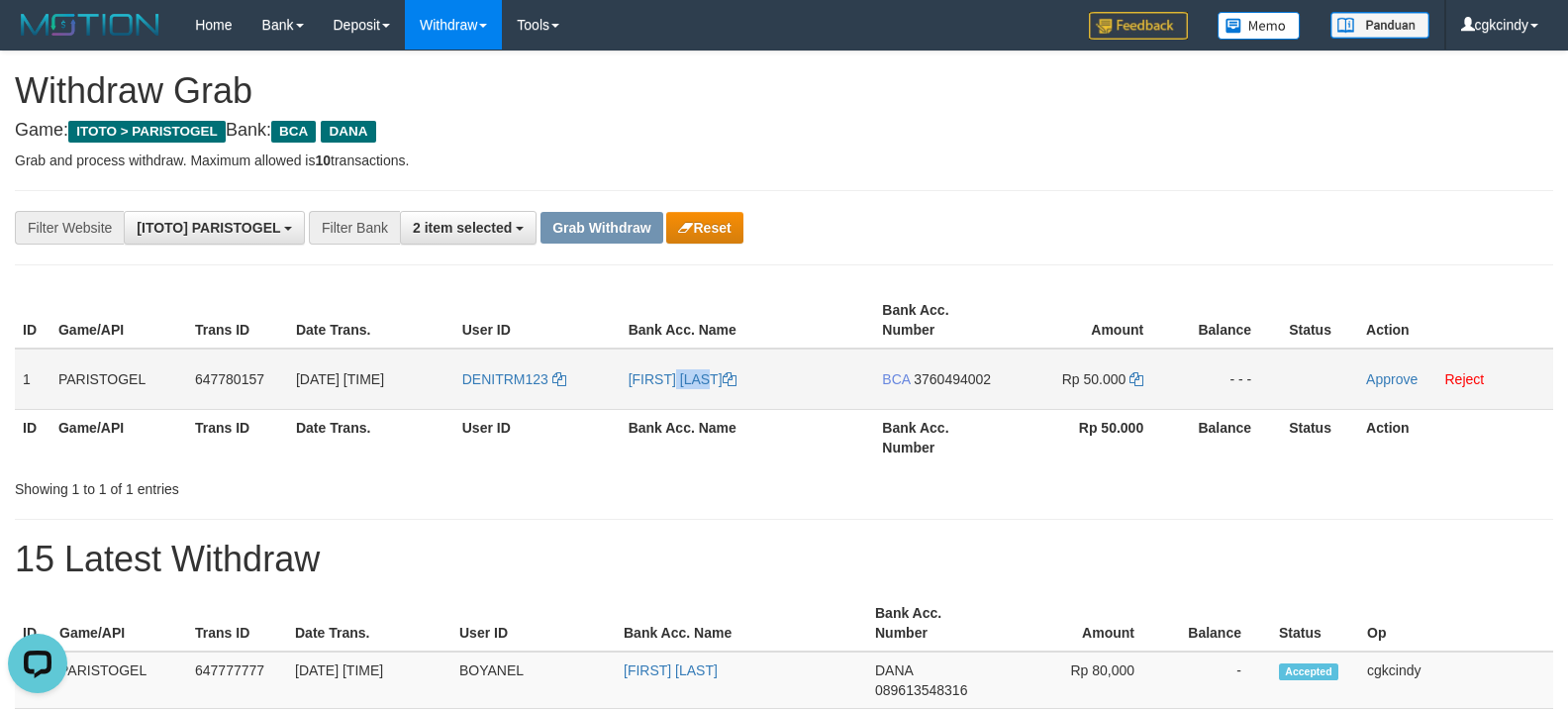 click on "[FIRST] [LAST]" at bounding box center (747, 379) 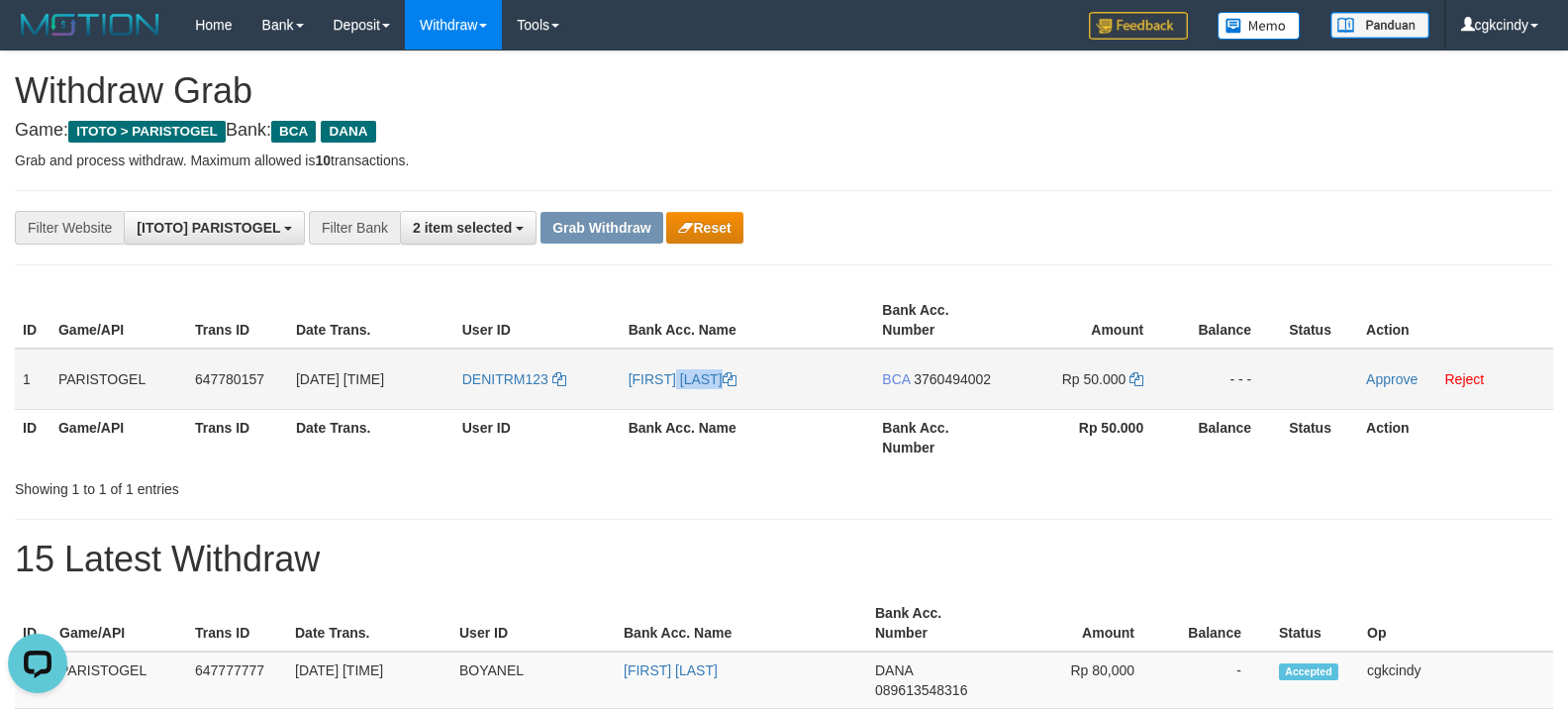 copy on "[FIRST] [LAST]" 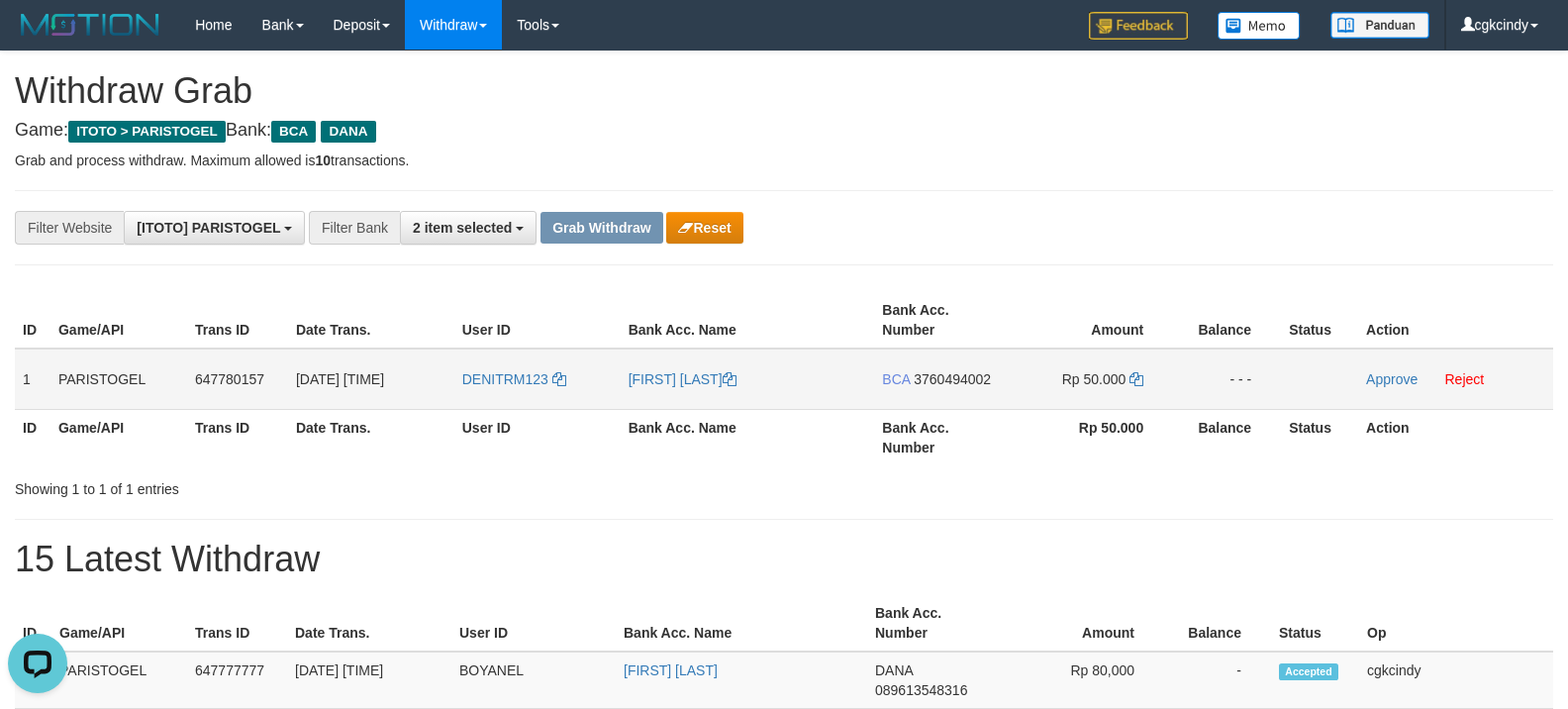 click on "BCA
3760494002" at bounding box center (942, 379) 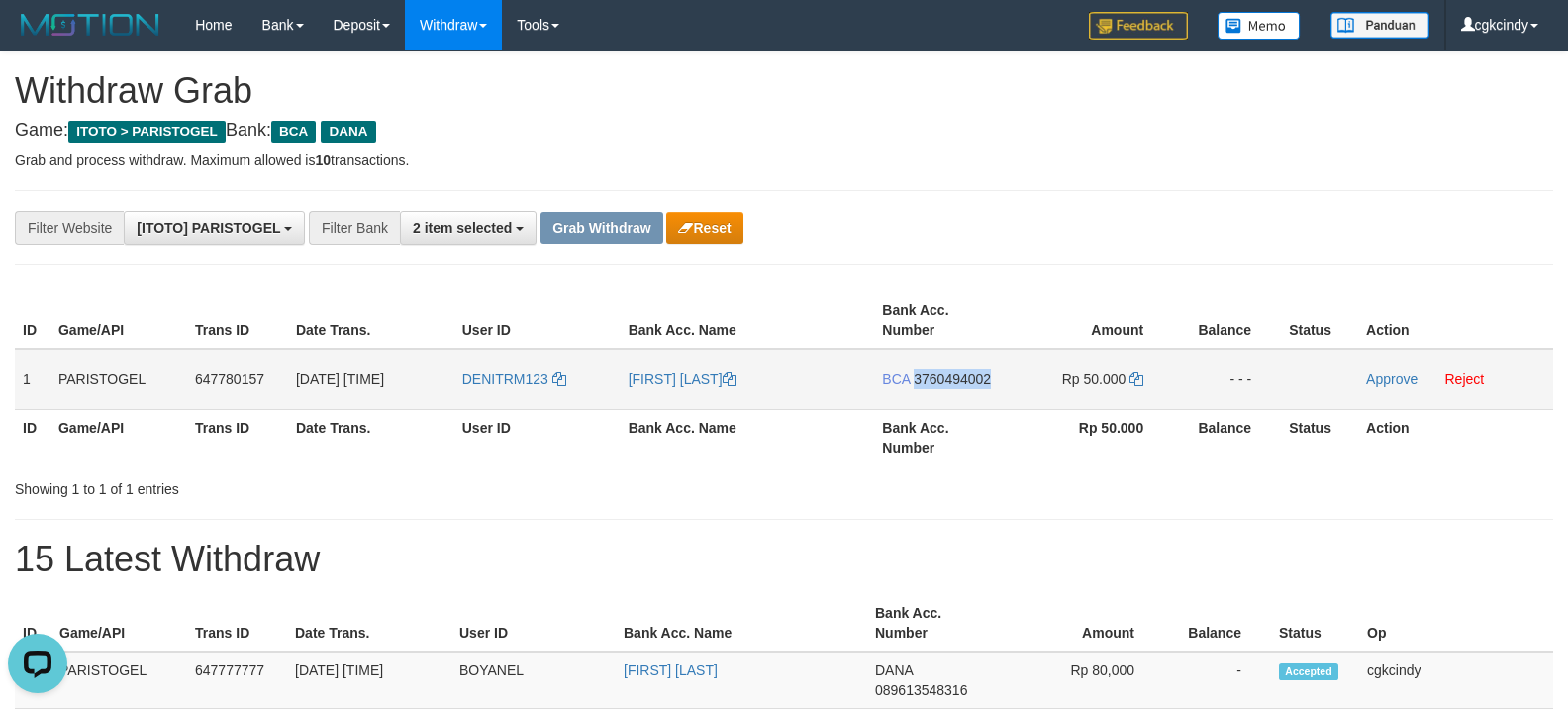 click on "BCA
3760494002" at bounding box center [942, 379] 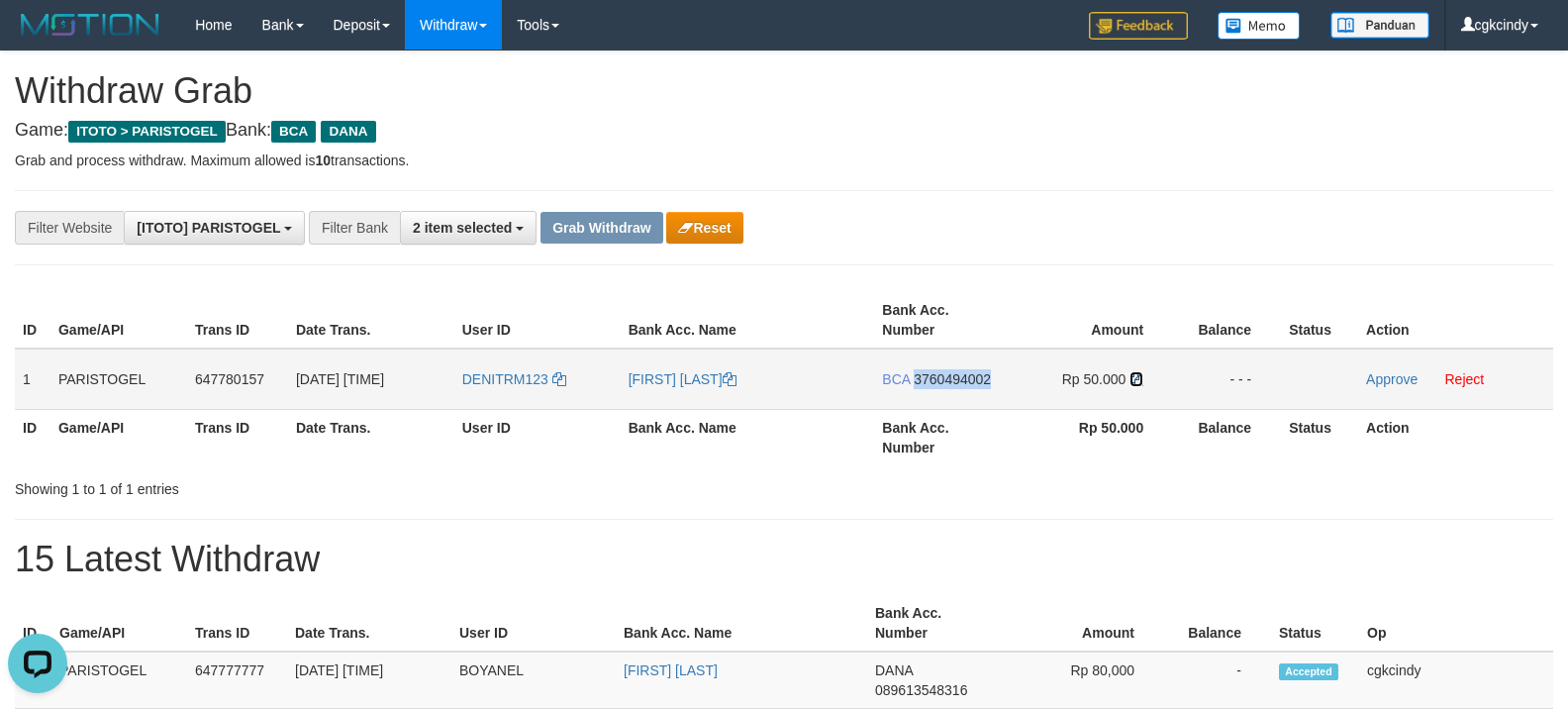 click at bounding box center (1136, 379) 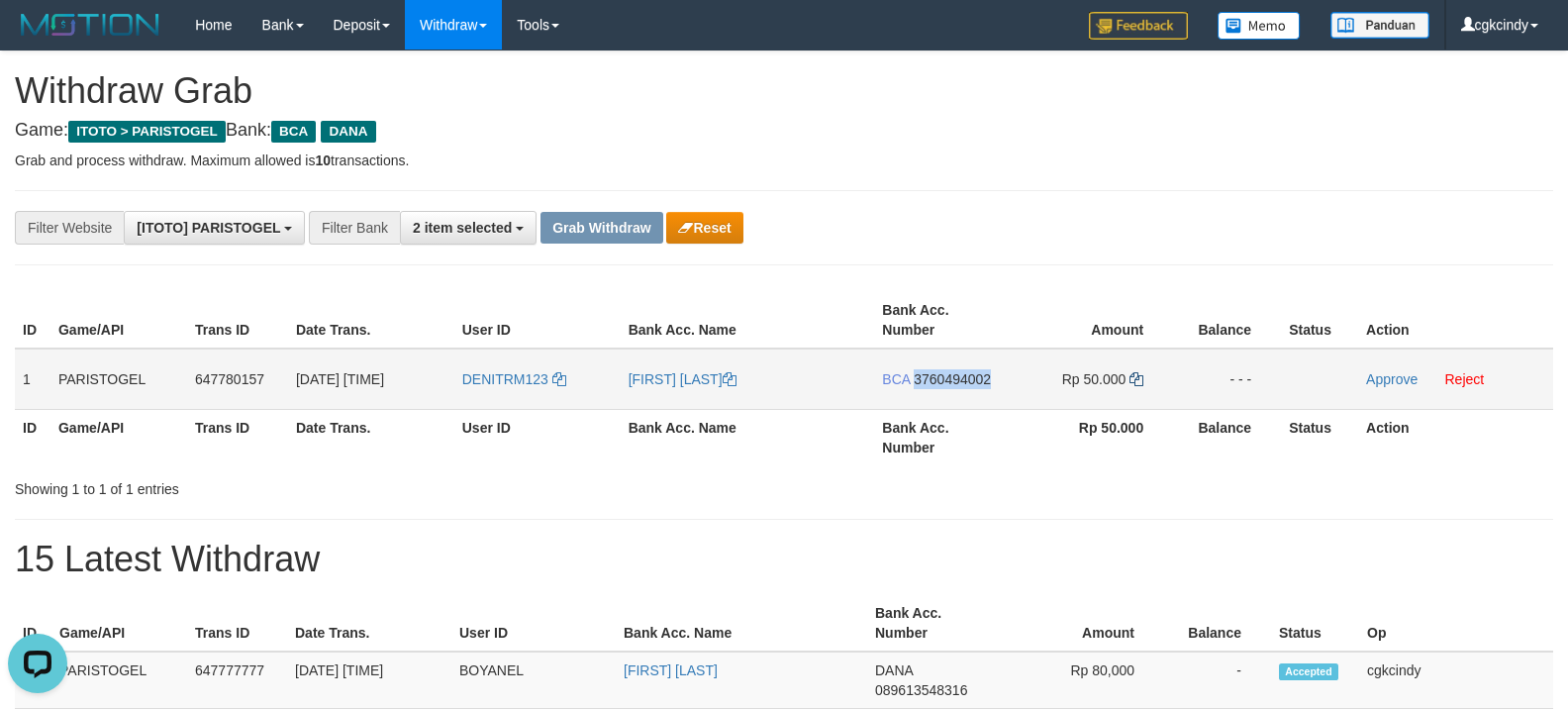 copy on "3760494002" 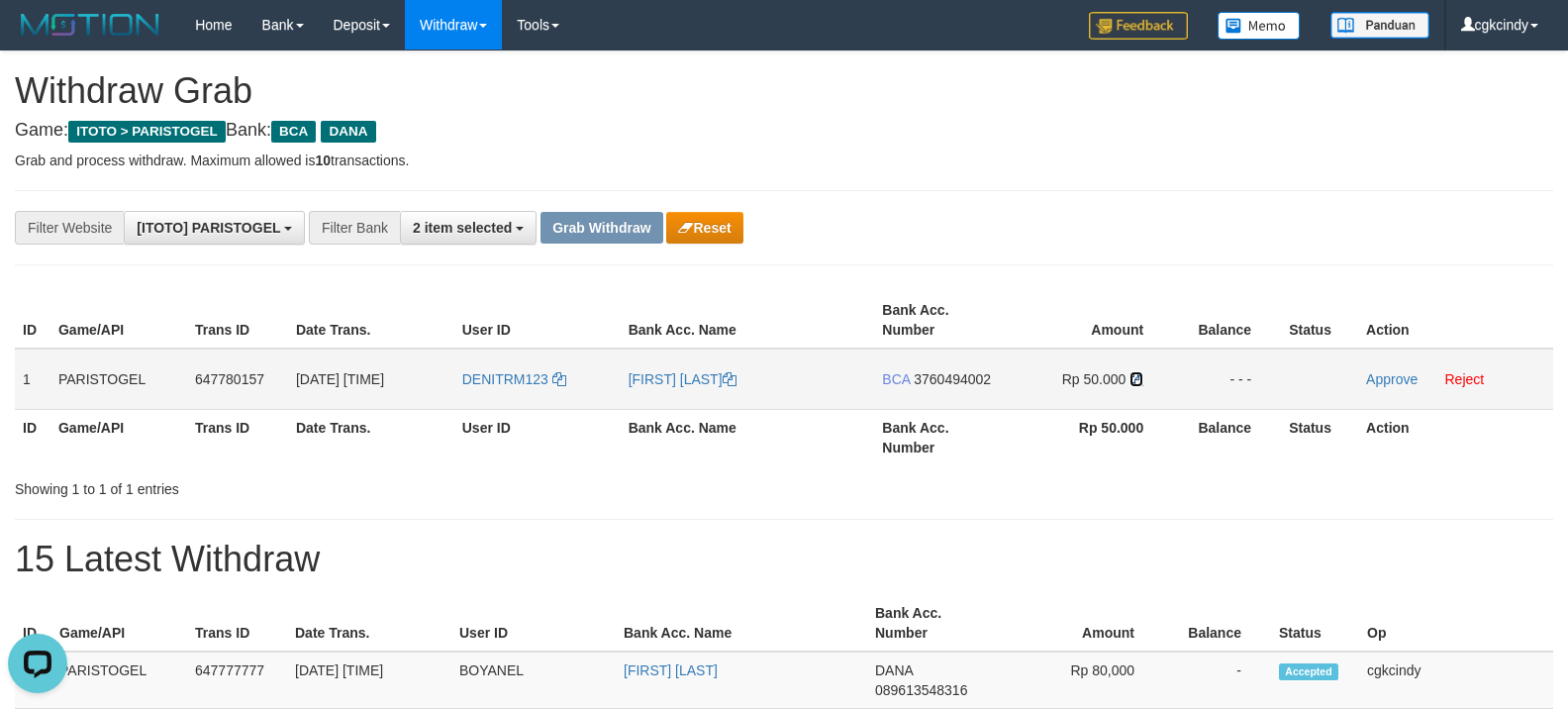click at bounding box center [1136, 379] 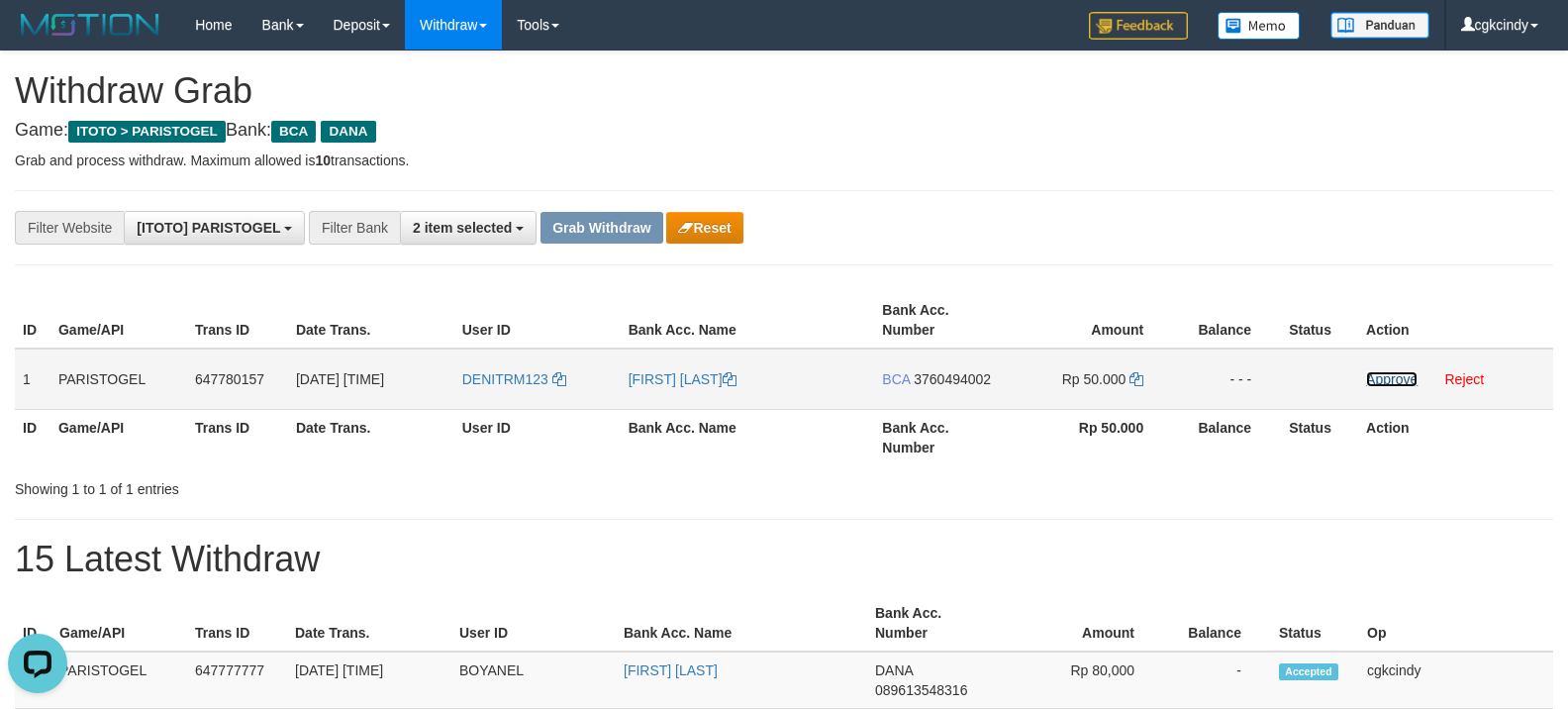 click on "Approve" at bounding box center [1392, 379] 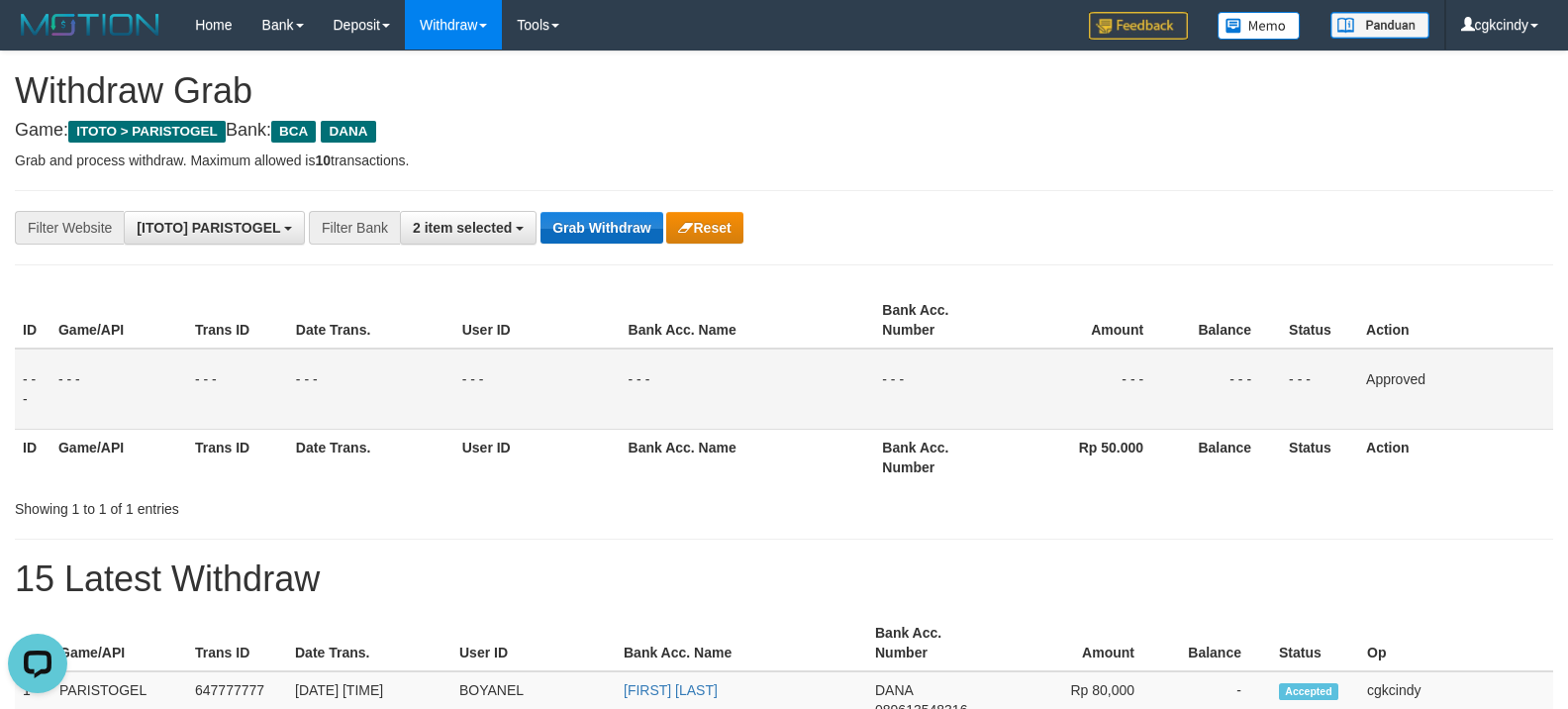 drag, startPoint x: 620, startPoint y: 183, endPoint x: 619, endPoint y: 218, distance: 35.014283 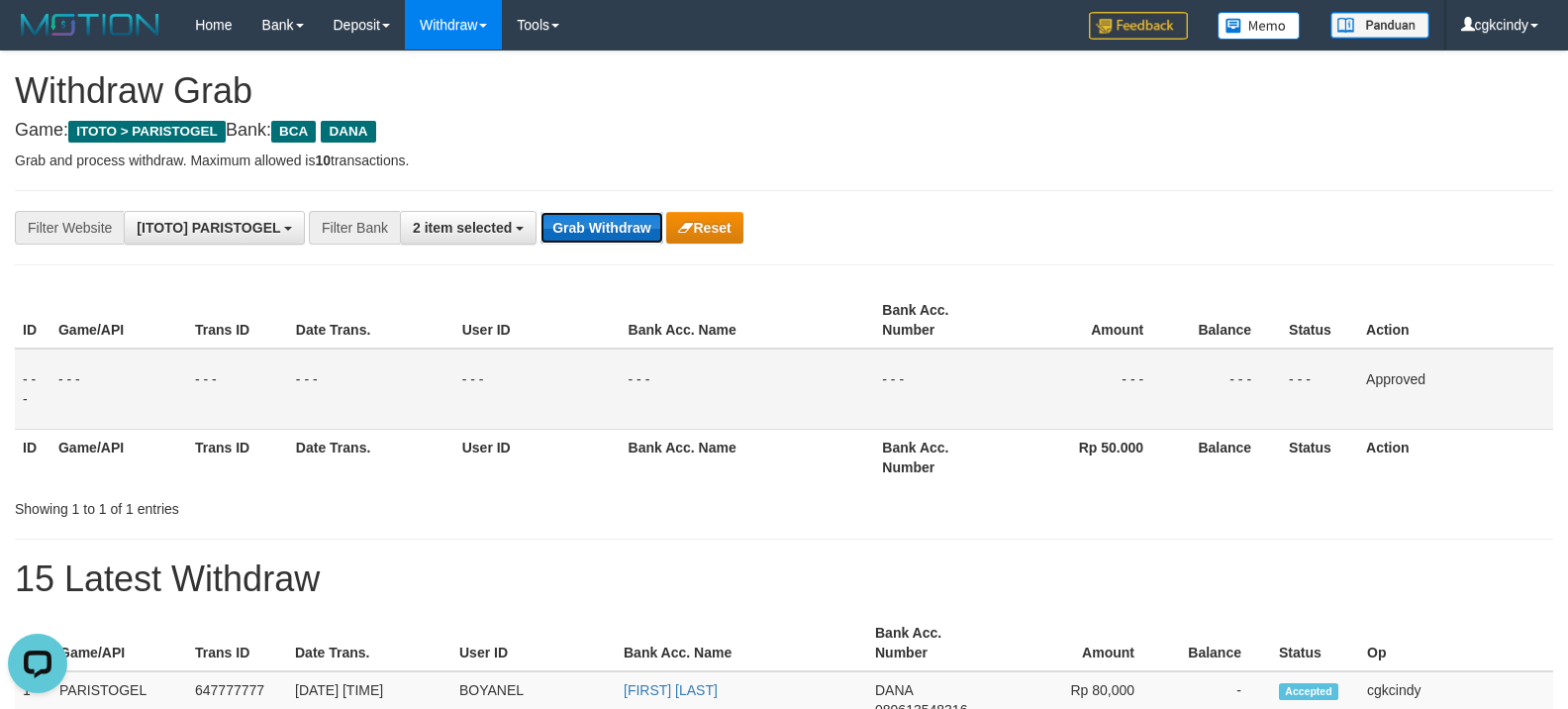 click on "Grab Withdraw" at bounding box center (601, 228) 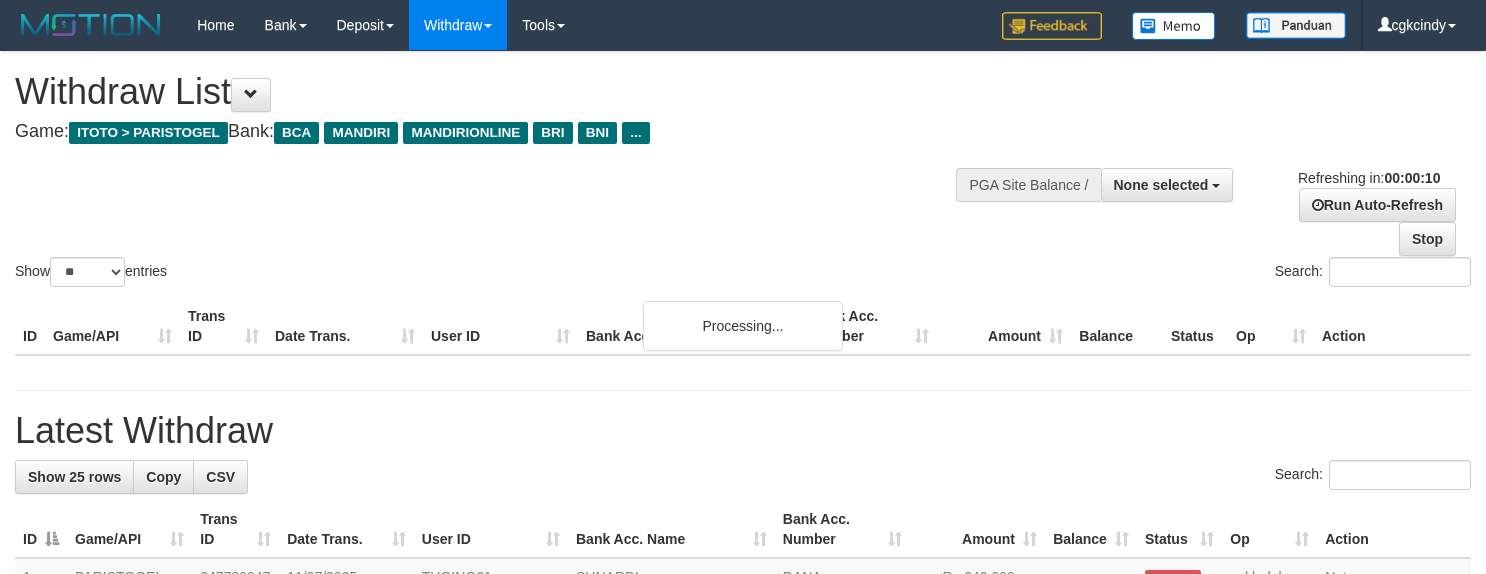 select 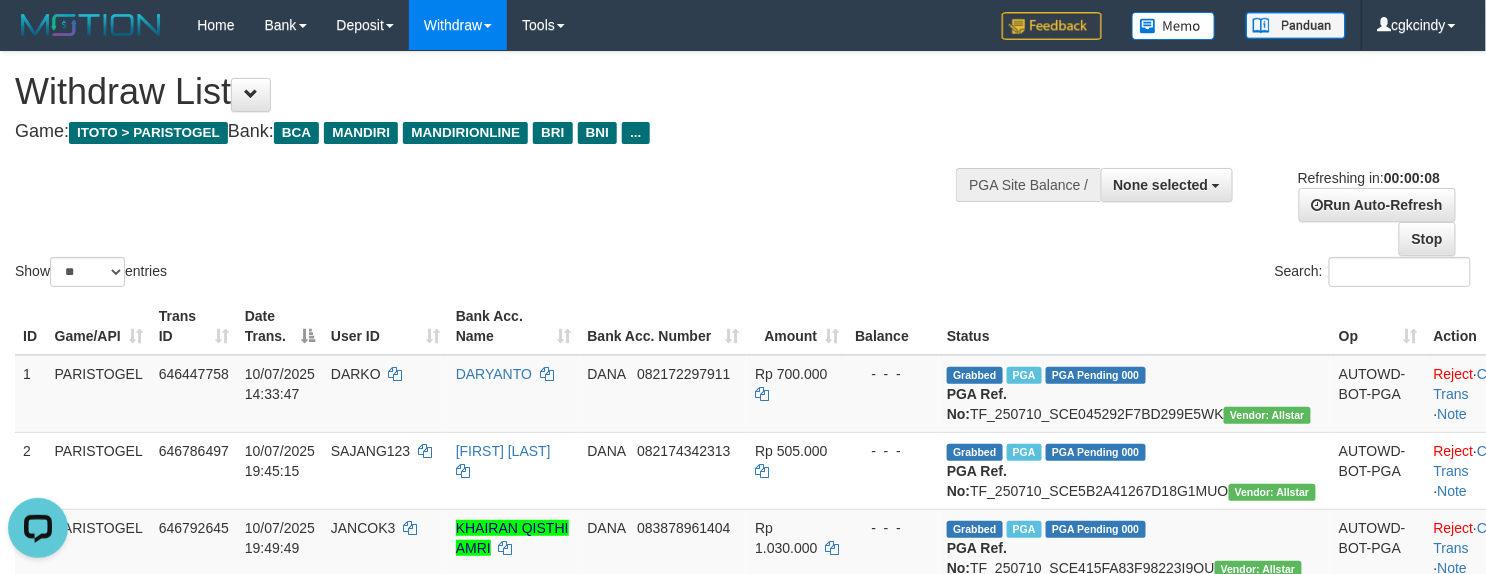scroll, scrollTop: 0, scrollLeft: 0, axis: both 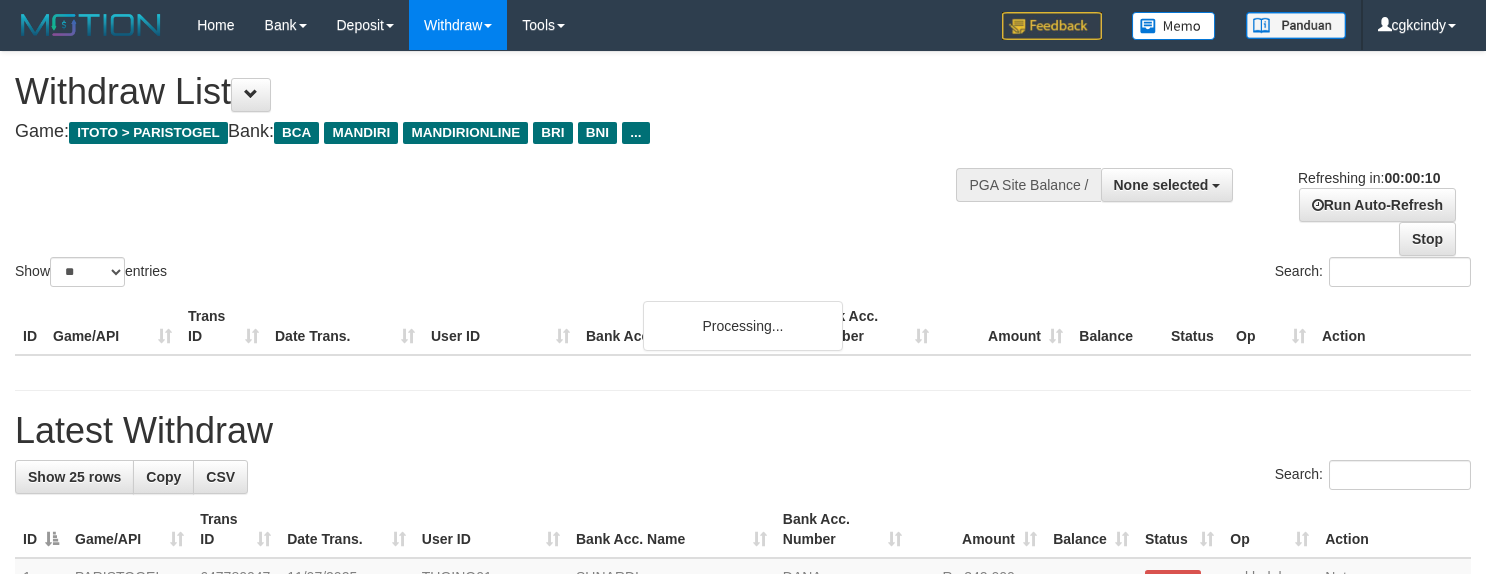 select 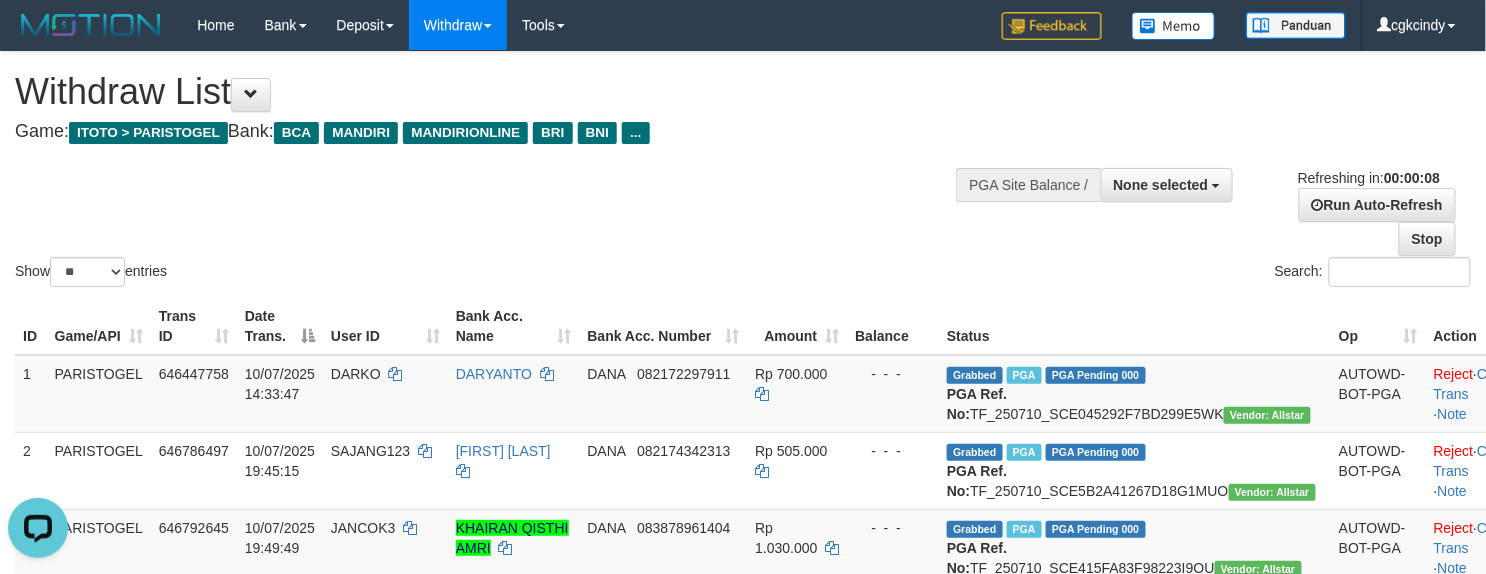 scroll, scrollTop: 0, scrollLeft: 0, axis: both 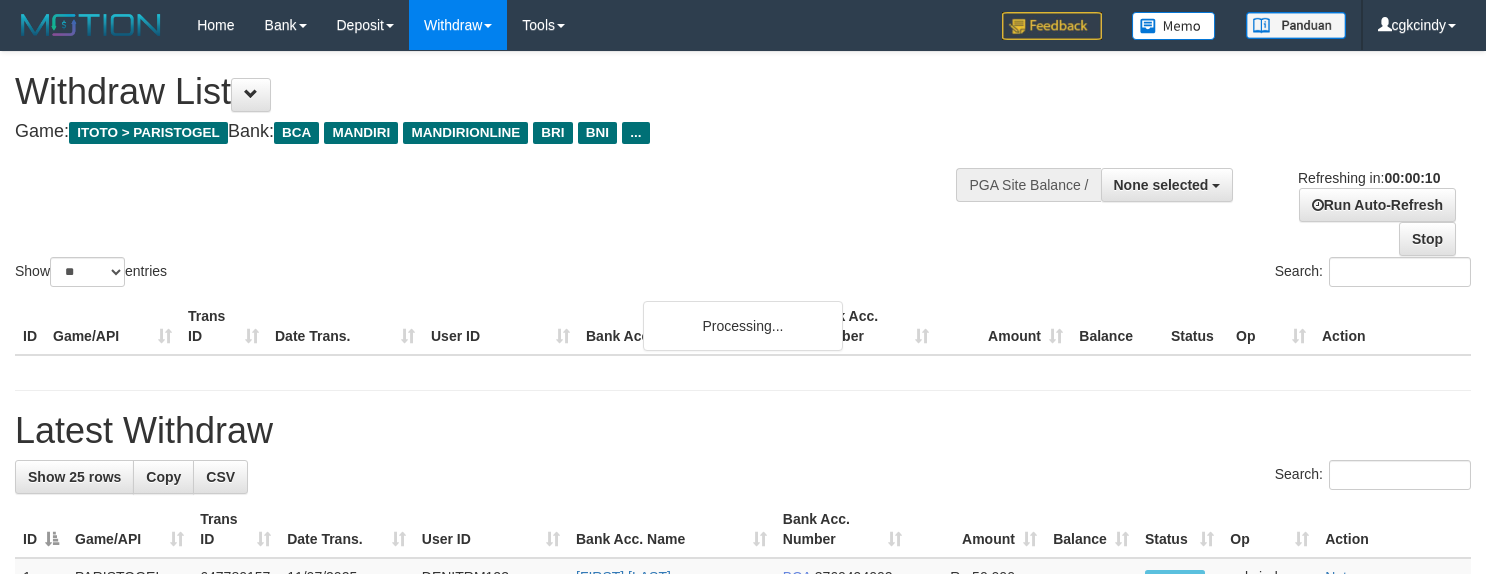 select 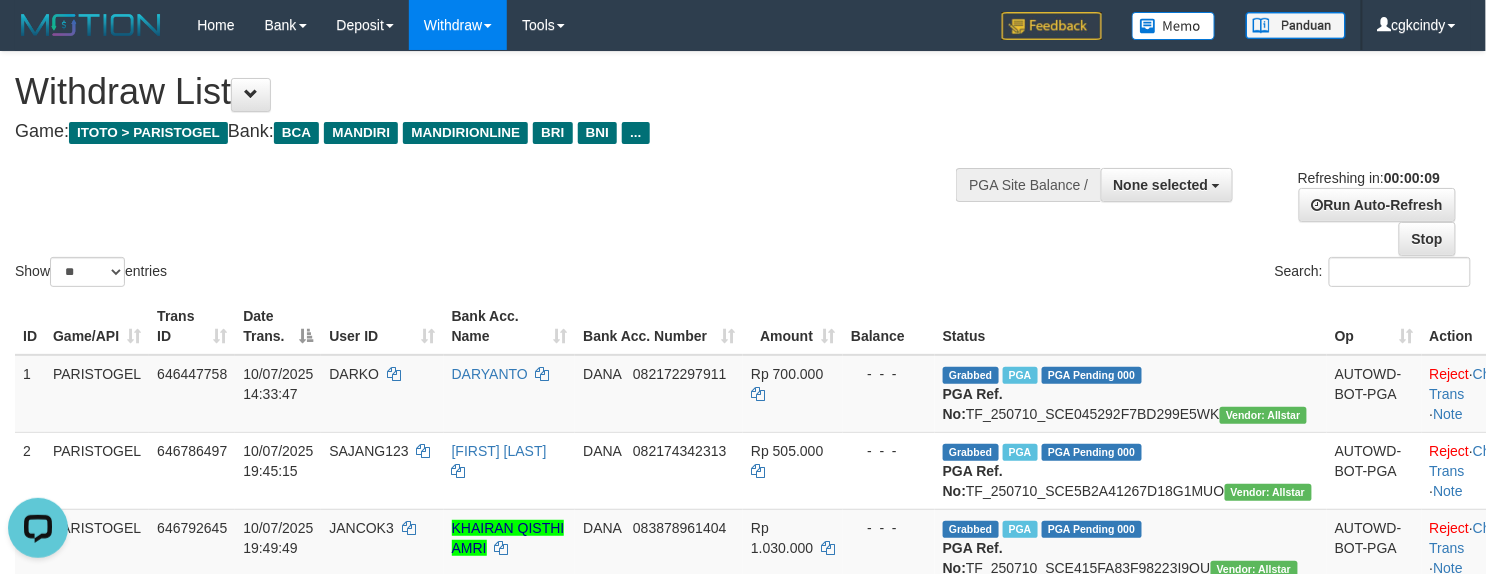 scroll, scrollTop: 0, scrollLeft: 0, axis: both 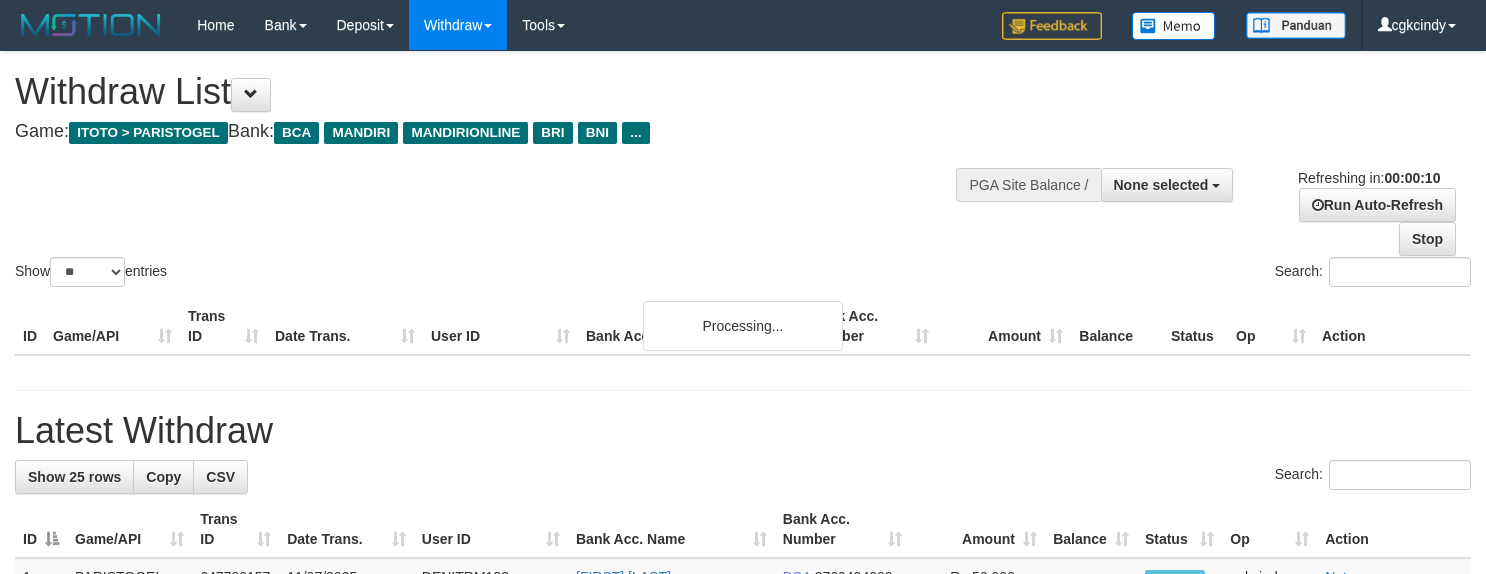 select 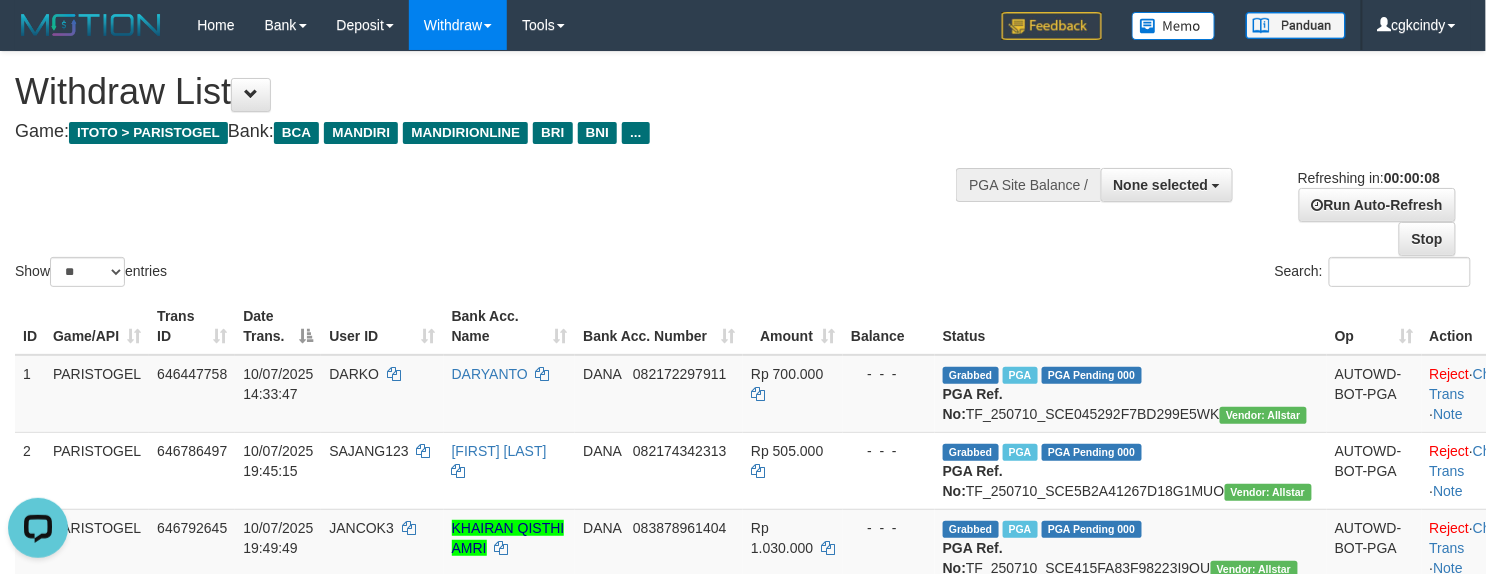 scroll, scrollTop: 0, scrollLeft: 0, axis: both 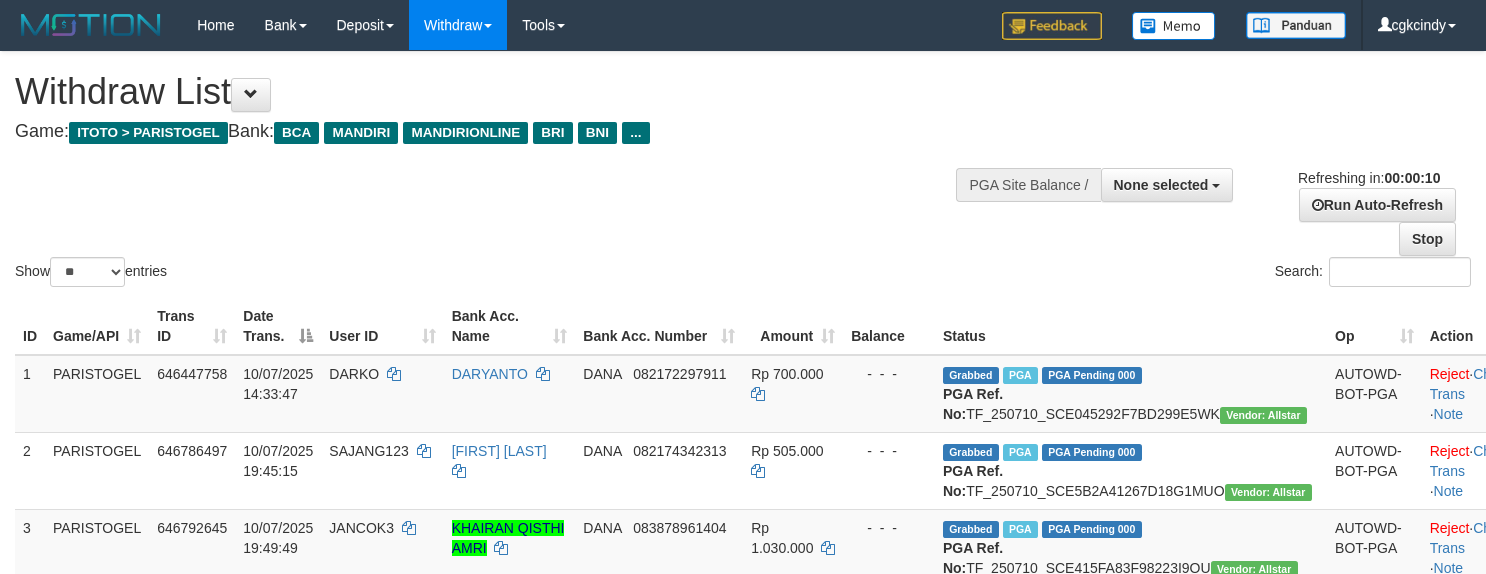 select 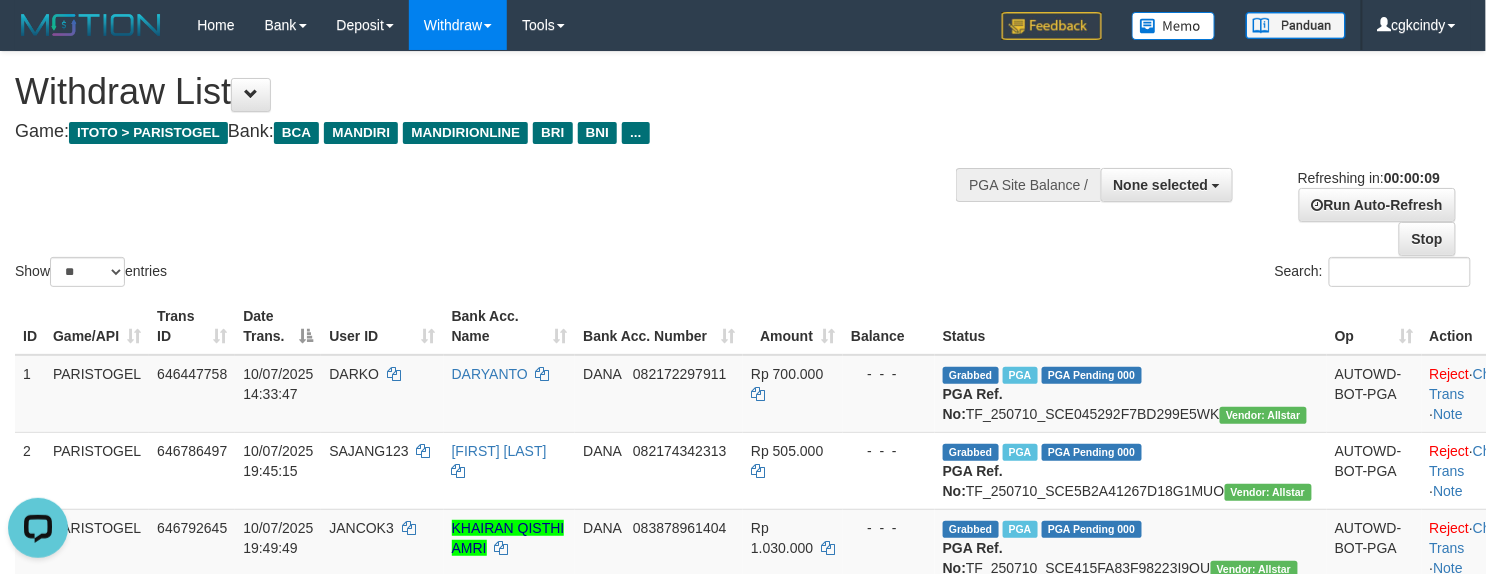scroll, scrollTop: 0, scrollLeft: 0, axis: both 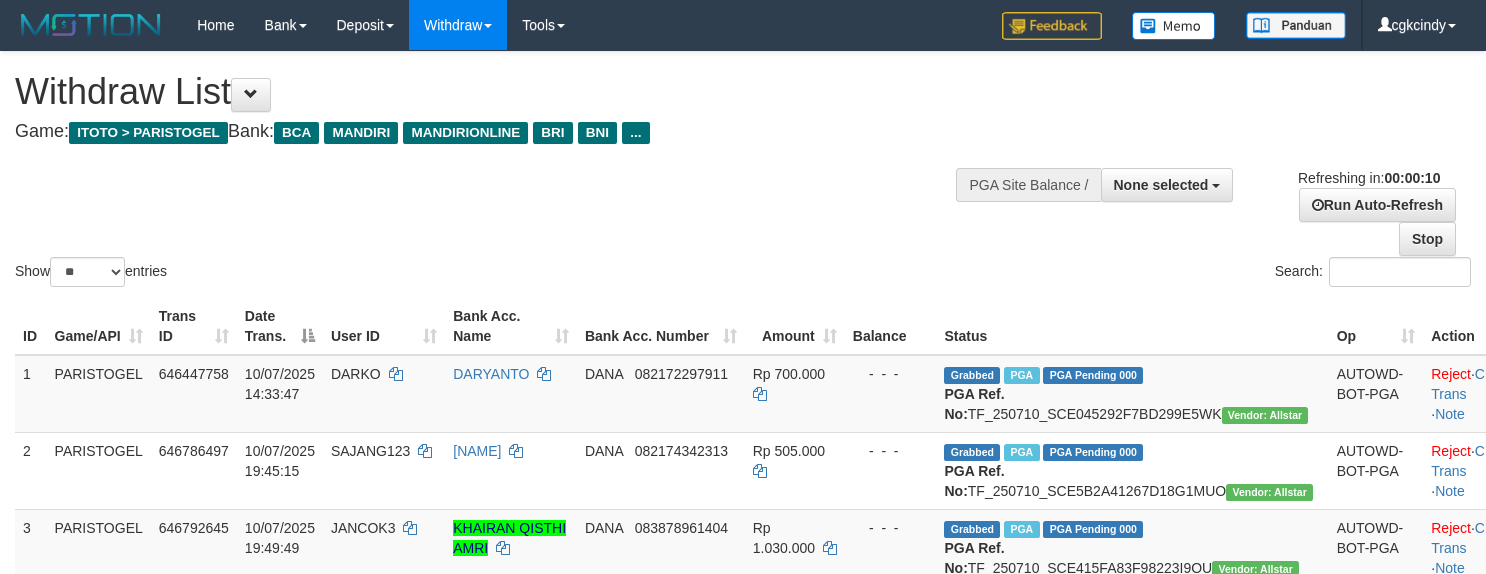 select 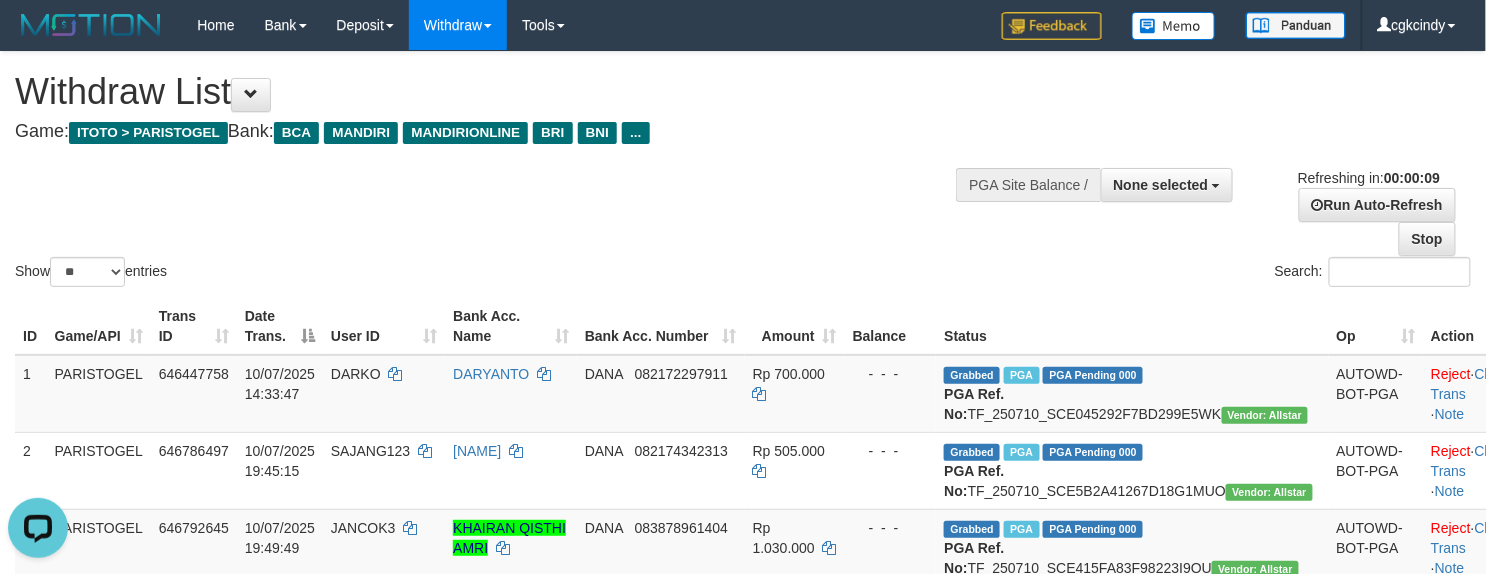 scroll, scrollTop: 0, scrollLeft: 0, axis: both 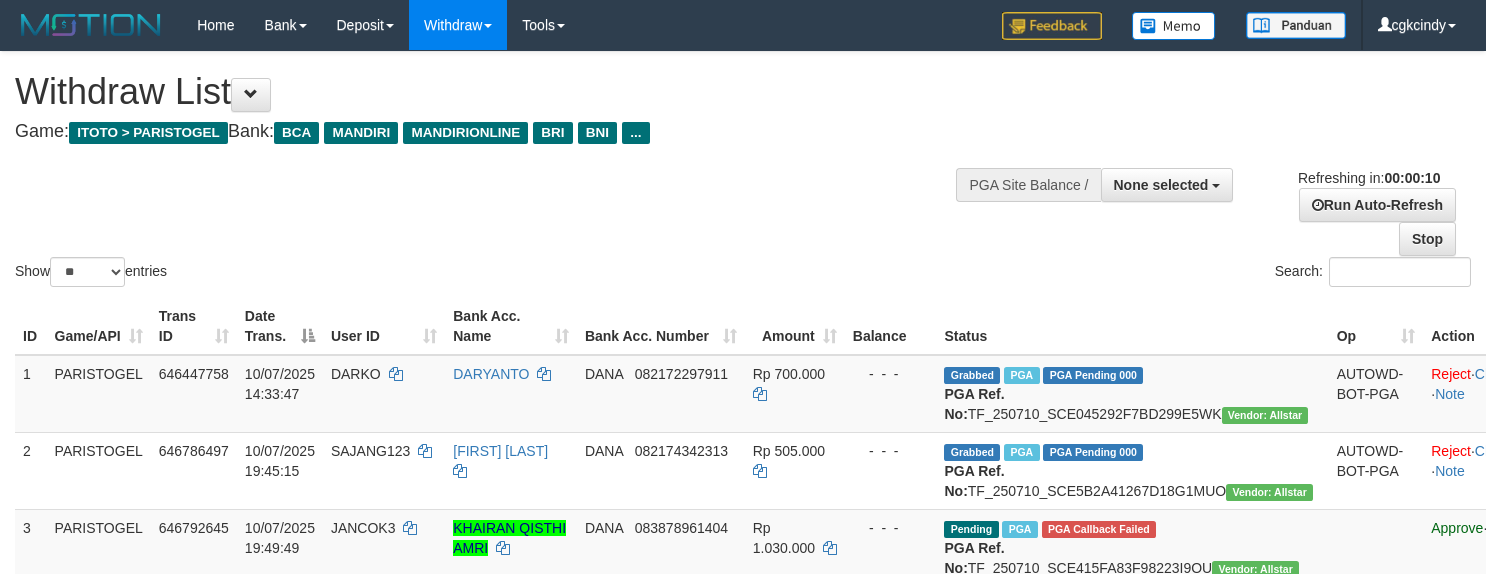select 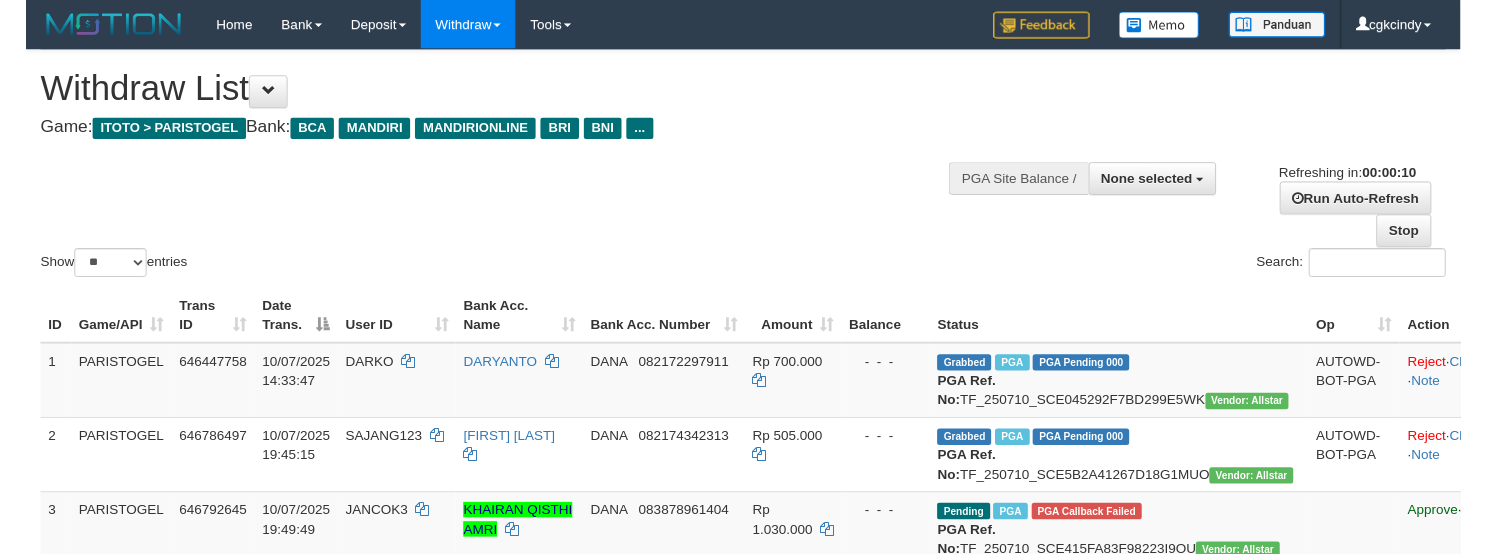 scroll, scrollTop: 0, scrollLeft: 0, axis: both 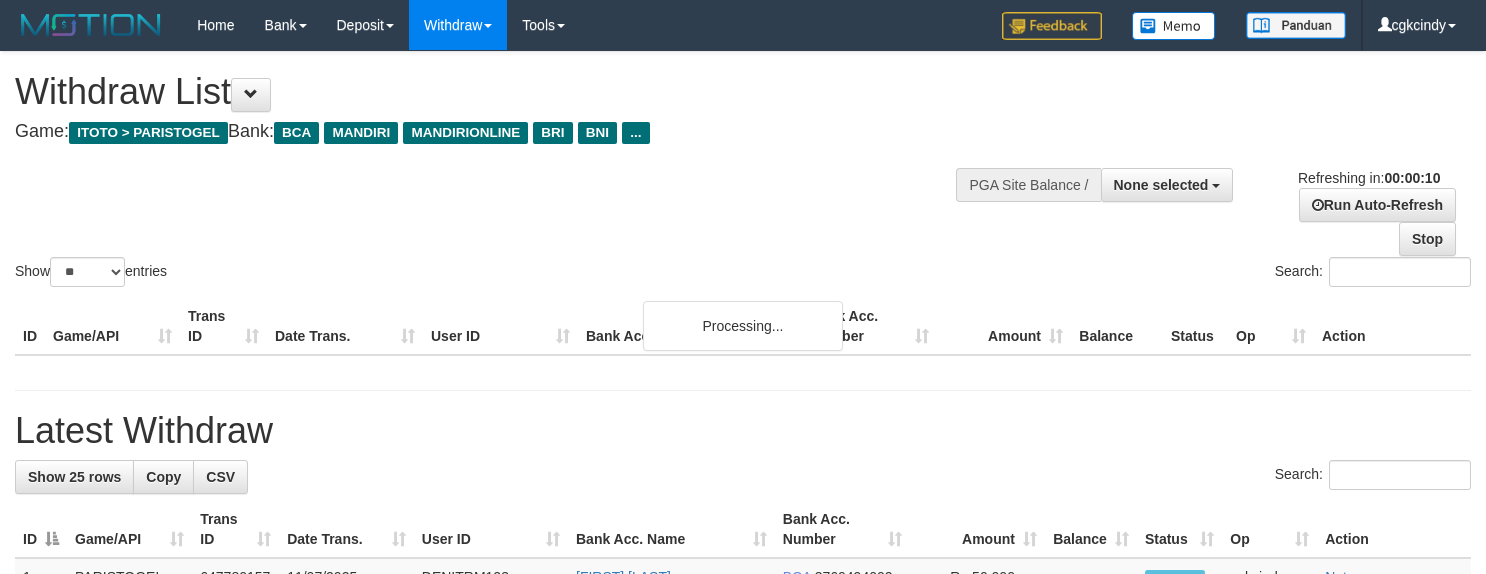 select 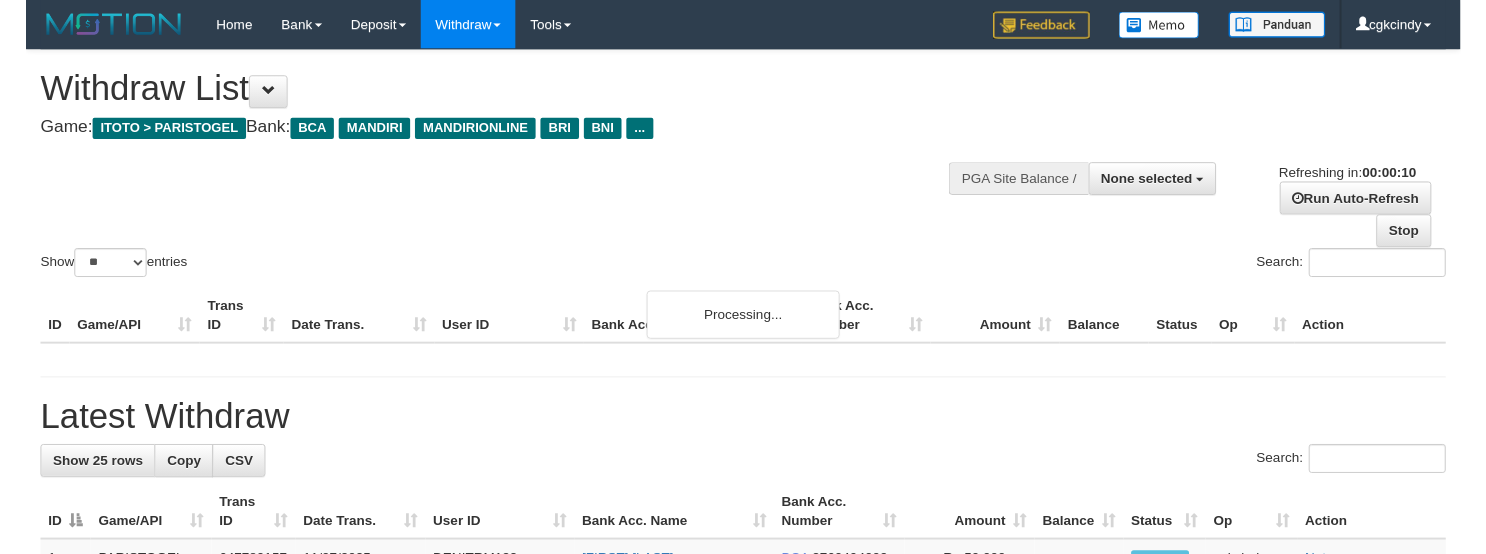 scroll, scrollTop: 0, scrollLeft: 0, axis: both 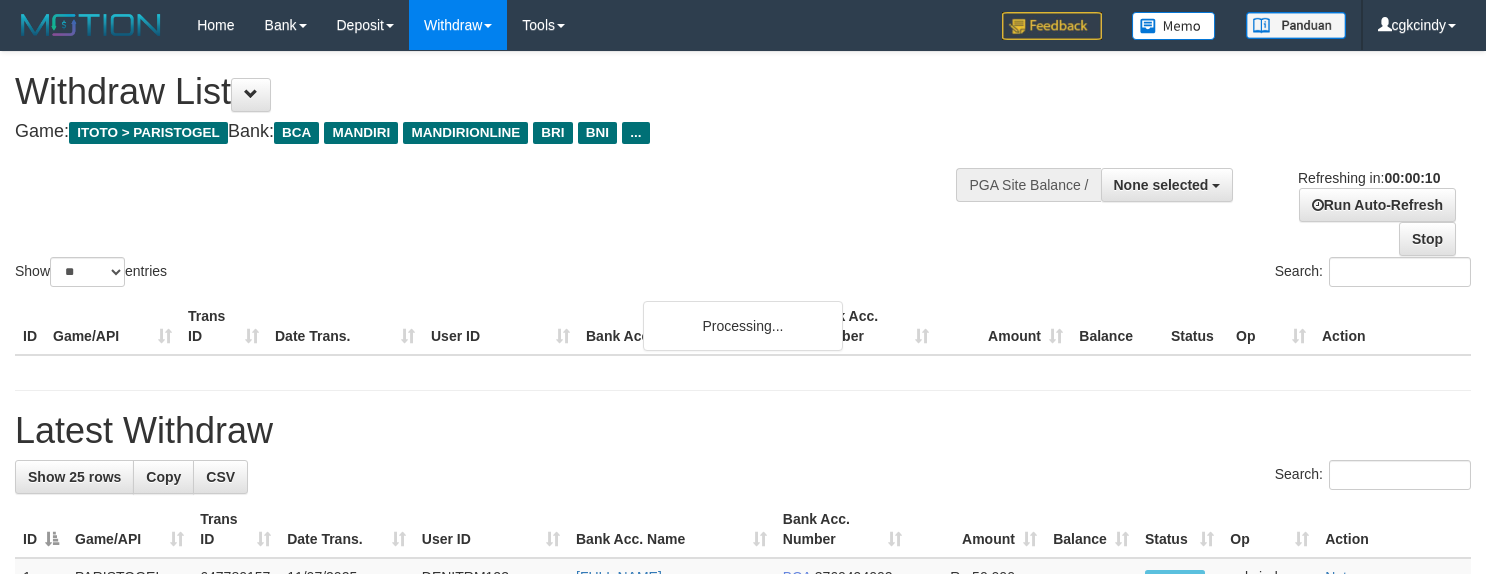 select 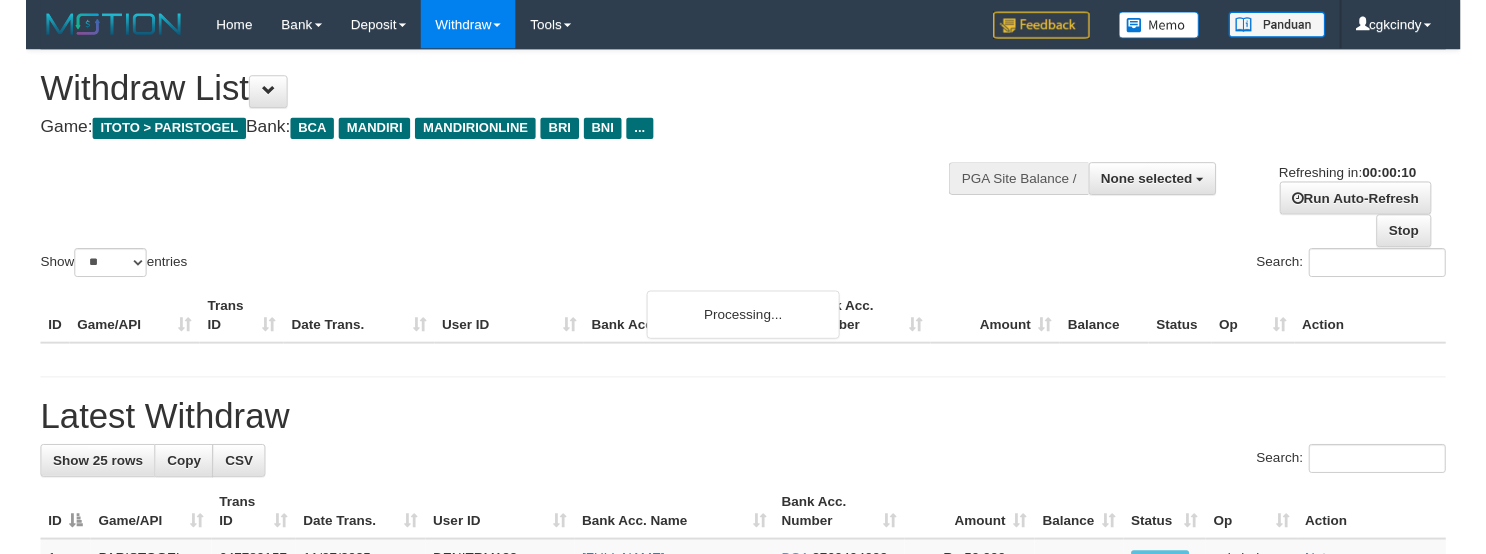 scroll, scrollTop: 0, scrollLeft: 0, axis: both 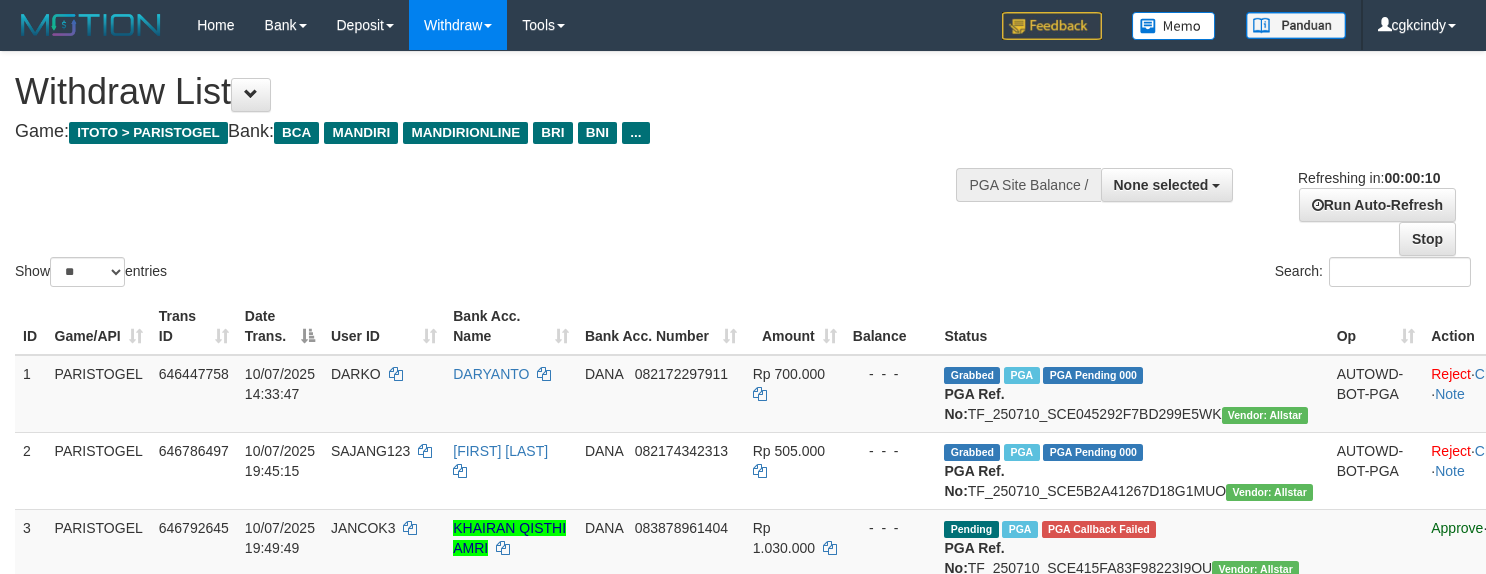 select 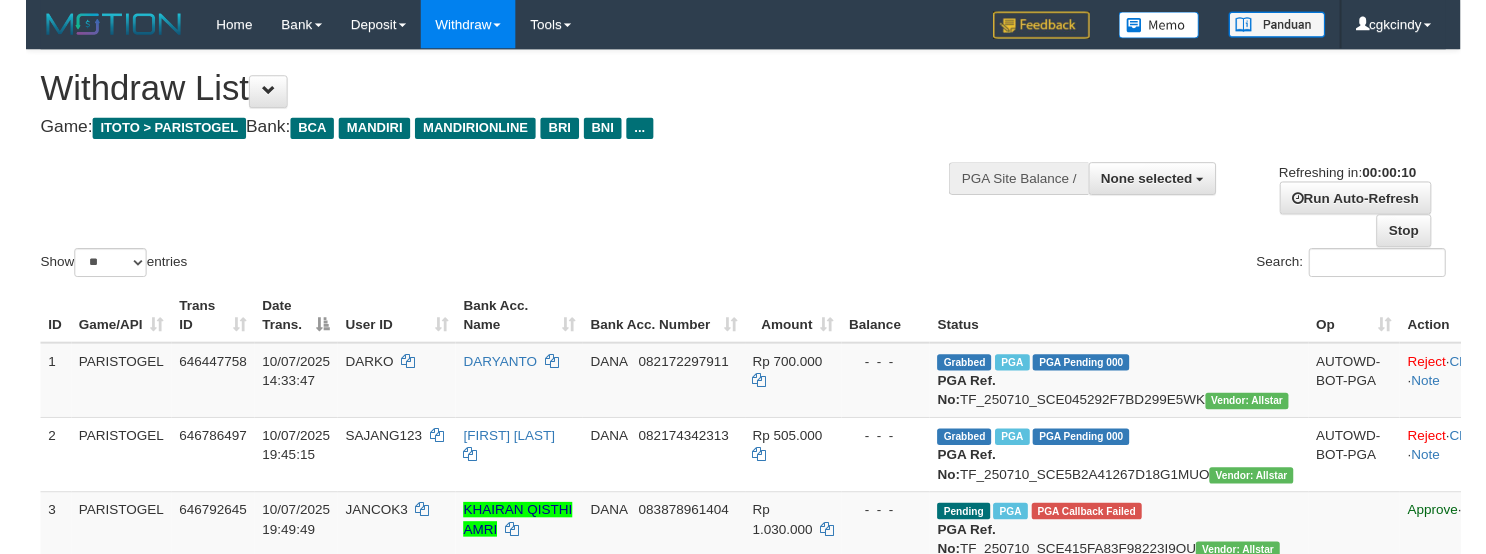 scroll, scrollTop: 0, scrollLeft: 0, axis: both 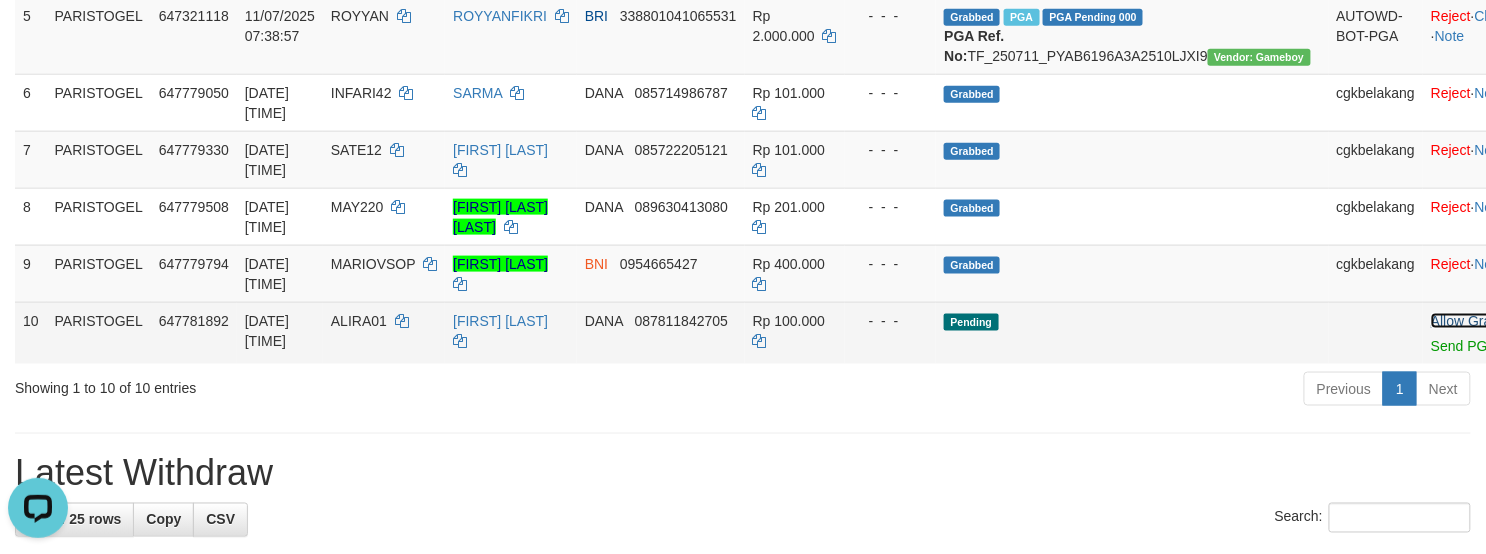 click on "Allow Grab" at bounding box center [1465, 321] 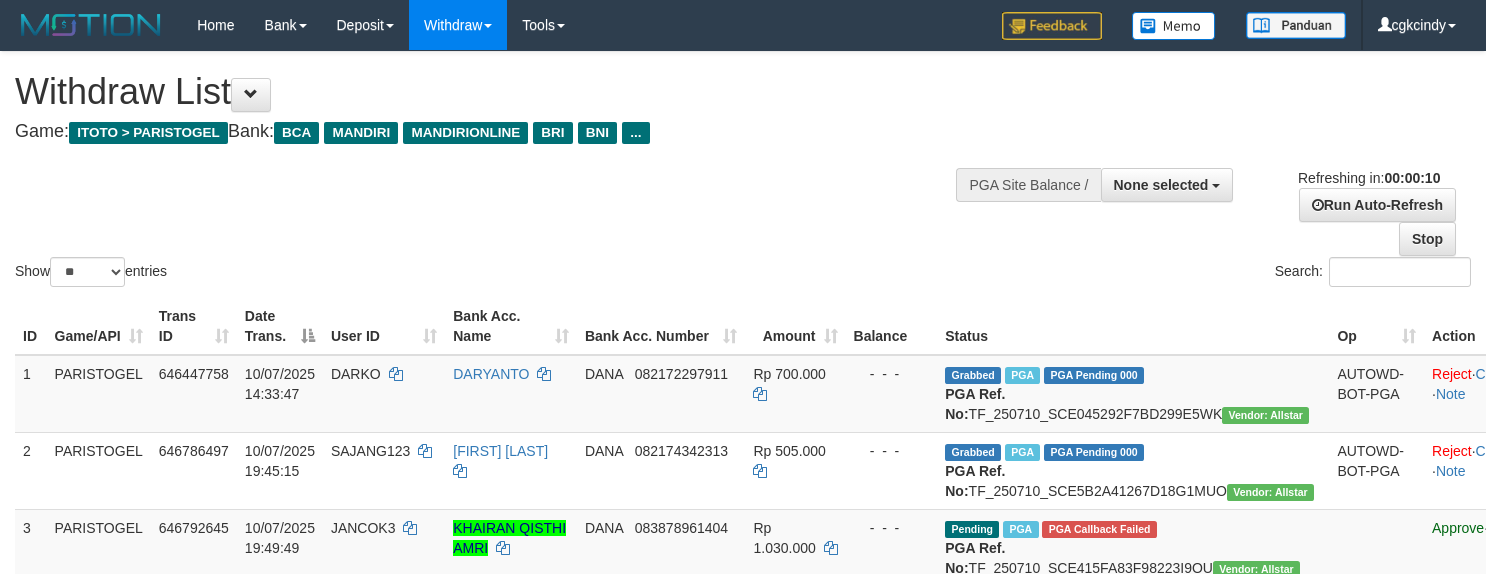 select 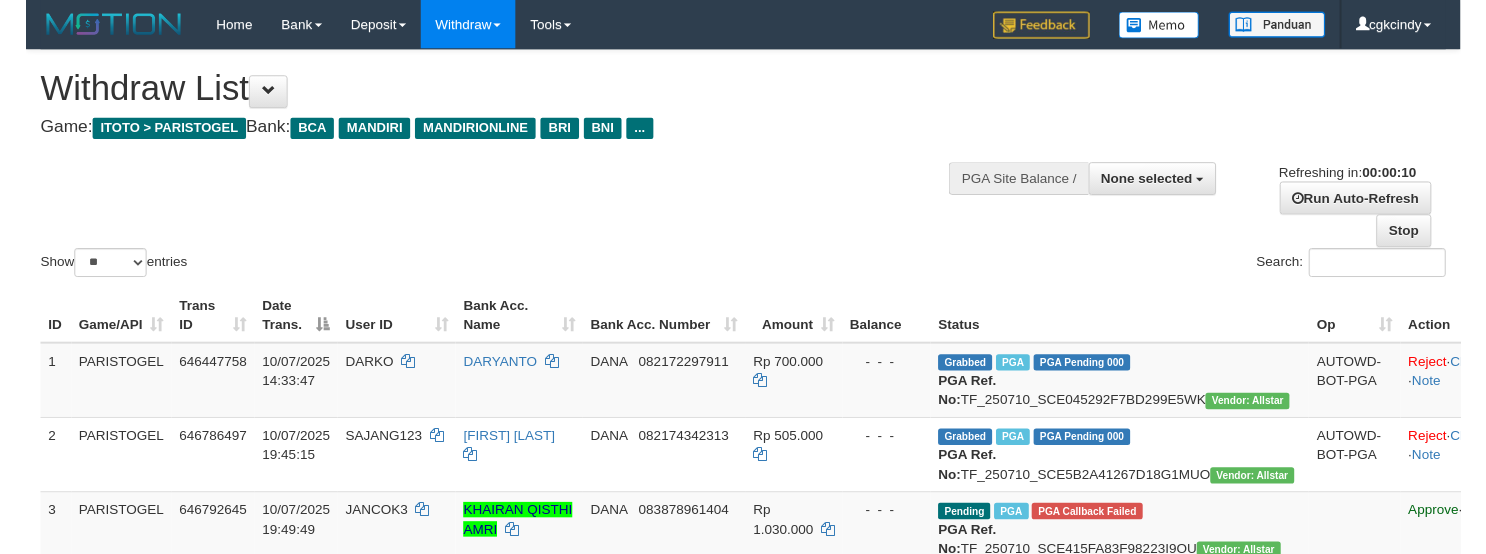 scroll, scrollTop: 0, scrollLeft: 0, axis: both 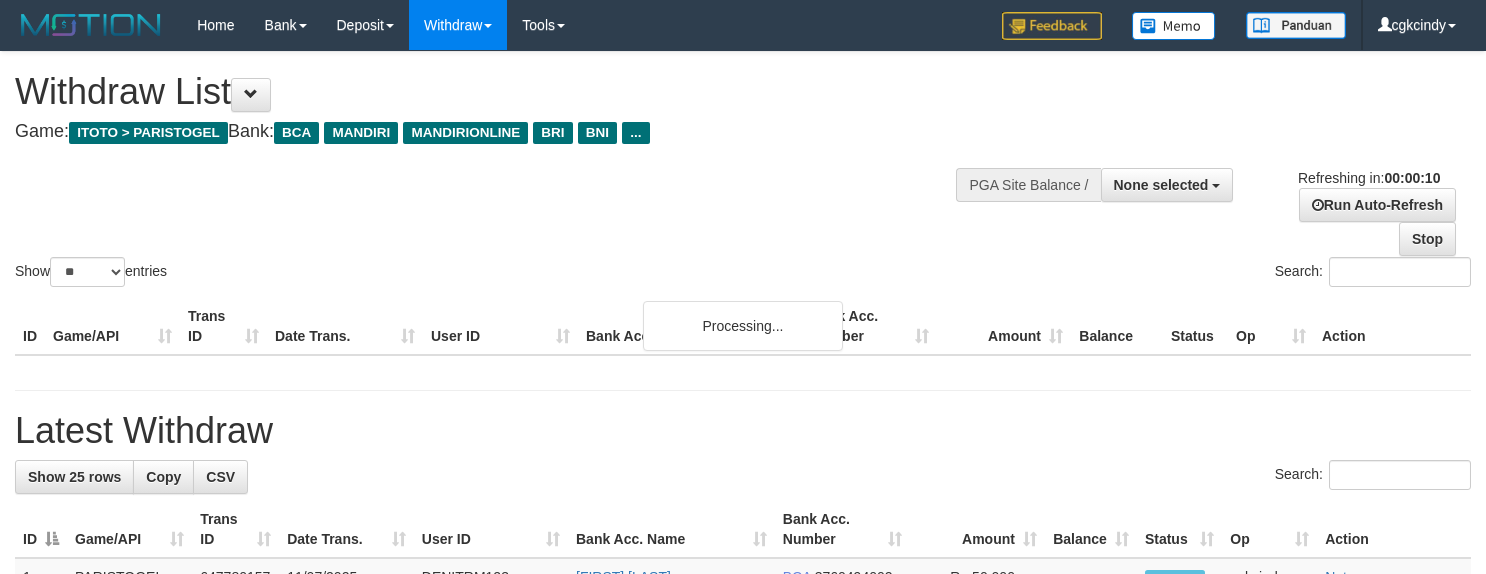 select 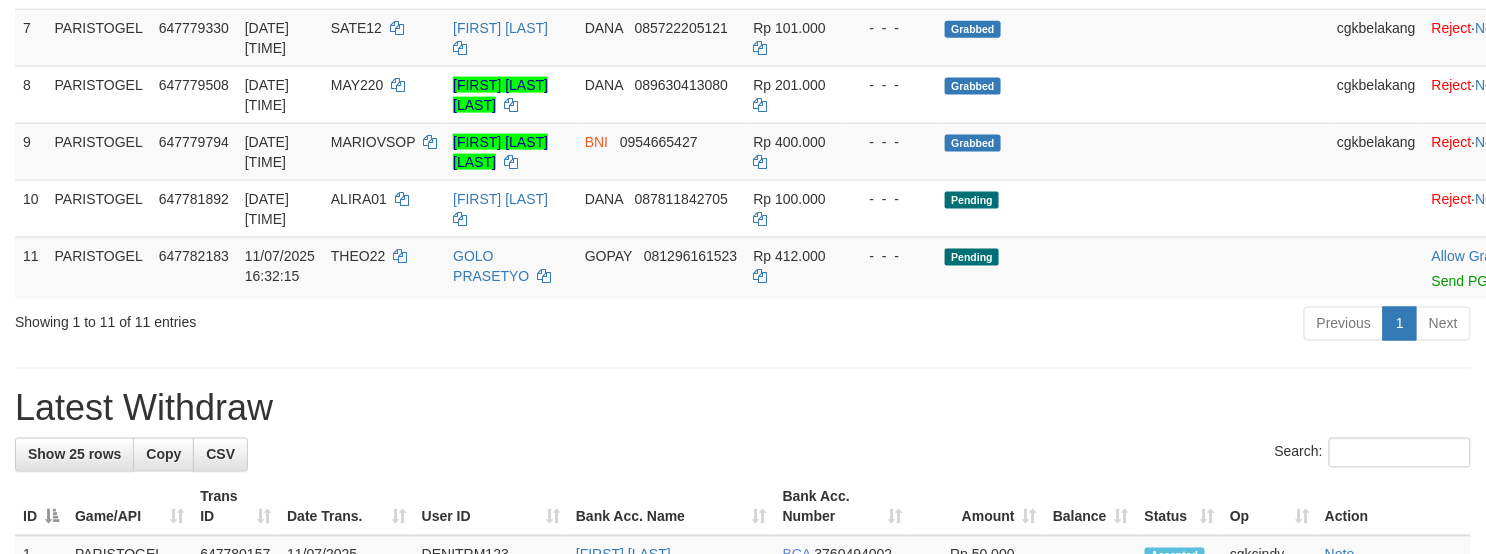 scroll, scrollTop: 933, scrollLeft: 0, axis: vertical 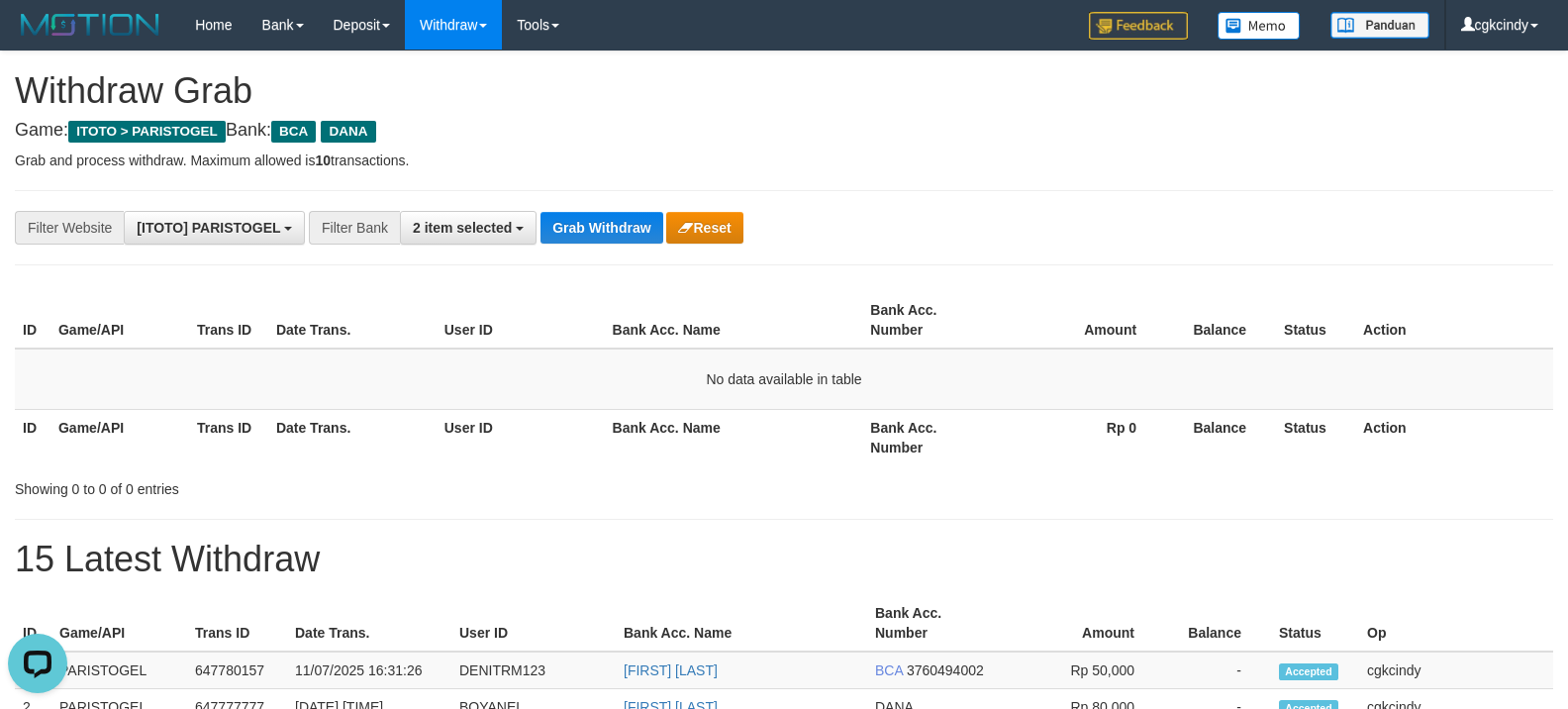 drag, startPoint x: 916, startPoint y: 145, endPoint x: 913, endPoint y: 121, distance: 24.186773 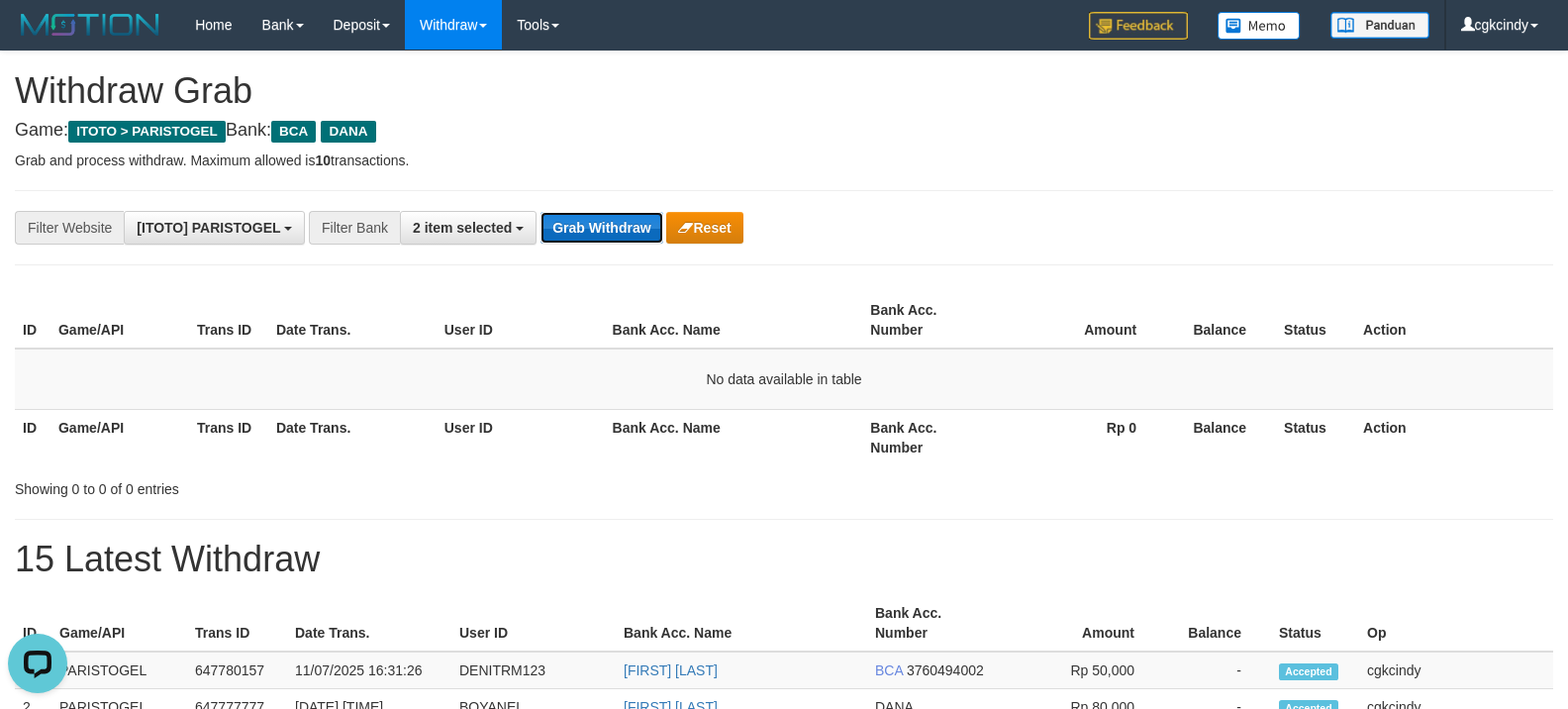 click on "Grab Withdraw" at bounding box center [601, 228] 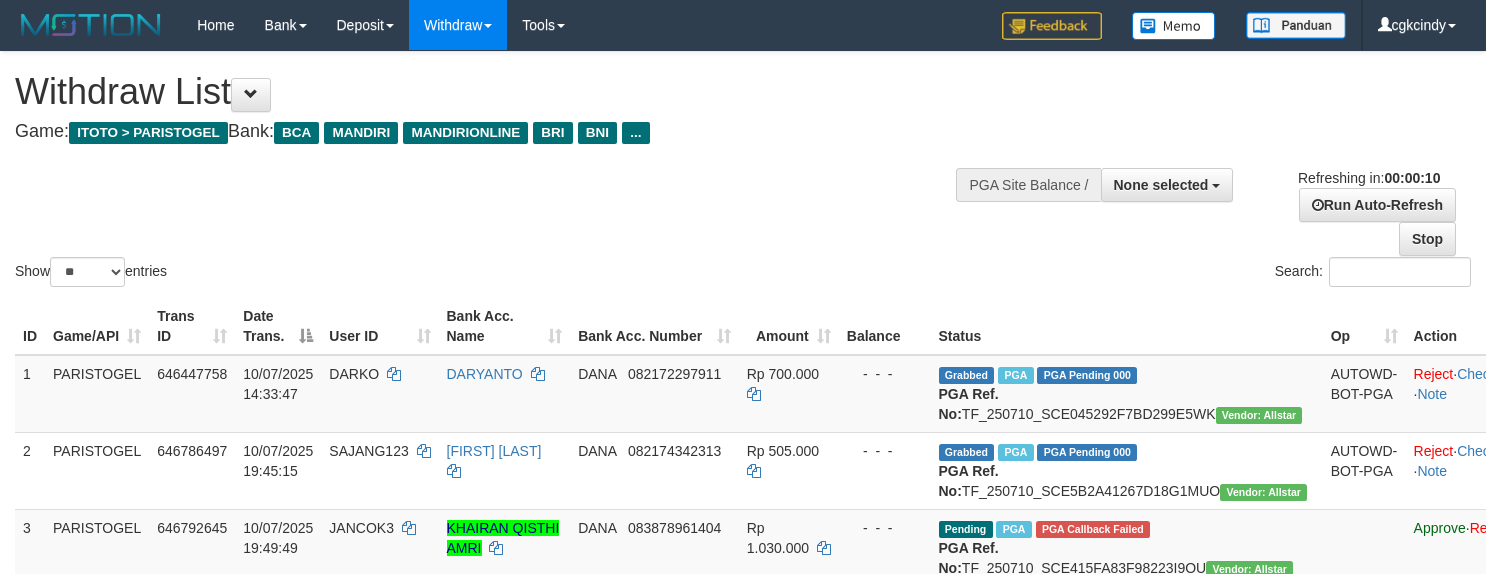 select 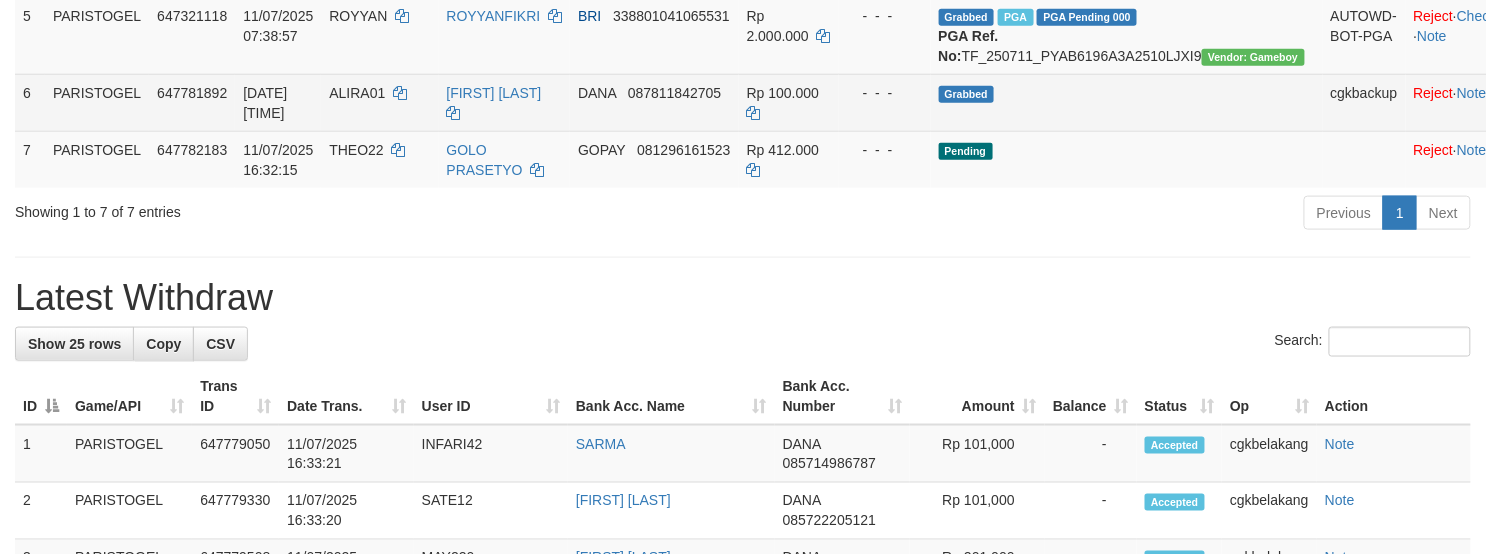 scroll, scrollTop: 668, scrollLeft: 0, axis: vertical 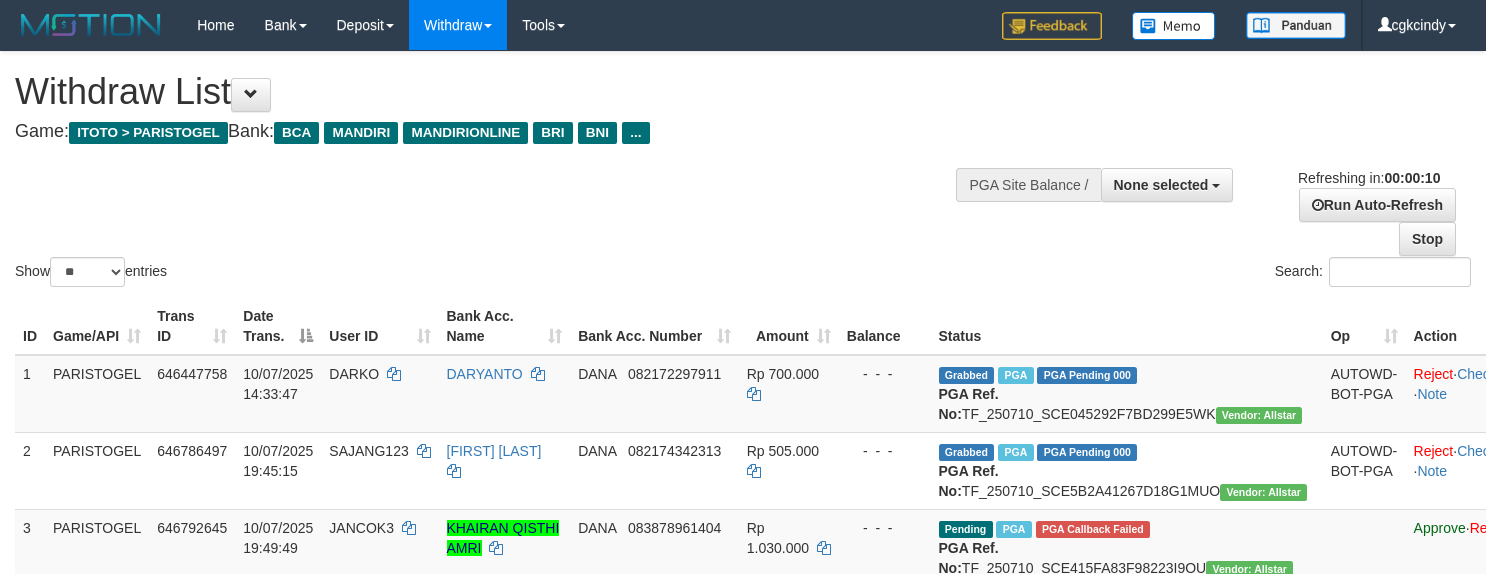 select 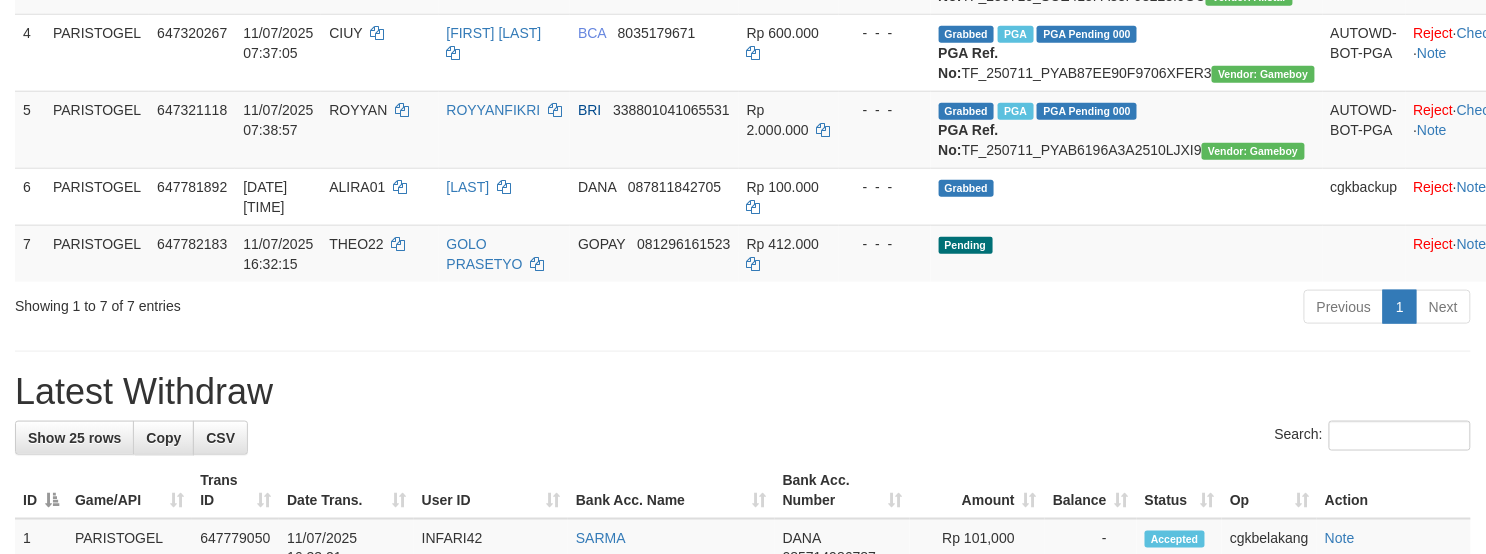 scroll, scrollTop: 800, scrollLeft: 0, axis: vertical 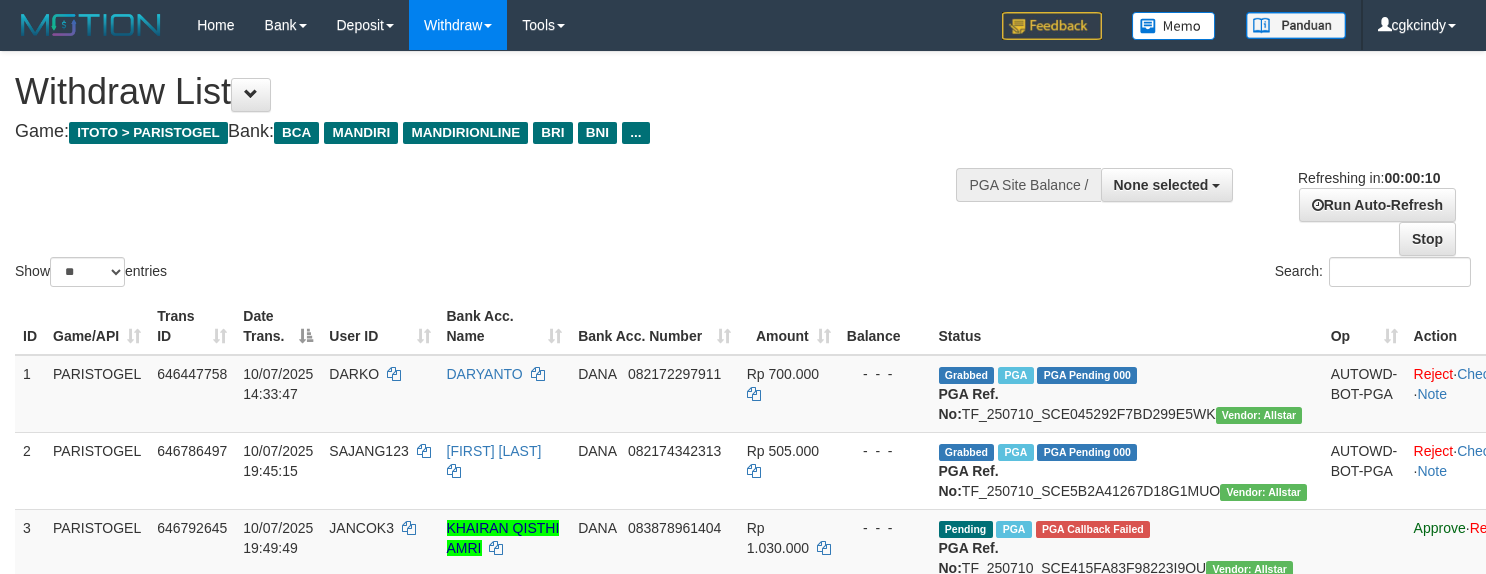 select 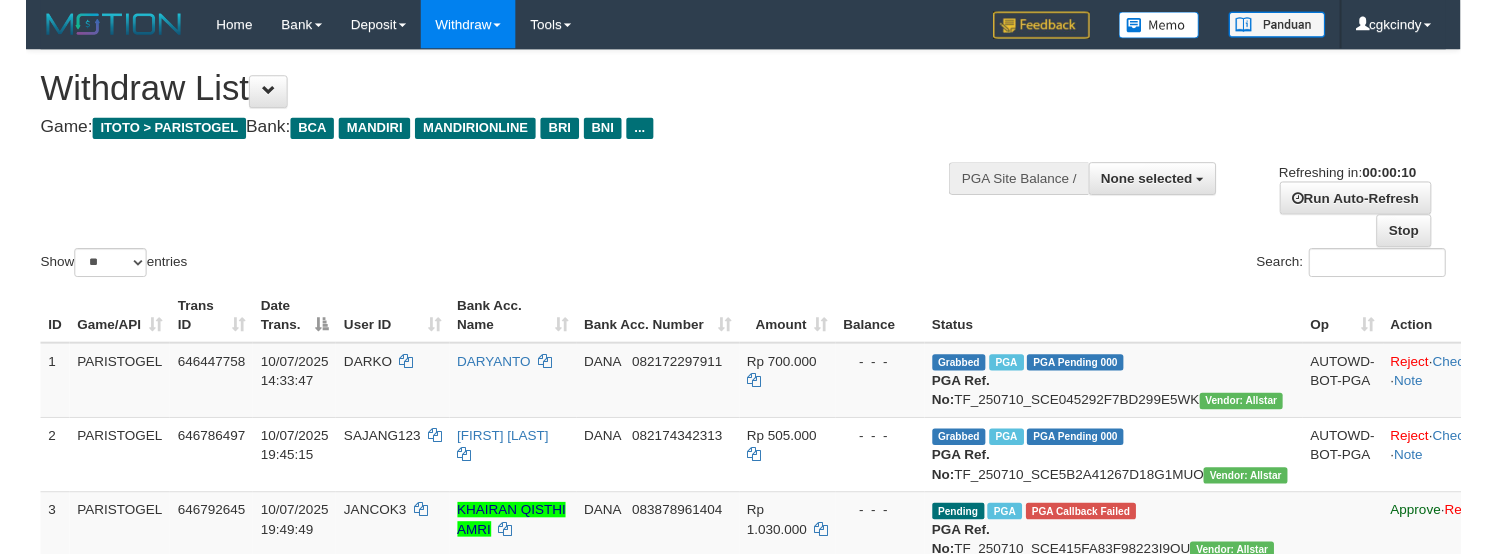 scroll, scrollTop: 0, scrollLeft: 0, axis: both 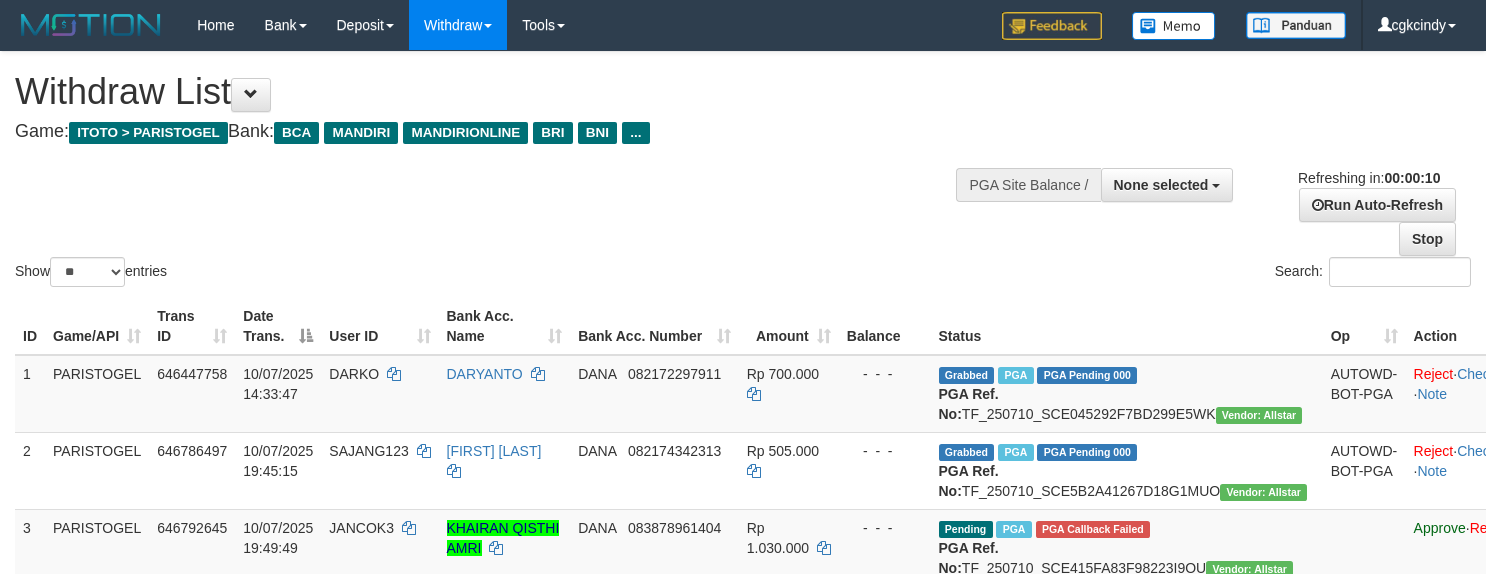select 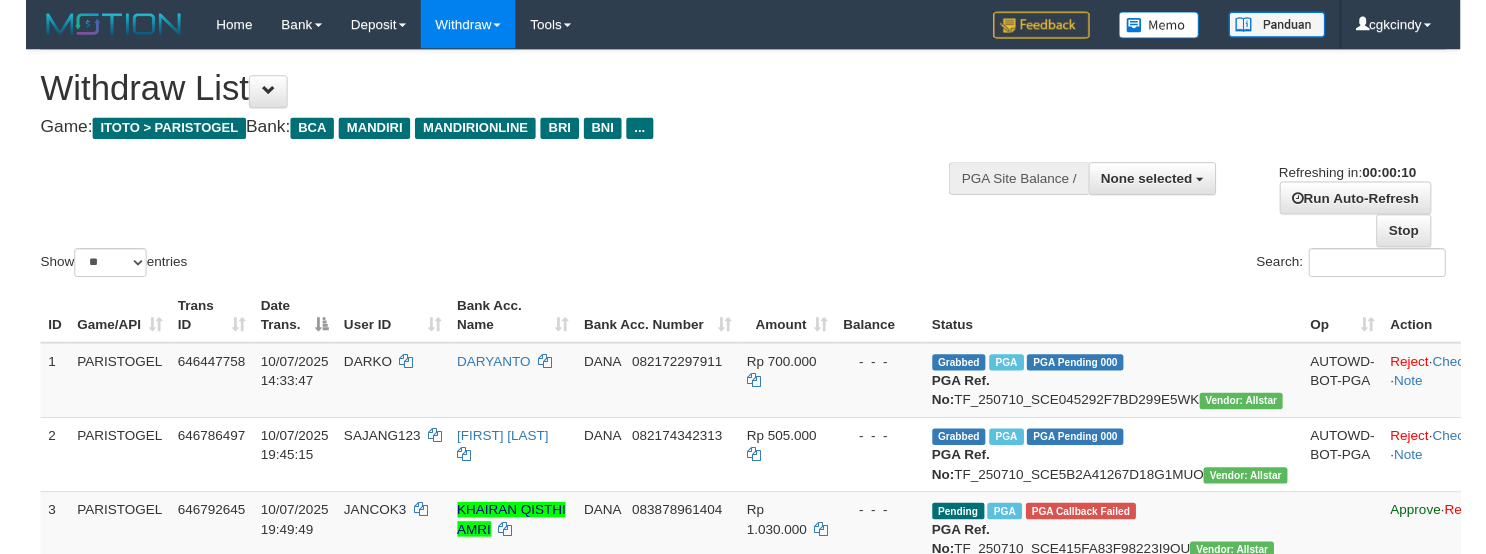 scroll, scrollTop: 0, scrollLeft: 0, axis: both 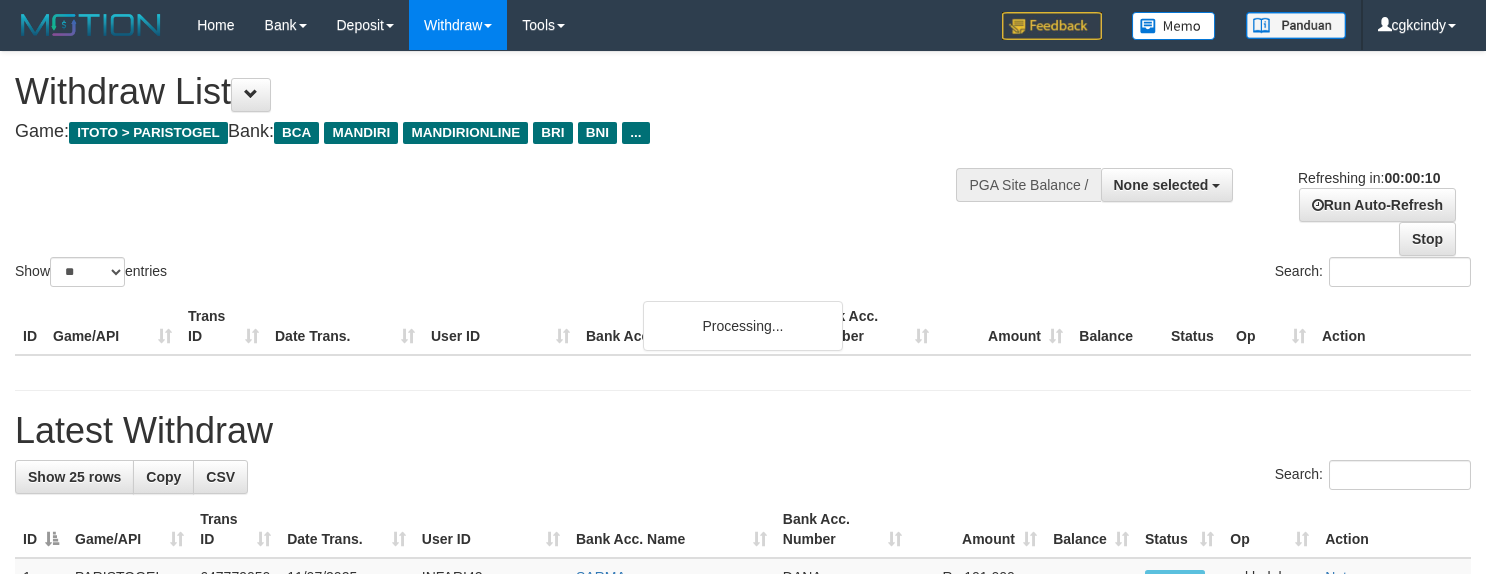 select 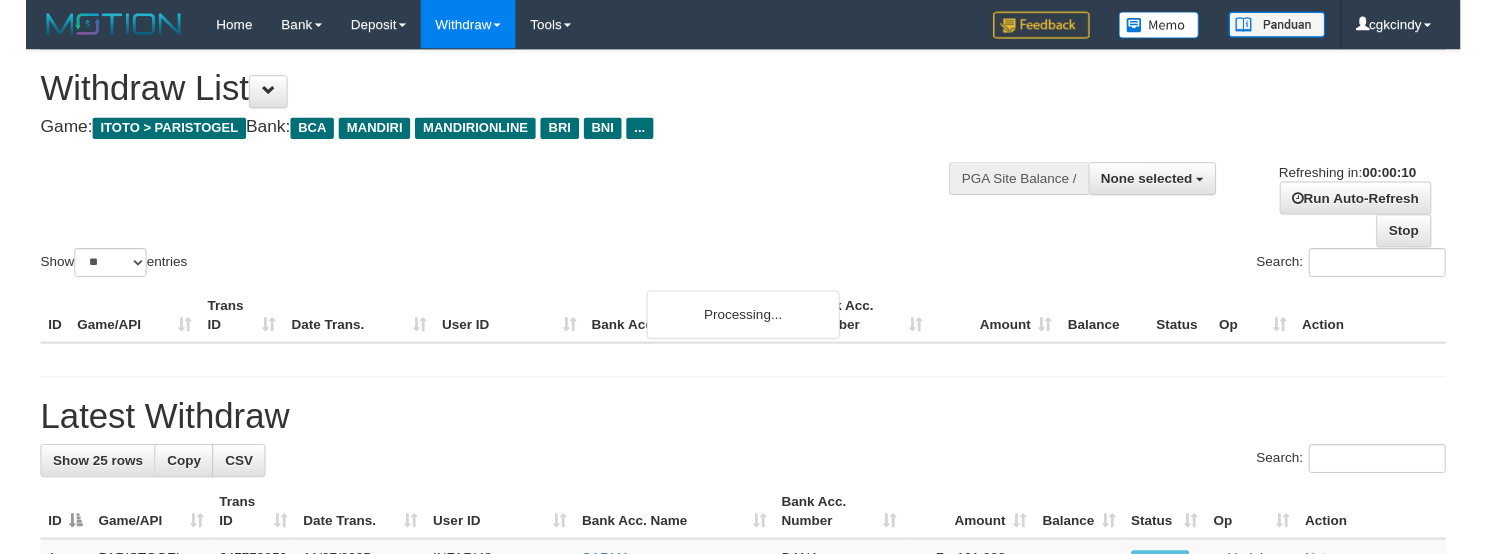 scroll, scrollTop: 0, scrollLeft: 0, axis: both 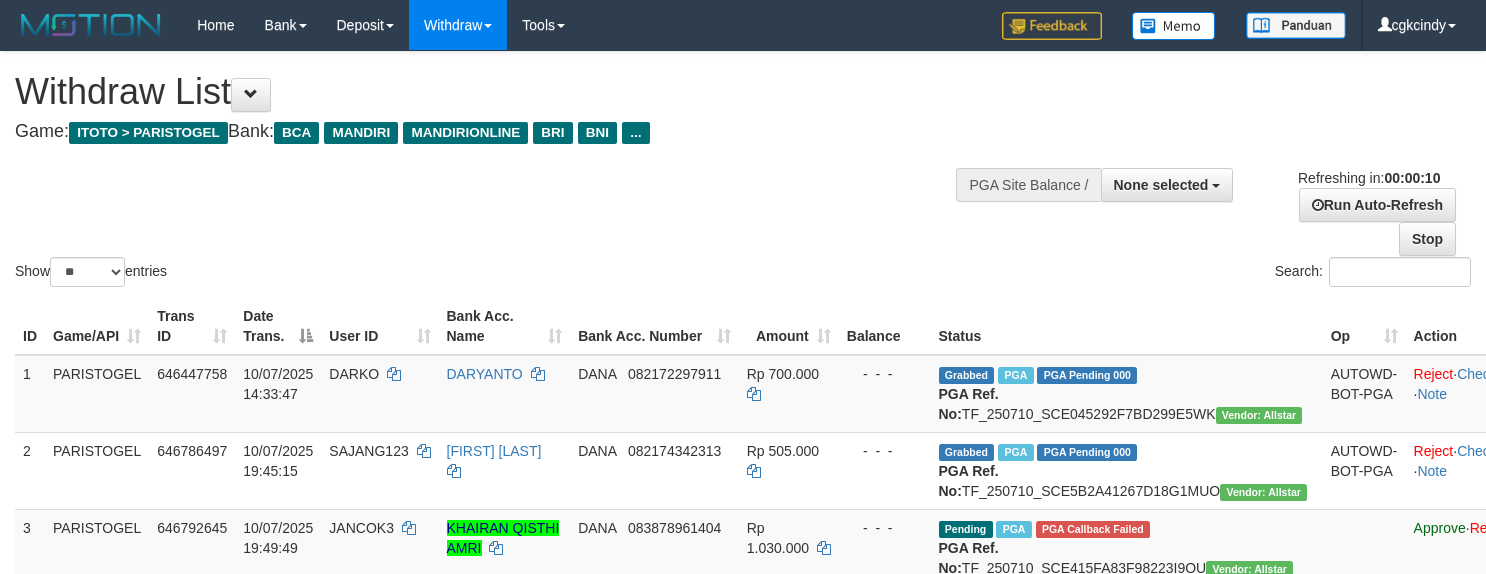 select 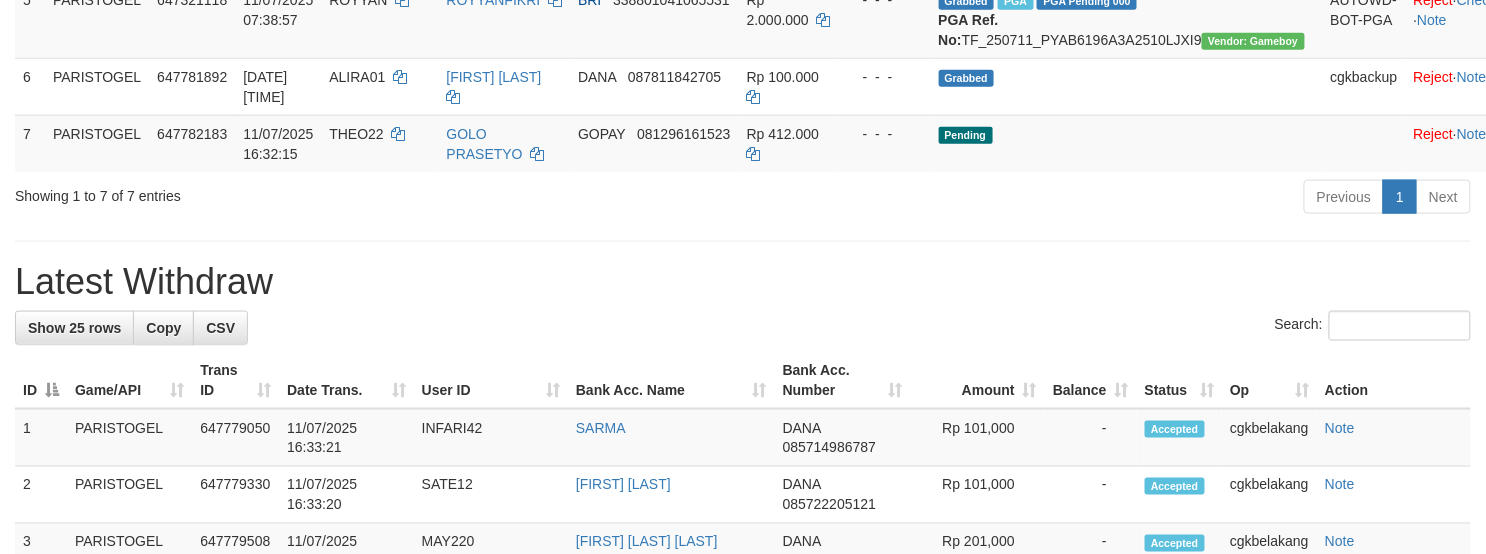 scroll, scrollTop: 800, scrollLeft: 0, axis: vertical 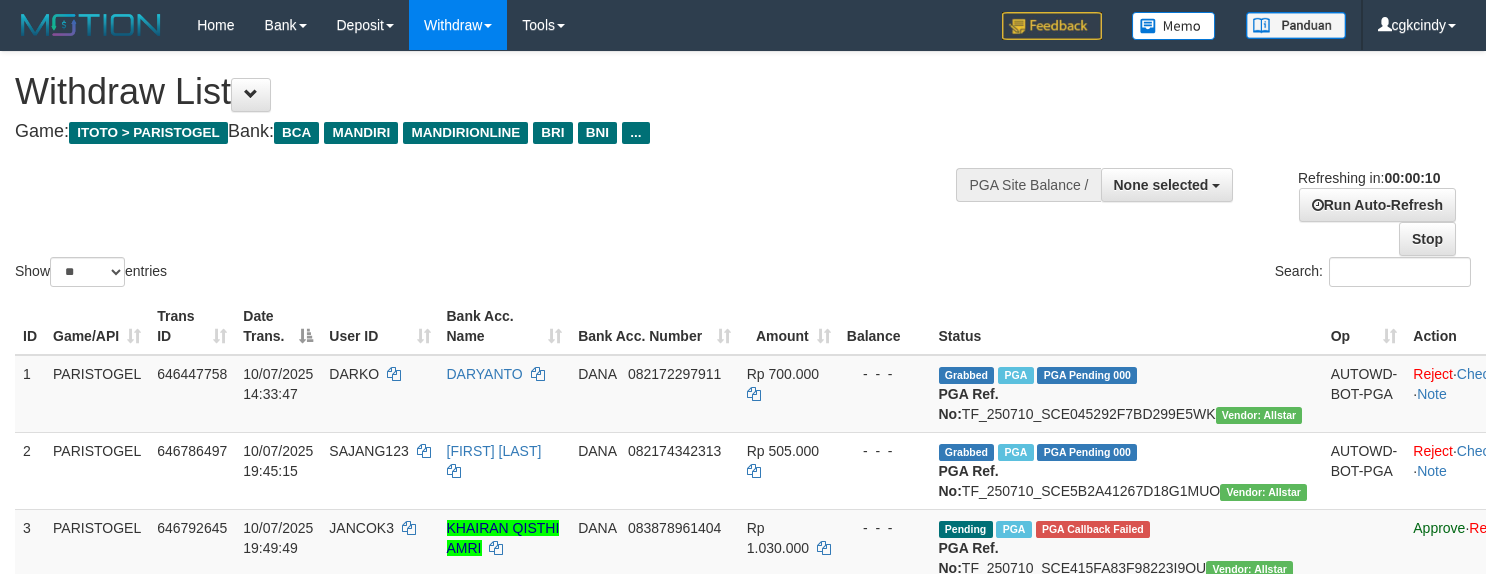 select 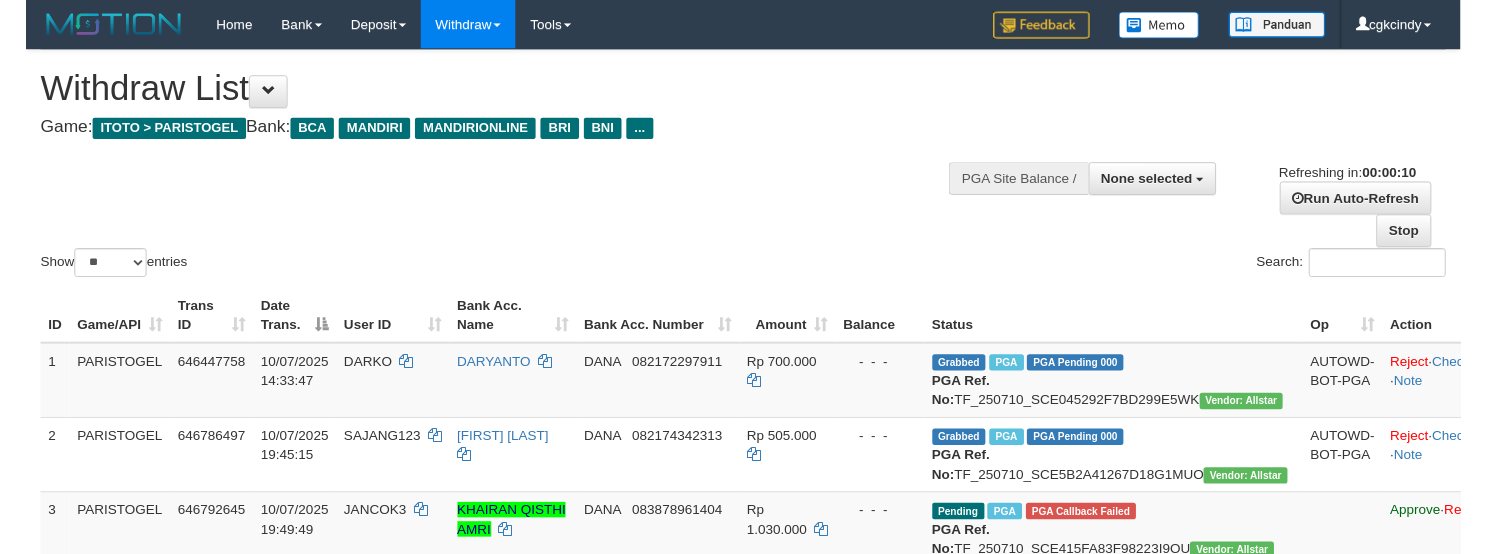 scroll, scrollTop: 0, scrollLeft: 0, axis: both 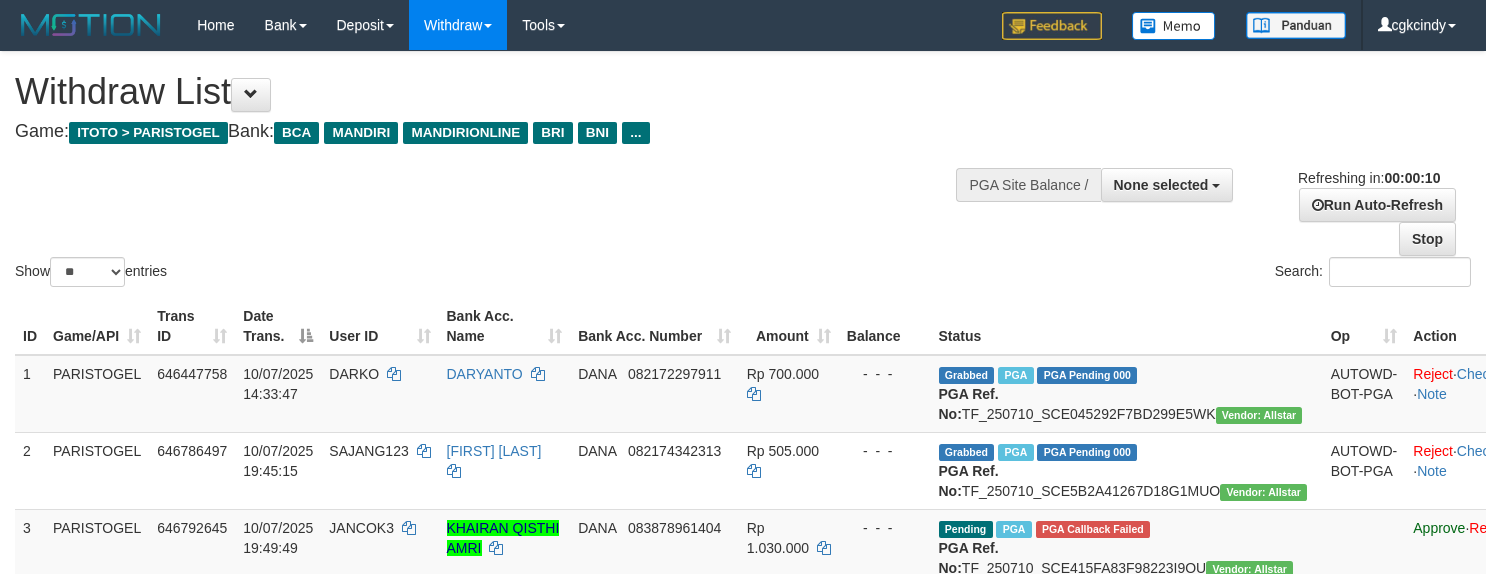 select 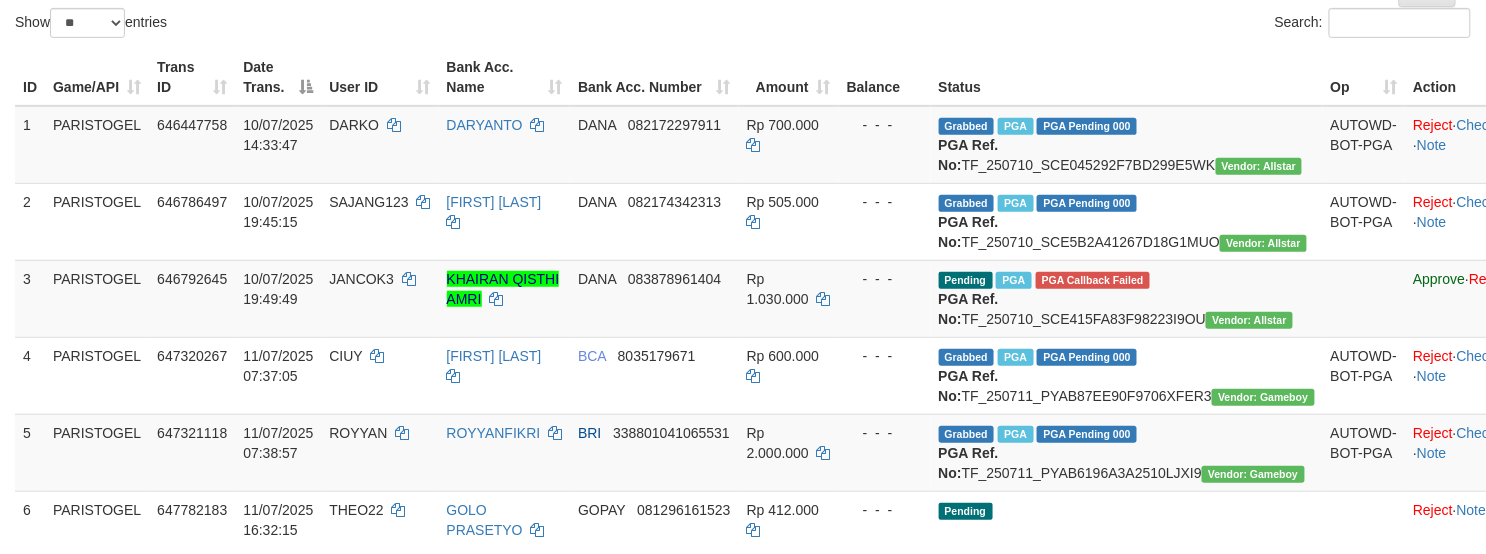 scroll, scrollTop: 800, scrollLeft: 0, axis: vertical 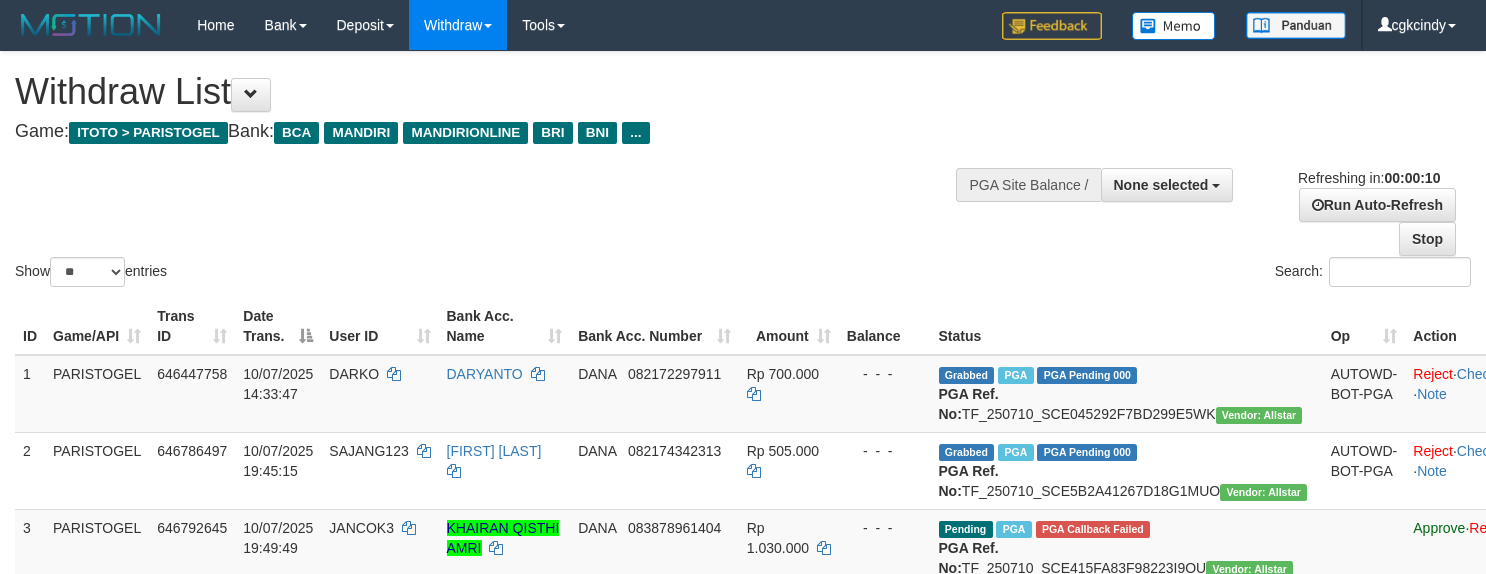 select 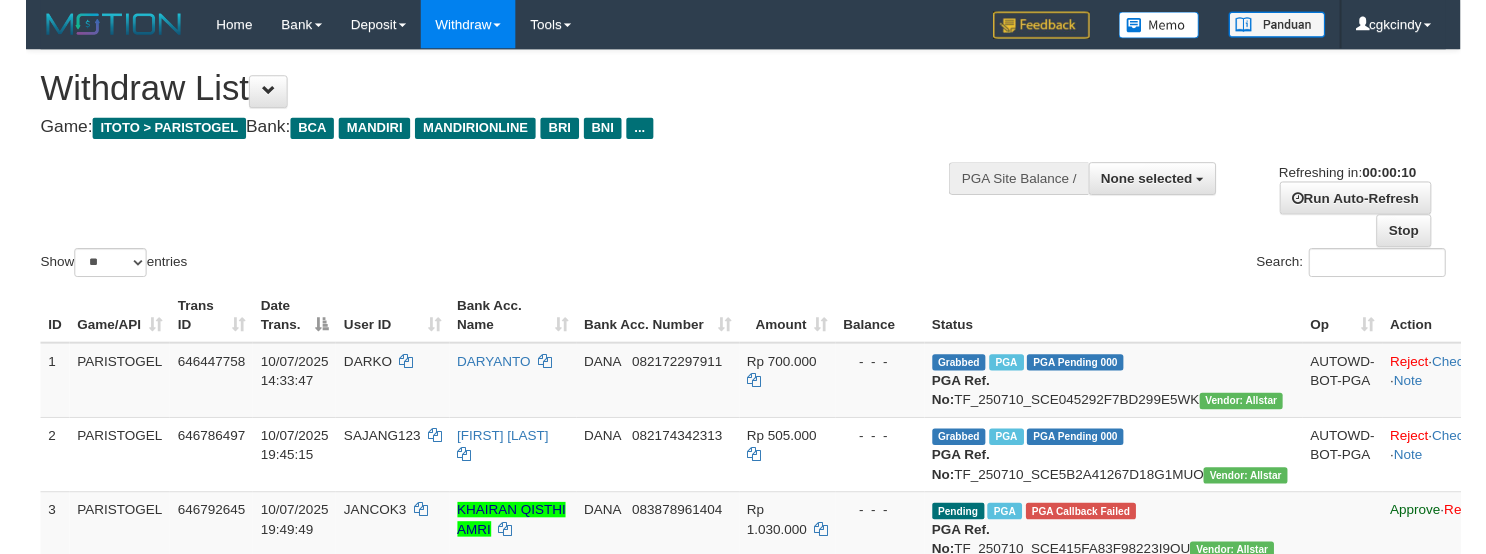 scroll, scrollTop: 0, scrollLeft: 0, axis: both 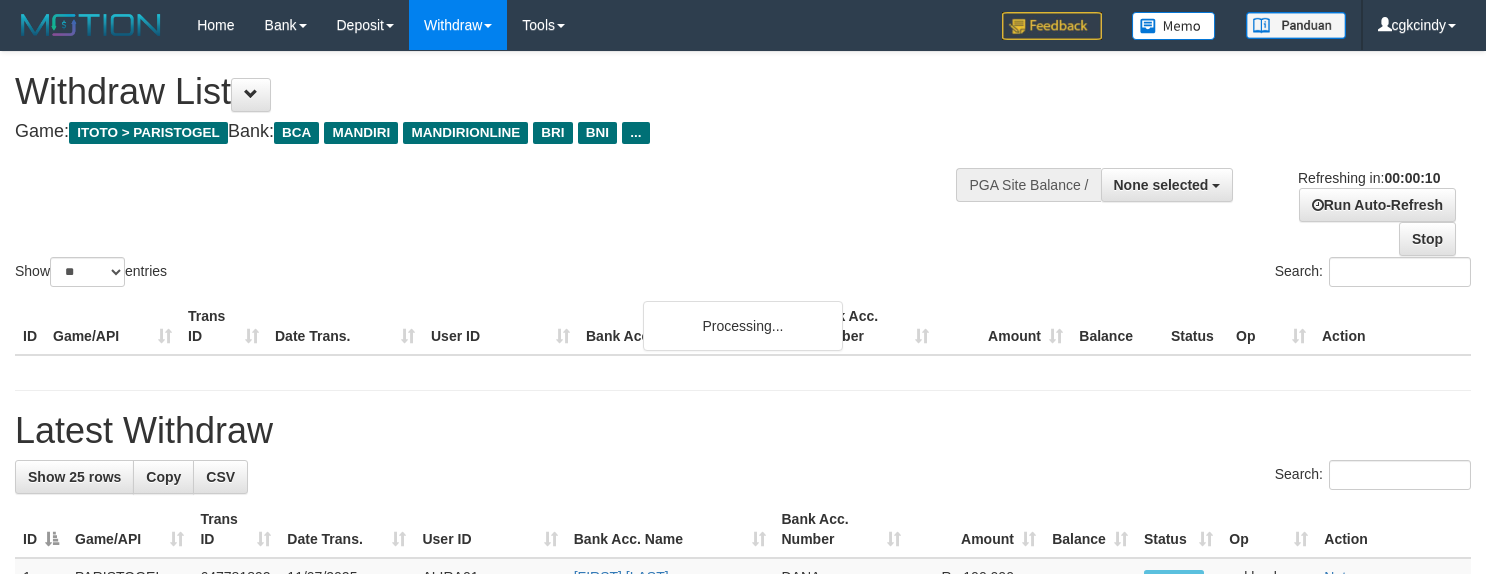 select 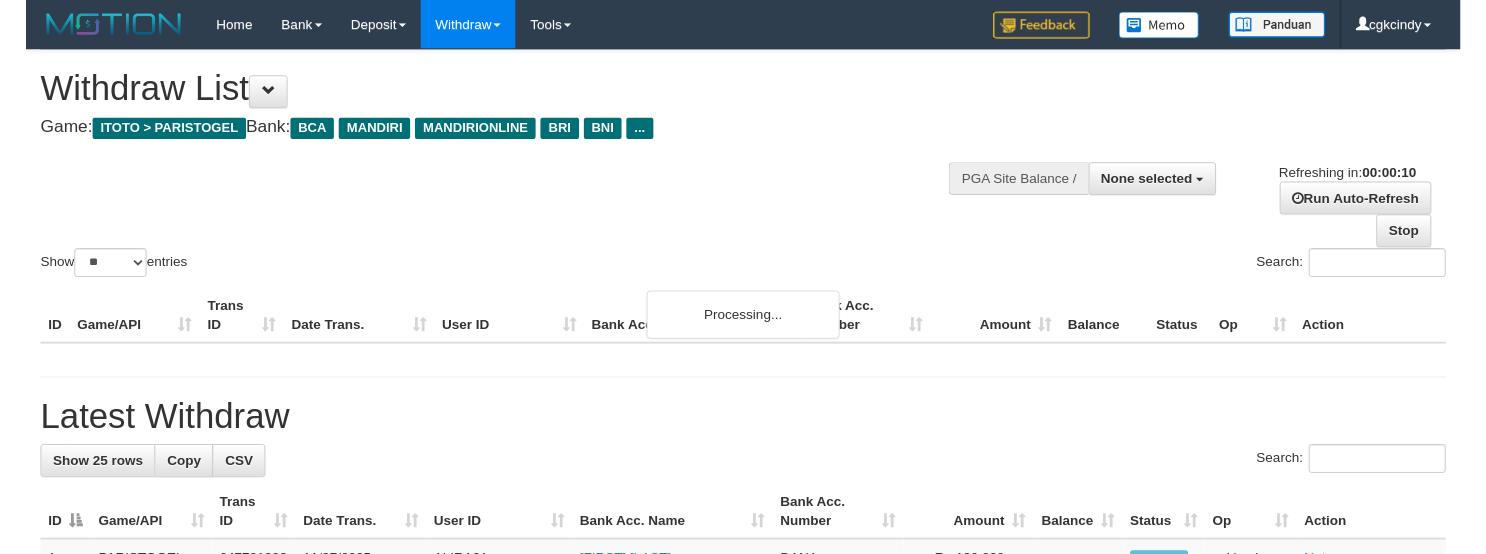 scroll, scrollTop: 0, scrollLeft: 0, axis: both 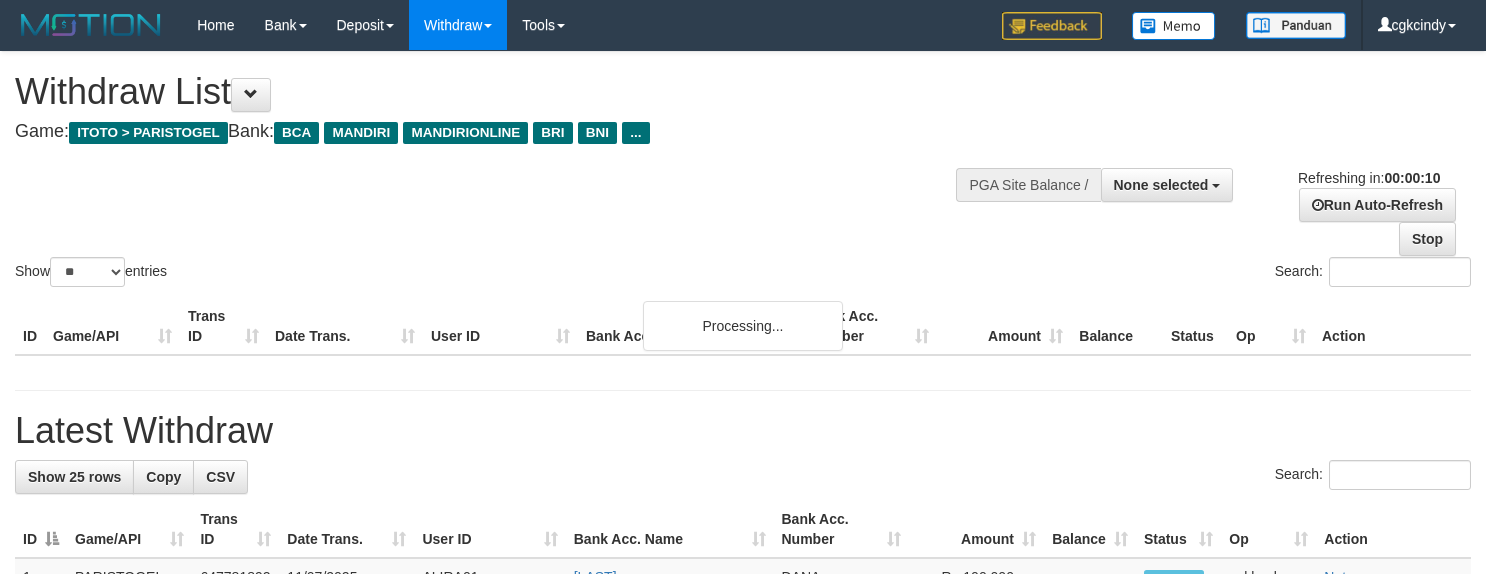select 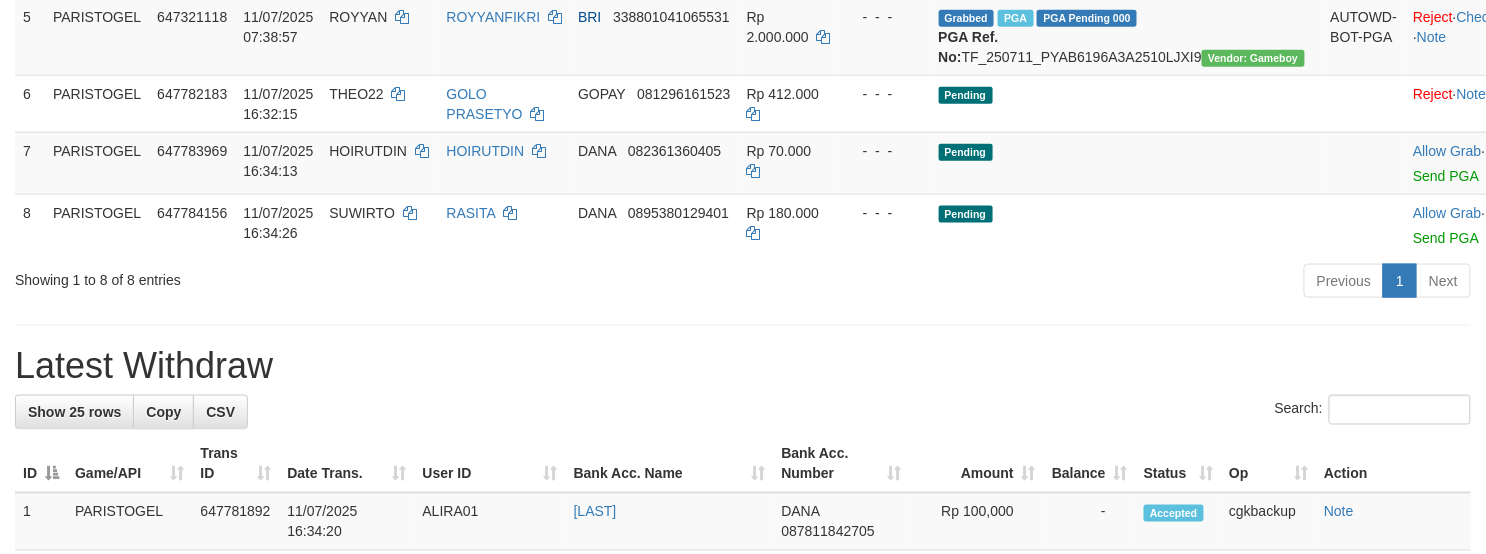 scroll, scrollTop: 666, scrollLeft: 0, axis: vertical 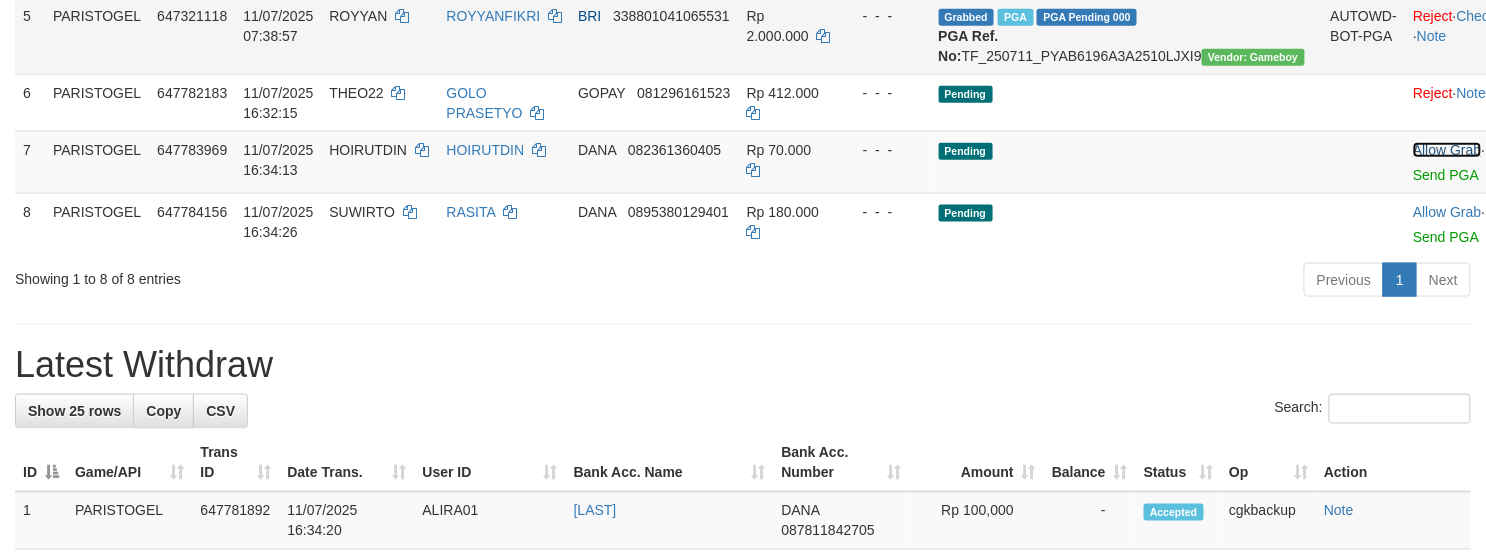 drag, startPoint x: 1344, startPoint y: 257, endPoint x: 901, endPoint y: 142, distance: 457.6833 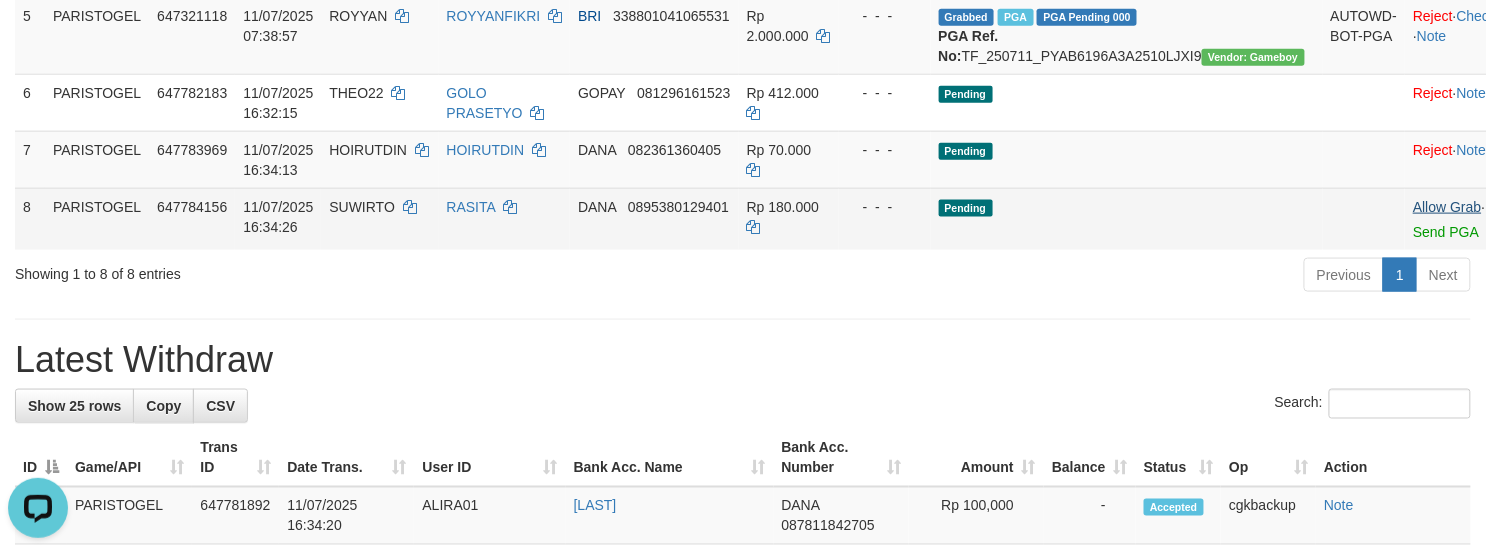 drag, startPoint x: 1318, startPoint y: 296, endPoint x: 1330, endPoint y: 302, distance: 13.416408 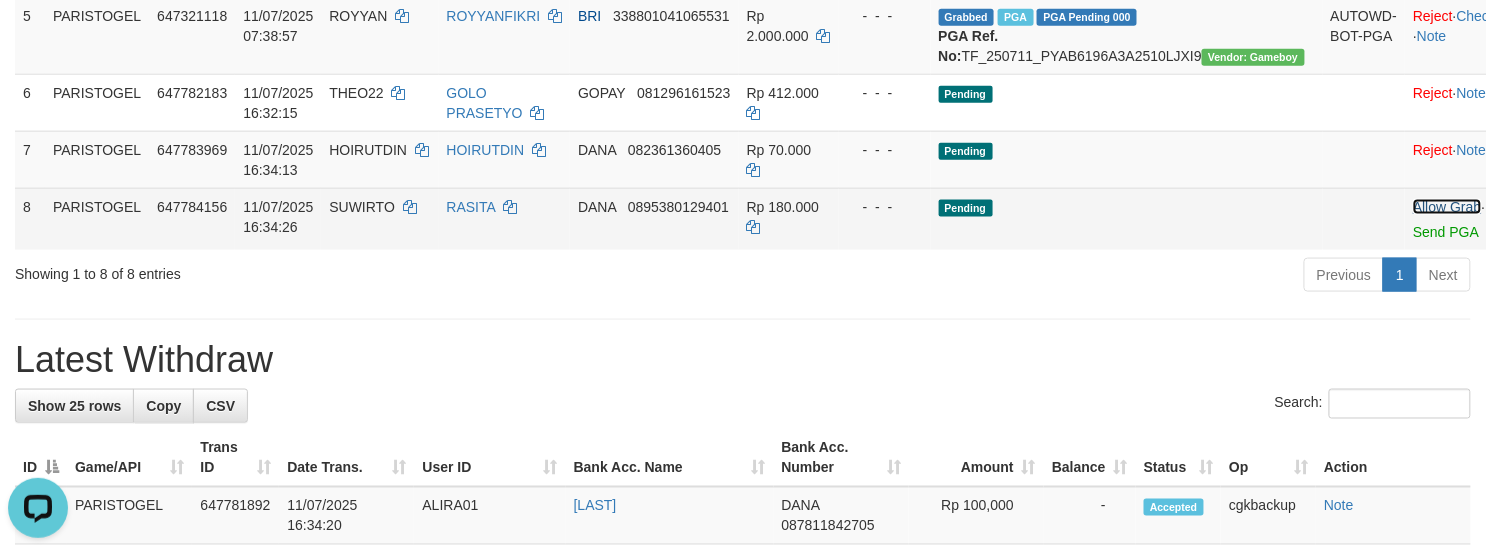 click on "Allow Grab" at bounding box center (1447, 207) 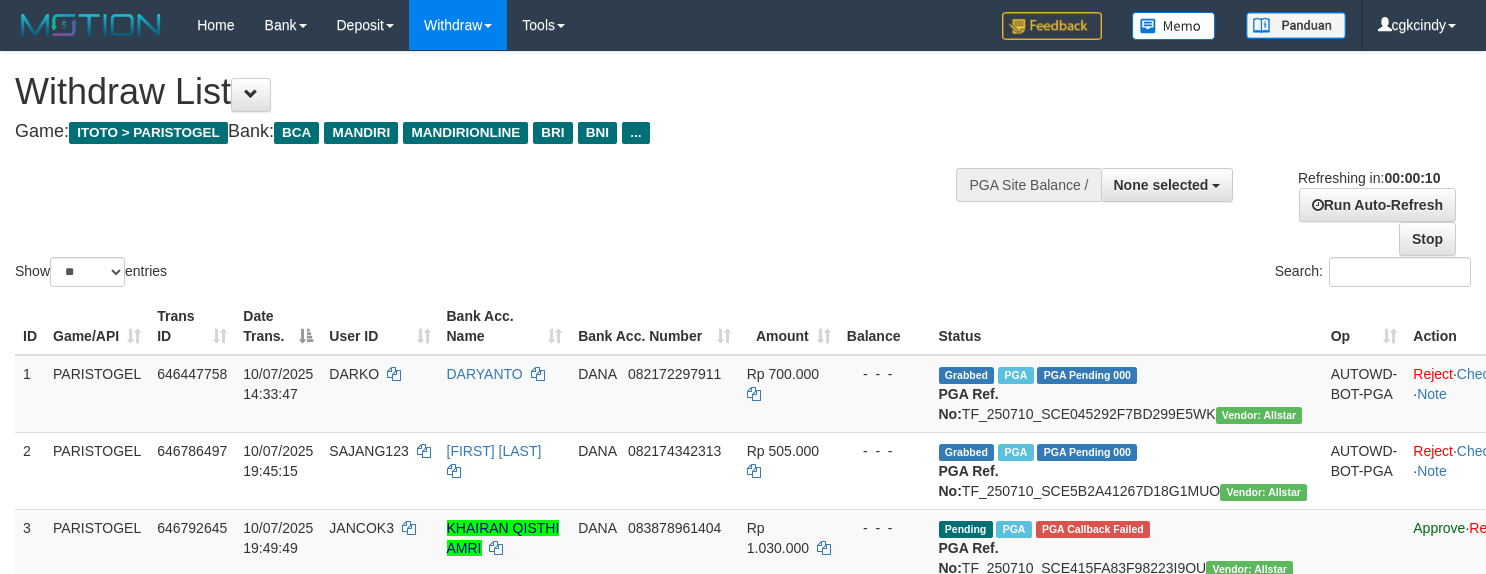 select 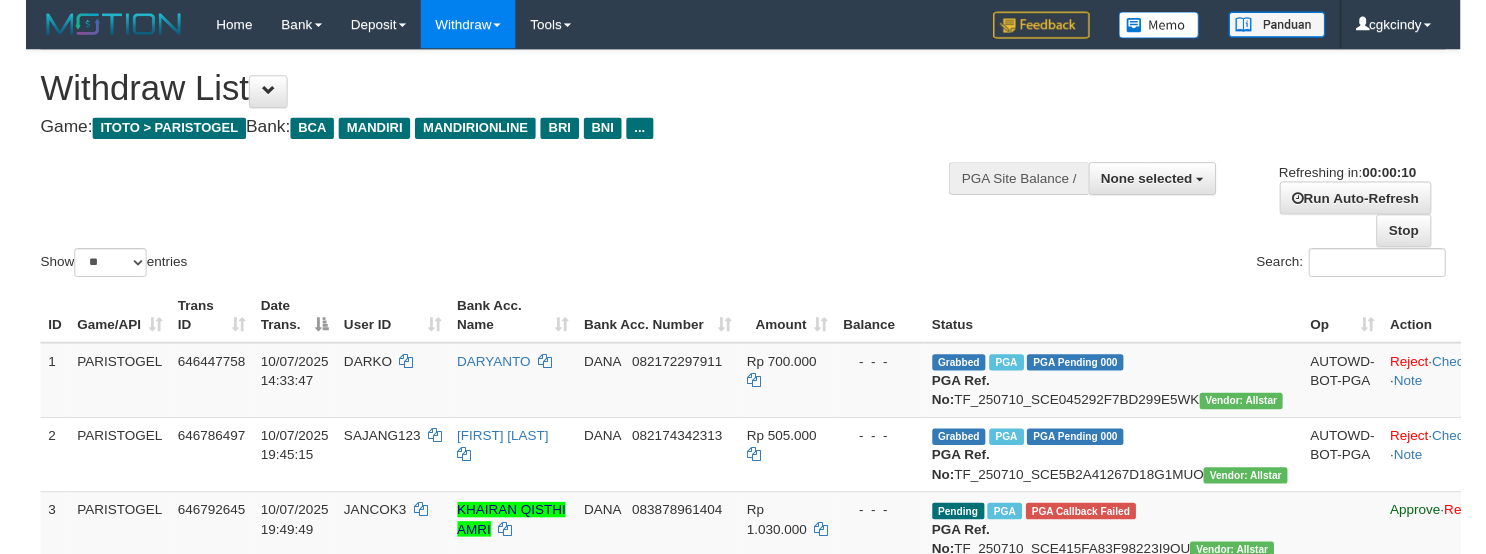 scroll, scrollTop: 0, scrollLeft: 0, axis: both 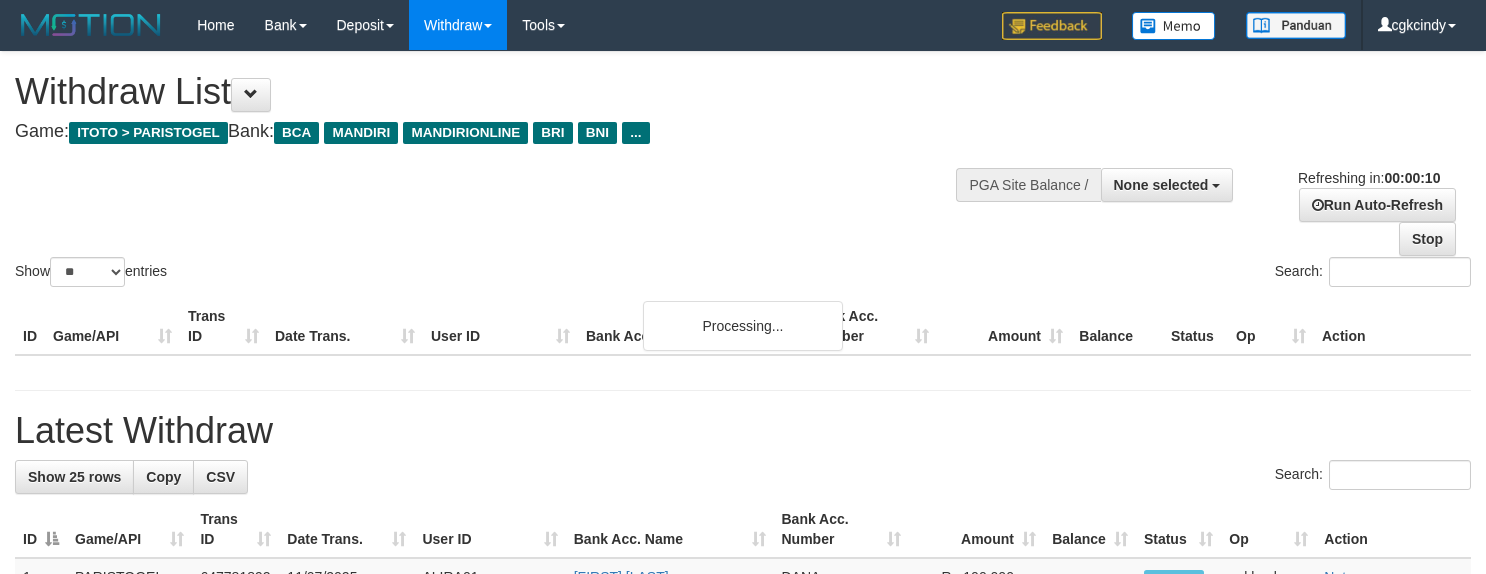 select 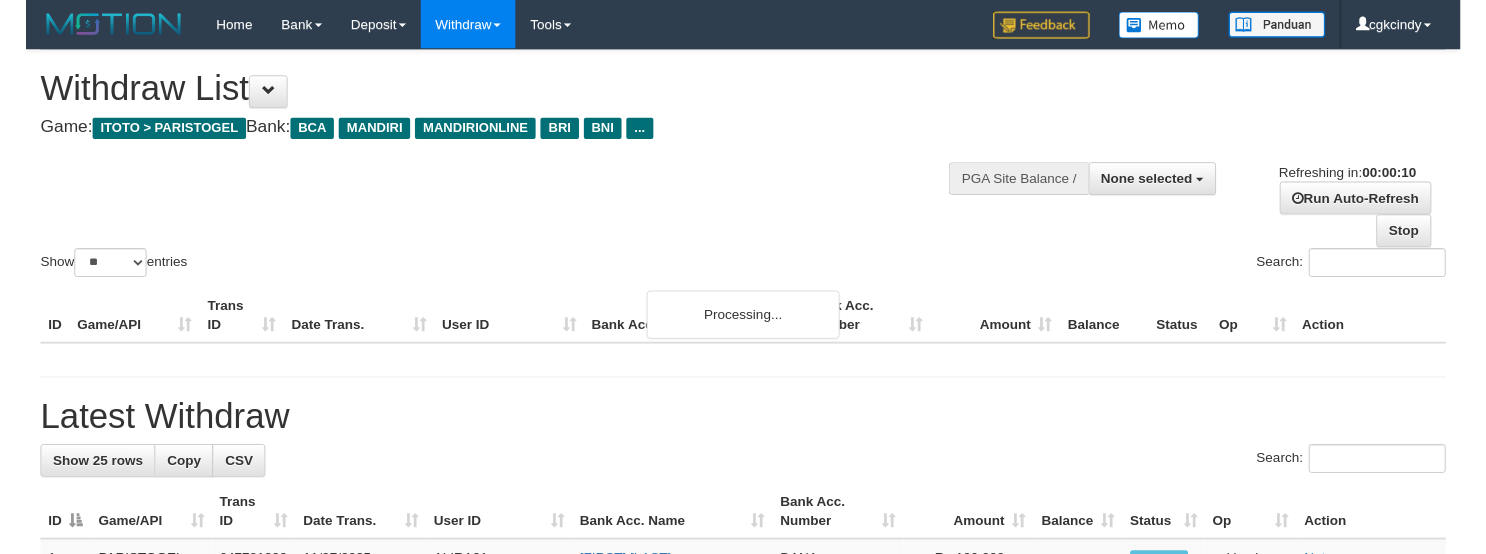 scroll, scrollTop: 0, scrollLeft: 0, axis: both 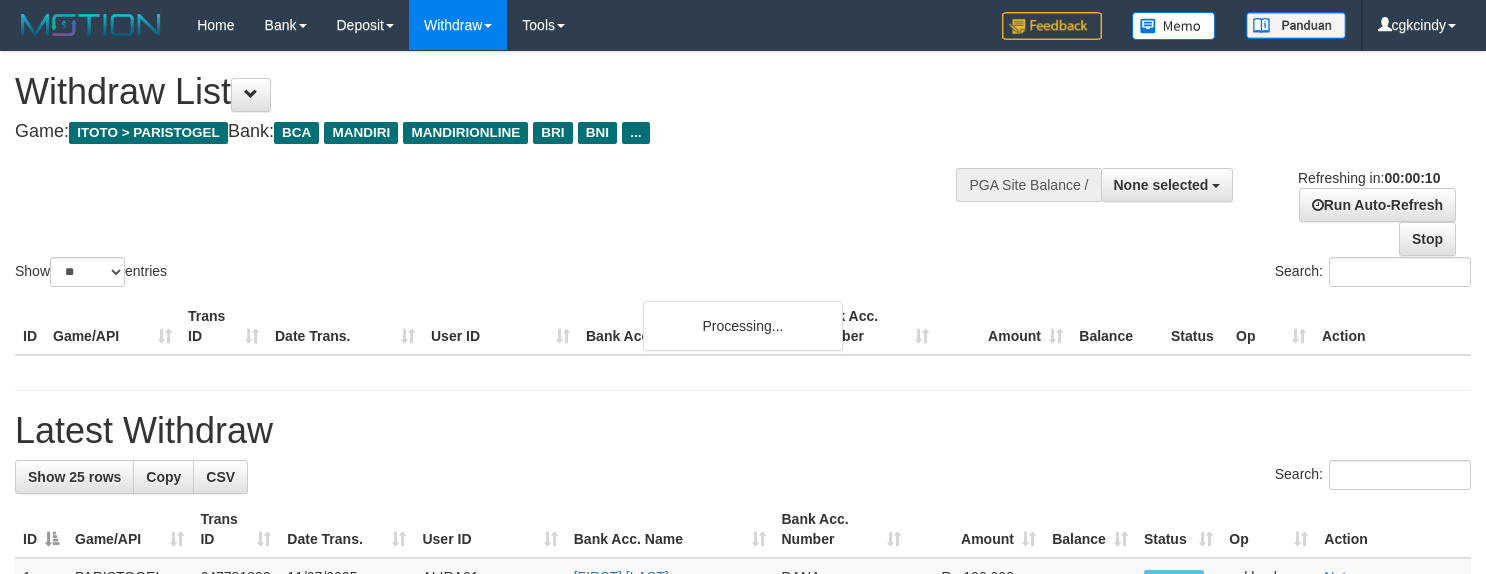 select 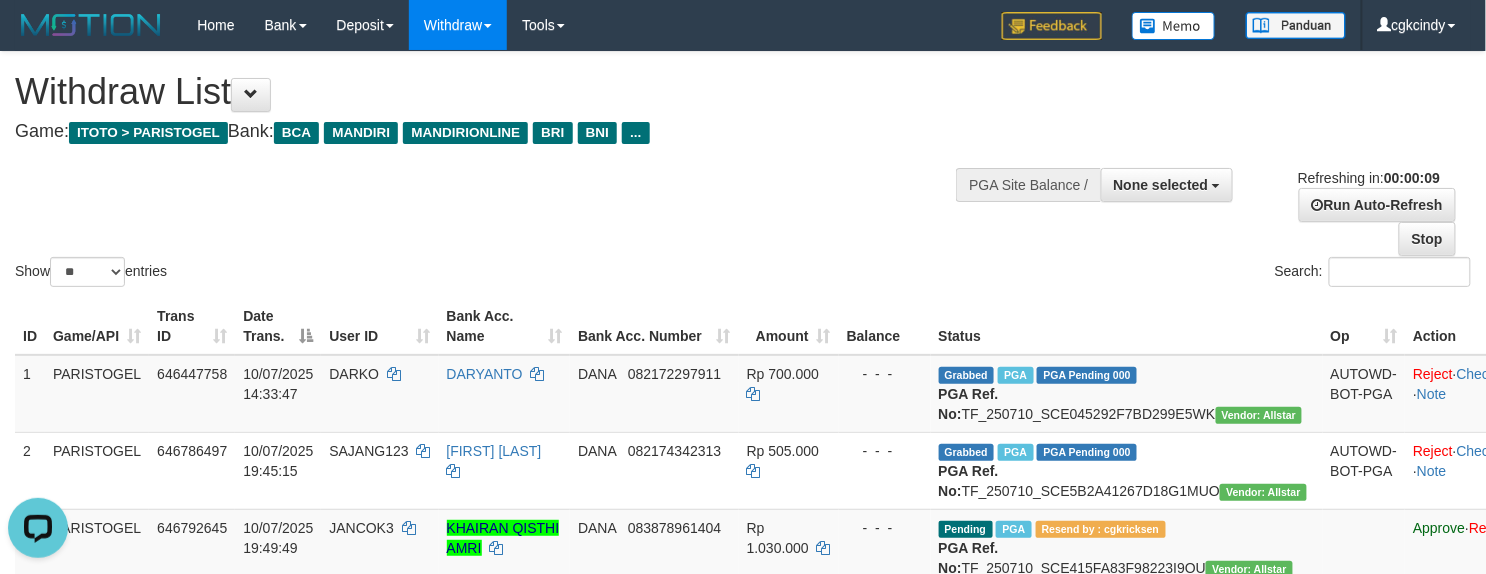 scroll, scrollTop: 0, scrollLeft: 0, axis: both 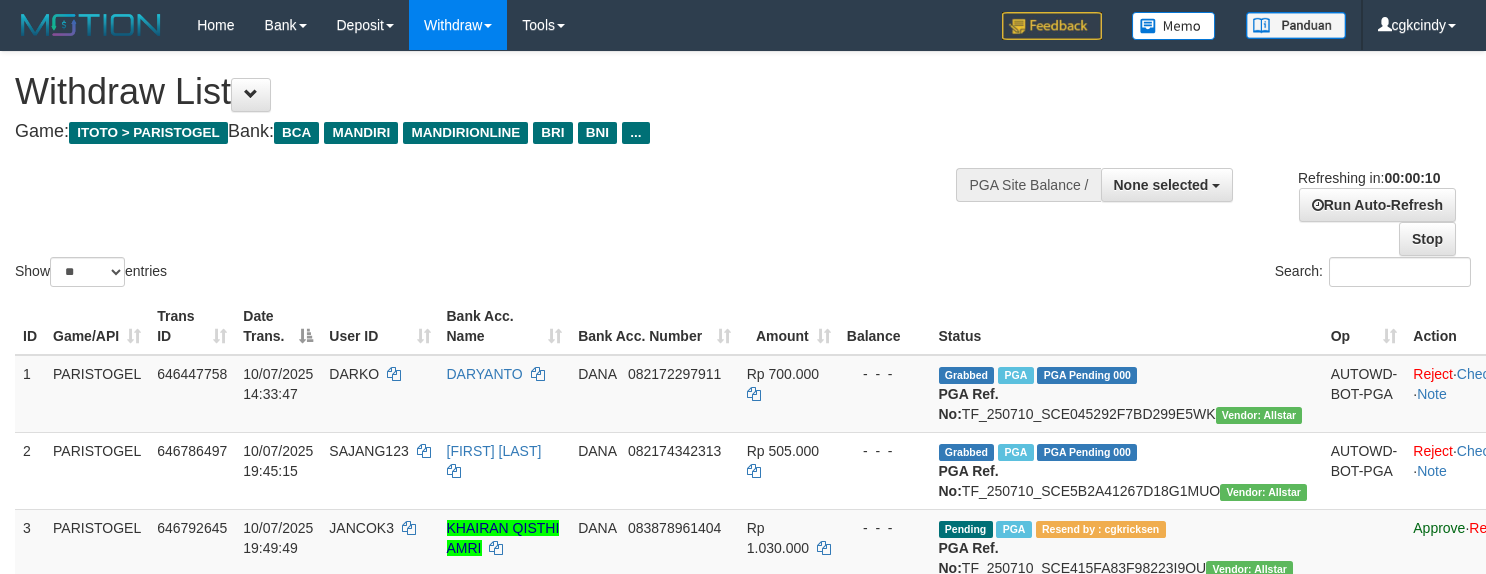 select 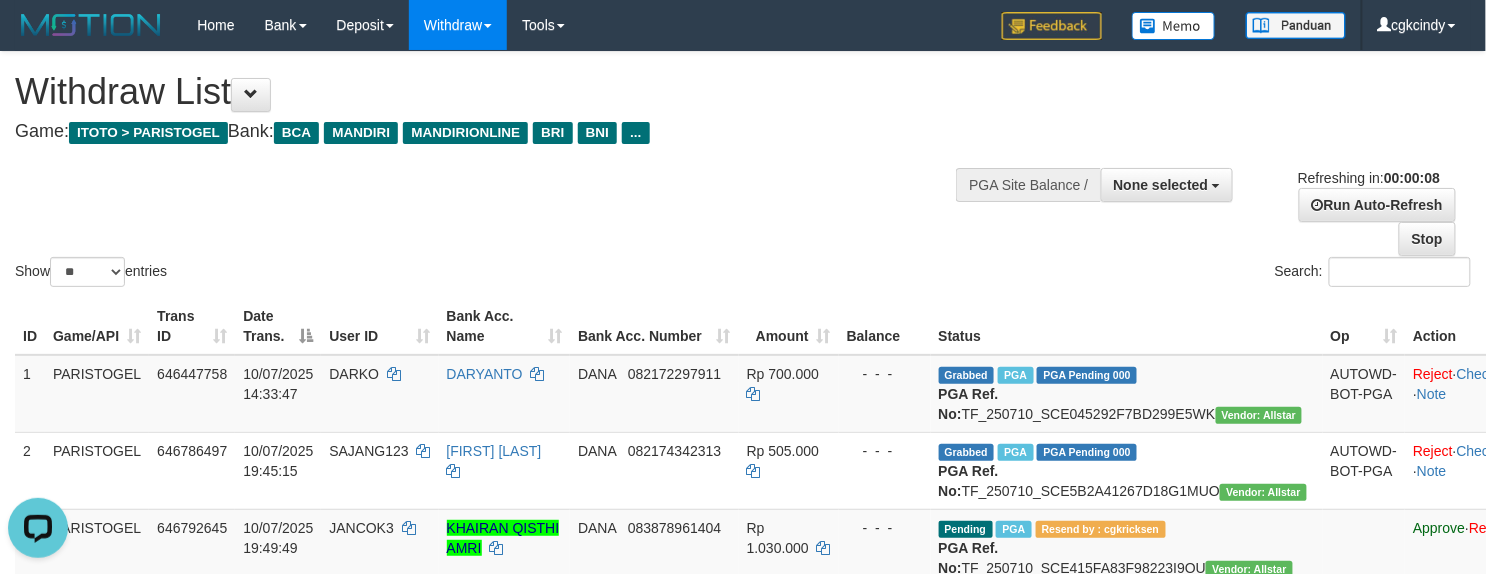 scroll, scrollTop: 0, scrollLeft: 0, axis: both 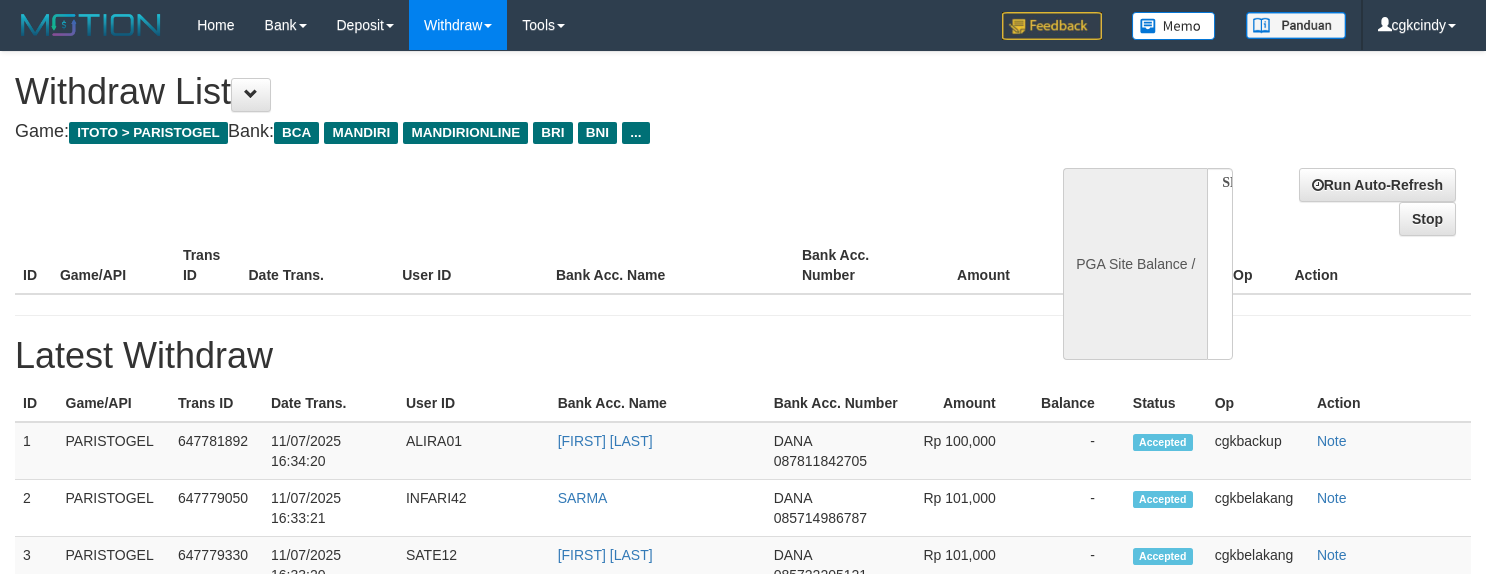 select 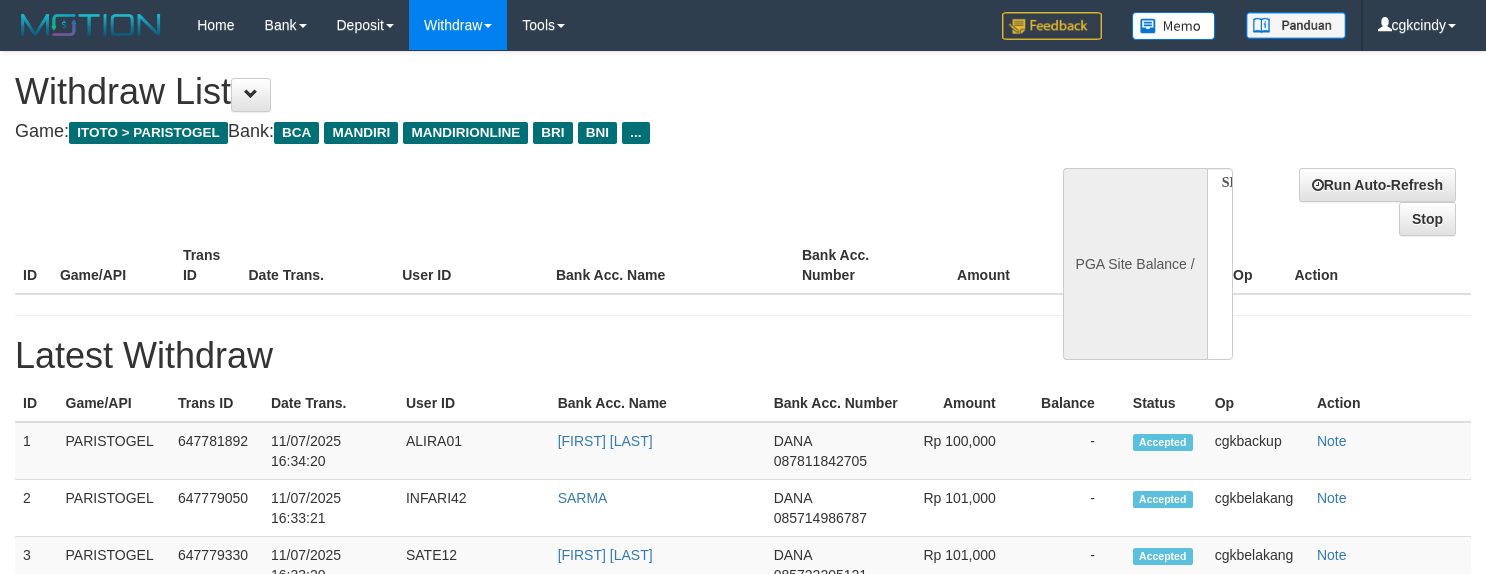 scroll, scrollTop: 0, scrollLeft: 0, axis: both 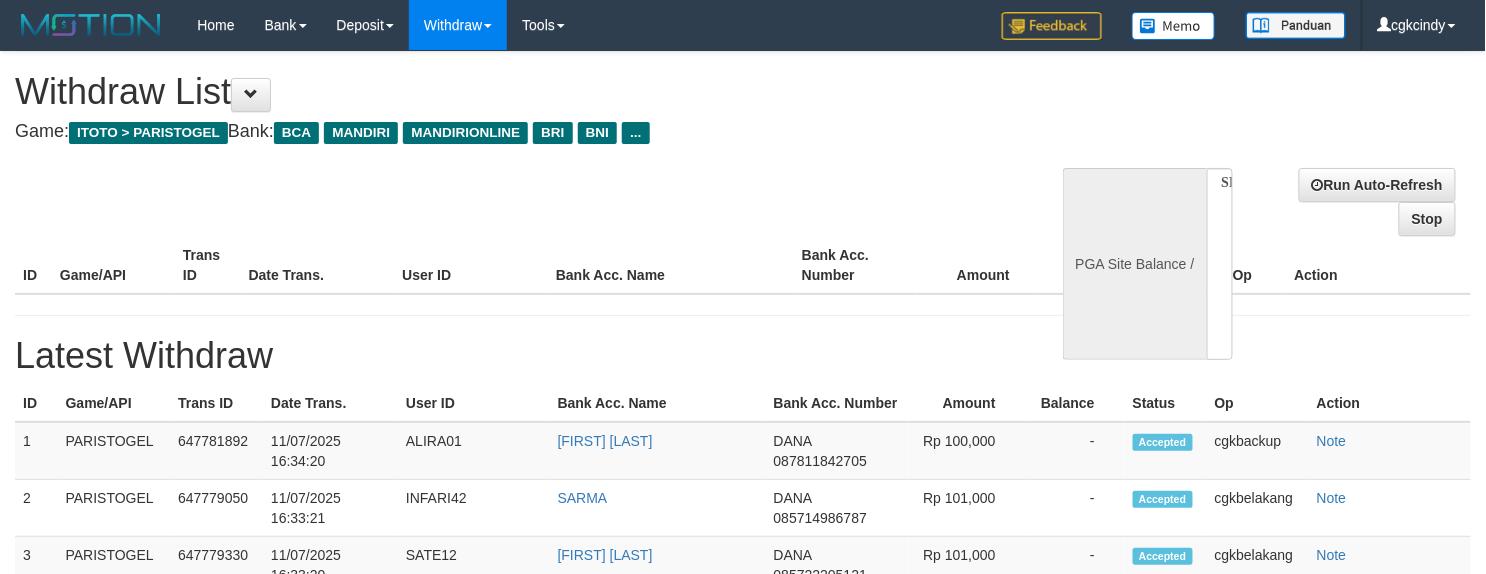 select on "**" 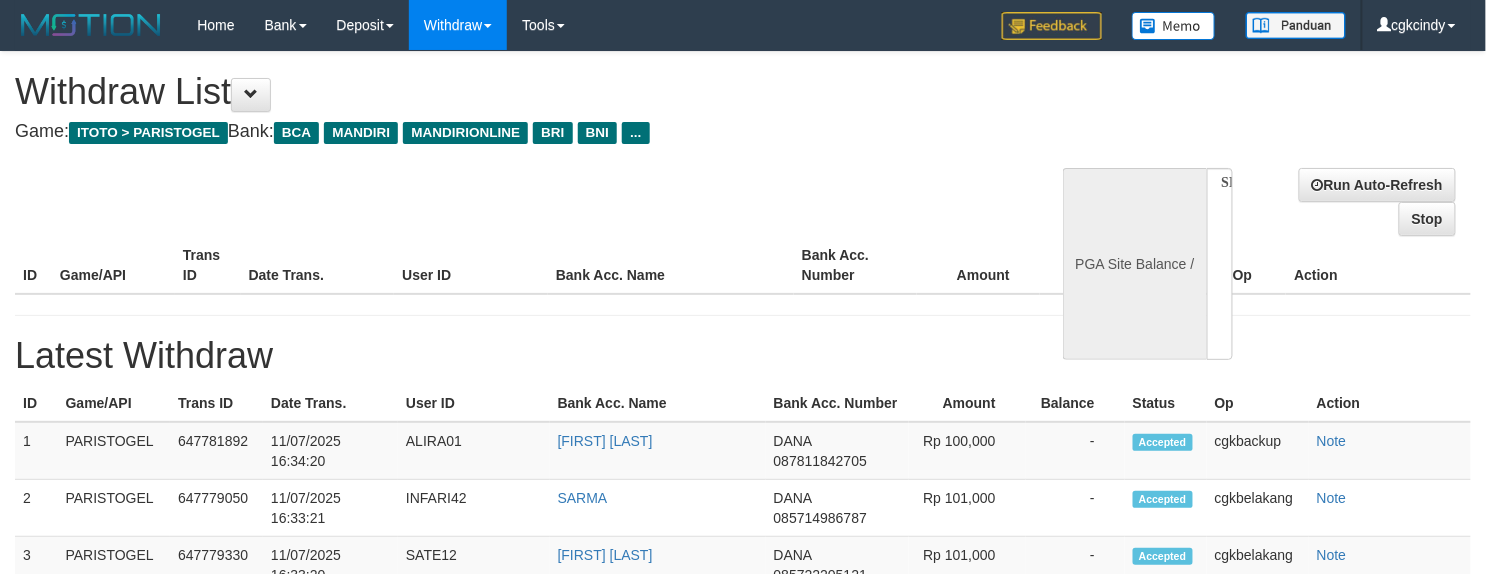 select 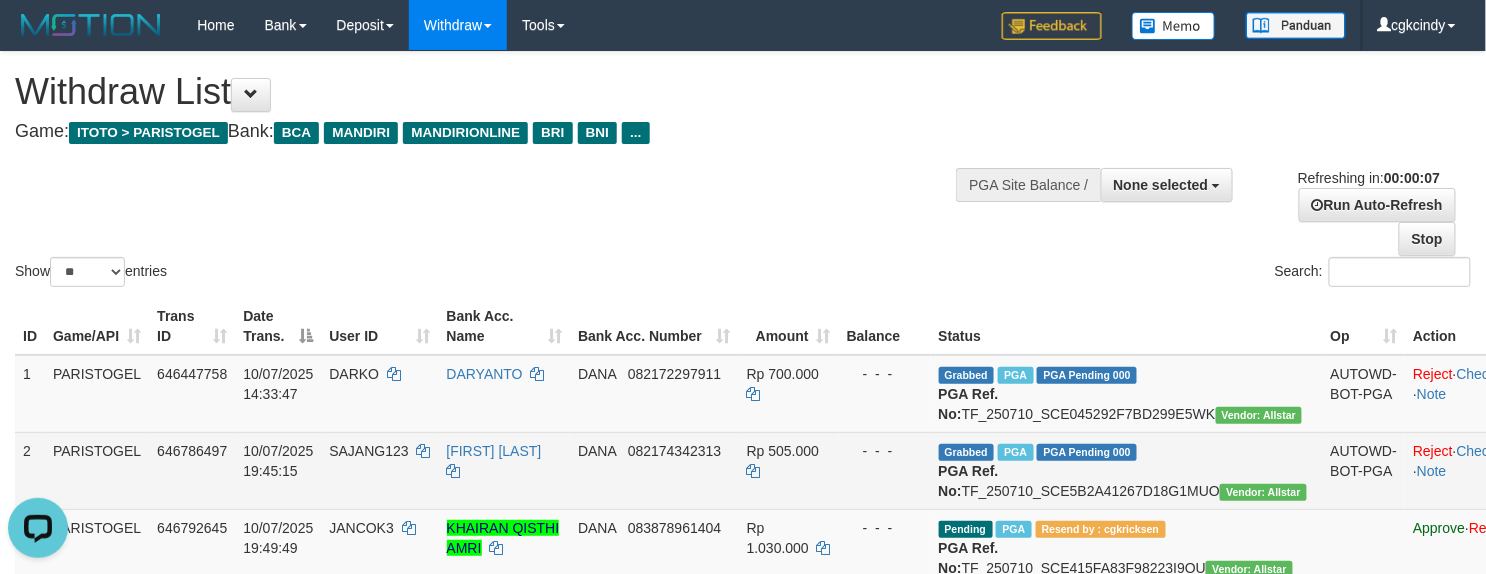 scroll, scrollTop: 0, scrollLeft: 0, axis: both 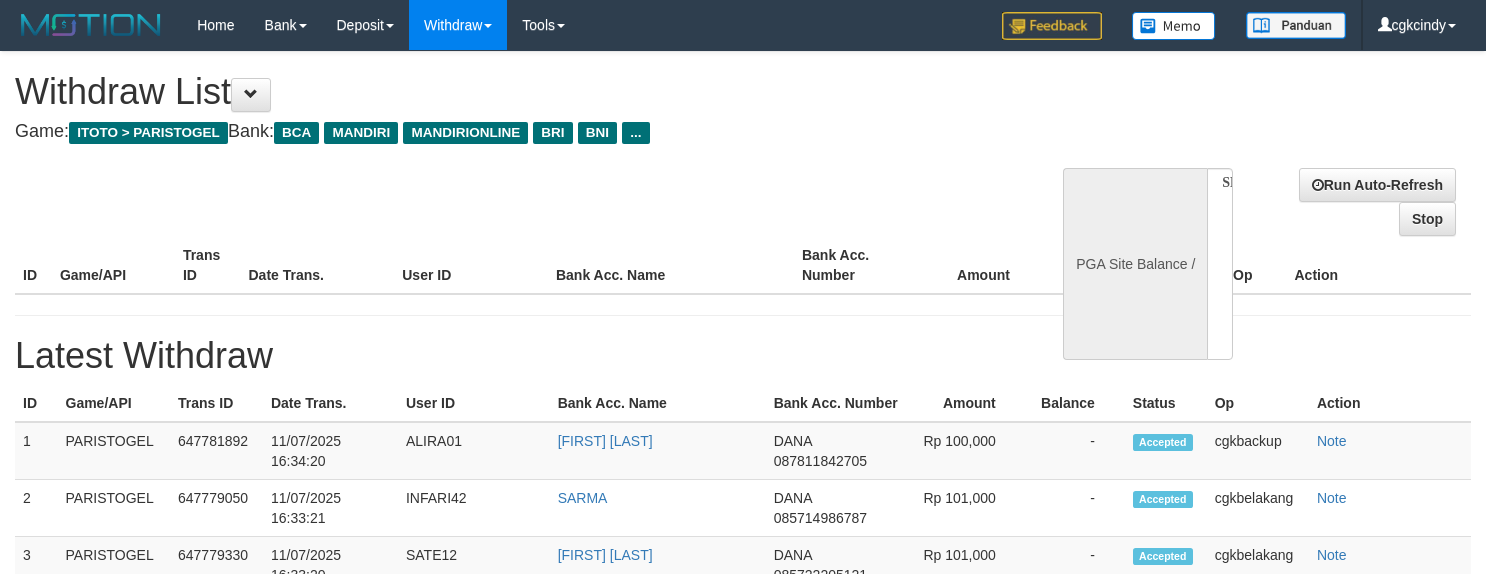 select 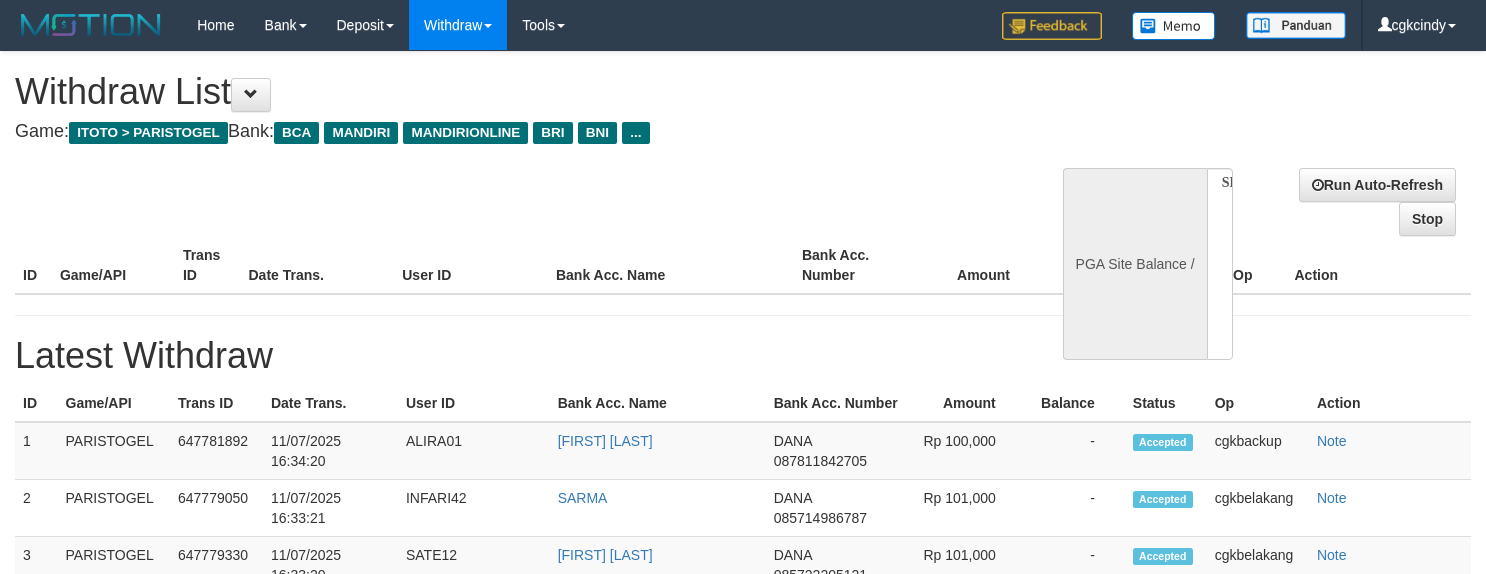 scroll, scrollTop: 0, scrollLeft: 0, axis: both 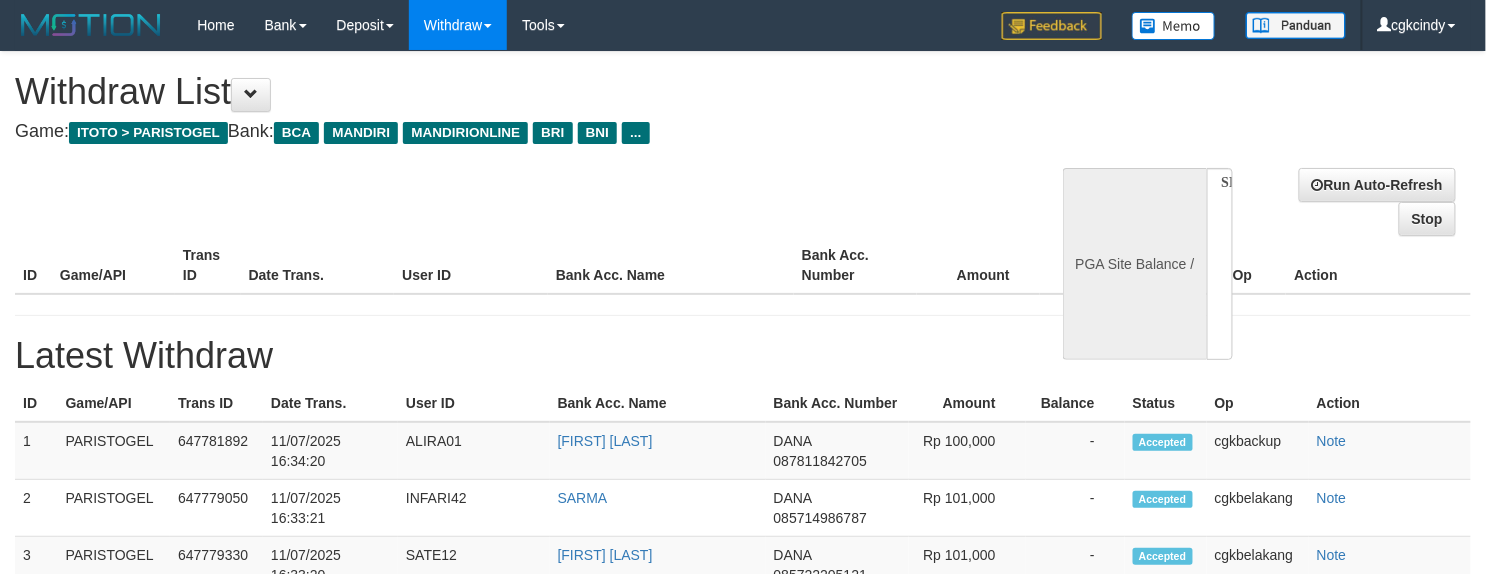 select on "**" 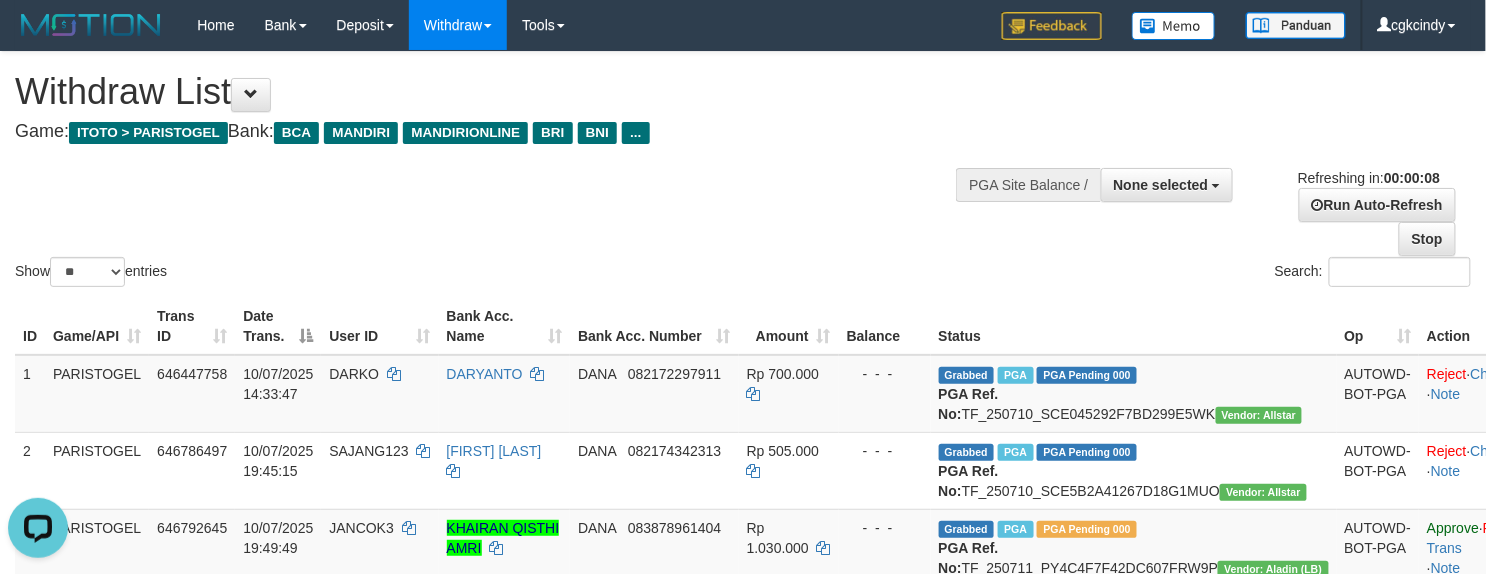 scroll, scrollTop: 0, scrollLeft: 0, axis: both 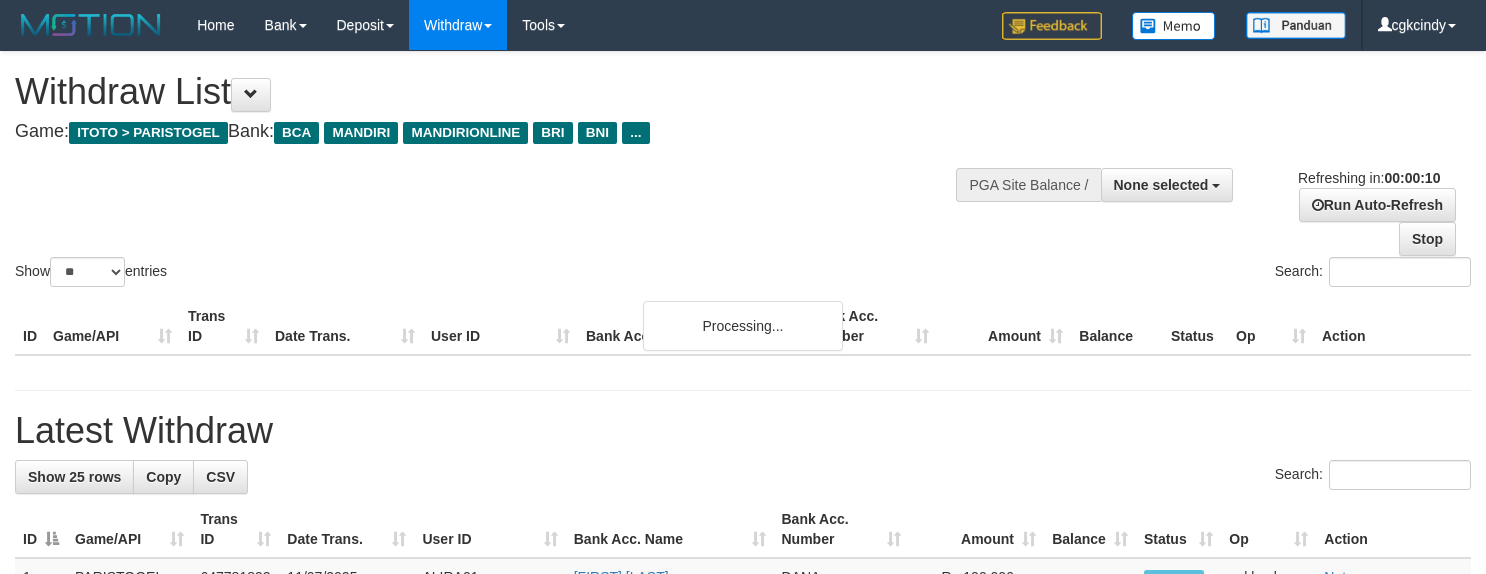 select 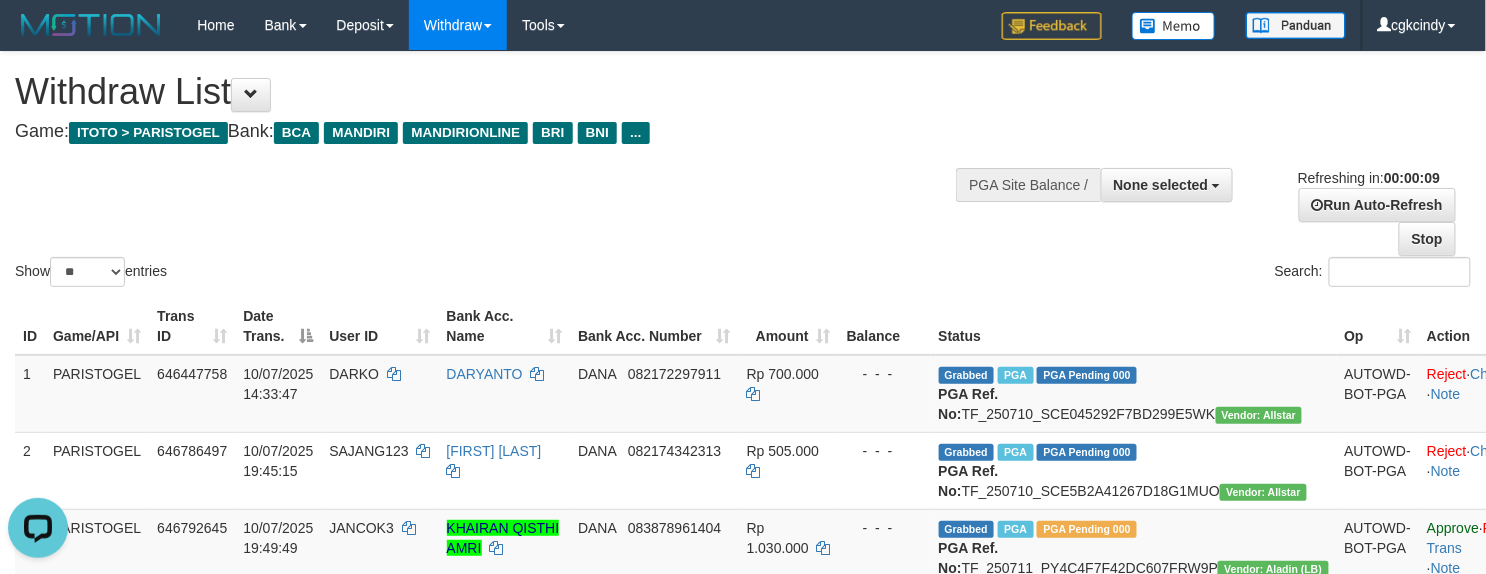 scroll, scrollTop: 0, scrollLeft: 0, axis: both 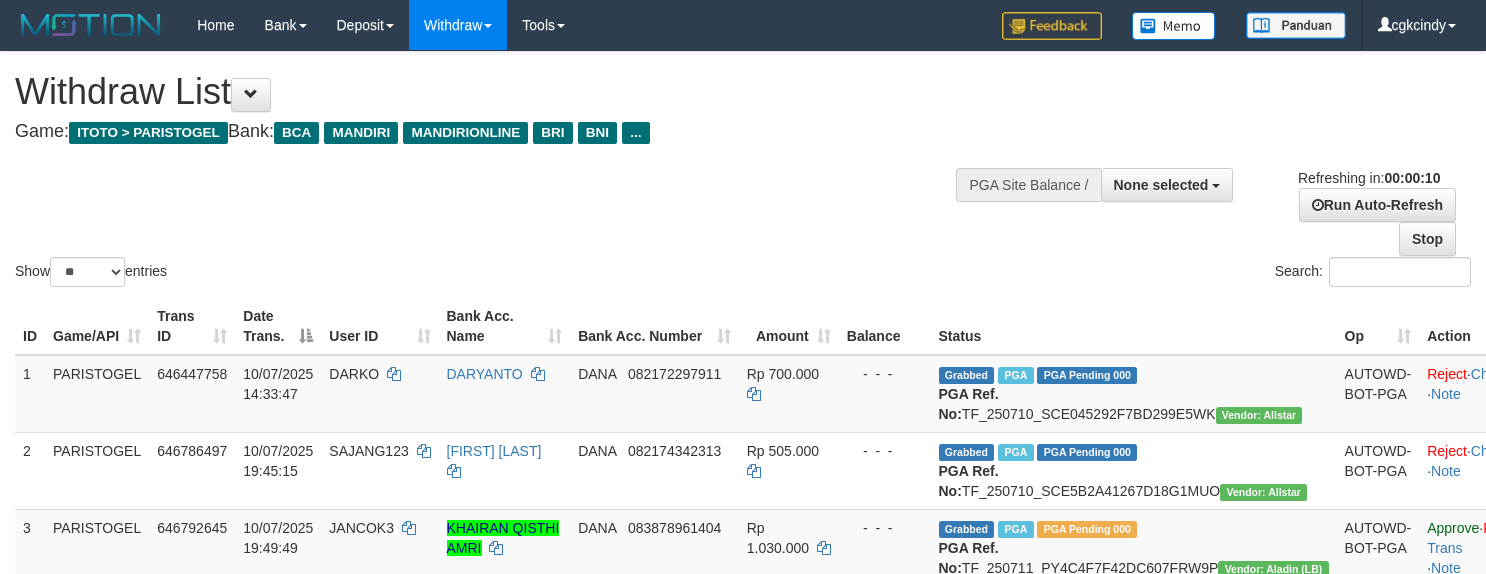 select 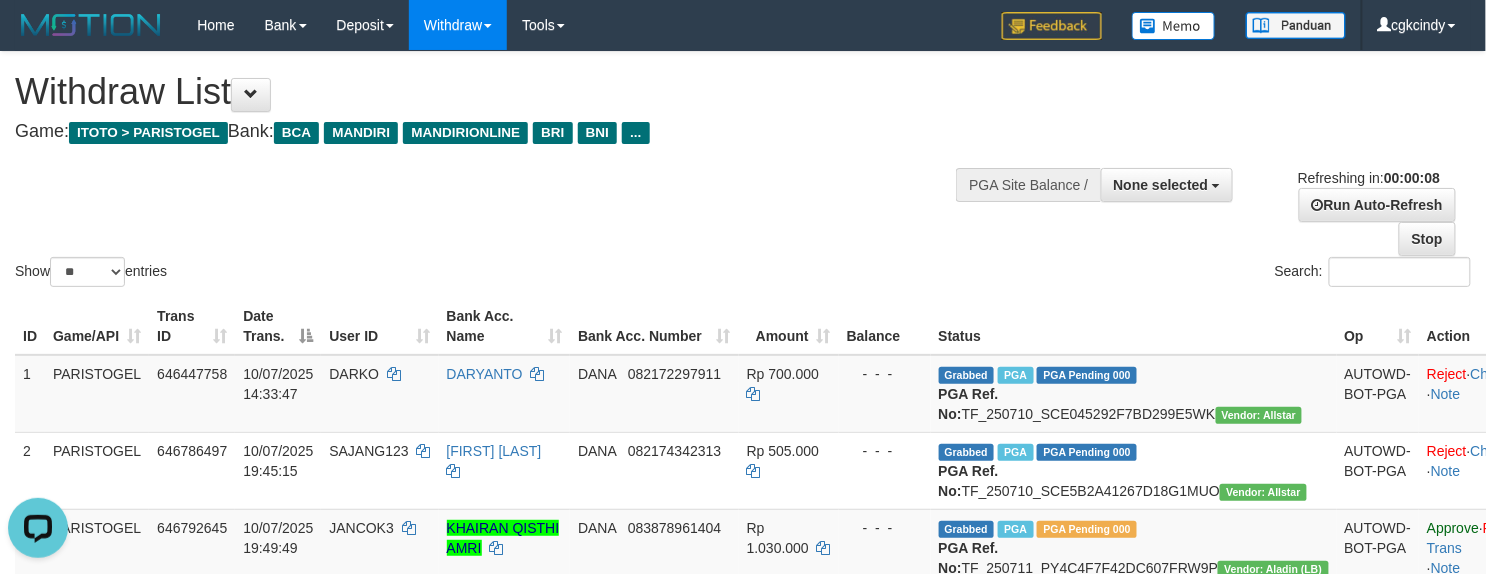 scroll, scrollTop: 0, scrollLeft: 0, axis: both 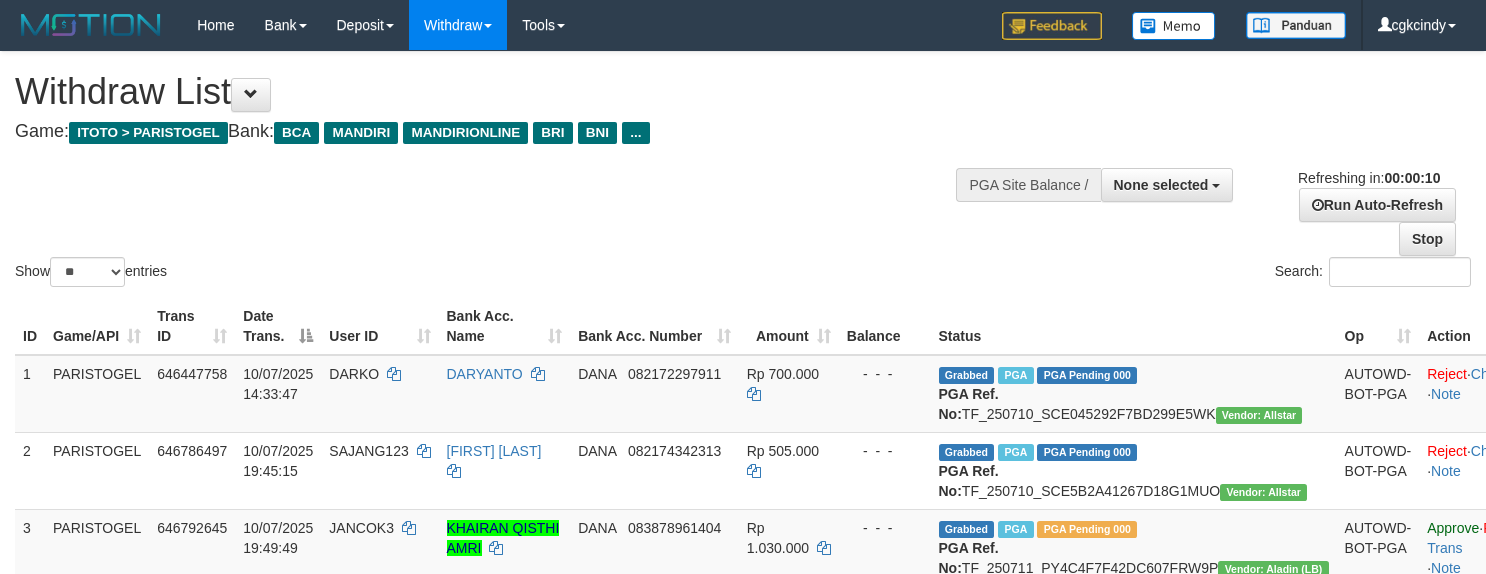 select 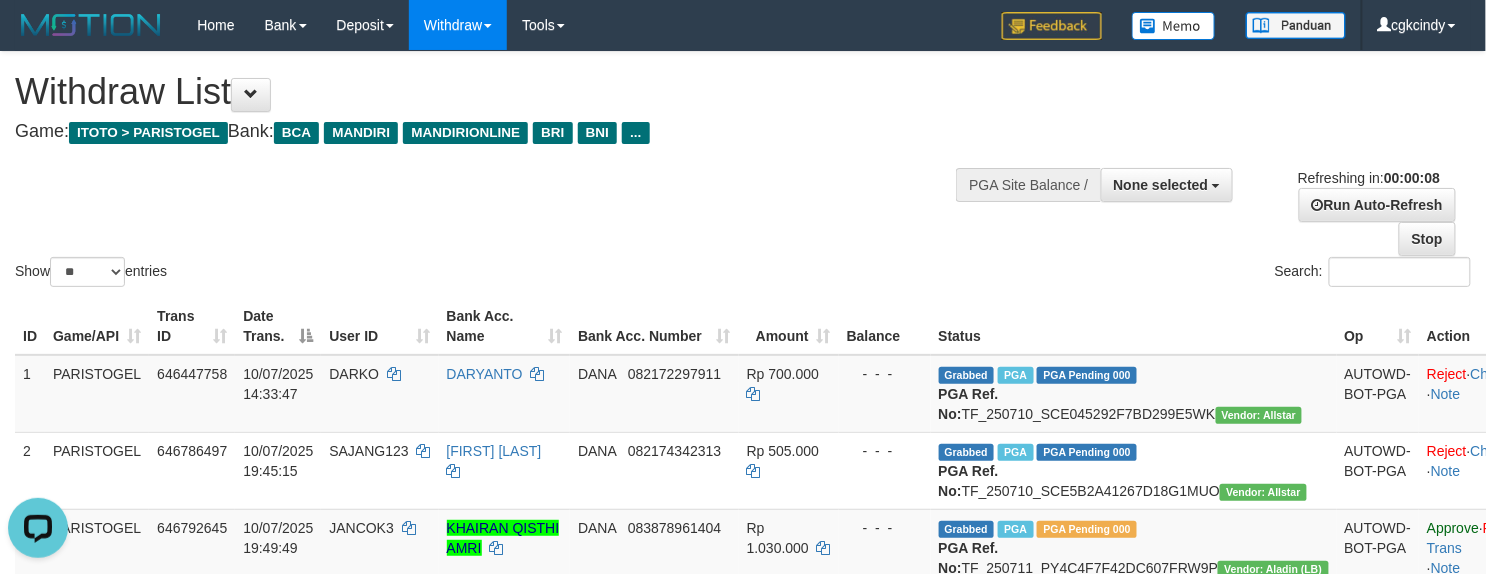 scroll, scrollTop: 0, scrollLeft: 0, axis: both 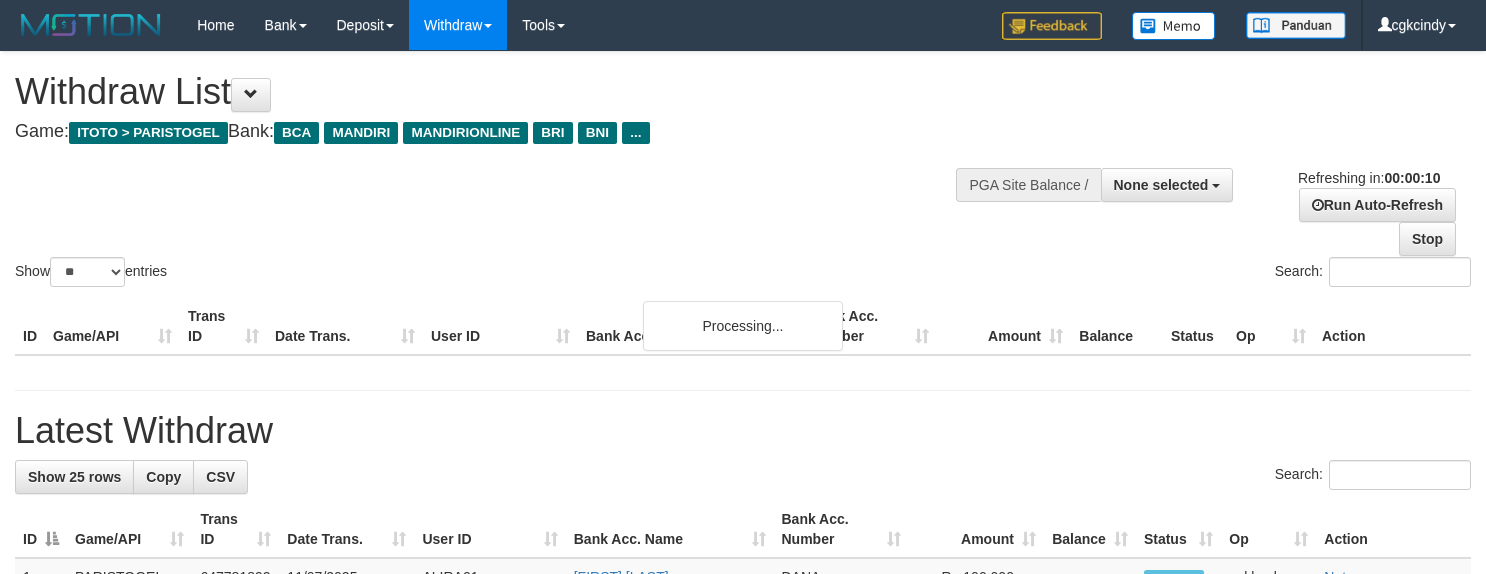 select 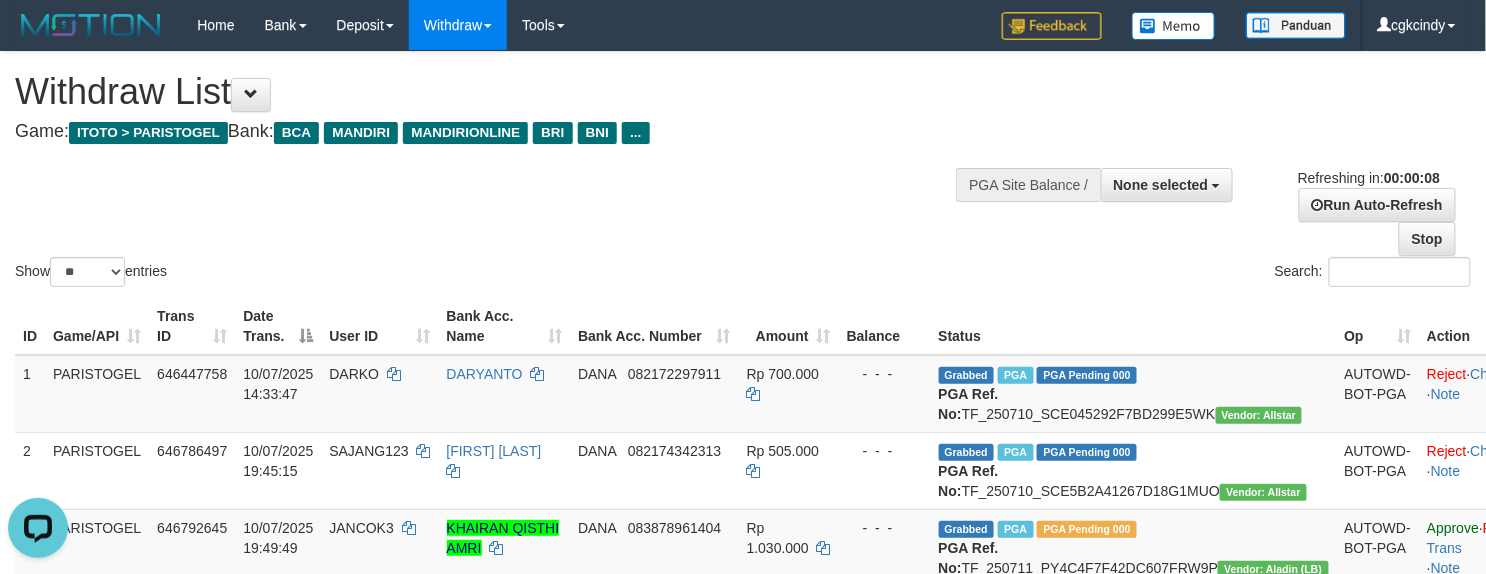 scroll, scrollTop: 0, scrollLeft: 0, axis: both 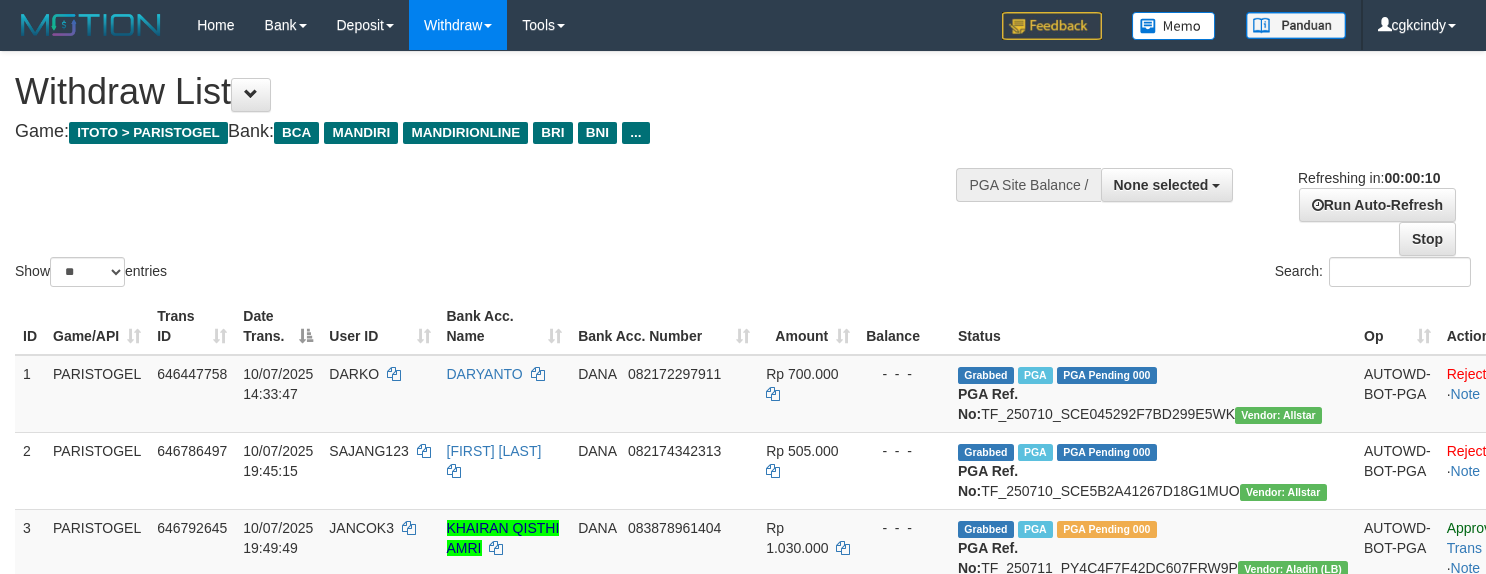 select 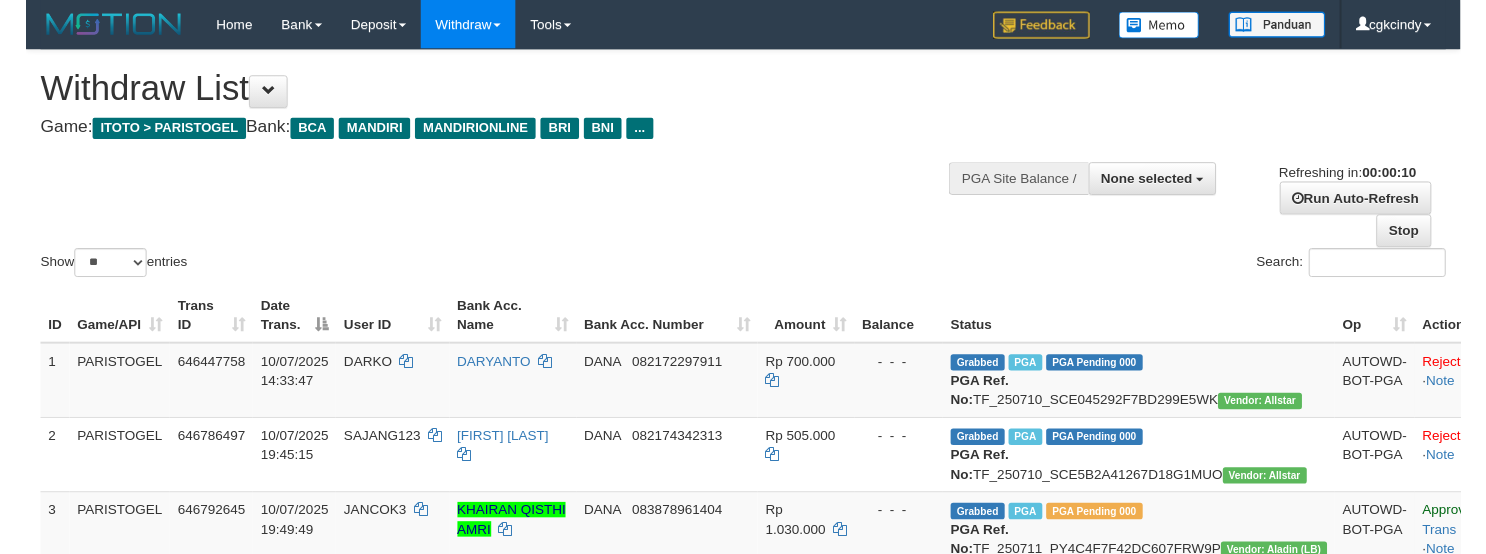 scroll, scrollTop: 0, scrollLeft: 0, axis: both 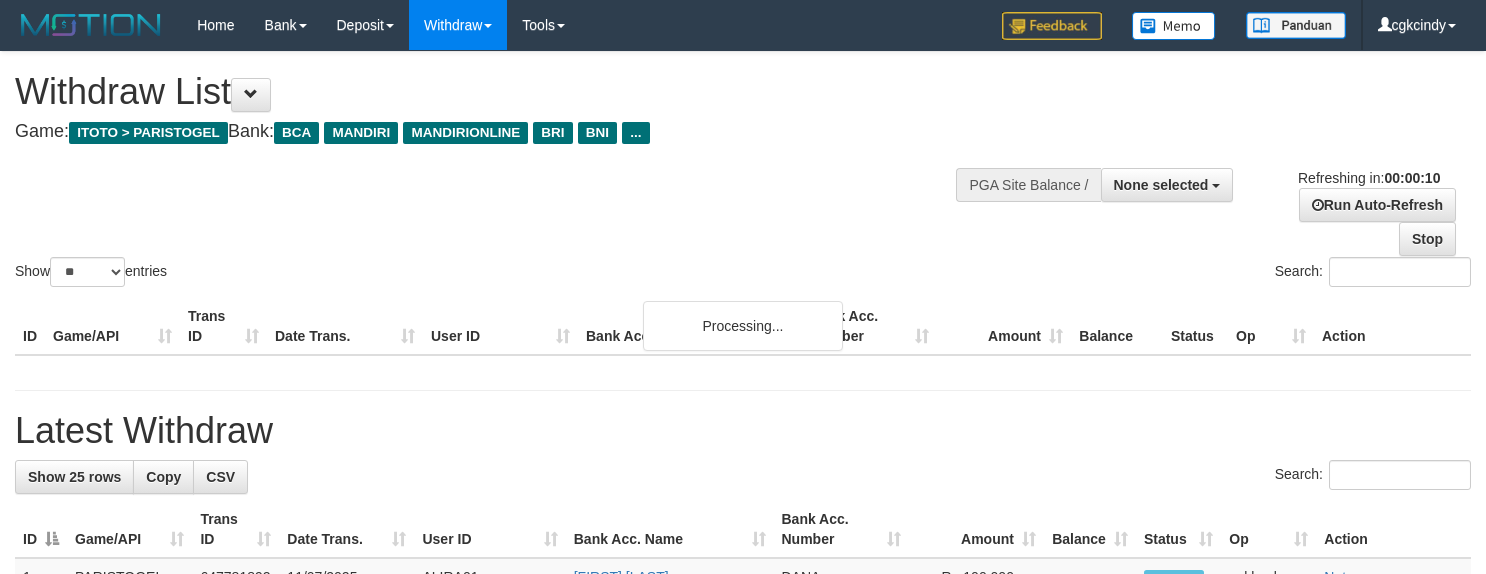 select 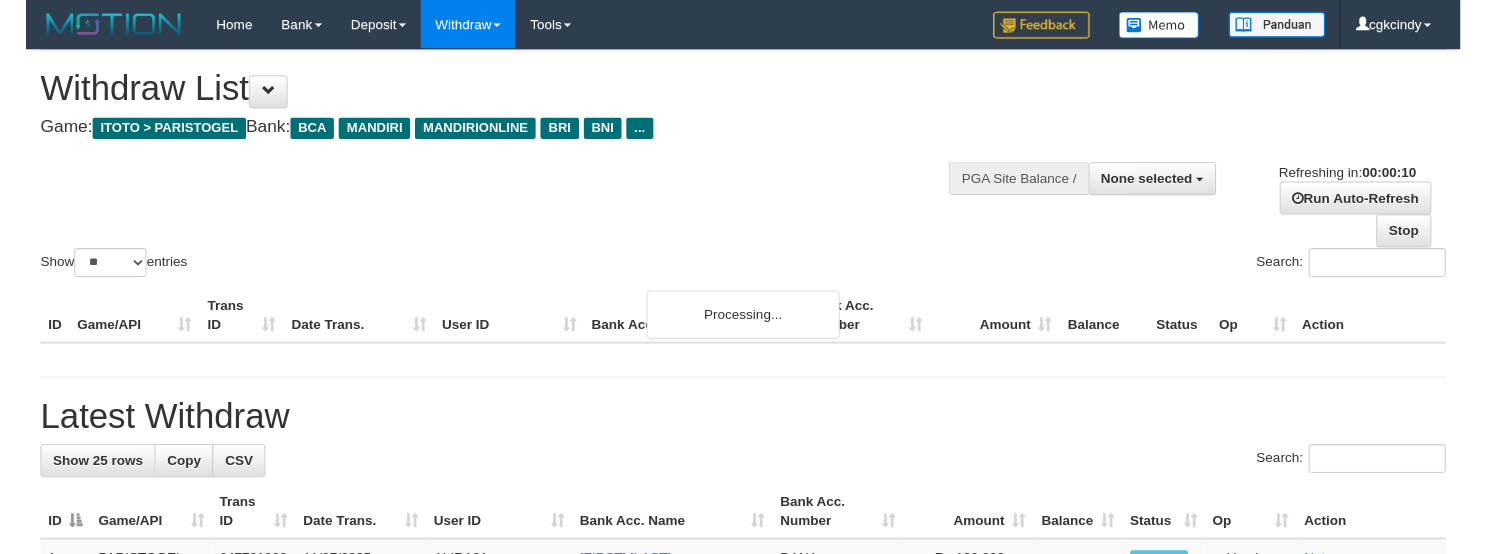 scroll, scrollTop: 0, scrollLeft: 0, axis: both 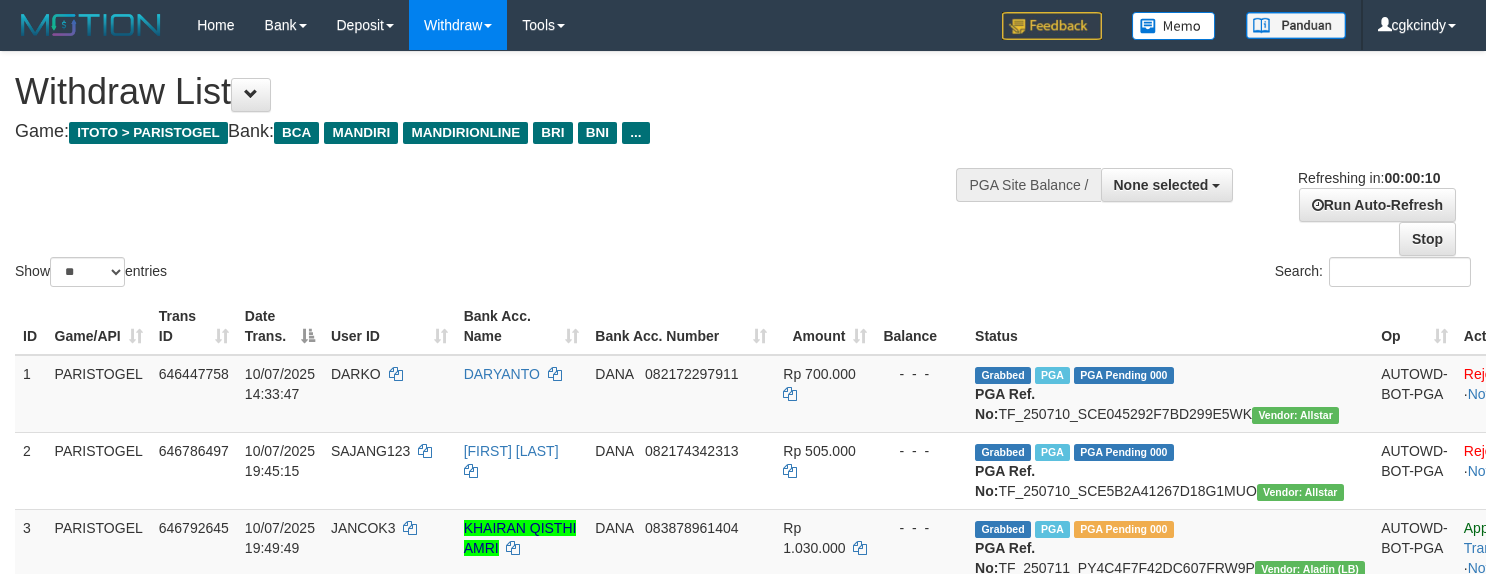 select 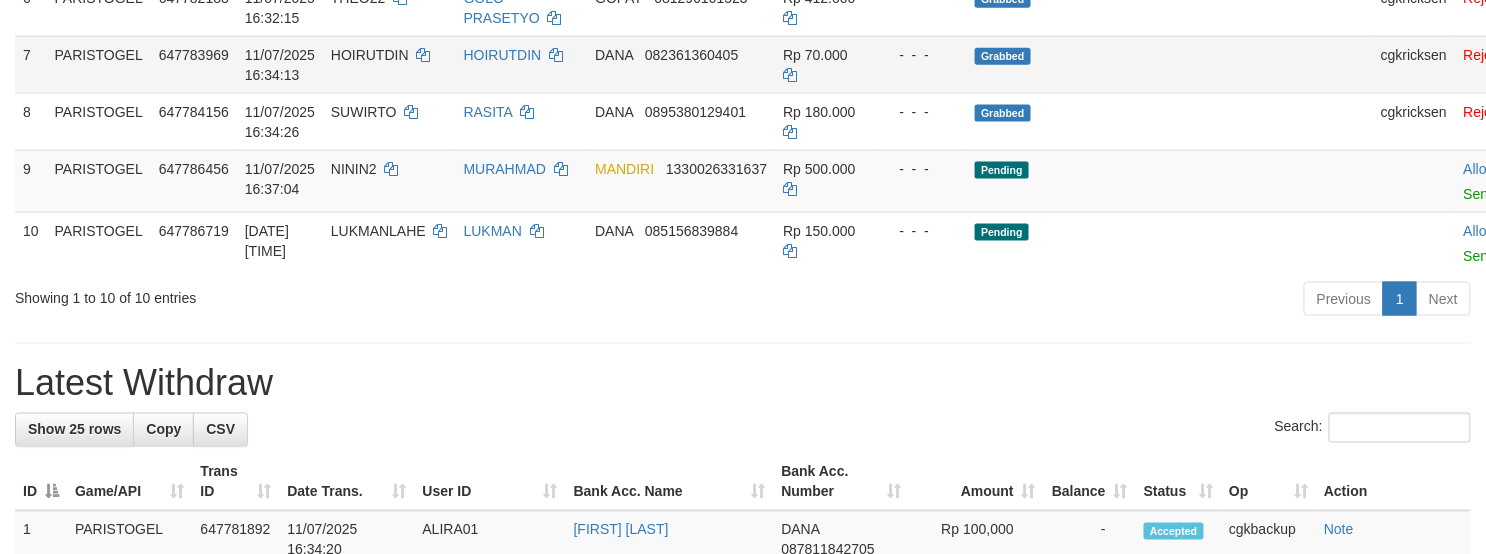 scroll, scrollTop: 800, scrollLeft: 0, axis: vertical 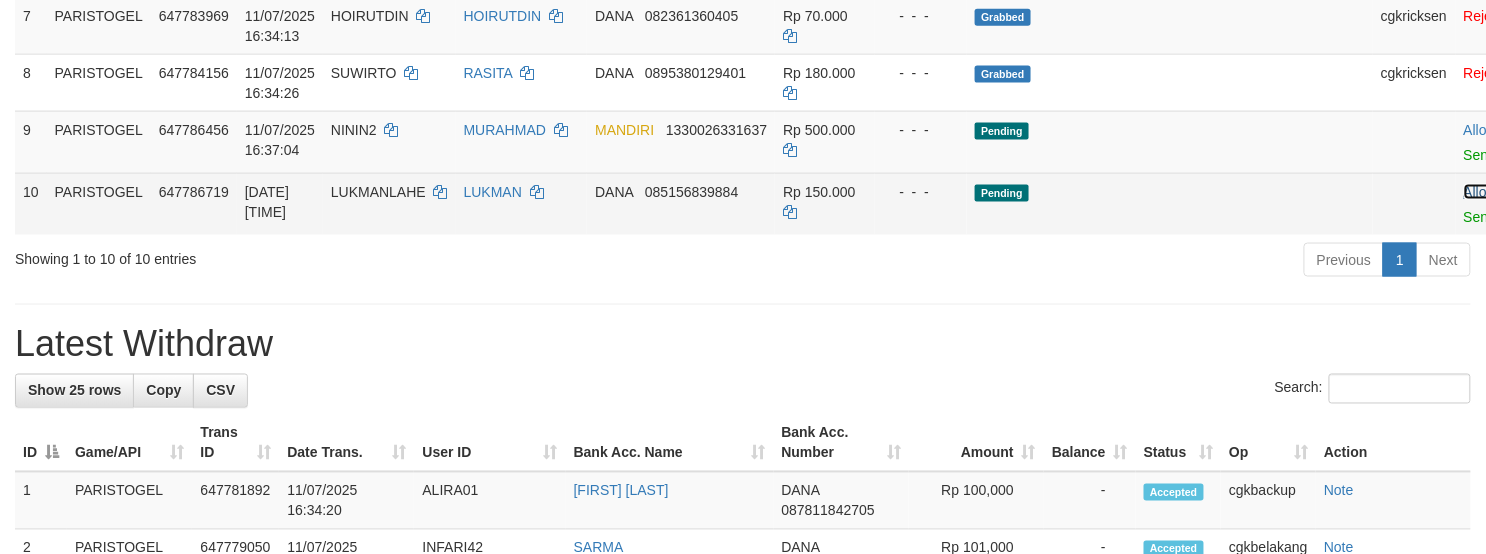 click on "Allow Grab" at bounding box center (1498, 192) 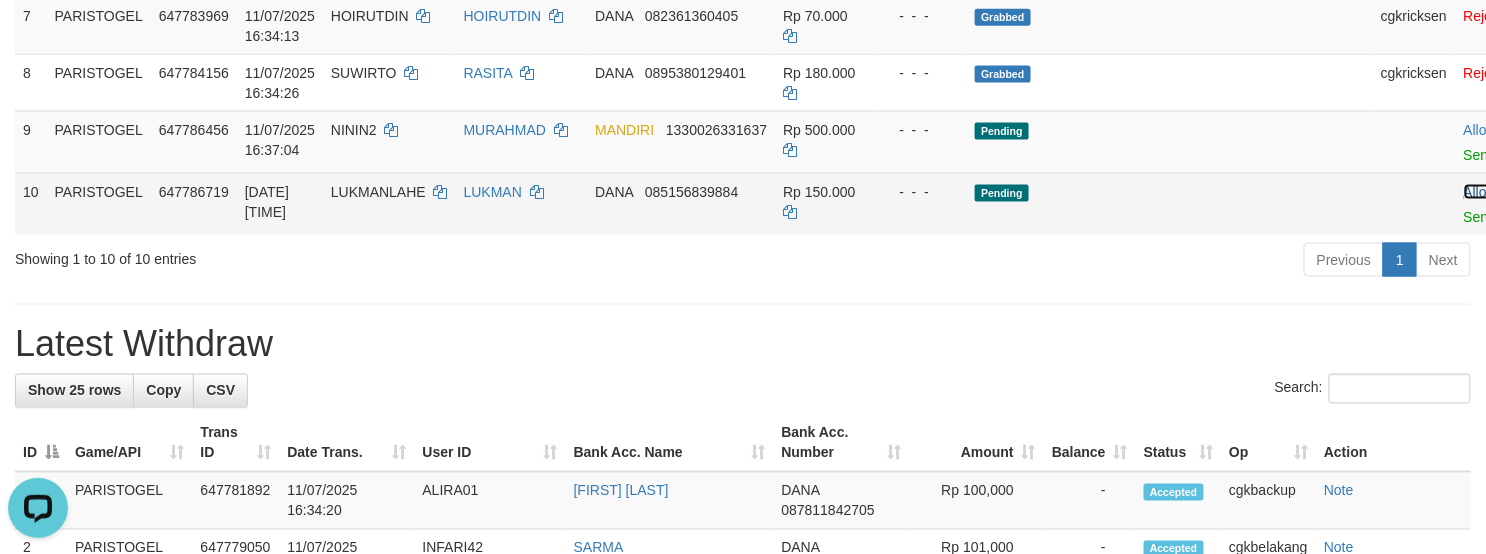 scroll, scrollTop: 0, scrollLeft: 0, axis: both 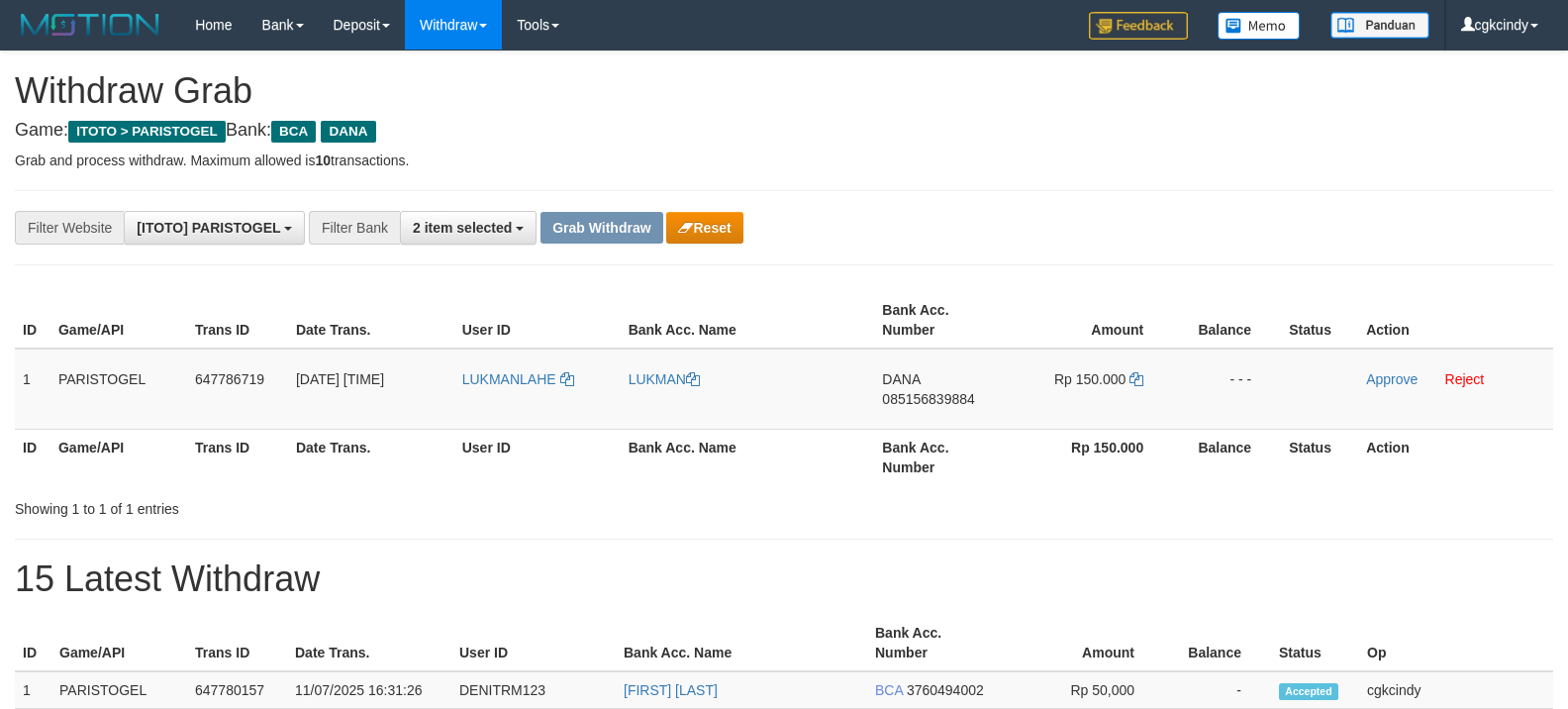 click on "User ID" at bounding box center [538, 456] 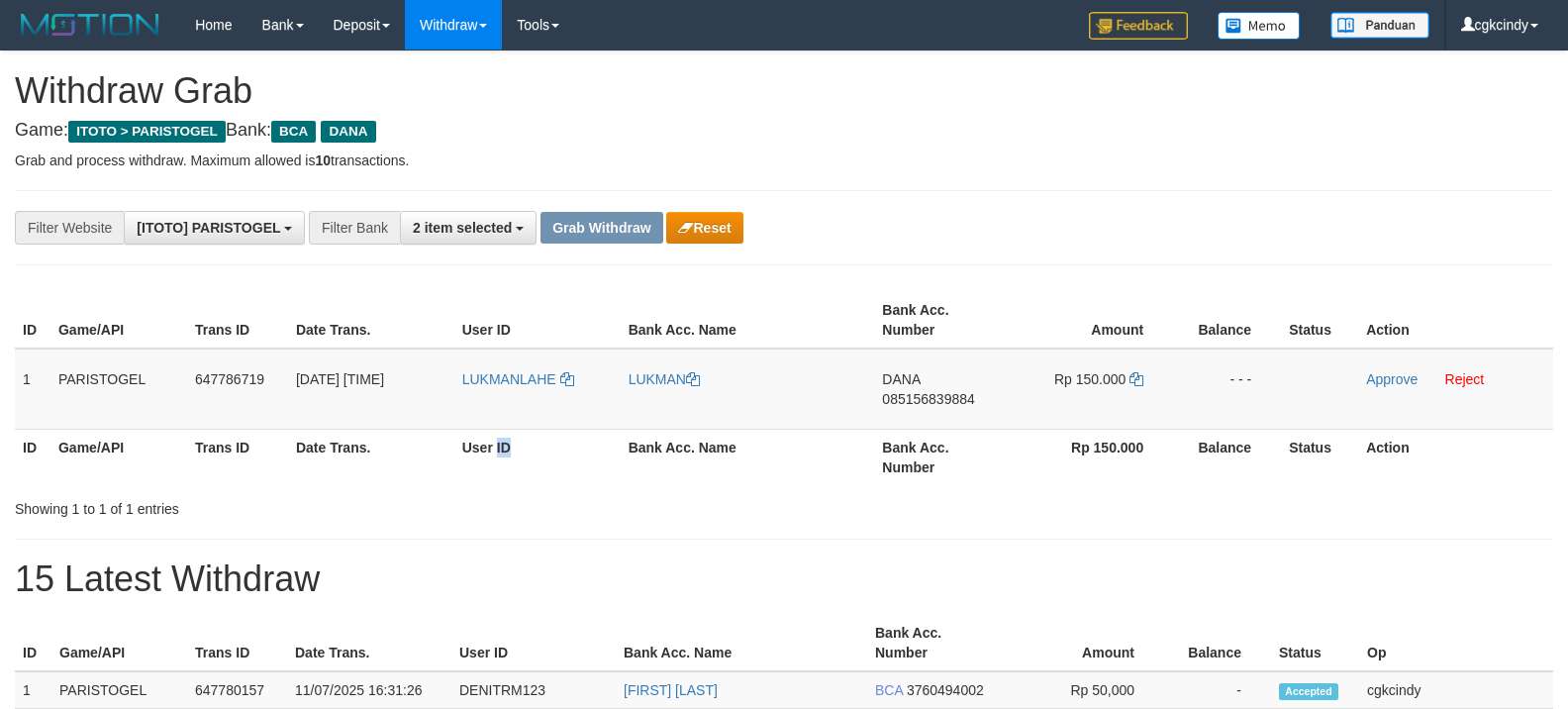 click on "User ID" at bounding box center [538, 456] 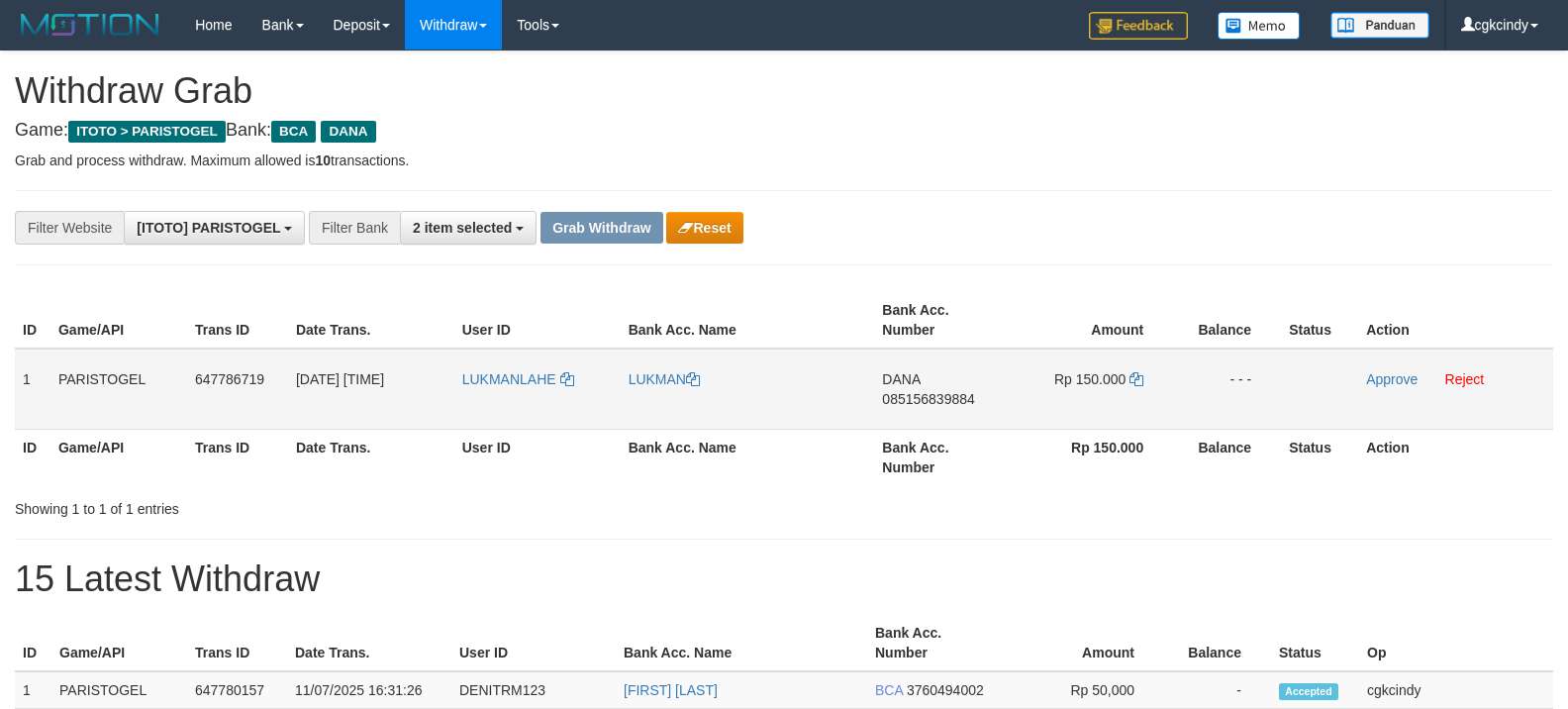 click on "LUKMANLAHE" at bounding box center [538, 389] 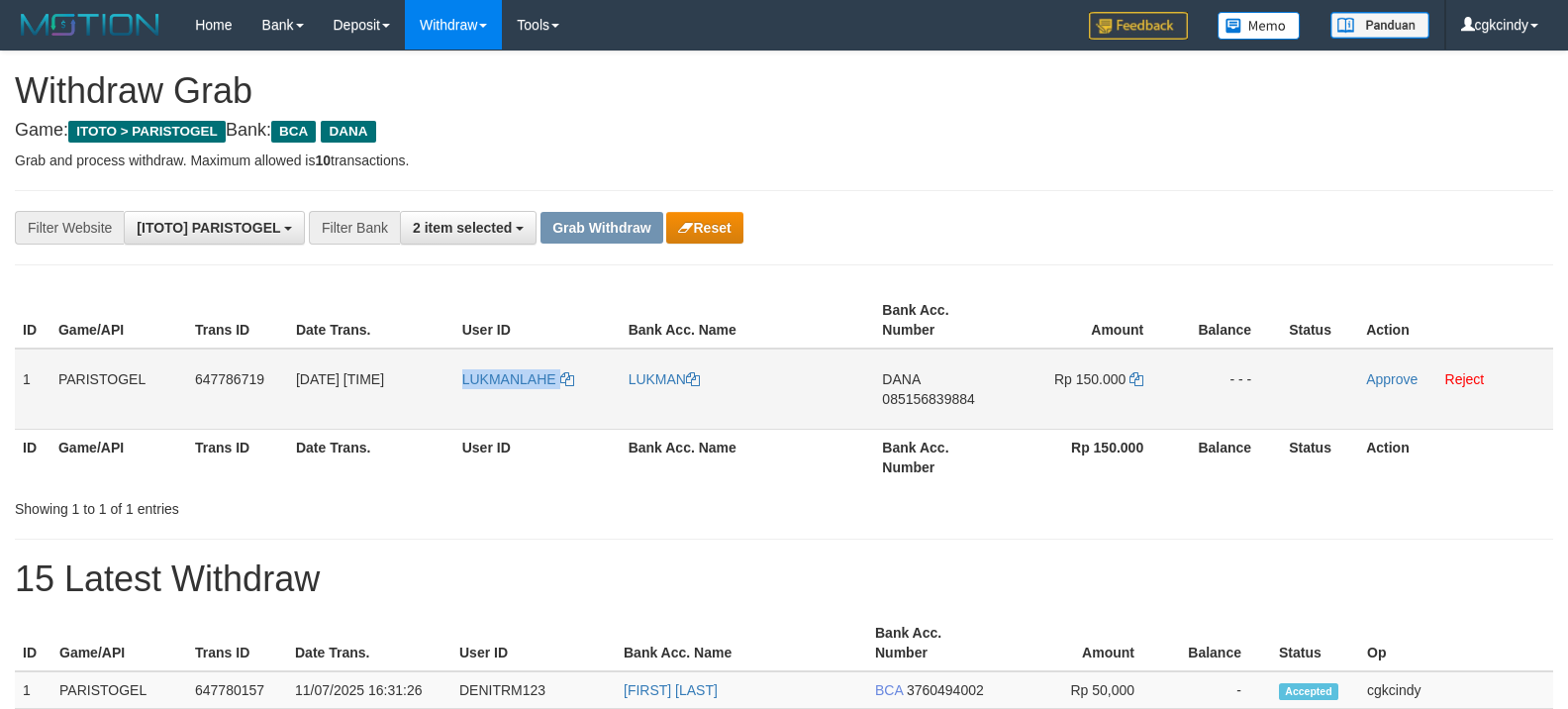 copy on "LUKMANLAHE" 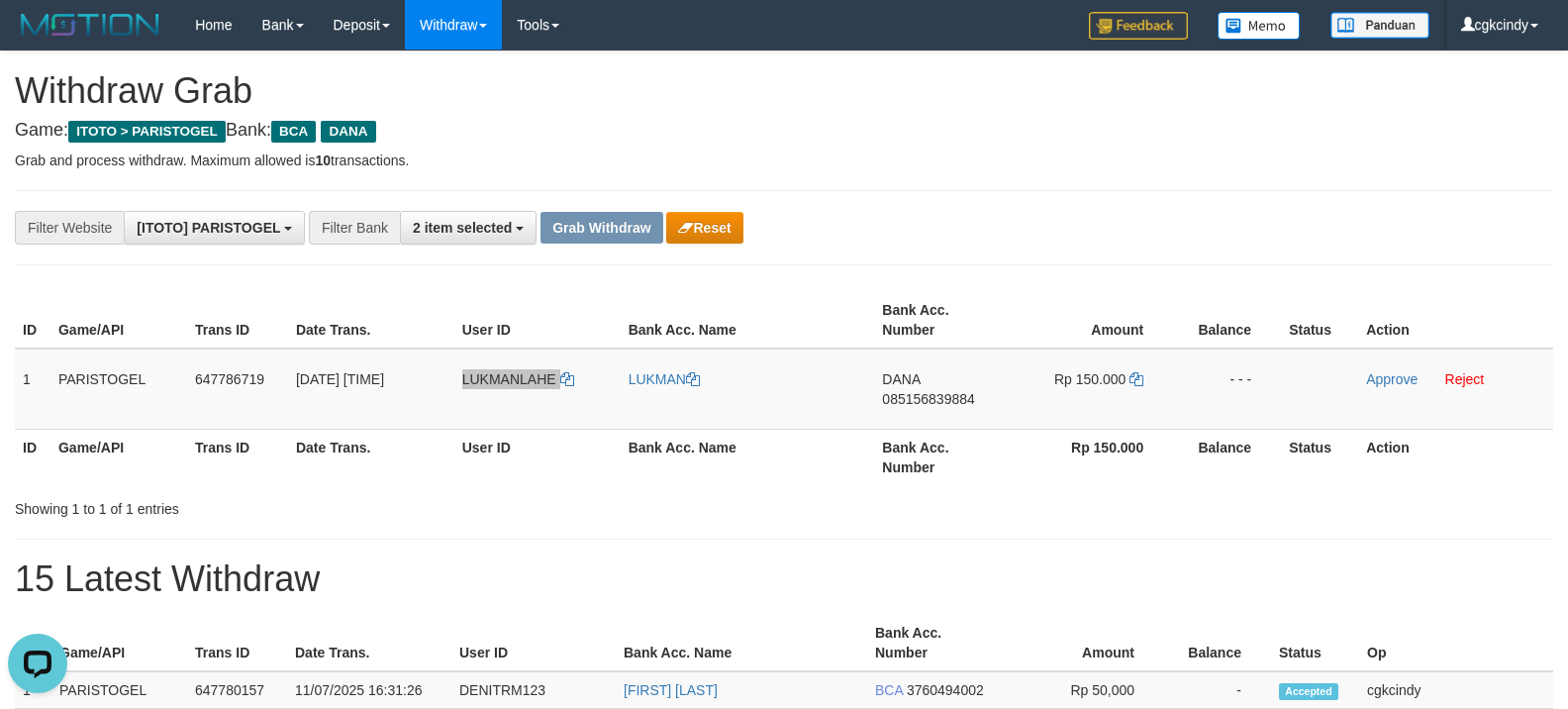scroll, scrollTop: 0, scrollLeft: 0, axis: both 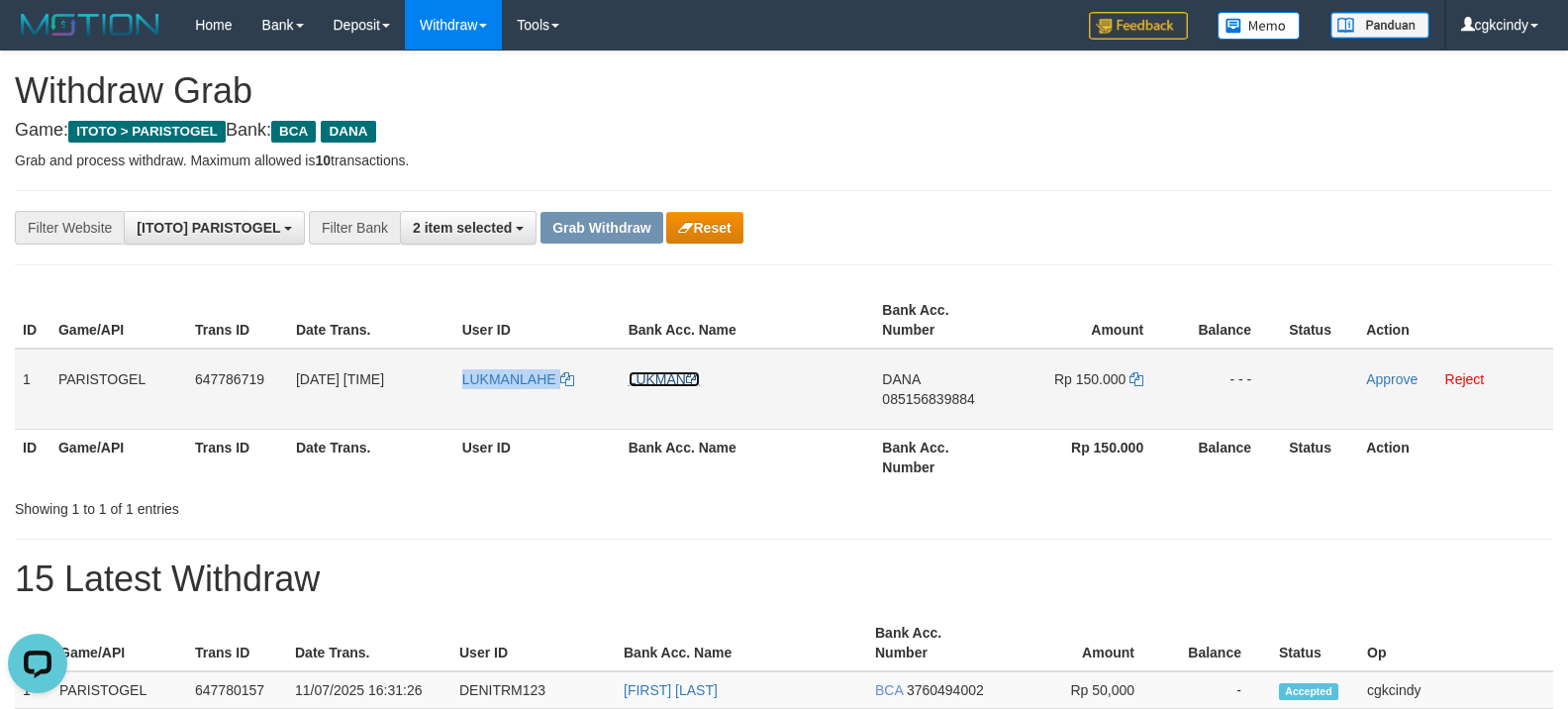 click on "LUKMAN" at bounding box center [664, 379] 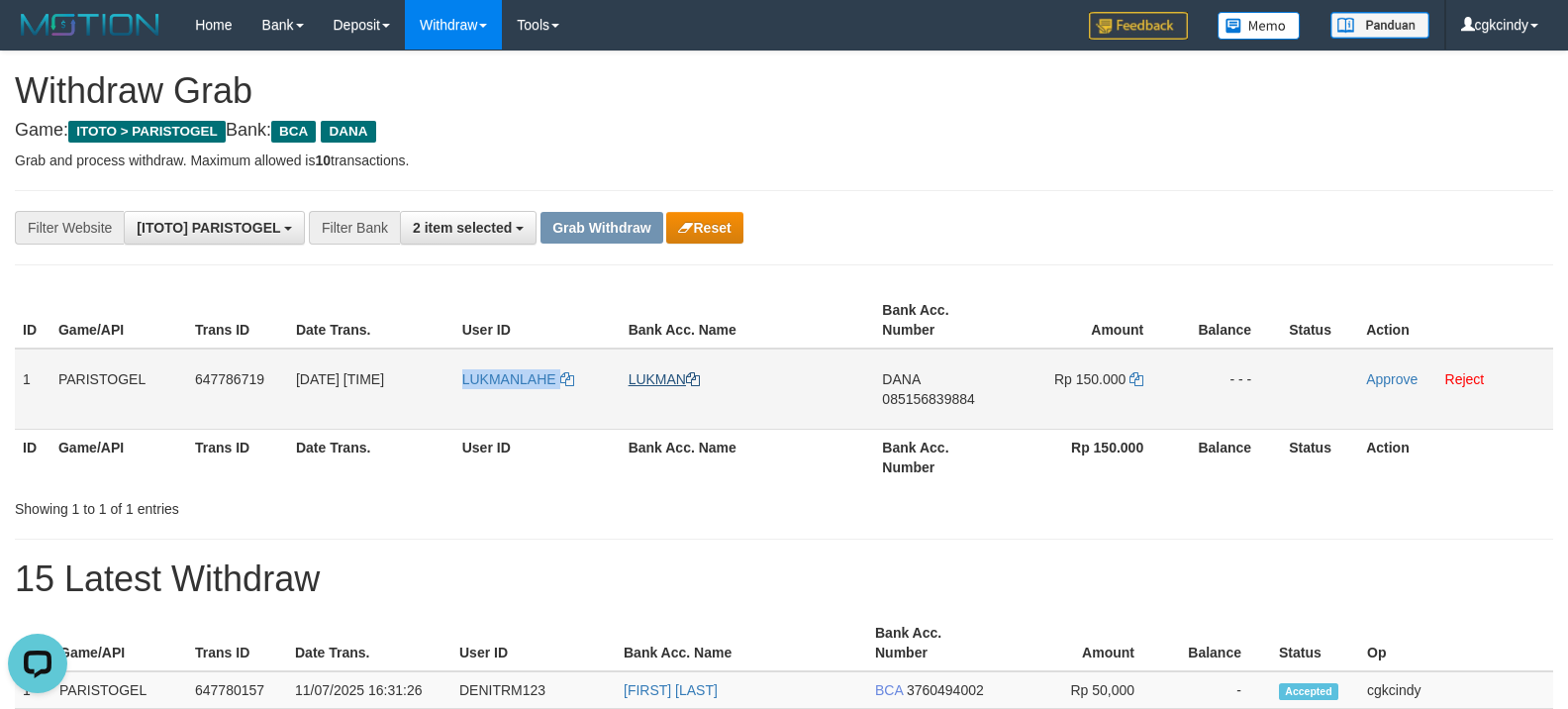 copy on "LUKMANLAHE" 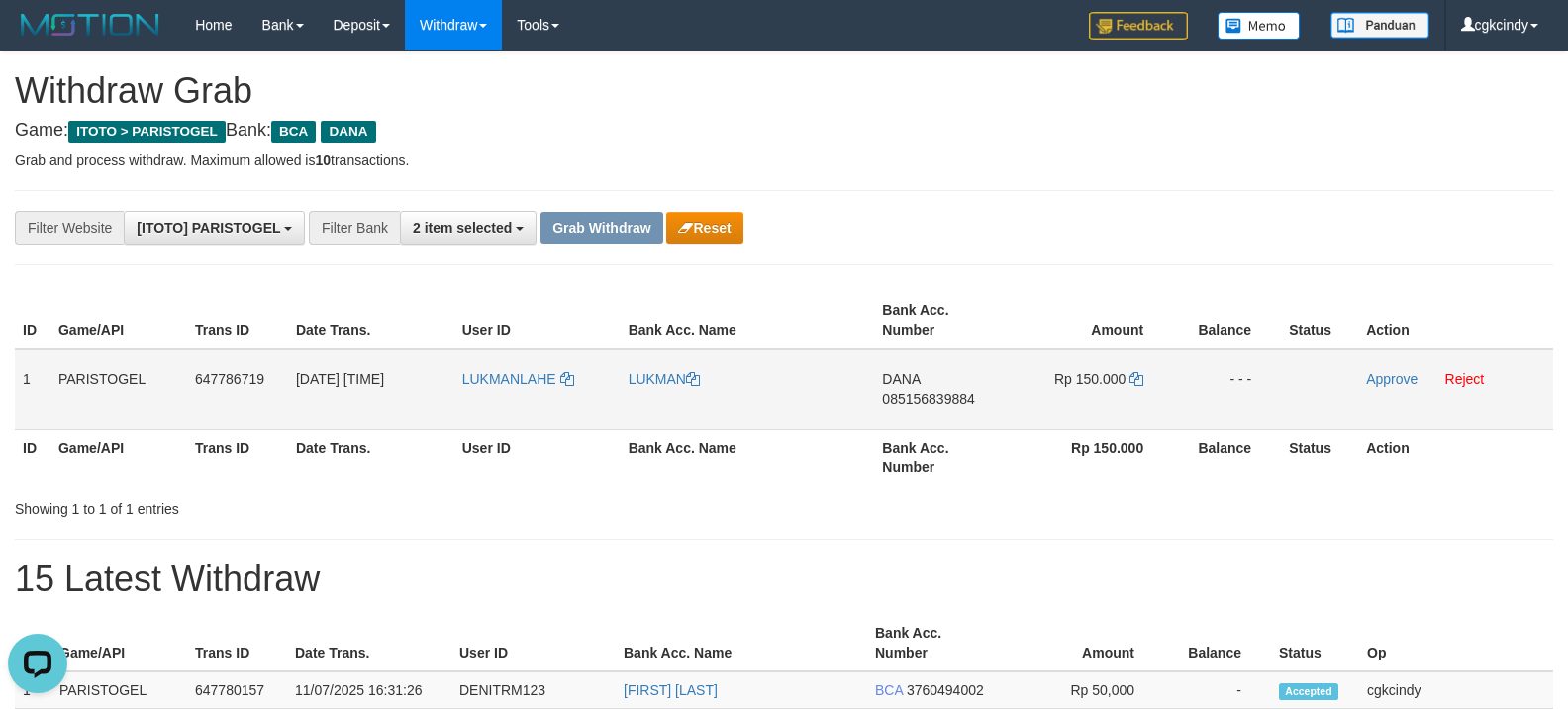 drag, startPoint x: 641, startPoint y: 425, endPoint x: 645, endPoint y: 412, distance: 13.601471 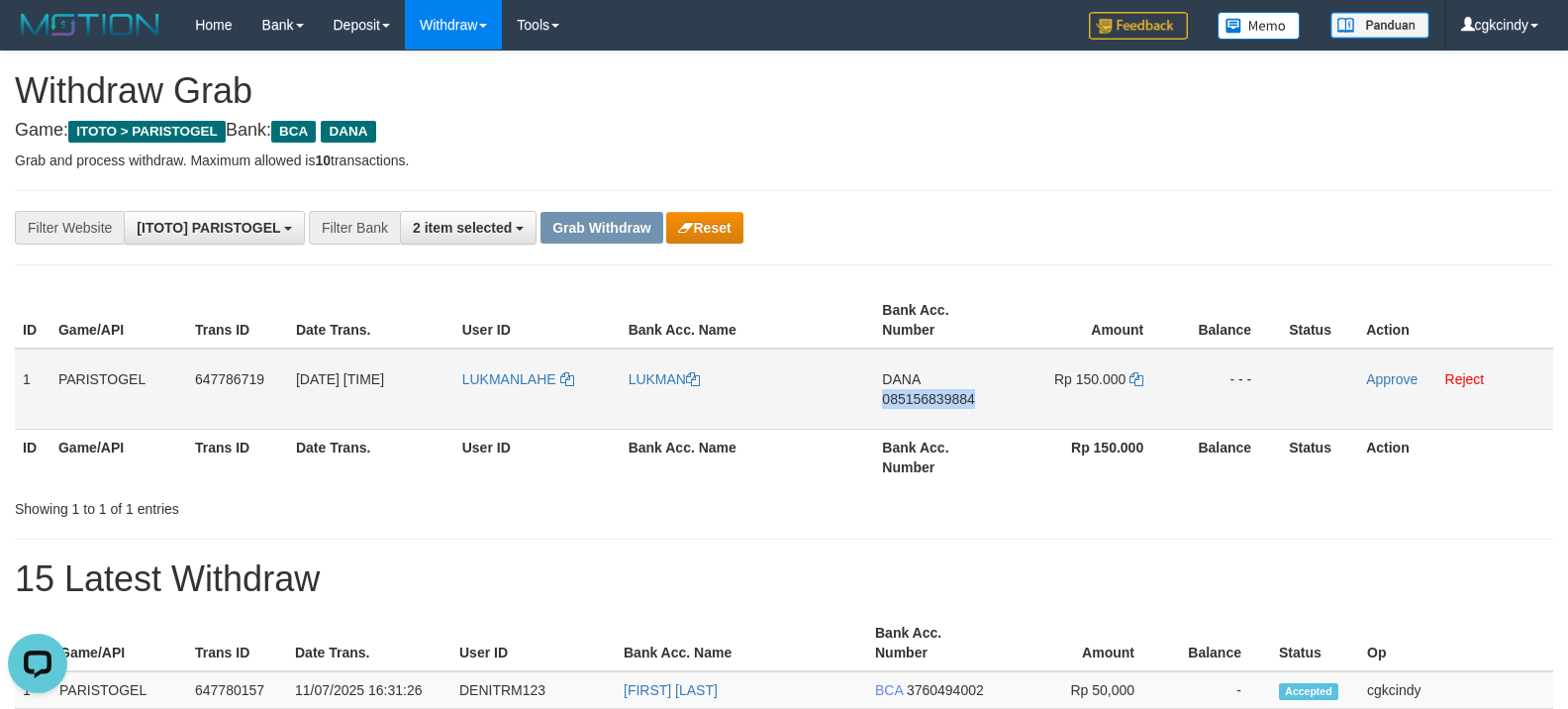 click on "DANA
085156839884" at bounding box center [942, 389] 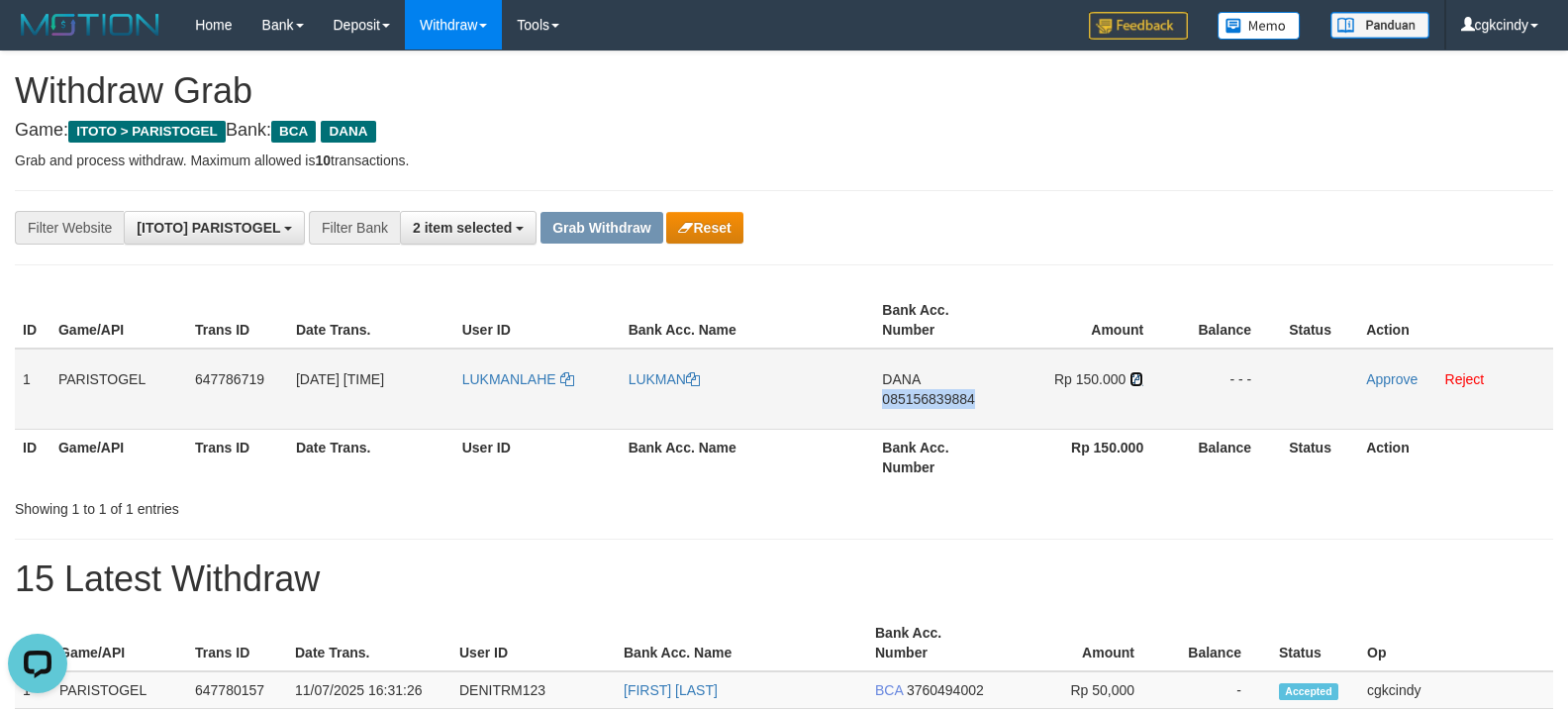click at bounding box center [1136, 379] 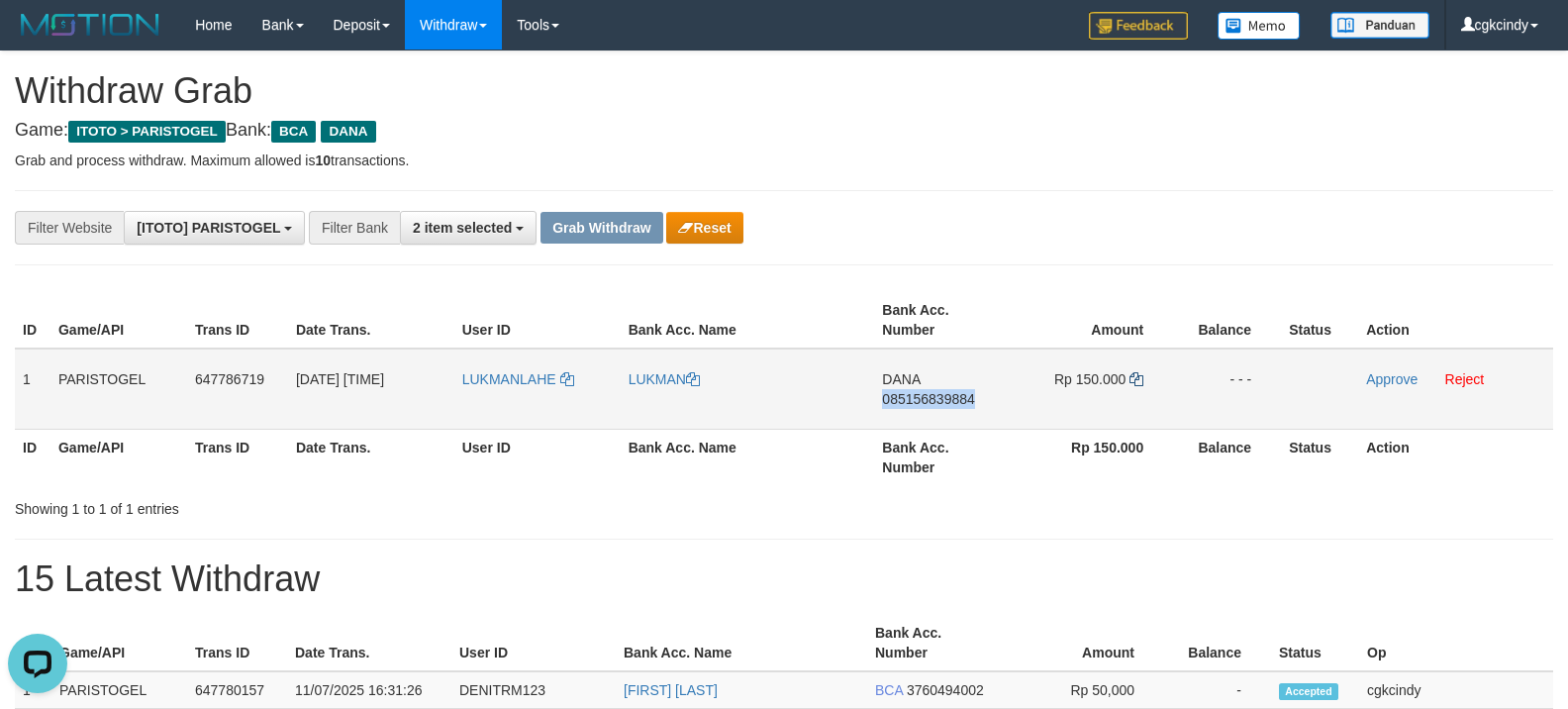 copy on "085156839884" 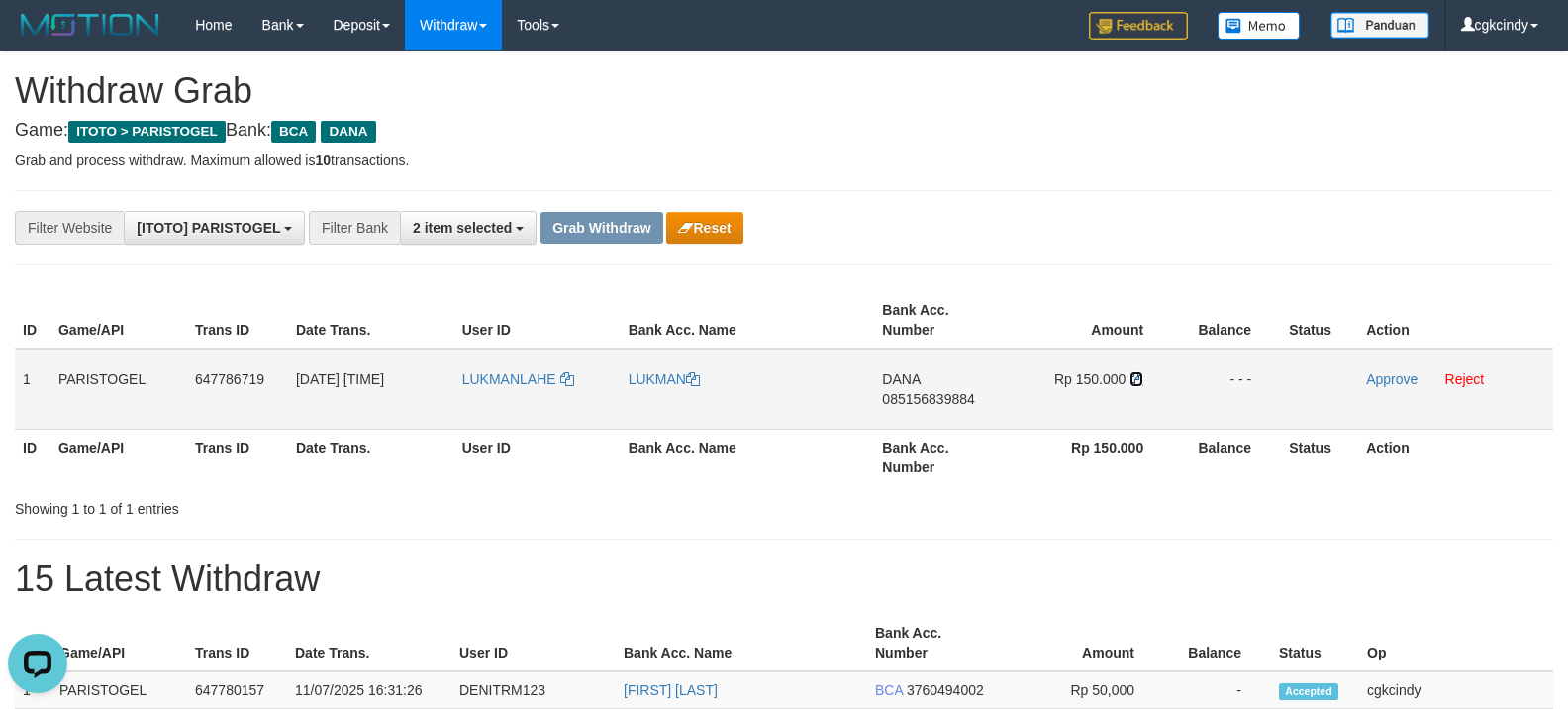 click at bounding box center [1136, 379] 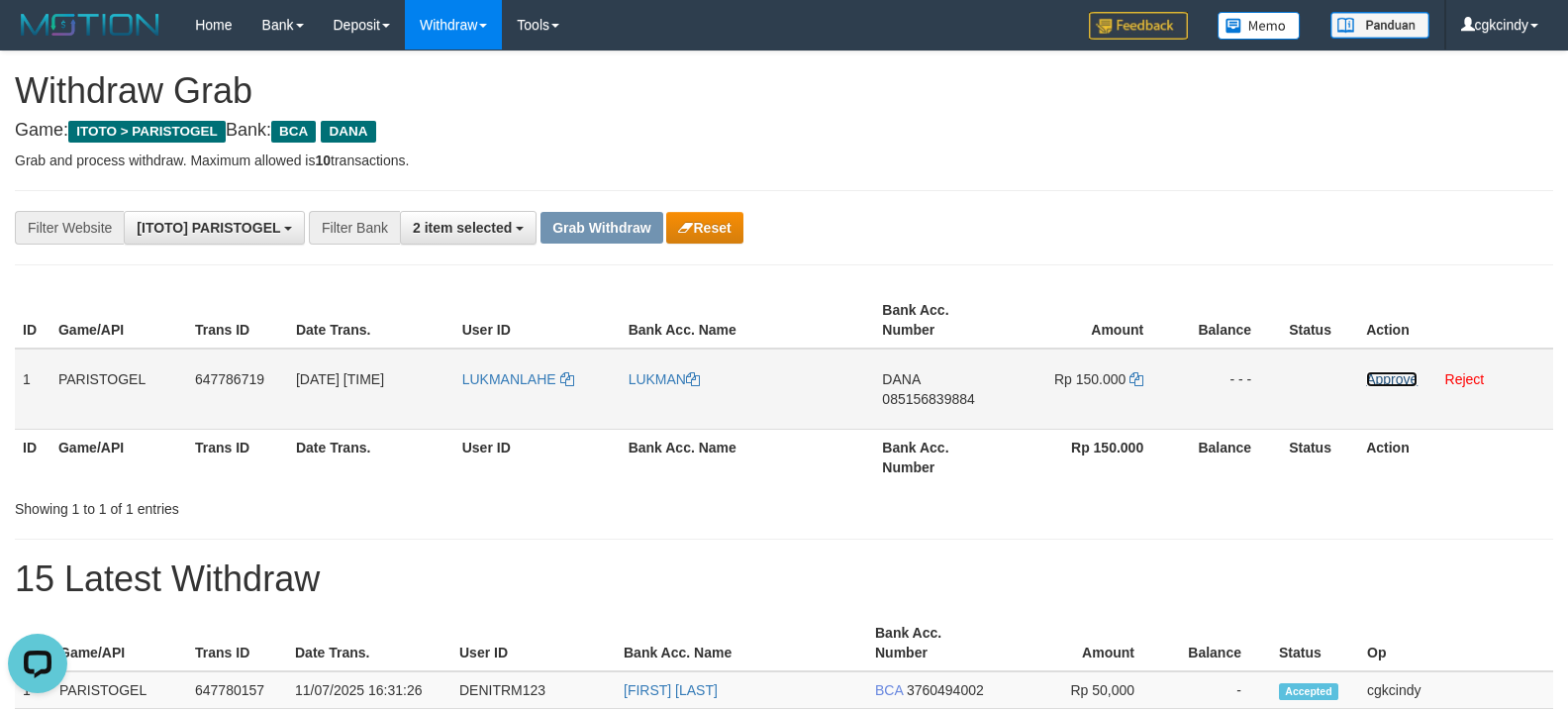 click on "Approve" at bounding box center [1392, 379] 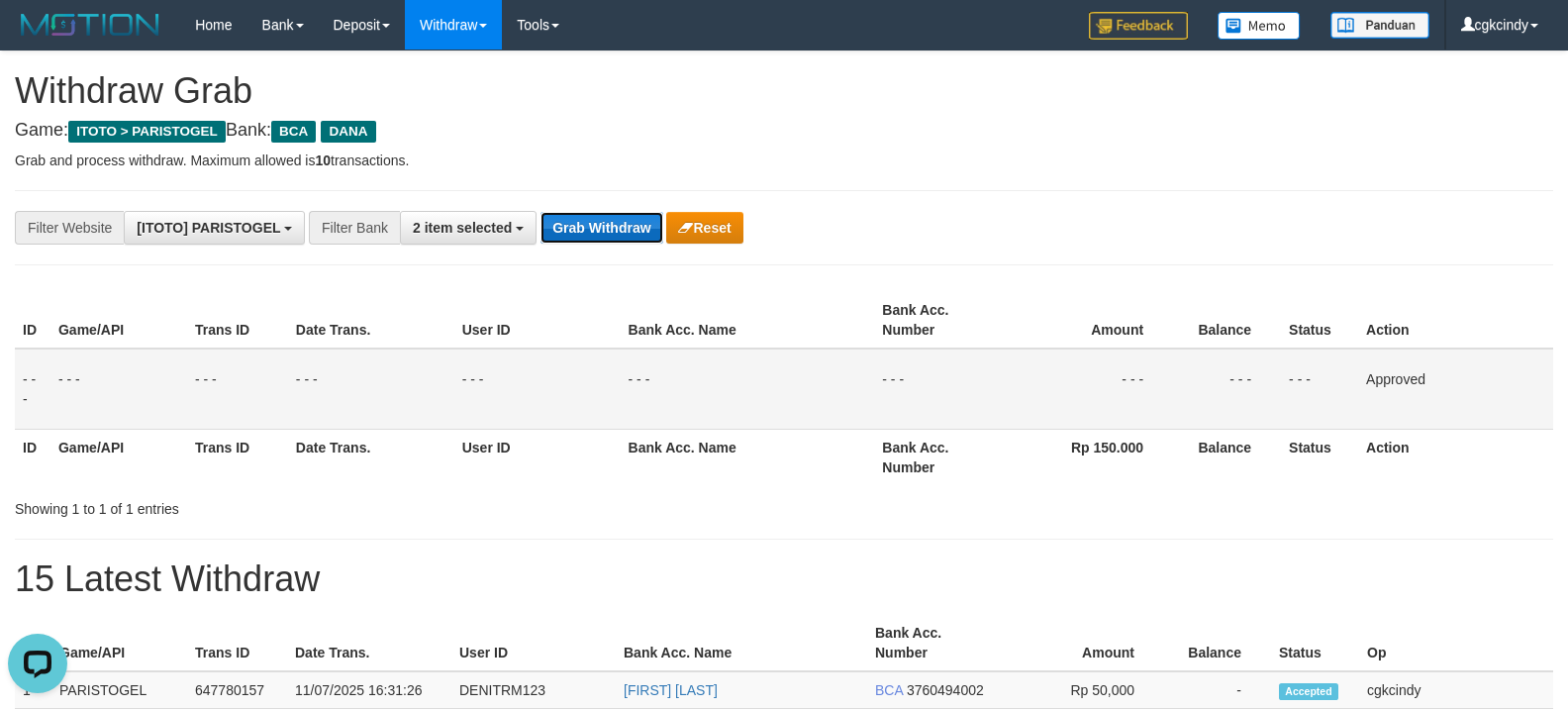 click on "Grab Withdraw" at bounding box center (601, 228) 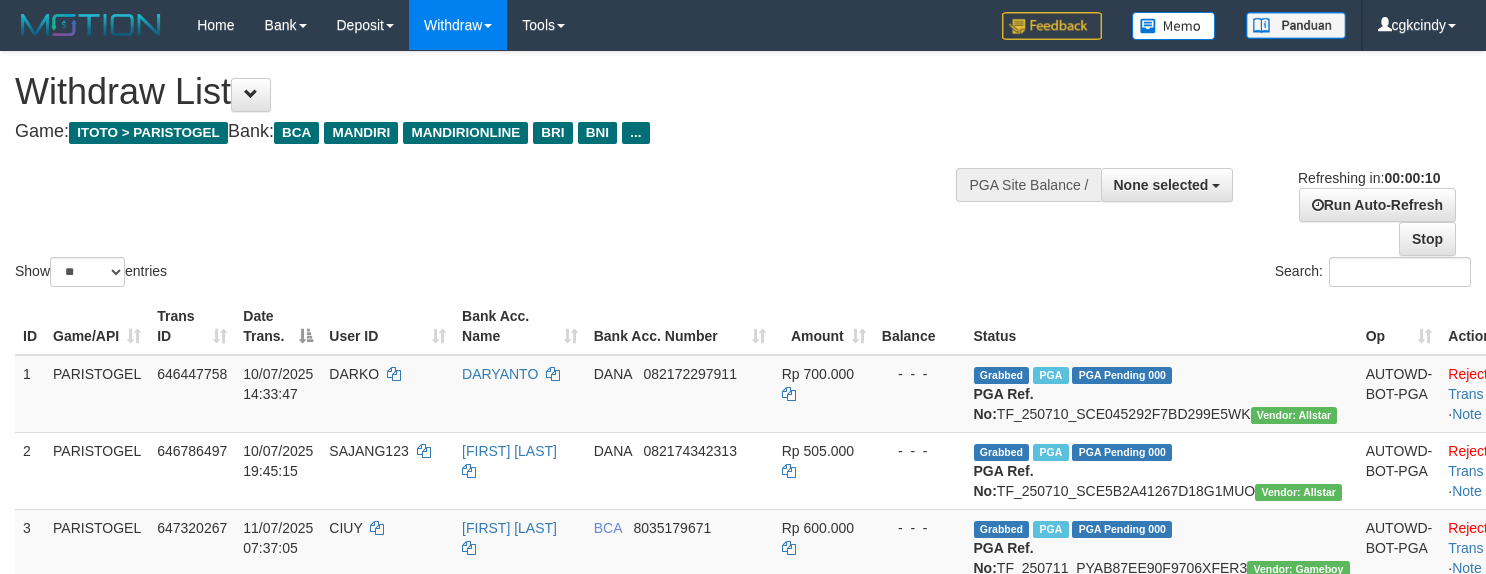 select 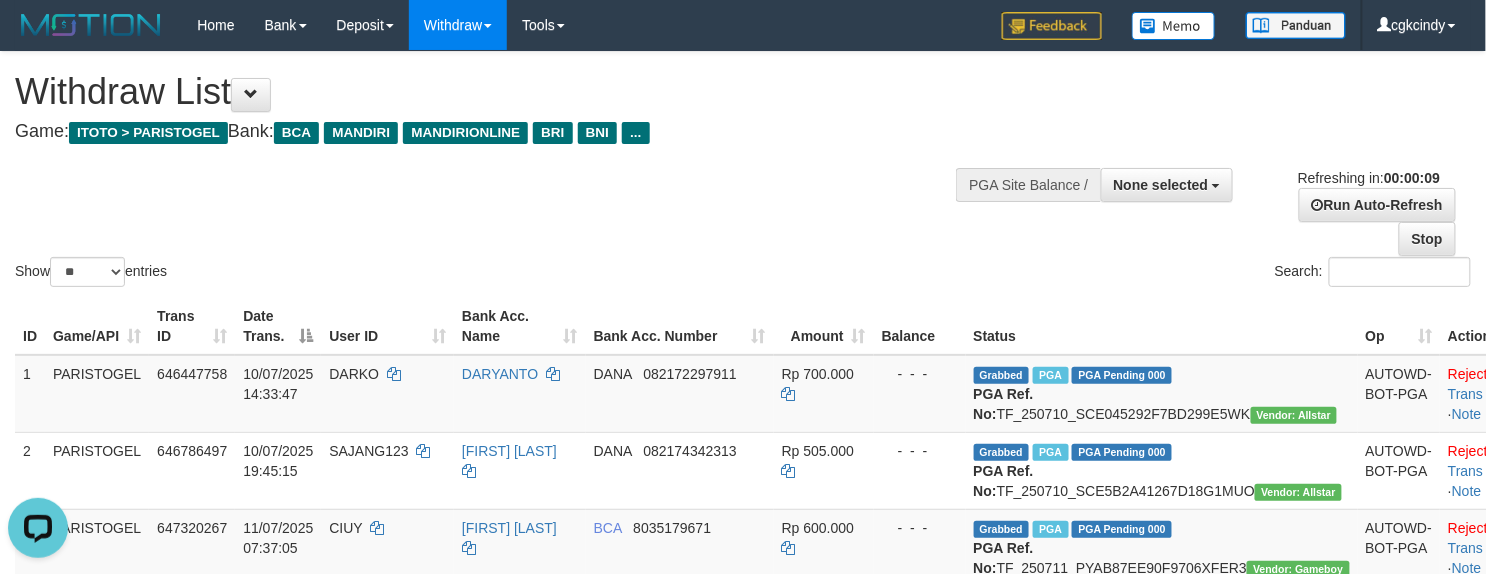 scroll, scrollTop: 0, scrollLeft: 0, axis: both 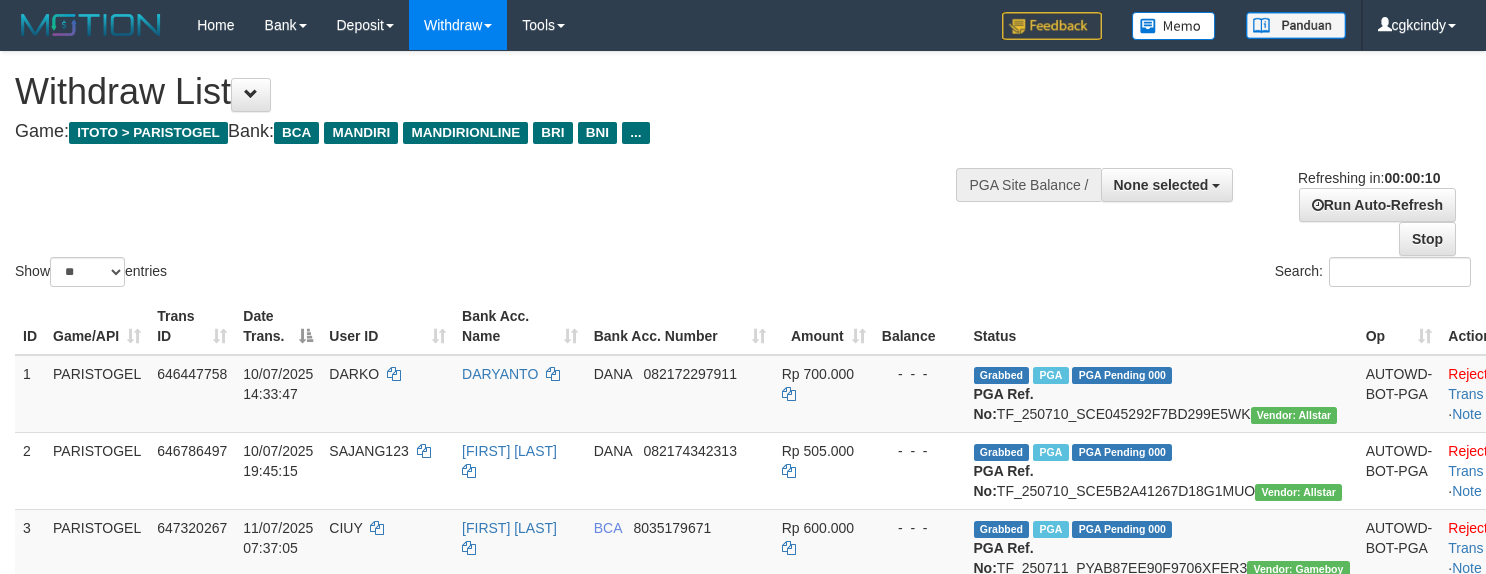 select 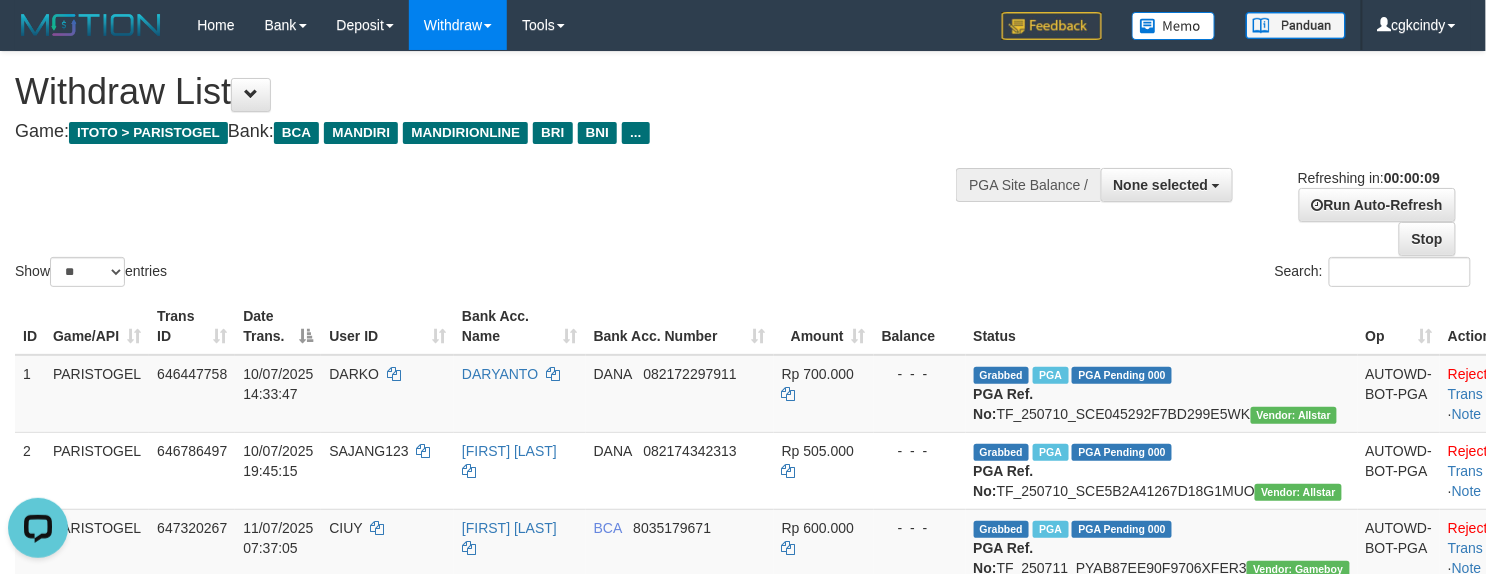 scroll, scrollTop: 0, scrollLeft: 0, axis: both 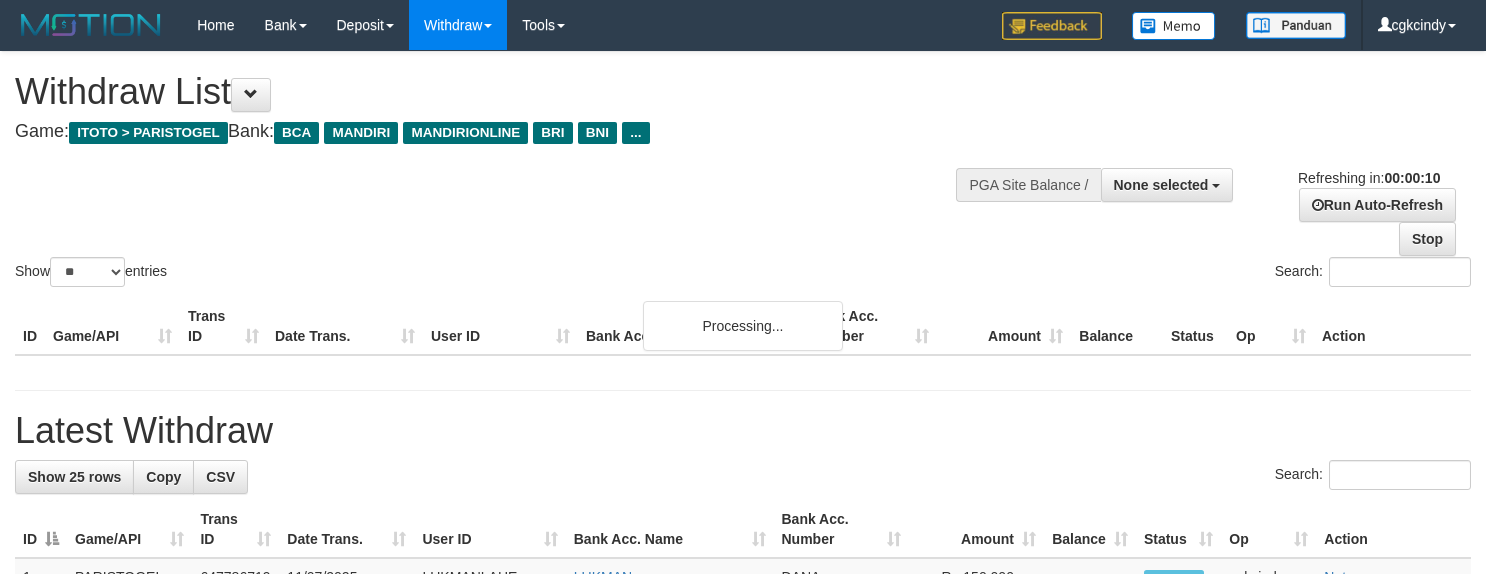 select 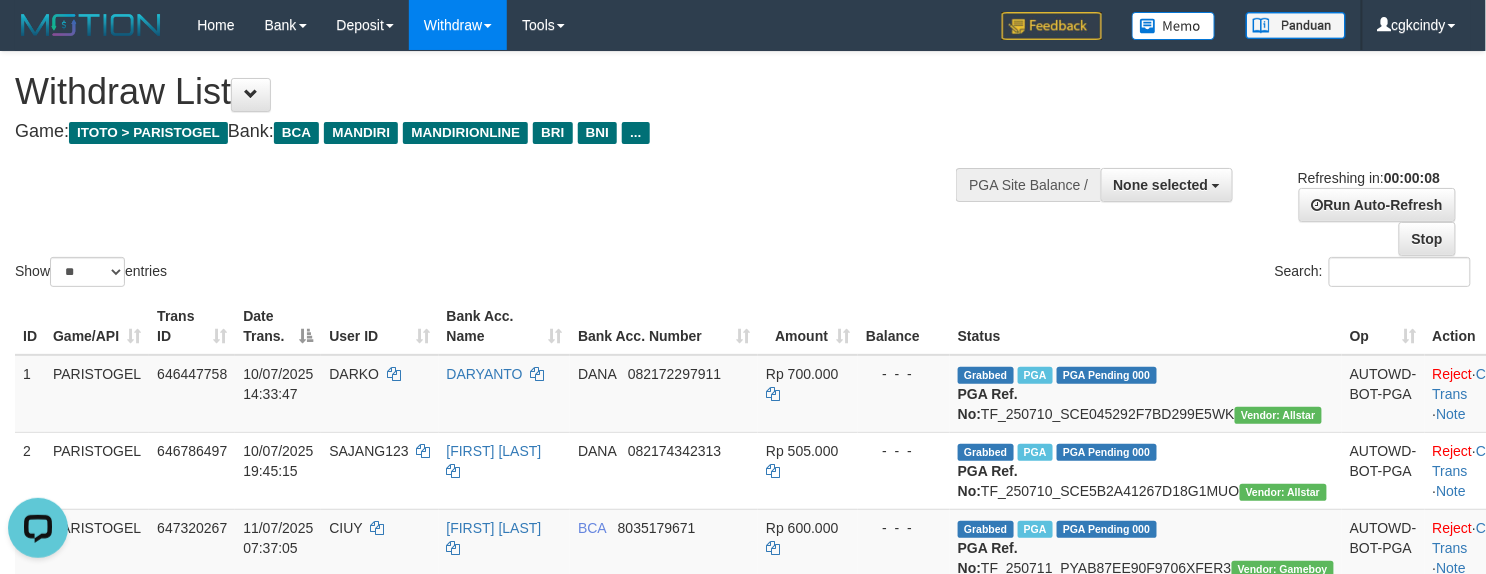 scroll, scrollTop: 0, scrollLeft: 0, axis: both 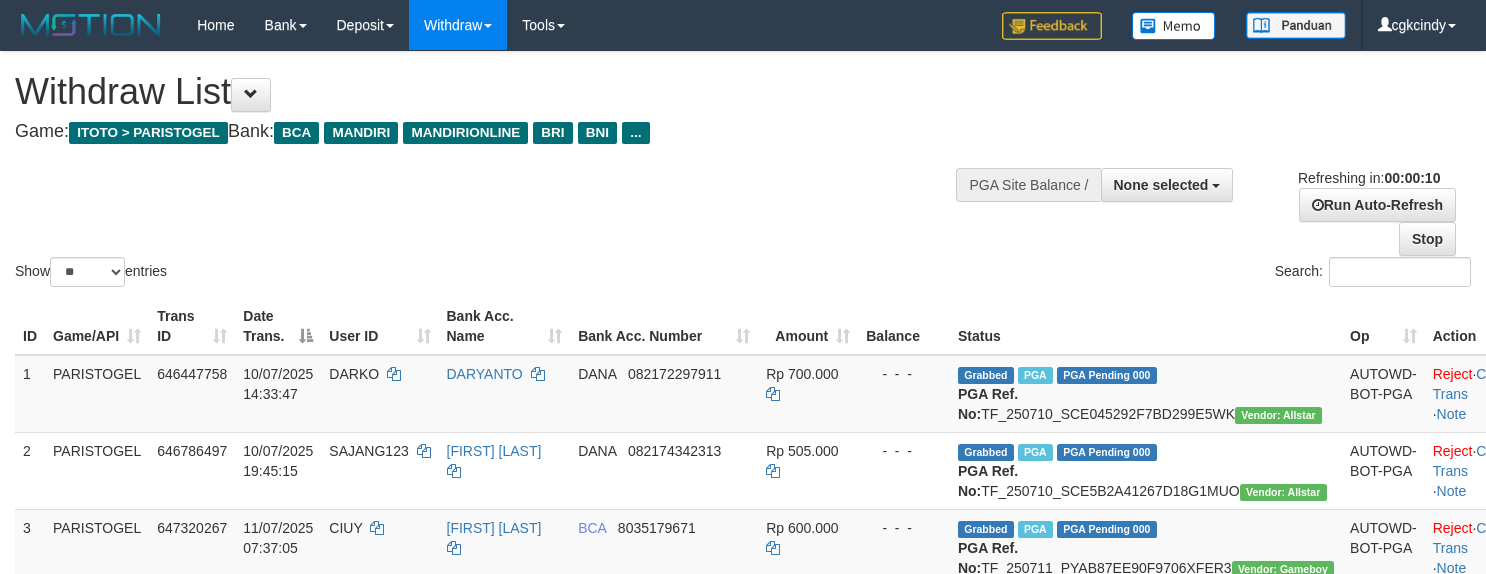 select 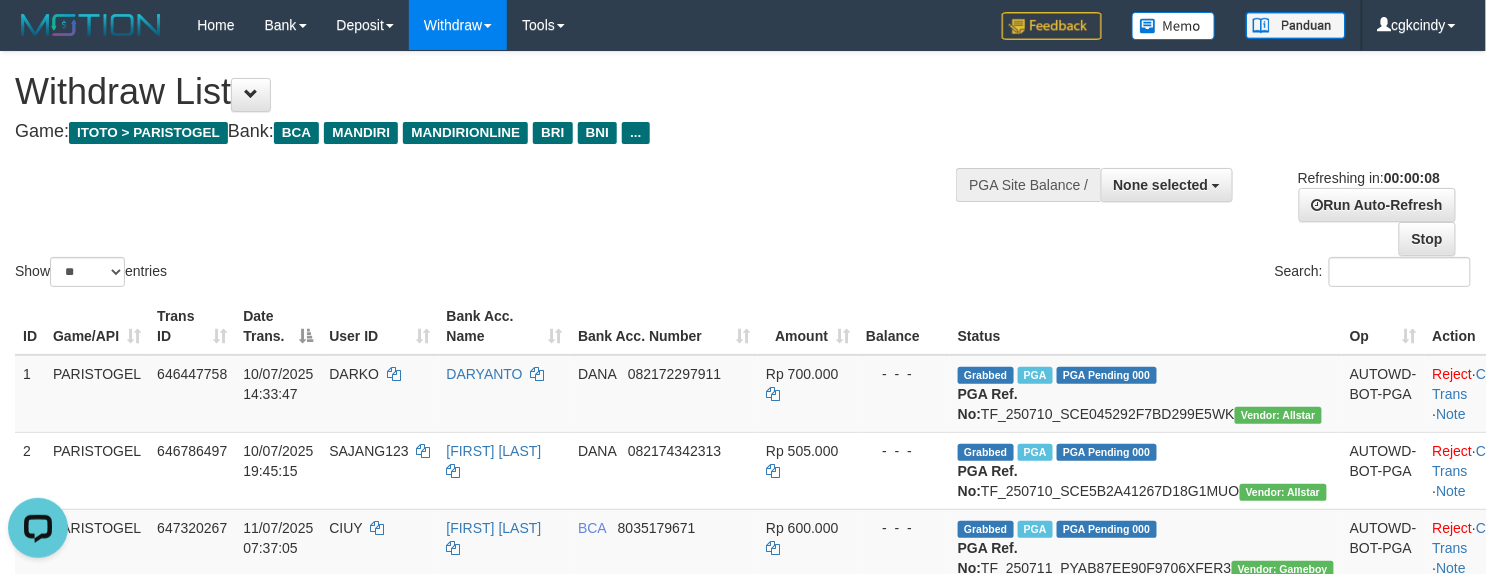 scroll, scrollTop: 0, scrollLeft: 0, axis: both 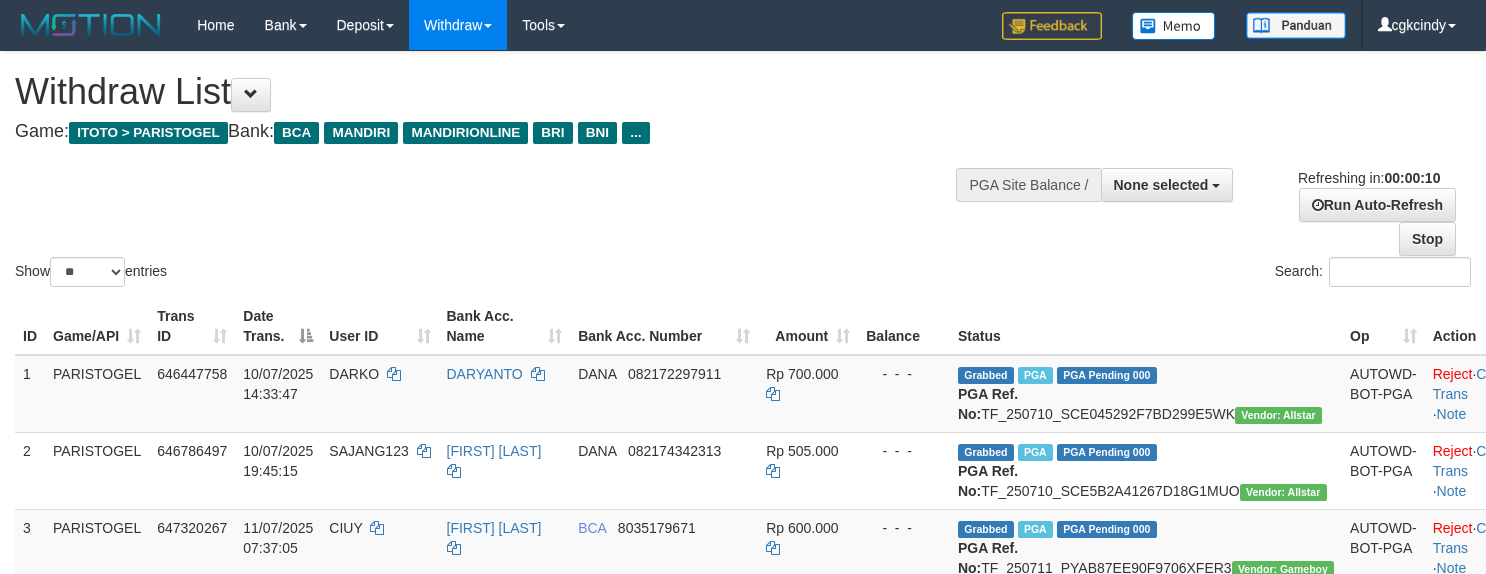 select 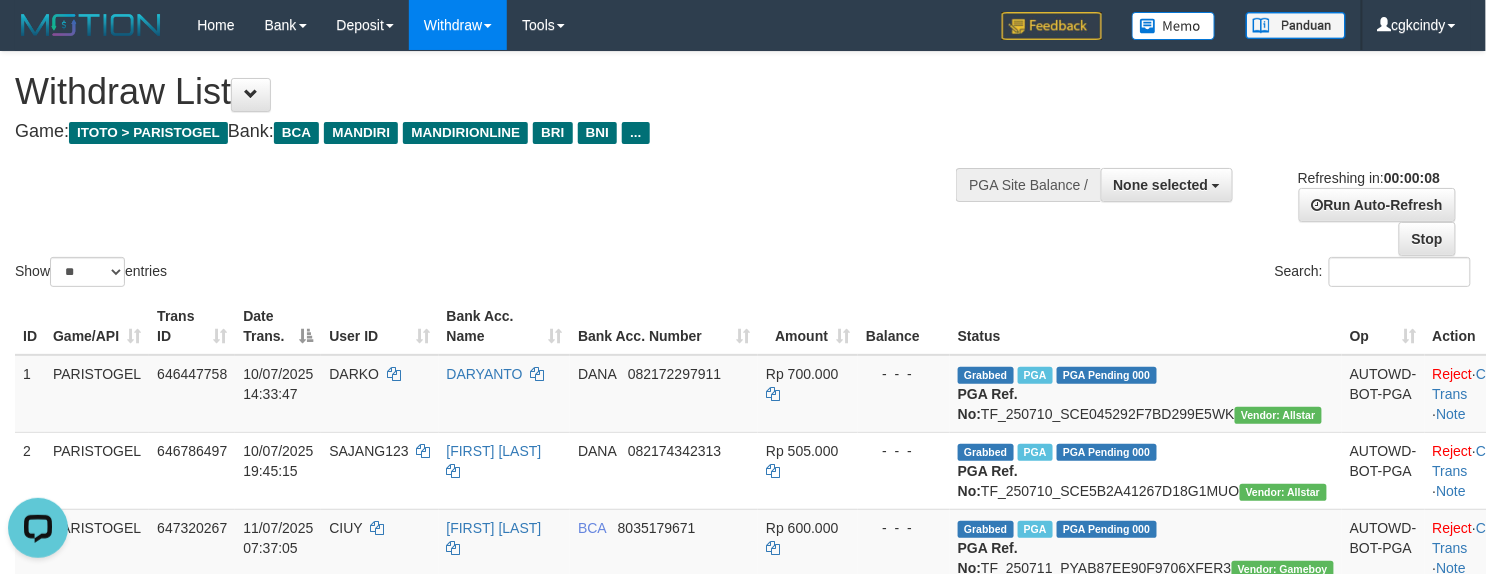 scroll, scrollTop: 0, scrollLeft: 0, axis: both 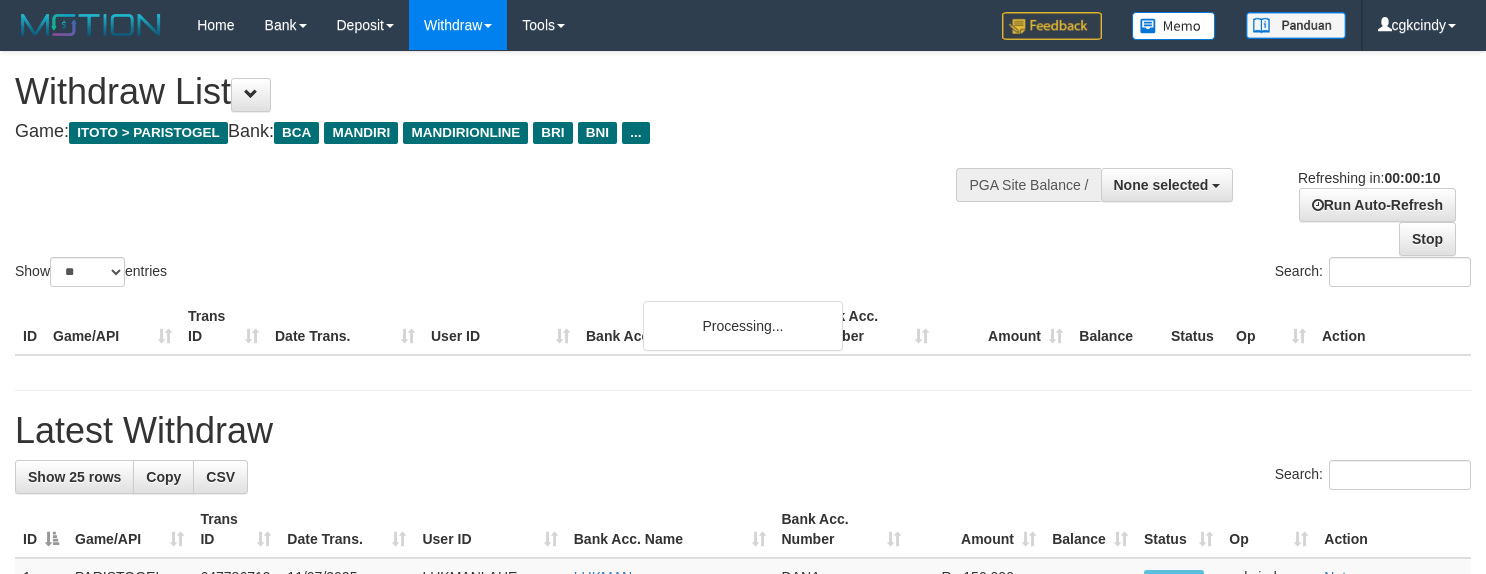 select 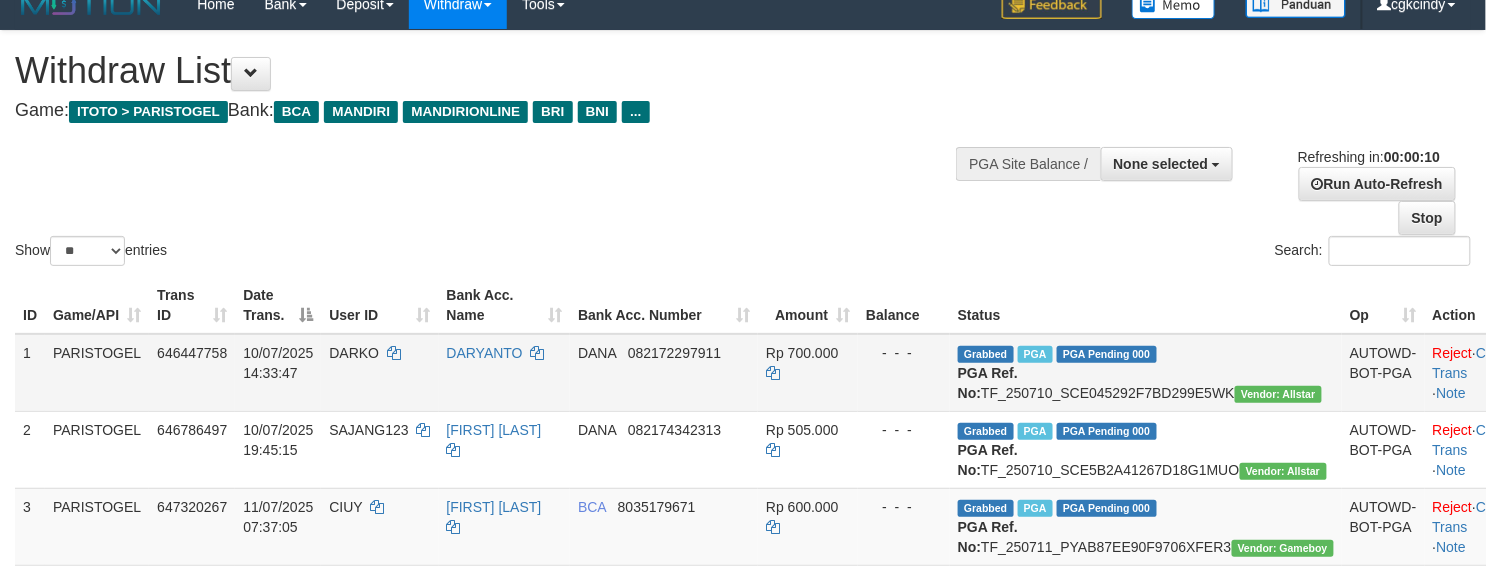 scroll, scrollTop: 533, scrollLeft: 0, axis: vertical 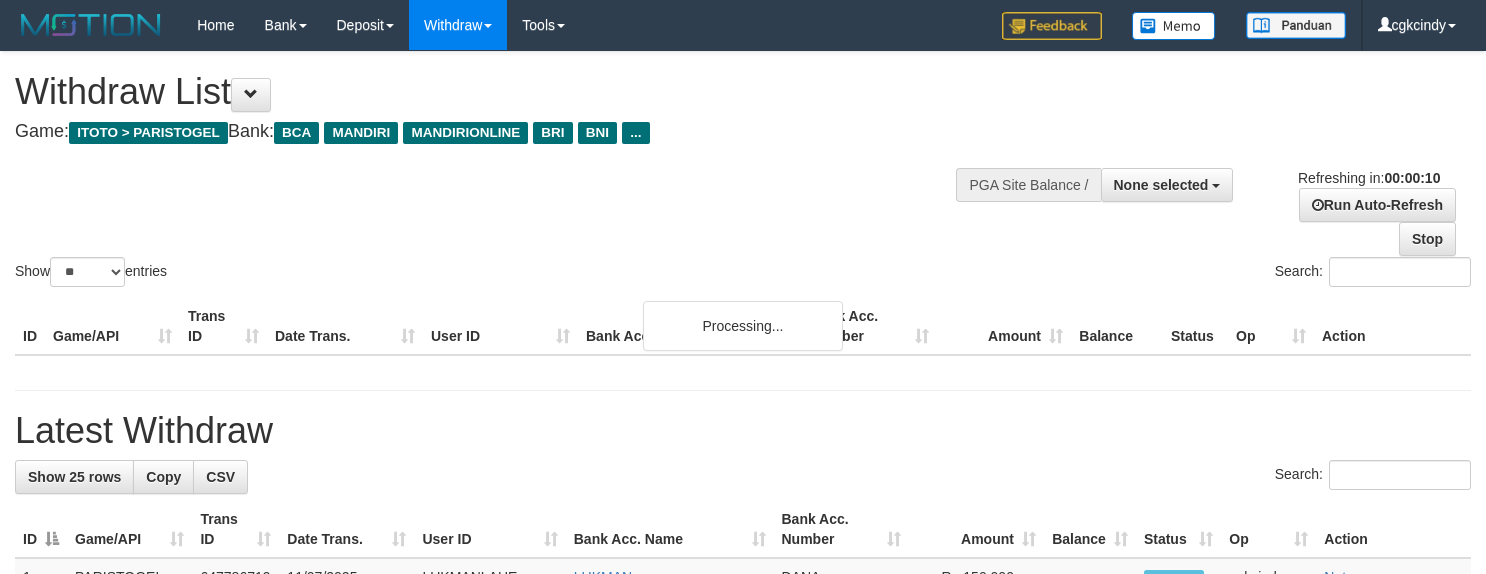 select 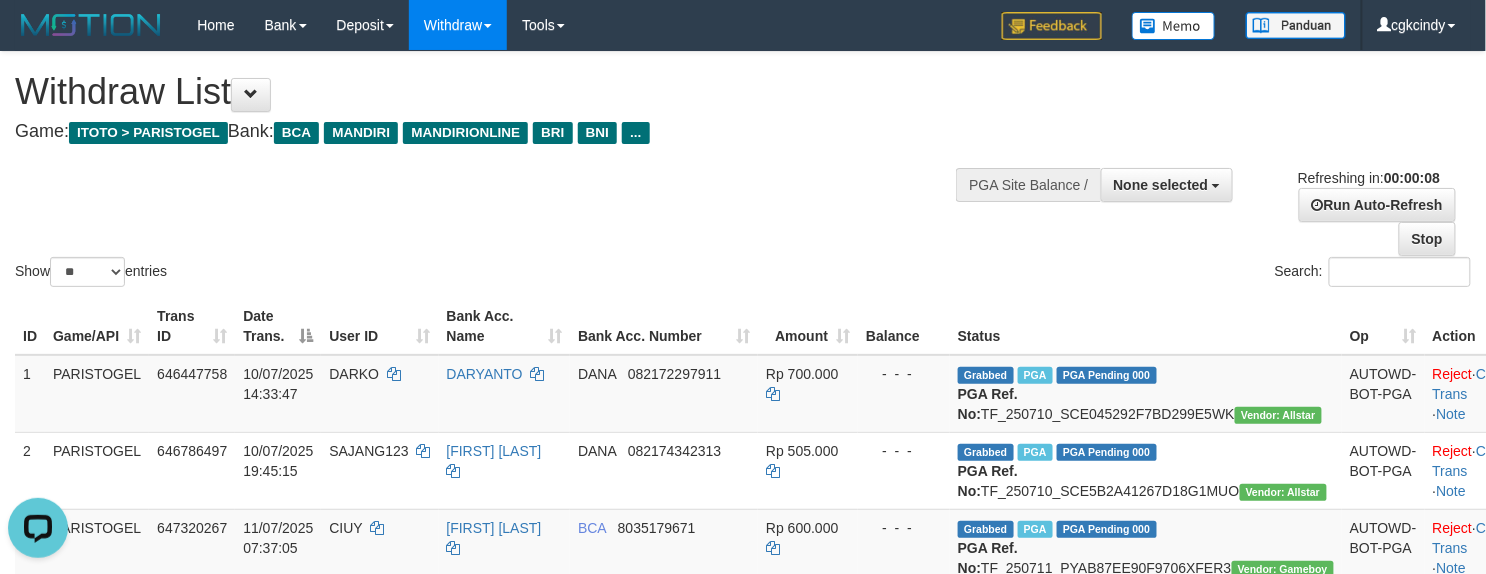 scroll, scrollTop: 0, scrollLeft: 0, axis: both 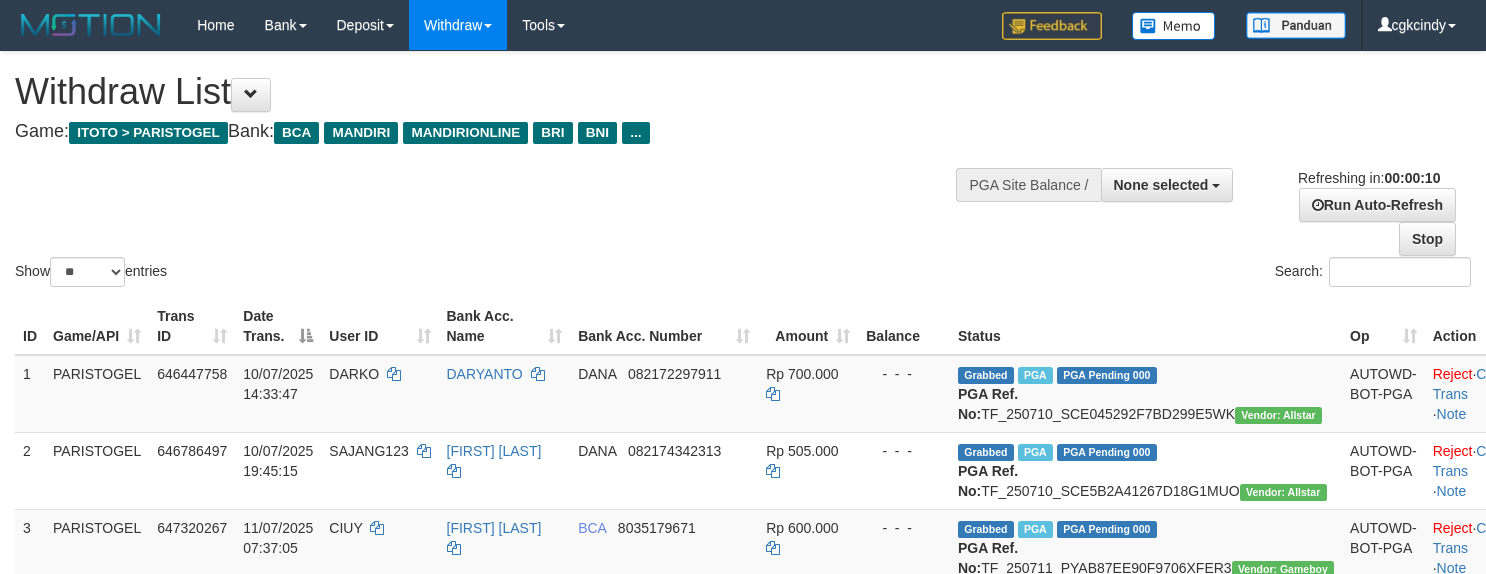 select 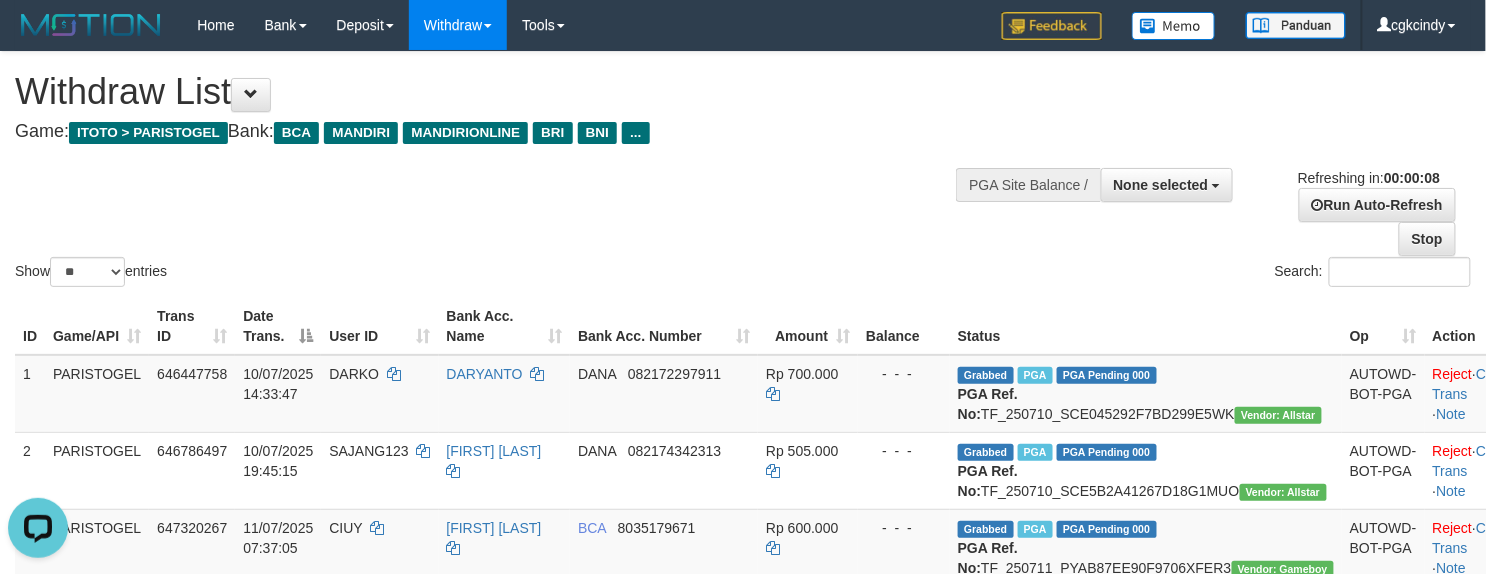 scroll, scrollTop: 0, scrollLeft: 0, axis: both 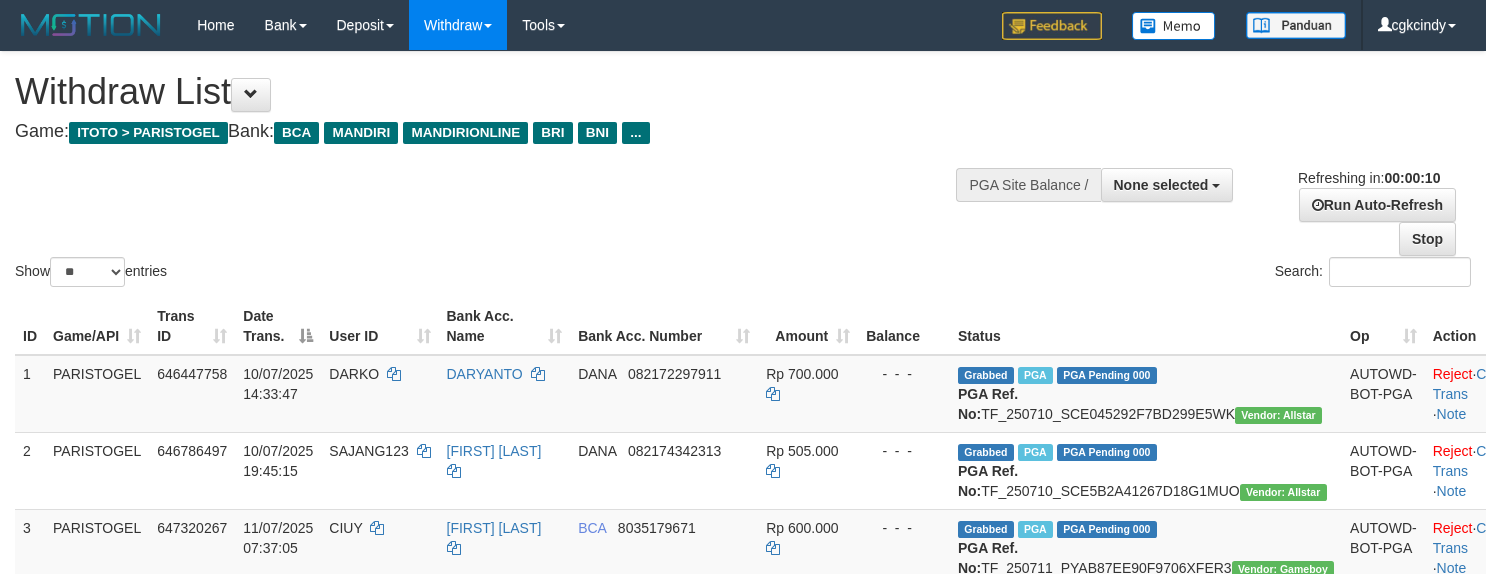 select 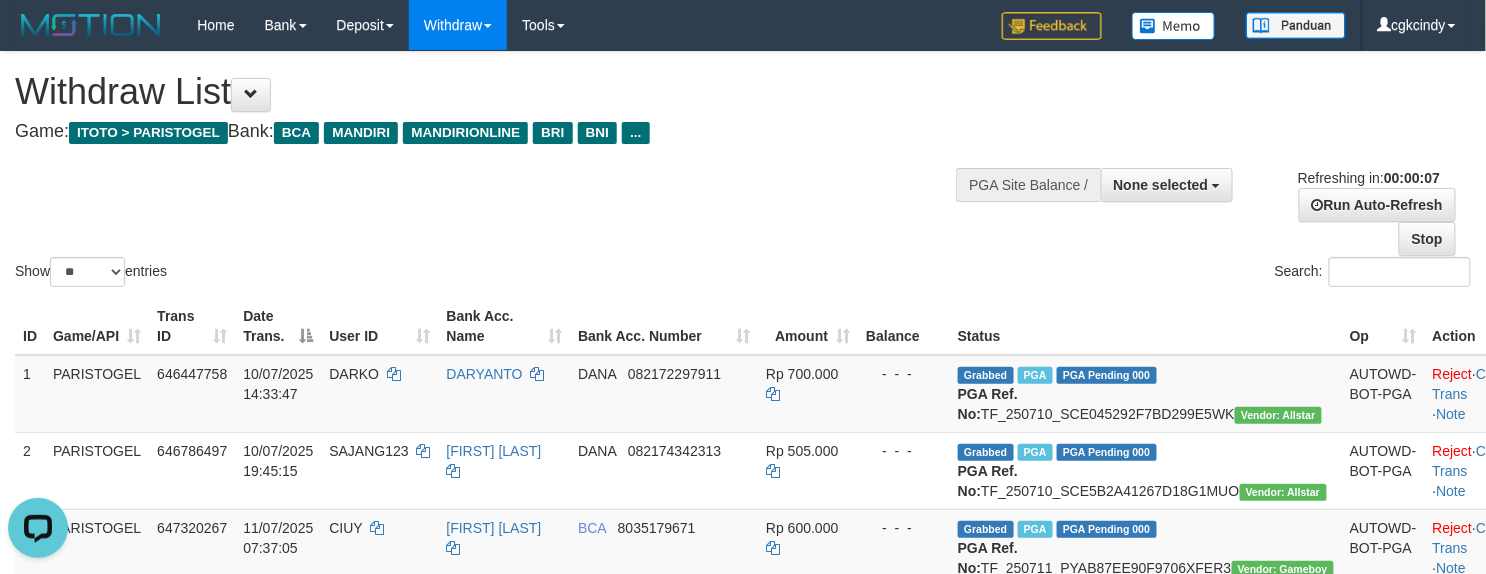 scroll, scrollTop: 0, scrollLeft: 0, axis: both 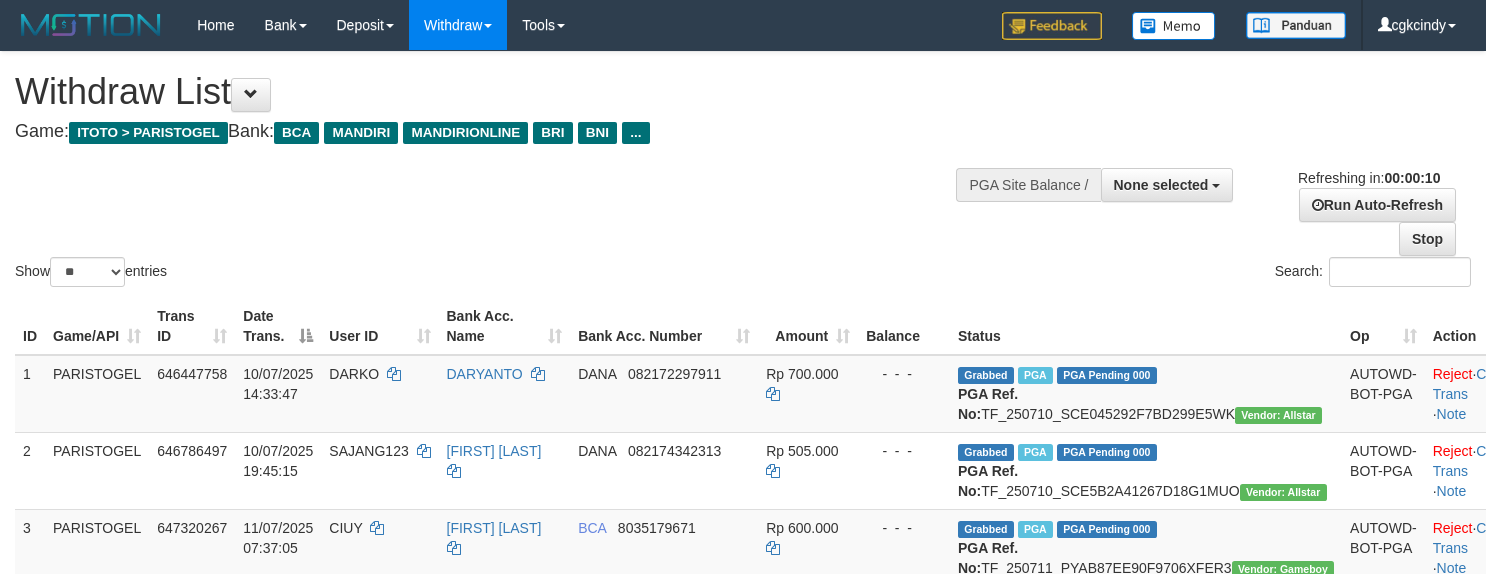 select 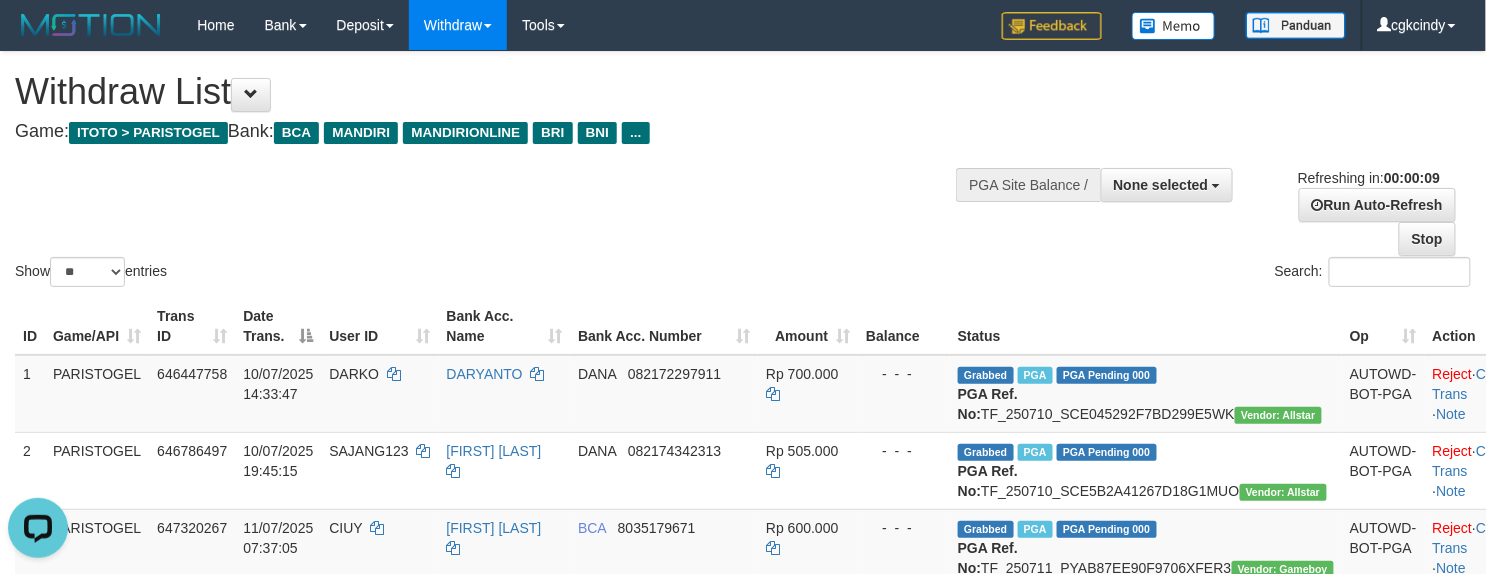 scroll, scrollTop: 0, scrollLeft: 0, axis: both 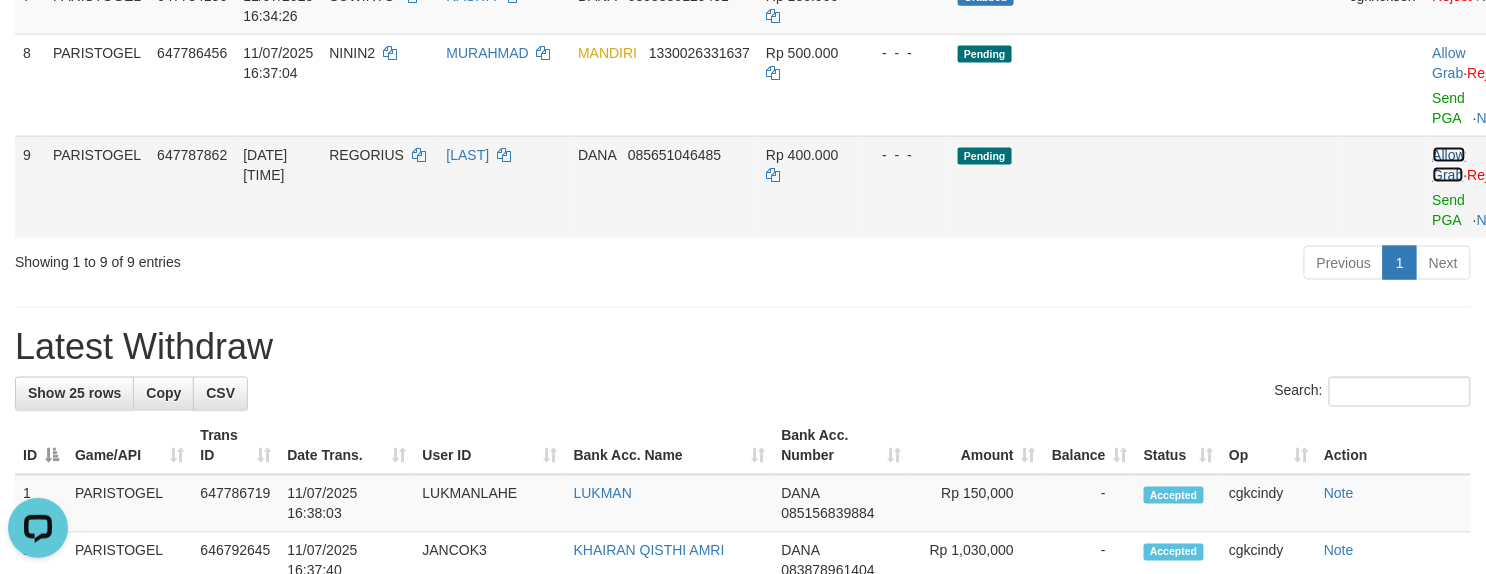 click on "Allow Grab" at bounding box center [1449, 165] 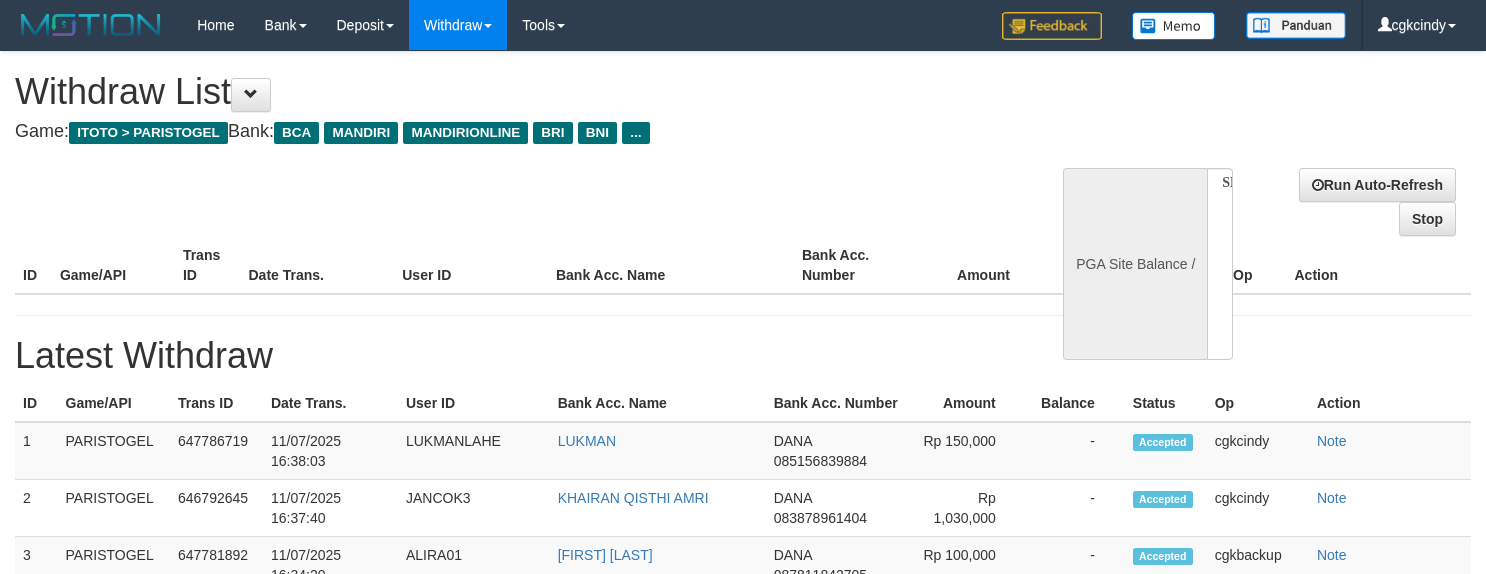 select 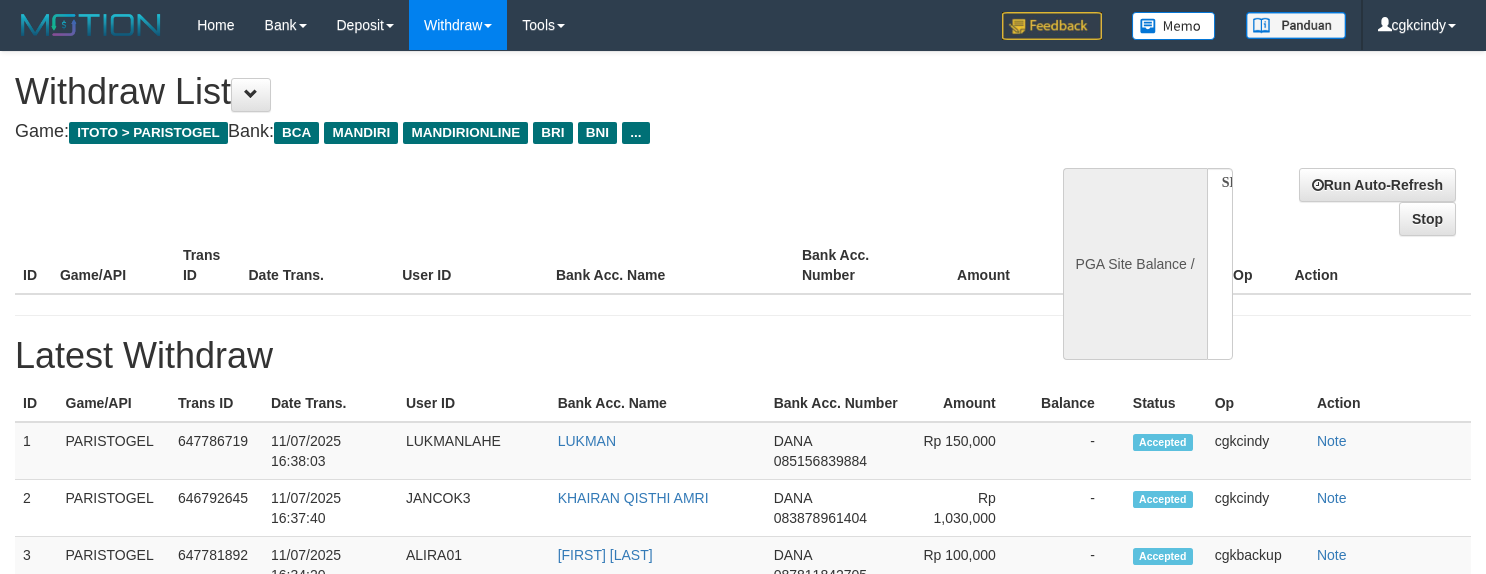 scroll, scrollTop: 0, scrollLeft: 0, axis: both 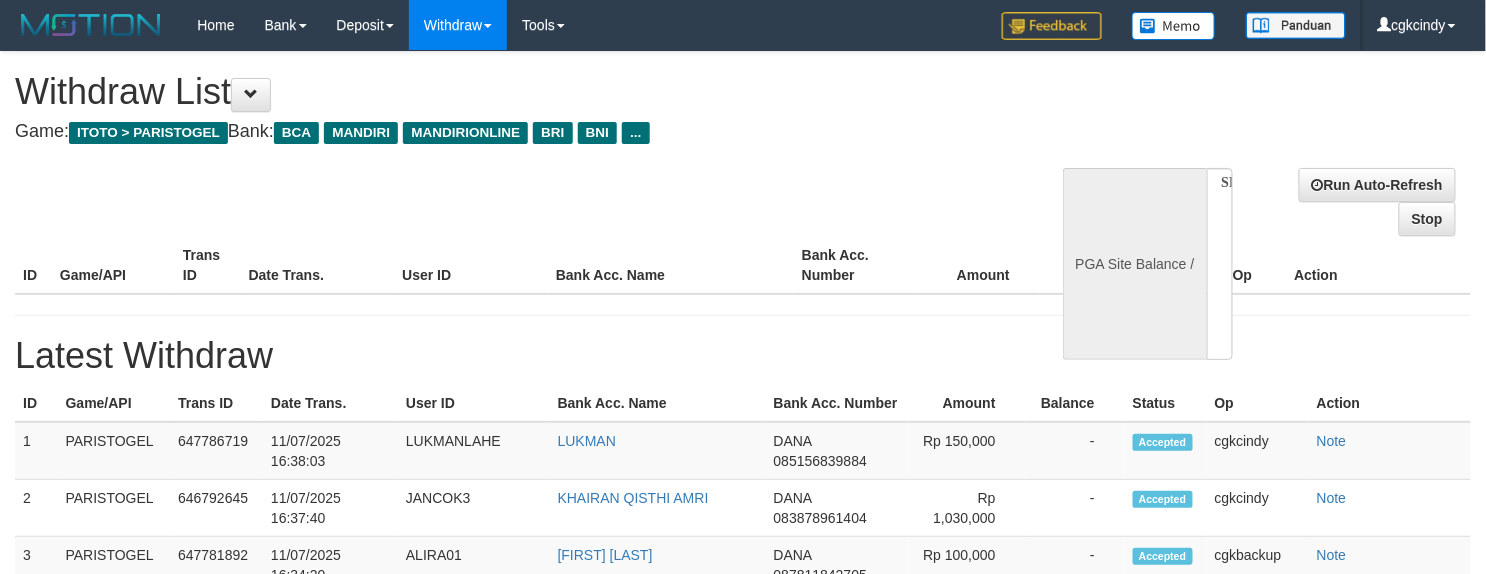 select on "**" 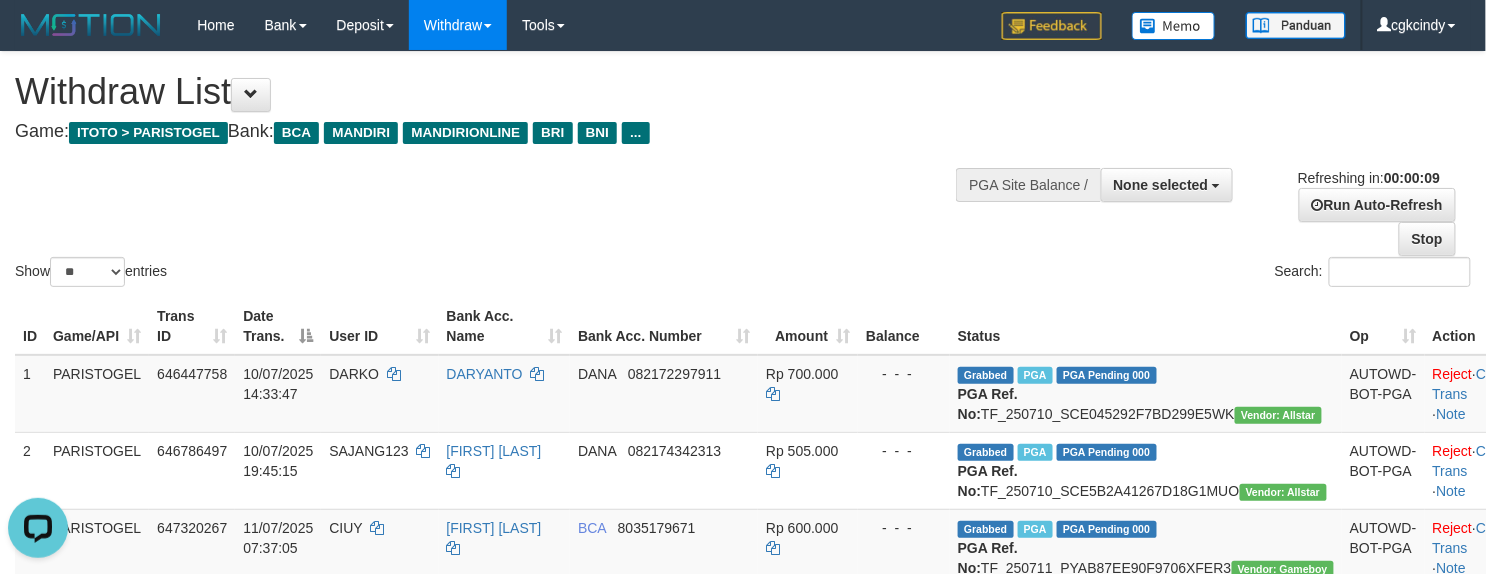 scroll, scrollTop: 0, scrollLeft: 0, axis: both 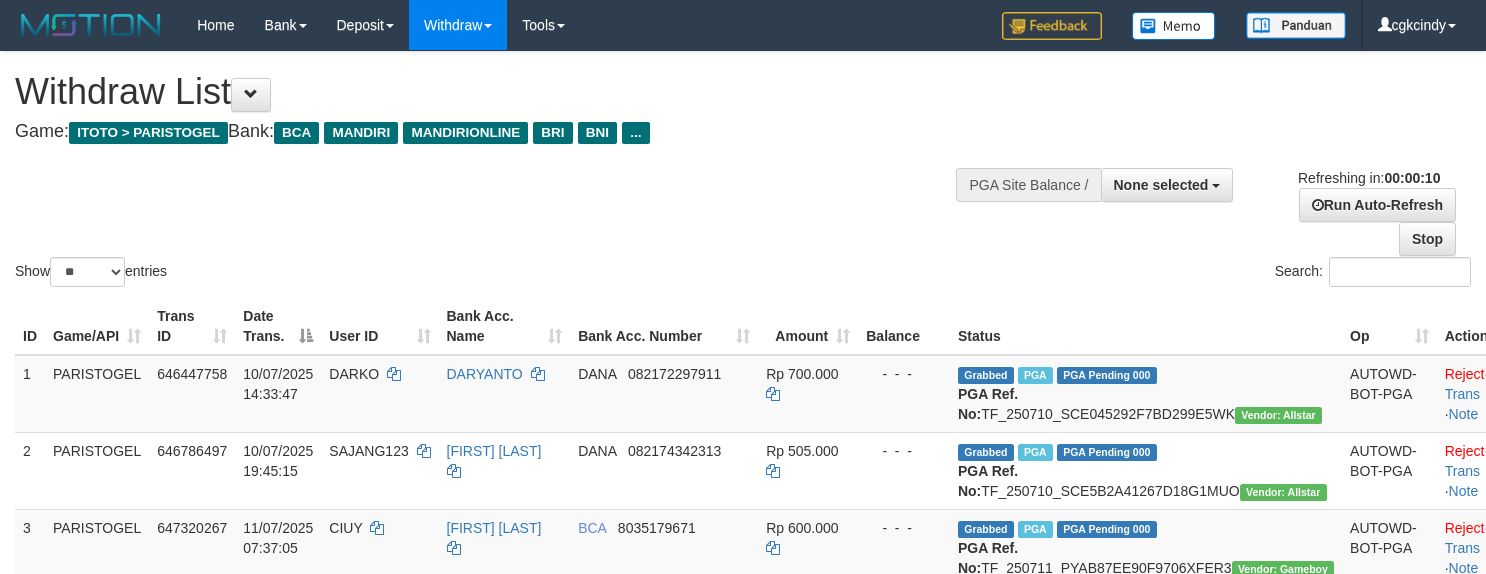 select 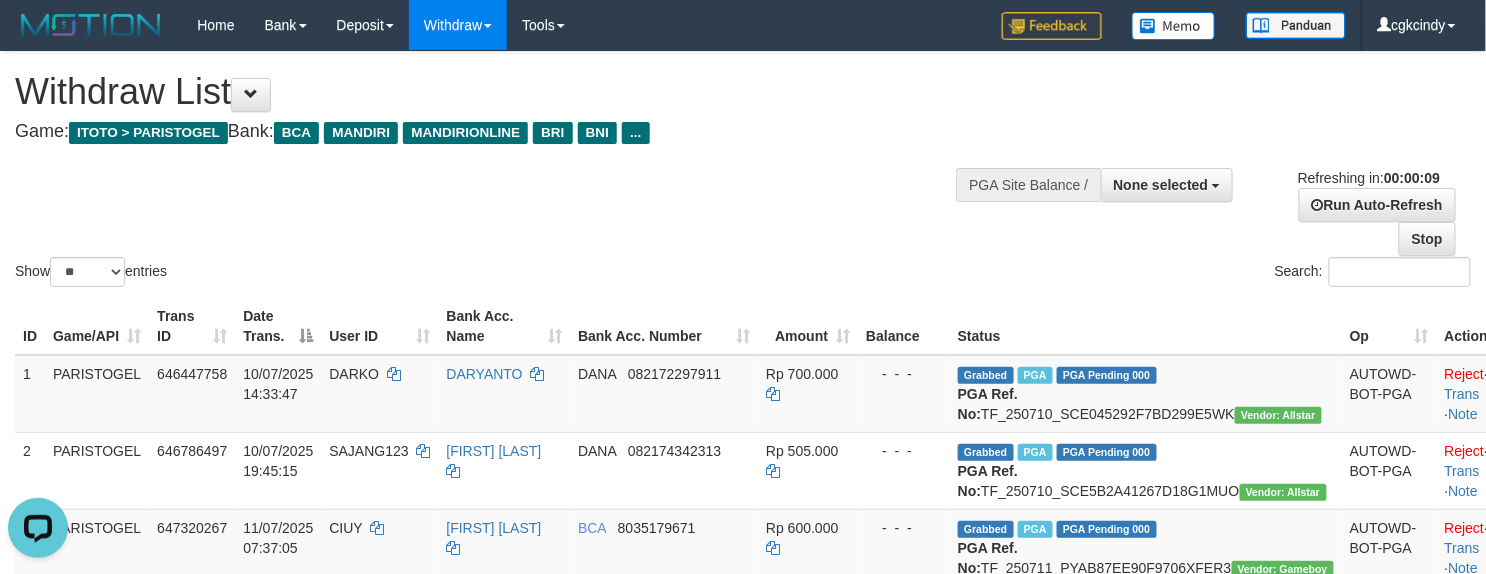 scroll, scrollTop: 0, scrollLeft: 0, axis: both 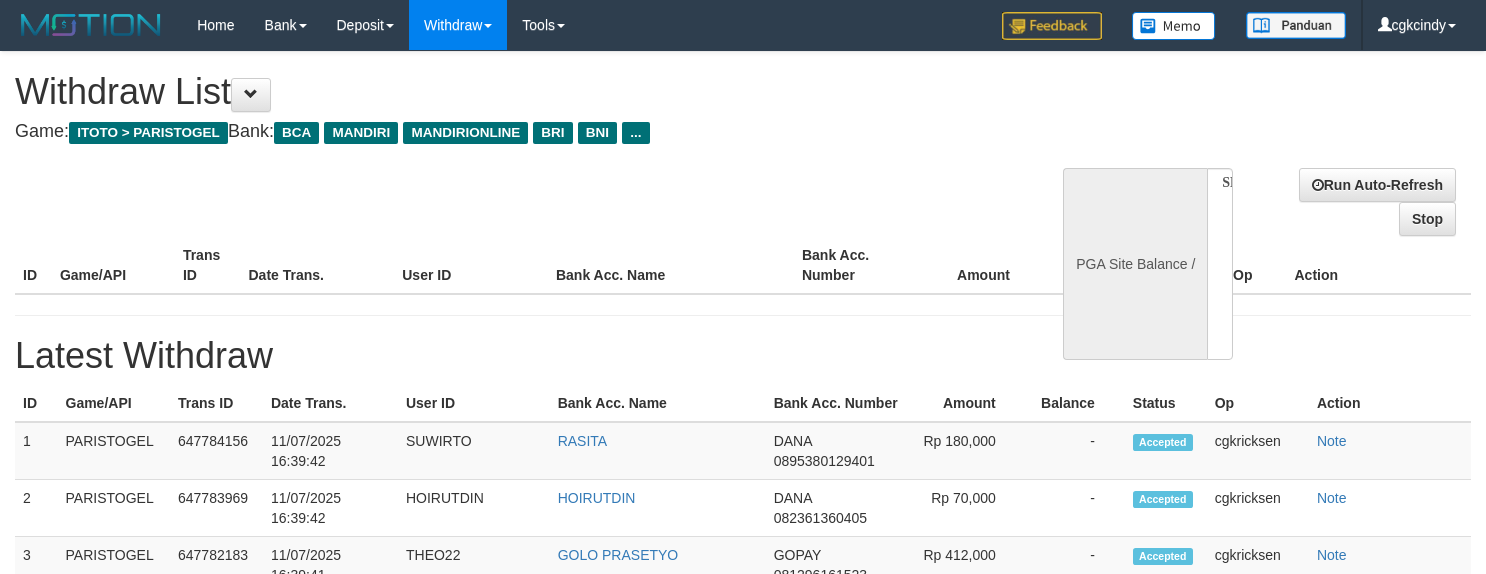 select 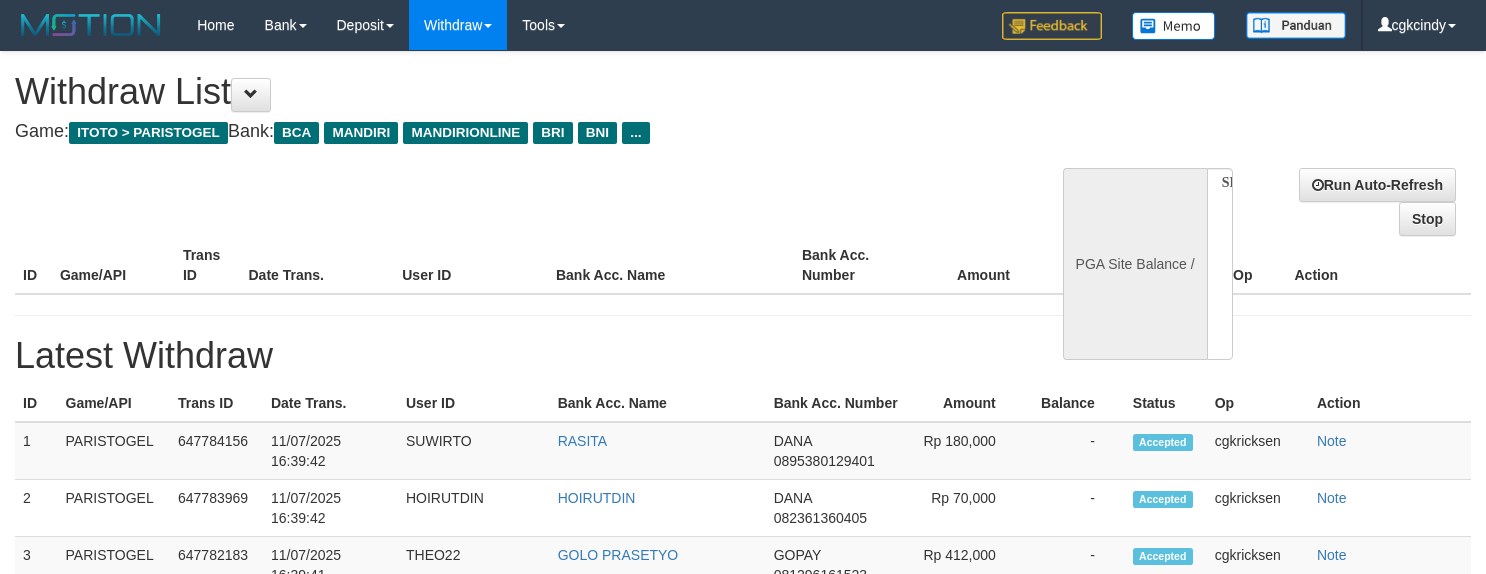 scroll, scrollTop: 0, scrollLeft: 0, axis: both 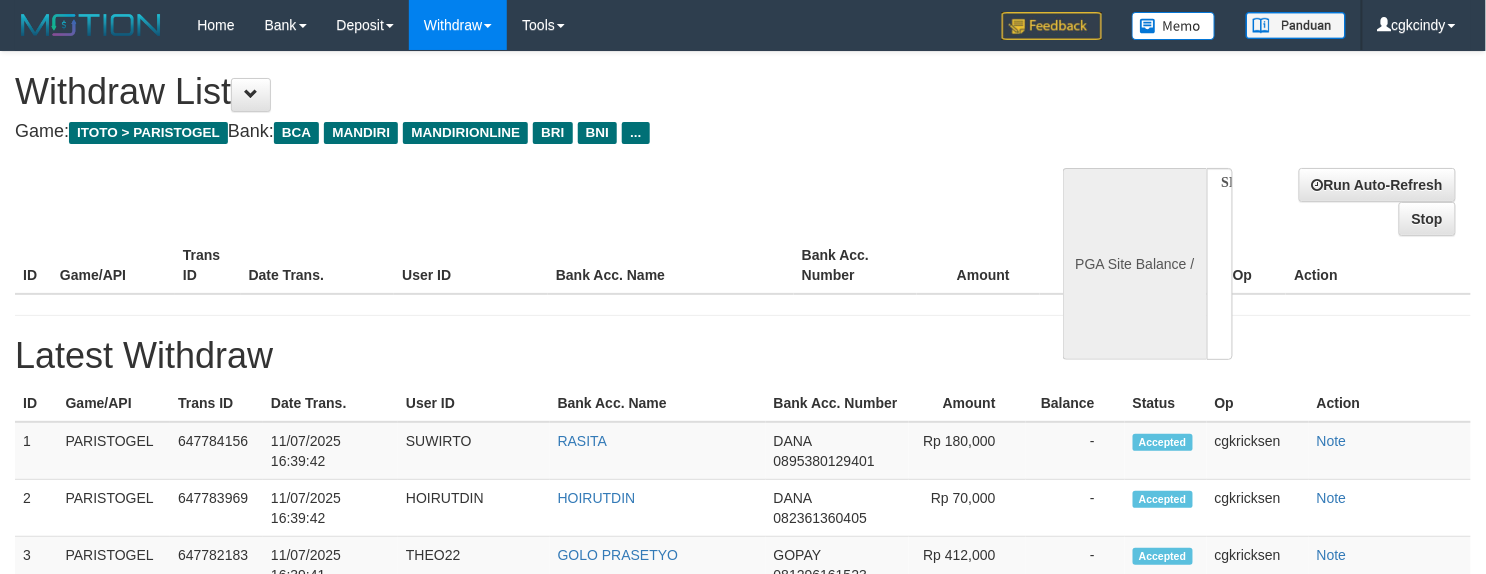 select on "**" 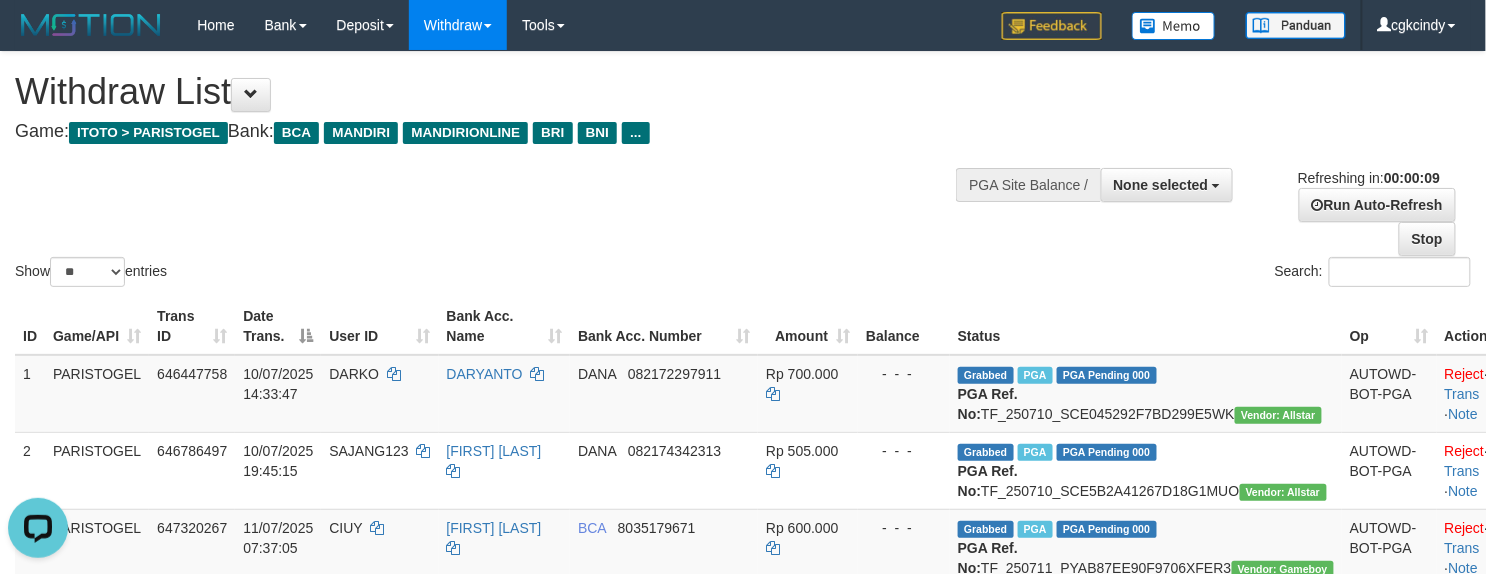 scroll, scrollTop: 0, scrollLeft: 0, axis: both 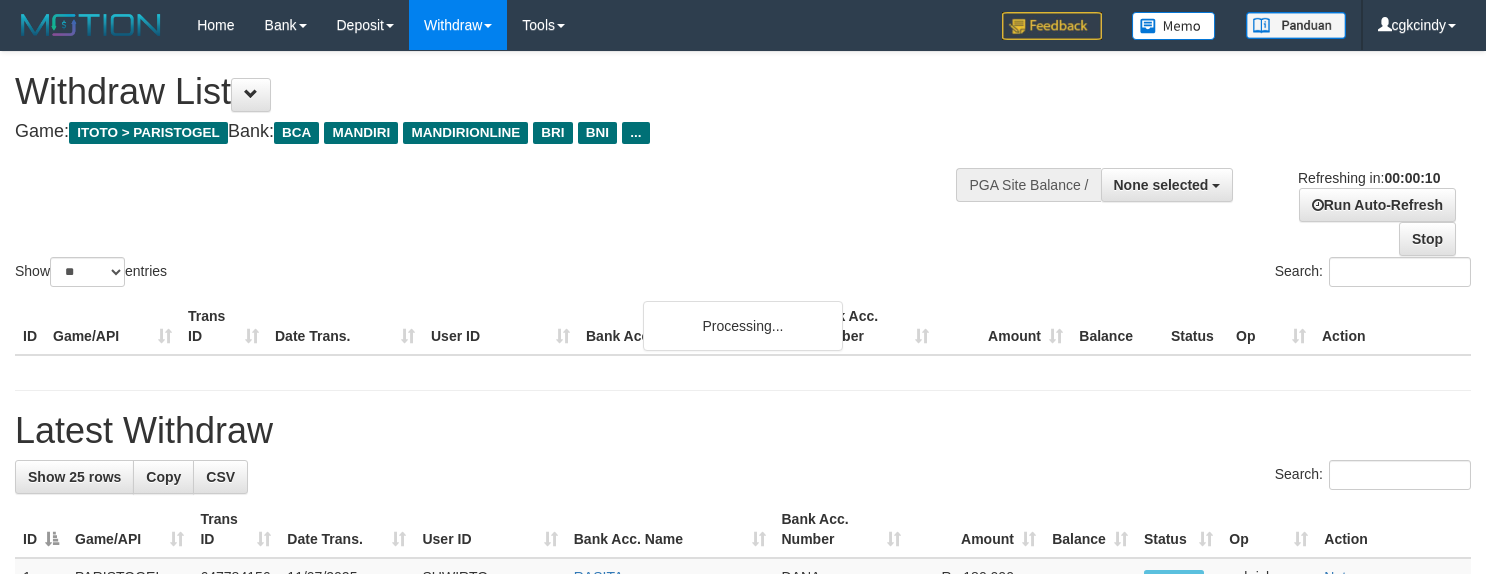 select 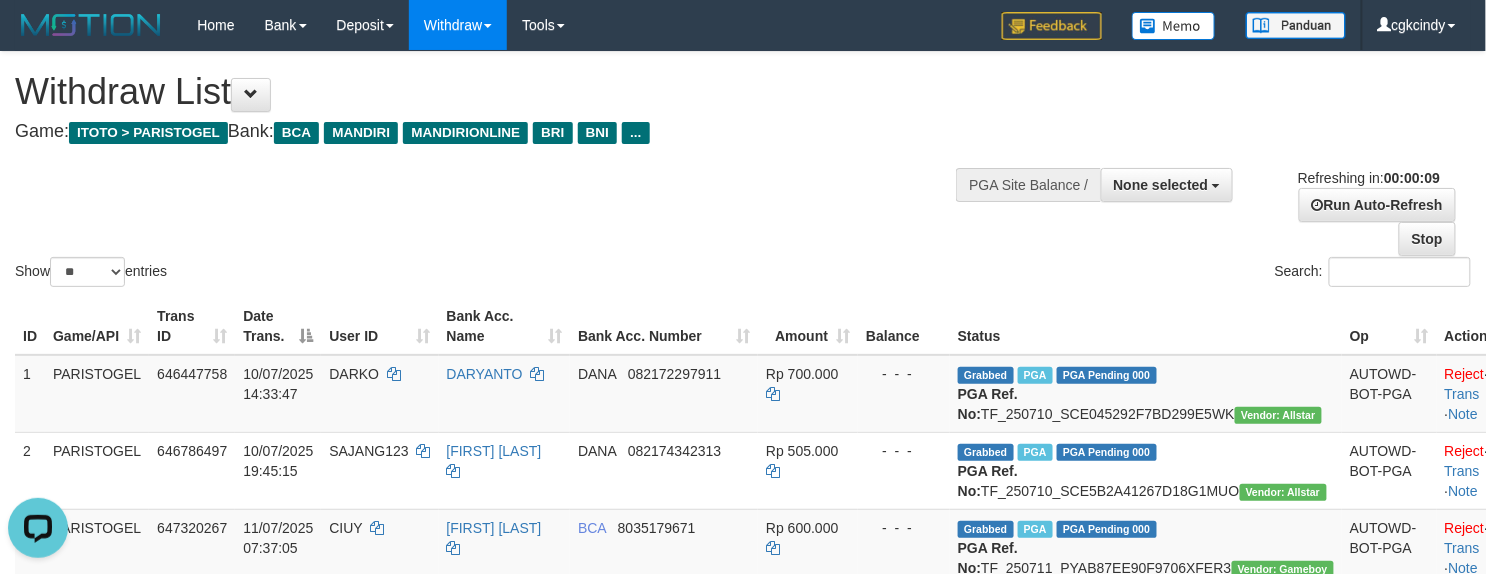 scroll, scrollTop: 0, scrollLeft: 0, axis: both 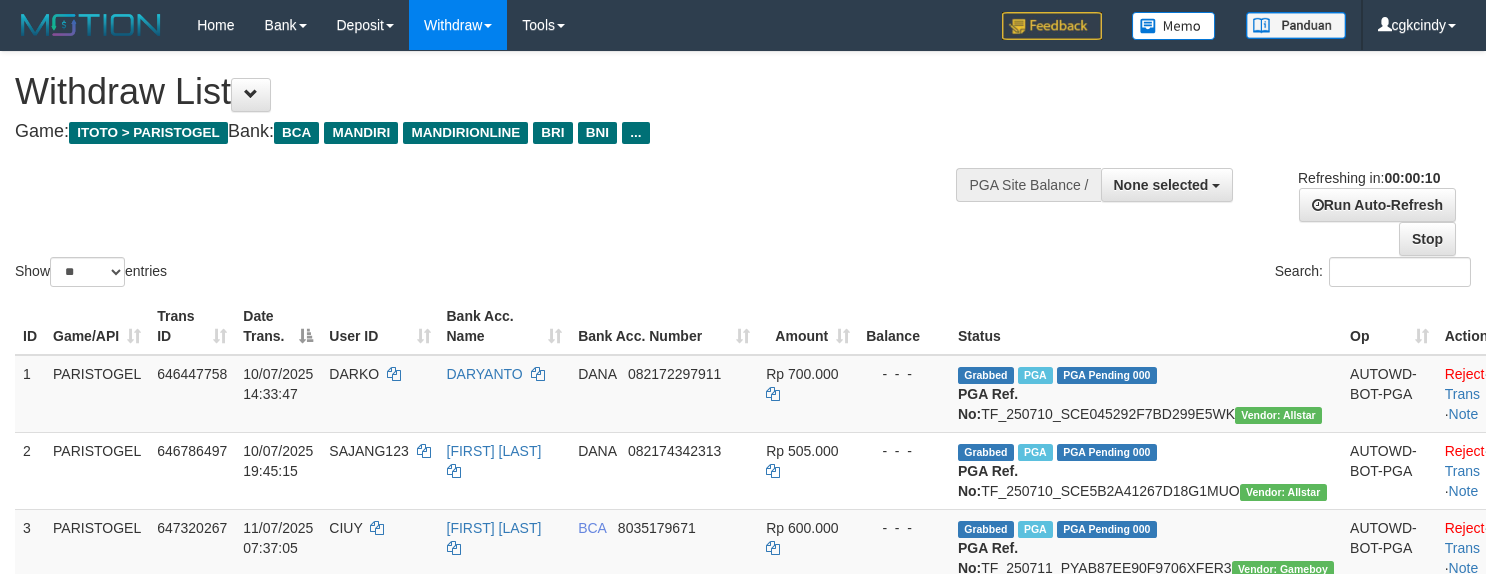 select 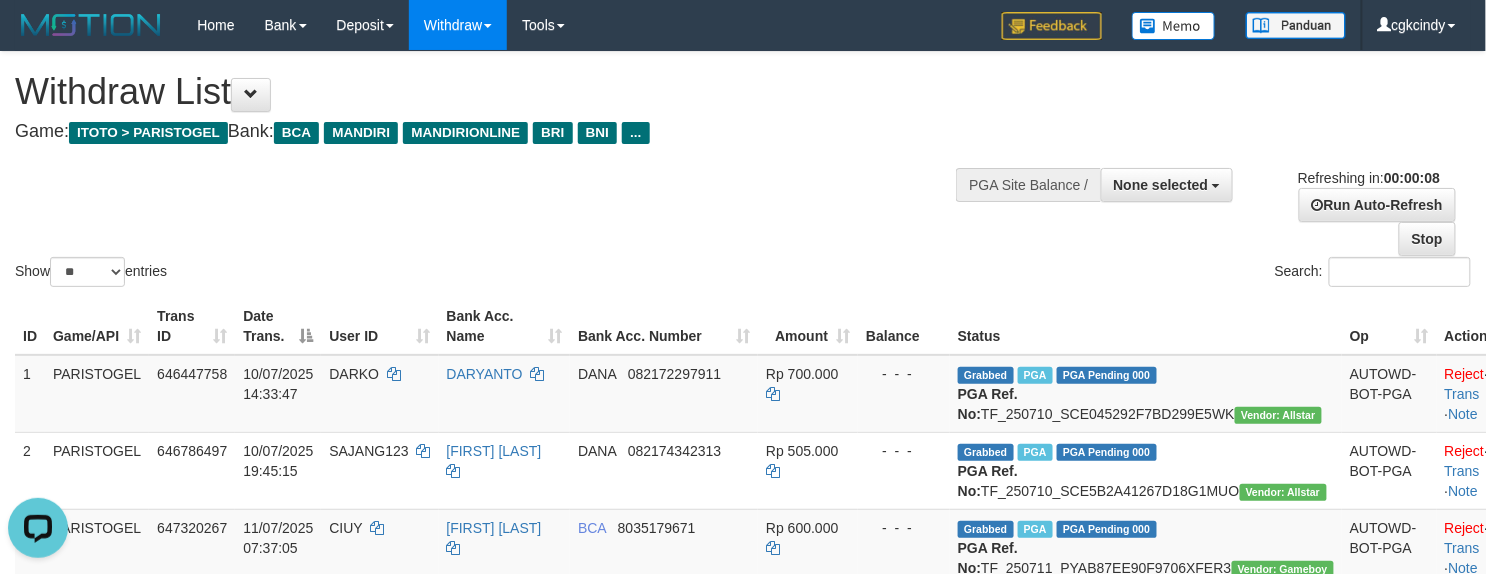 scroll, scrollTop: 0, scrollLeft: 0, axis: both 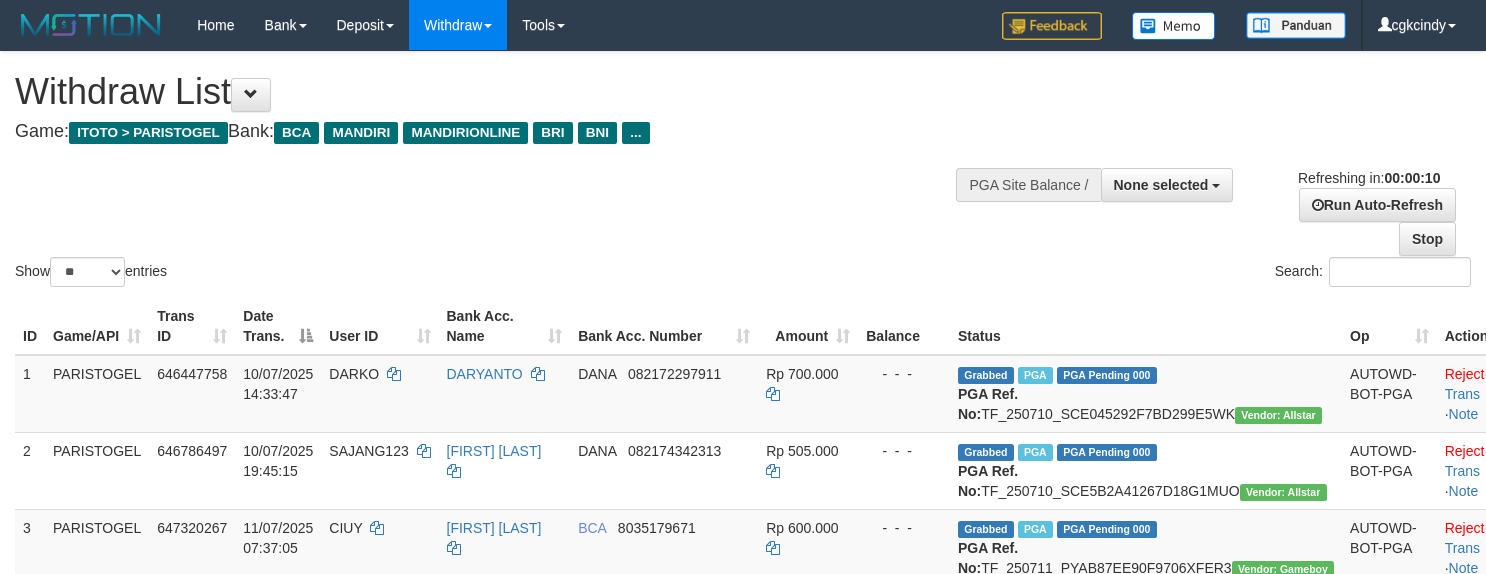 select 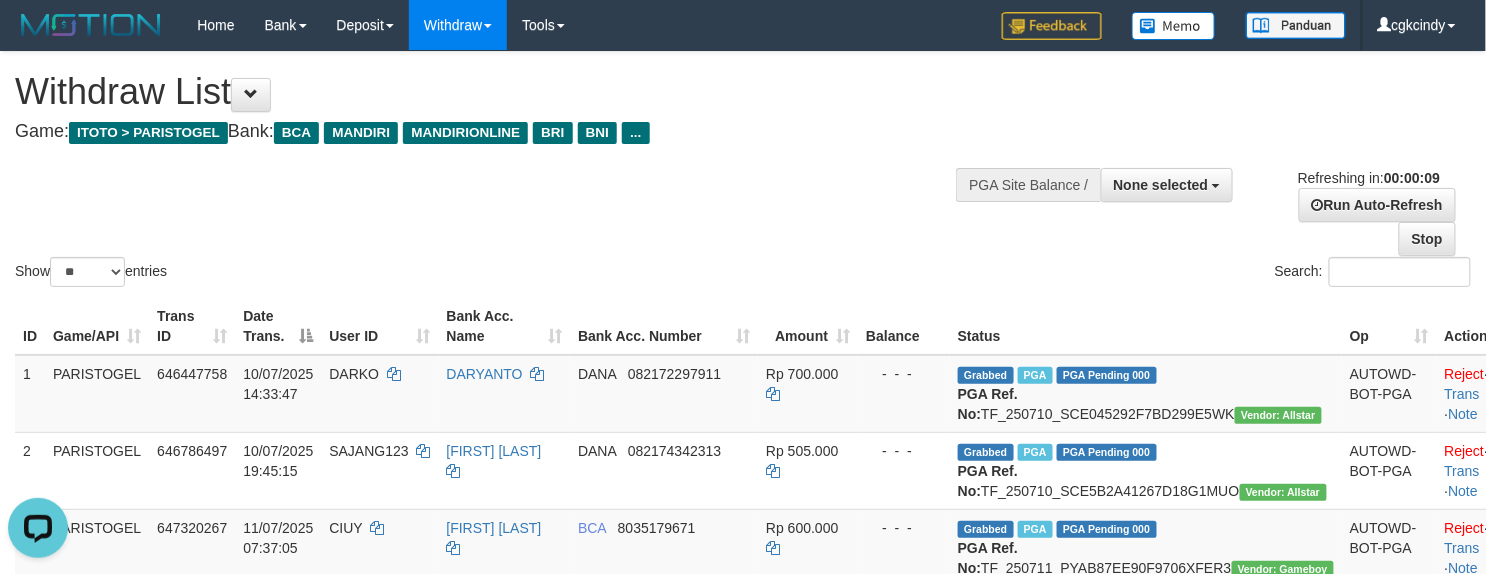 scroll, scrollTop: 0, scrollLeft: 0, axis: both 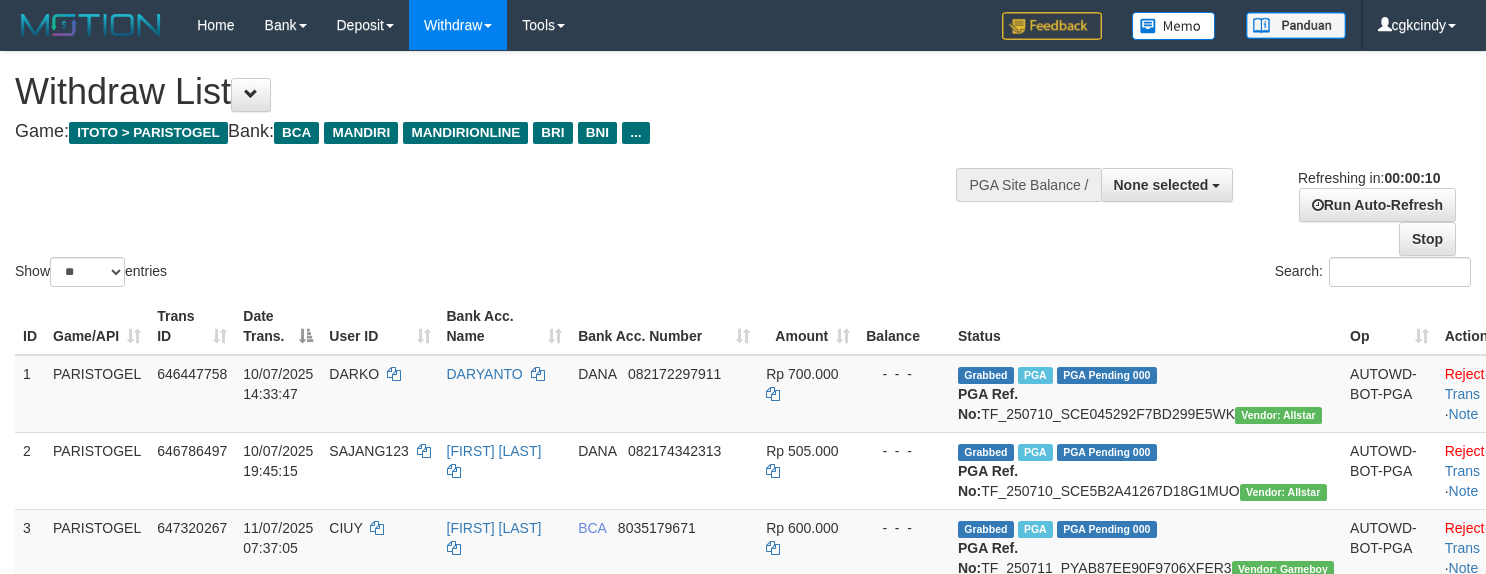 select 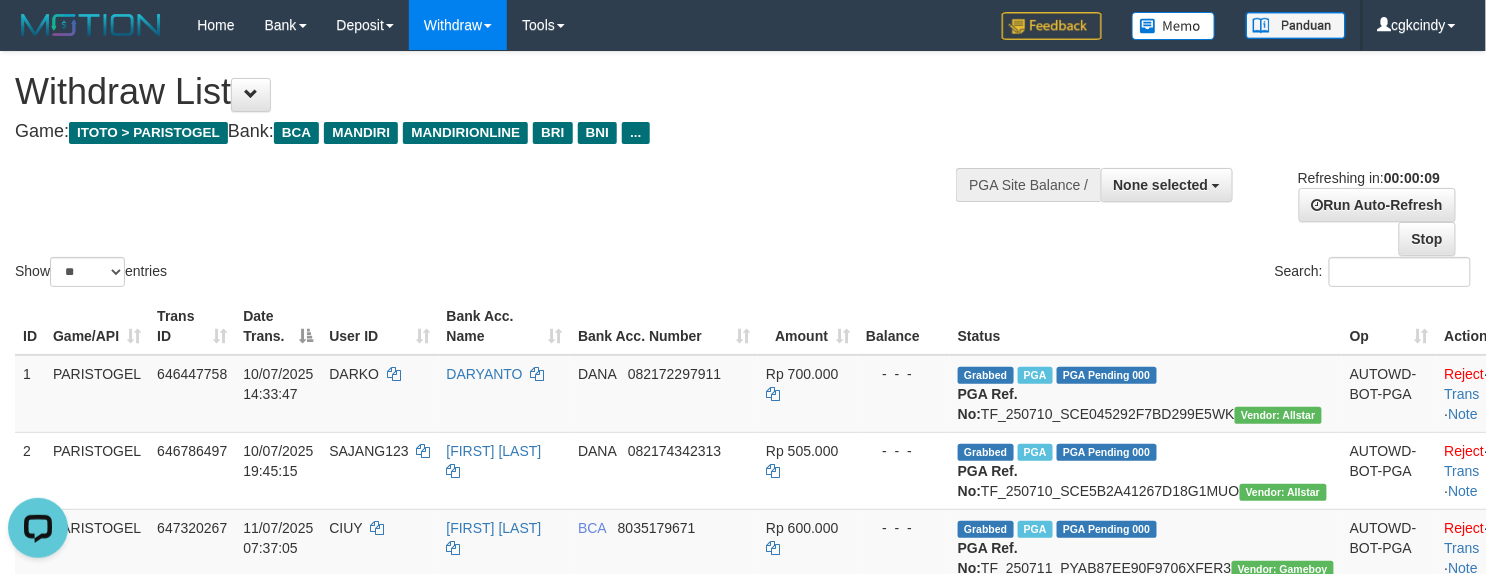 scroll, scrollTop: 0, scrollLeft: 0, axis: both 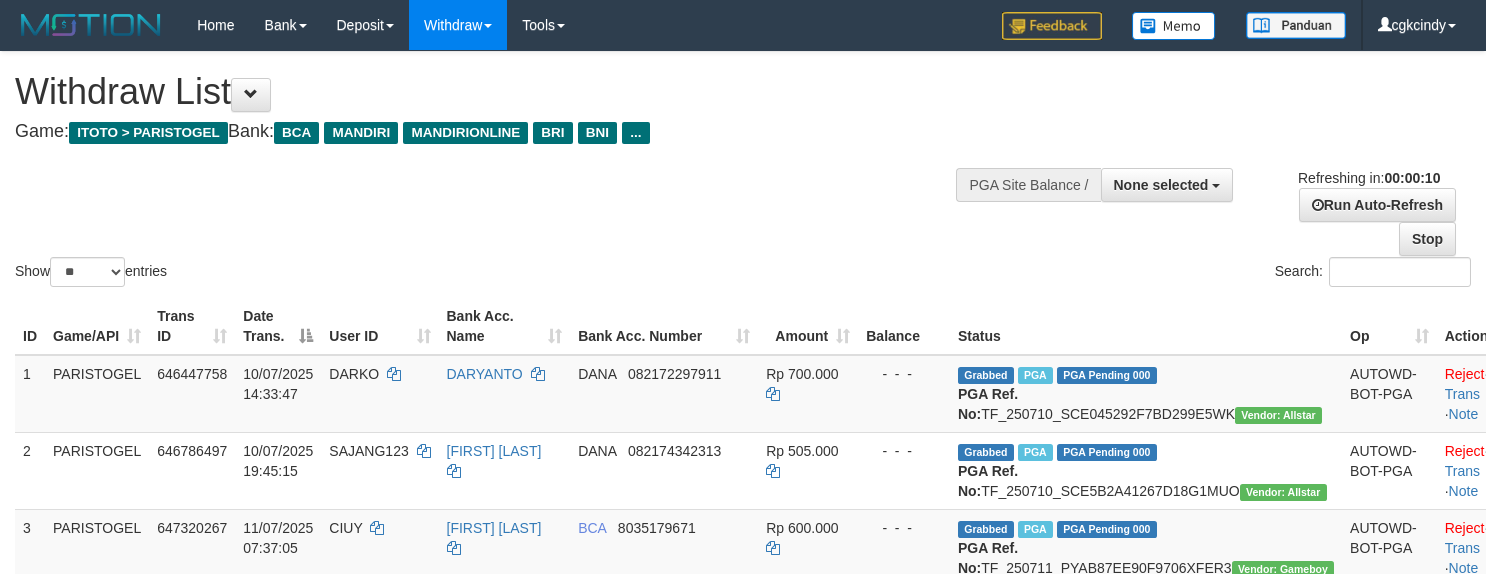 select 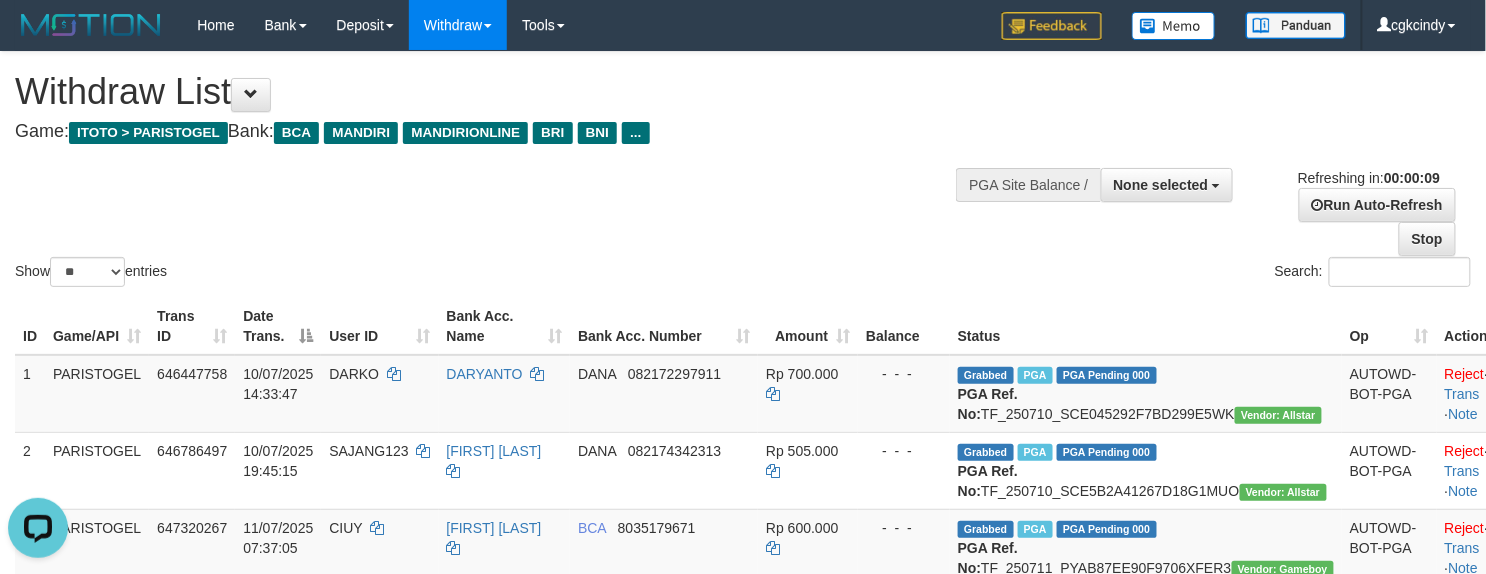 scroll, scrollTop: 0, scrollLeft: 0, axis: both 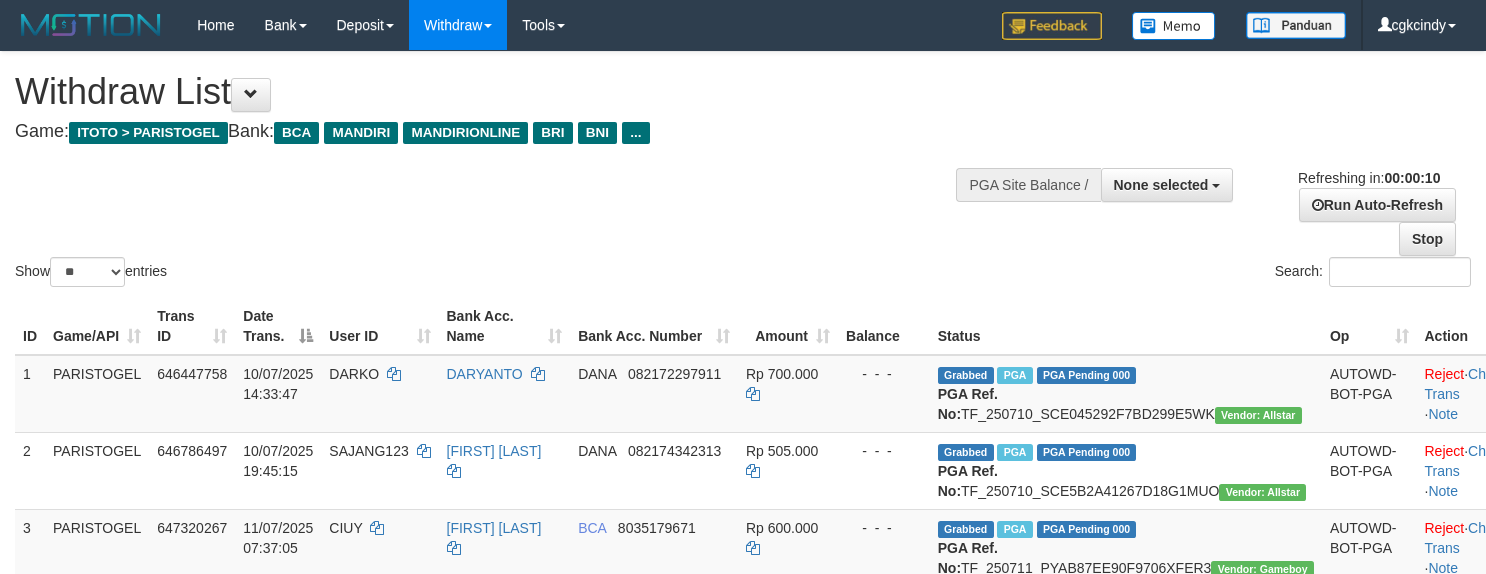 select 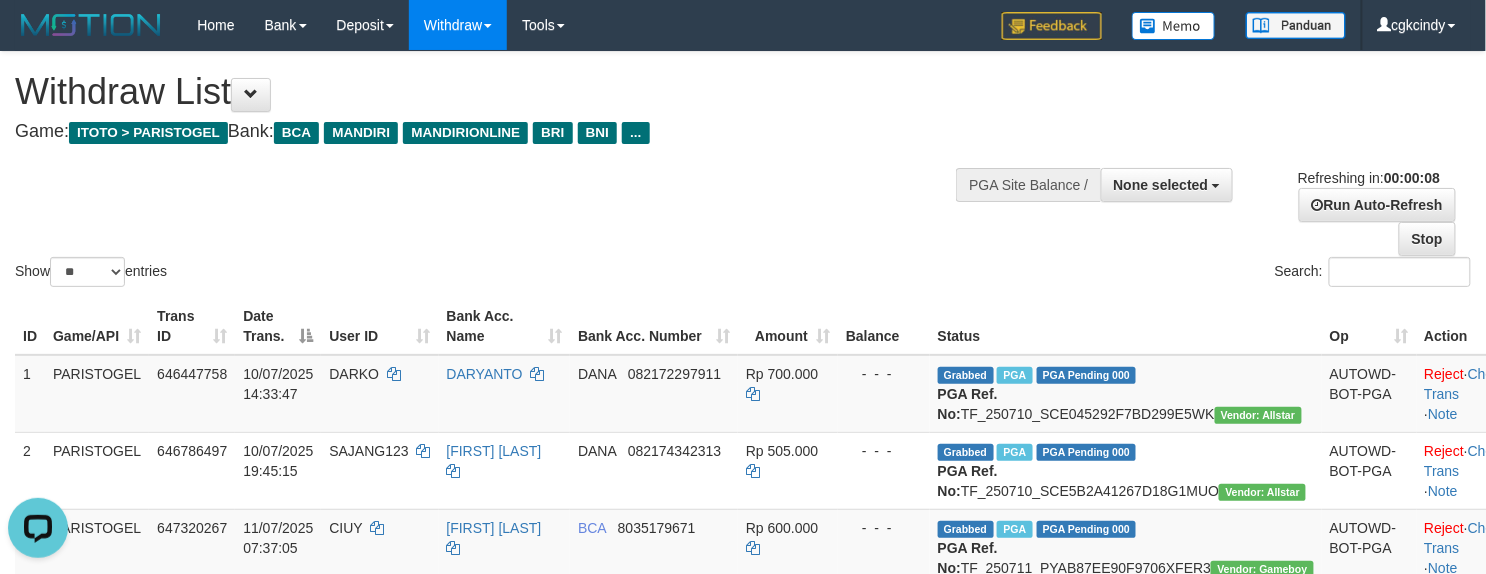 scroll, scrollTop: 0, scrollLeft: 0, axis: both 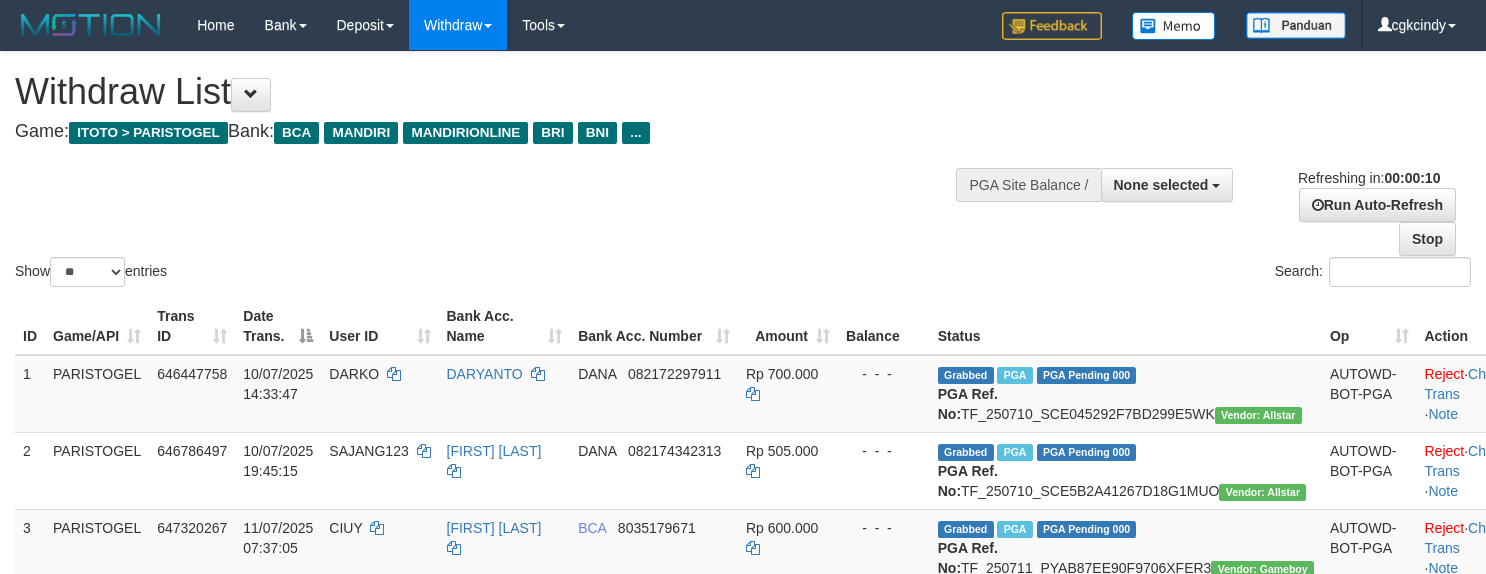 select 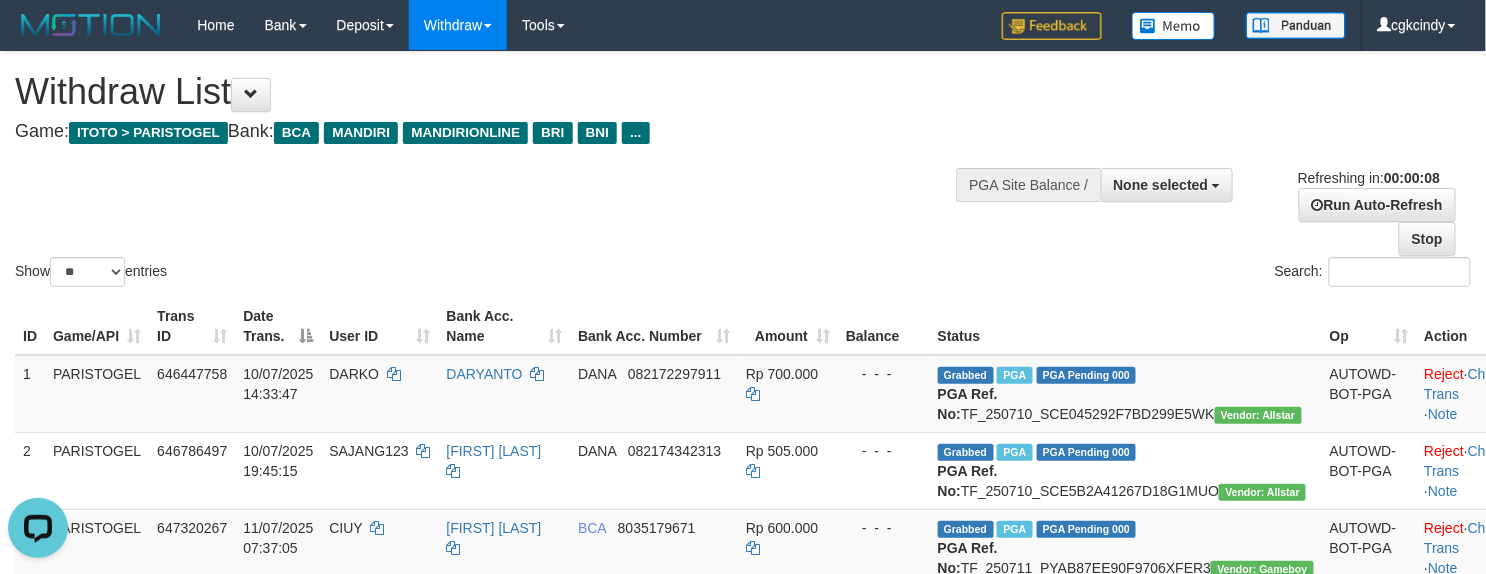 scroll, scrollTop: 0, scrollLeft: 0, axis: both 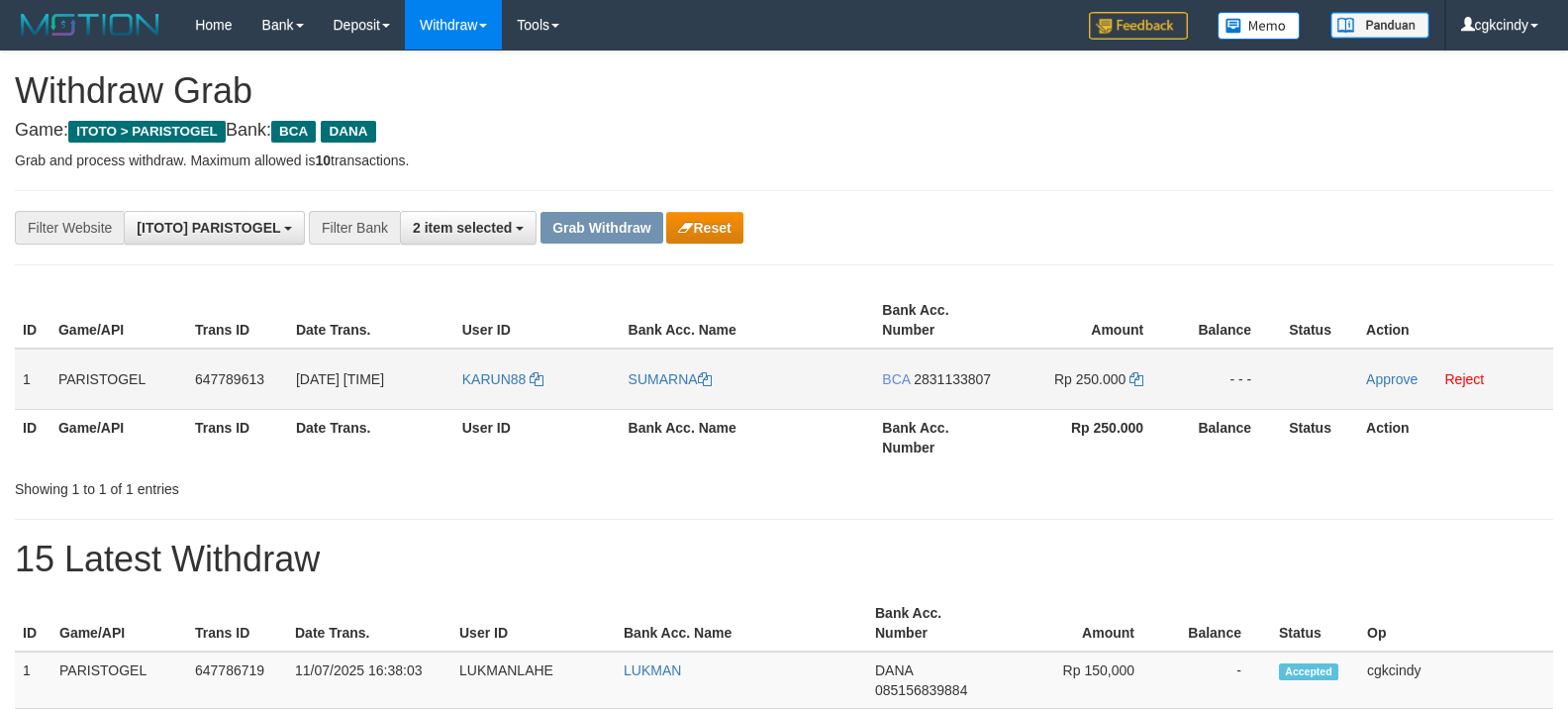 drag, startPoint x: 459, startPoint y: 416, endPoint x: 463, endPoint y: 401, distance: 15.524175 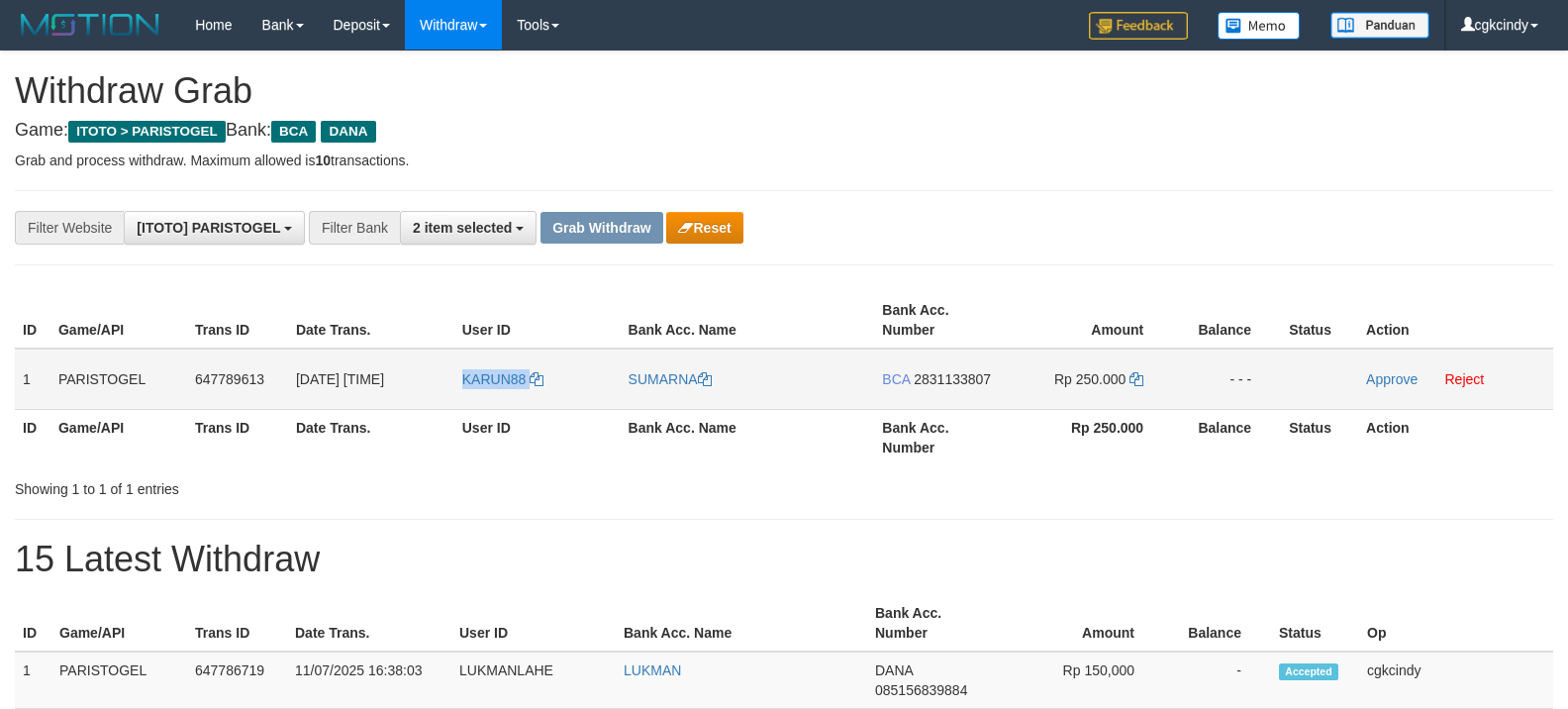 click on "KARUN88" at bounding box center [538, 379] 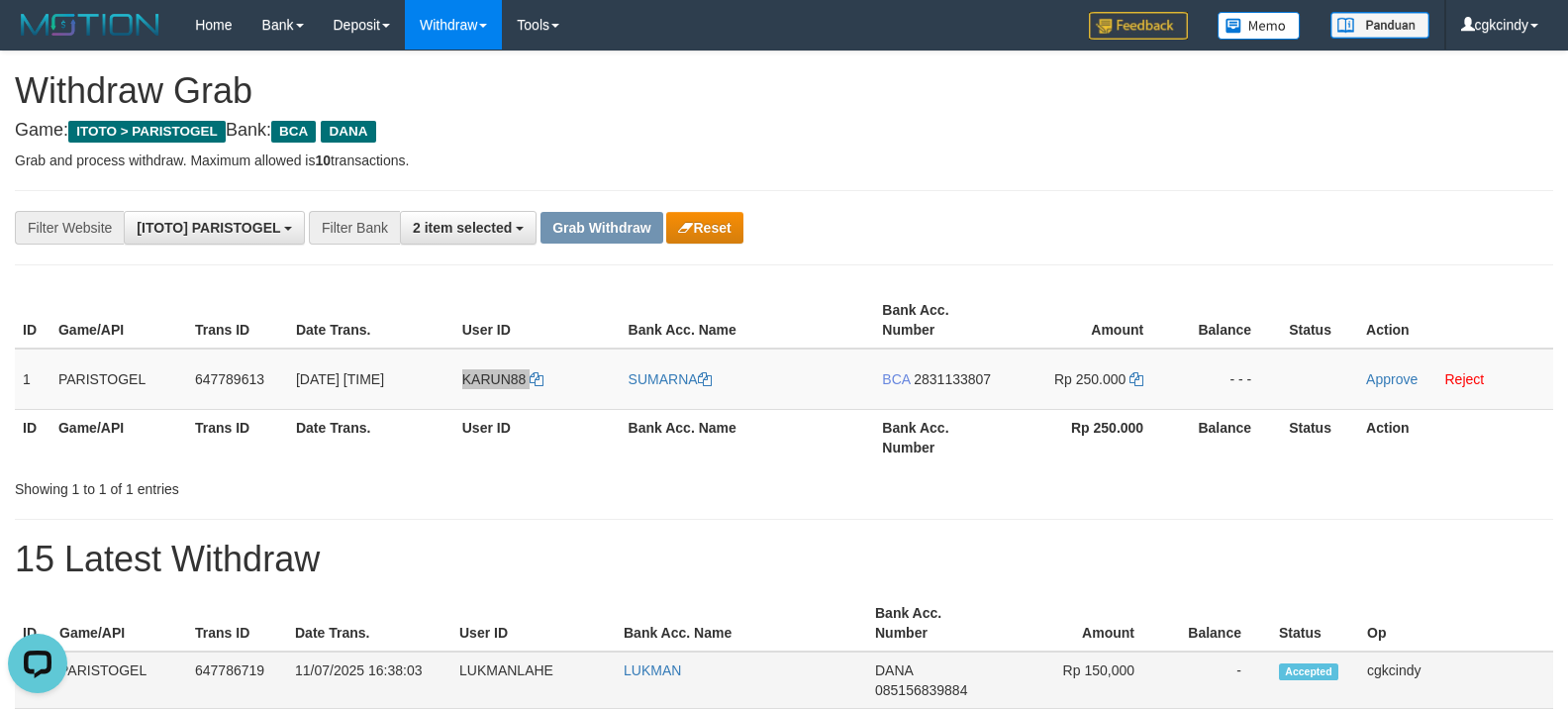 scroll, scrollTop: 0, scrollLeft: 0, axis: both 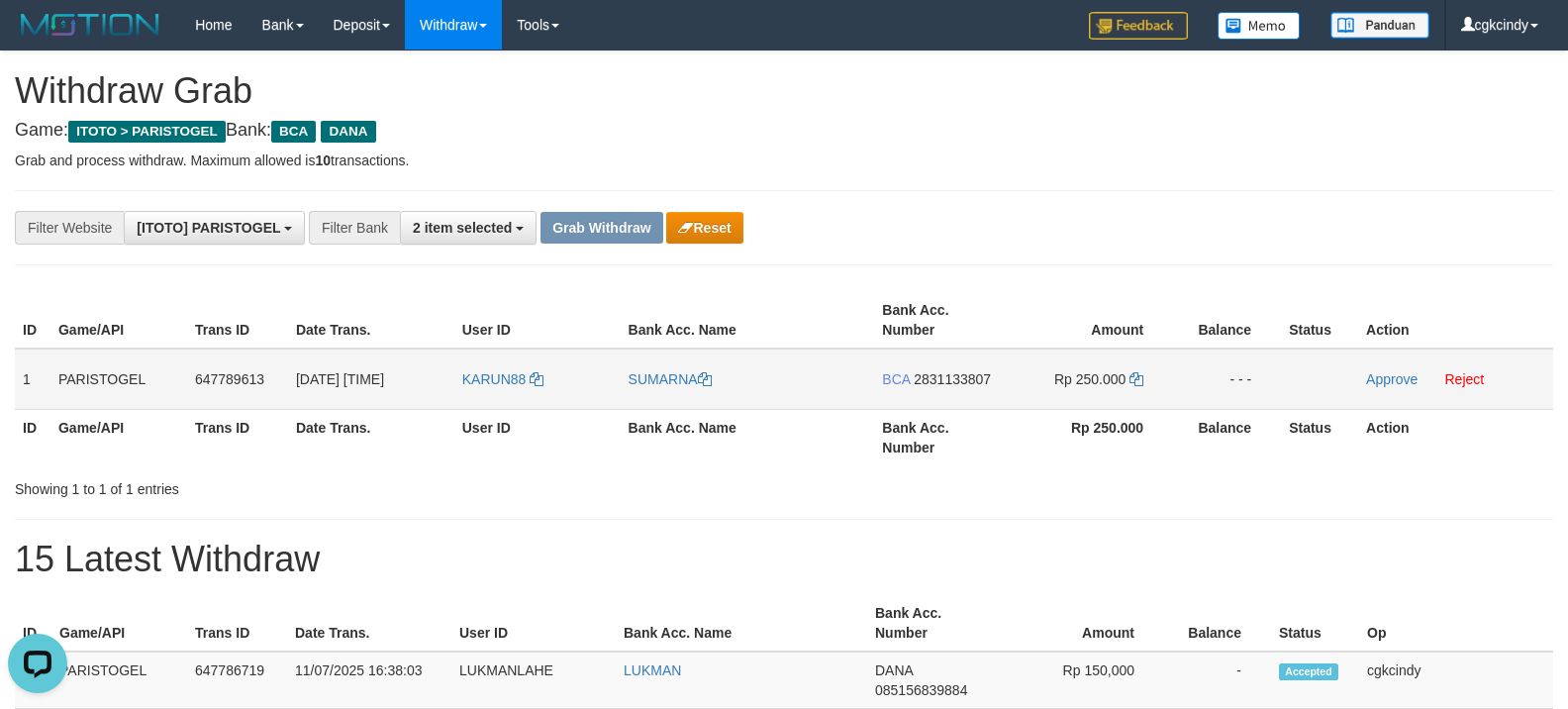click on "KARUN88" at bounding box center [538, 379] 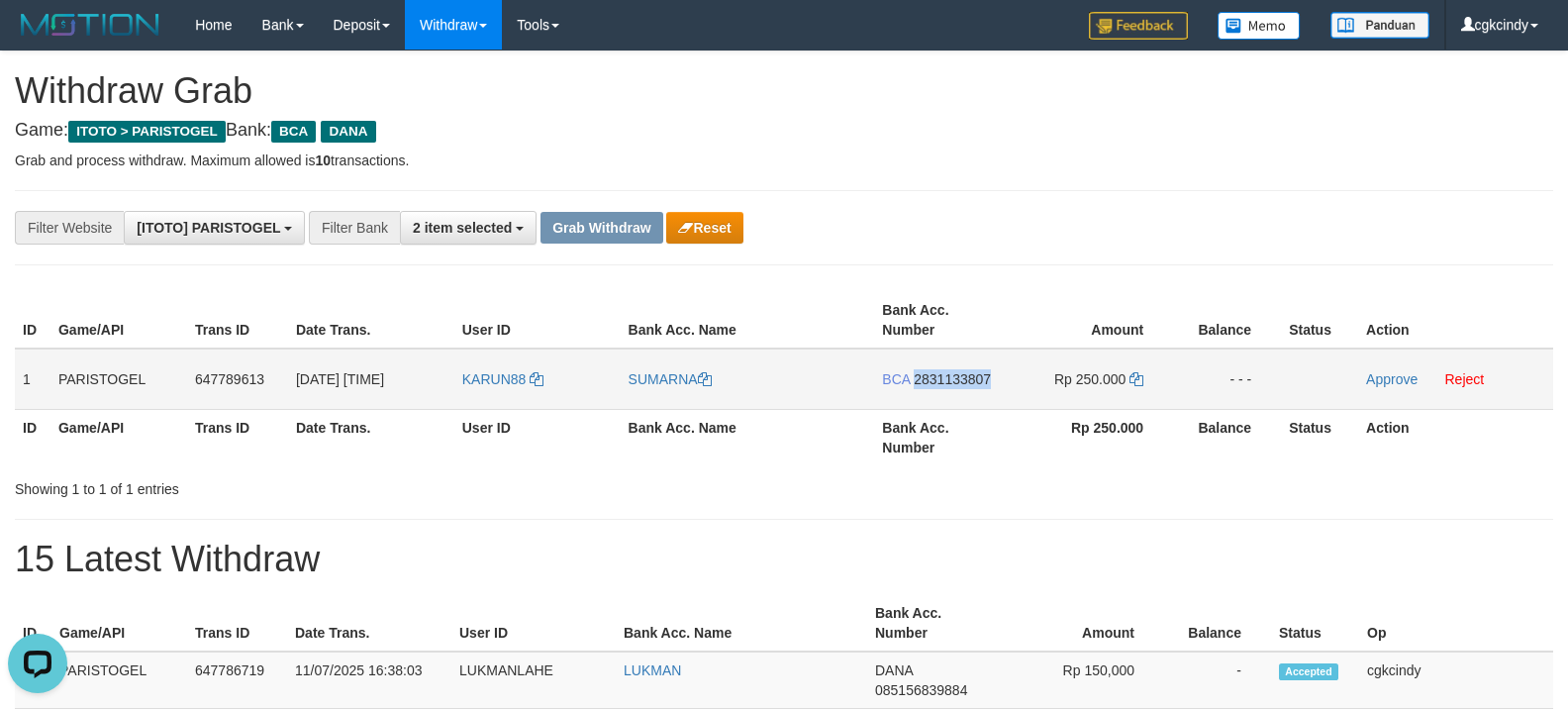 copy on "2831133807" 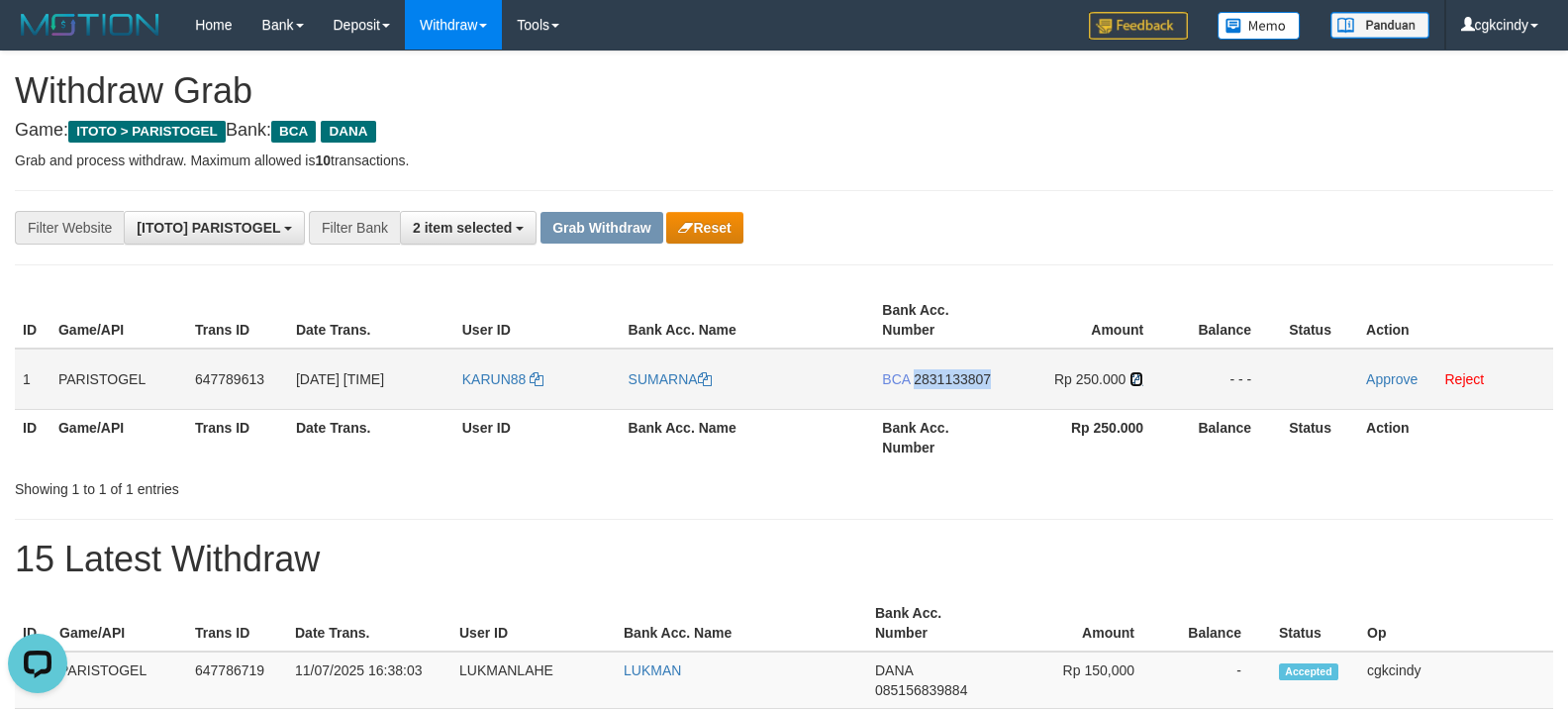 click at bounding box center [1136, 379] 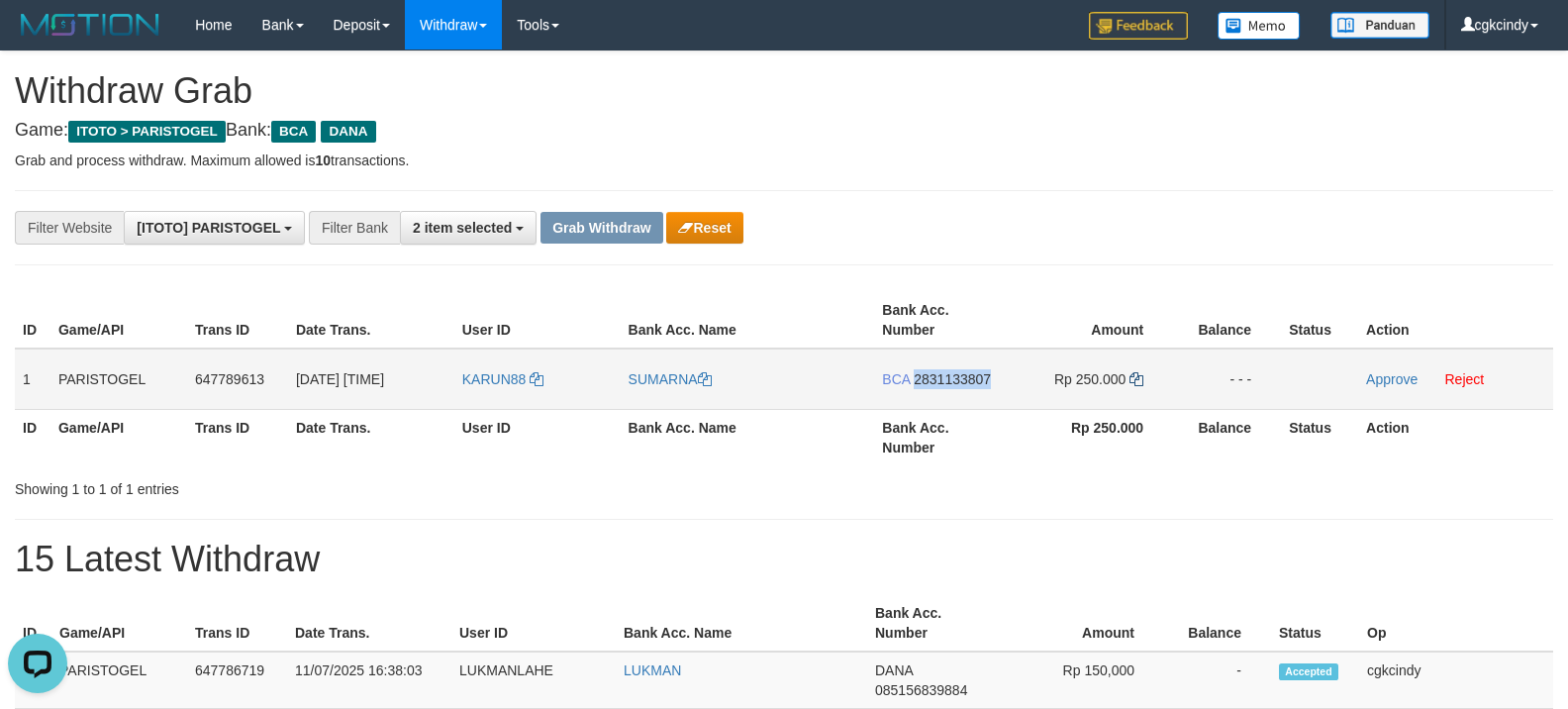 copy on "2831133807" 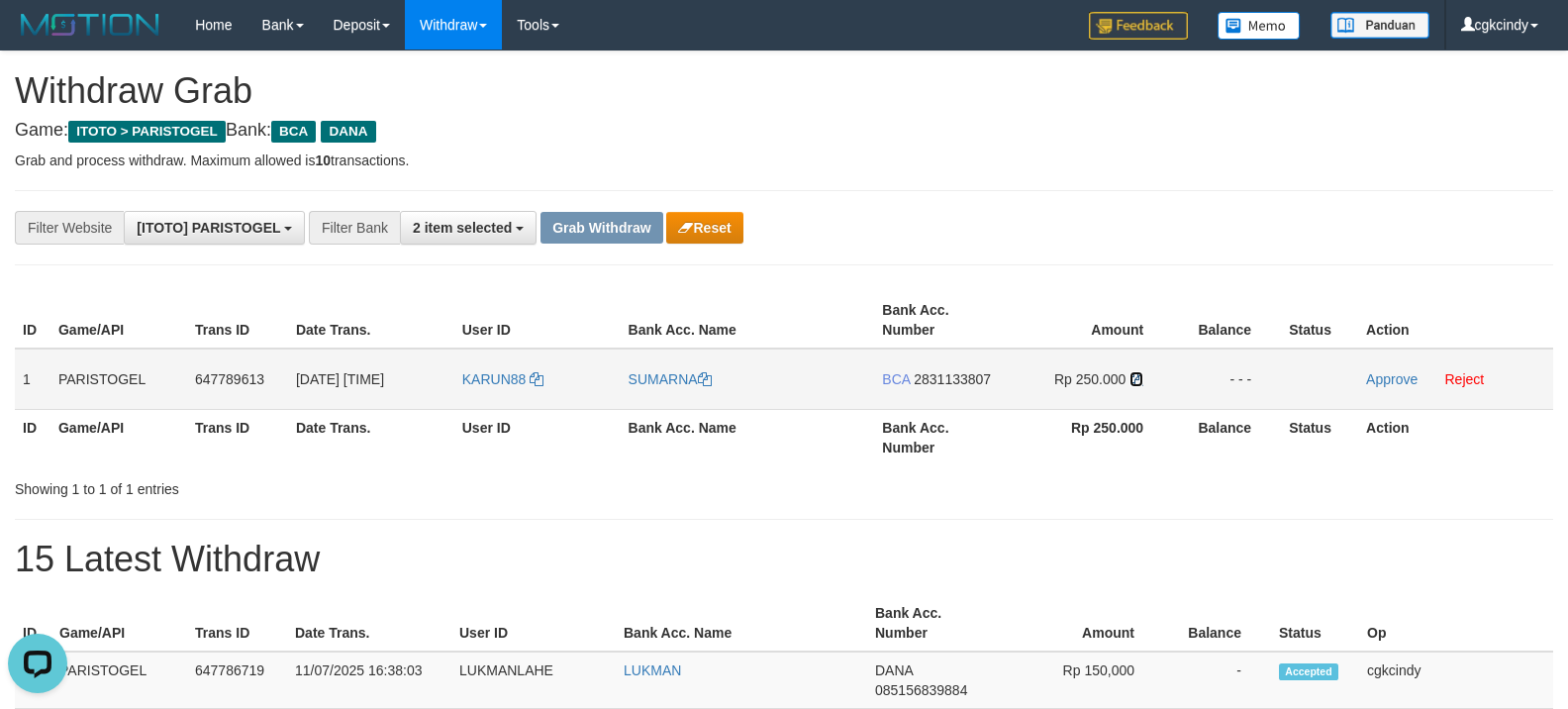 click at bounding box center (1136, 379) 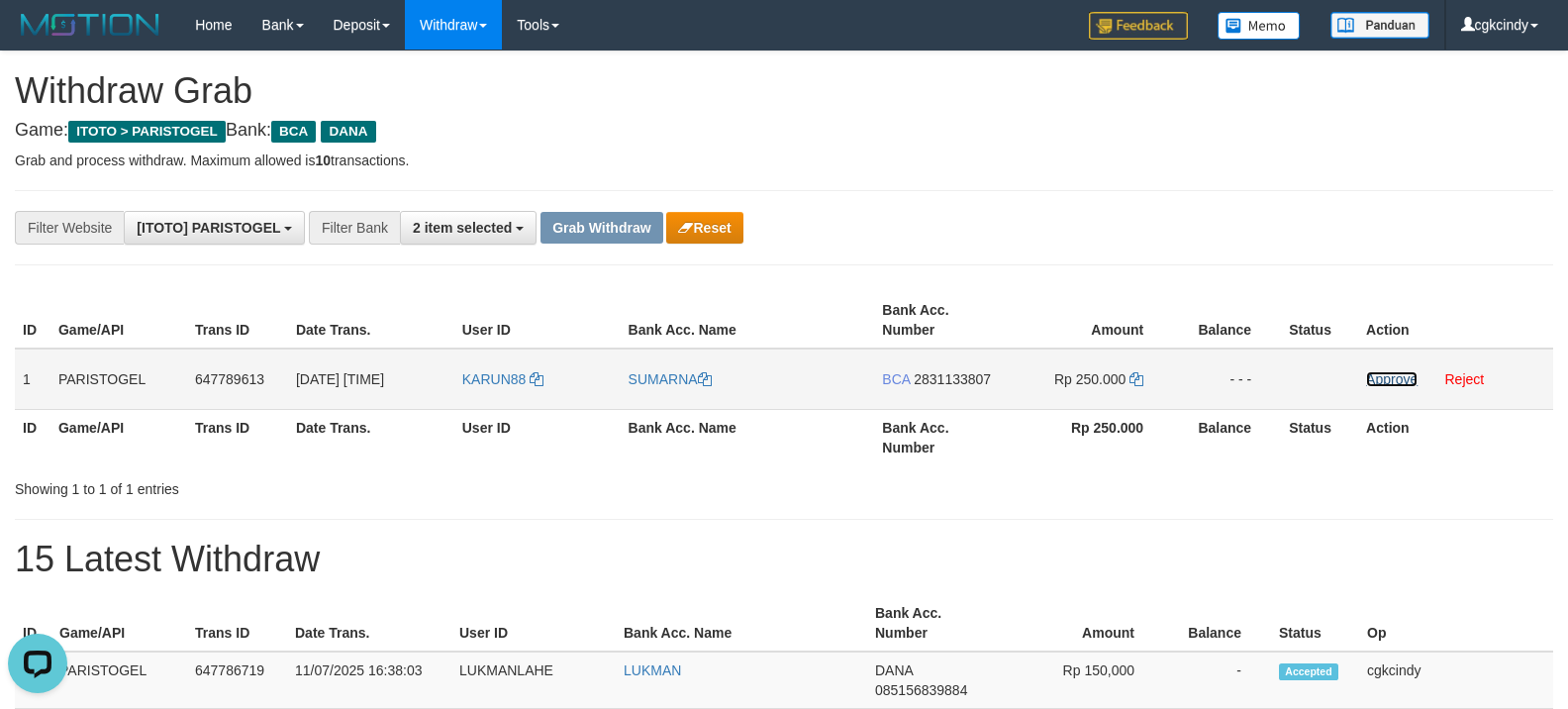 click on "Approve" at bounding box center (1392, 379) 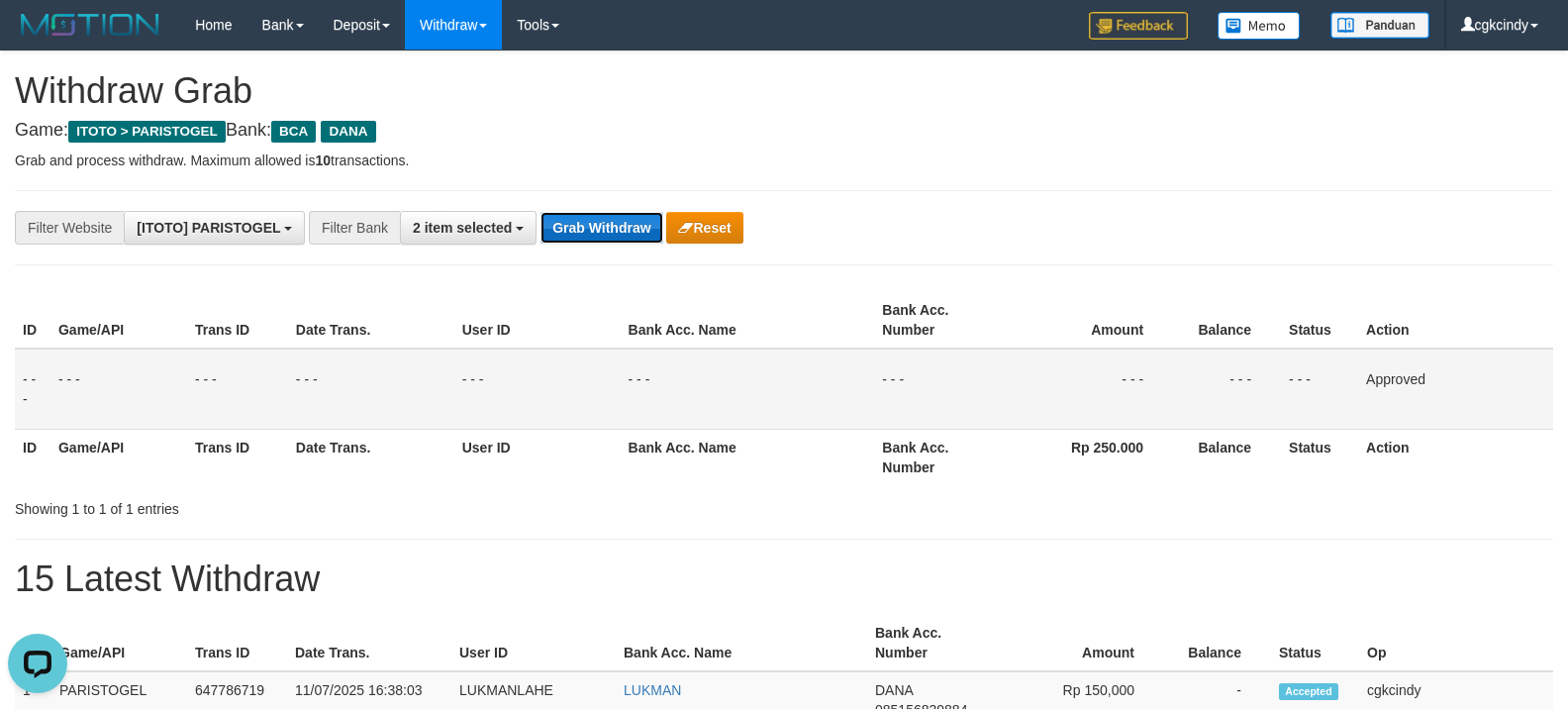 click on "Grab Withdraw" at bounding box center (601, 228) 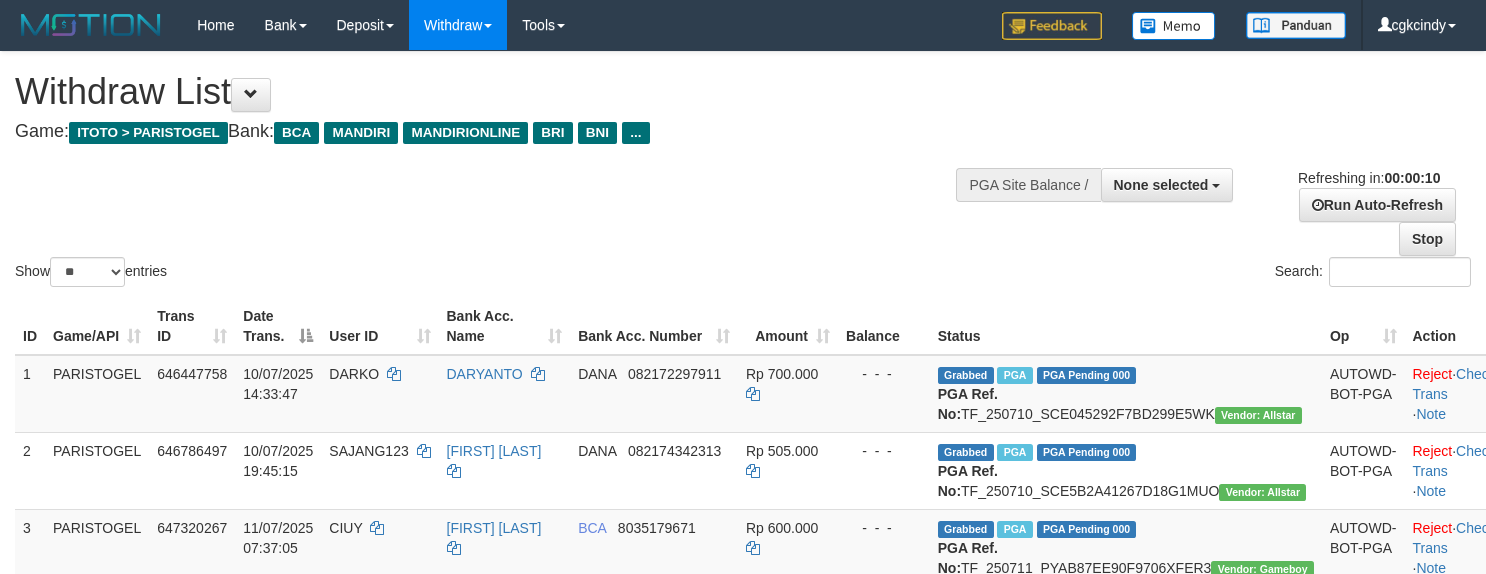 select 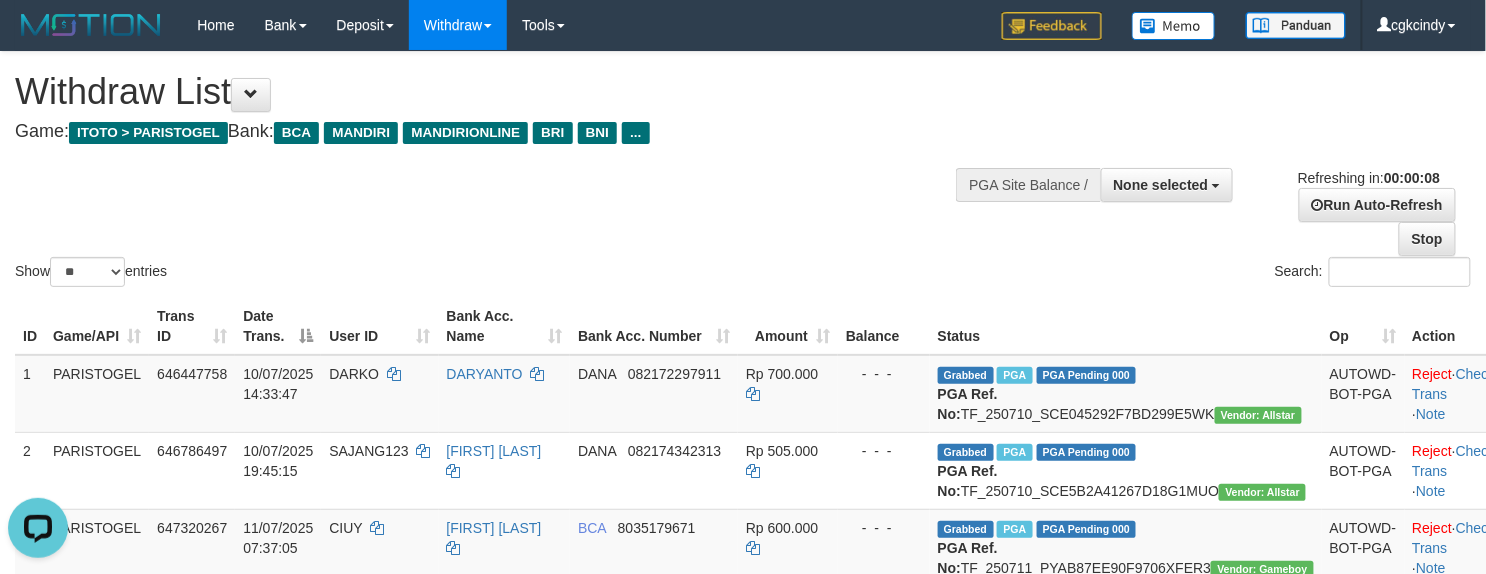 scroll, scrollTop: 0, scrollLeft: 0, axis: both 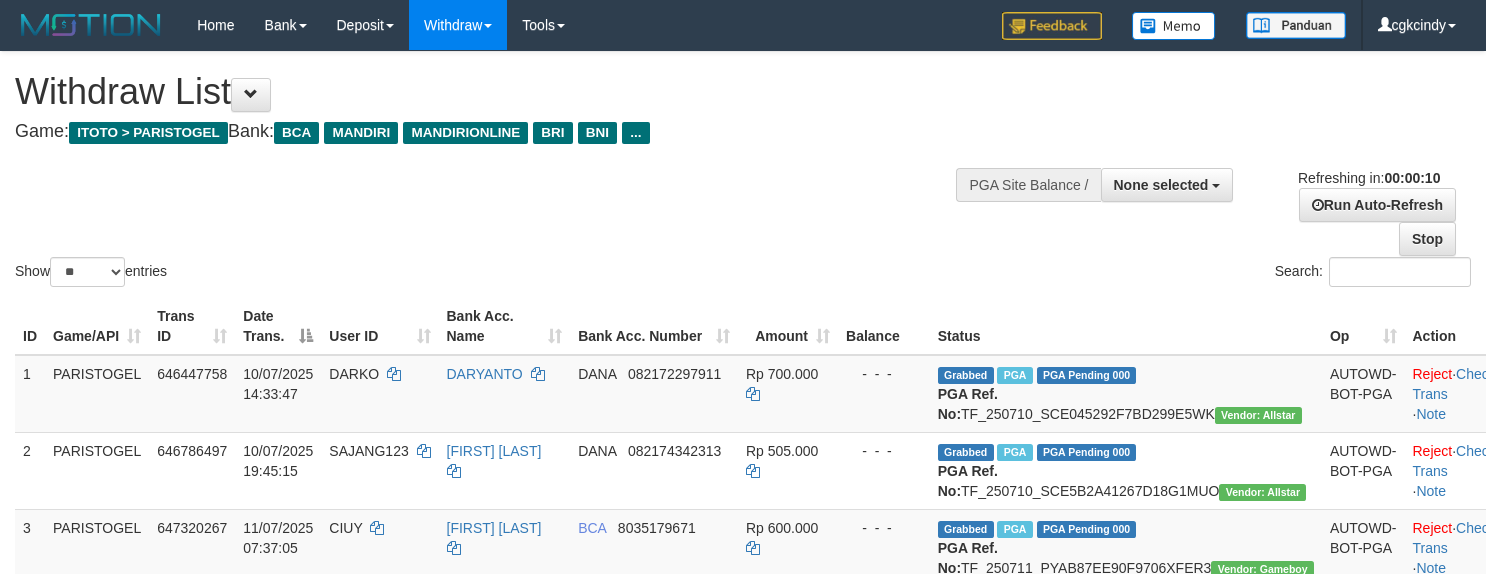 select 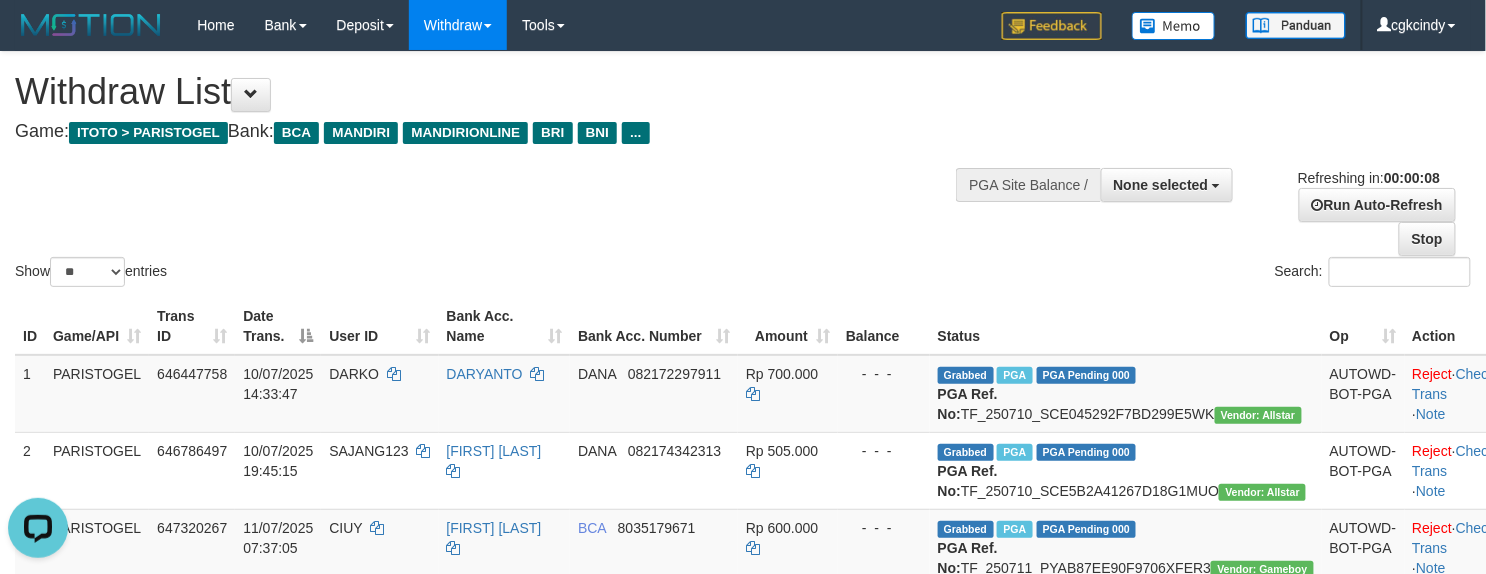 scroll, scrollTop: 0, scrollLeft: 0, axis: both 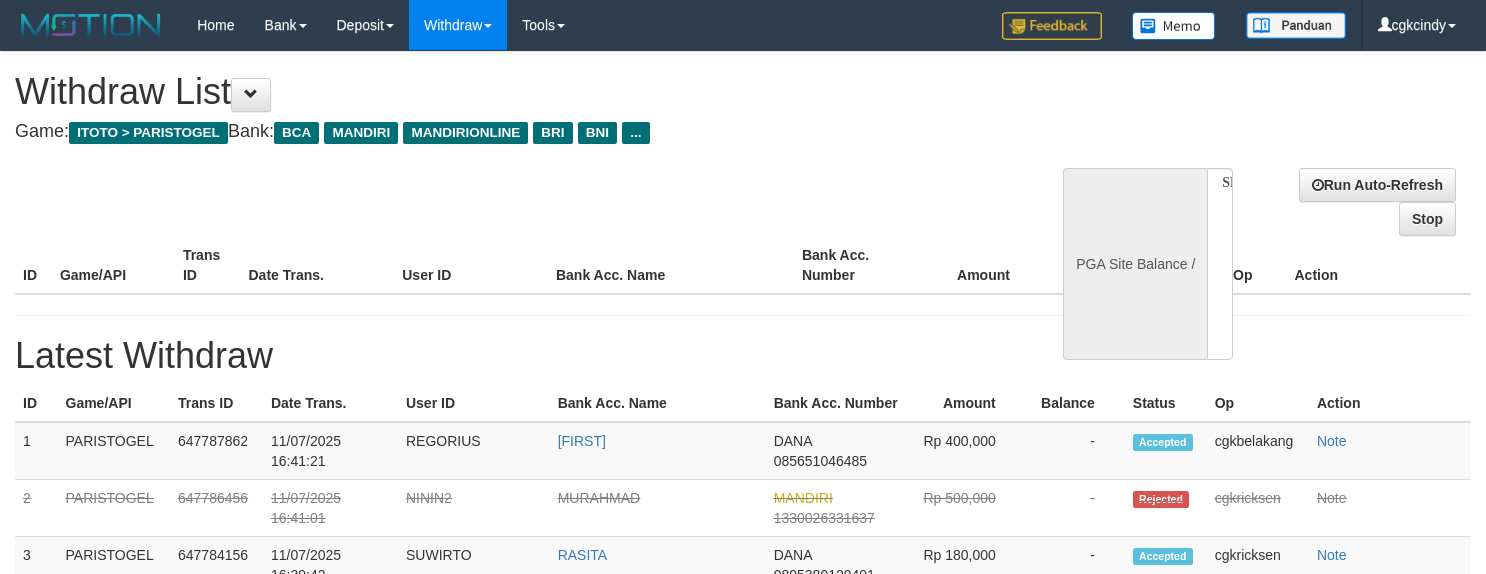 select 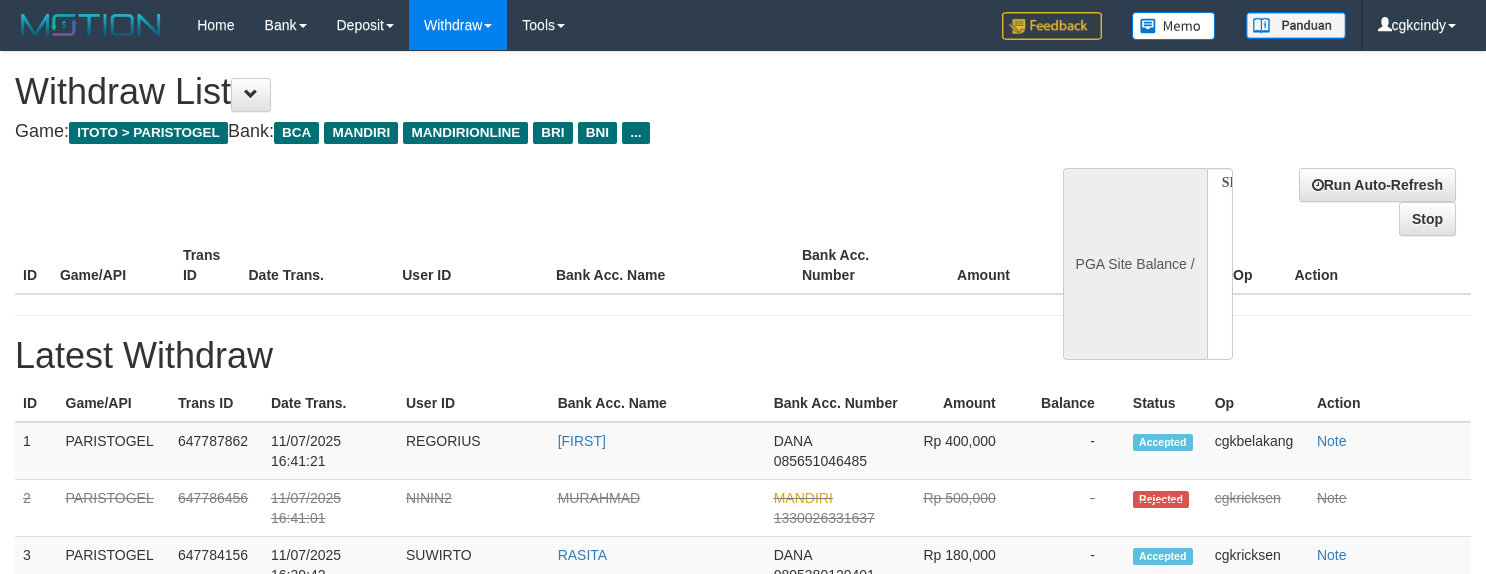scroll, scrollTop: 0, scrollLeft: 0, axis: both 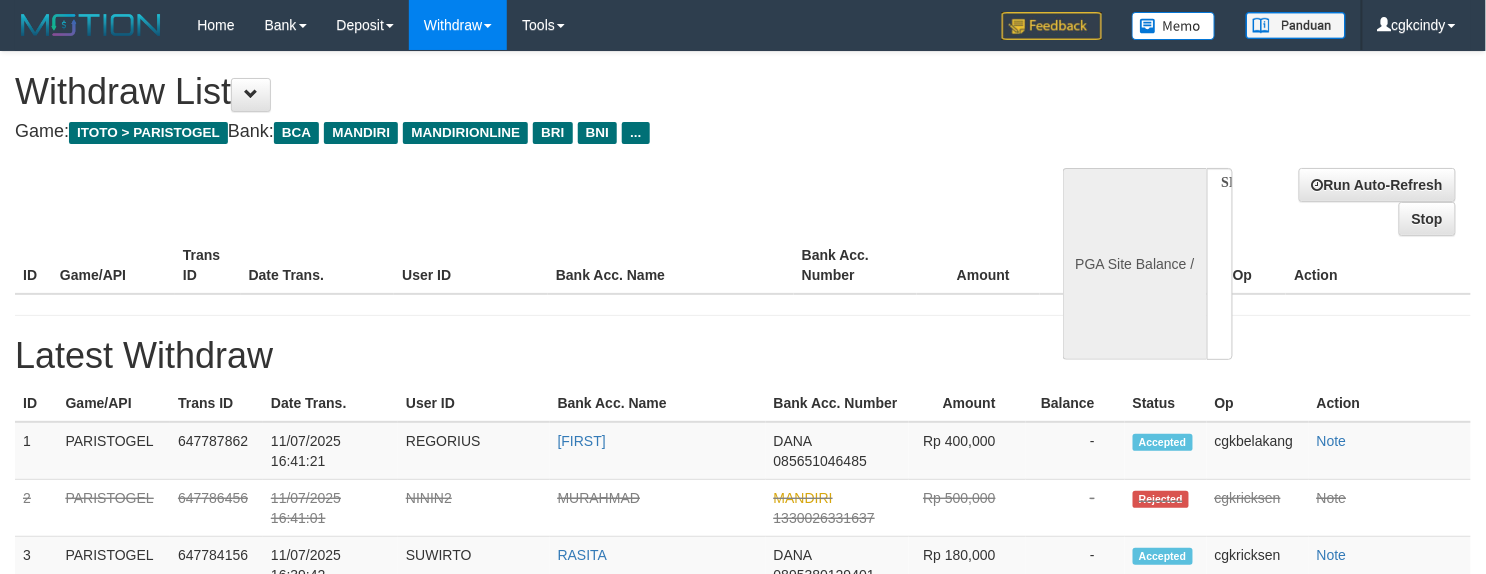 select on "**" 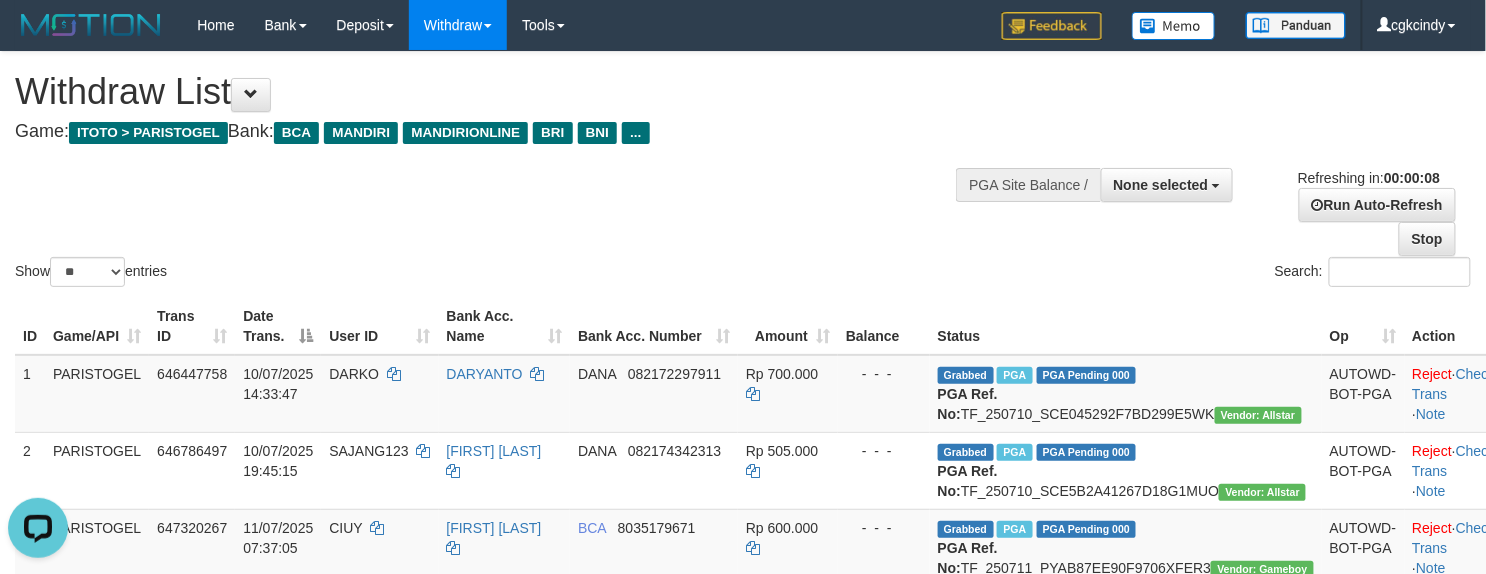 scroll, scrollTop: 0, scrollLeft: 0, axis: both 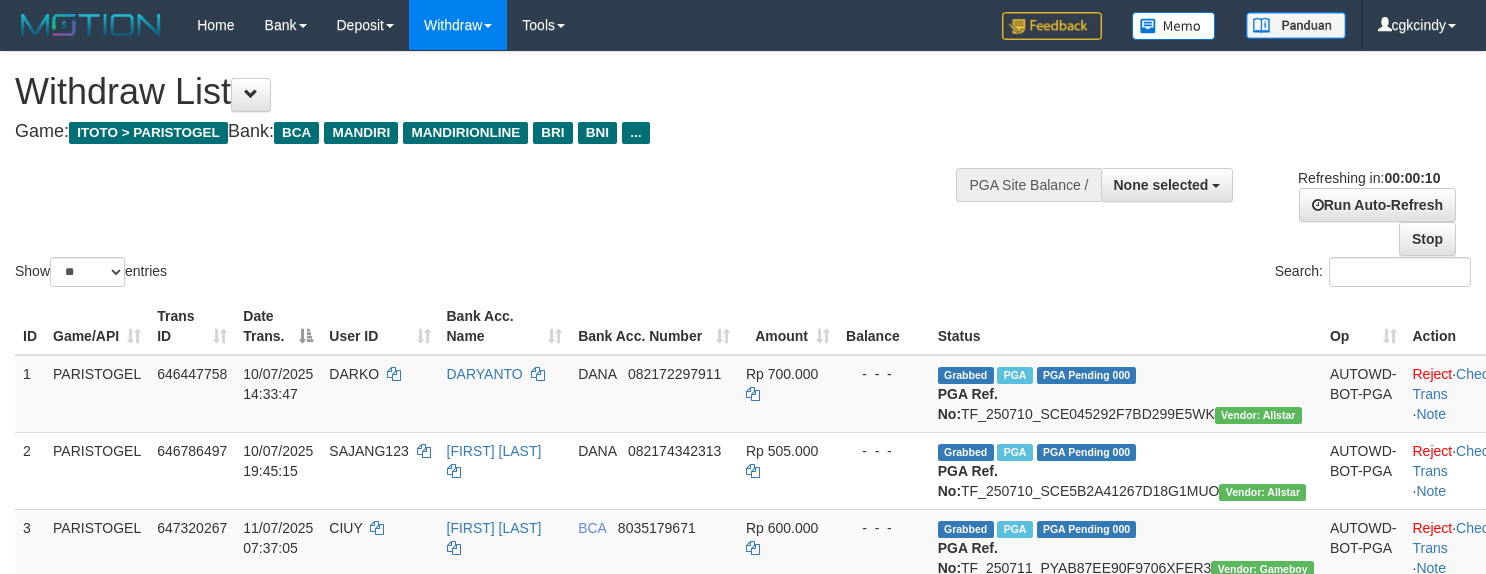 select 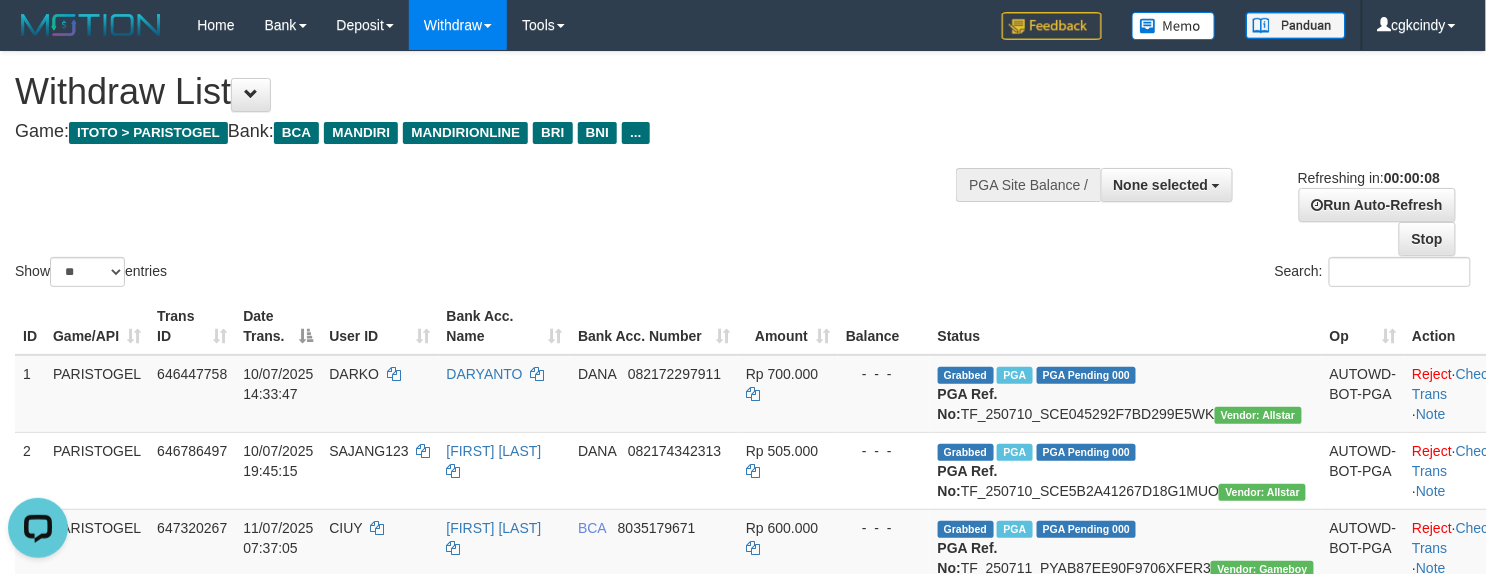 scroll, scrollTop: 0, scrollLeft: 0, axis: both 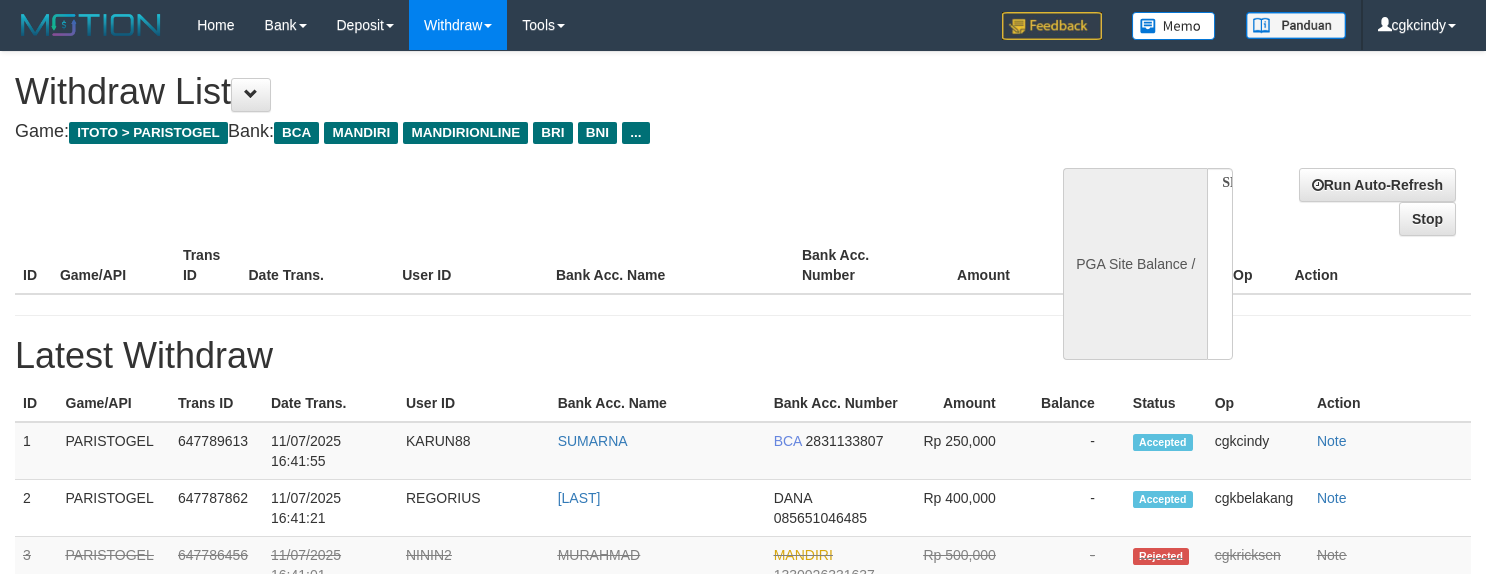 select 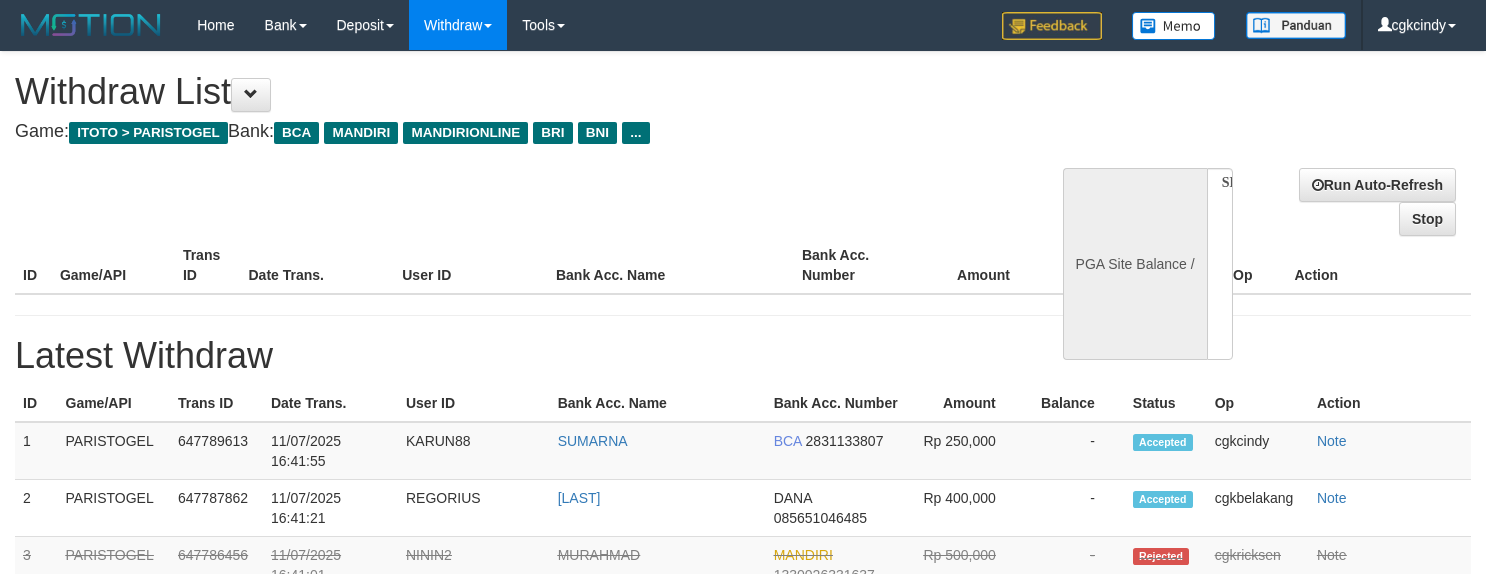 scroll, scrollTop: 0, scrollLeft: 0, axis: both 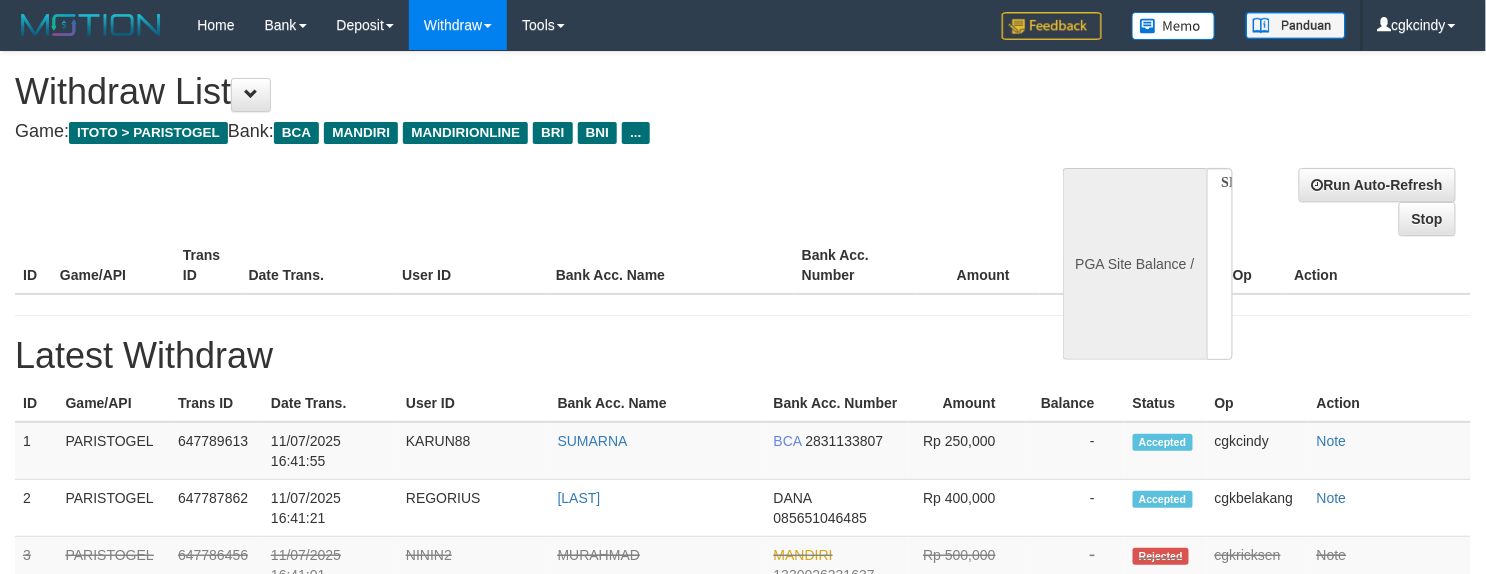 select on "**" 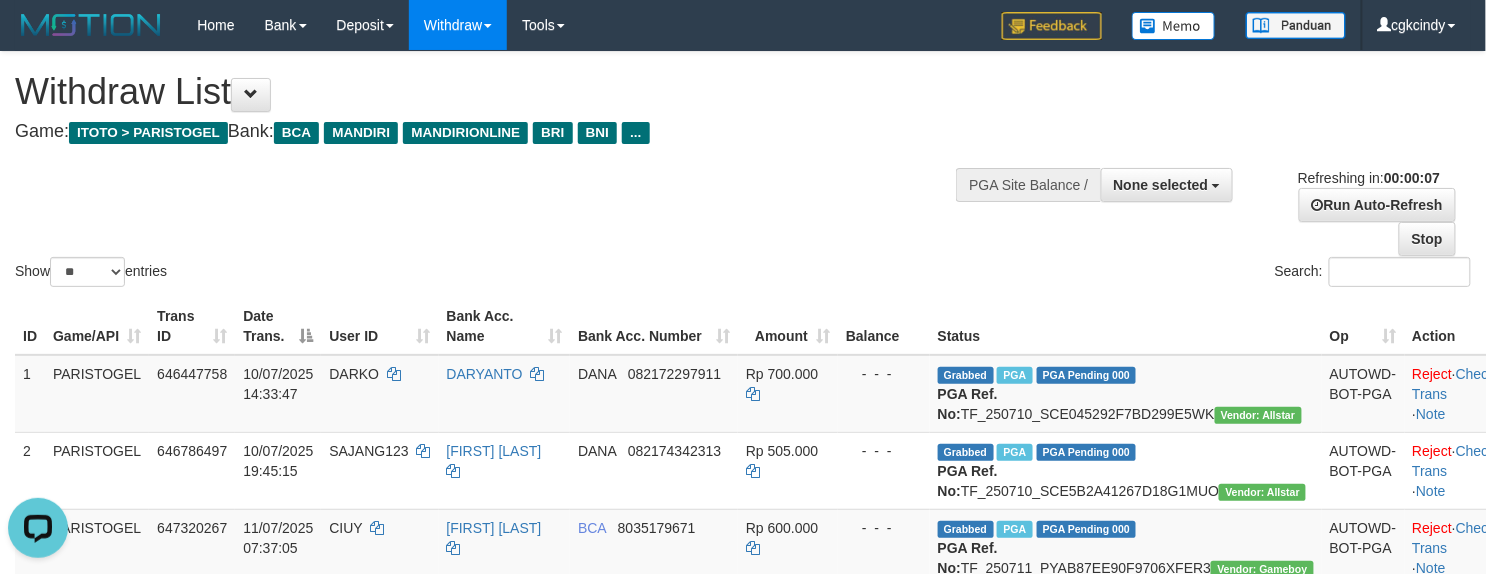 scroll, scrollTop: 0, scrollLeft: 0, axis: both 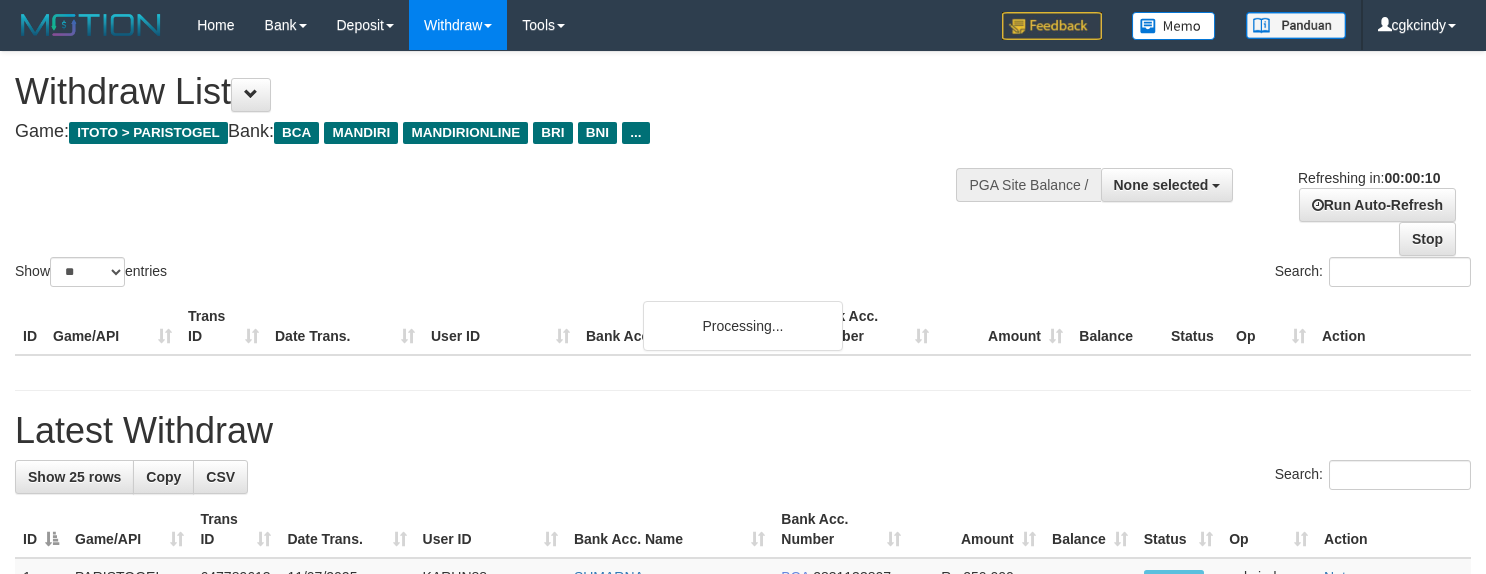 select 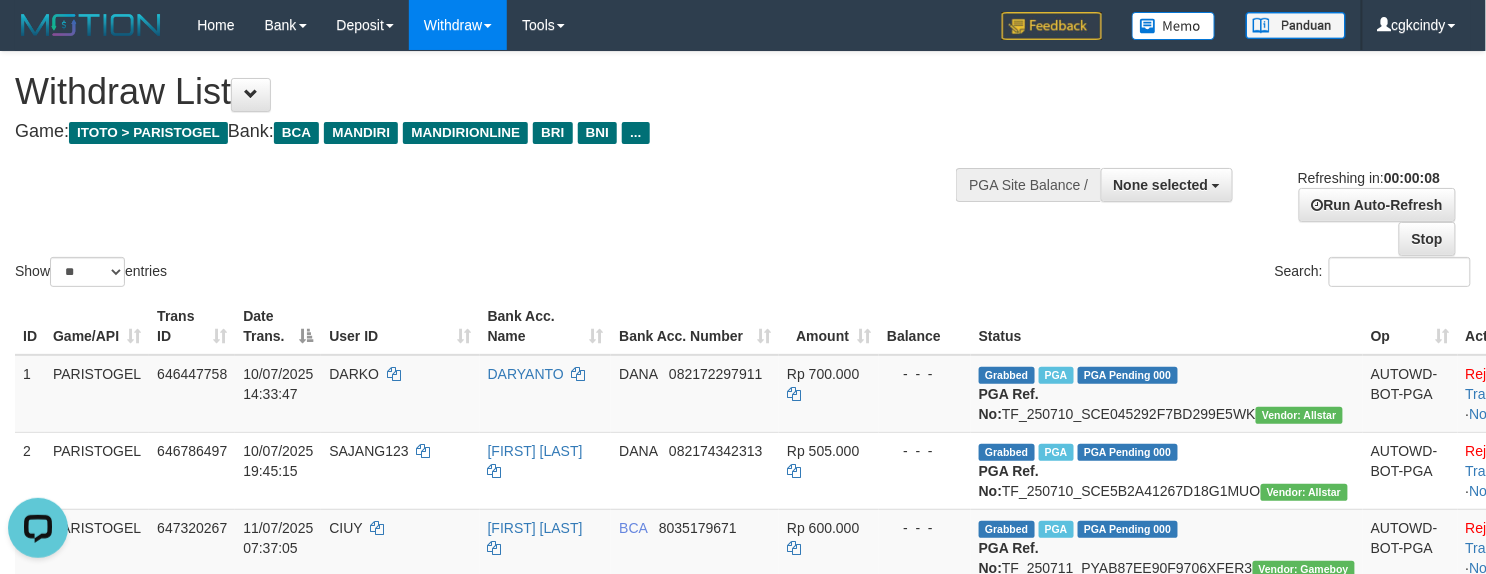 scroll, scrollTop: 0, scrollLeft: 0, axis: both 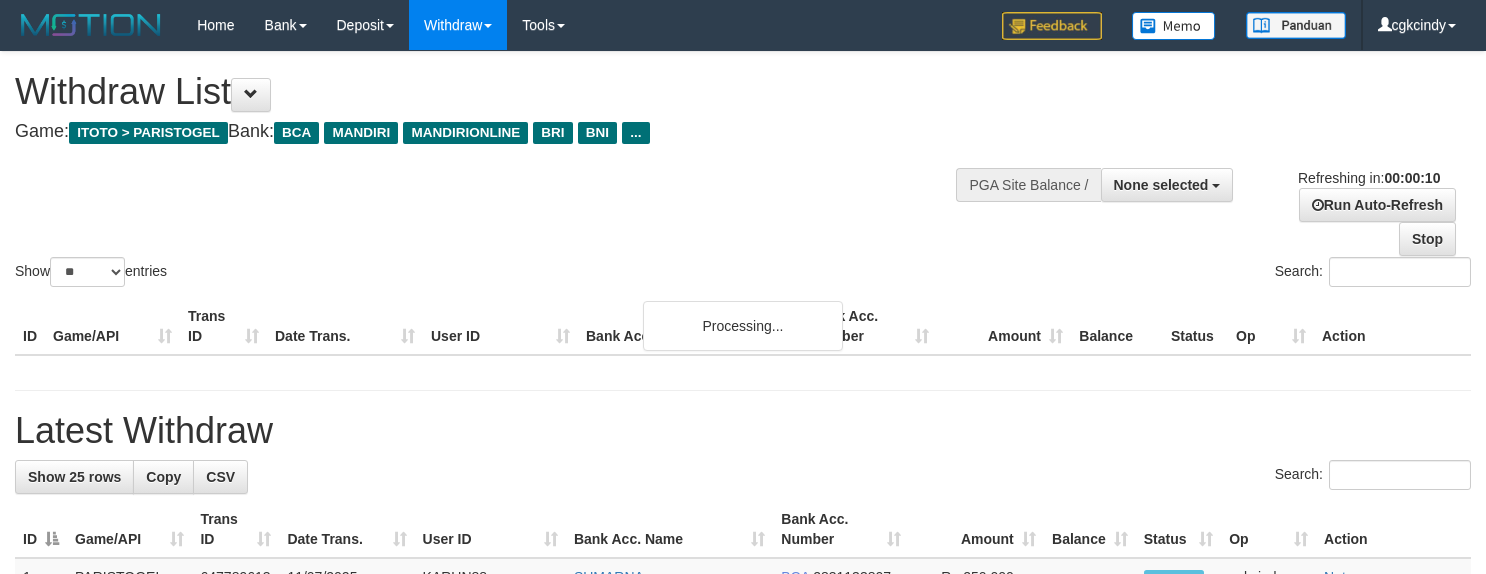 select 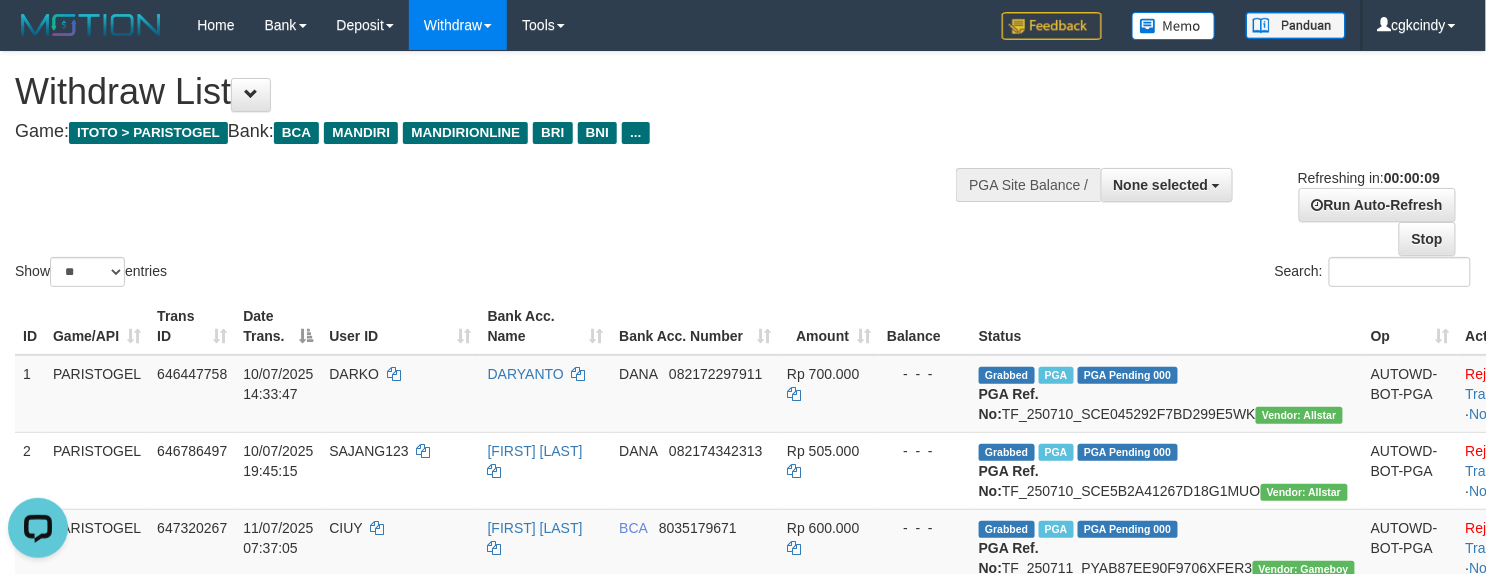 scroll, scrollTop: 0, scrollLeft: 0, axis: both 